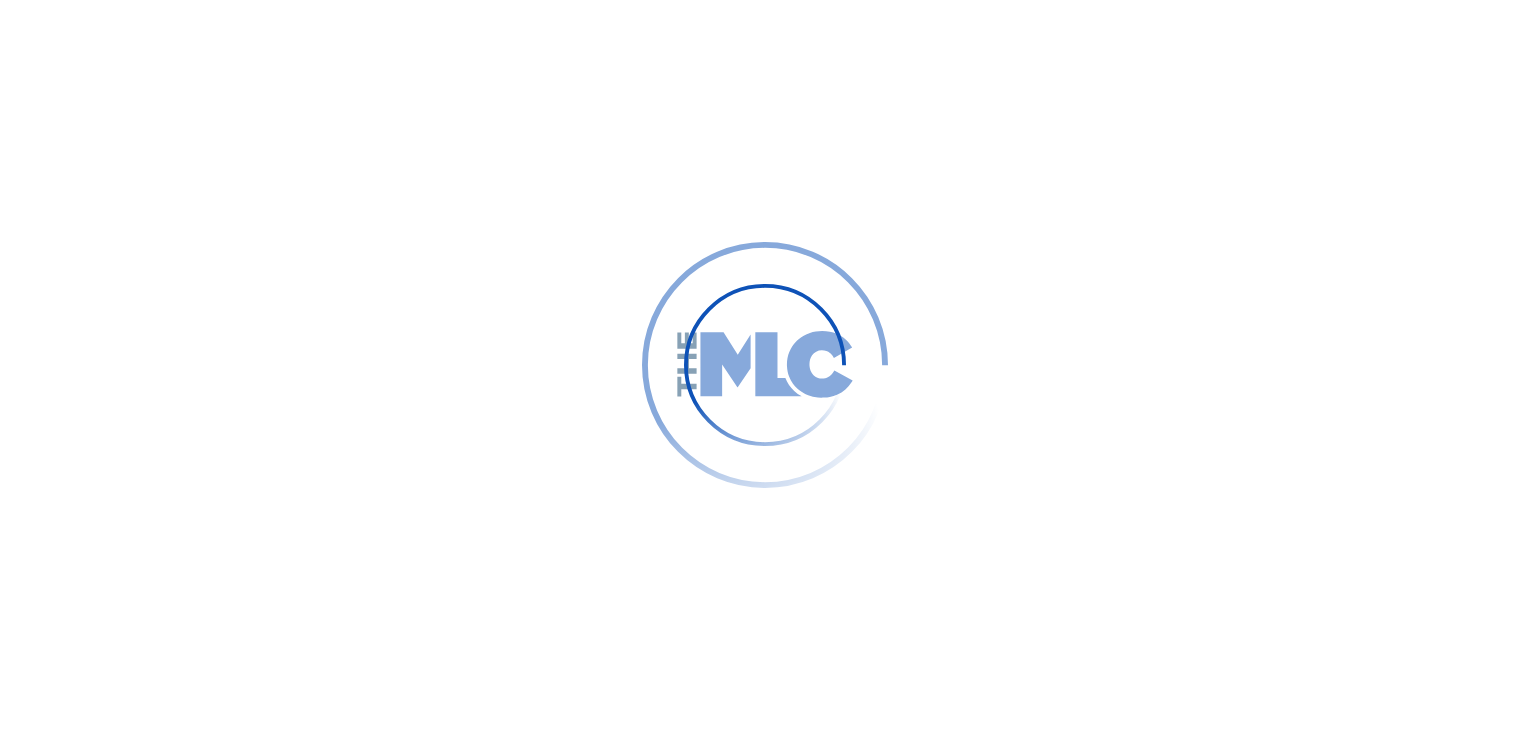 scroll, scrollTop: 0, scrollLeft: 0, axis: both 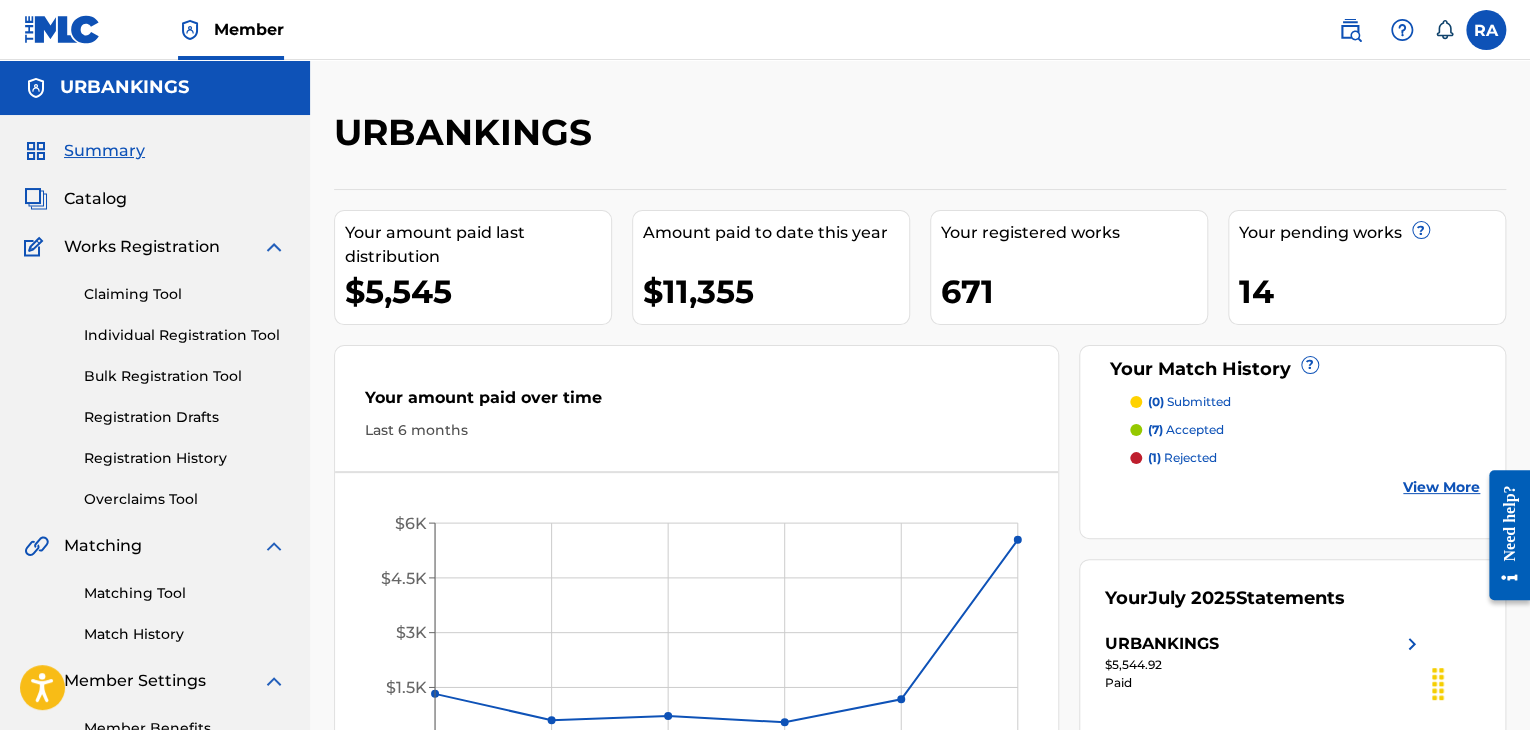 click on "Registration History" at bounding box center [185, 458] 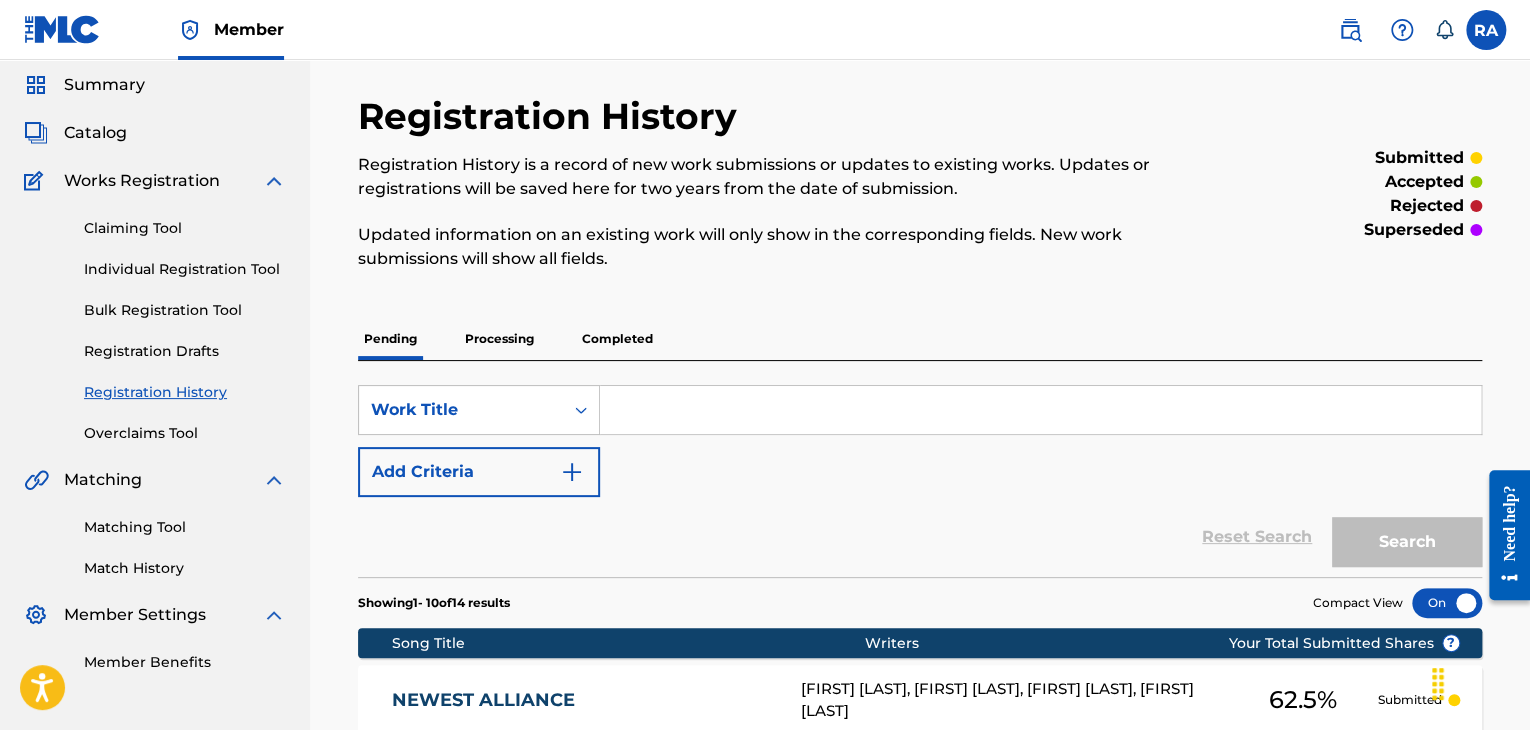scroll, scrollTop: 300, scrollLeft: 0, axis: vertical 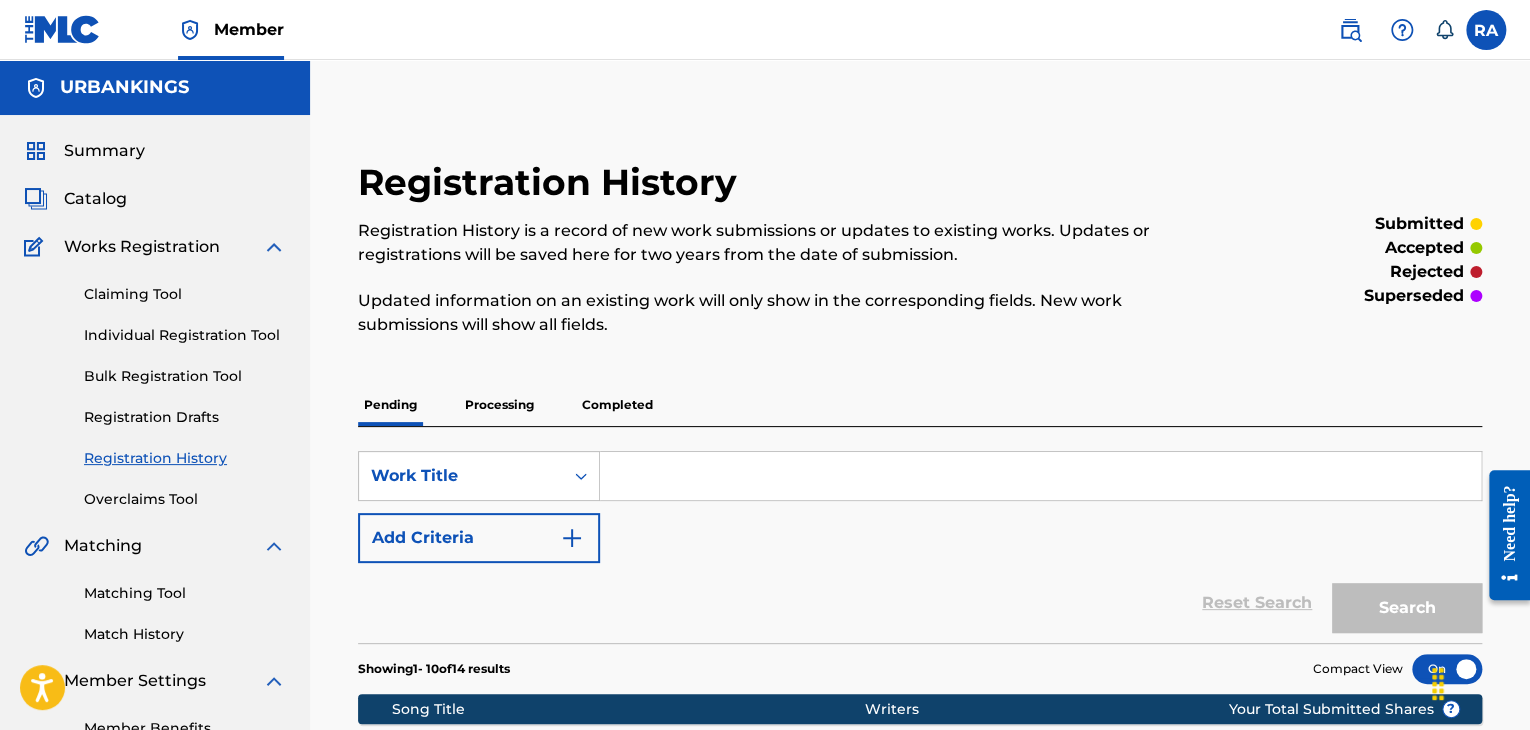 click on "Individual Registration Tool" at bounding box center [185, 335] 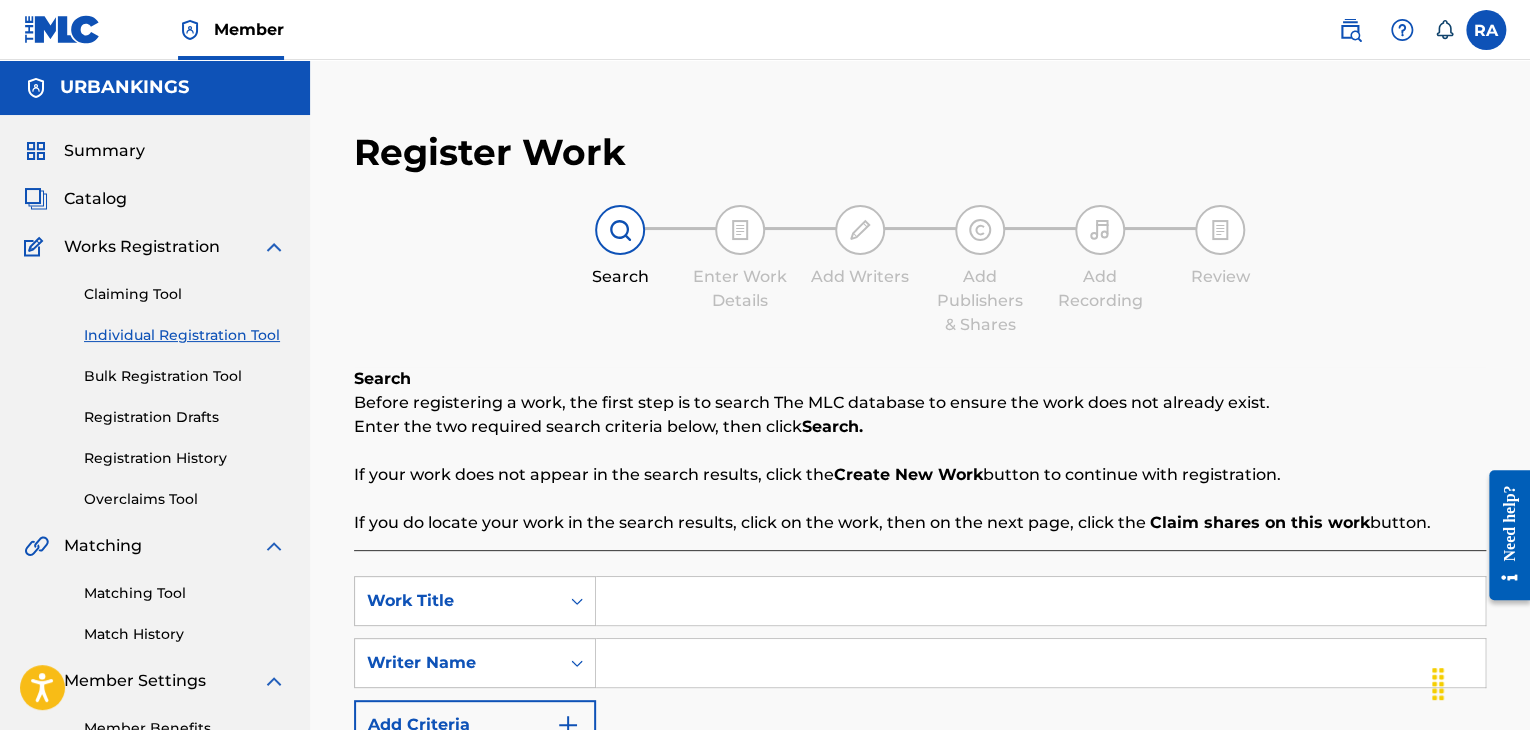 click at bounding box center [1040, 601] 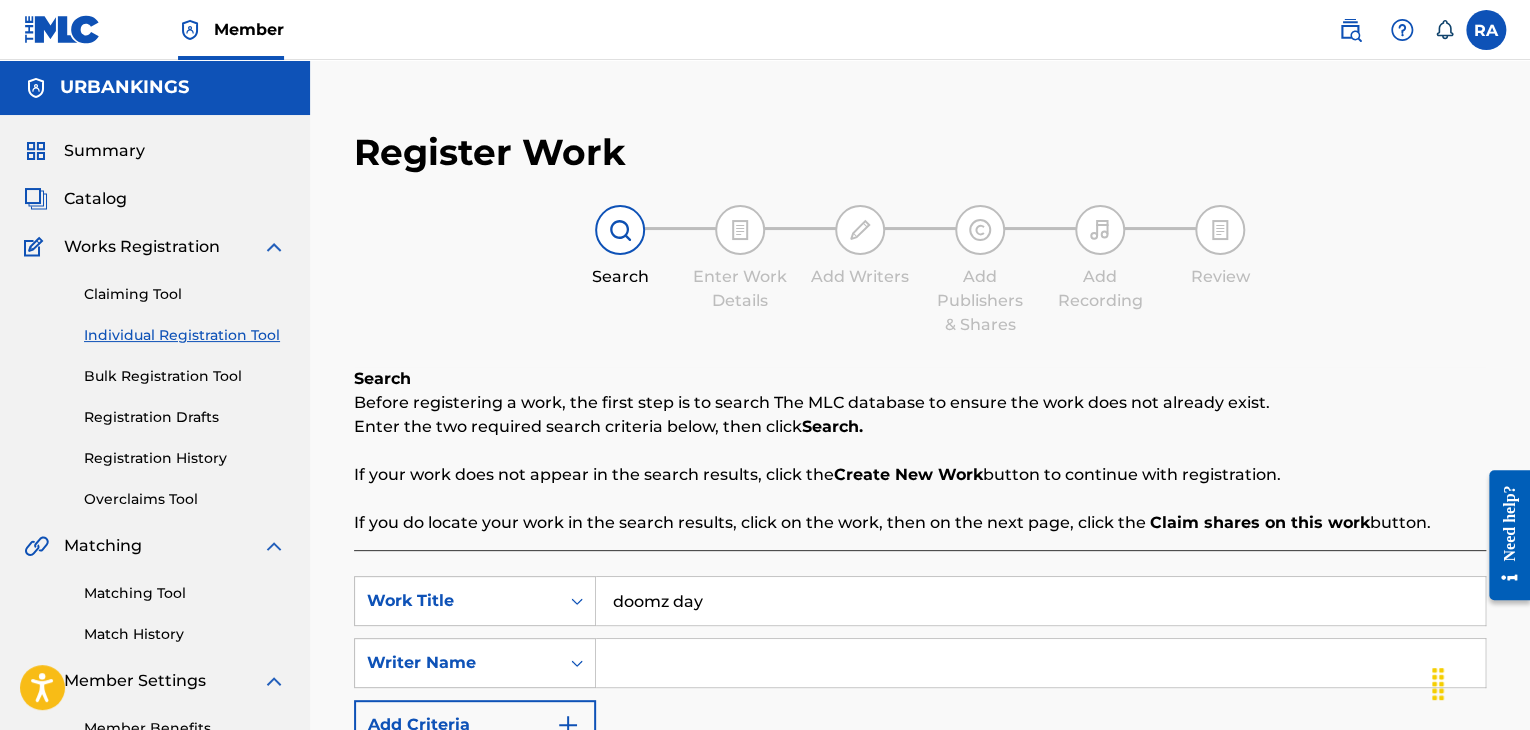 type on "doomz day" 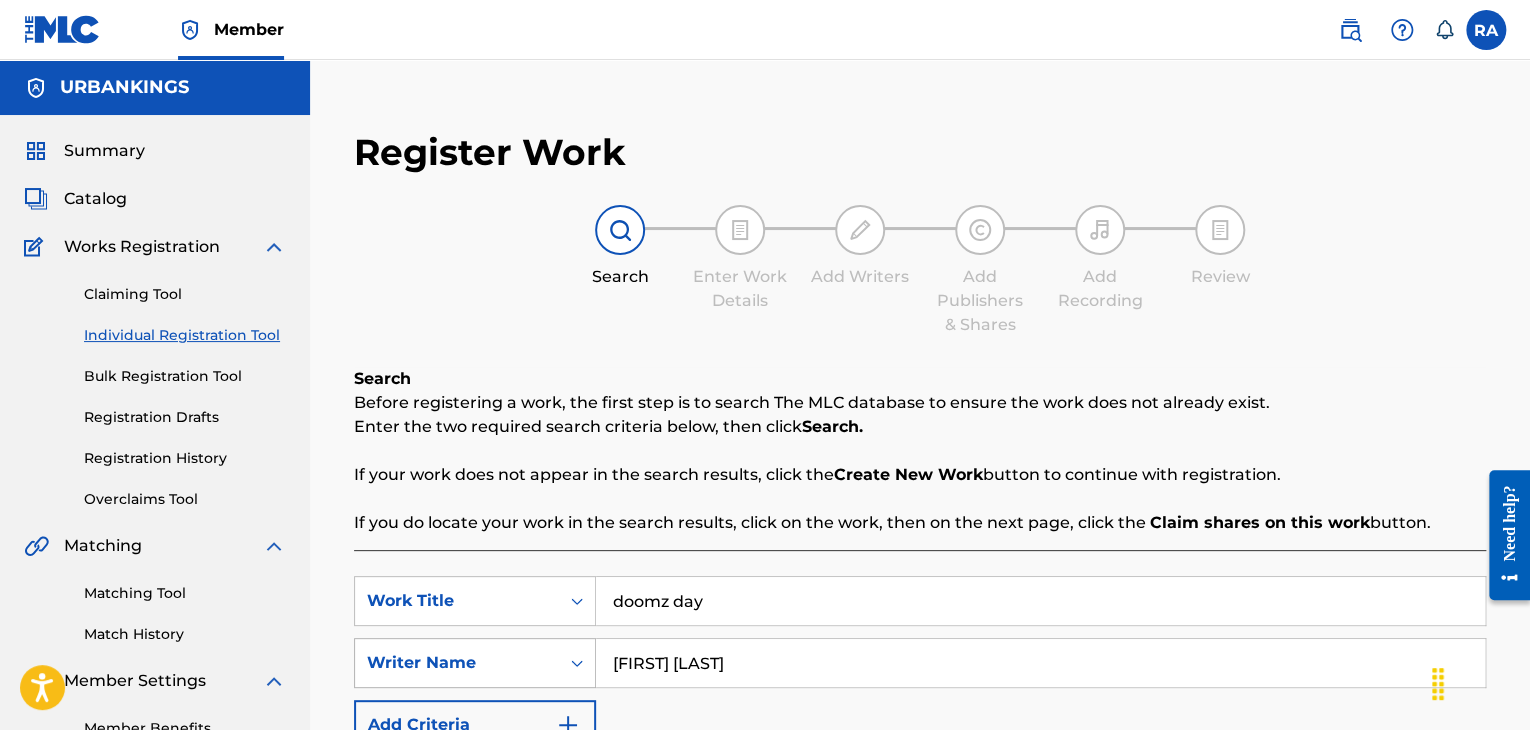 drag, startPoint x: 712, startPoint y: 661, endPoint x: 406, endPoint y: 641, distance: 306.6529 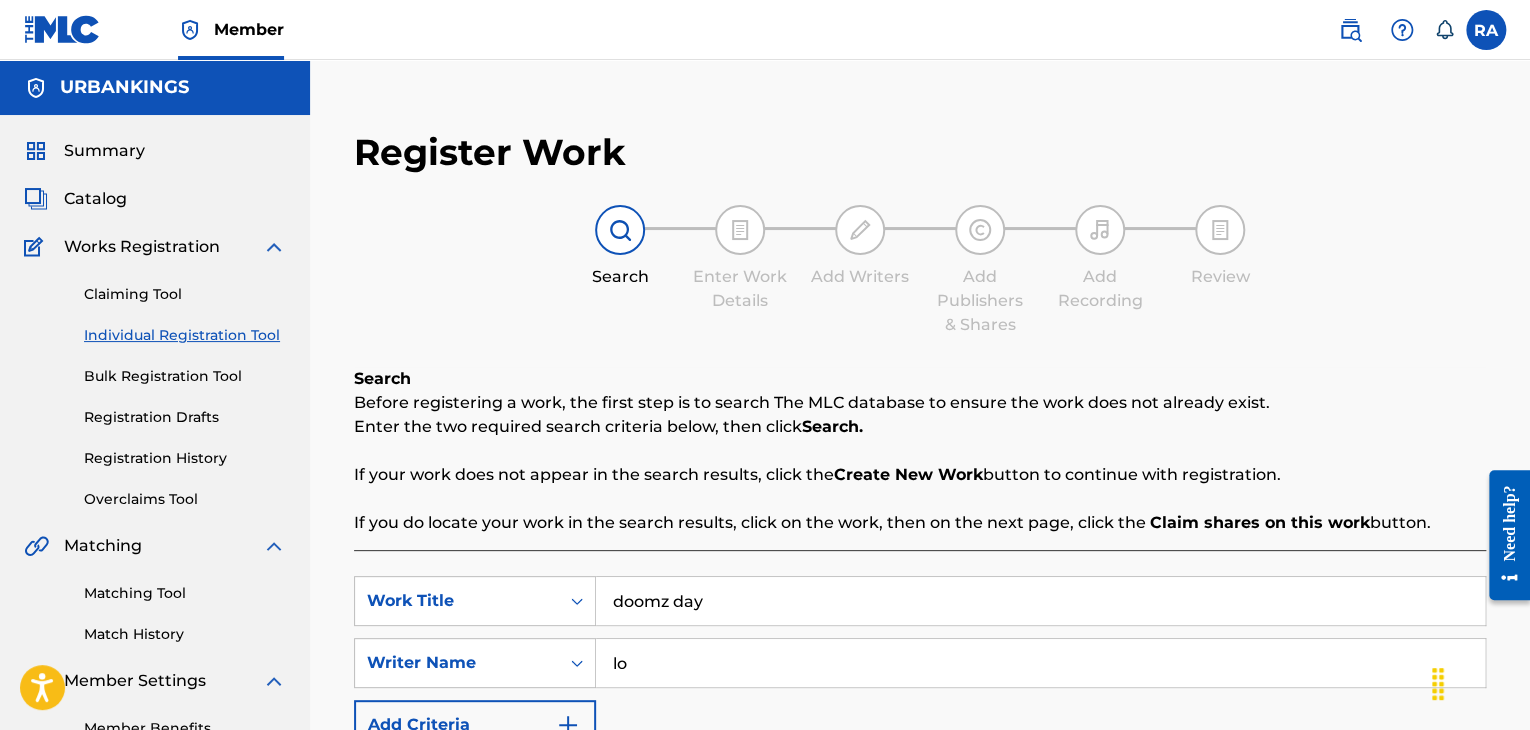 type on "[FIRST] [LAST]" 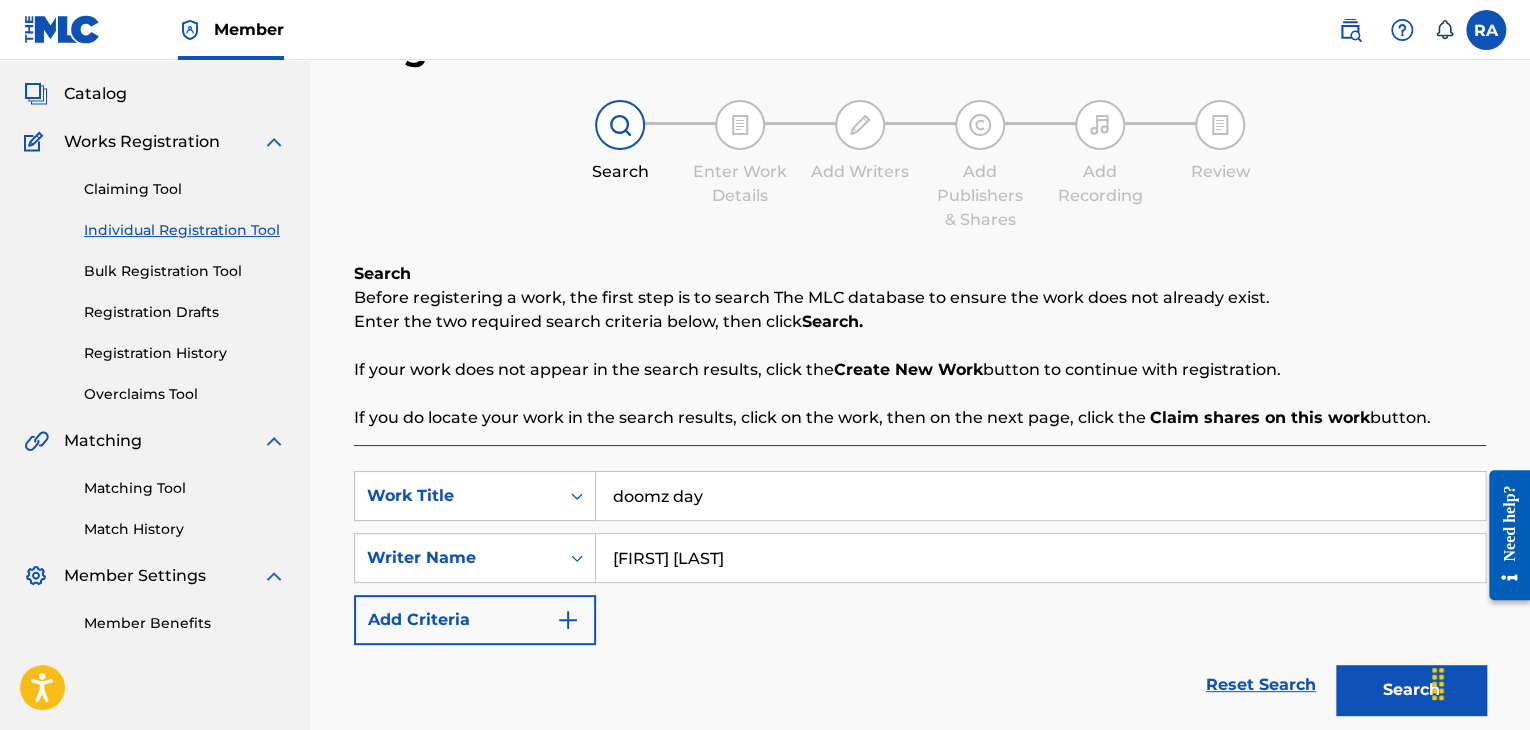 scroll, scrollTop: 284, scrollLeft: 0, axis: vertical 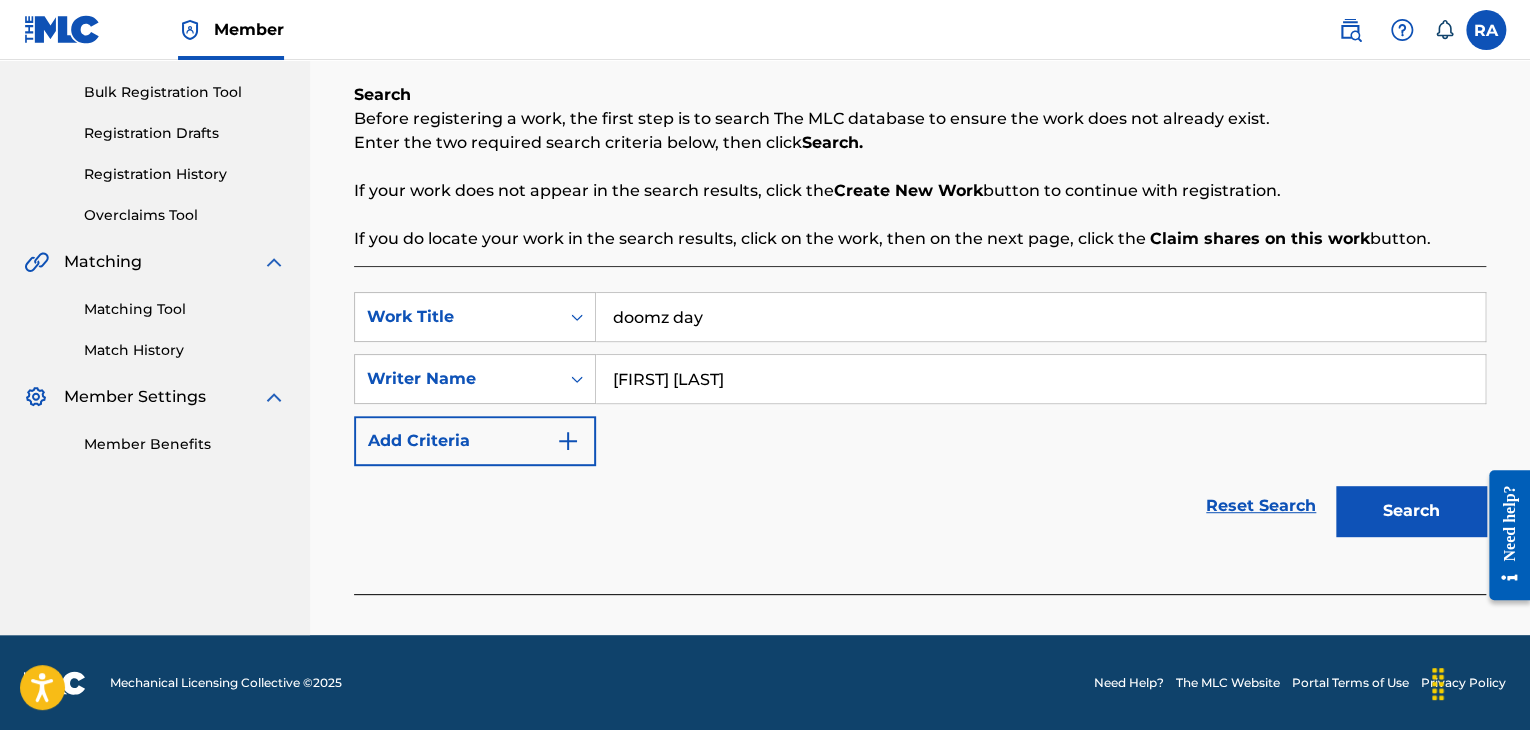 click on "Search" at bounding box center [1411, 511] 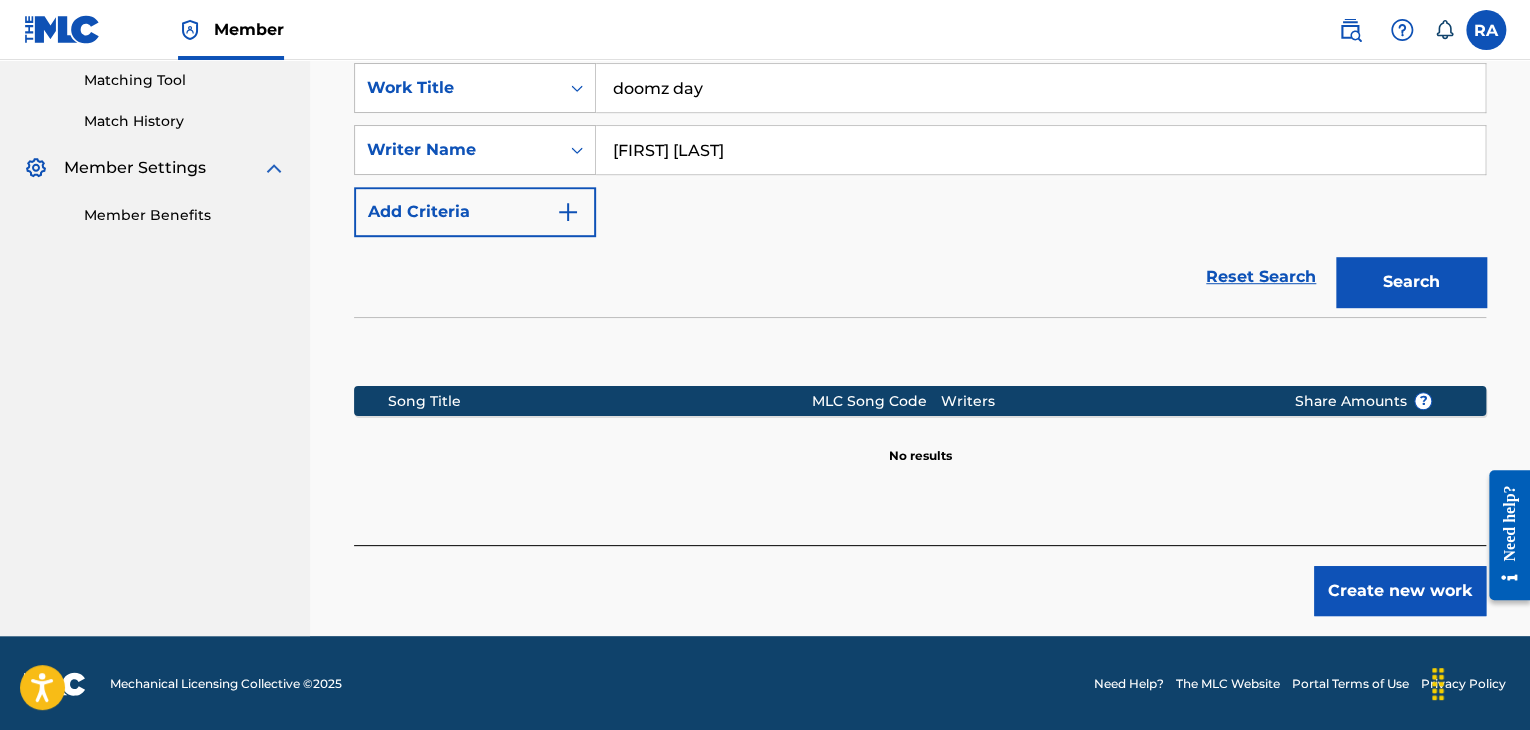 scroll, scrollTop: 515, scrollLeft: 0, axis: vertical 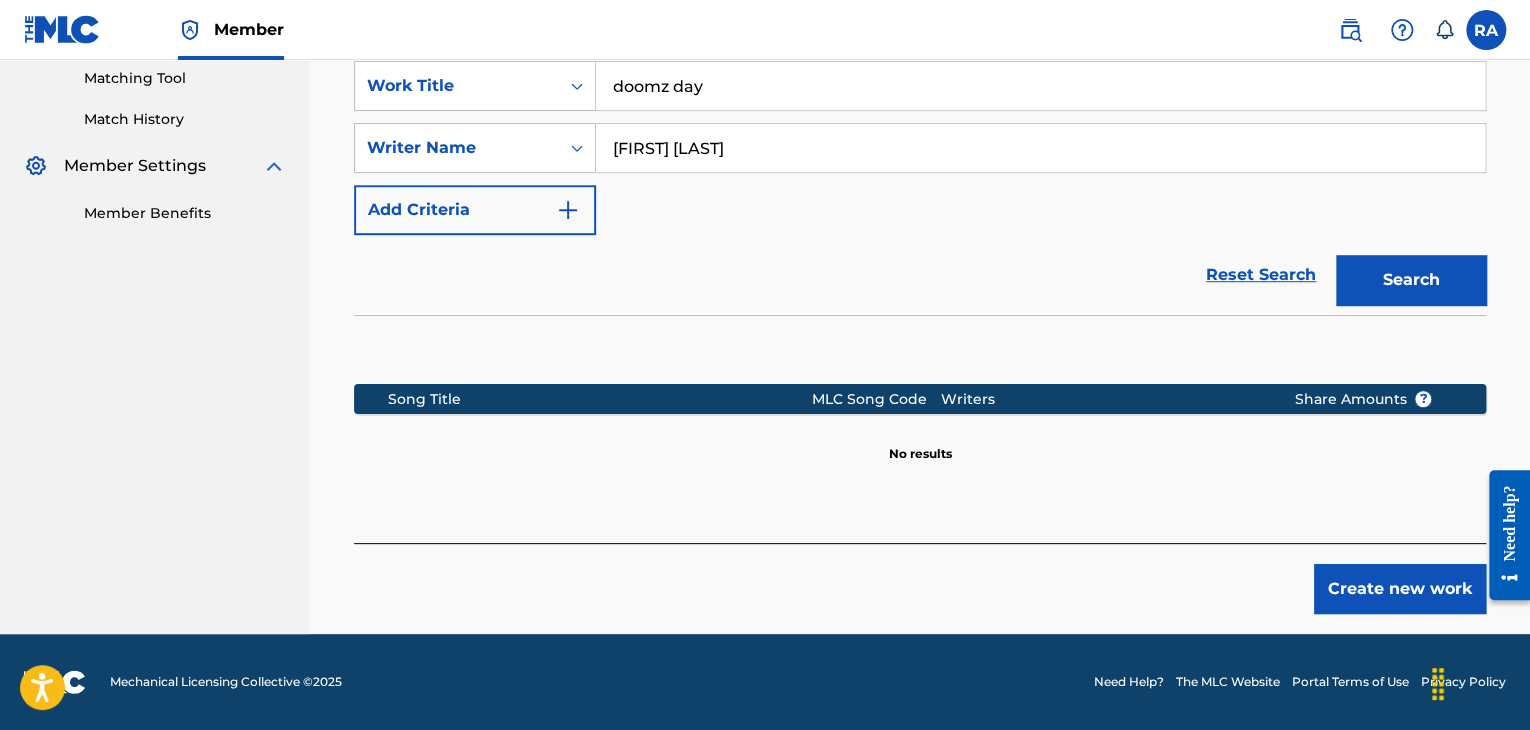 click on "Create new work" at bounding box center (1400, 589) 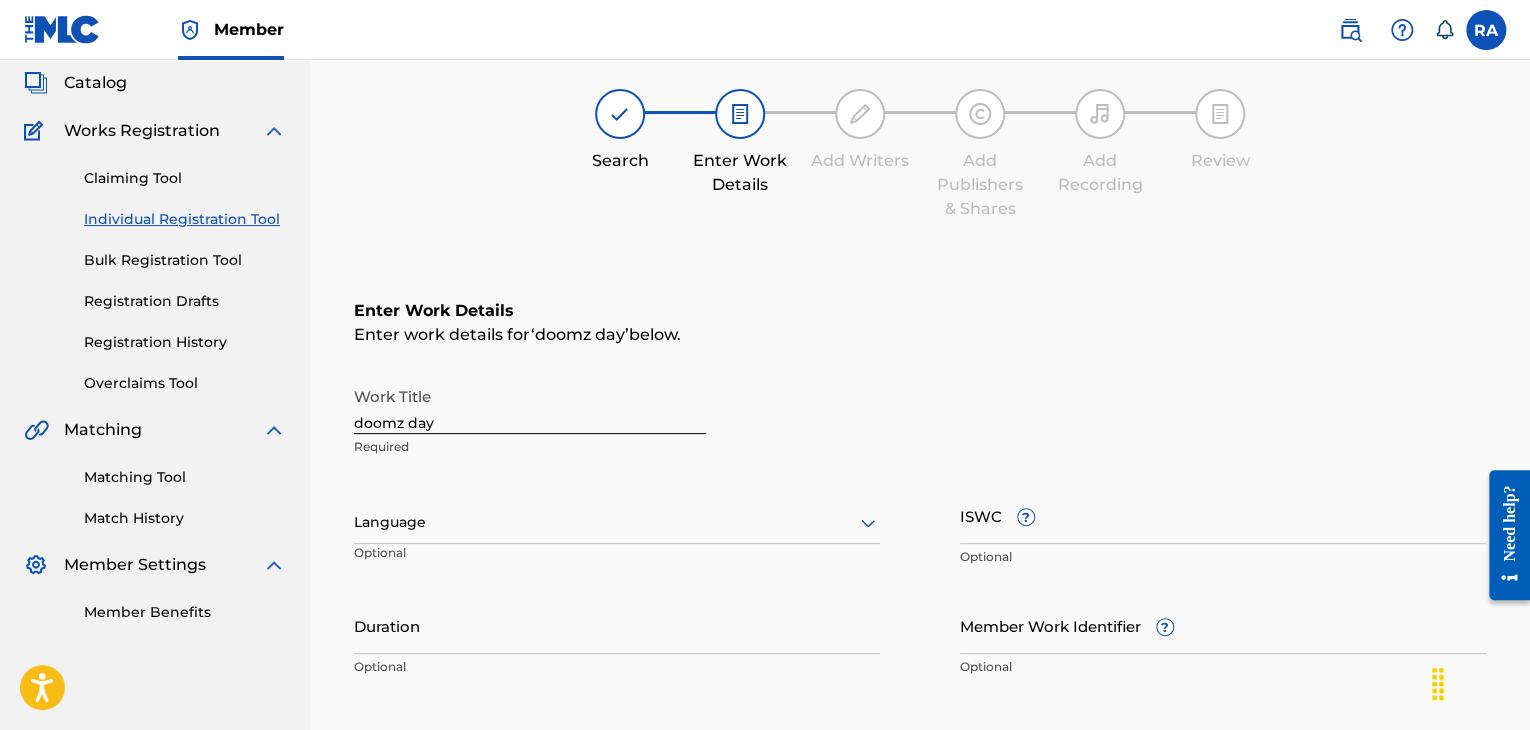scroll, scrollTop: 115, scrollLeft: 0, axis: vertical 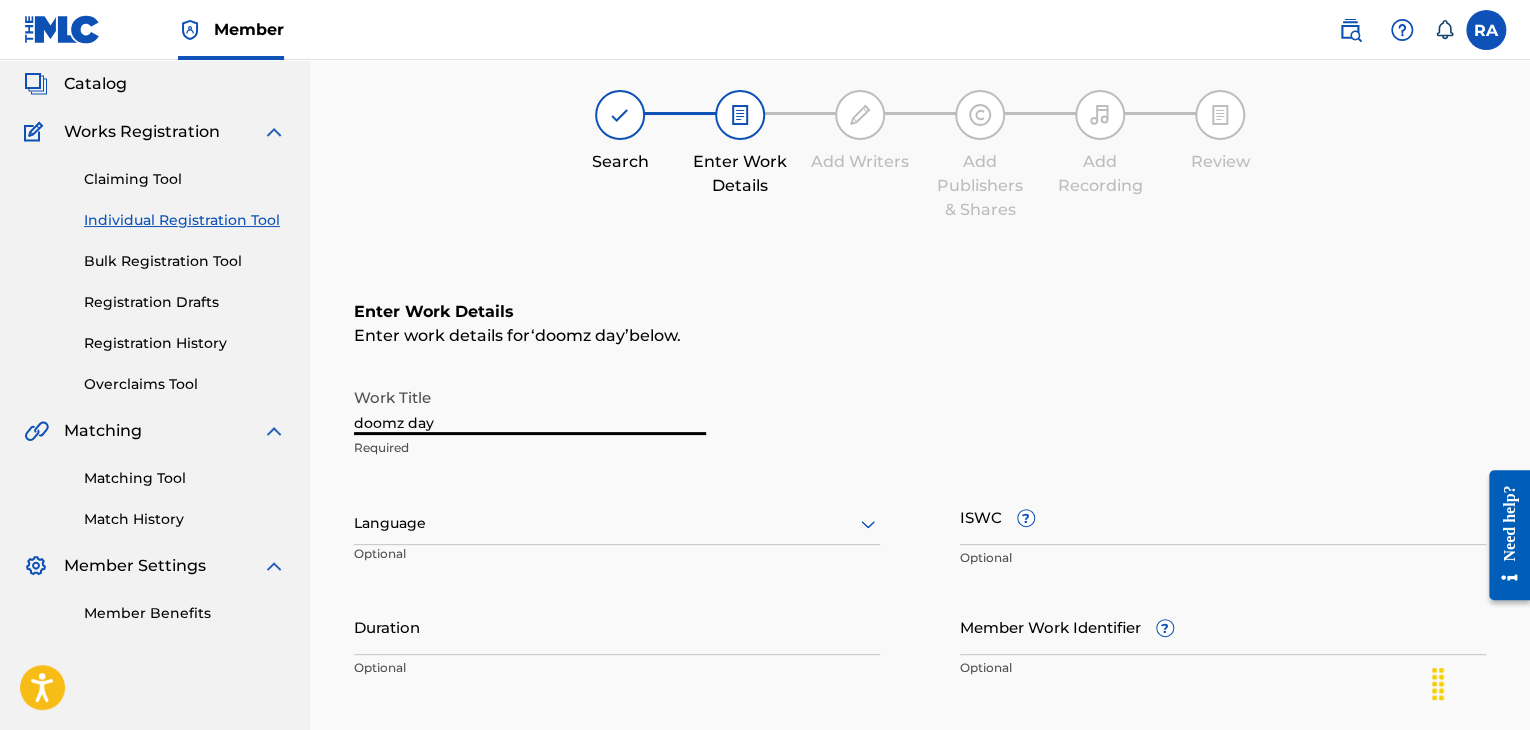 drag, startPoint x: 500, startPoint y: 420, endPoint x: 124, endPoint y: 438, distance: 376.4306 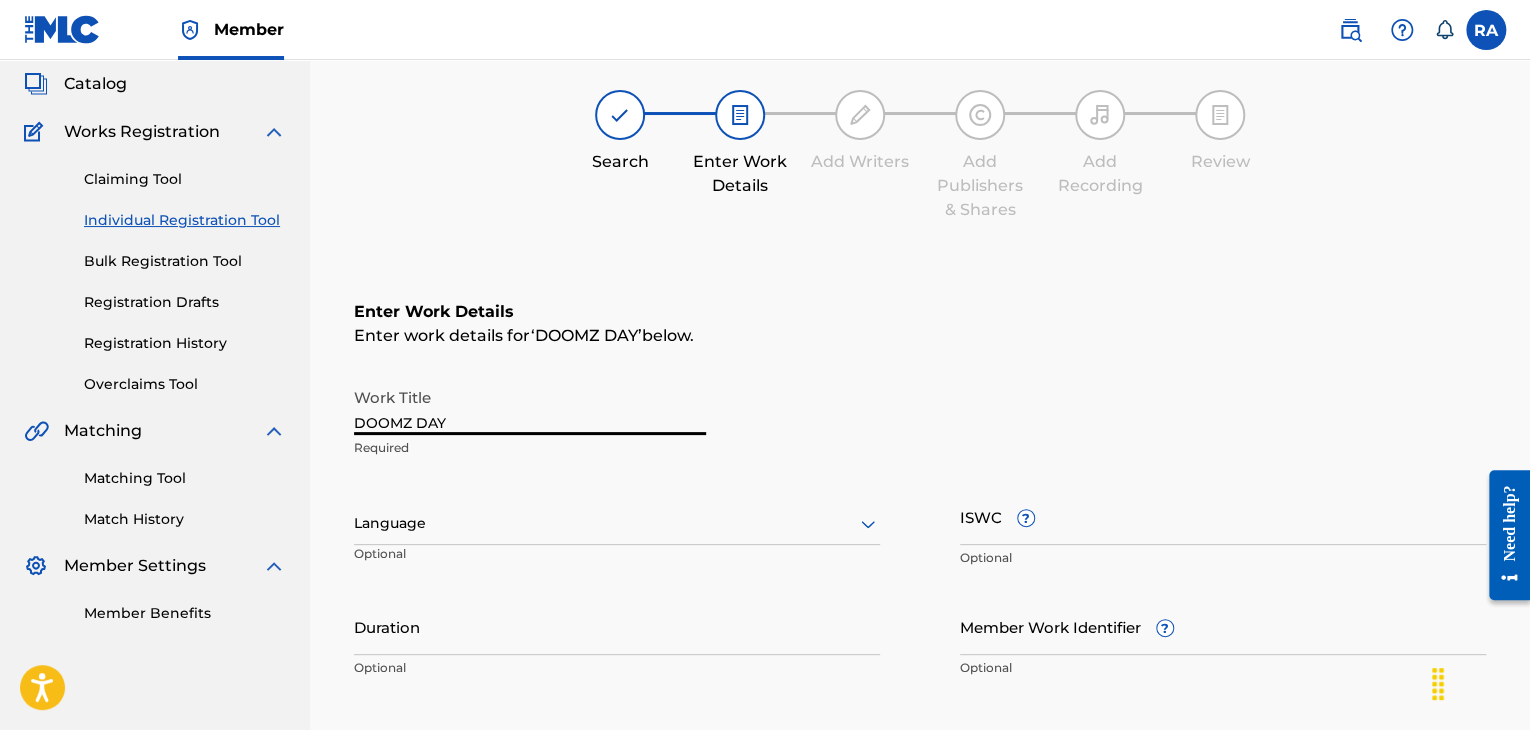 type on "DOOMZ DAY" 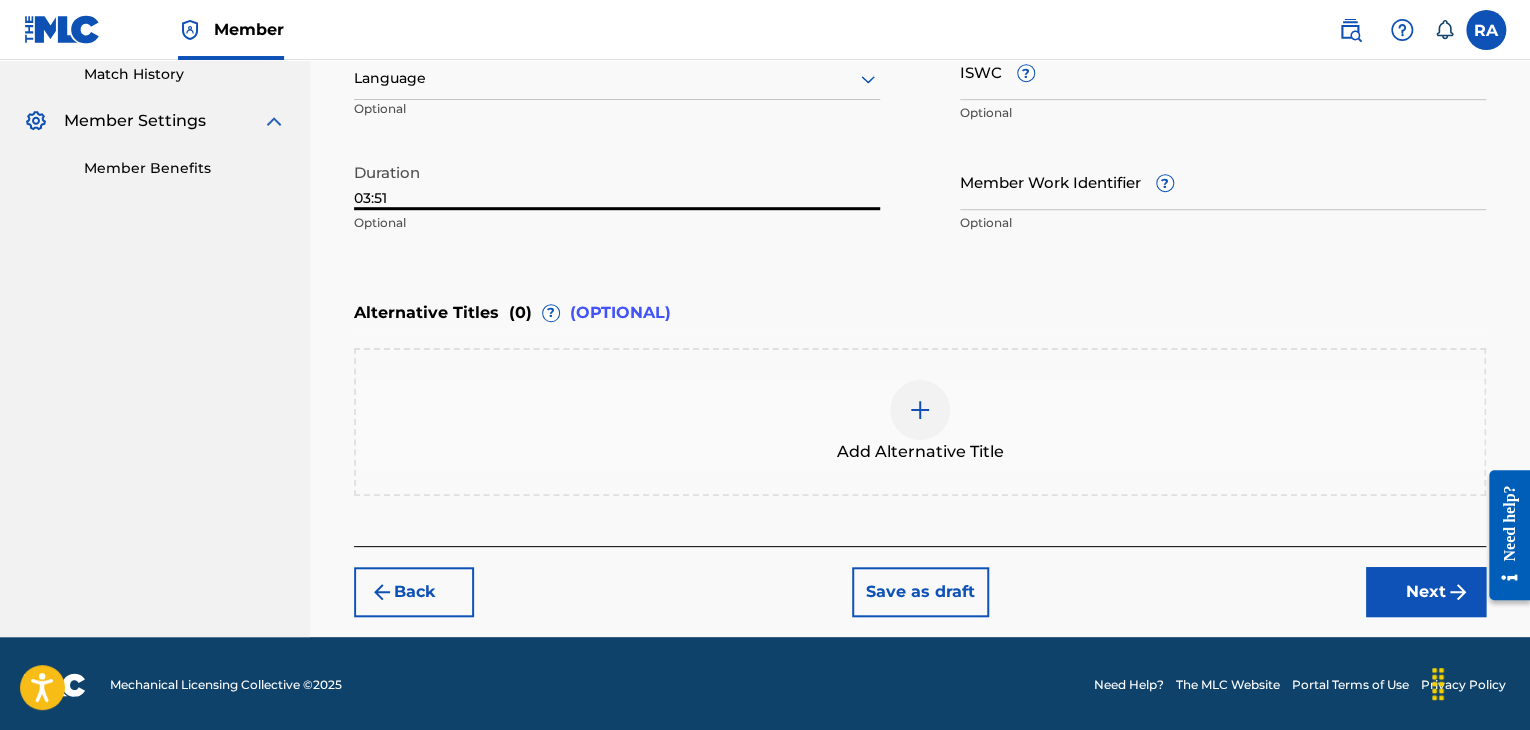 scroll, scrollTop: 561, scrollLeft: 0, axis: vertical 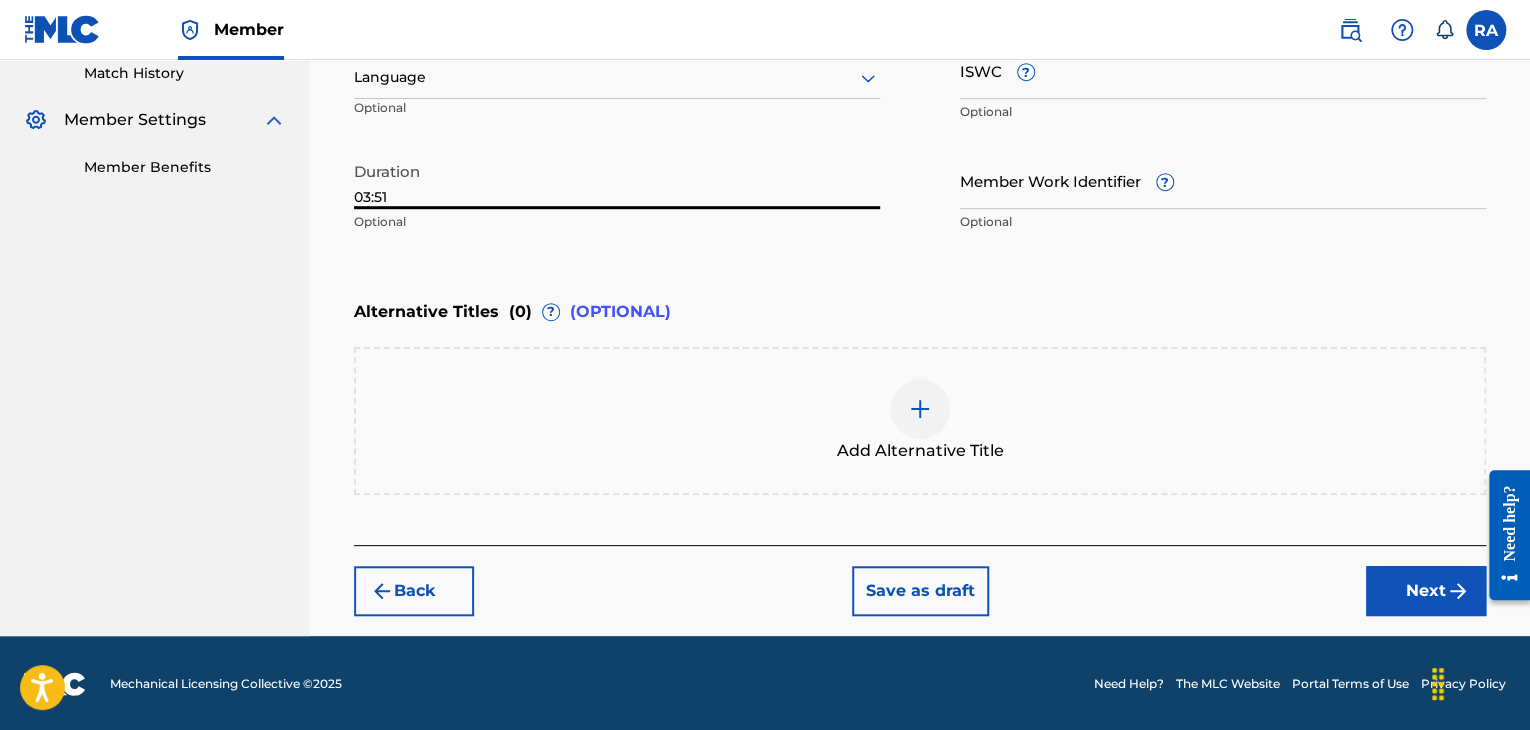 type on "03:51" 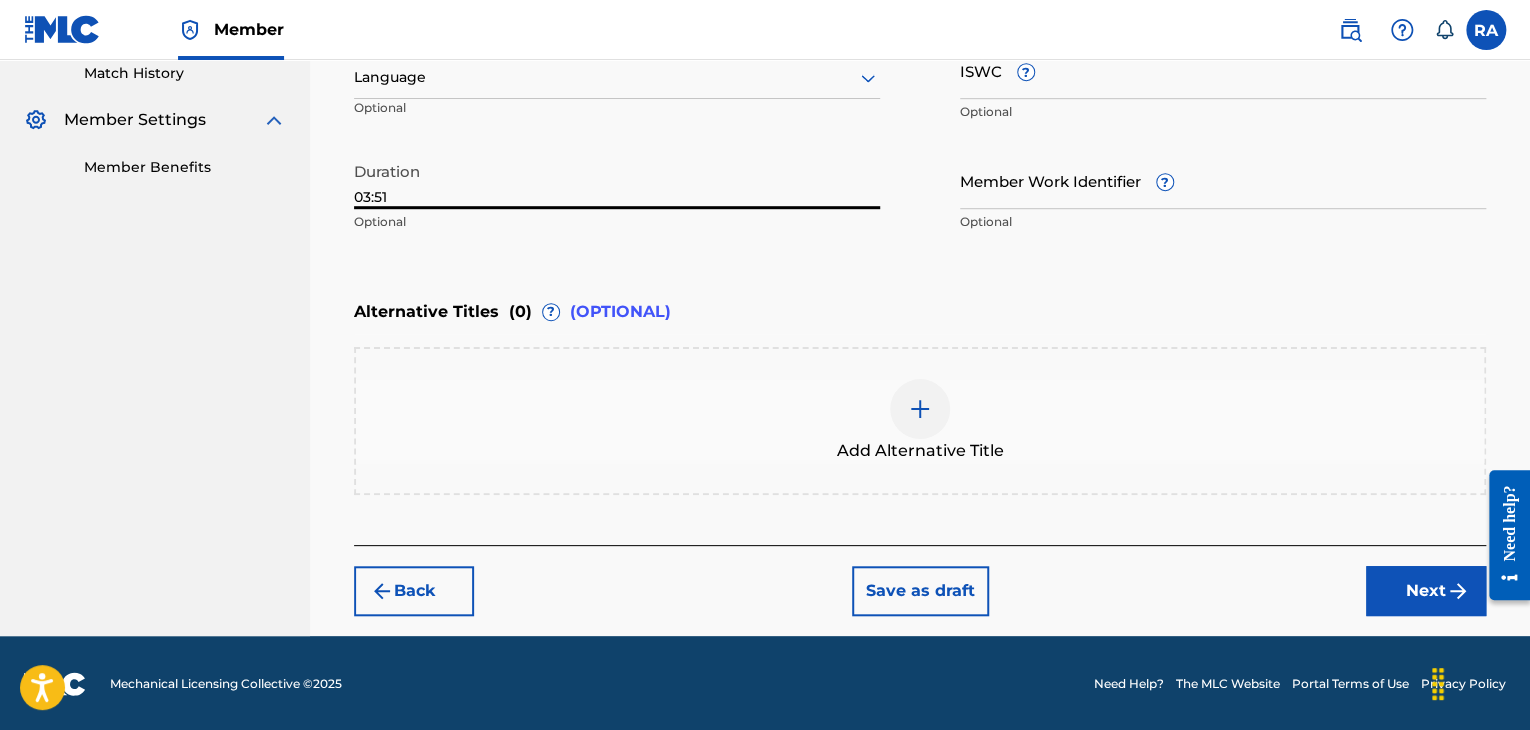 click on "Next" at bounding box center (1426, 591) 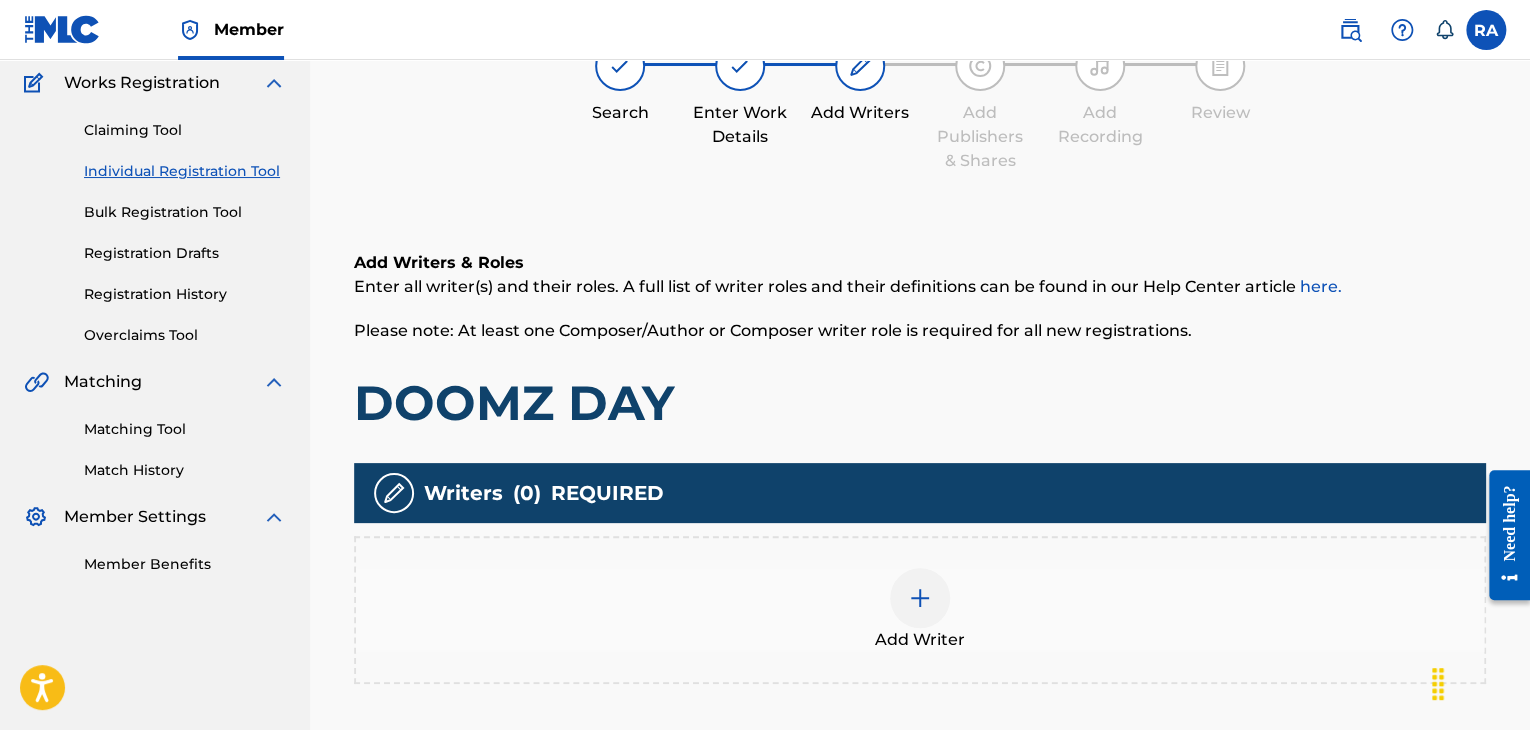 scroll, scrollTop: 90, scrollLeft: 0, axis: vertical 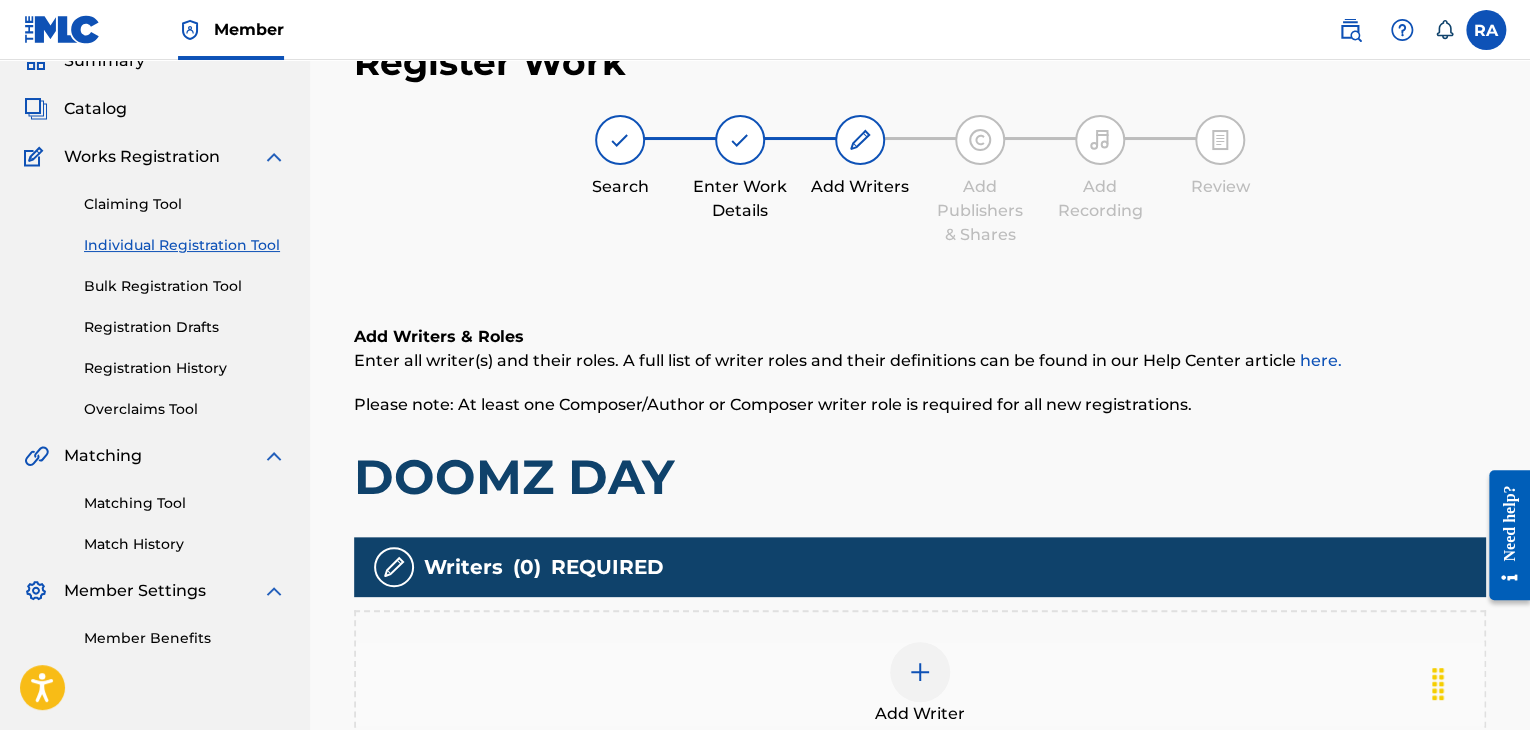 click at bounding box center (920, 672) 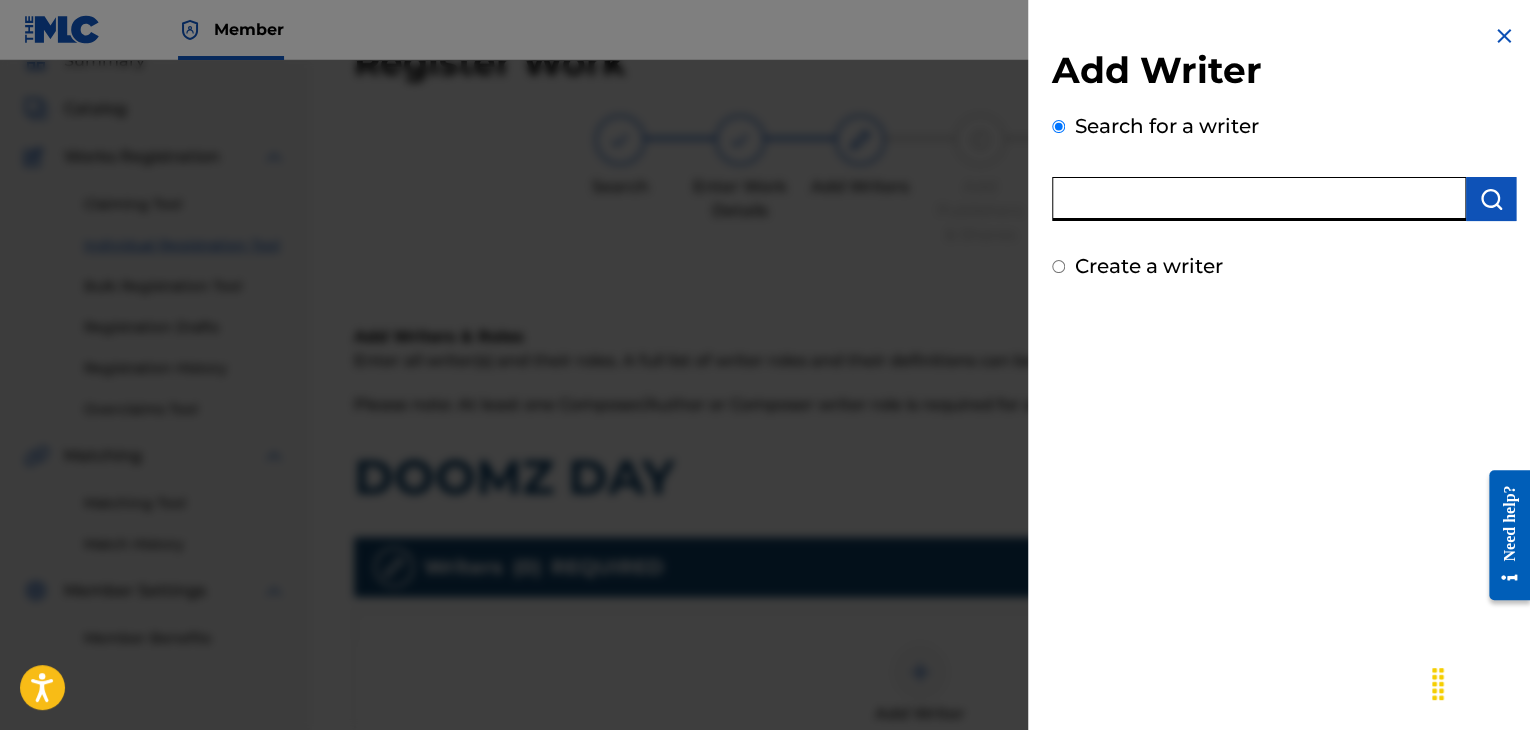 drag, startPoint x: 1092, startPoint y: 201, endPoint x: 1109, endPoint y: 201, distance: 17 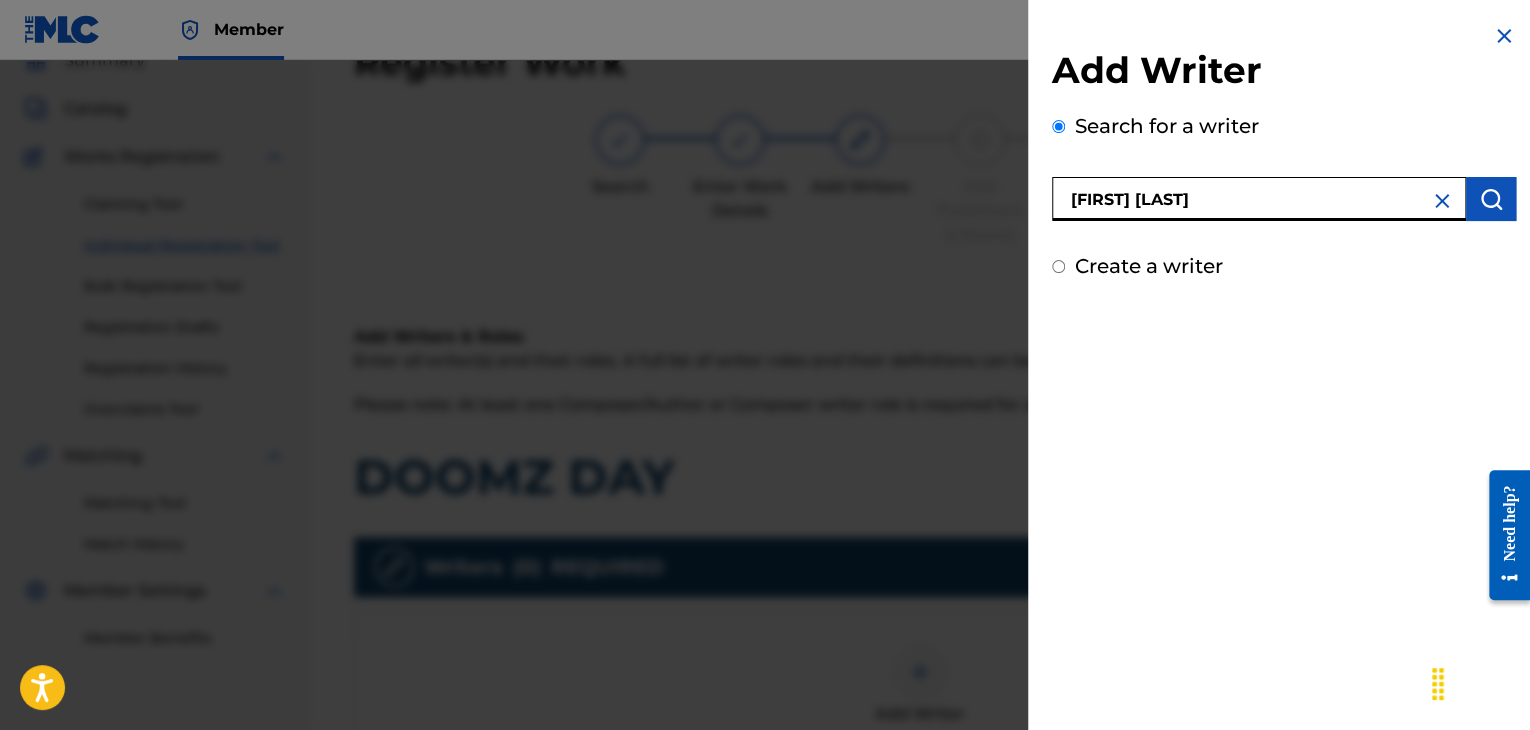 type on "[FIRST] [LAST]" 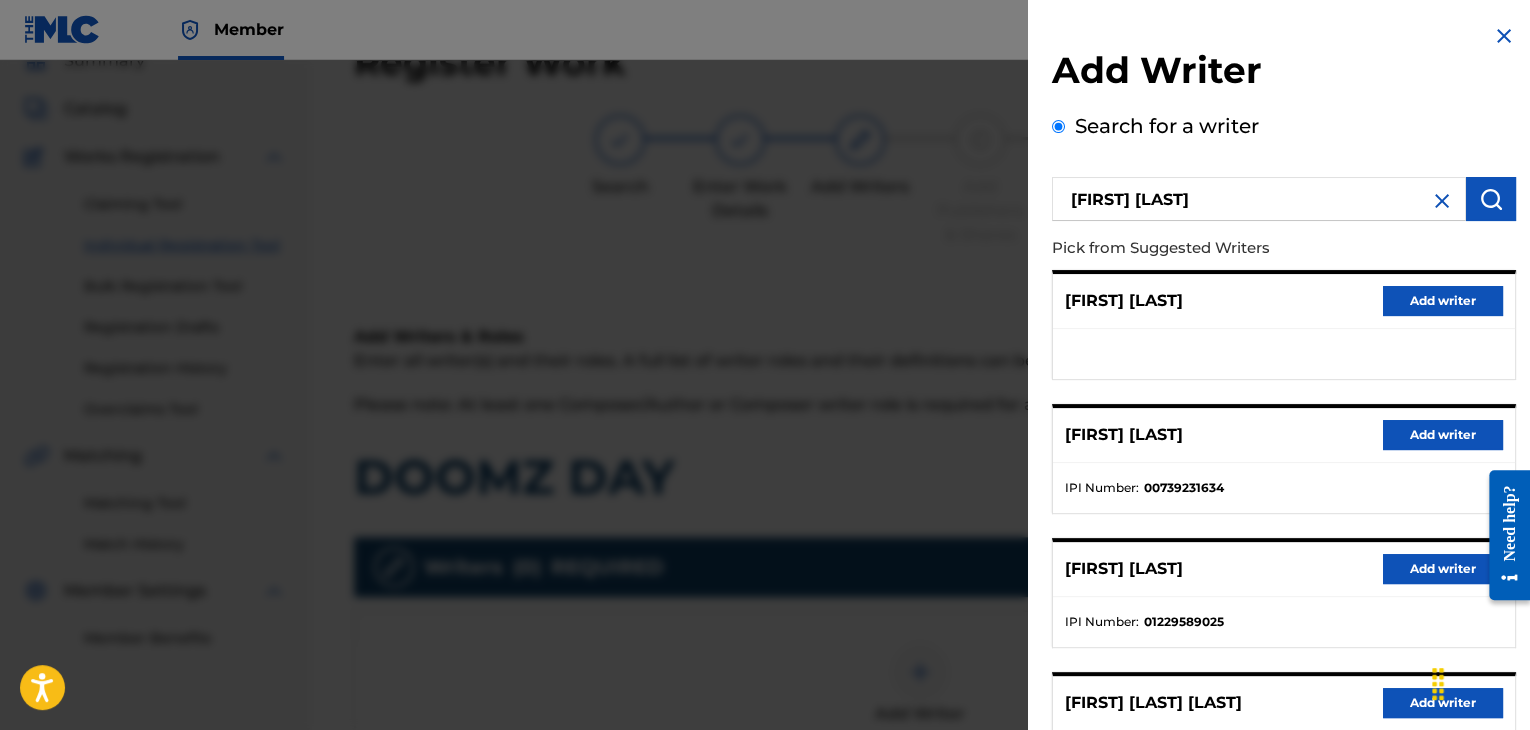 click on "[FIRST] [LAST] Add writer" at bounding box center (1284, 435) 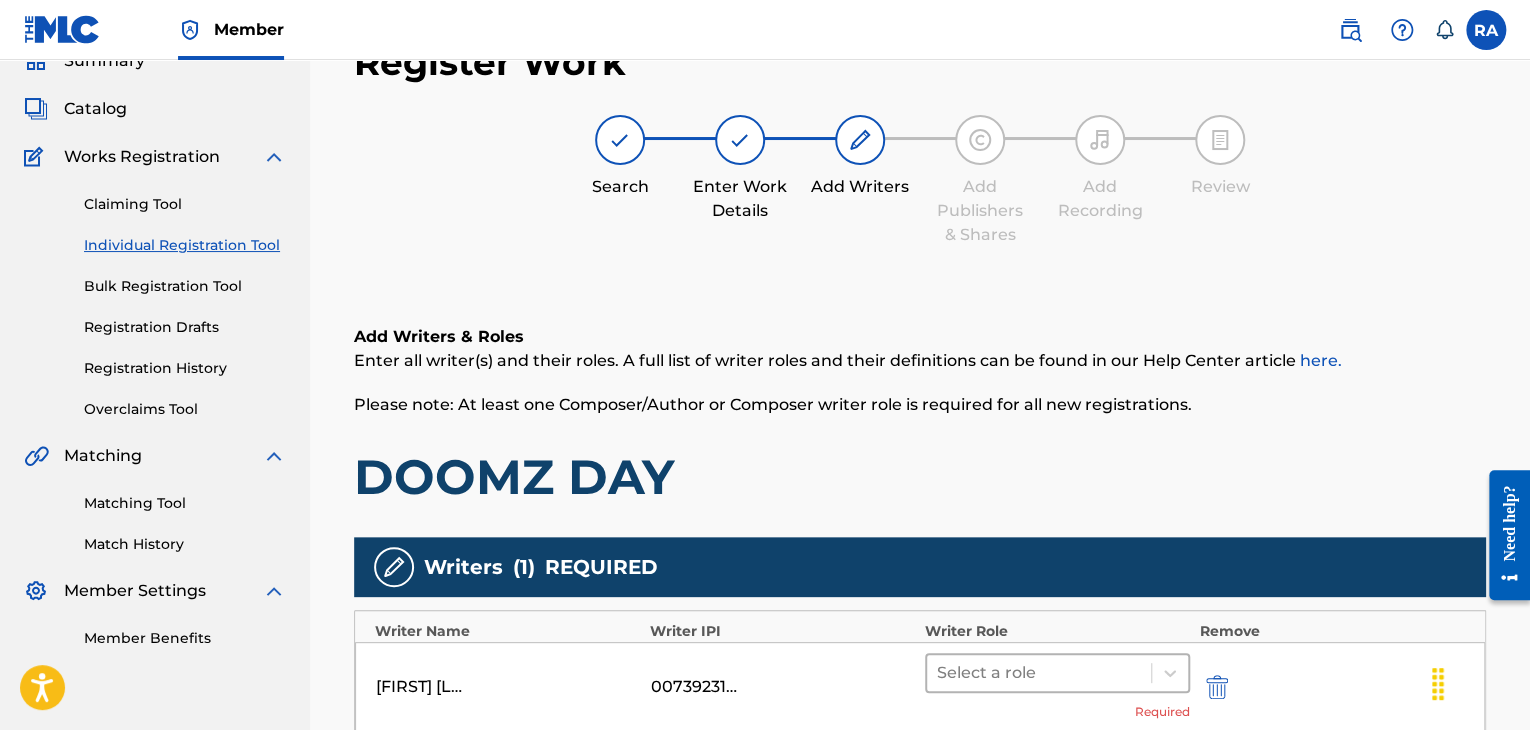 click at bounding box center [1039, 673] 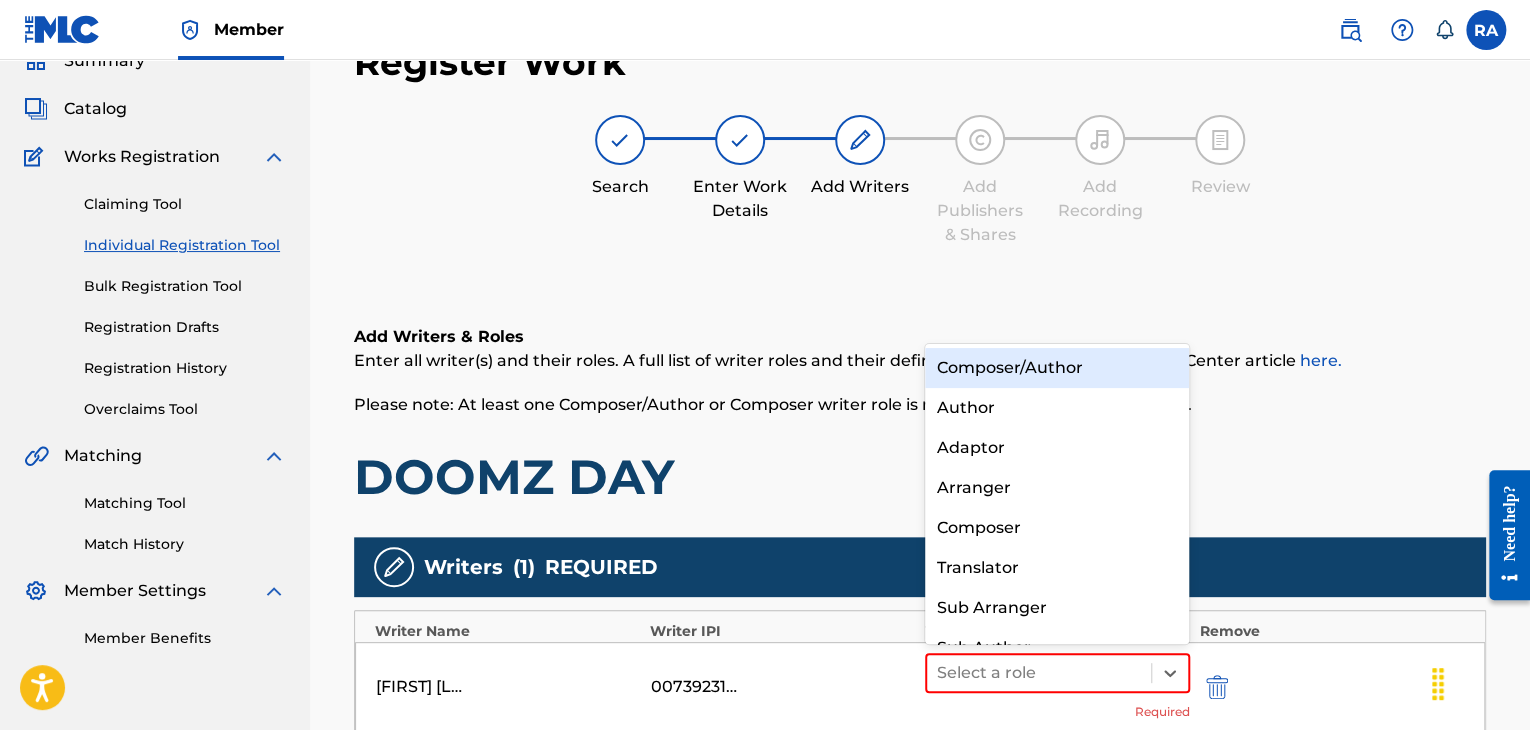 click on "Composer/Author" at bounding box center [1057, 368] 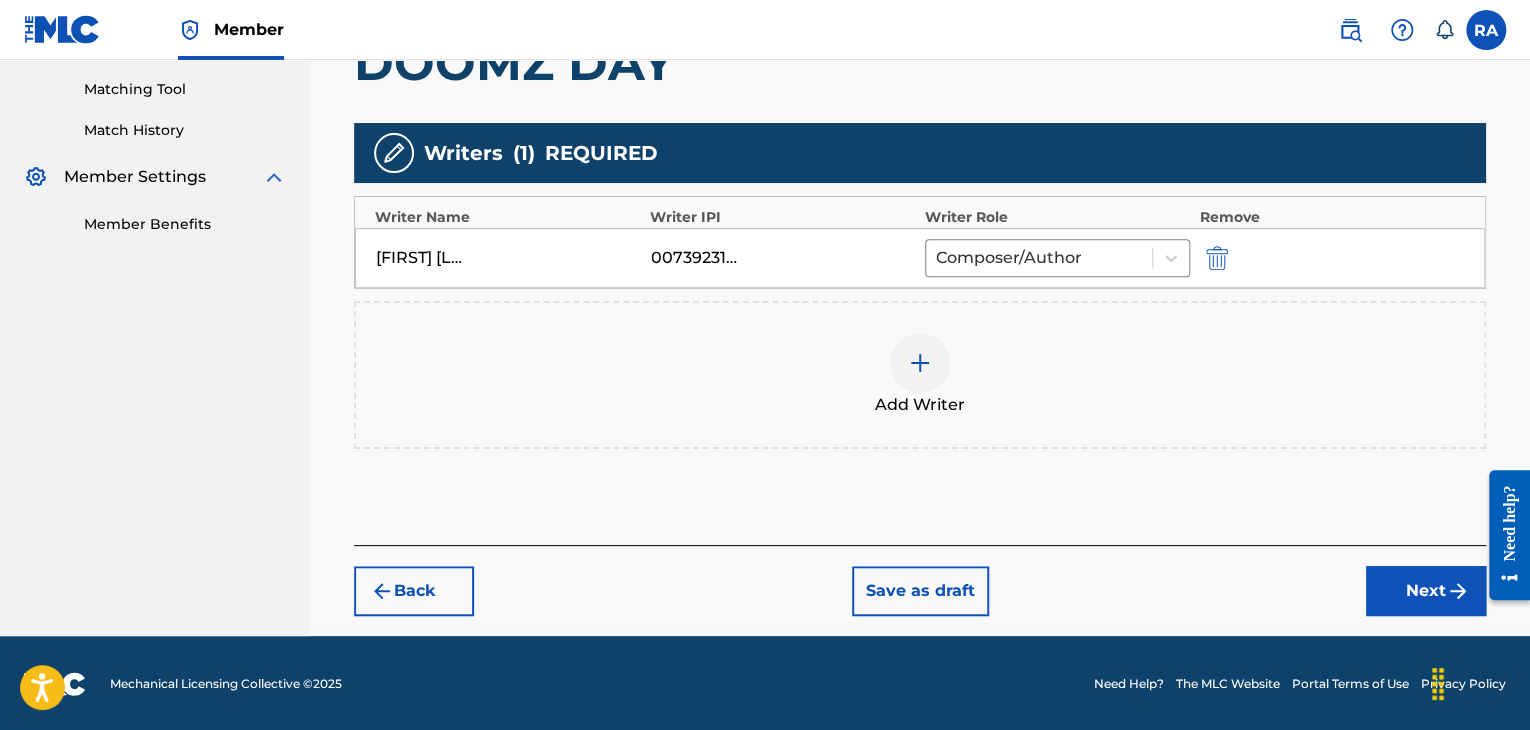 click on "Next" at bounding box center [1426, 591] 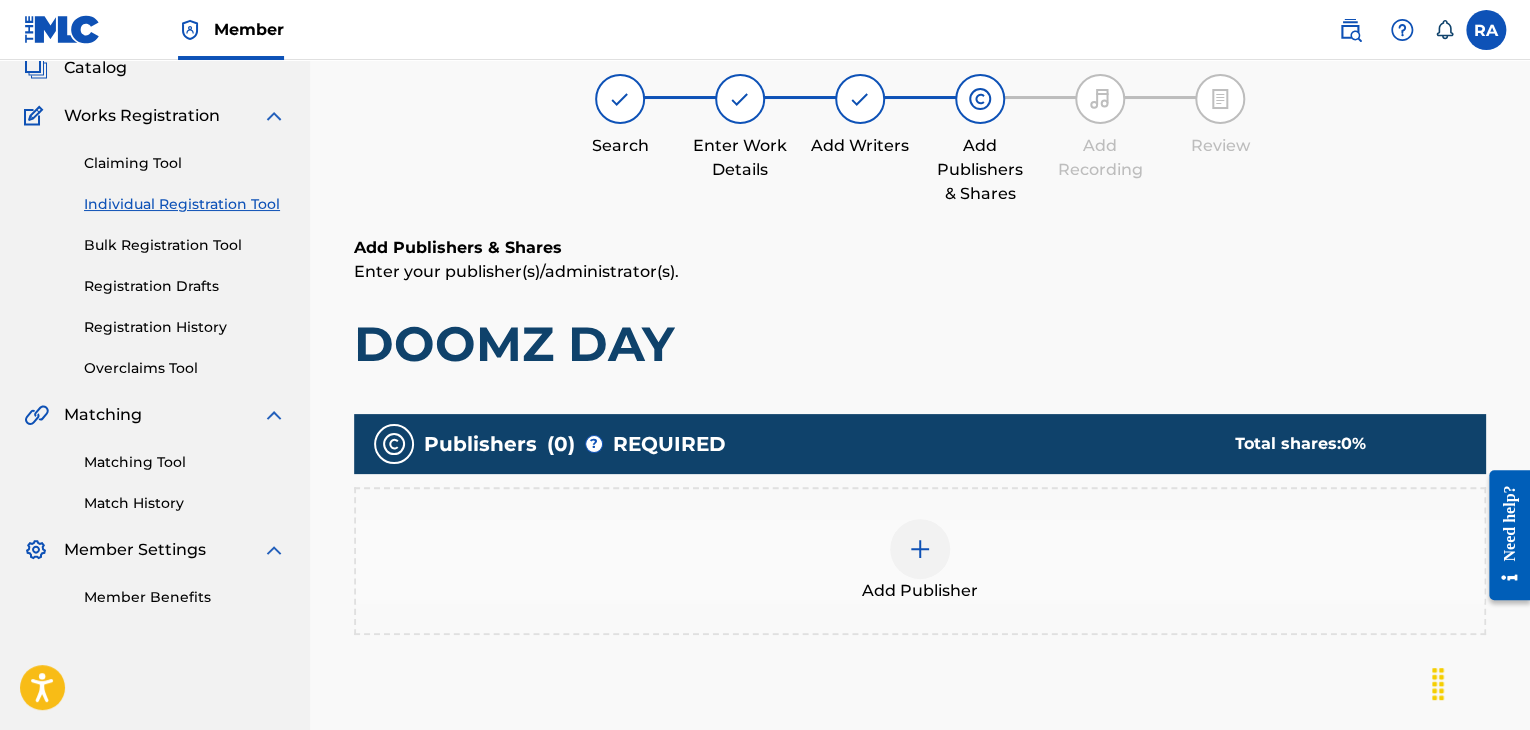 scroll, scrollTop: 90, scrollLeft: 0, axis: vertical 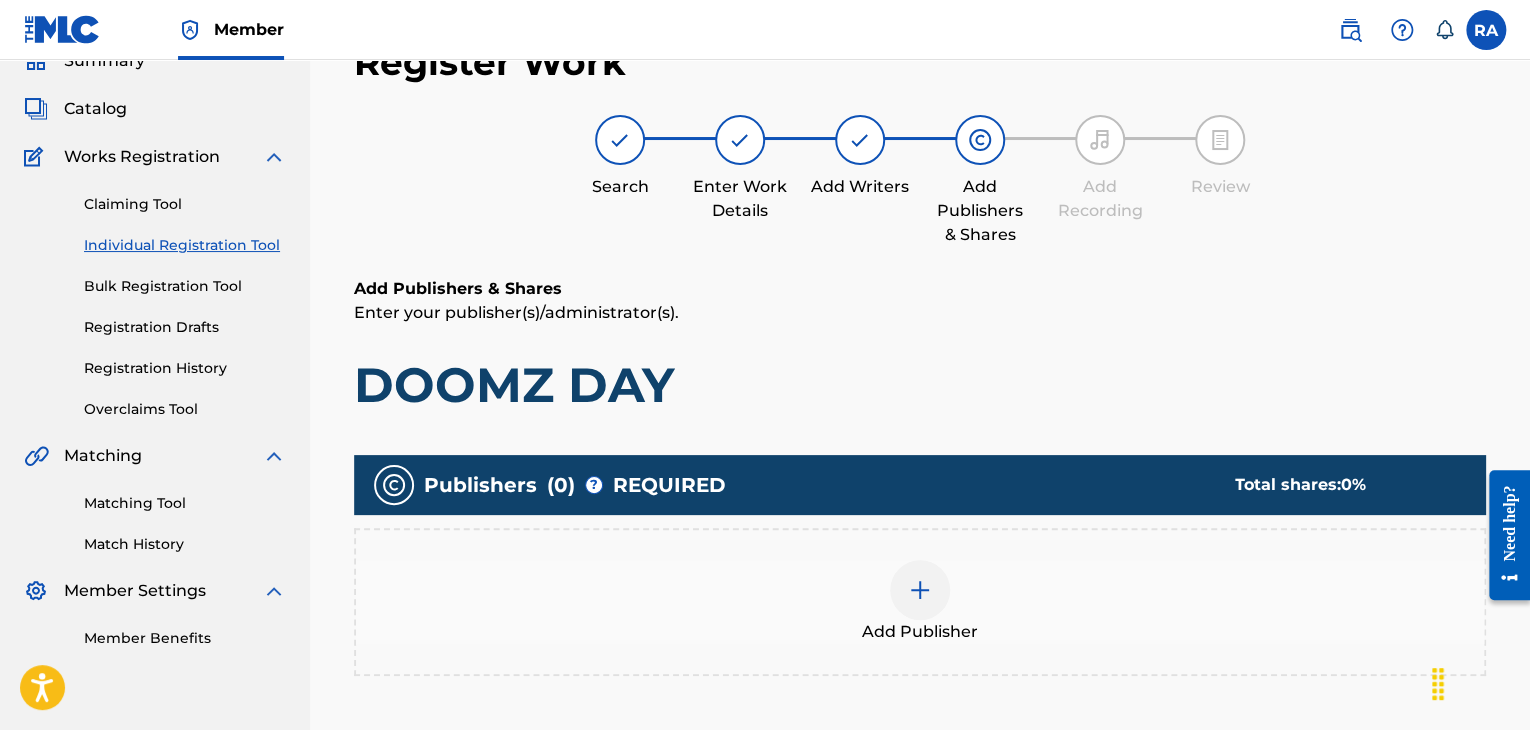 click at bounding box center (920, 590) 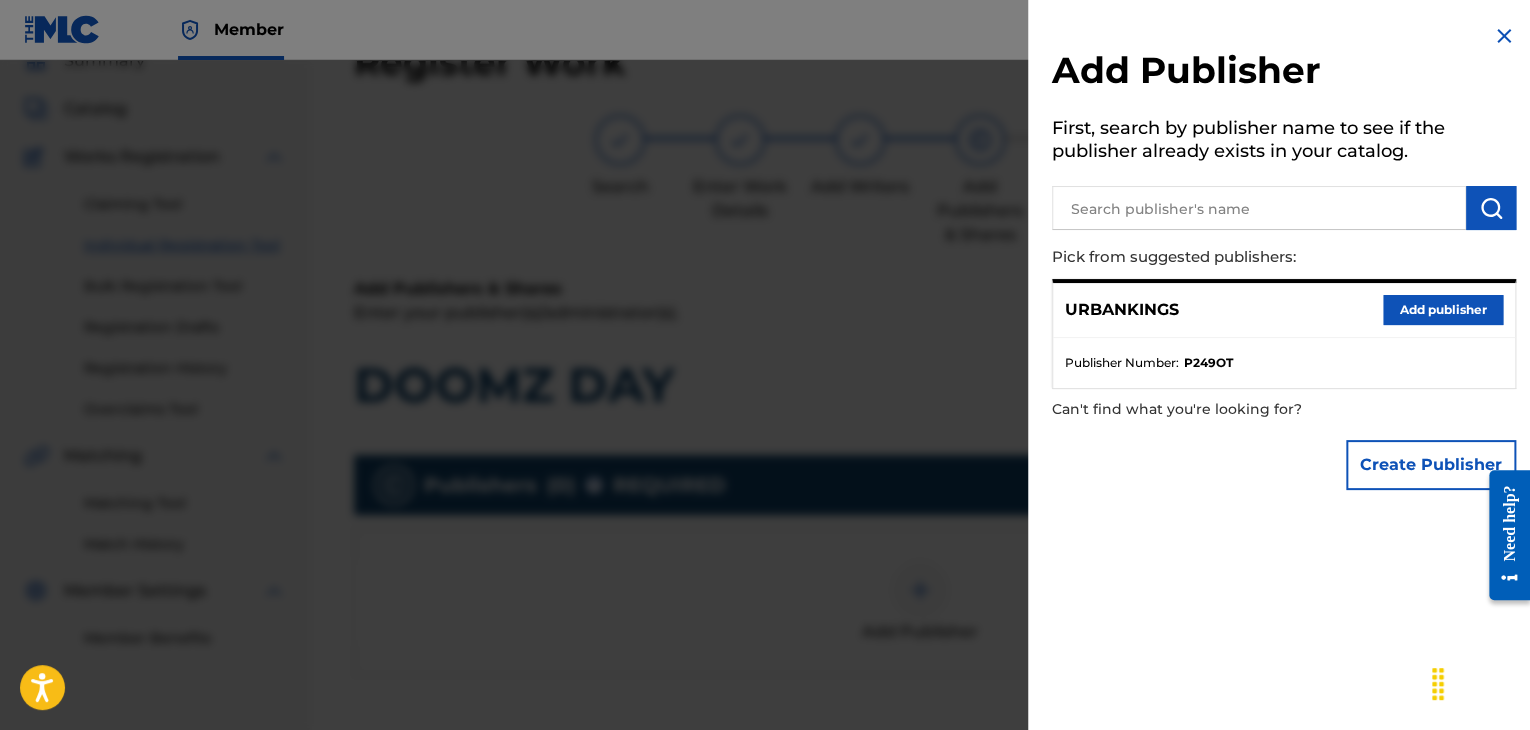 click on "Add publisher" at bounding box center (1443, 310) 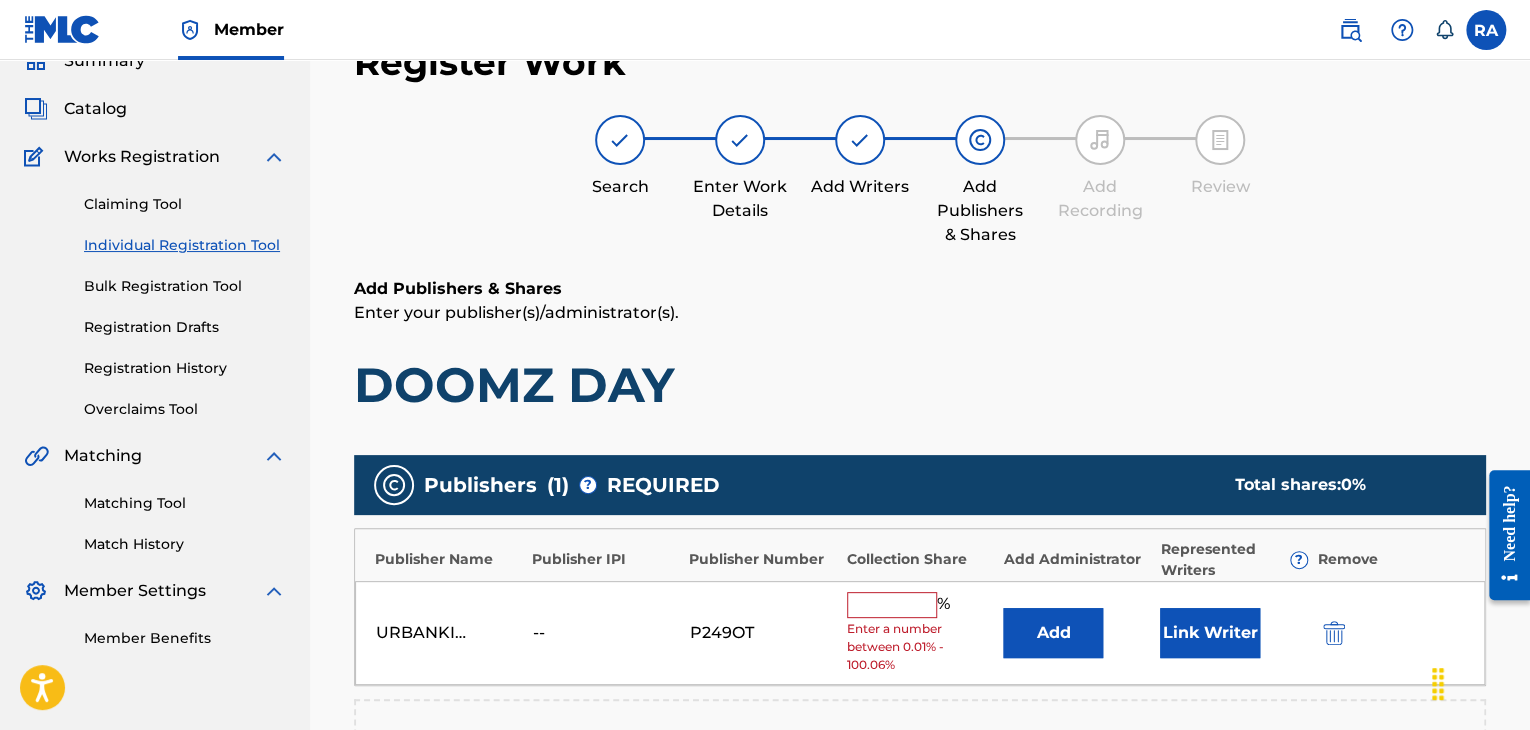 click at bounding box center (892, 605) 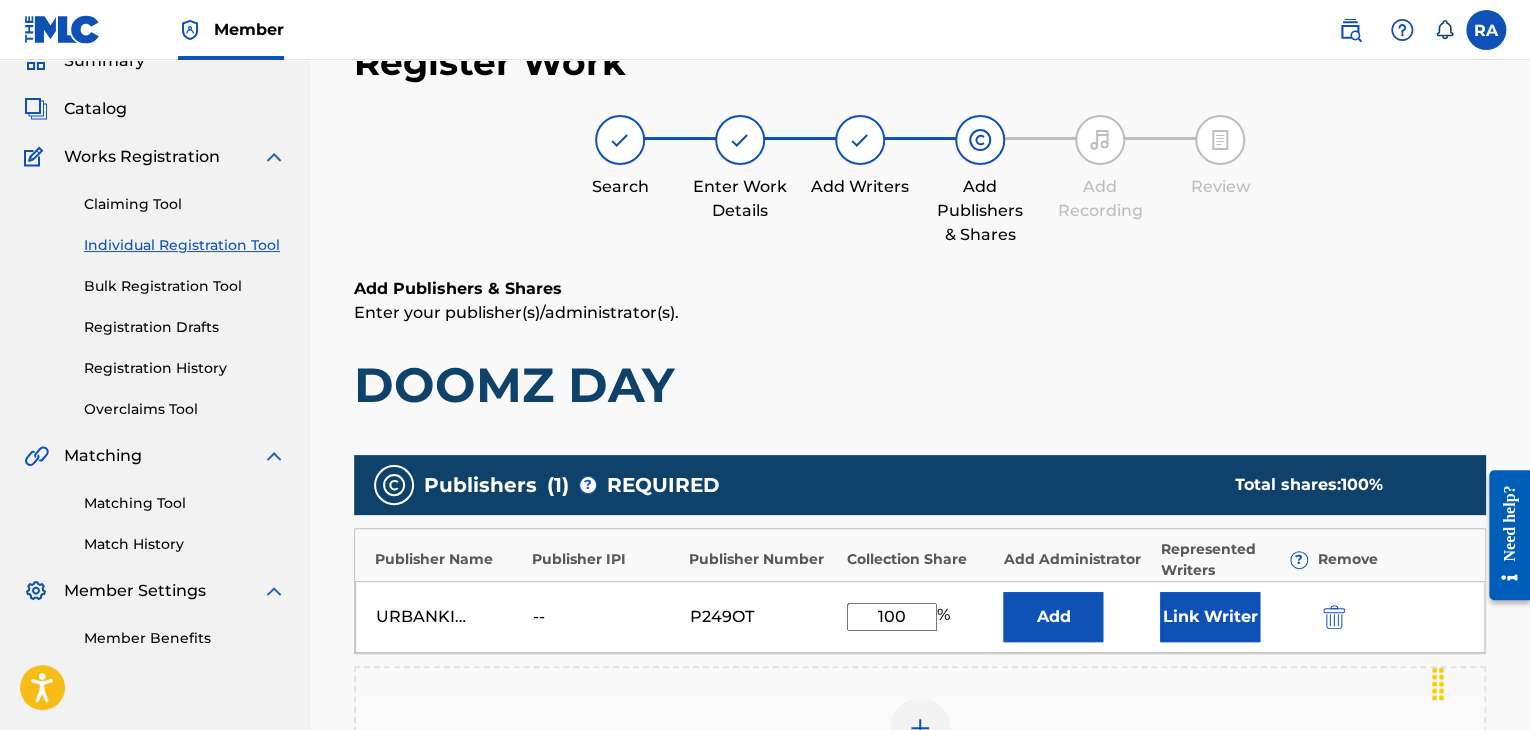 click on "Link Writer" at bounding box center (1210, 617) 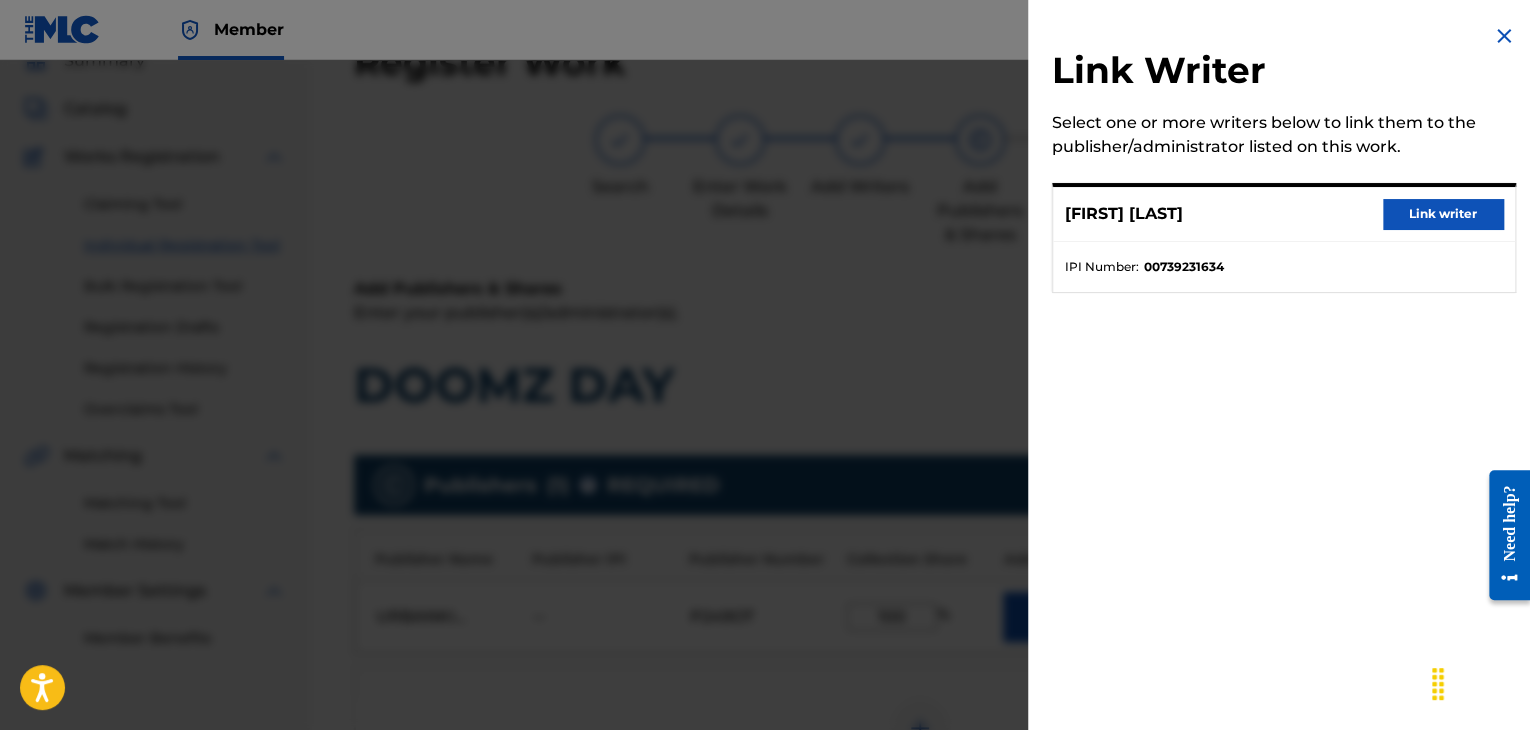 click on "Link writer" at bounding box center (1443, 214) 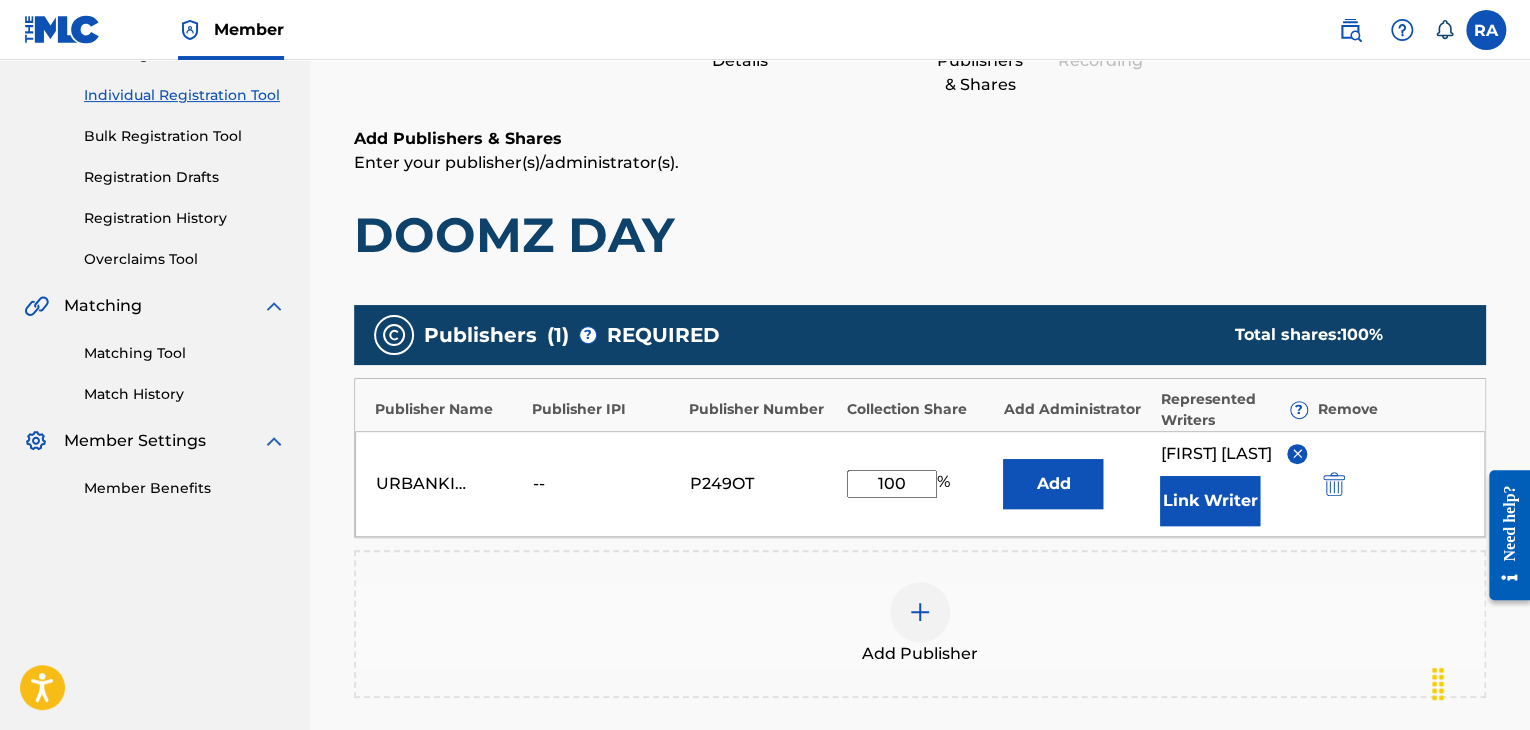 scroll, scrollTop: 490, scrollLeft: 0, axis: vertical 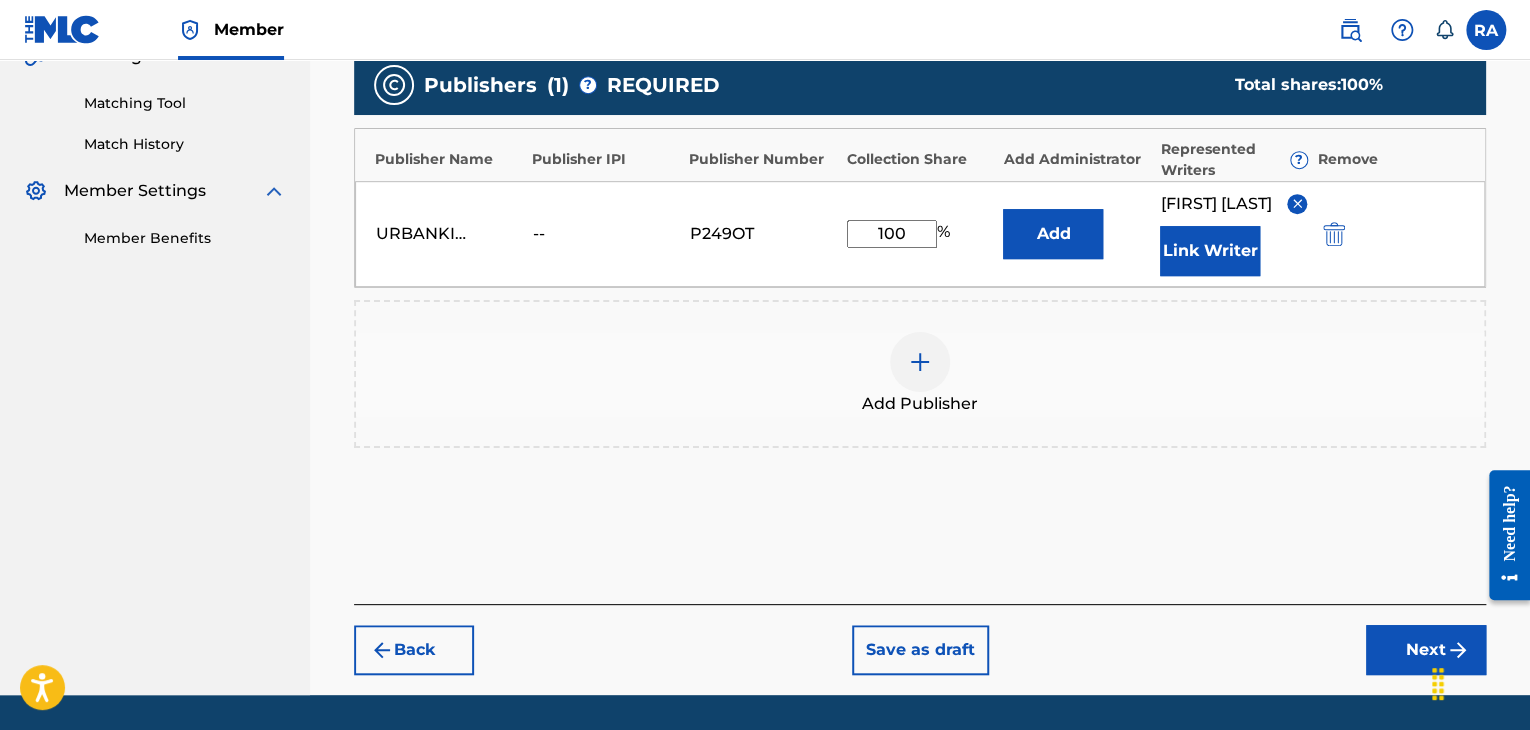 click at bounding box center [1438, 684] 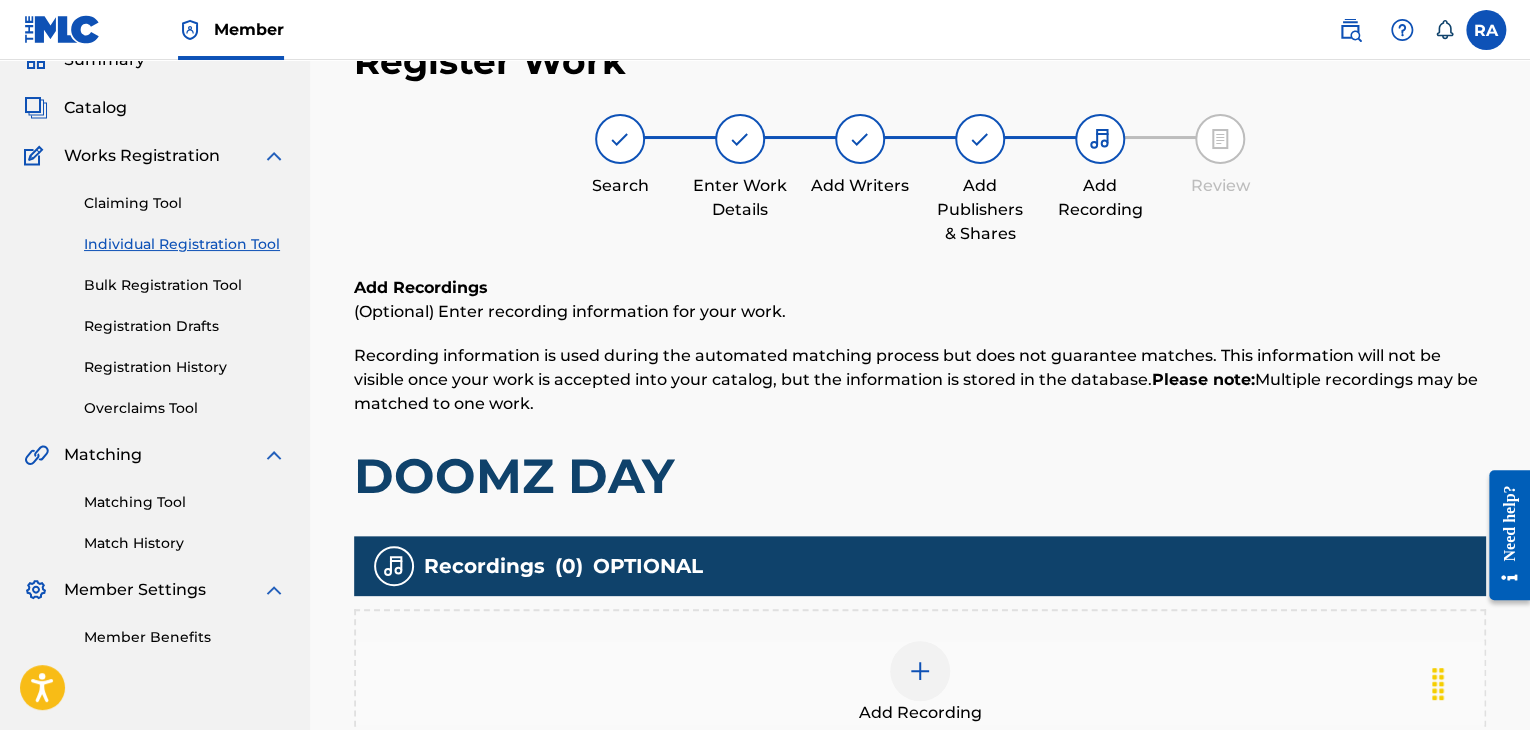 scroll, scrollTop: 90, scrollLeft: 0, axis: vertical 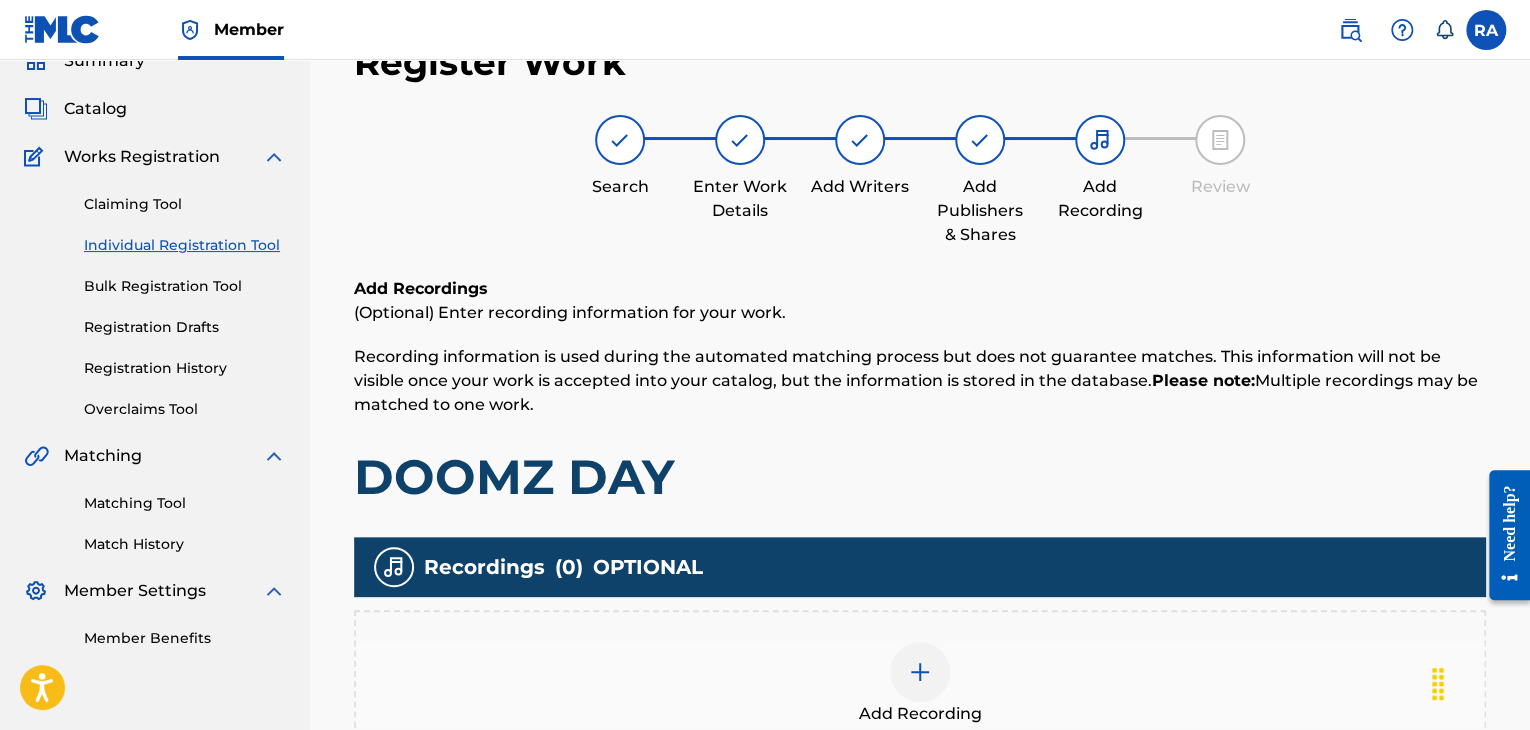 click at bounding box center [920, 672] 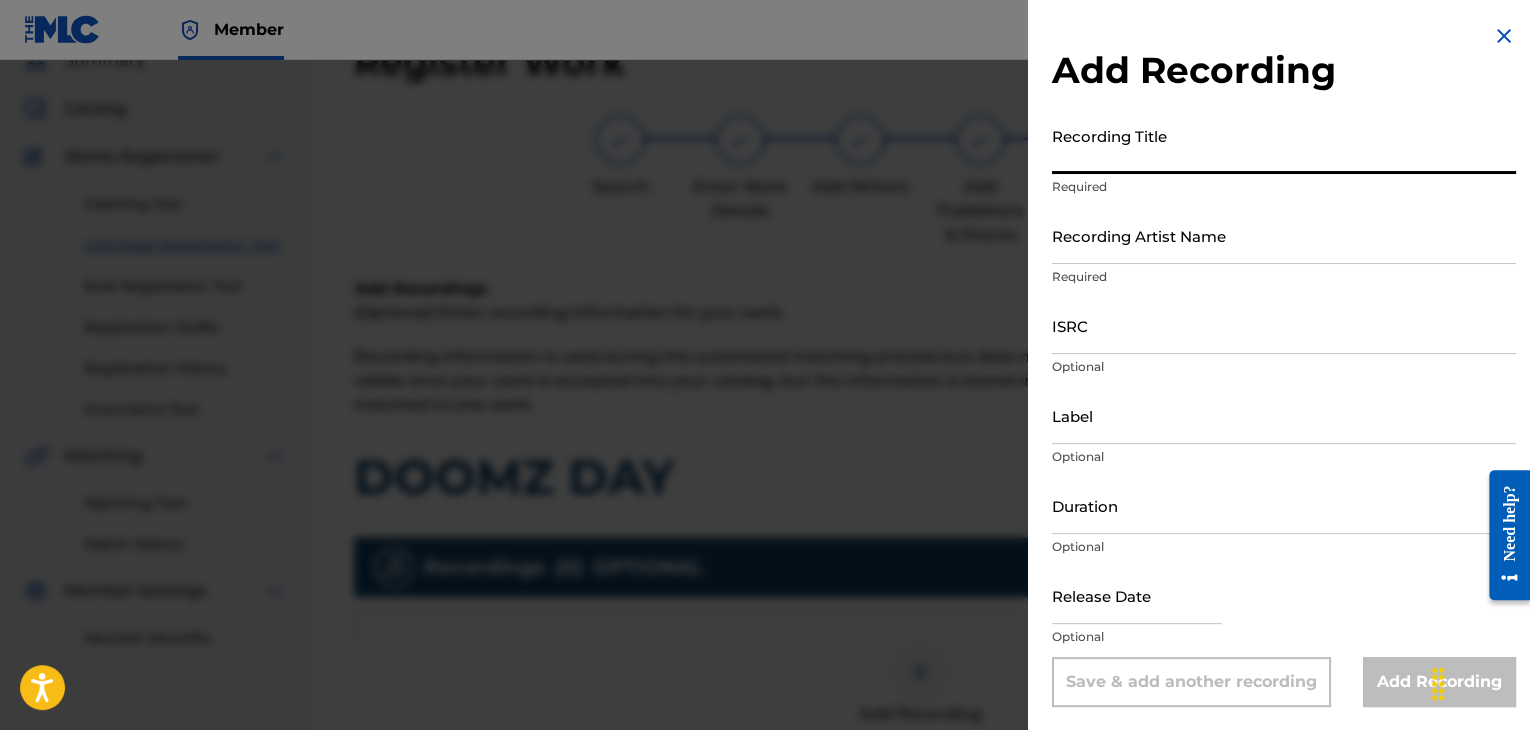 click on "Recording Title" at bounding box center (1284, 145) 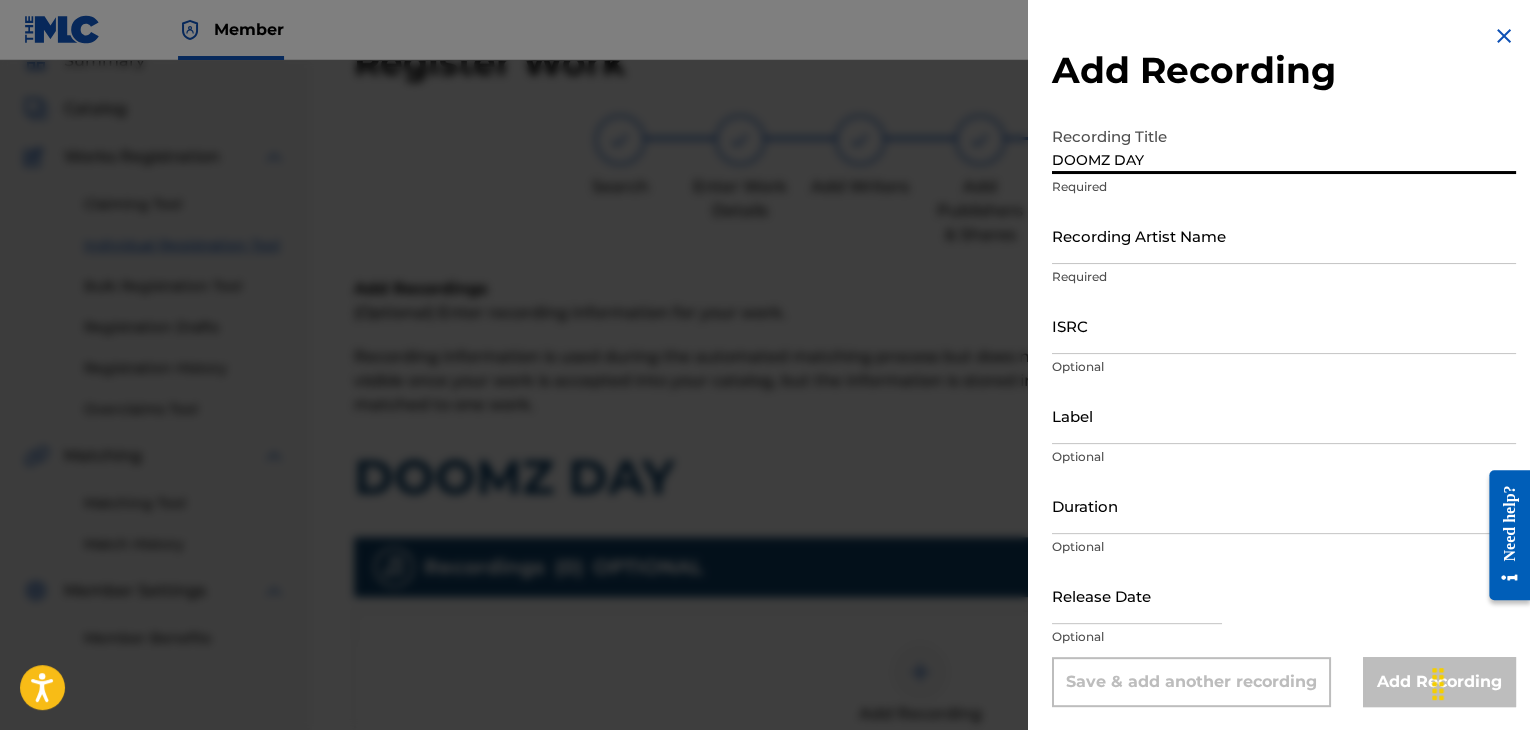 type on "DOOMZ DAY" 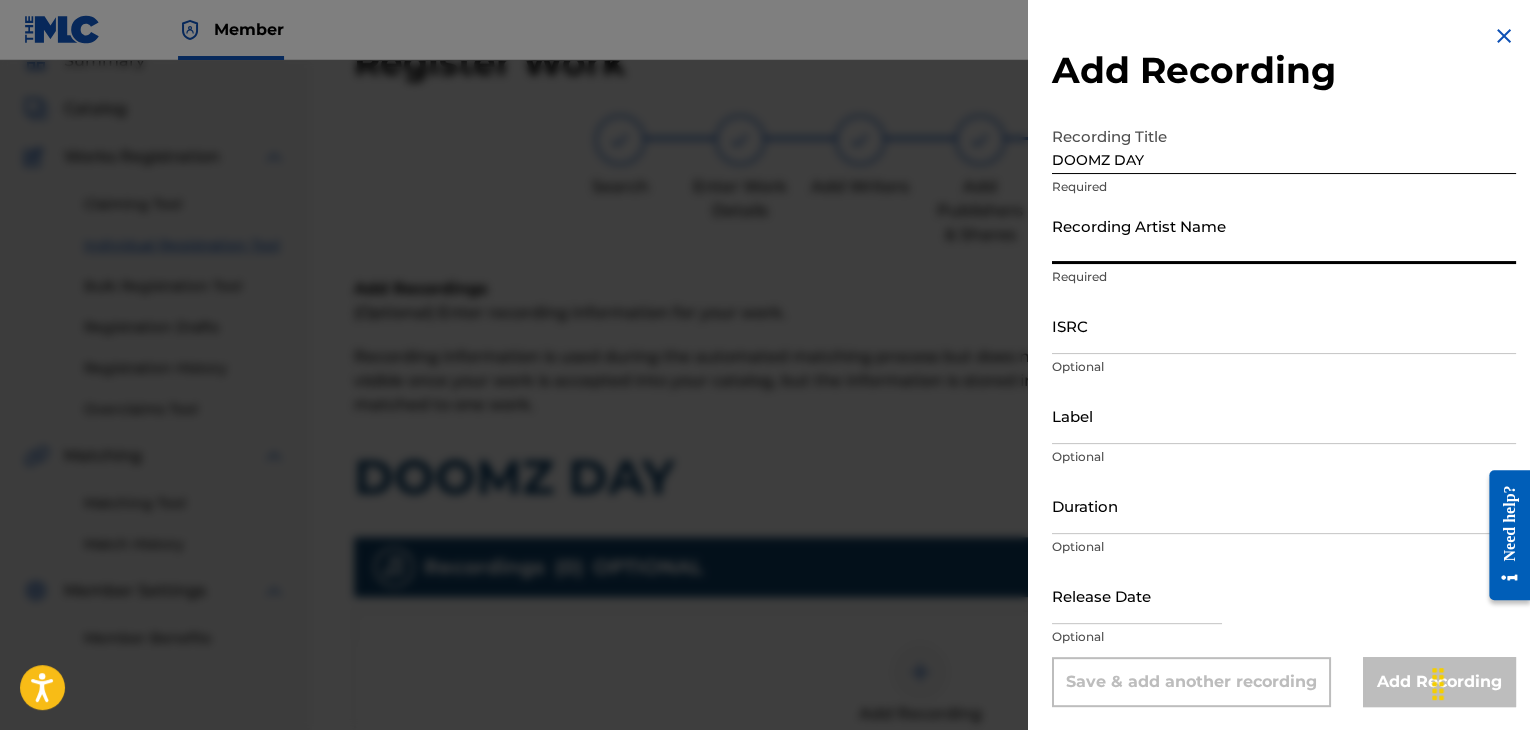 click on "Recording Artist Name" at bounding box center [1284, 235] 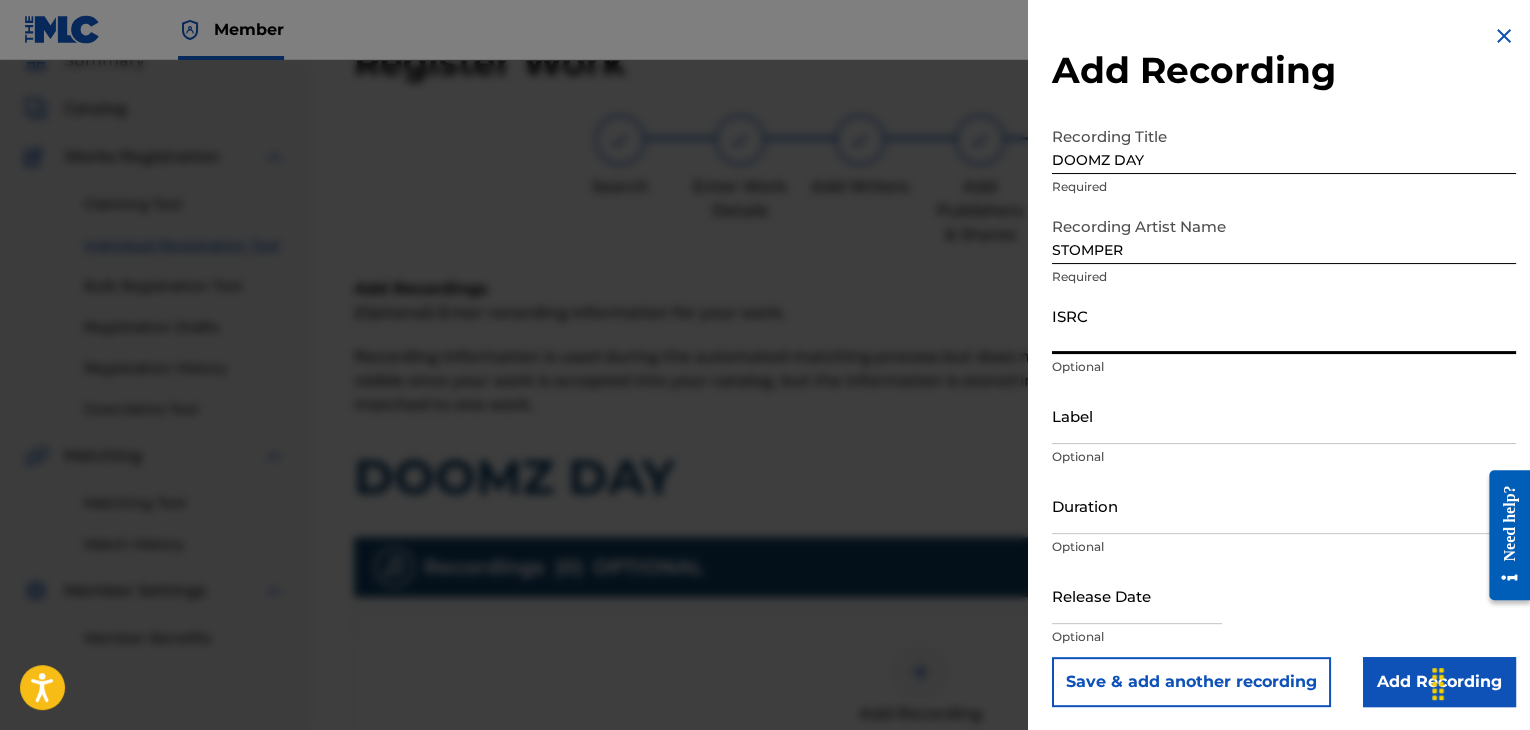 paste on "[NUMBER]" 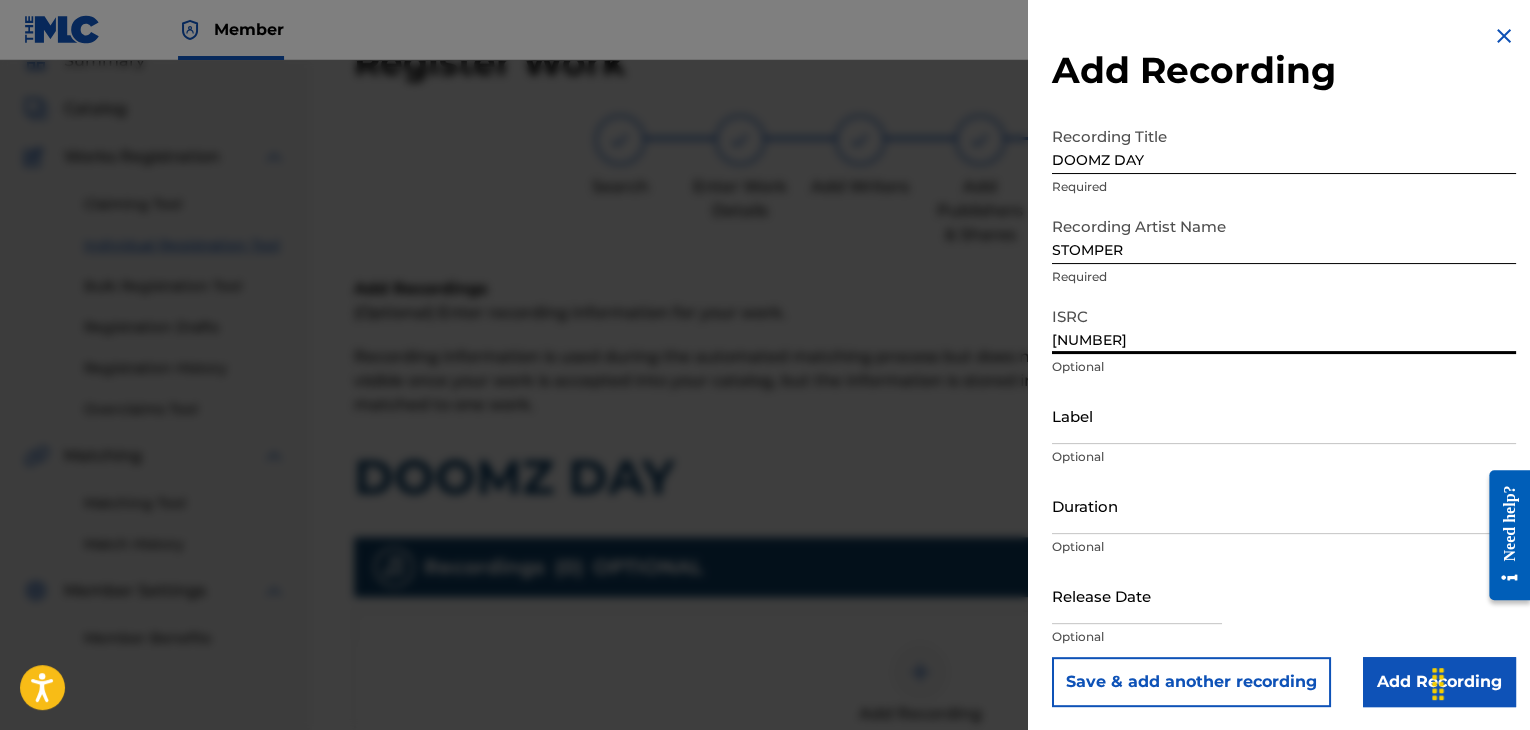 type on "[NUMBER]" 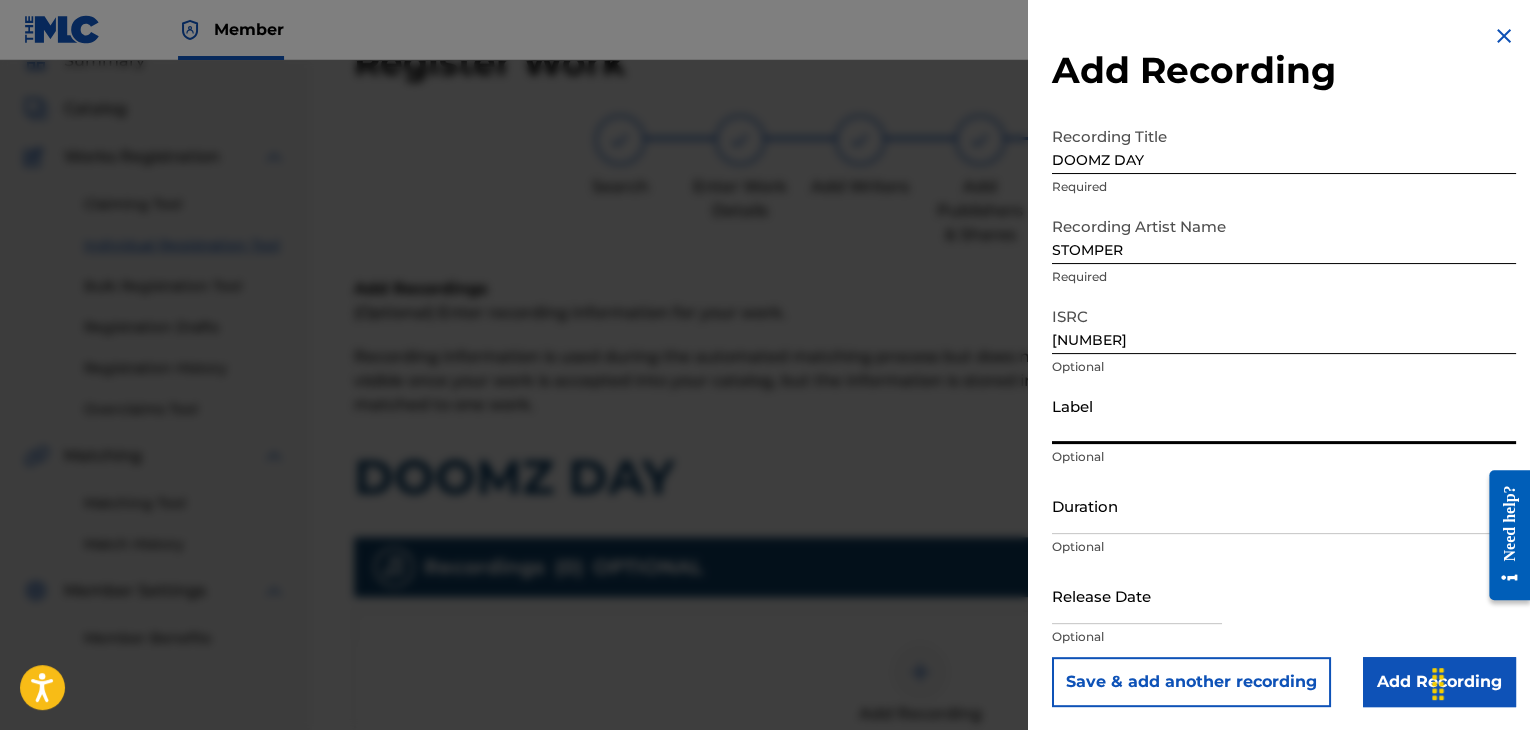 type on "Urban Kings Music Group" 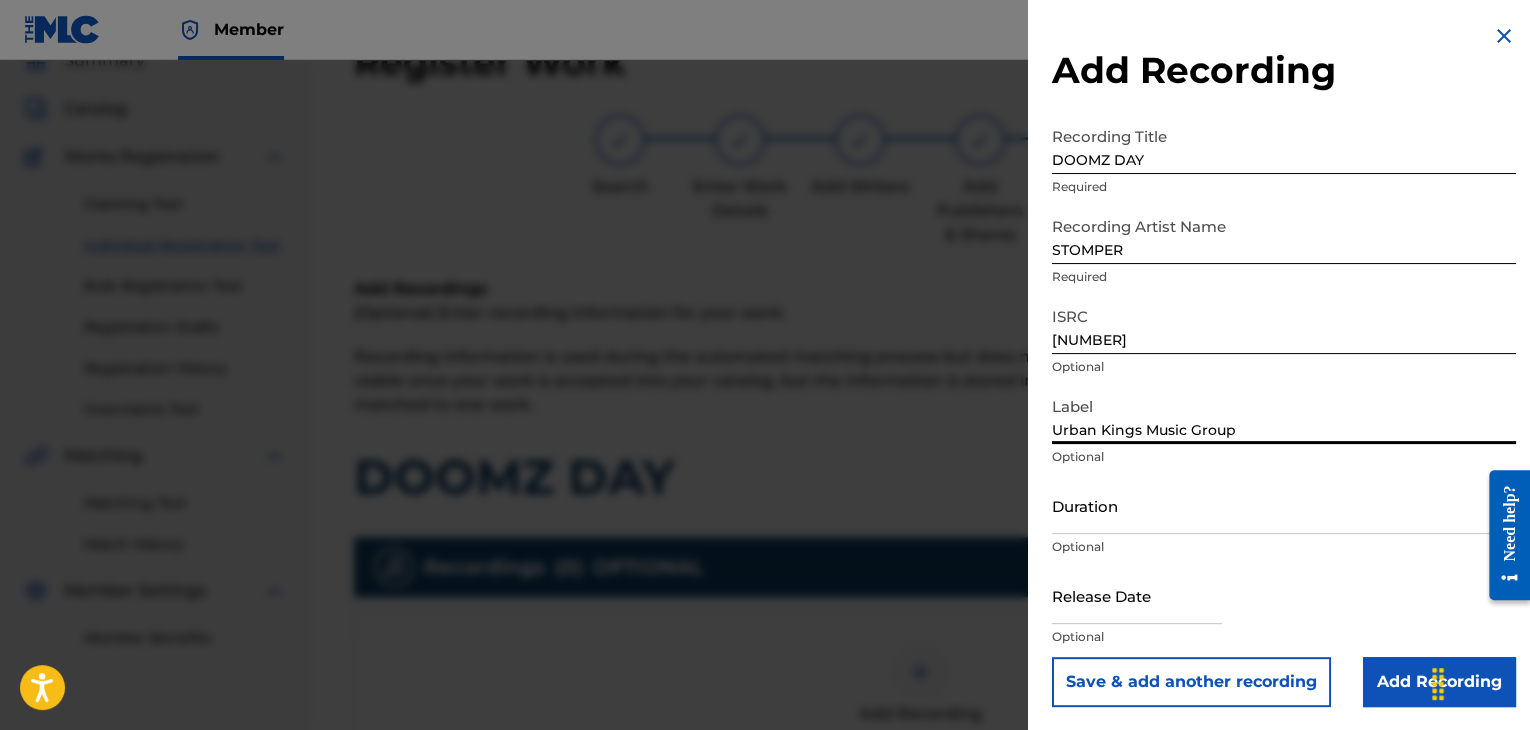click on "Add Recording Recording Title DOOMZ DAY Required Recording Artist Name STOMPER Required ISRC USPRZ1200036 Optional Label Urban Kings Music Group Optional Duration Optional Release Date Optional Save & add another recording Add Recording" at bounding box center [1284, 365] 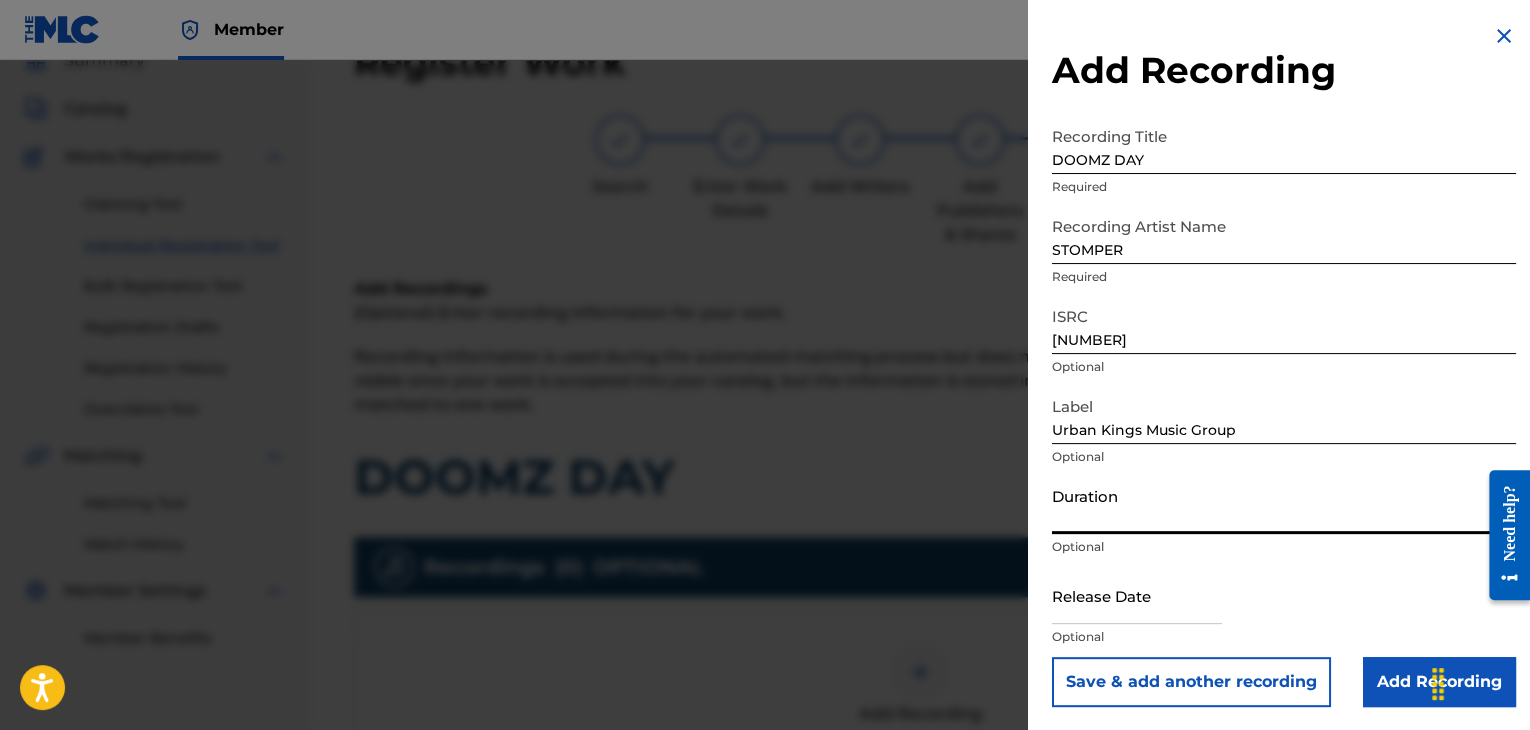 click on "Duration" at bounding box center [1284, 505] 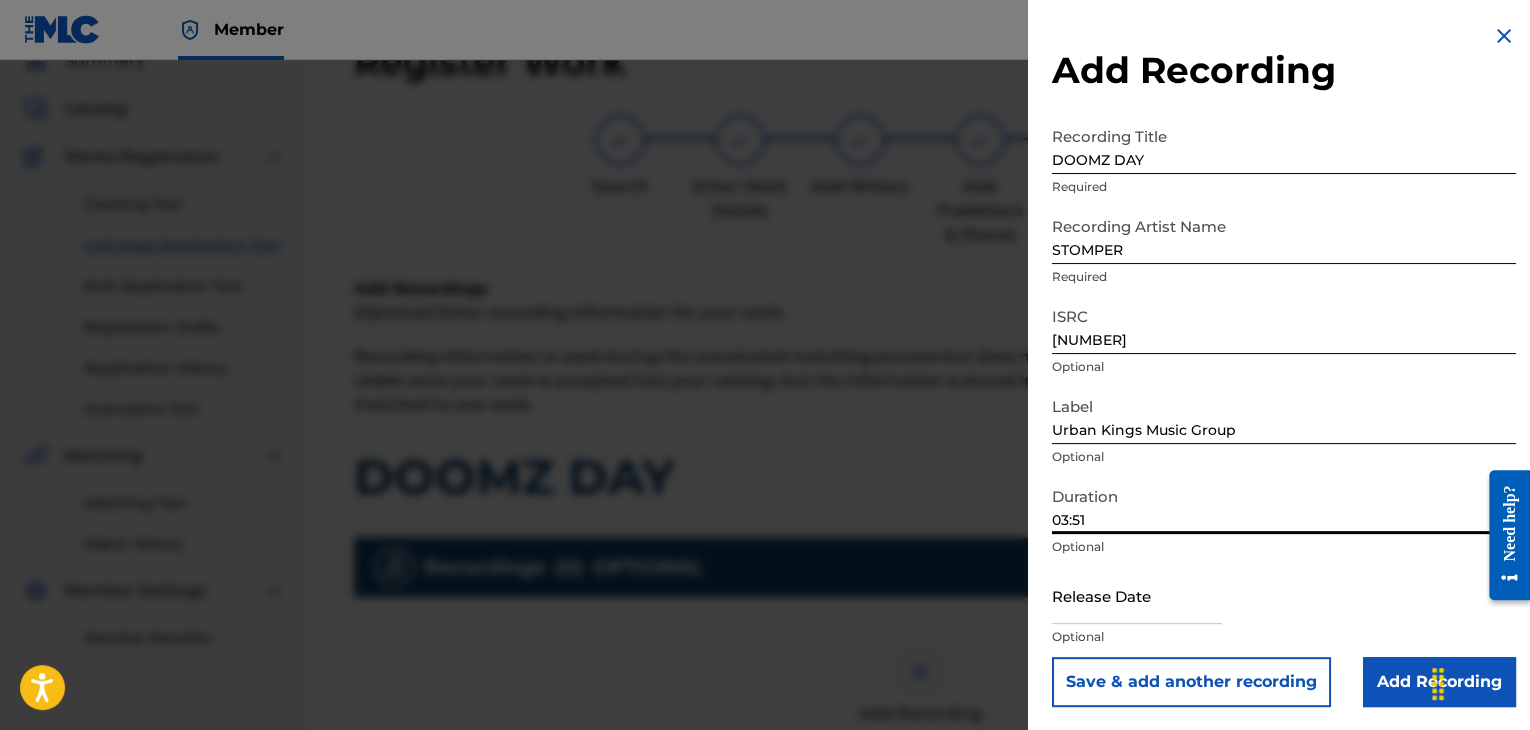 type on "03:51" 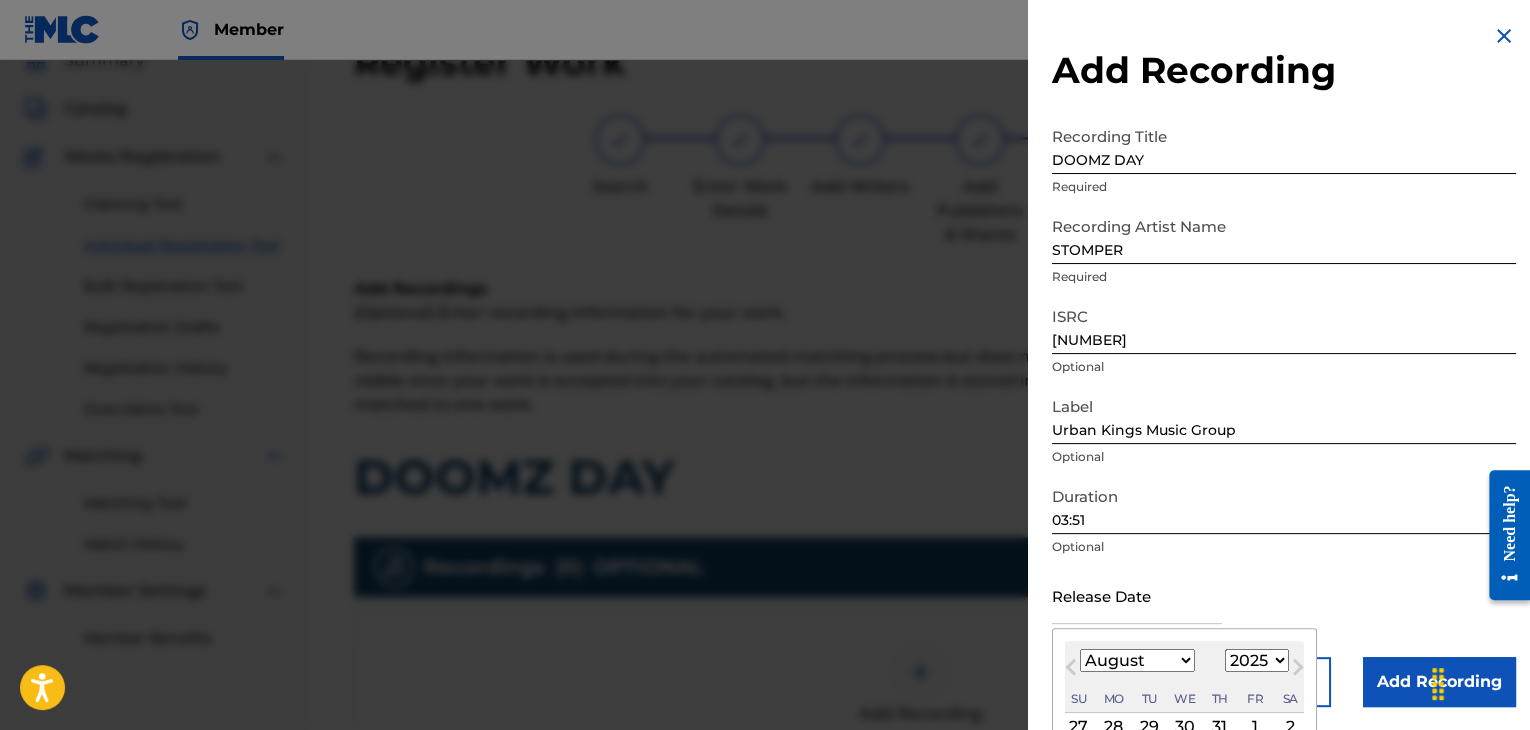 click on "January February March April May June July August September October November December" at bounding box center (1137, 660) 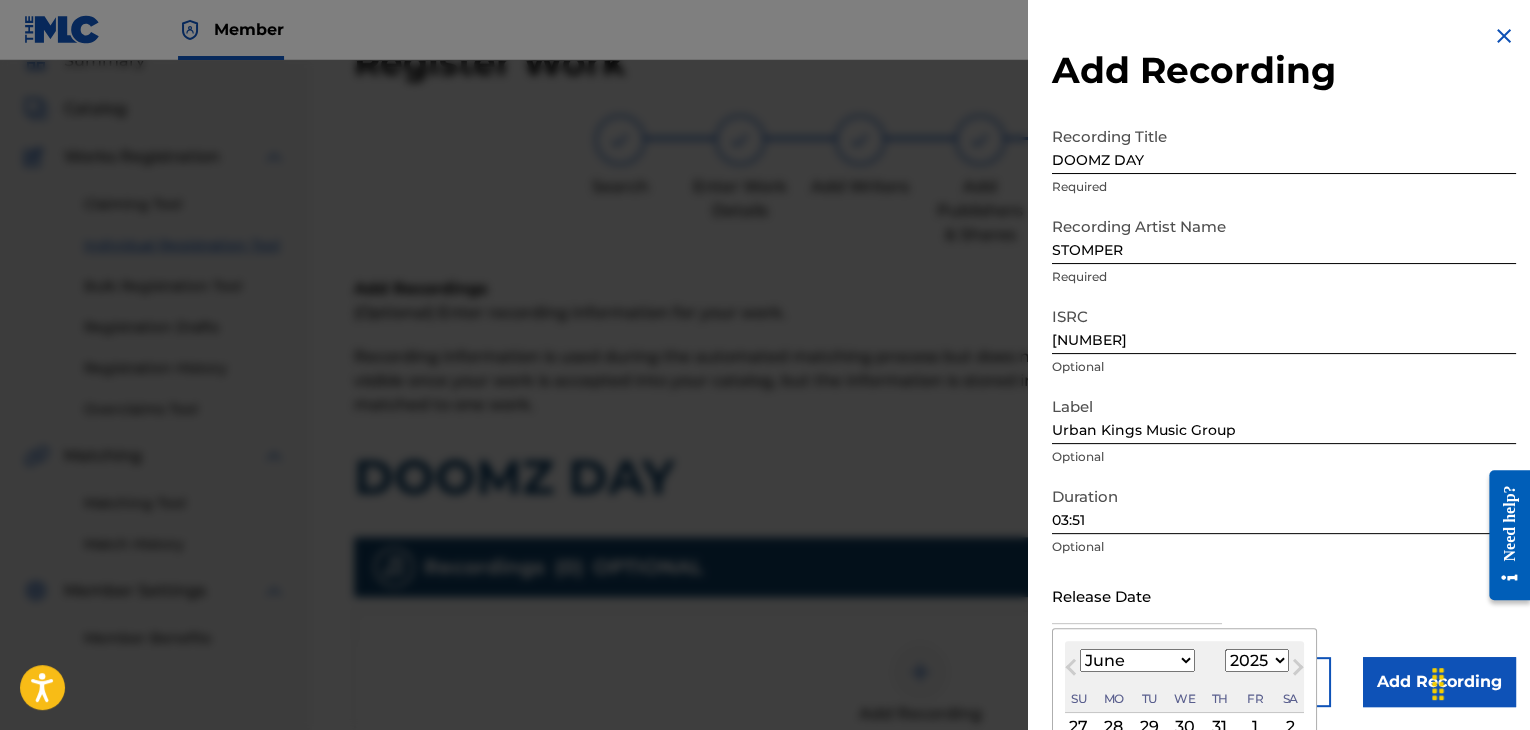 click on "January February March April May June July August September October November December" at bounding box center (1137, 660) 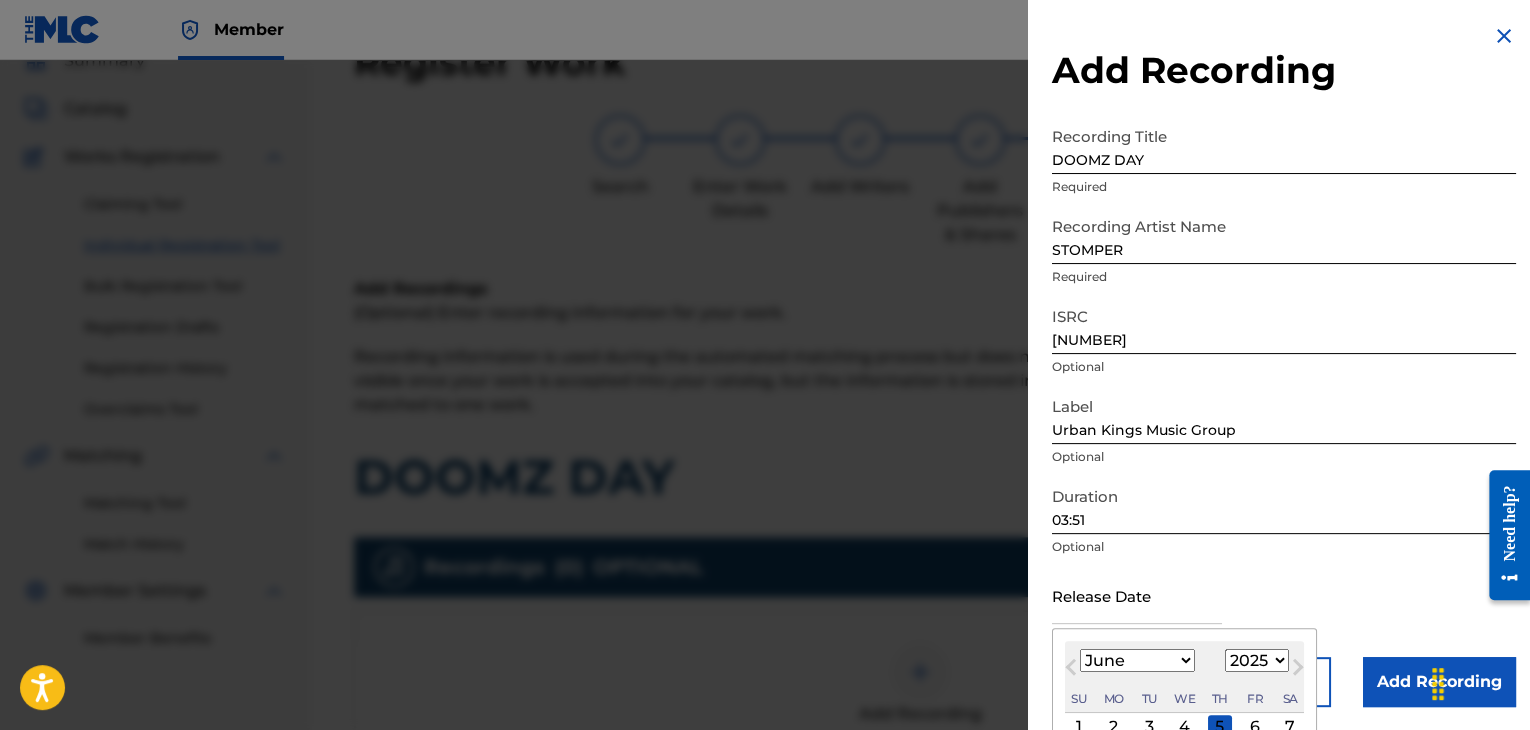 click on "1899 1900 1901 1902 1903 1904 1905 1906 1907 1908 1909 1910 1911 1912 1913 1914 1915 1916 1917 1918 1919 1920 1921 1922 1923 1924 1925 1926 1927 1928 1929 1930 1931 1932 1933 1934 1935 1936 1937 1938 1939 1940 1941 1942 1943 1944 1945 1946 1947 1948 1949 1950 1951 1952 1953 1954 1955 1956 1957 1958 1959 1960 1961 1962 1963 1964 1965 1966 1967 1968 1969 1970 1971 1972 1973 1974 1975 1976 1977 1978 1979 1980 1981 1982 1983 1984 1985 1986 1987 1988 1989 1990 1991 1992 1993 1994 1995 1996 1997 1998 1999 2000 2001 2002 2003 2004 2005 2006 2007 2008 2009 2010 2011 2012 2013 2014 2015 2016 2017 2018 2019 2020 2021 2022 2023 2024 2025 2026 2027 2028 2029 2030 2031 2032 2033 2034 2035 2036 2037 2038 2039 2040 2041 2042 2043 2044 2045 2046 2047 2048 2049 2050 2051 2052 2053 2054 2055 2056 2057 2058 2059 2060 2061 2062 2063 2064 2065 2066 2067 2068 2069 2070 2071 2072 2073 2074 2075 2076 2077 2078 2079 2080 2081 2082 2083 2084 2085 2086 2087 2088 2089 2090 2091 2092 2093 2094 2095 2096 2097 2098 2099 2100" at bounding box center [1257, 660] 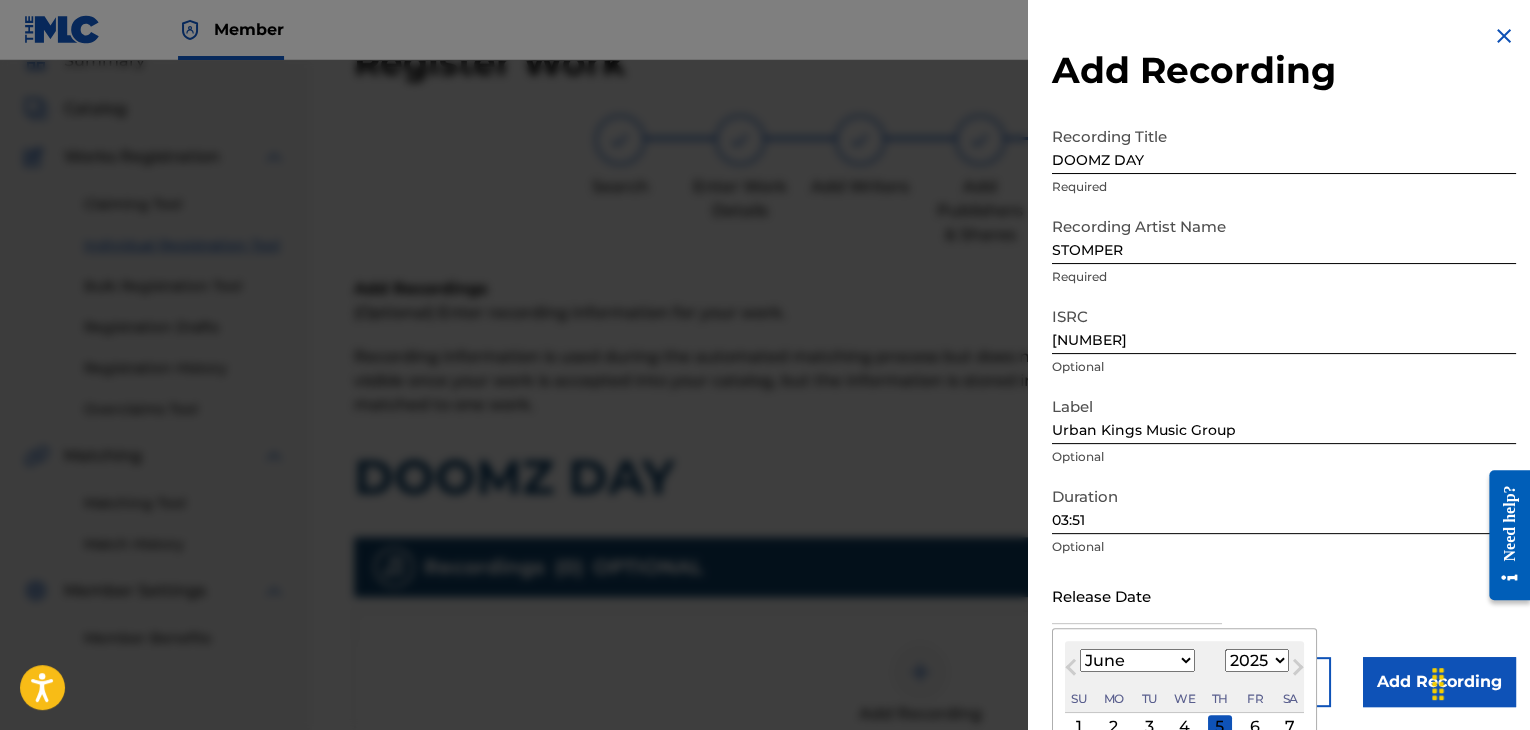 select on "2012" 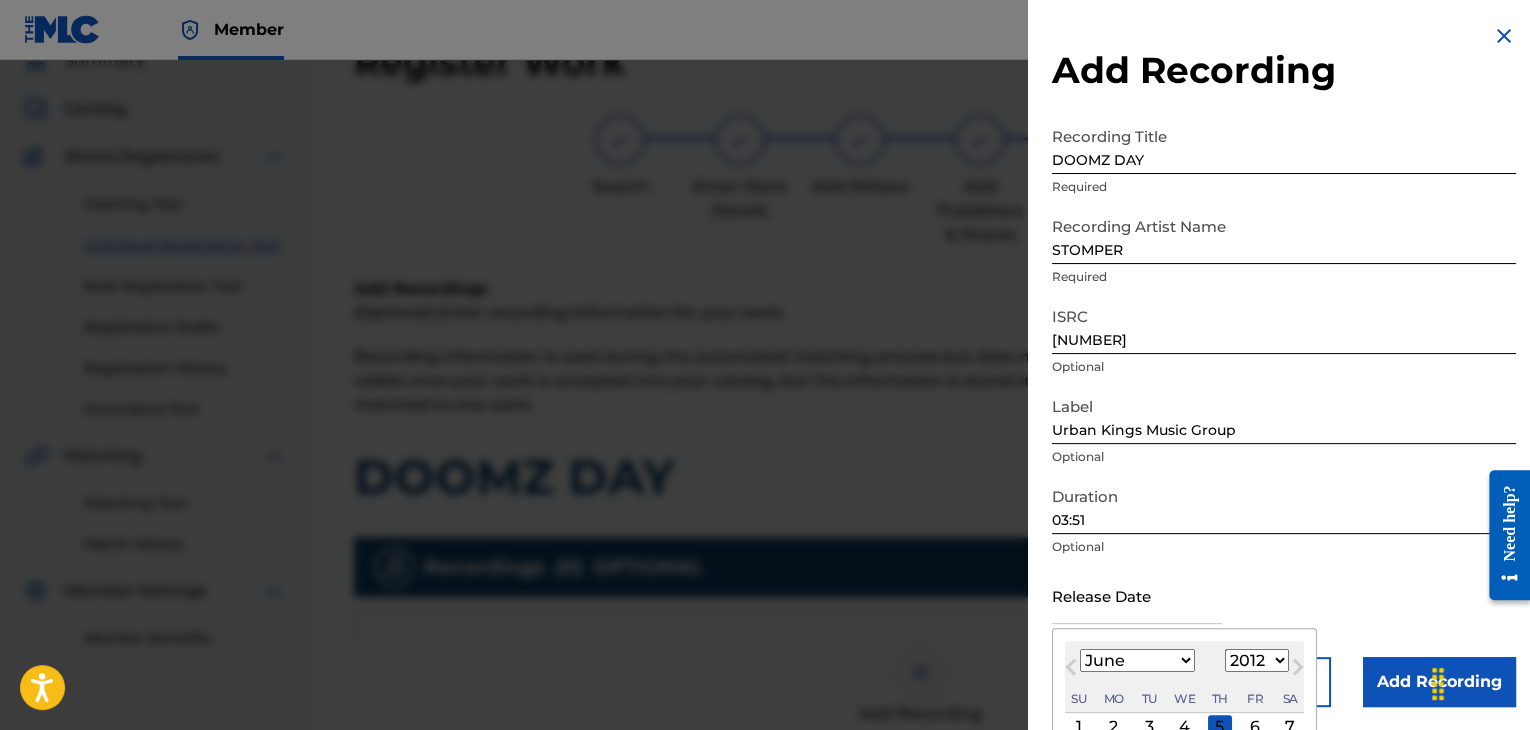 click on "1899 1900 1901 1902 1903 1904 1905 1906 1907 1908 1909 1910 1911 1912 1913 1914 1915 1916 1917 1918 1919 1920 1921 1922 1923 1924 1925 1926 1927 1928 1929 1930 1931 1932 1933 1934 1935 1936 1937 1938 1939 1940 1941 1942 1943 1944 1945 1946 1947 1948 1949 1950 1951 1952 1953 1954 1955 1956 1957 1958 1959 1960 1961 1962 1963 1964 1965 1966 1967 1968 1969 1970 1971 1972 1973 1974 1975 1976 1977 1978 1979 1980 1981 1982 1983 1984 1985 1986 1987 1988 1989 1990 1991 1992 1993 1994 1995 1996 1997 1998 1999 2000 2001 2002 2003 2004 2005 2006 2007 2008 2009 2010 2011 2012 2013 2014 2015 2016 2017 2018 2019 2020 2021 2022 2023 2024 2025 2026 2027 2028 2029 2030 2031 2032 2033 2034 2035 2036 2037 2038 2039 2040 2041 2042 2043 2044 2045 2046 2047 2048 2049 2050 2051 2052 2053 2054 2055 2056 2057 2058 2059 2060 2061 2062 2063 2064 2065 2066 2067 2068 2069 2070 2071 2072 2073 2074 2075 2076 2077 2078 2079 2080 2081 2082 2083 2084 2085 2086 2087 2088 2089 2090 2091 2092 2093 2094 2095 2096 2097 2098 2099 2100" at bounding box center (1257, 660) 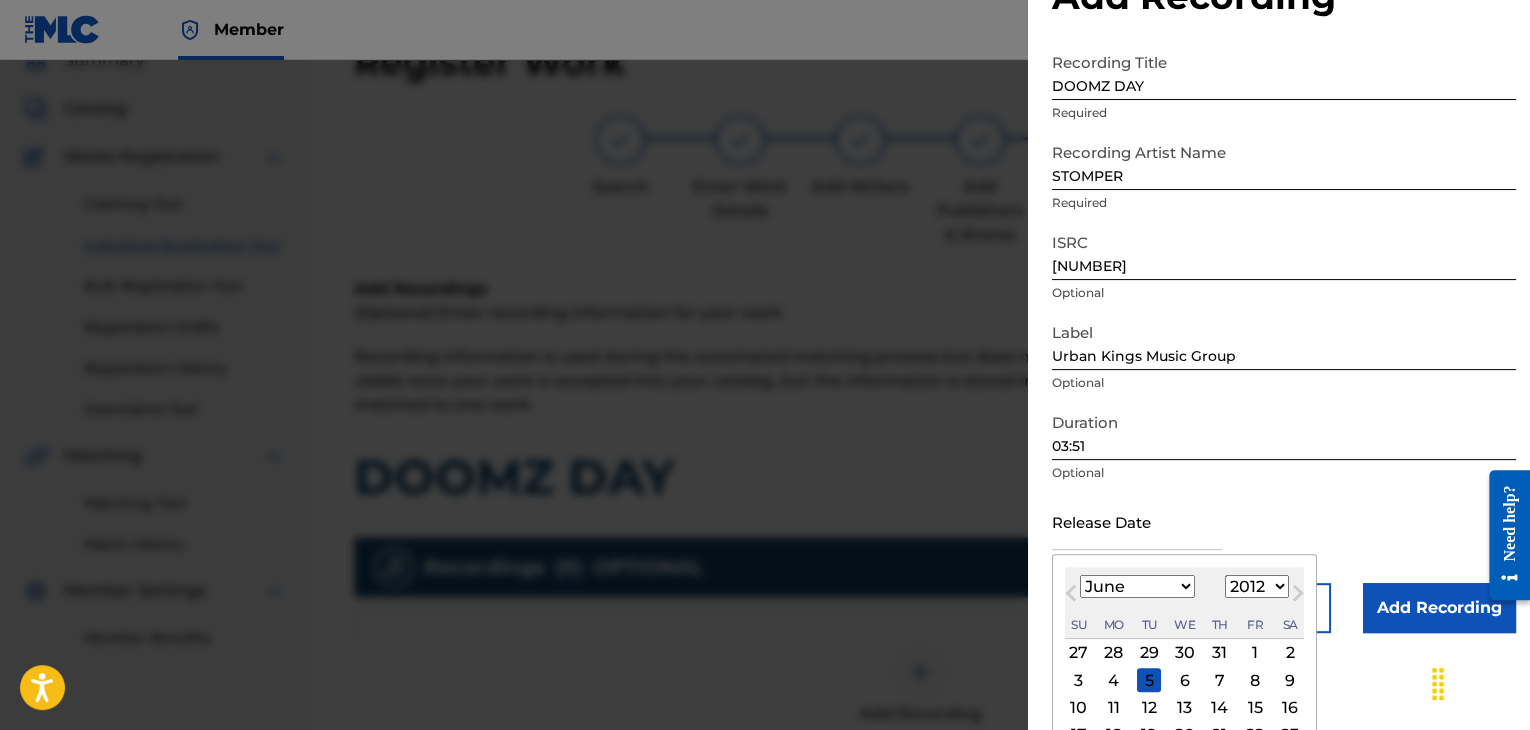 scroll, scrollTop: 160, scrollLeft: 0, axis: vertical 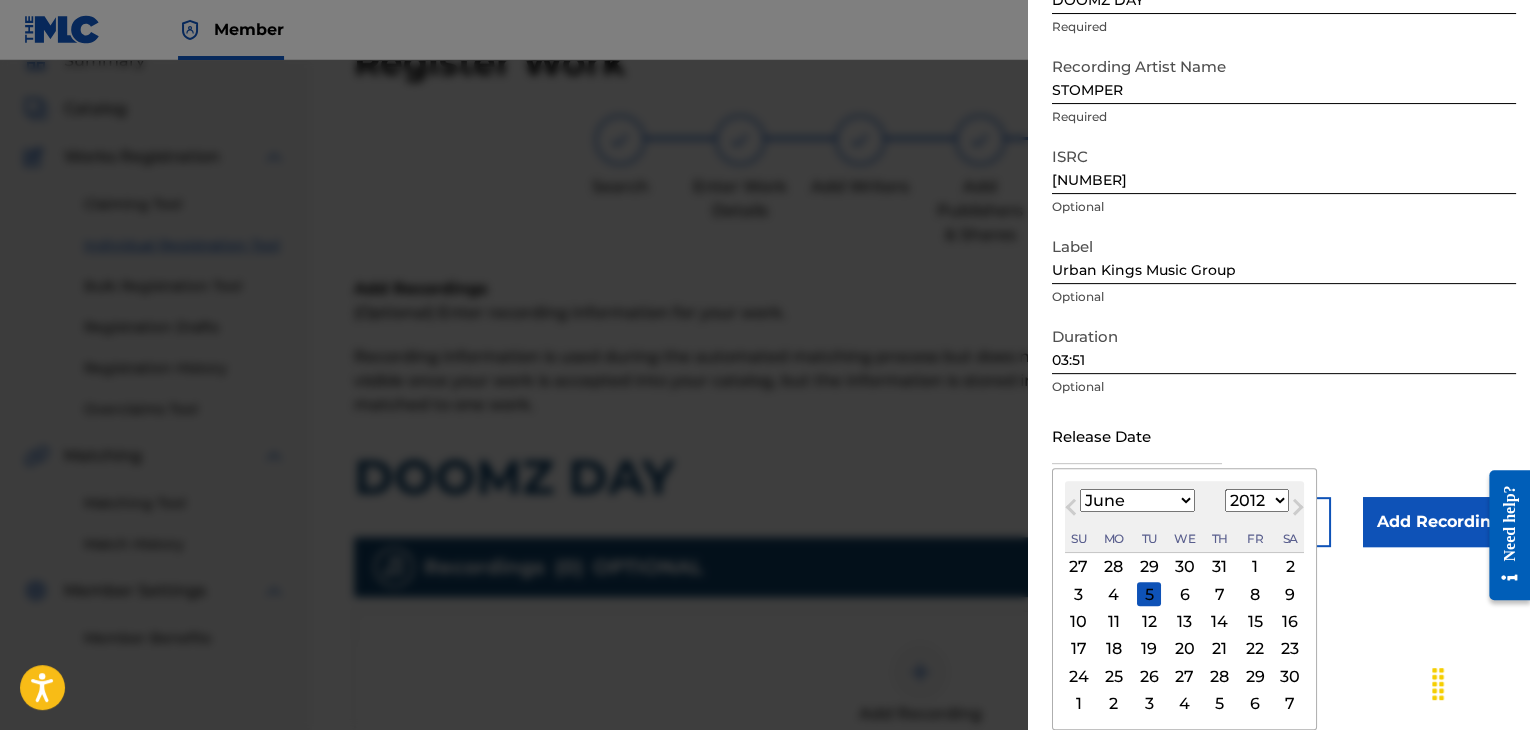 click on "19" at bounding box center [1149, 649] 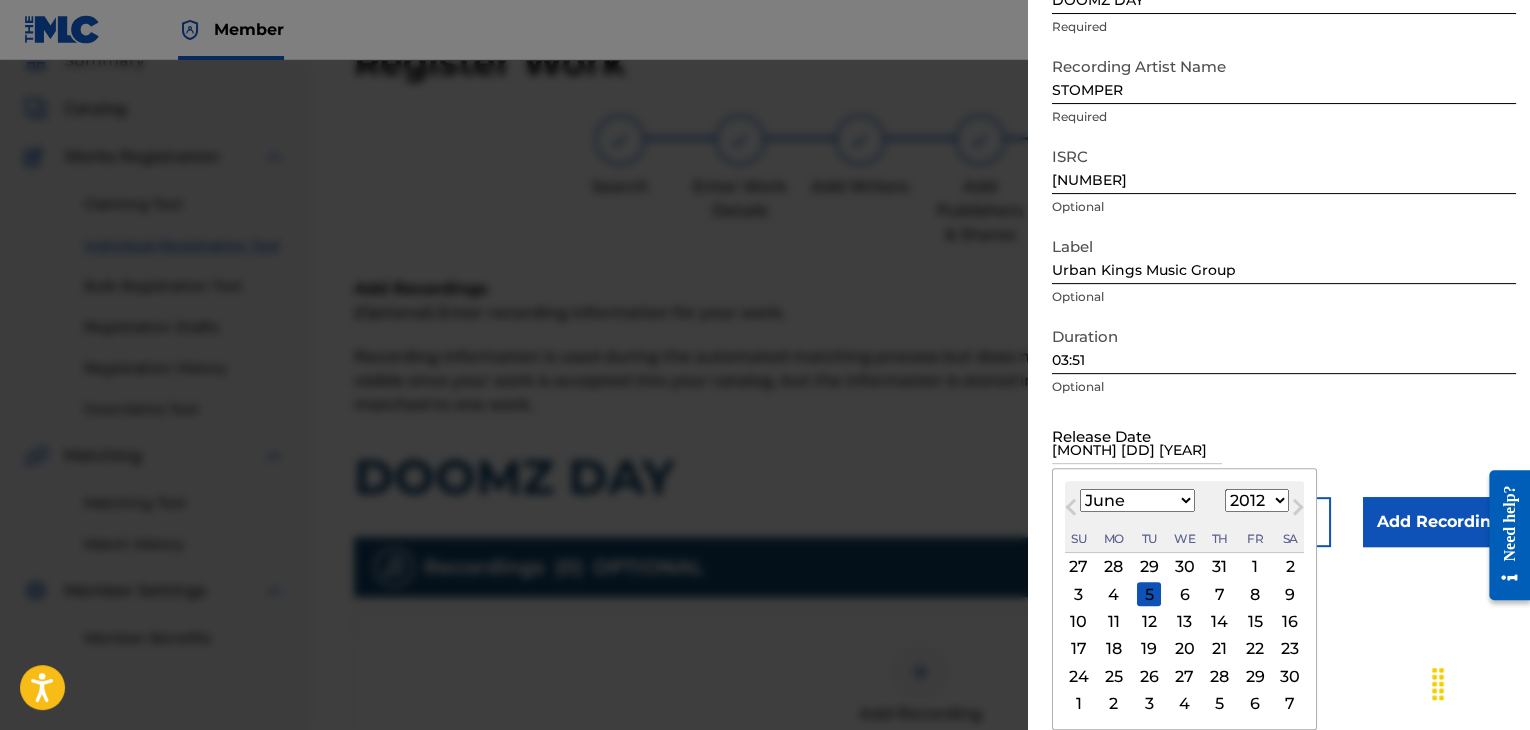scroll, scrollTop: 1, scrollLeft: 0, axis: vertical 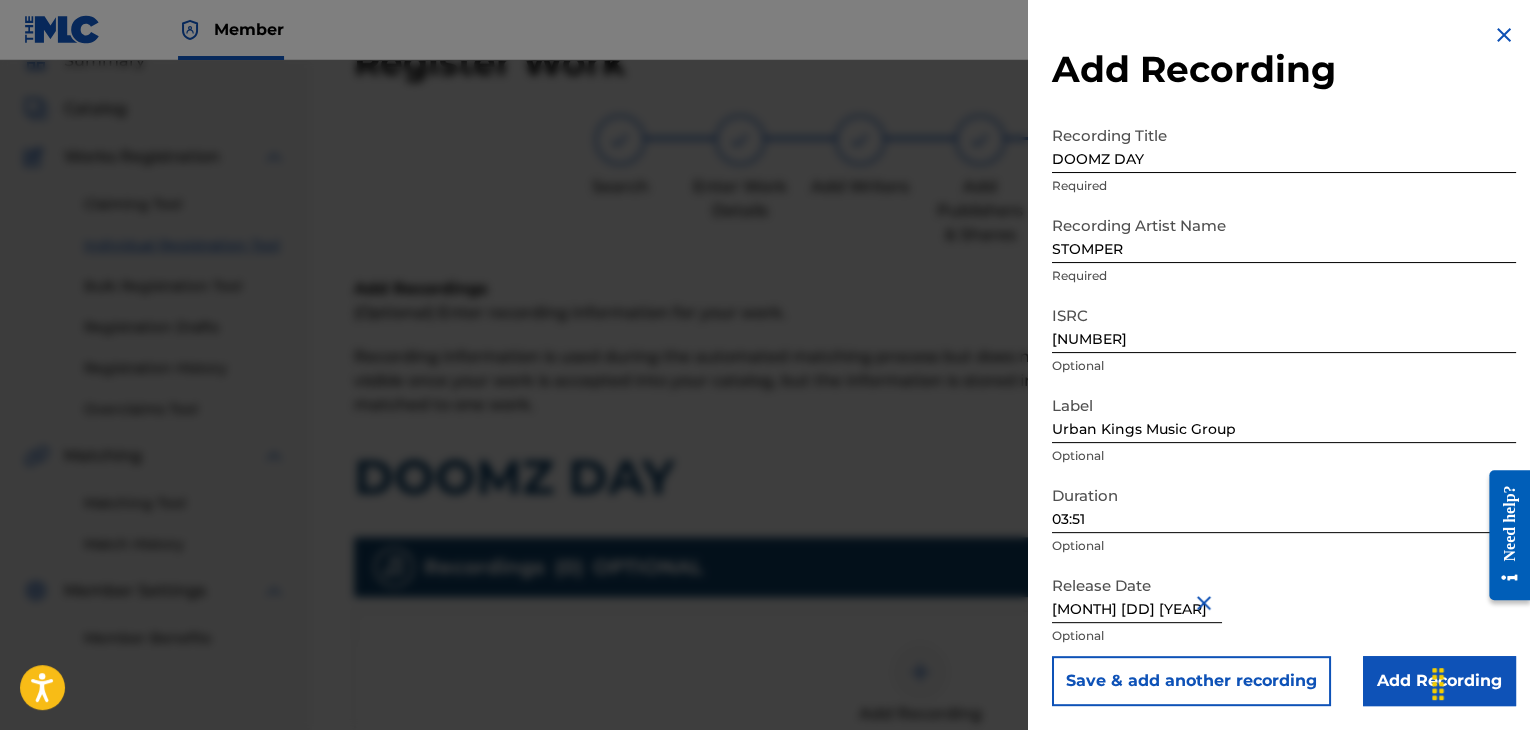 click on "Add Recording" at bounding box center [1439, 681] 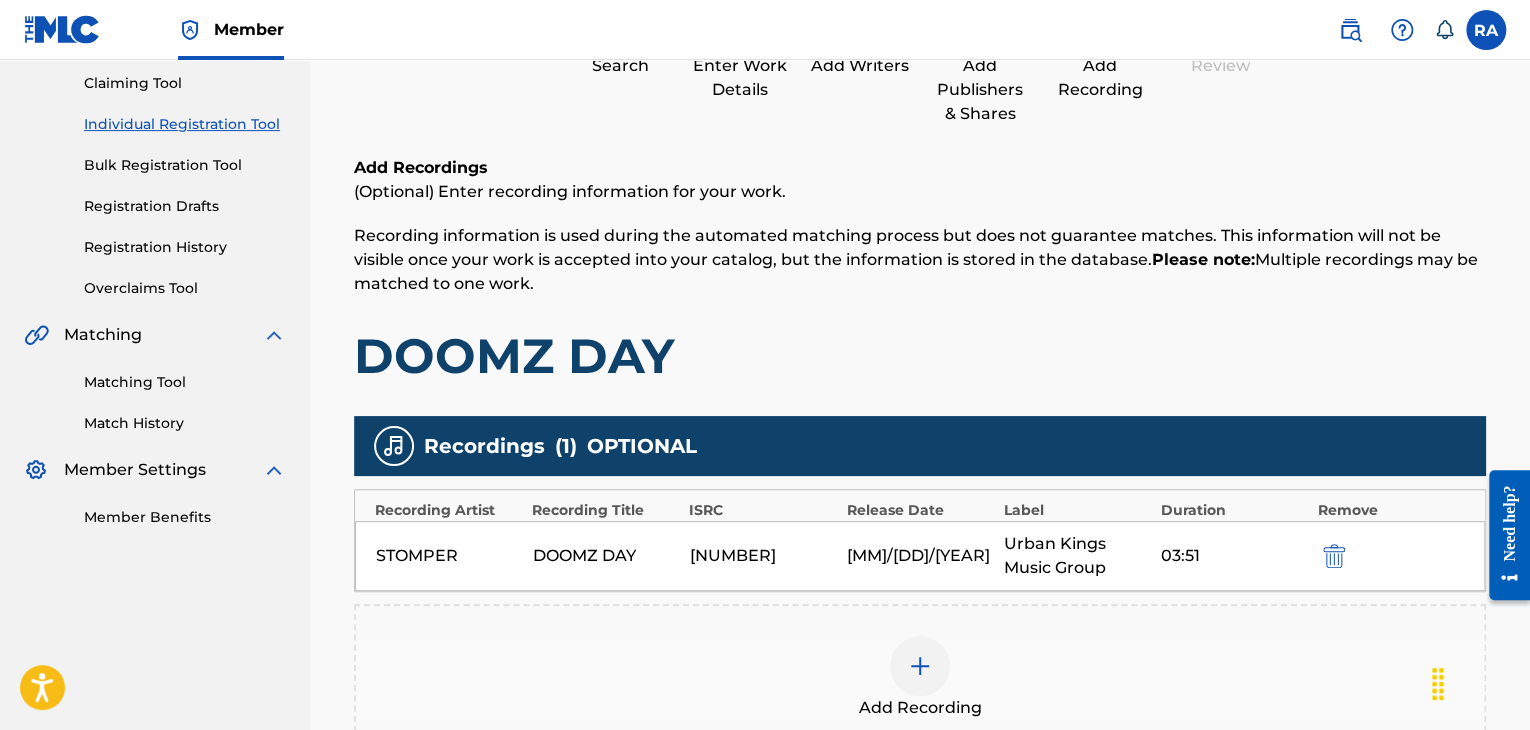 scroll, scrollTop: 482, scrollLeft: 0, axis: vertical 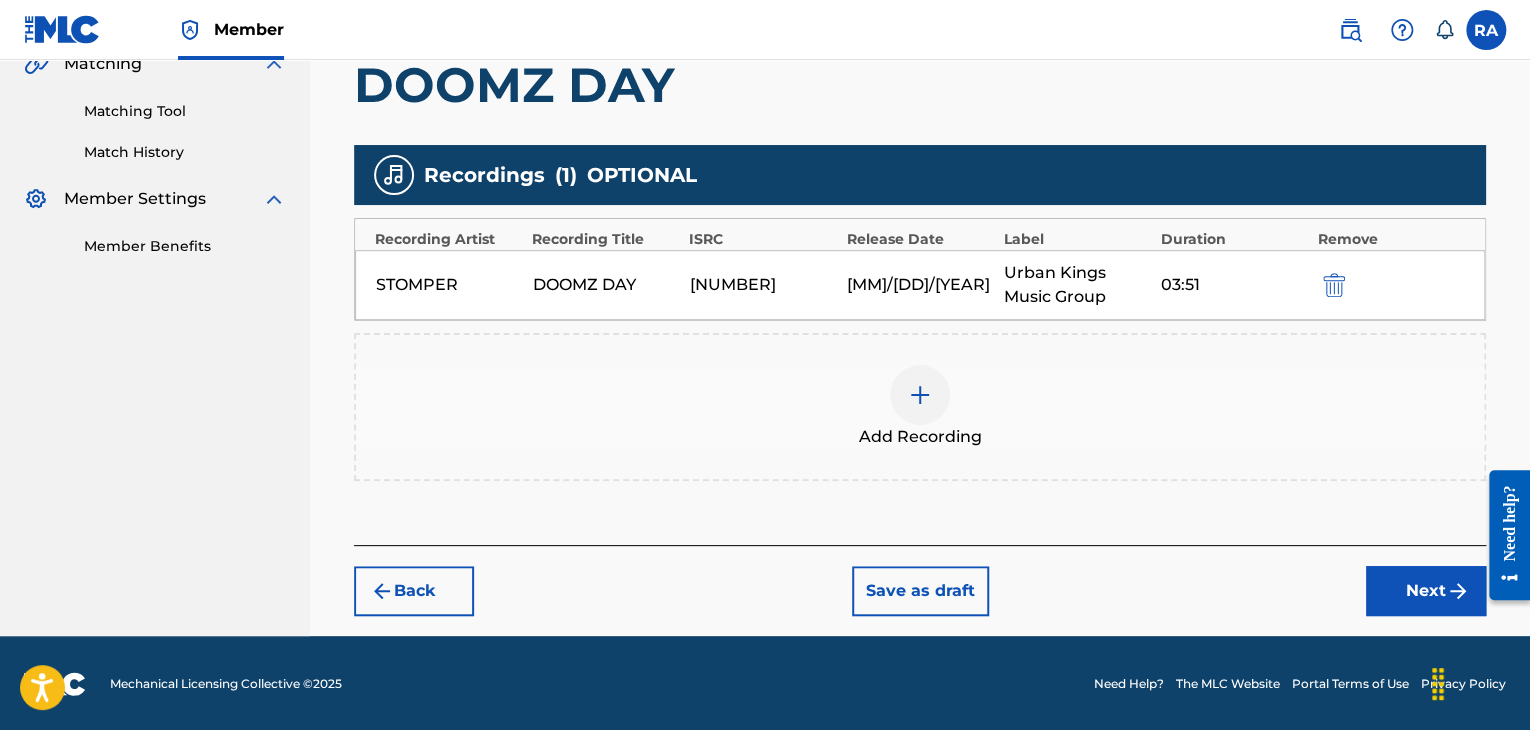 click on "Next" at bounding box center (1426, 591) 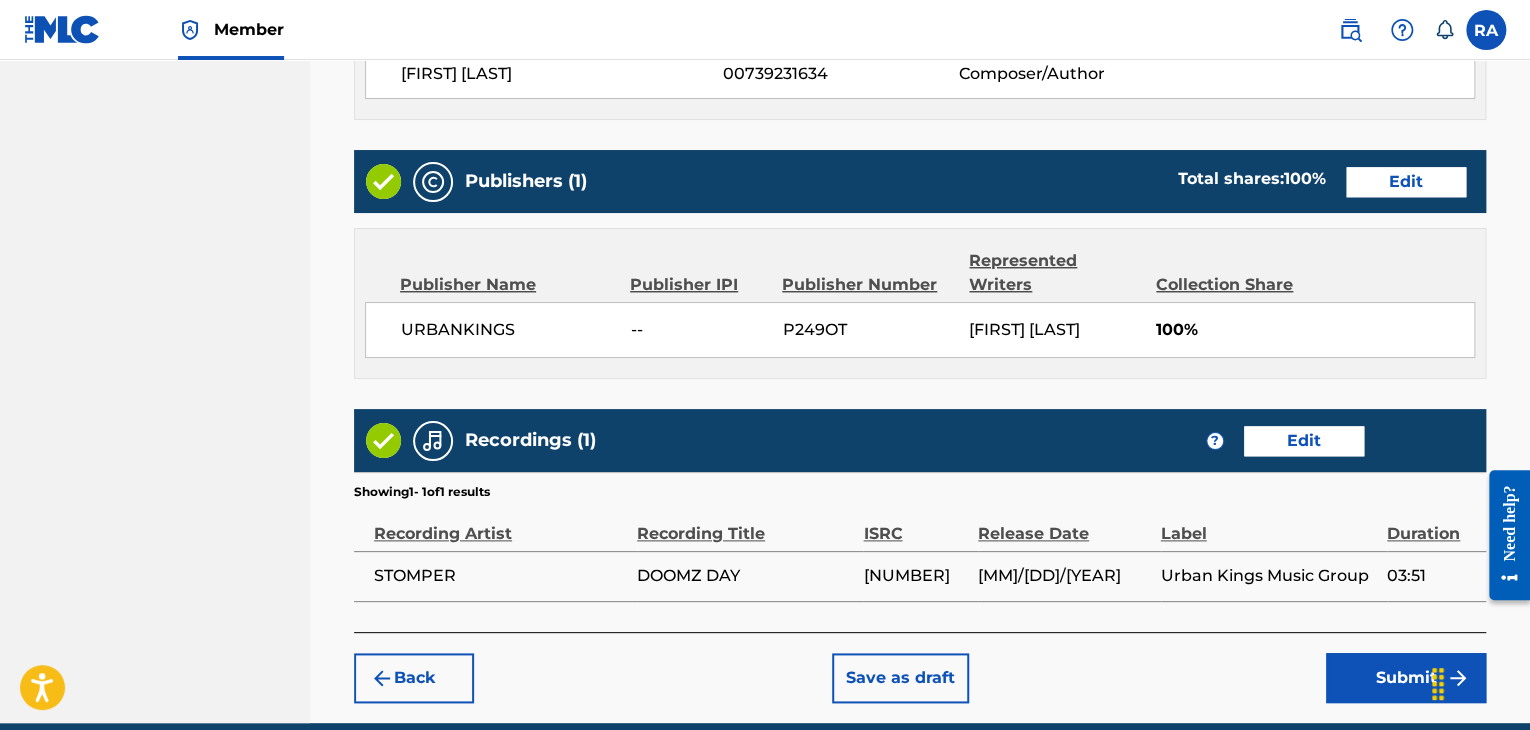 scroll, scrollTop: 1023, scrollLeft: 0, axis: vertical 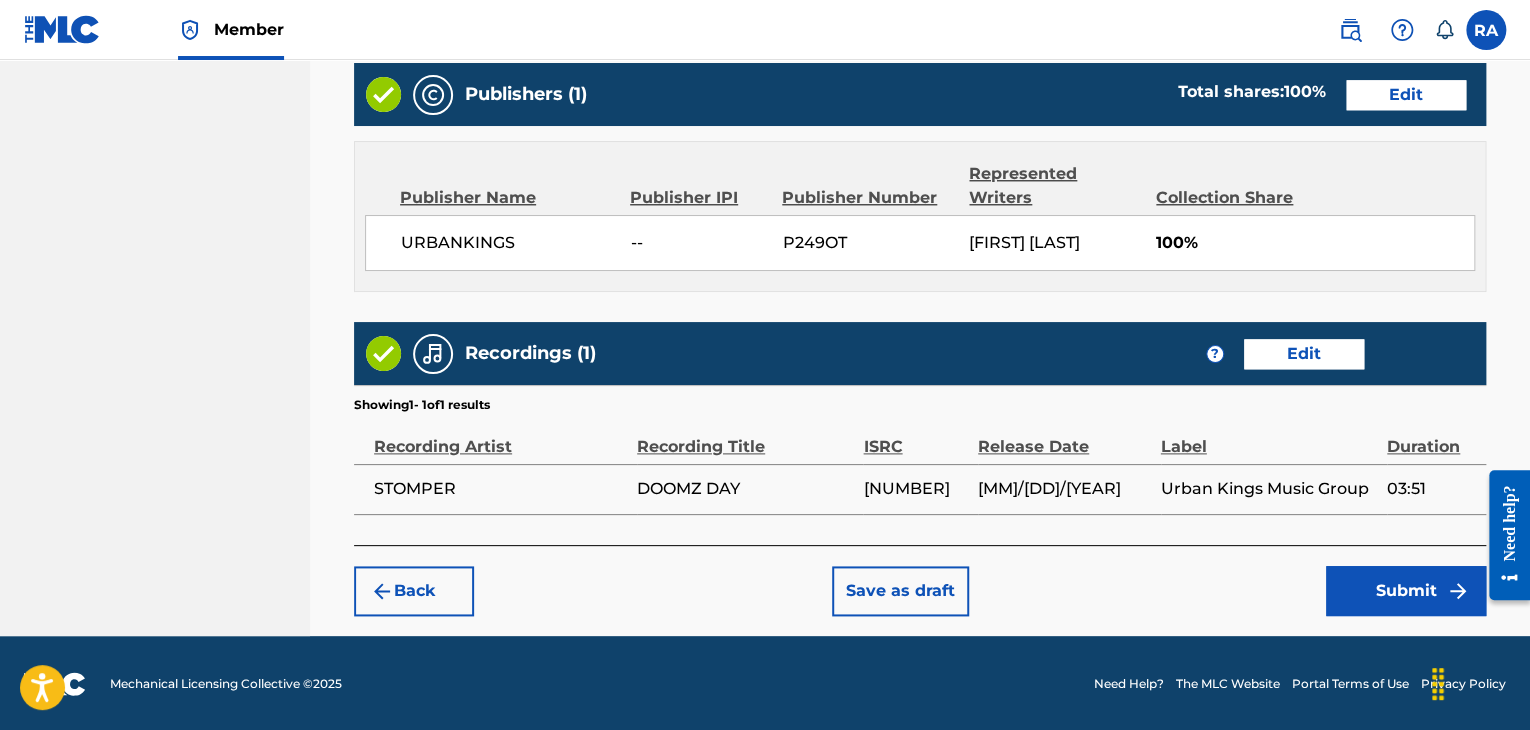 click on "Submit" at bounding box center [1406, 591] 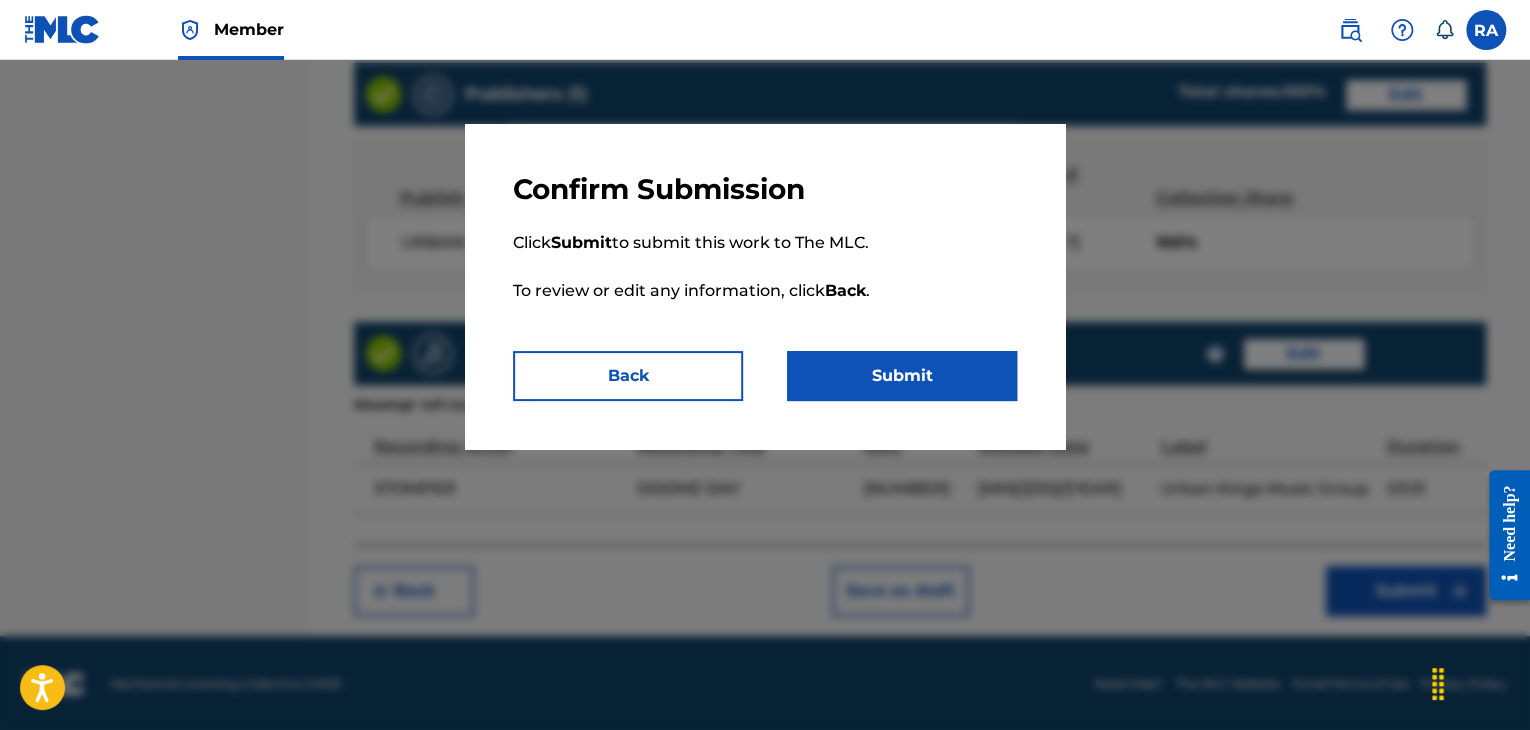 click on "Submit" at bounding box center [902, 376] 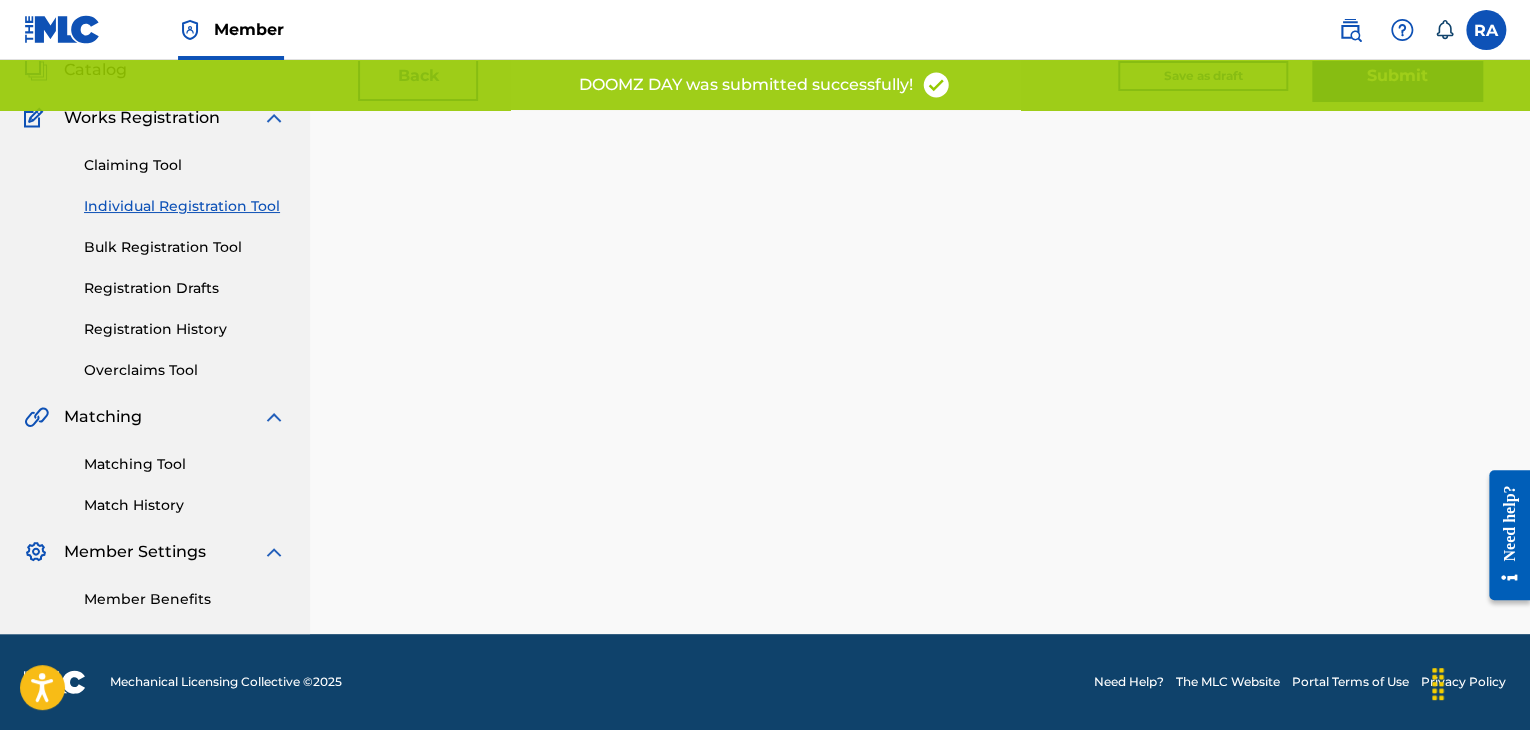 scroll, scrollTop: 0, scrollLeft: 0, axis: both 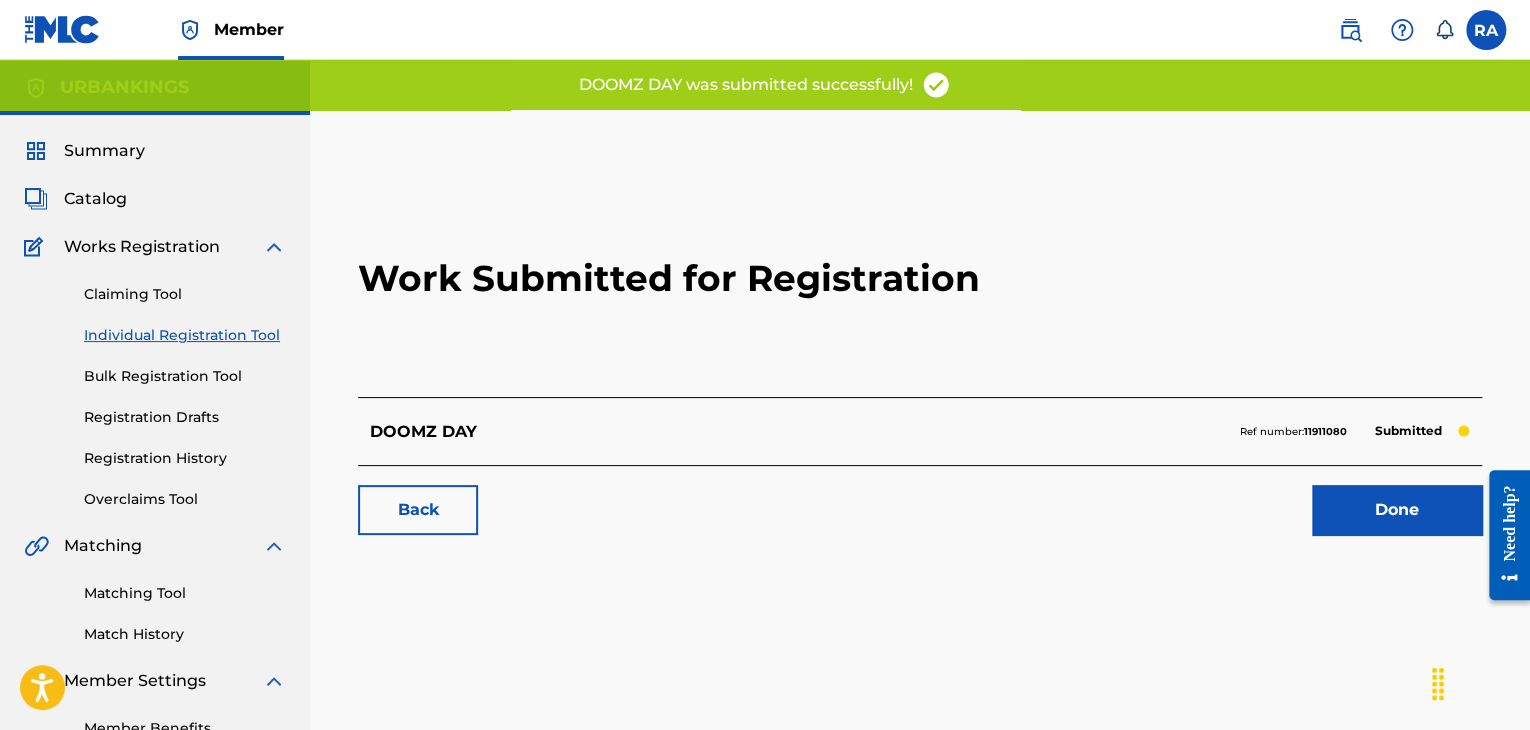 click on "Done" at bounding box center (1397, 510) 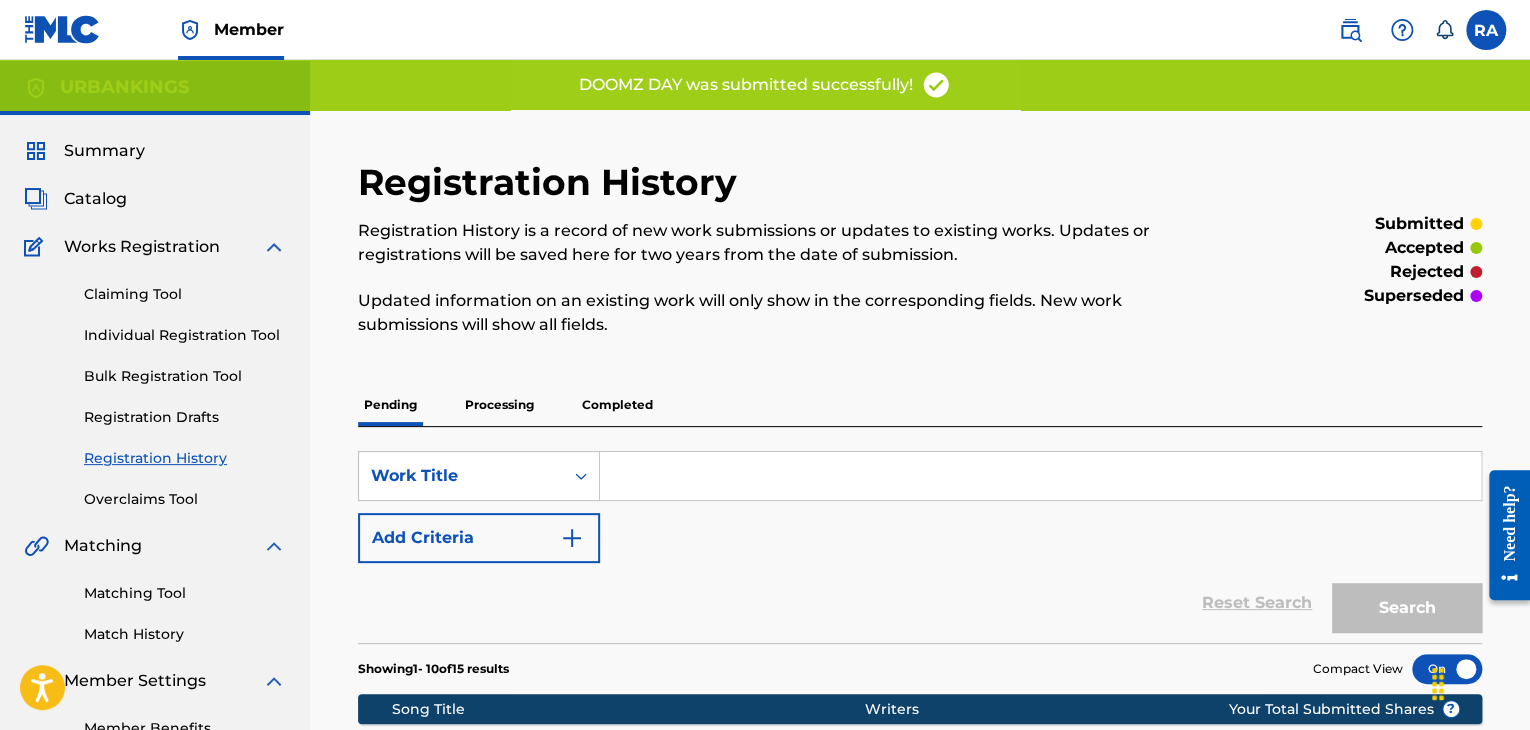 click on "Individual Registration Tool" at bounding box center (185, 335) 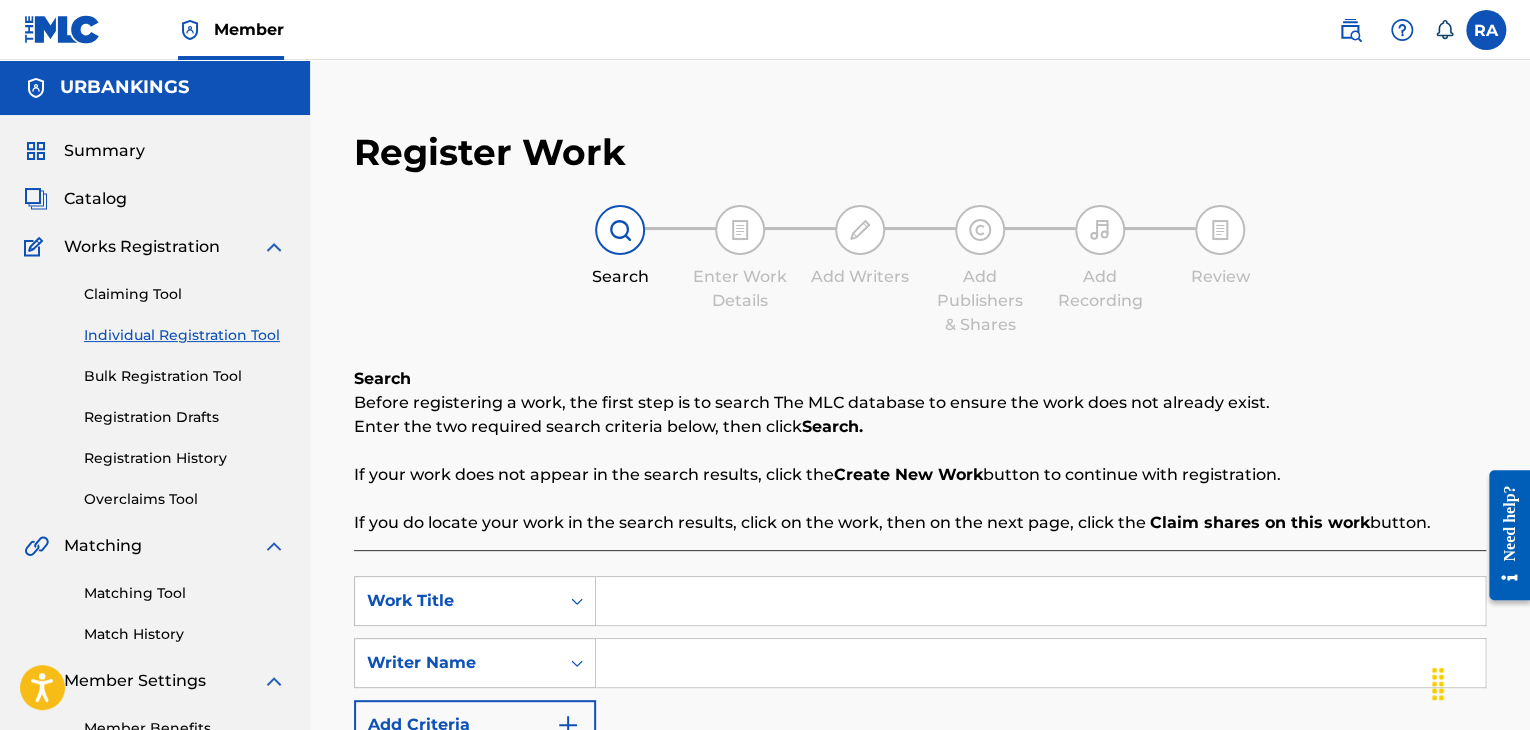 click at bounding box center [1040, 601] 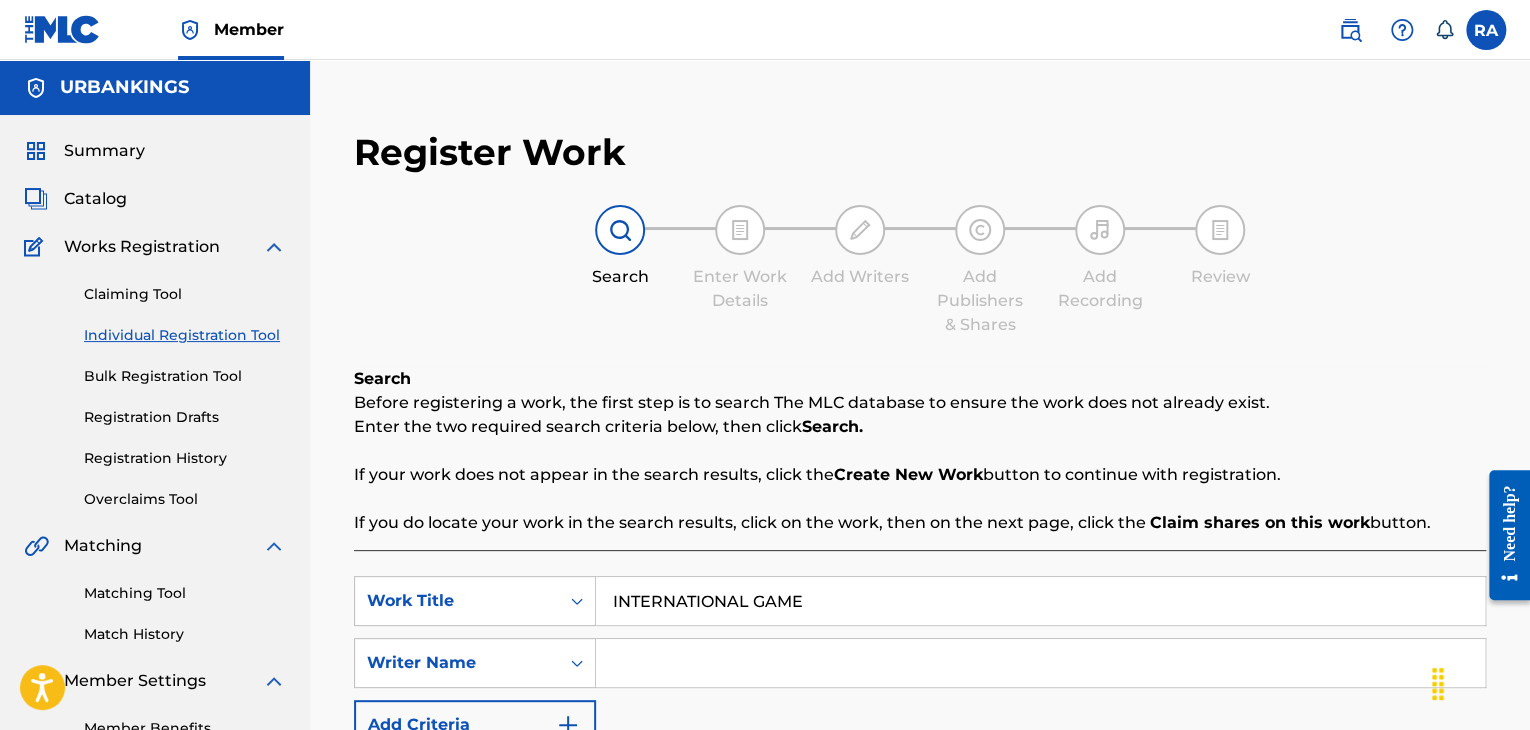 type on "INTERNATIONAL GAME" 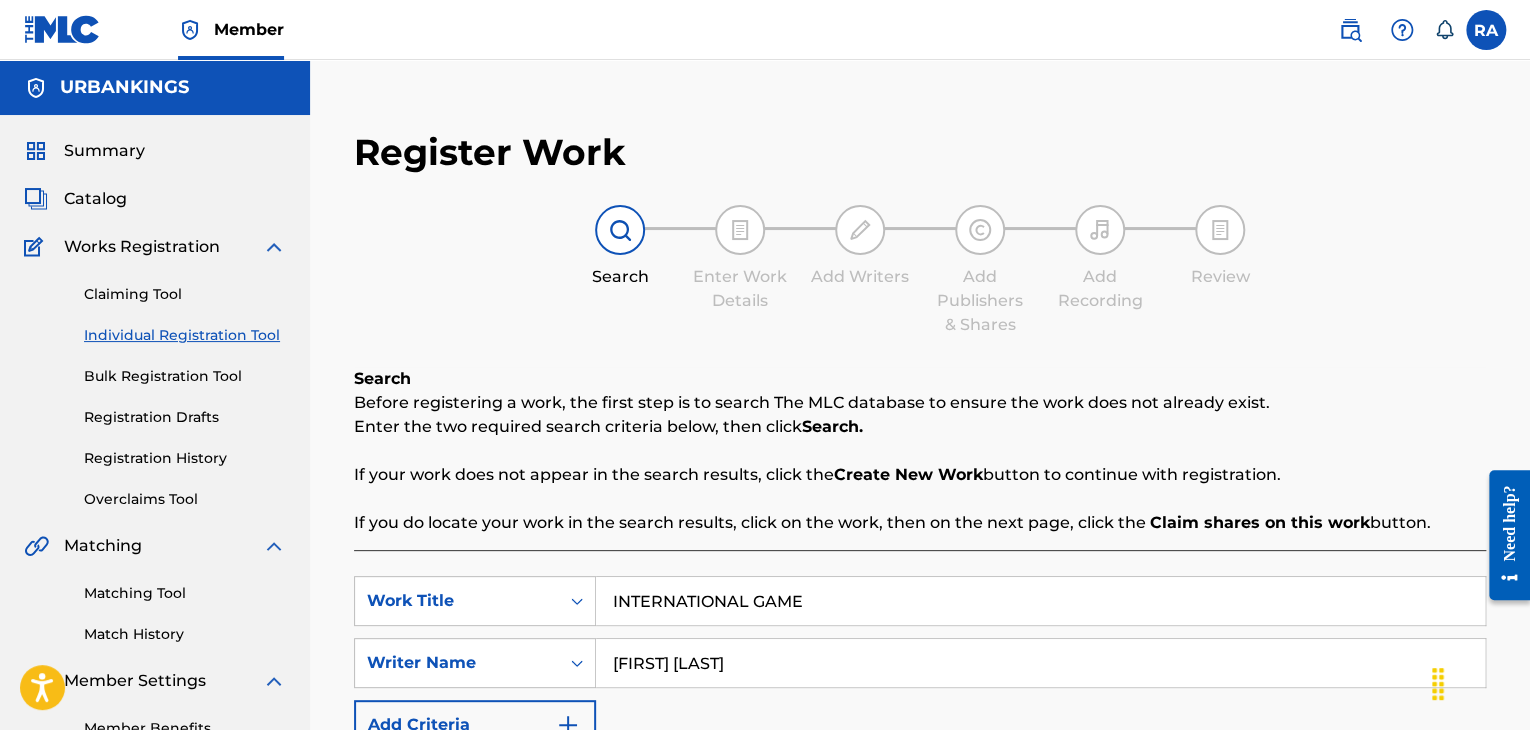 type on "[FIRST] [LAST]" 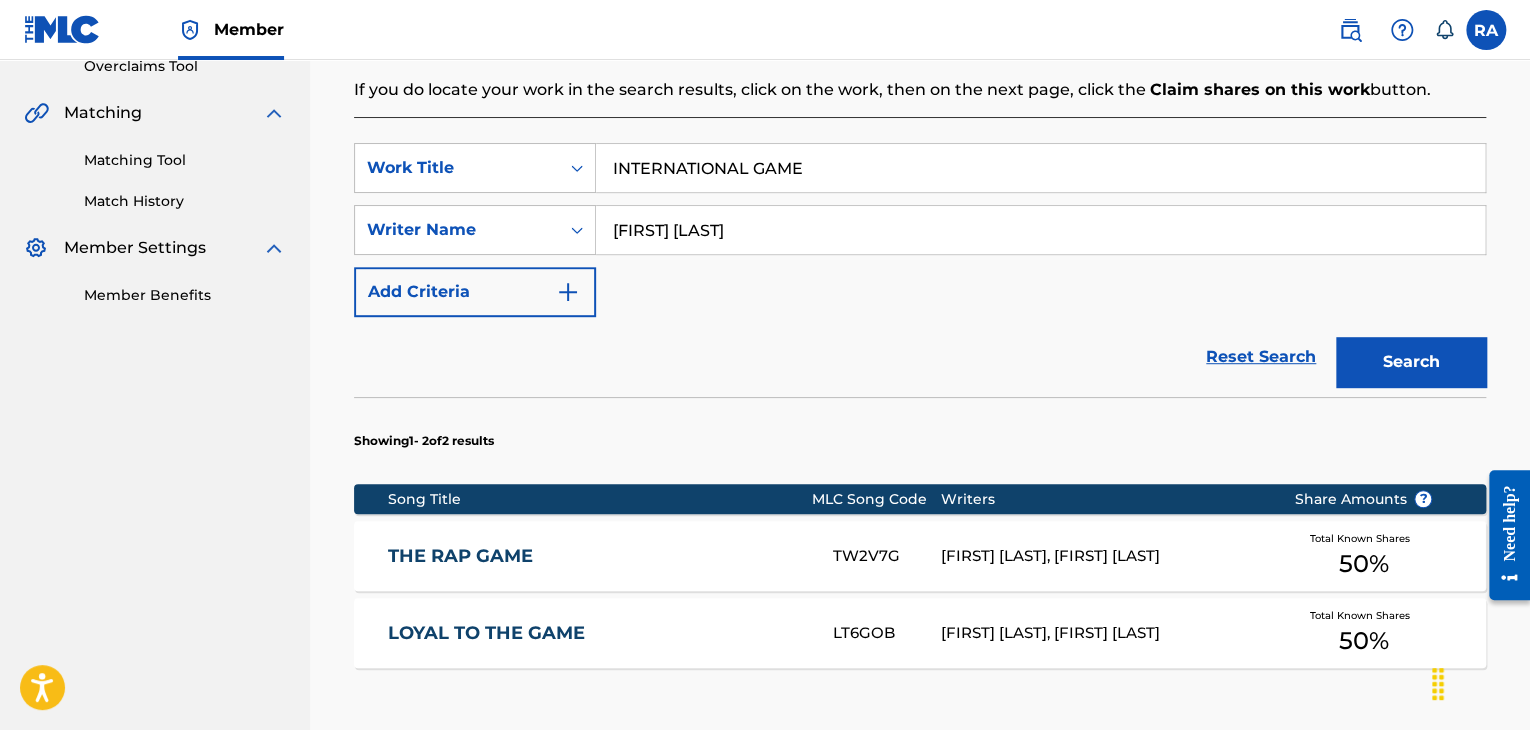 scroll, scrollTop: 600, scrollLeft: 0, axis: vertical 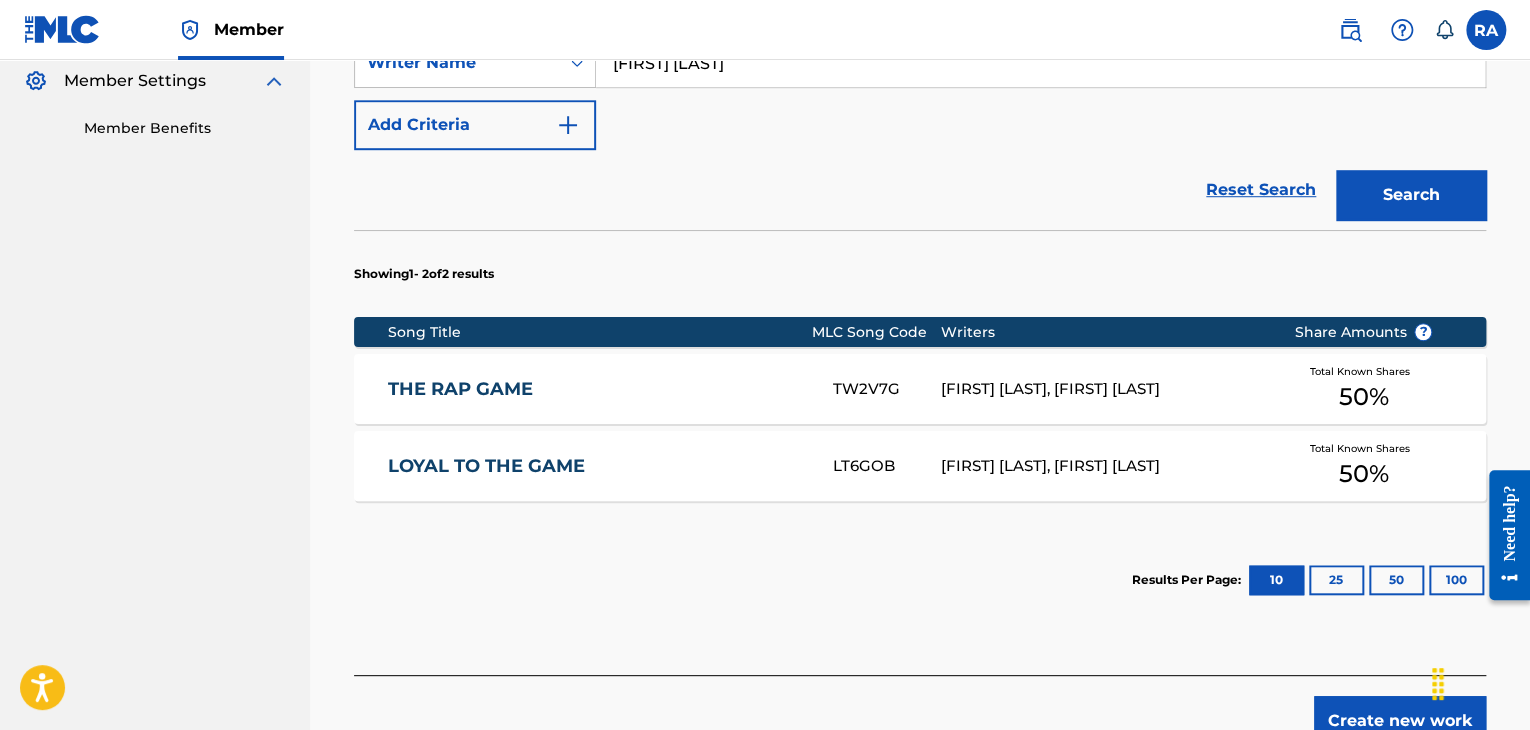 click on "Create new work" at bounding box center [1400, 721] 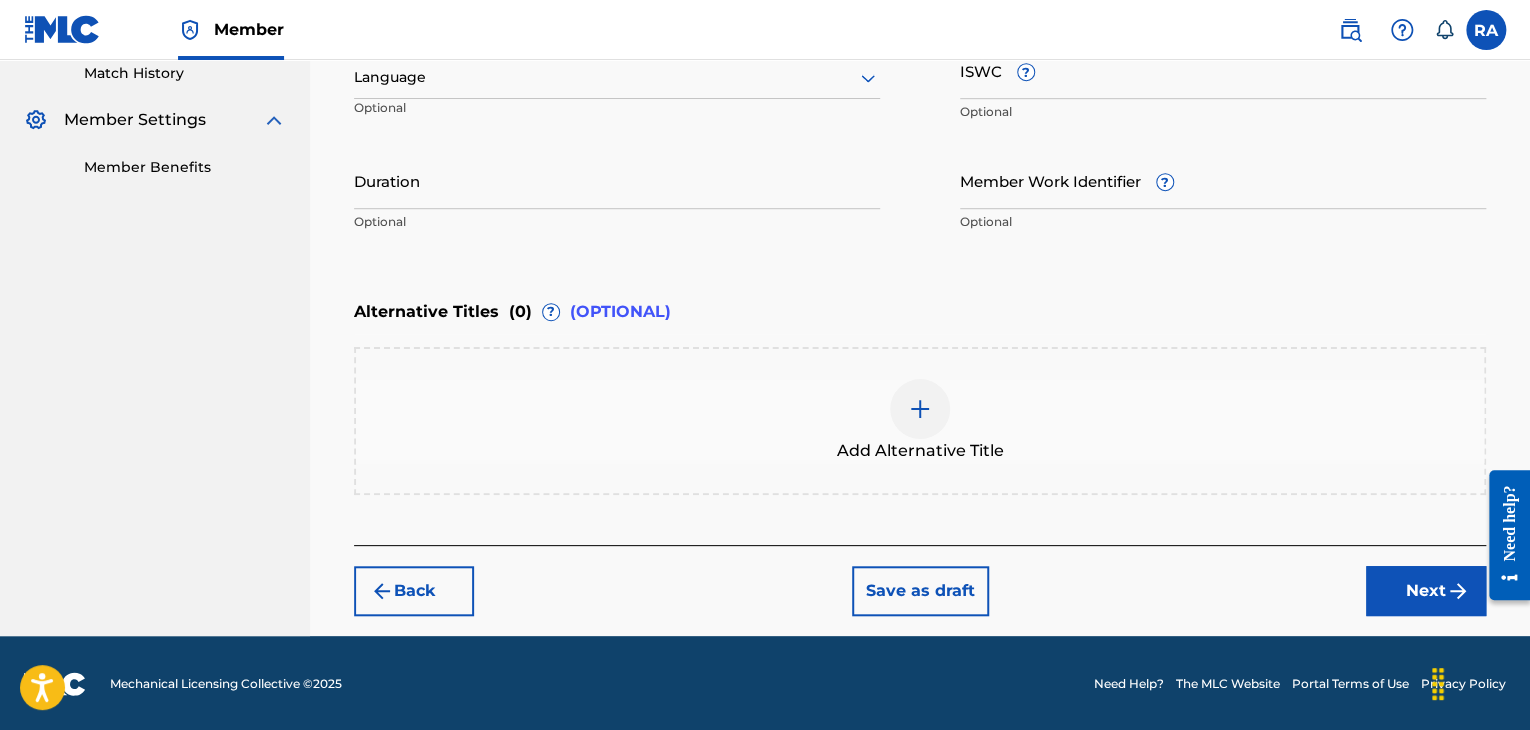 click on "Duration" at bounding box center [617, 180] 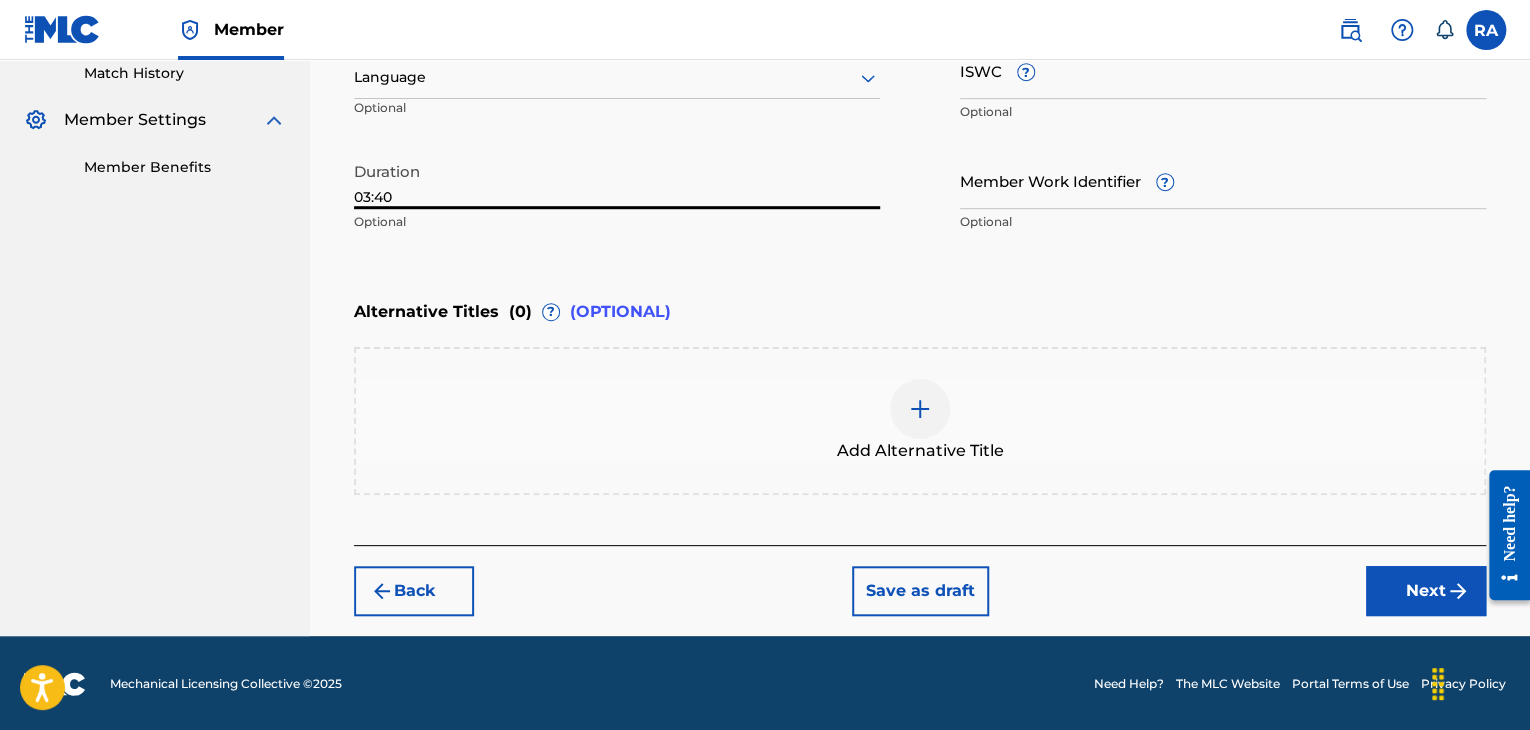 type on "03:40" 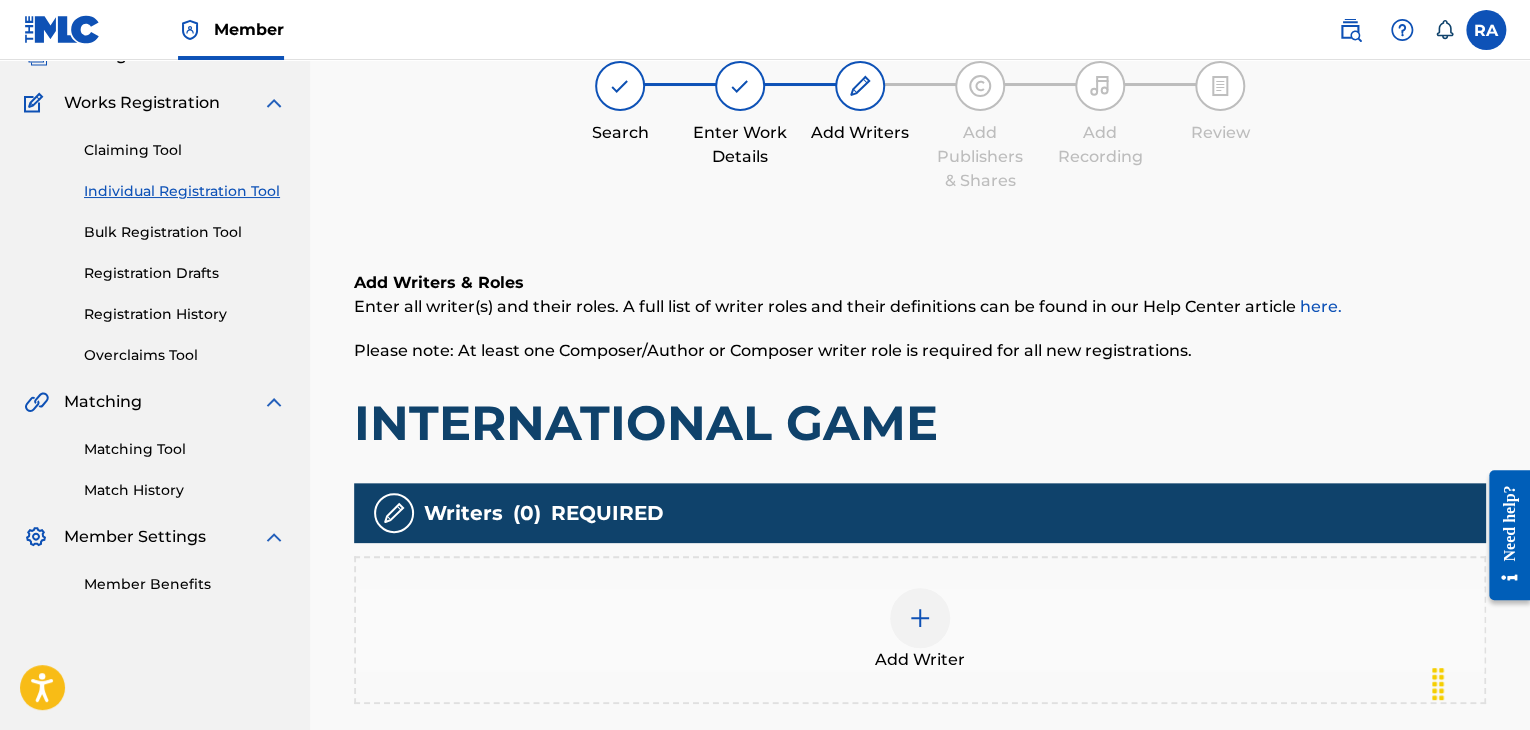 scroll, scrollTop: 90, scrollLeft: 0, axis: vertical 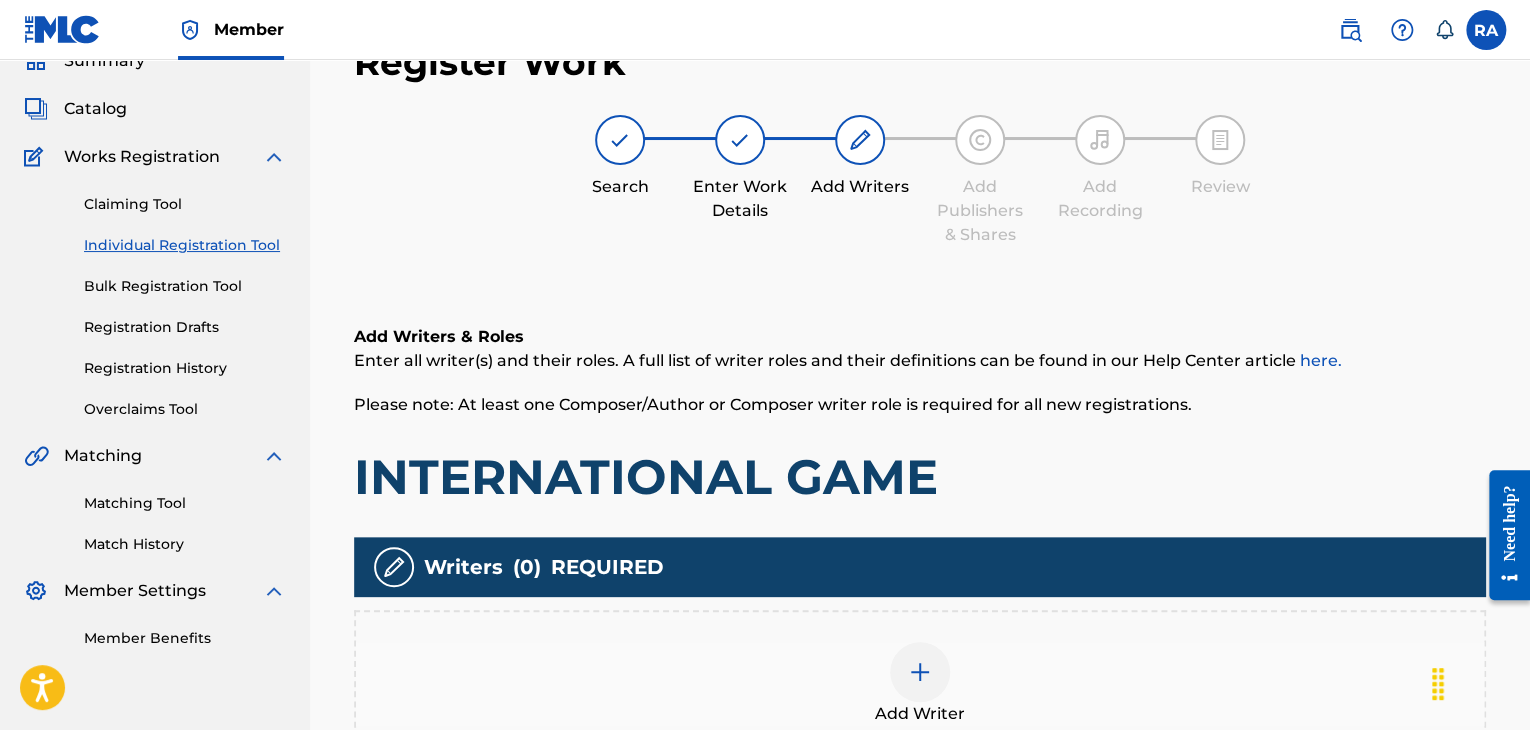 click at bounding box center (920, 672) 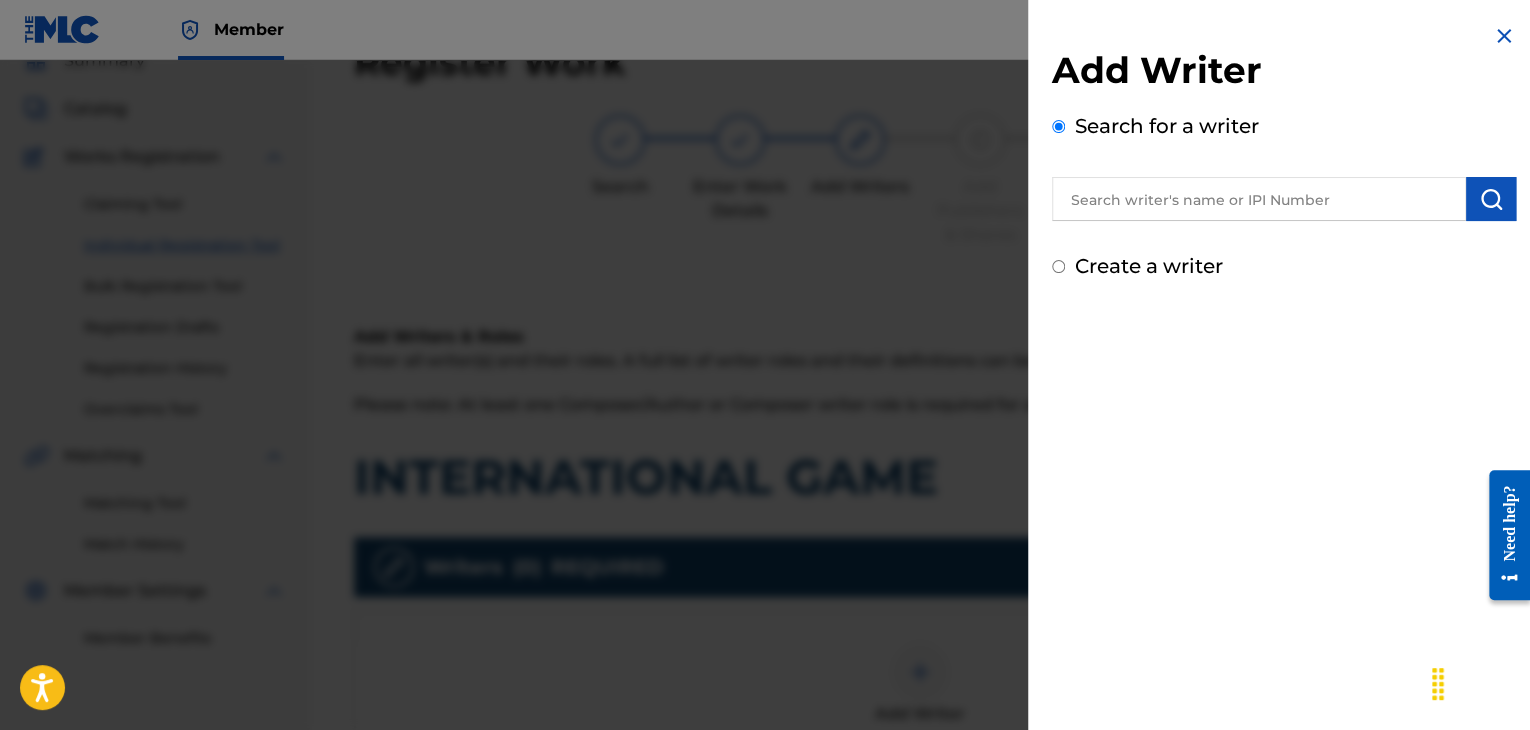 drag, startPoint x: 1075, startPoint y: 199, endPoint x: 1086, endPoint y: 194, distance: 12.083046 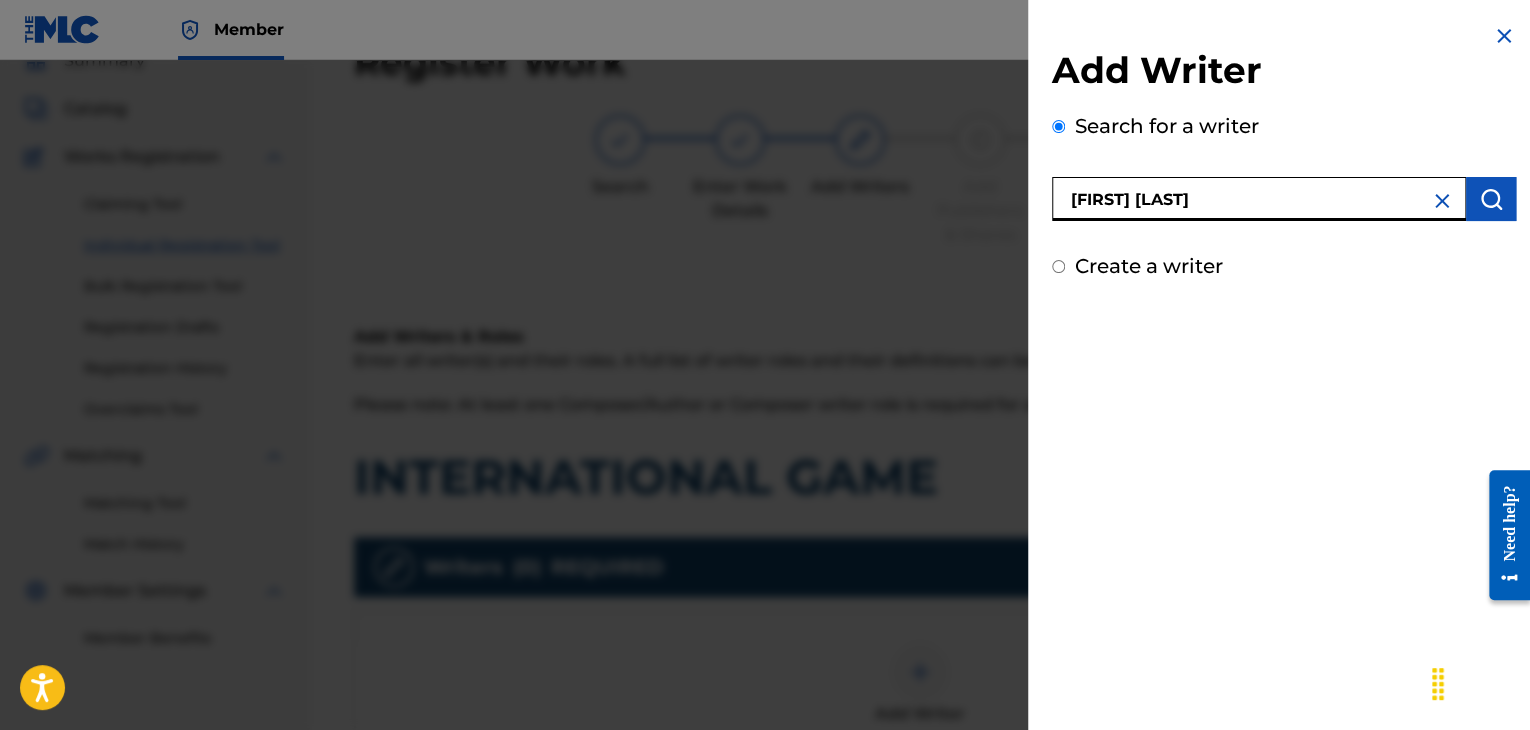 type on "[FIRST] [LAST]" 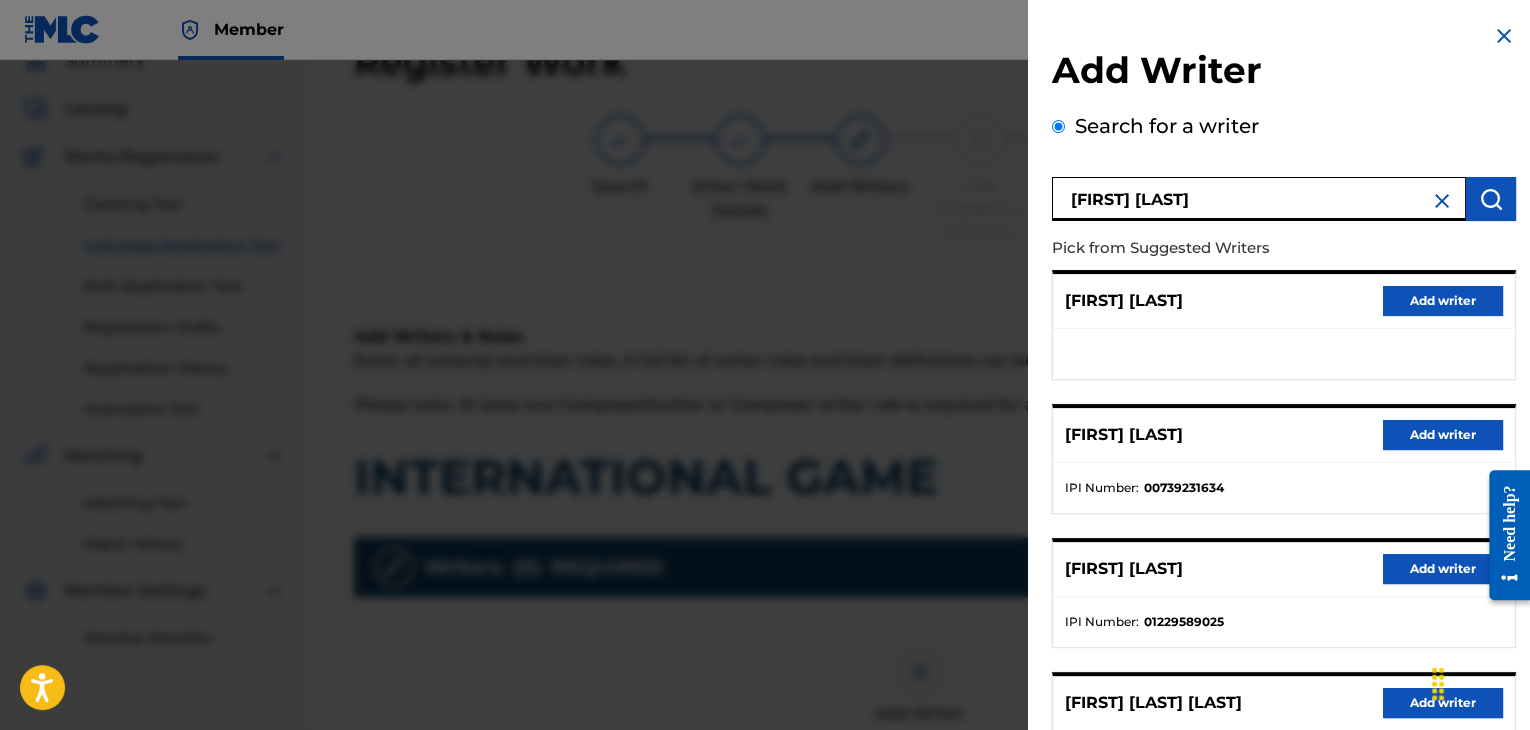 click on "Add writer" at bounding box center [1443, 435] 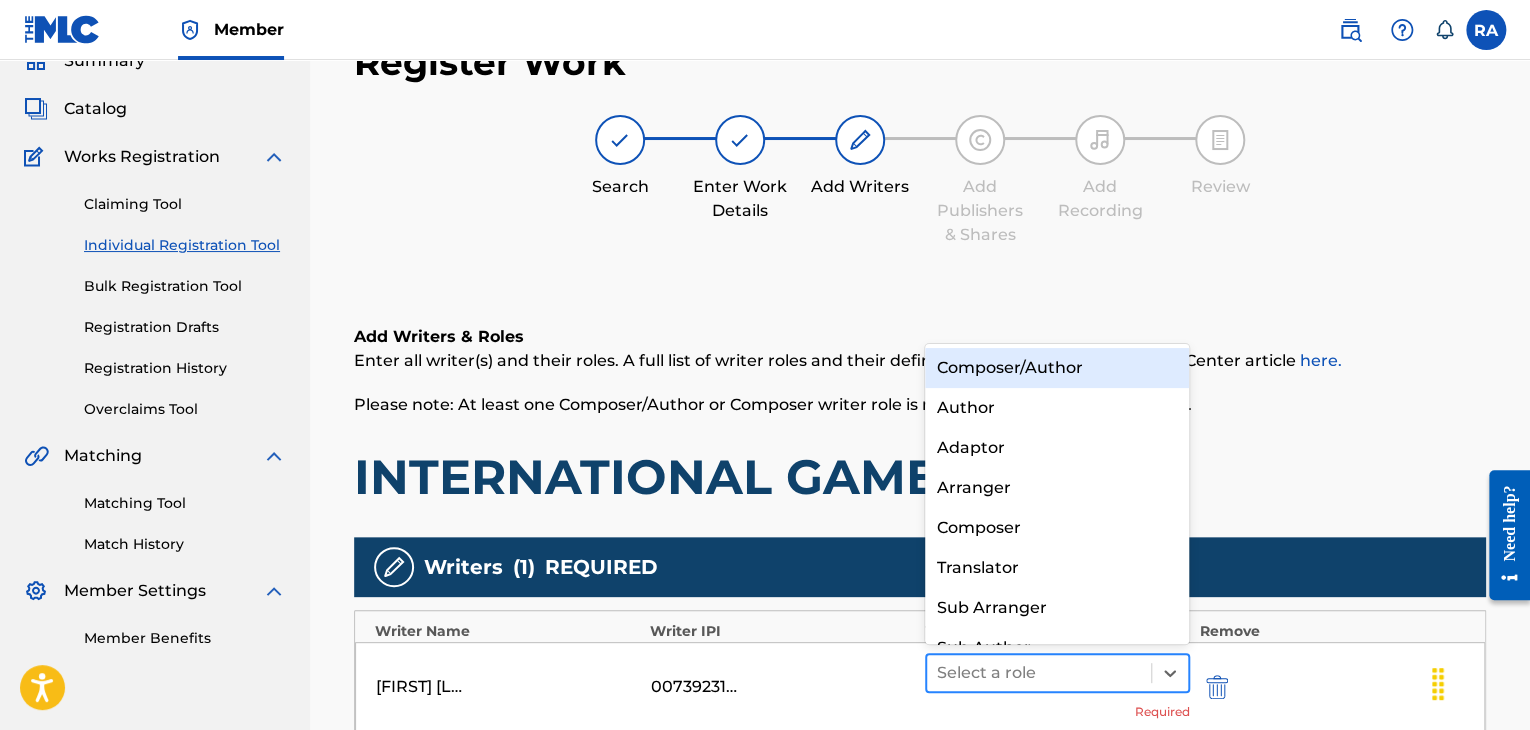 click at bounding box center (1039, 673) 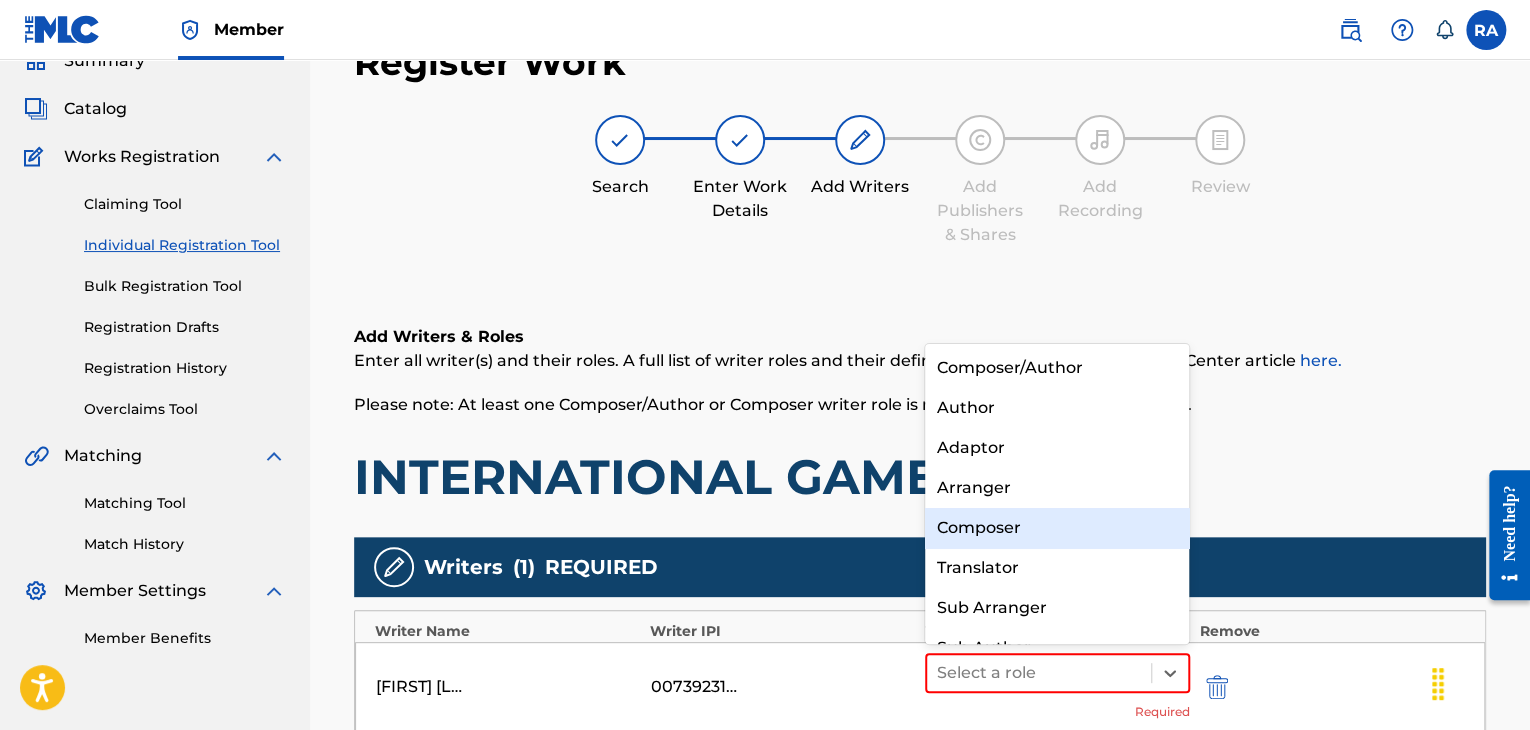 scroll, scrollTop: 28, scrollLeft: 0, axis: vertical 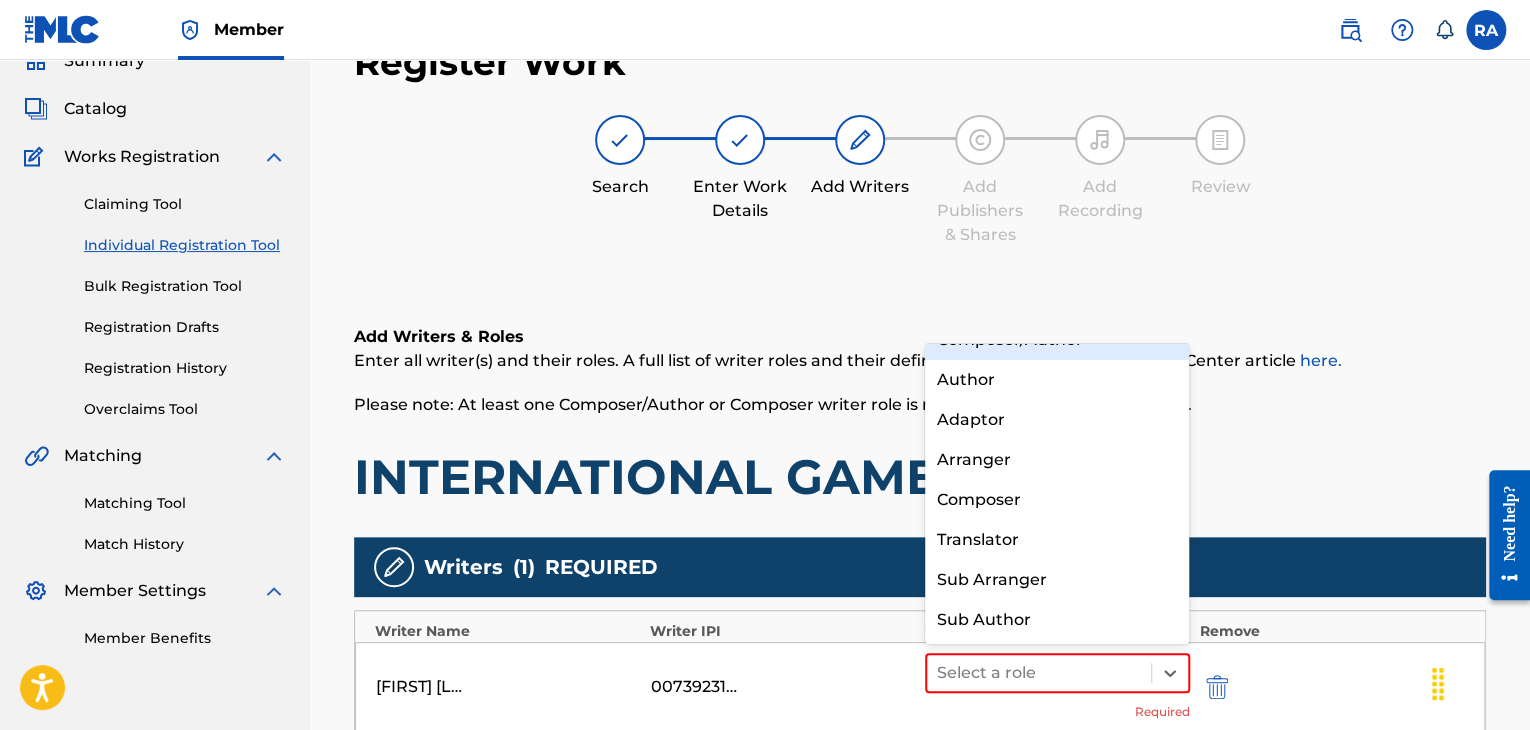 click on "Composer/Author" at bounding box center (1057, 340) 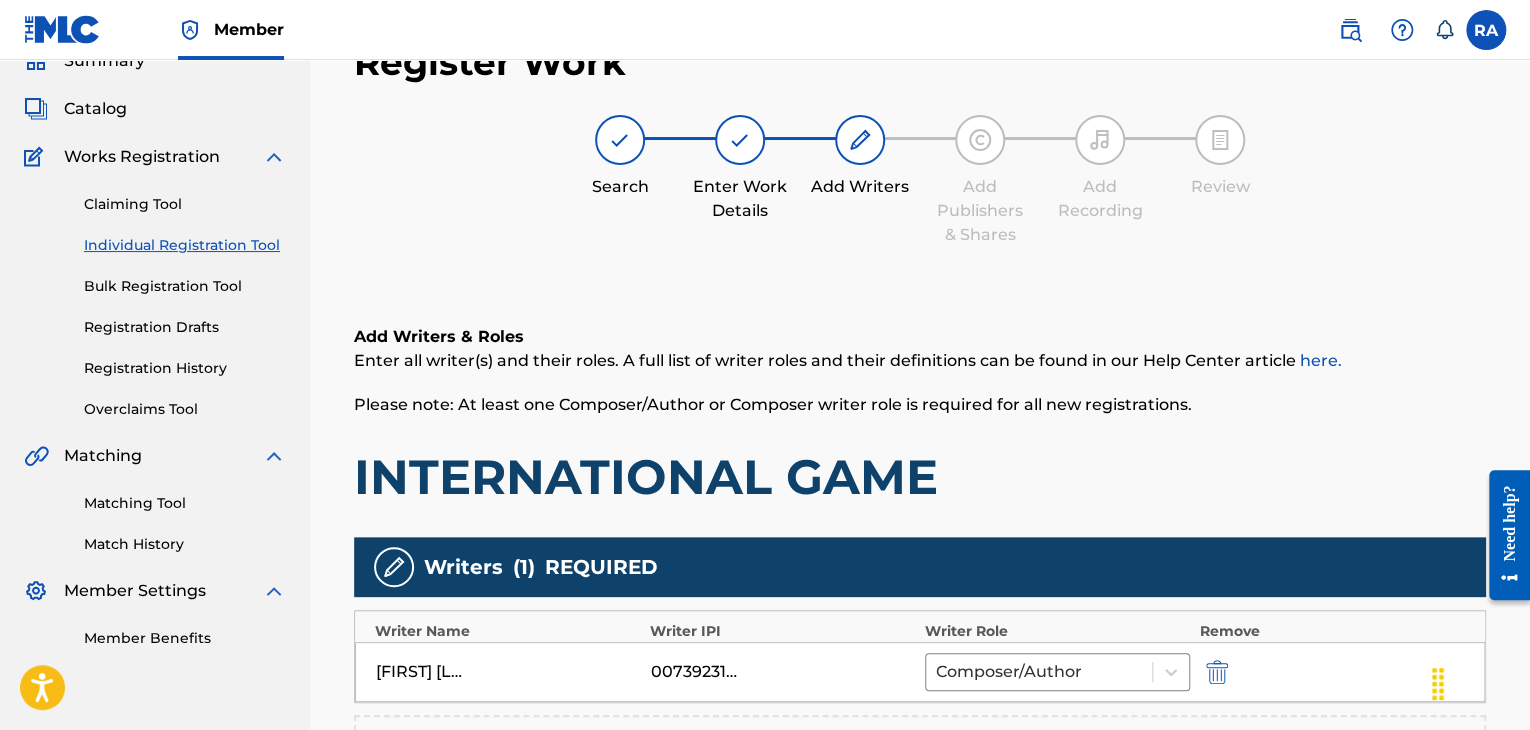 scroll, scrollTop: 490, scrollLeft: 0, axis: vertical 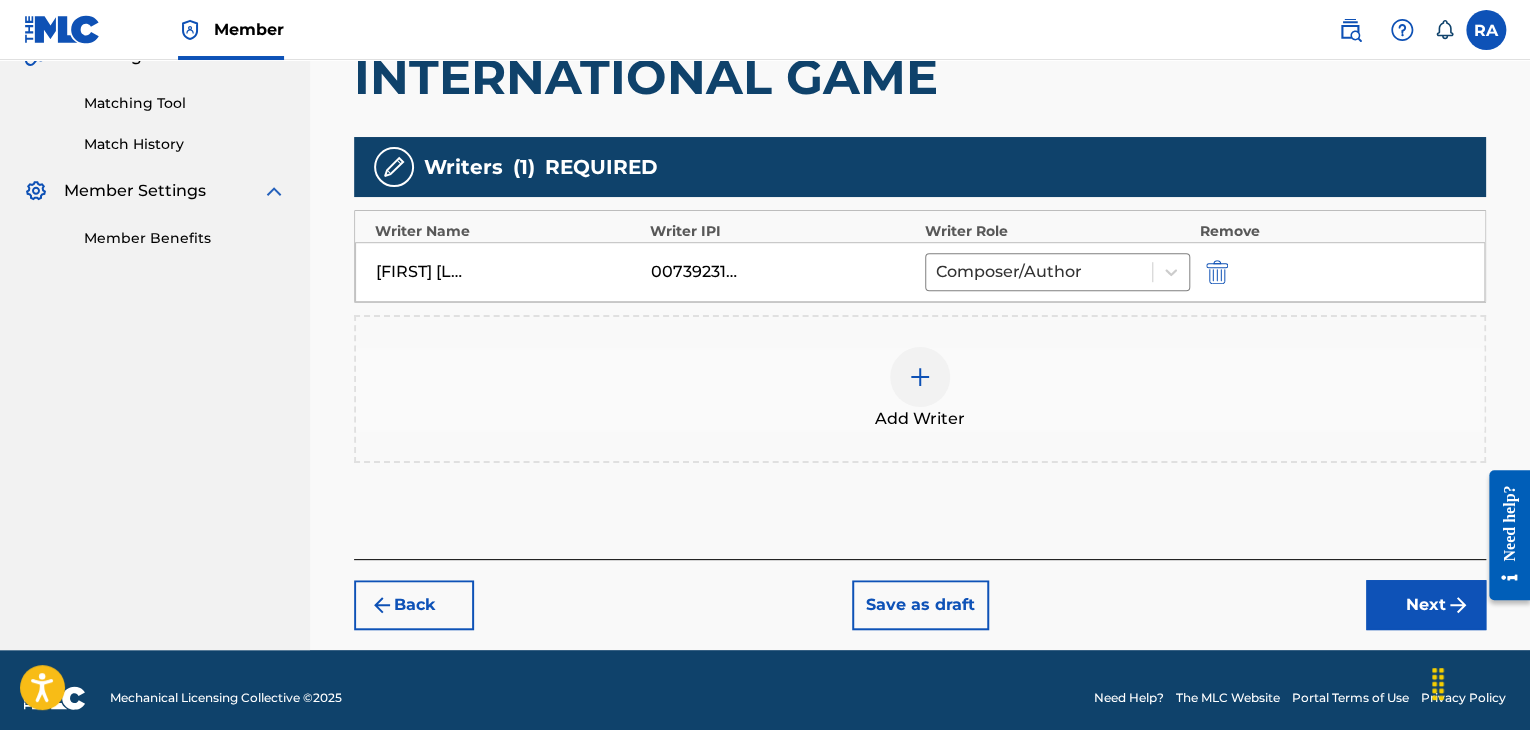click on "Next" at bounding box center [1426, 605] 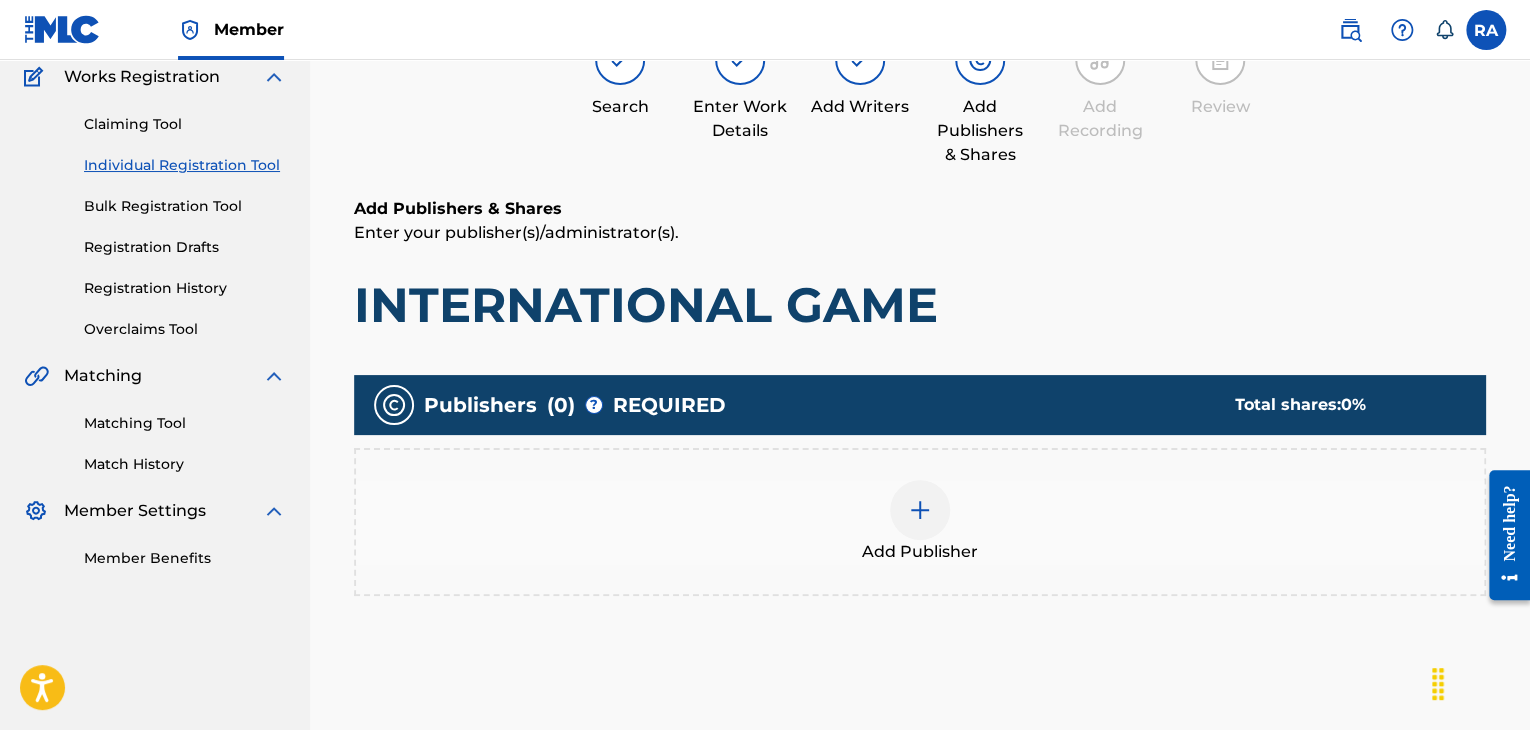 scroll, scrollTop: 90, scrollLeft: 0, axis: vertical 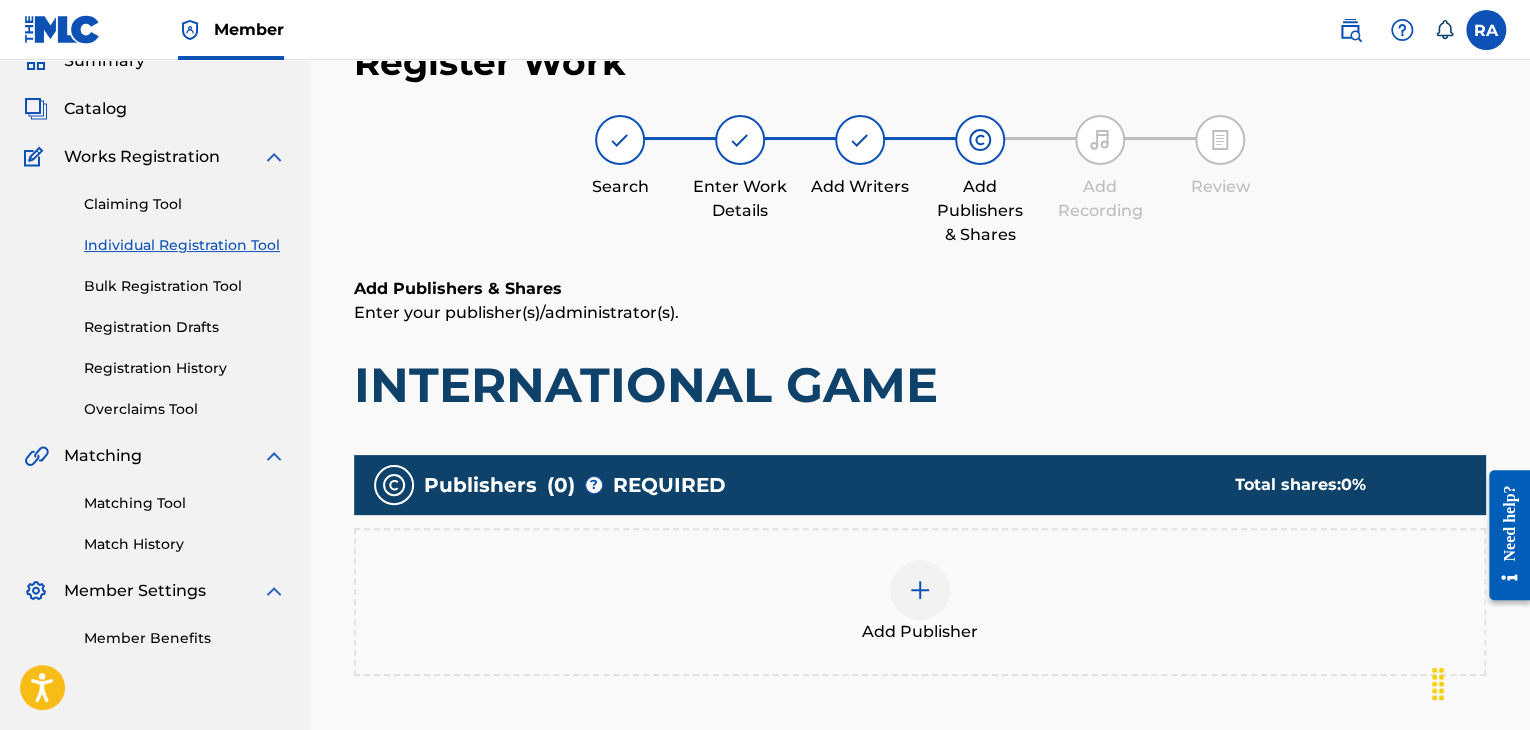 click at bounding box center [920, 590] 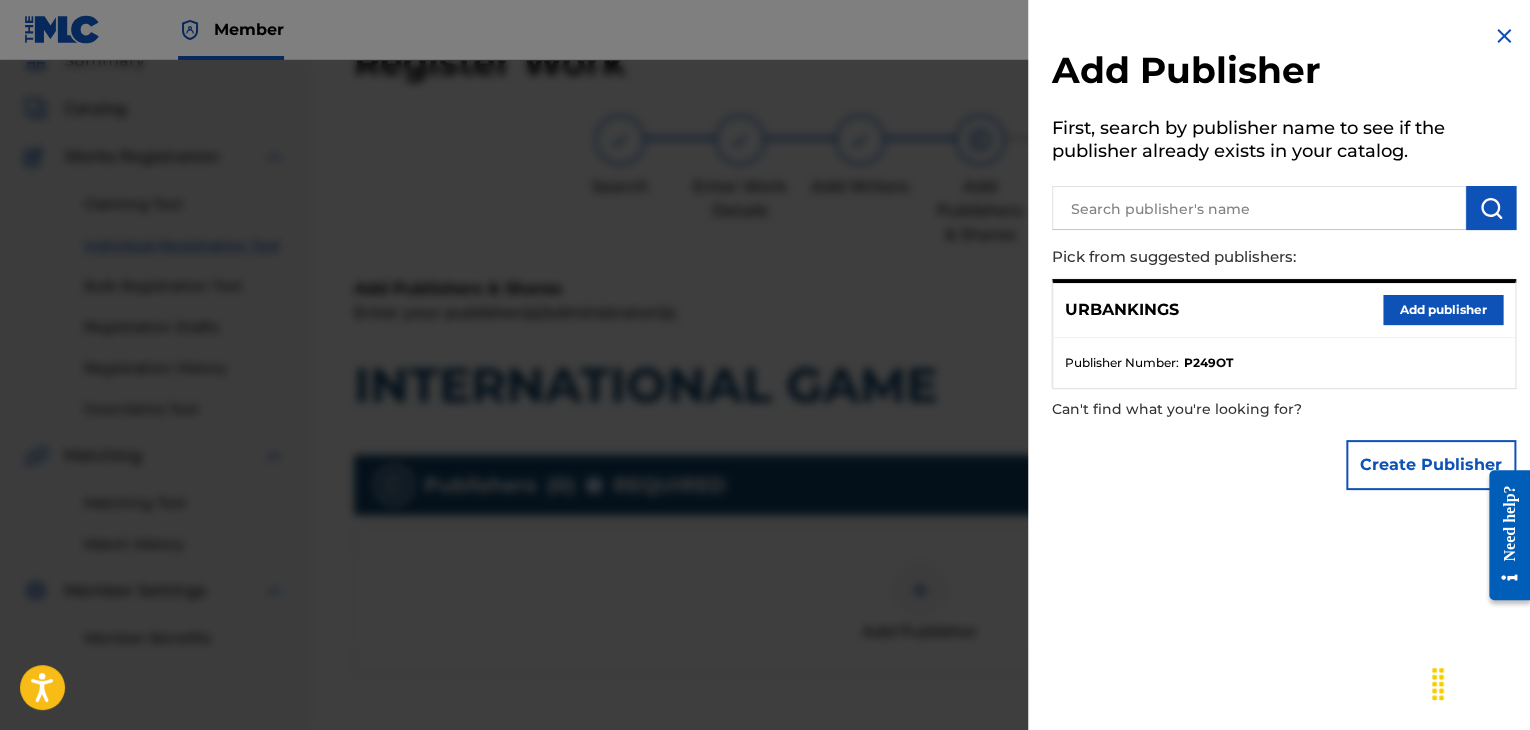 click on "Add publisher" at bounding box center (1443, 310) 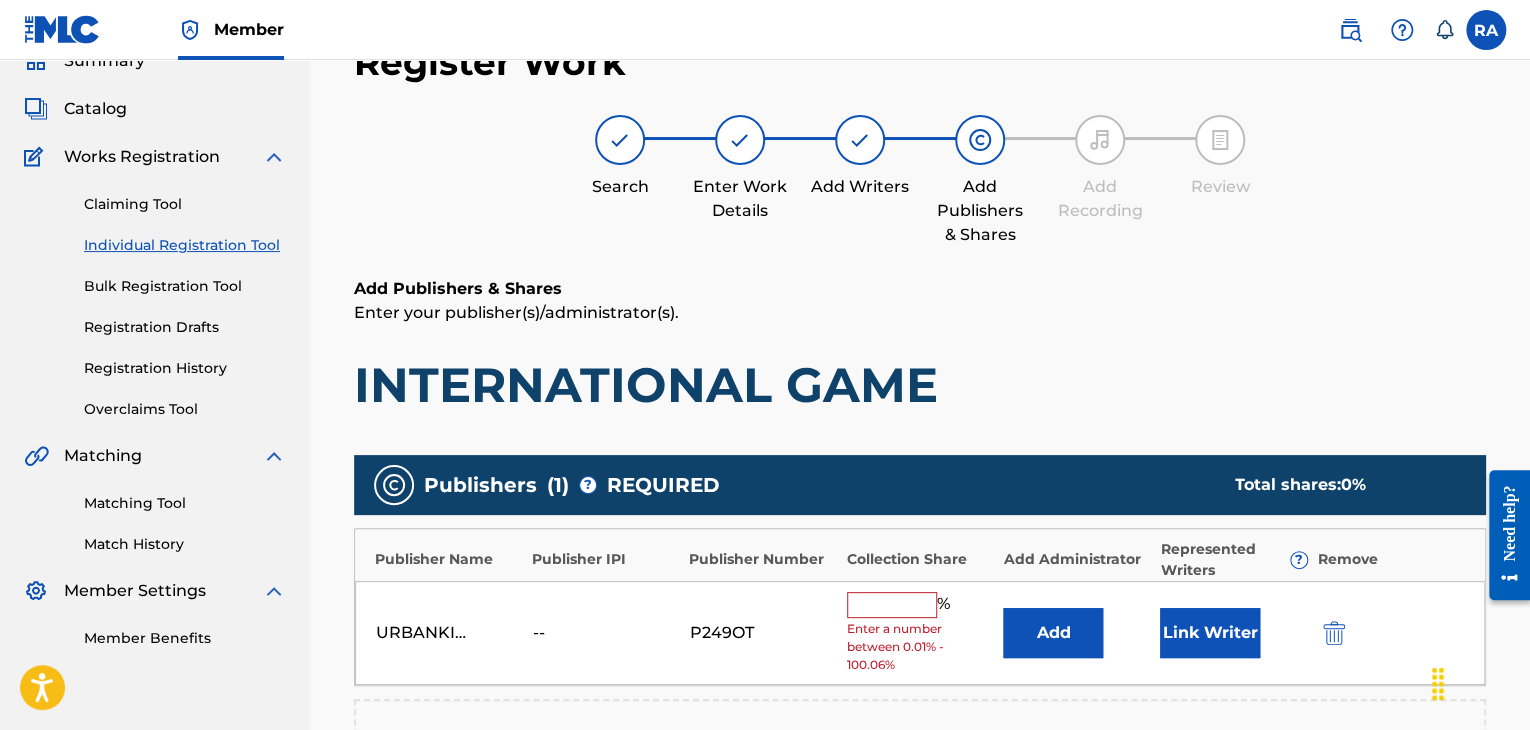 click at bounding box center (892, 605) 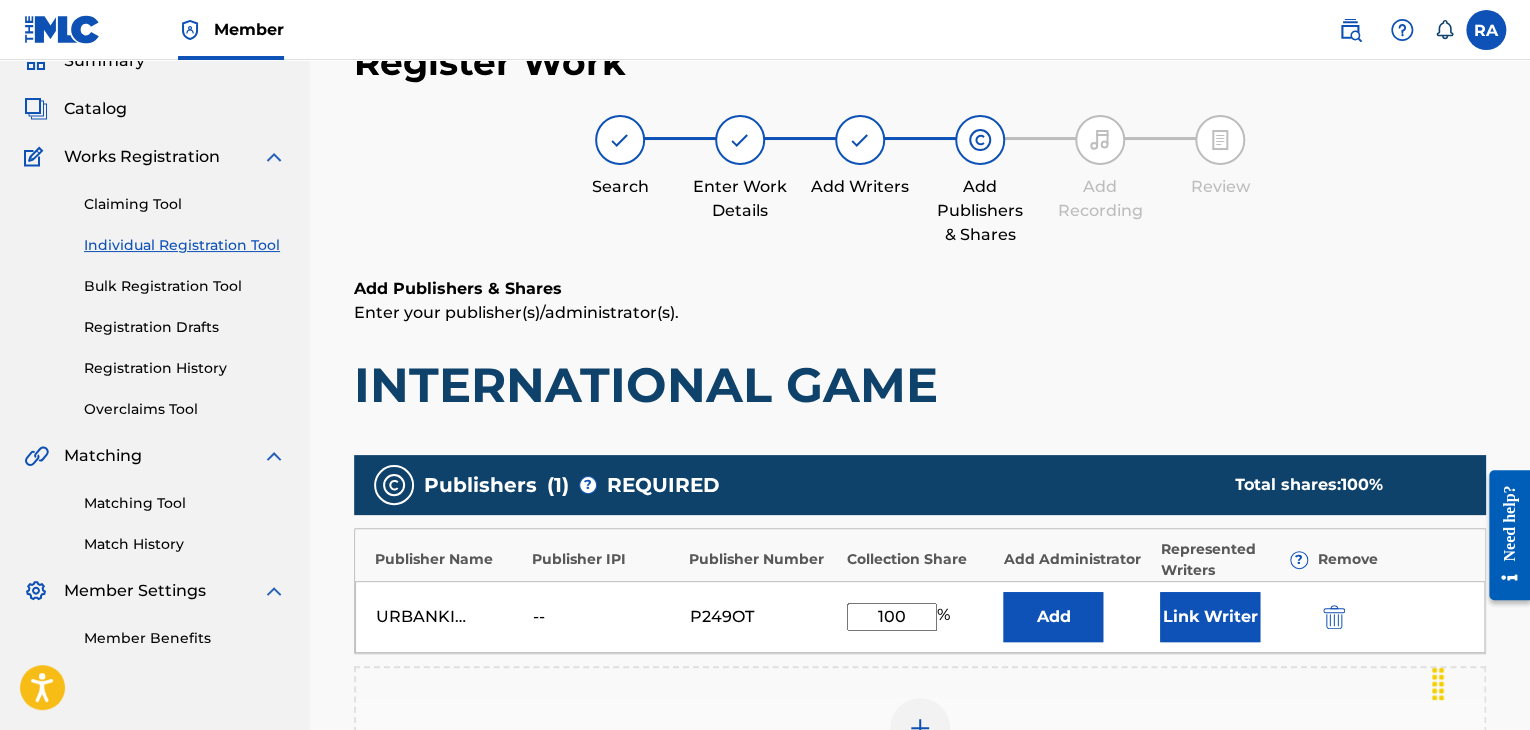 click on "Link Writer" at bounding box center [1210, 617] 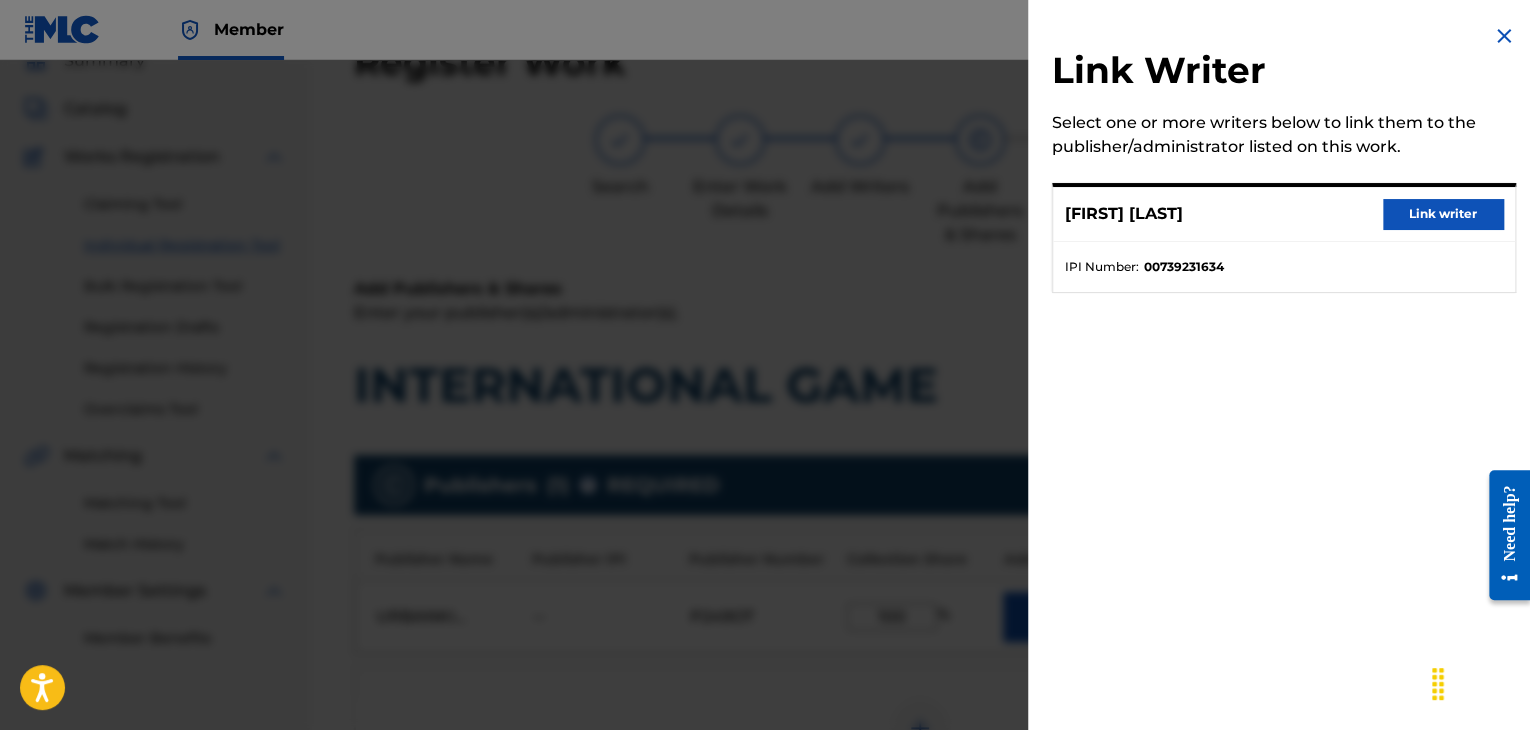 click on "Link writer" at bounding box center (1443, 214) 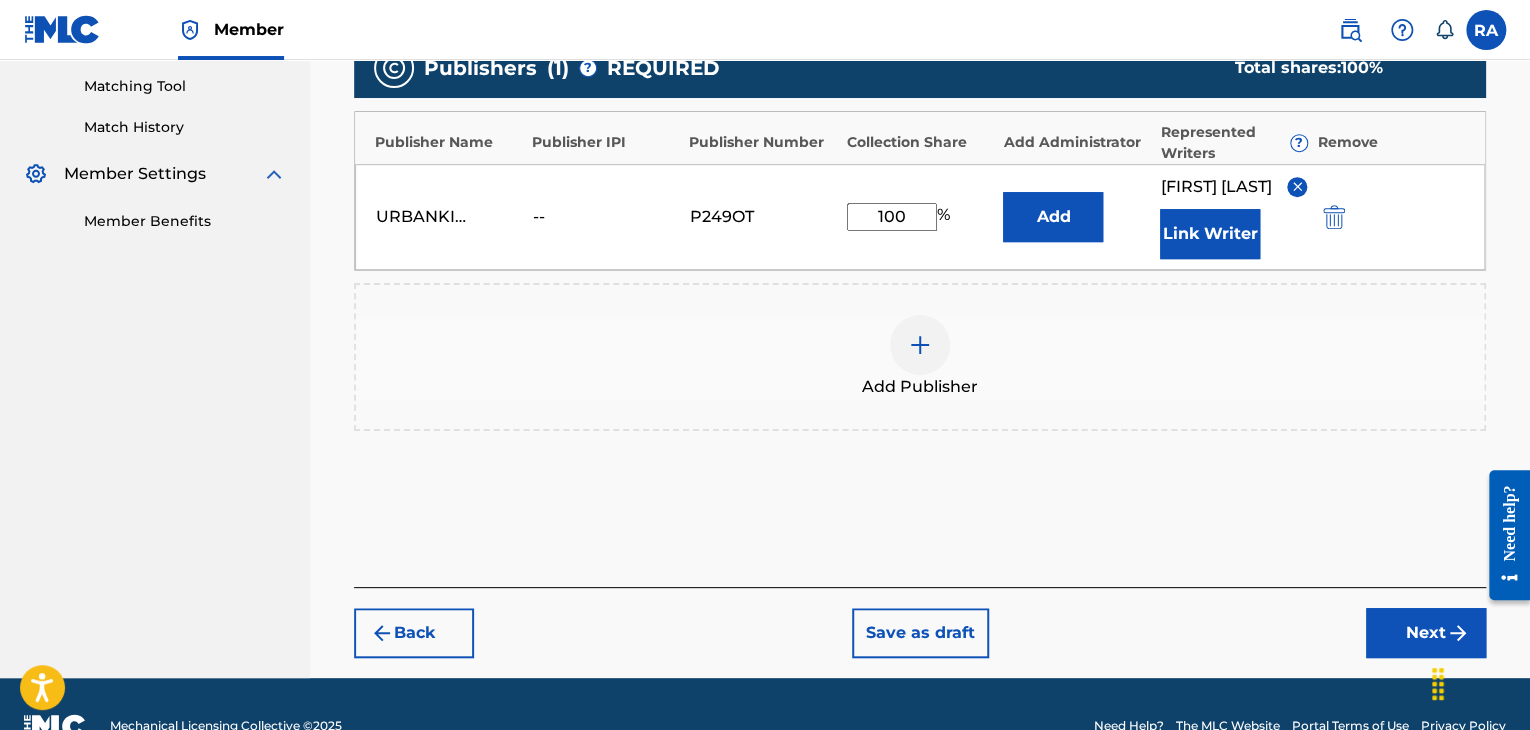 scroll, scrollTop: 549, scrollLeft: 0, axis: vertical 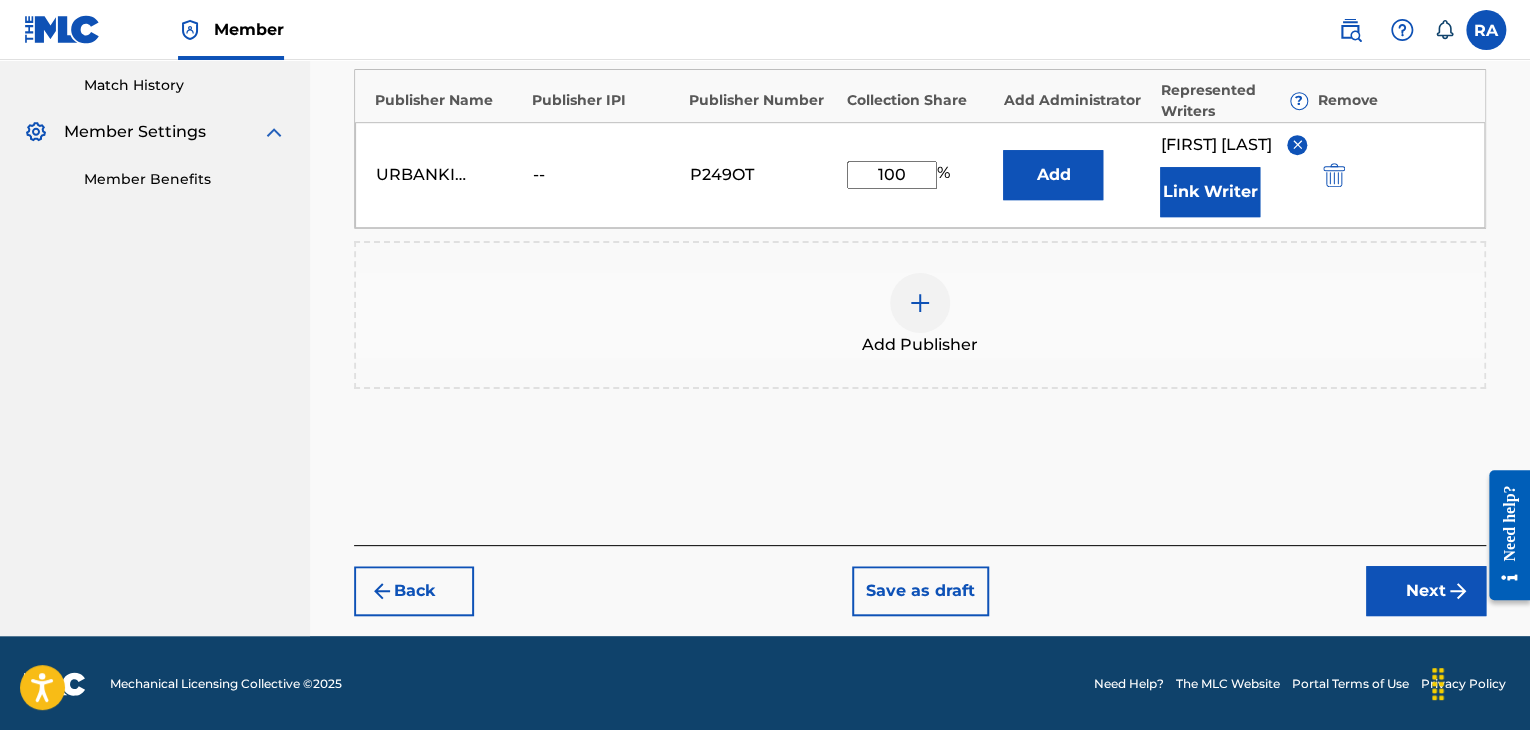 click on "Next" at bounding box center (1426, 591) 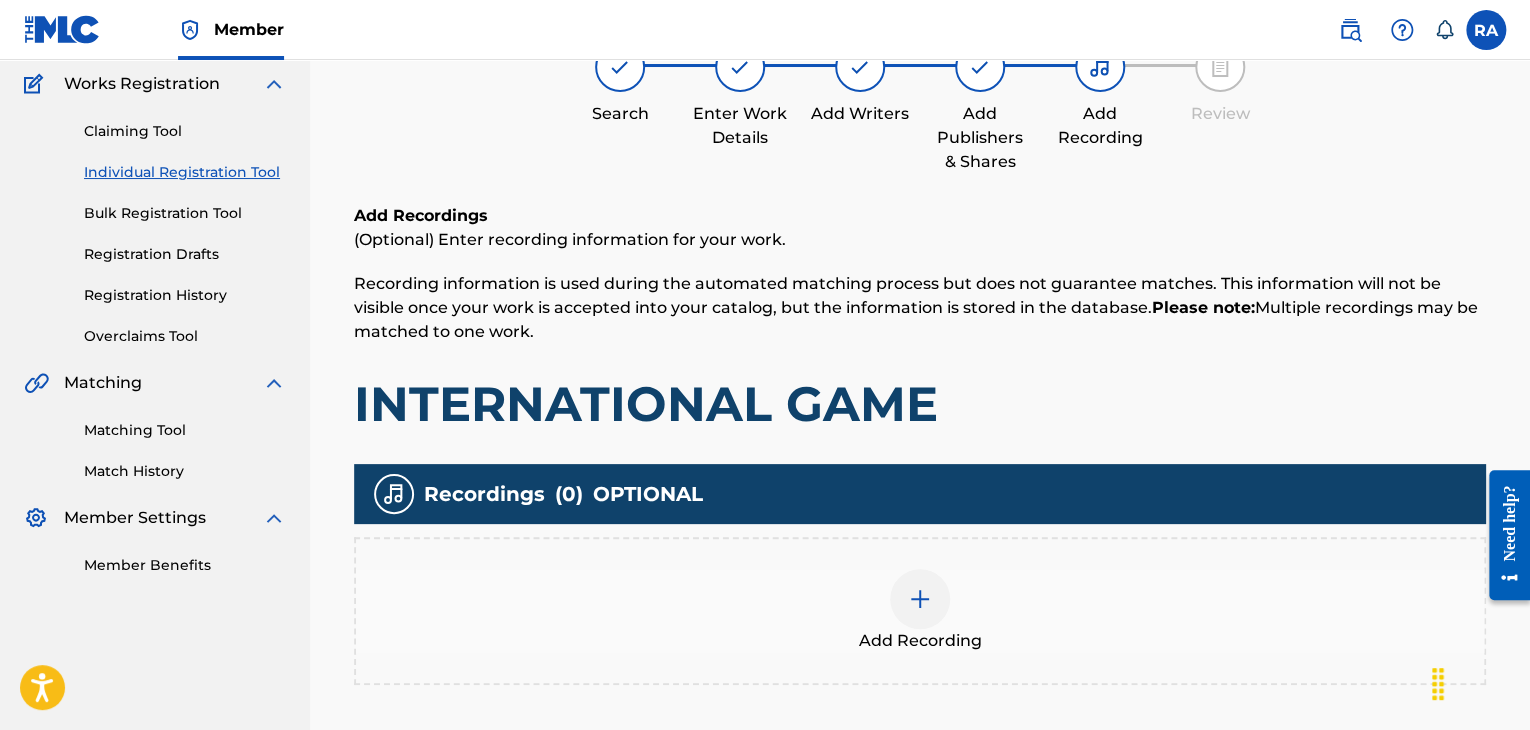 scroll, scrollTop: 90, scrollLeft: 0, axis: vertical 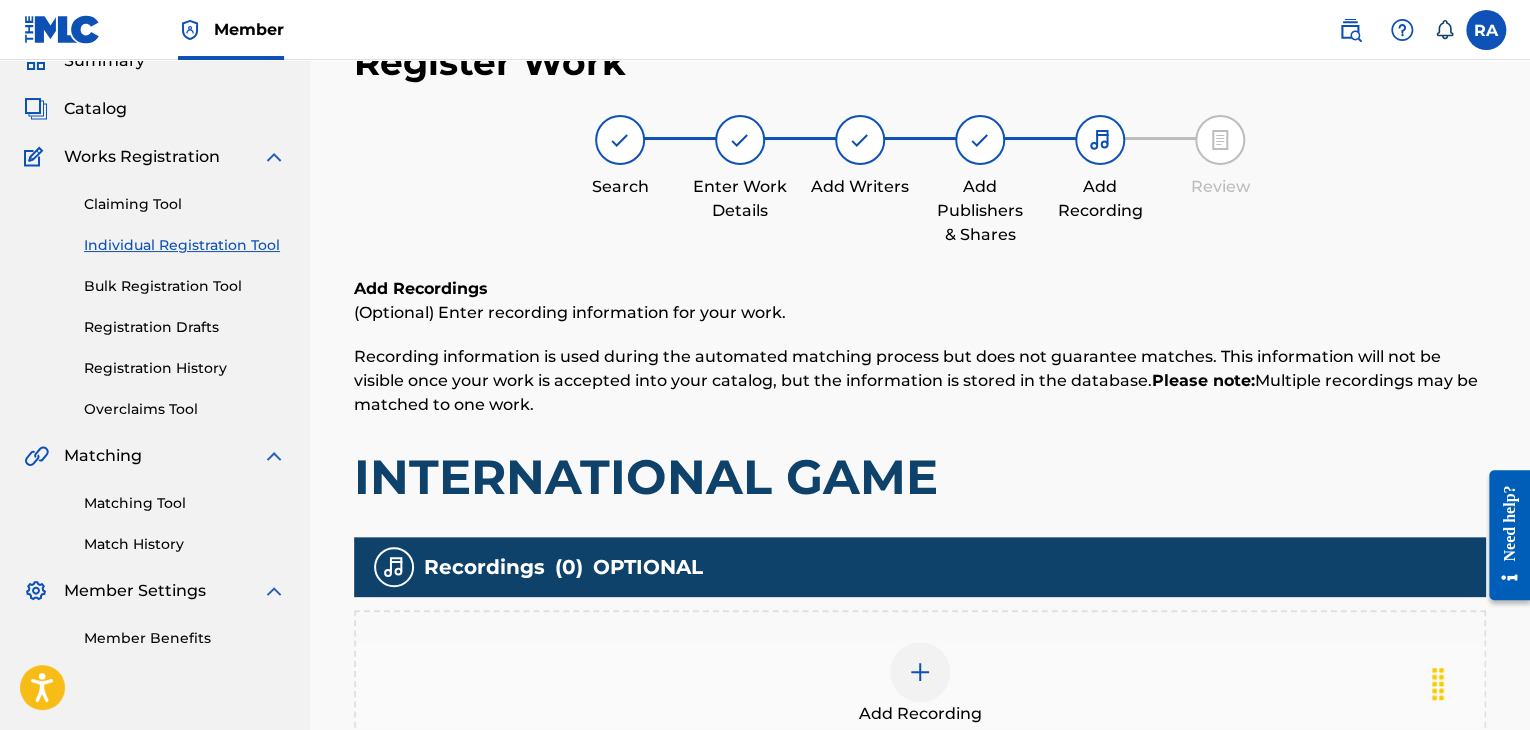 click at bounding box center [920, 672] 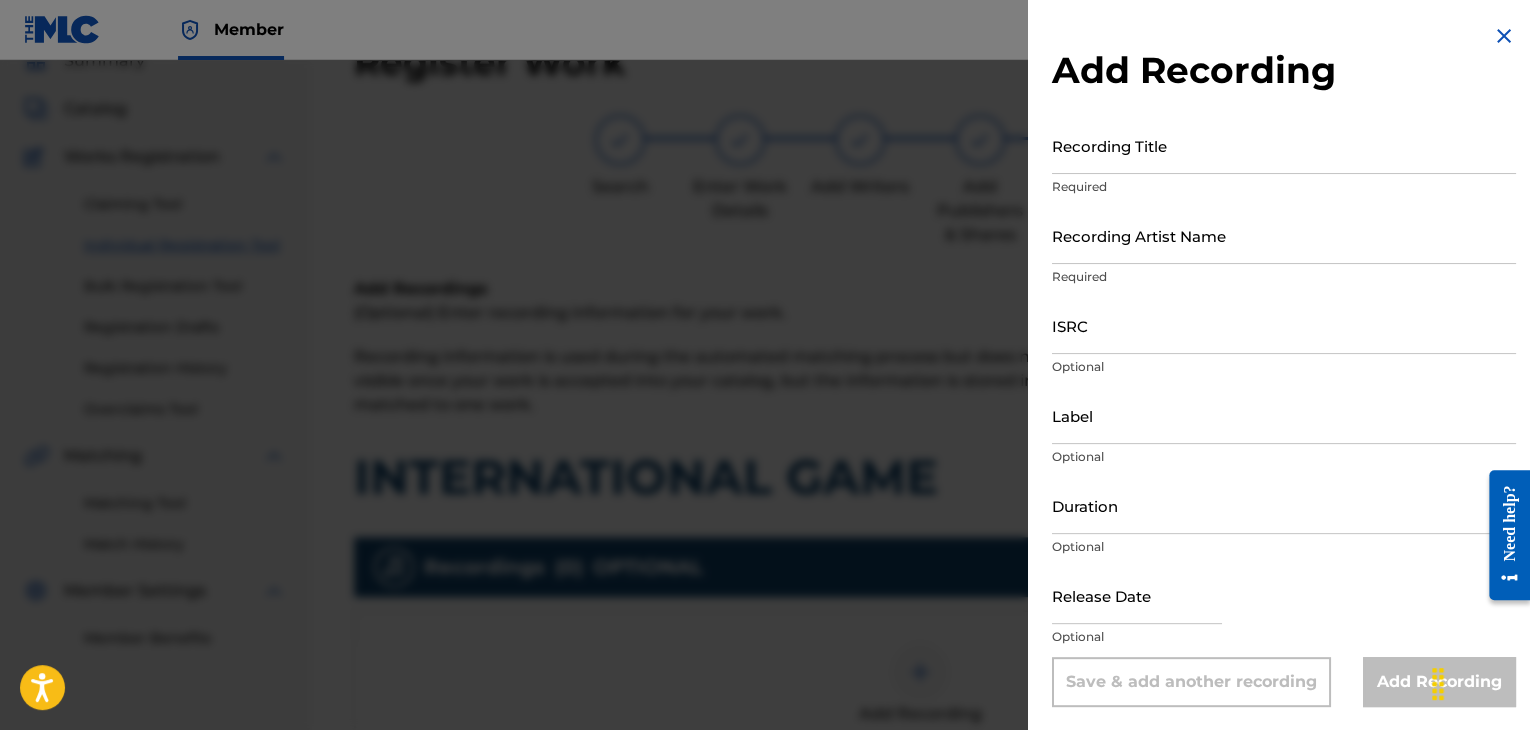 click on "Recording Title" at bounding box center [1284, 145] 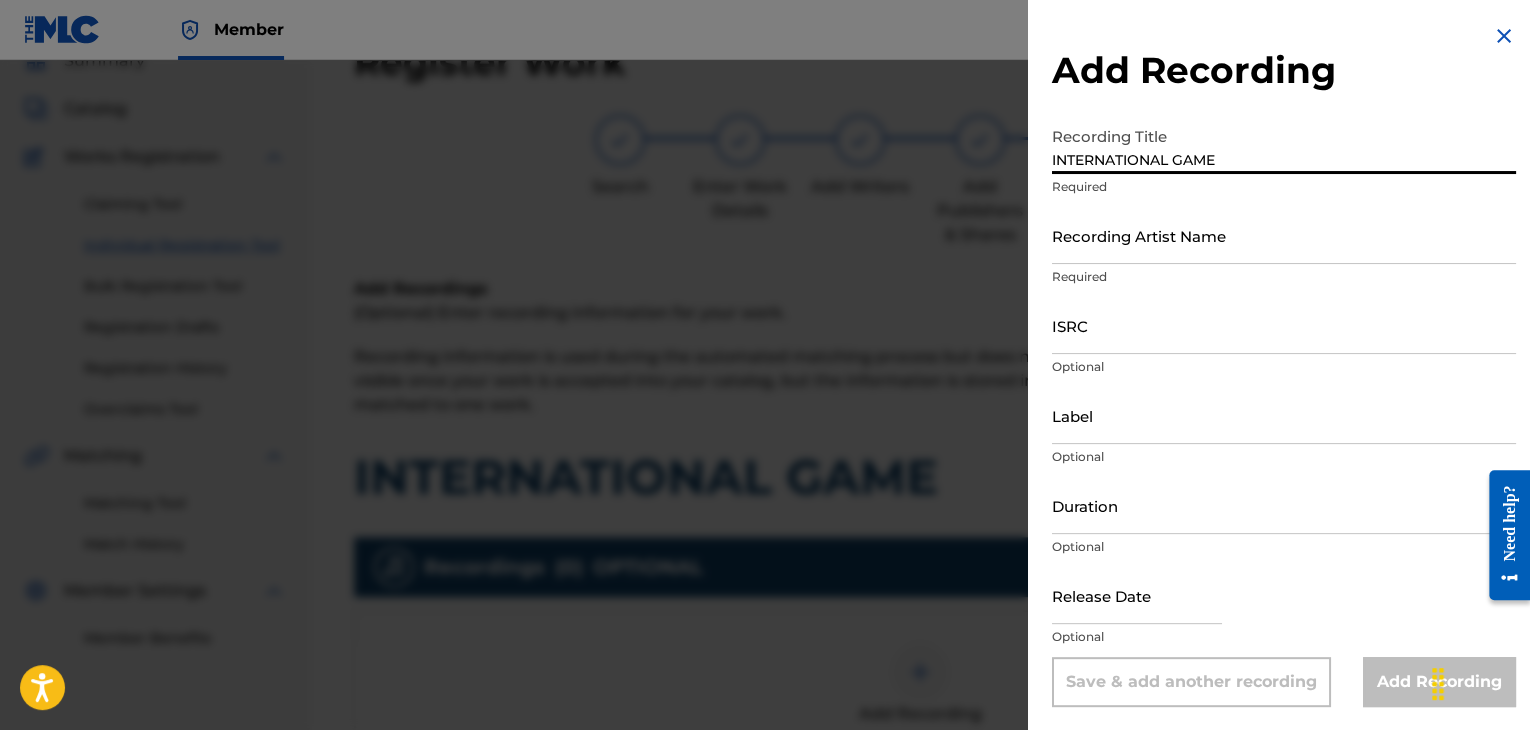 type on "INTERNATIONAL GAME" 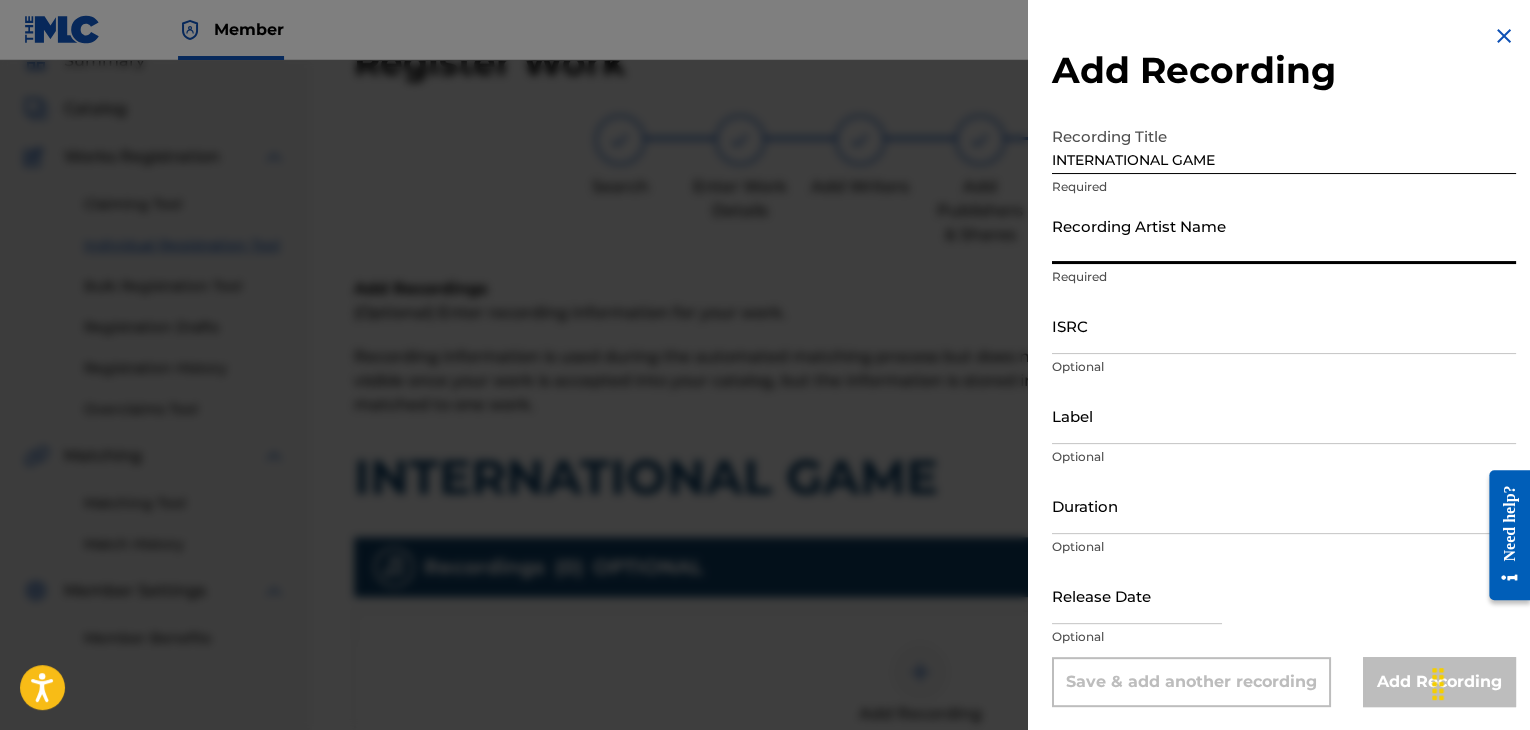 type on "STOMPER" 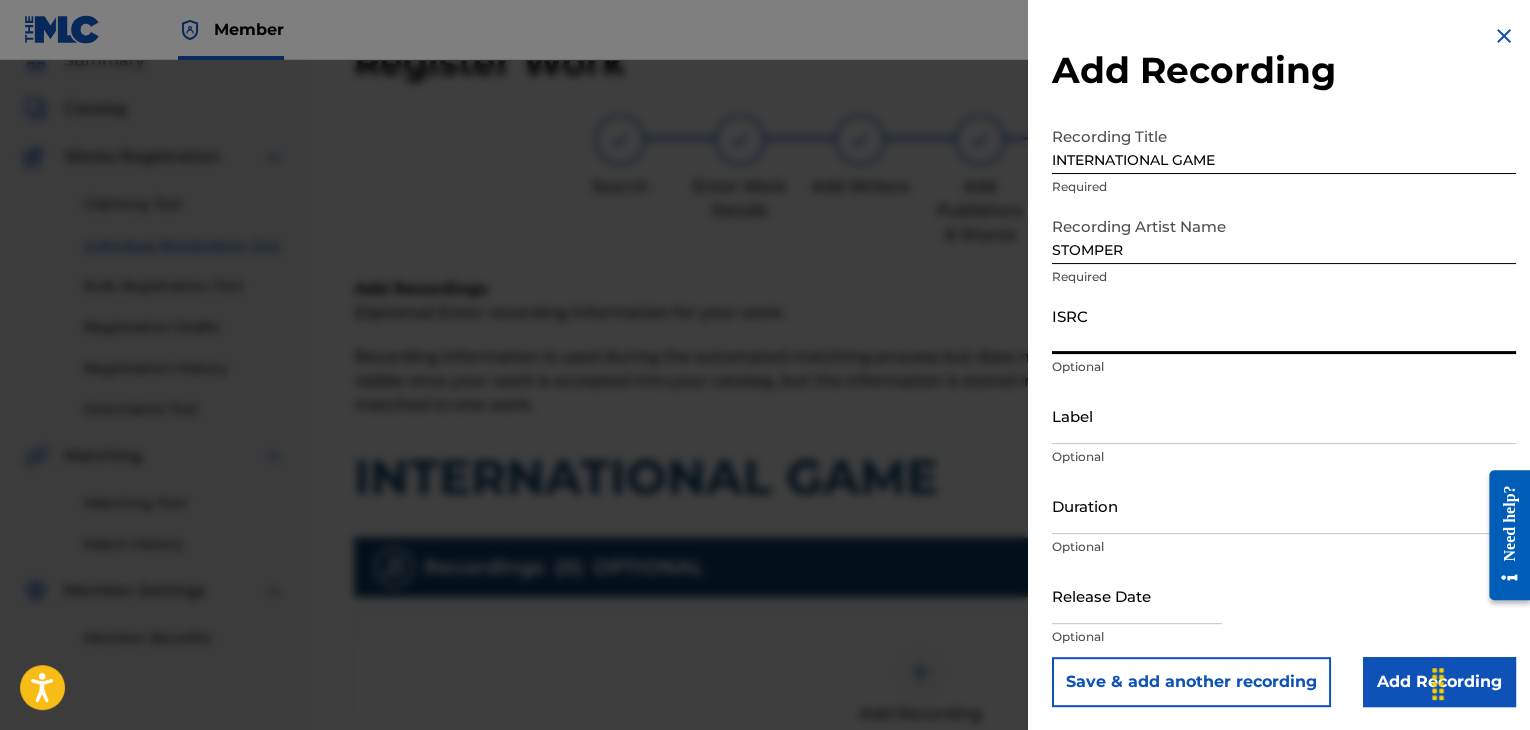 paste on "USPRZ1200031" 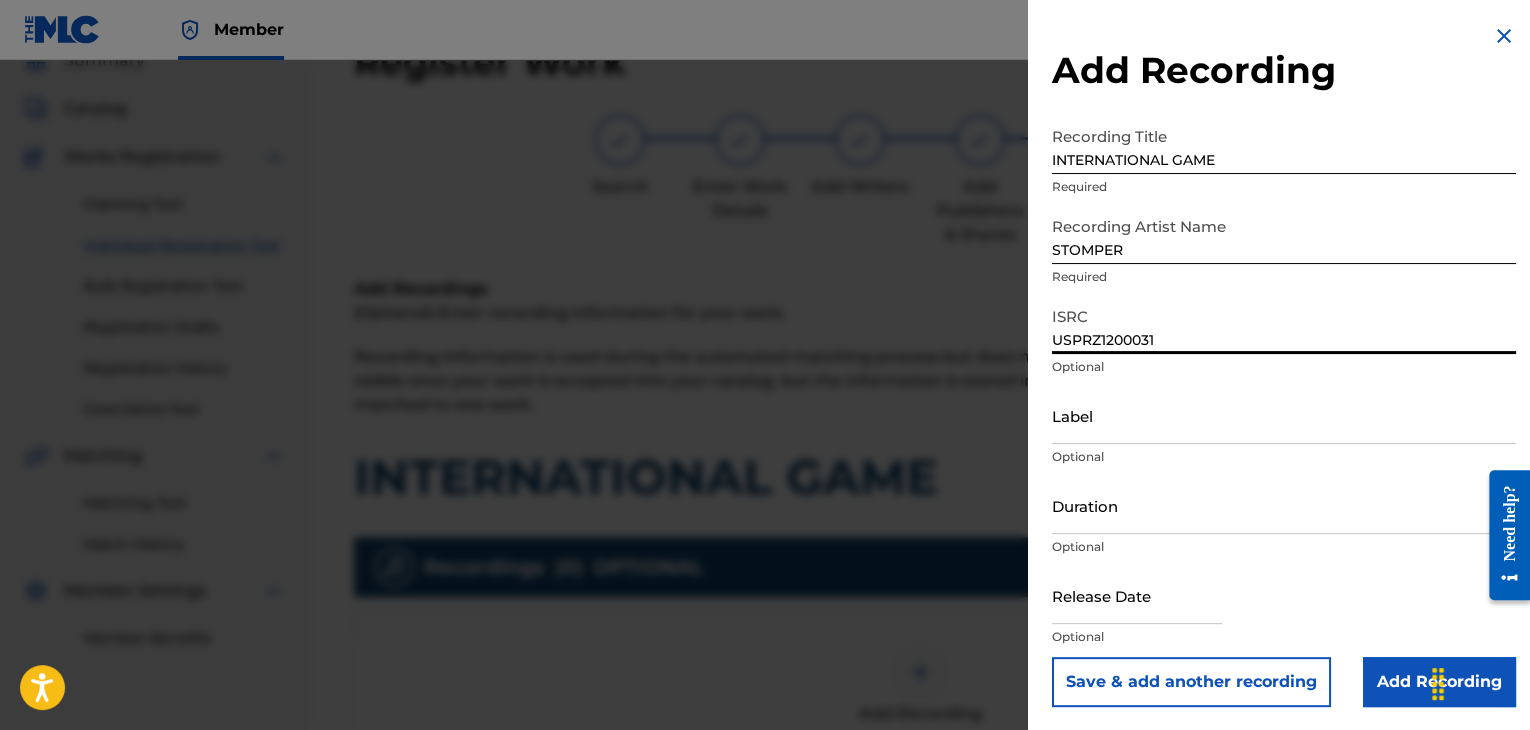 type on "USPRZ1200031" 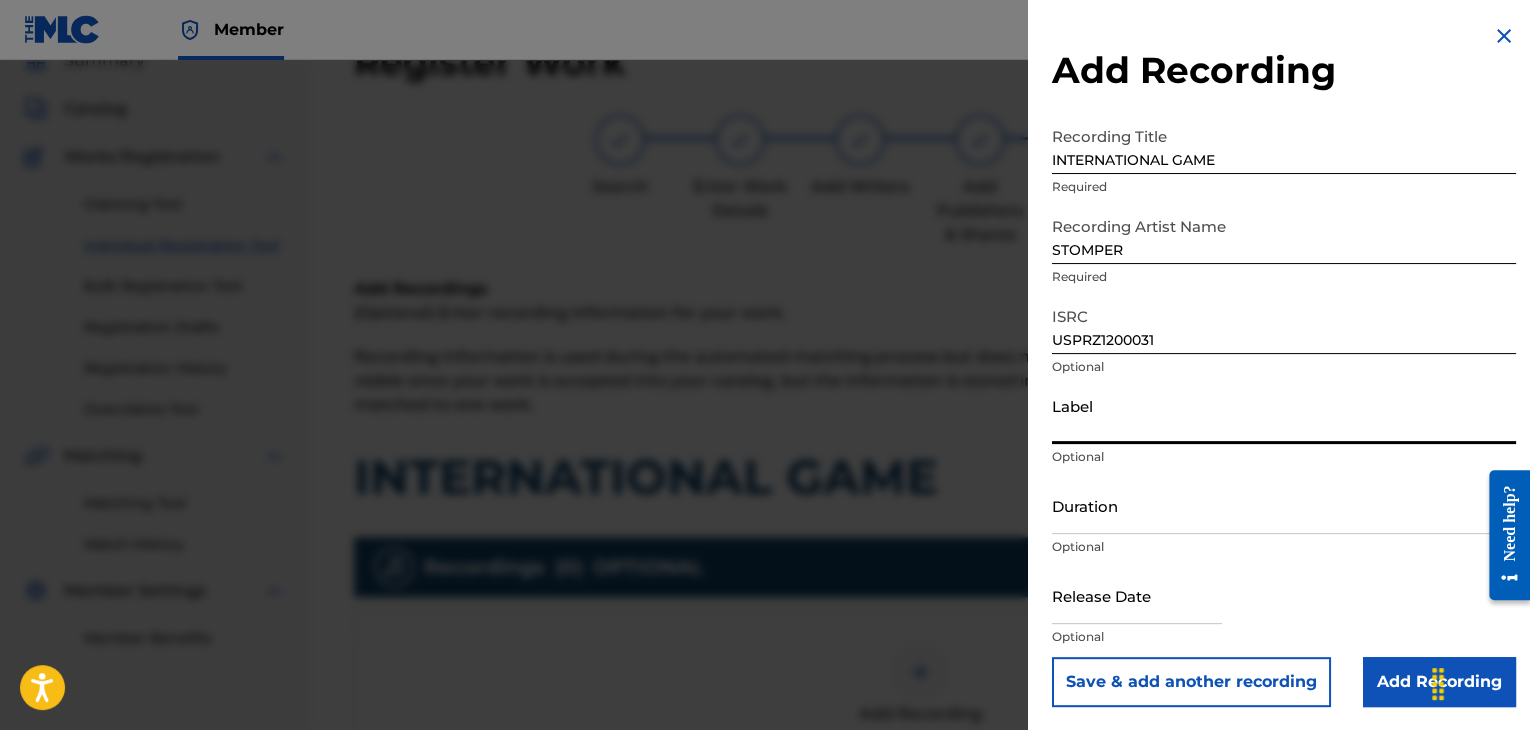 type on "Urban Kings Music Group" 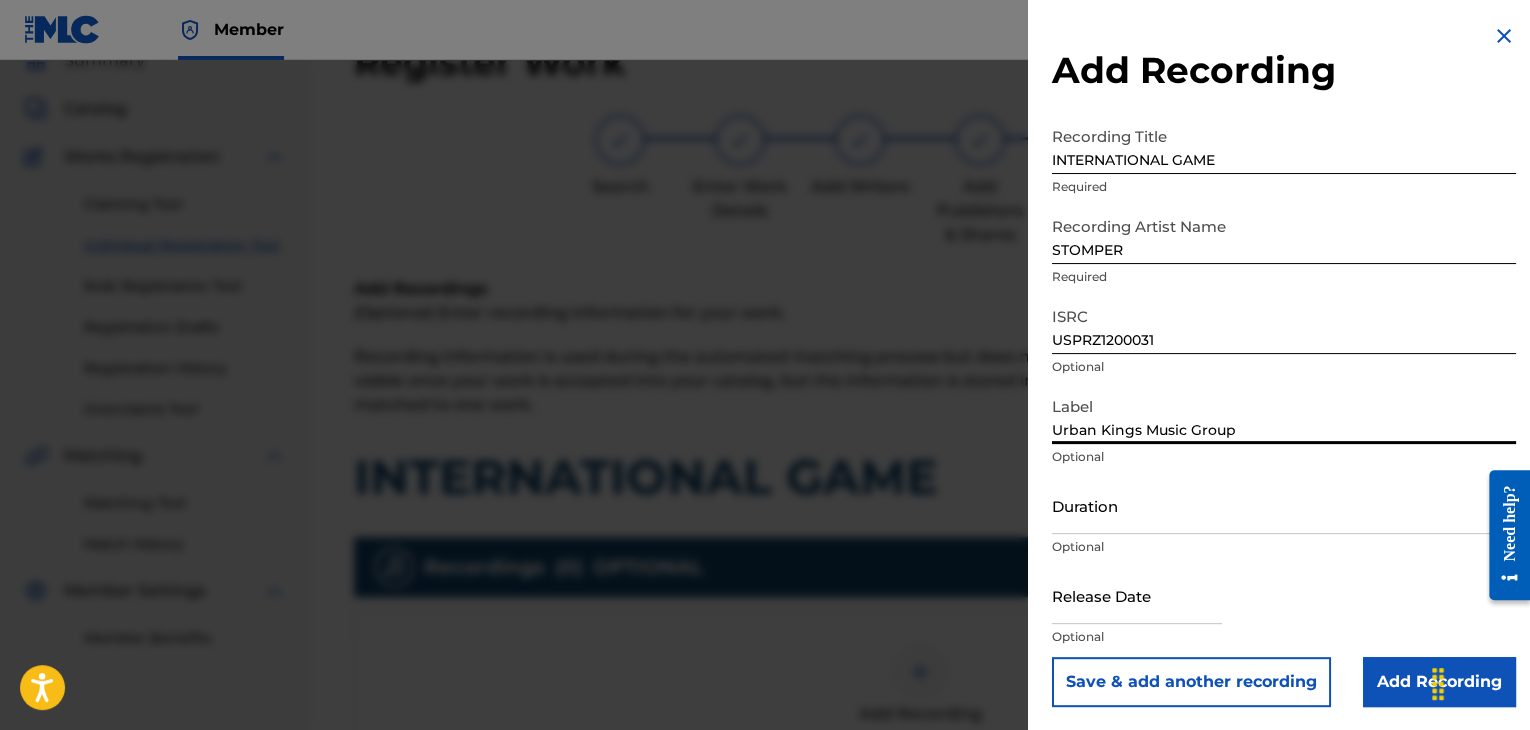 click on "Duration" at bounding box center [1284, 505] 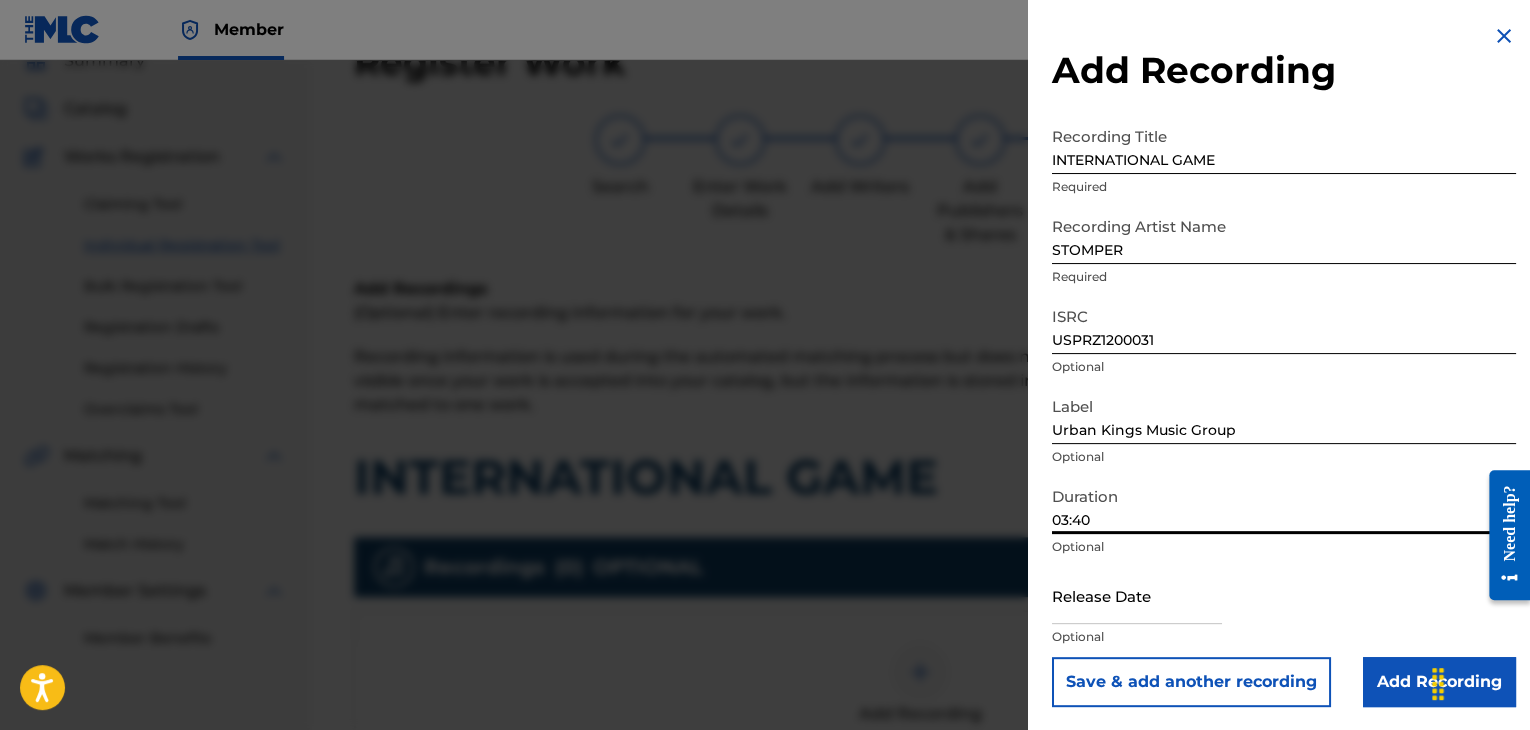 type on "03:40" 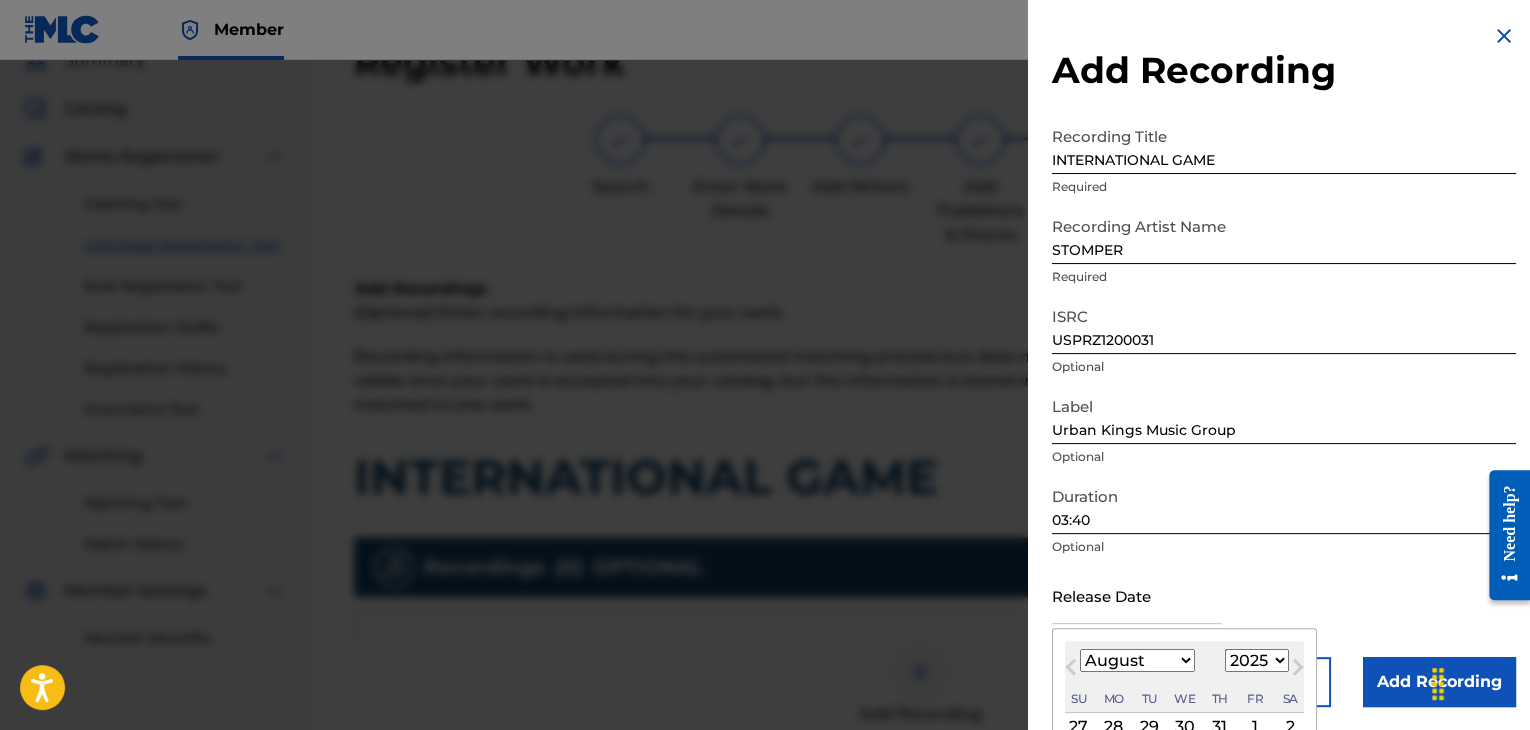 click on "January February March April May June July August September October November December" at bounding box center (1137, 660) 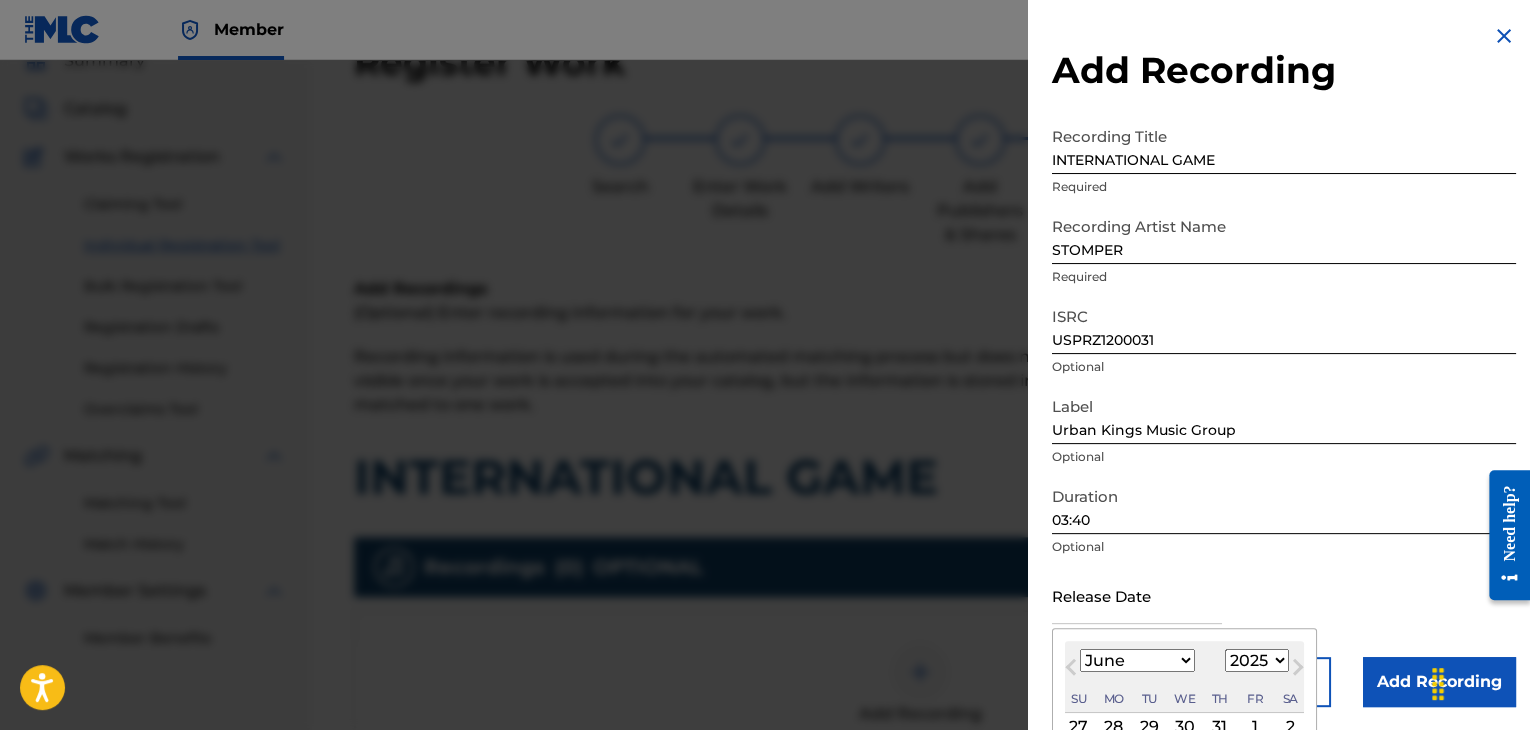 click on "January February March April May June July August September October November December" at bounding box center (1137, 660) 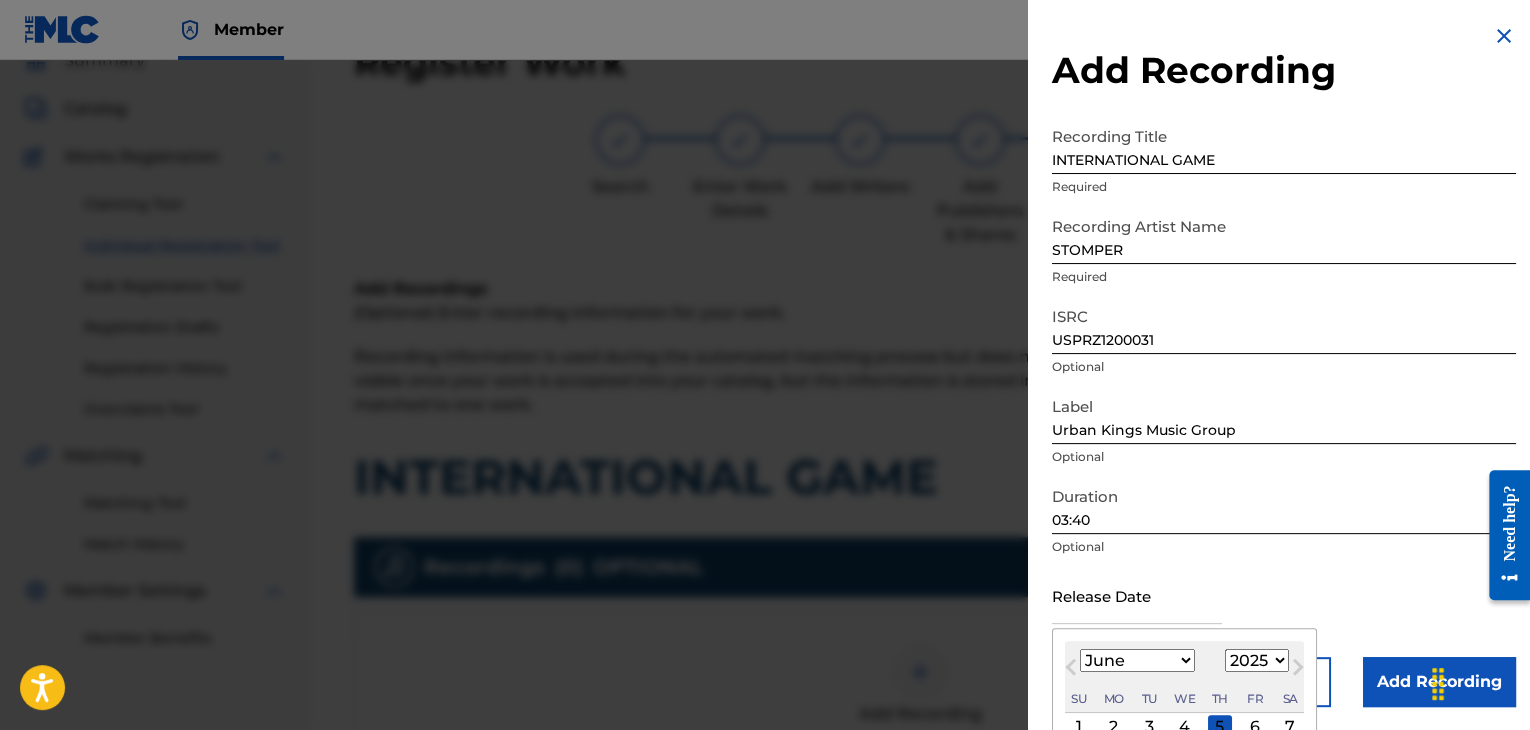 click on "1899 1900 1901 1902 1903 1904 1905 1906 1907 1908 1909 1910 1911 1912 1913 1914 1915 1916 1917 1918 1919 1920 1921 1922 1923 1924 1925 1926 1927 1928 1929 1930 1931 1932 1933 1934 1935 1936 1937 1938 1939 1940 1941 1942 1943 1944 1945 1946 1947 1948 1949 1950 1951 1952 1953 1954 1955 1956 1957 1958 1959 1960 1961 1962 1963 1964 1965 1966 1967 1968 1969 1970 1971 1972 1973 1974 1975 1976 1977 1978 1979 1980 1981 1982 1983 1984 1985 1986 1987 1988 1989 1990 1991 1992 1993 1994 1995 1996 1997 1998 1999 2000 2001 2002 2003 2004 2005 2006 2007 2008 2009 2010 2011 2012 2013 2014 2015 2016 2017 2018 2019 2020 2021 2022 2023 2024 2025 2026 2027 2028 2029 2030 2031 2032 2033 2034 2035 2036 2037 2038 2039 2040 2041 2042 2043 2044 2045 2046 2047 2048 2049 2050 2051 2052 2053 2054 2055 2056 2057 2058 2059 2060 2061 2062 2063 2064 2065 2066 2067 2068 2069 2070 2071 2072 2073 2074 2075 2076 2077 2078 2079 2080 2081 2082 2083 2084 2085 2086 2087 2088 2089 2090 2091 2092 2093 2094 2095 2096 2097 2098 2099 2100" at bounding box center [1257, 660] 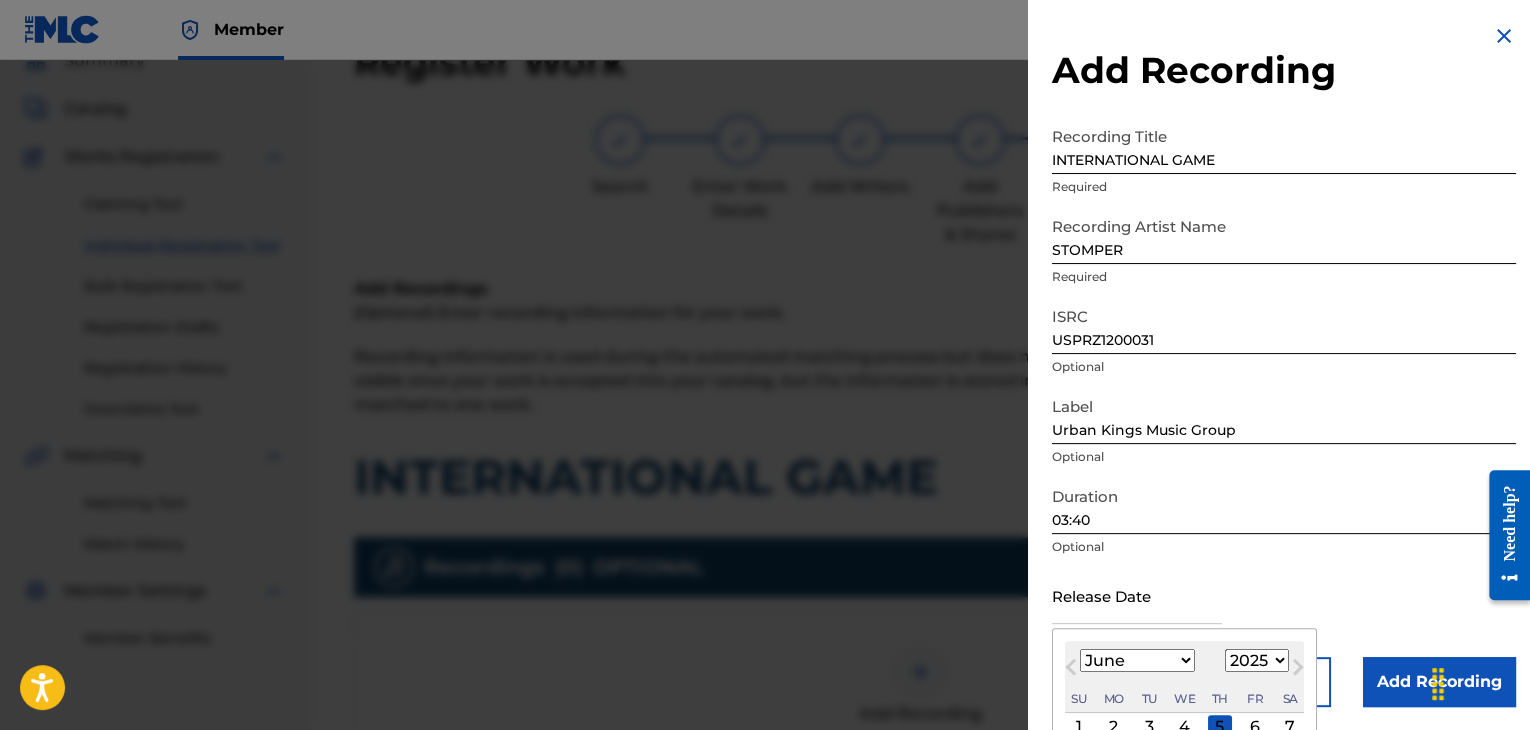 select on "2012" 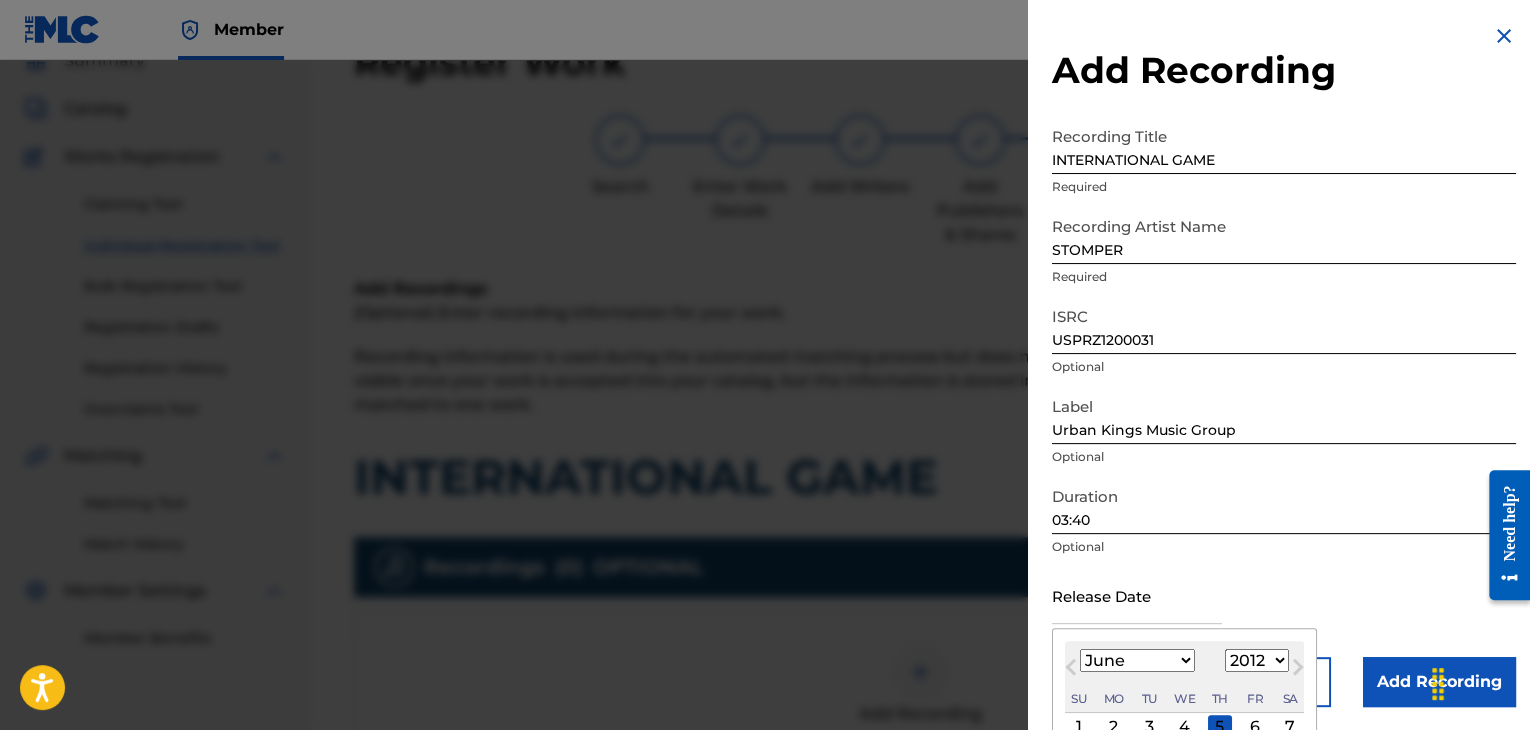 click on "1899 1900 1901 1902 1903 1904 1905 1906 1907 1908 1909 1910 1911 1912 1913 1914 1915 1916 1917 1918 1919 1920 1921 1922 1923 1924 1925 1926 1927 1928 1929 1930 1931 1932 1933 1934 1935 1936 1937 1938 1939 1940 1941 1942 1943 1944 1945 1946 1947 1948 1949 1950 1951 1952 1953 1954 1955 1956 1957 1958 1959 1960 1961 1962 1963 1964 1965 1966 1967 1968 1969 1970 1971 1972 1973 1974 1975 1976 1977 1978 1979 1980 1981 1982 1983 1984 1985 1986 1987 1988 1989 1990 1991 1992 1993 1994 1995 1996 1997 1998 1999 2000 2001 2002 2003 2004 2005 2006 2007 2008 2009 2010 2011 2012 2013 2014 2015 2016 2017 2018 2019 2020 2021 2022 2023 2024 2025 2026 2027 2028 2029 2030 2031 2032 2033 2034 2035 2036 2037 2038 2039 2040 2041 2042 2043 2044 2045 2046 2047 2048 2049 2050 2051 2052 2053 2054 2055 2056 2057 2058 2059 2060 2061 2062 2063 2064 2065 2066 2067 2068 2069 2070 2071 2072 2073 2074 2075 2076 2077 2078 2079 2080 2081 2082 2083 2084 2085 2086 2087 2088 2089 2090 2091 2092 2093 2094 2095 2096 2097 2098 2099 2100" at bounding box center (1257, 660) 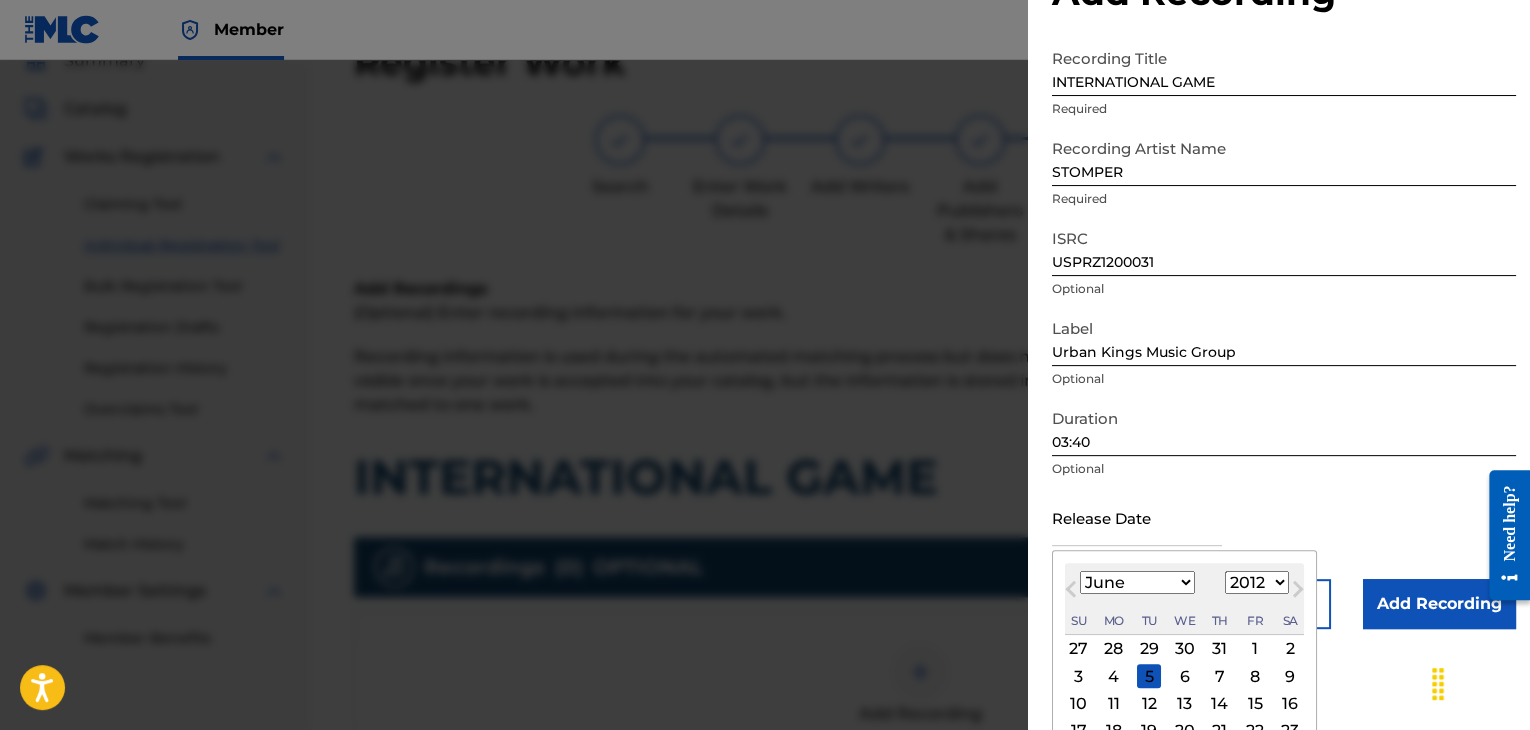 scroll, scrollTop: 160, scrollLeft: 0, axis: vertical 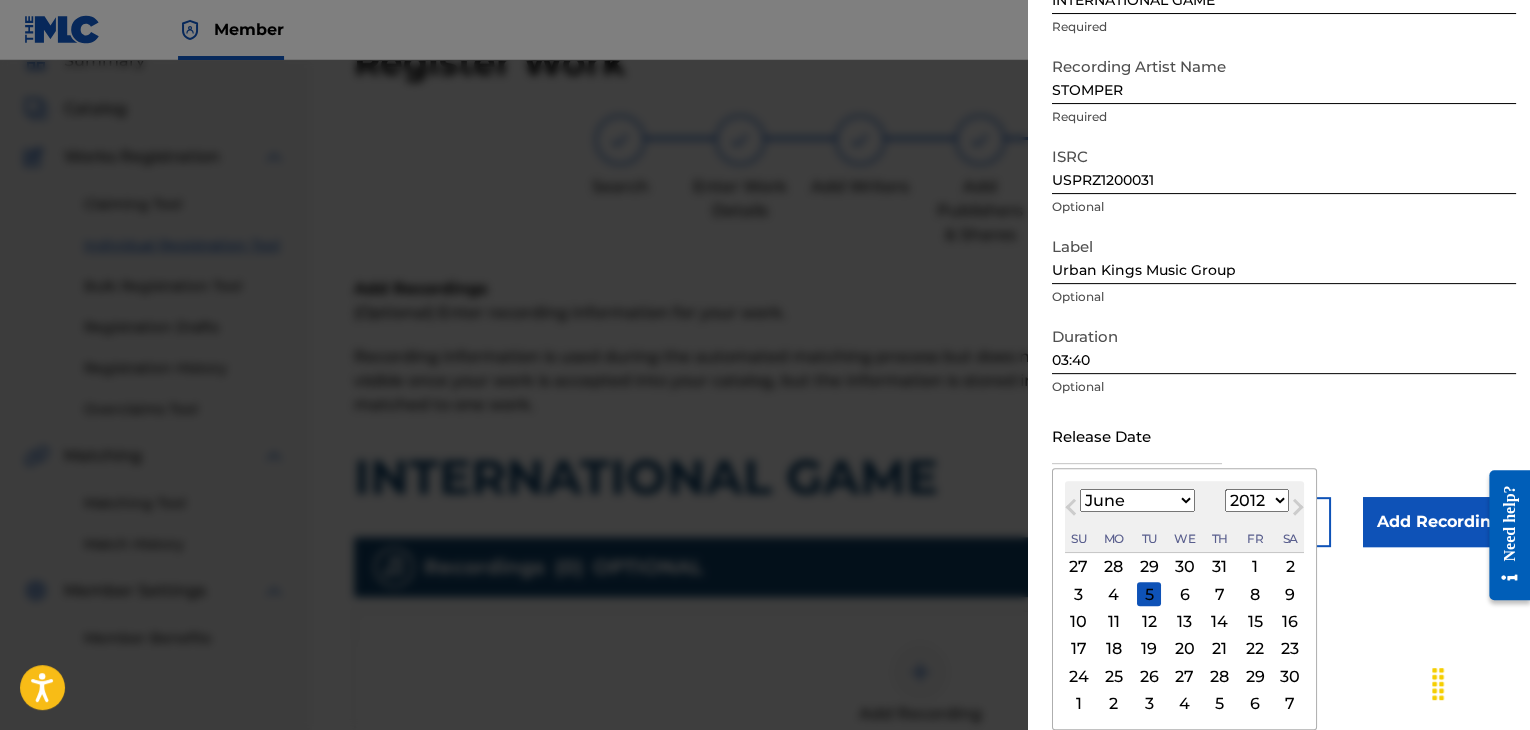 click on "19" at bounding box center (1149, 649) 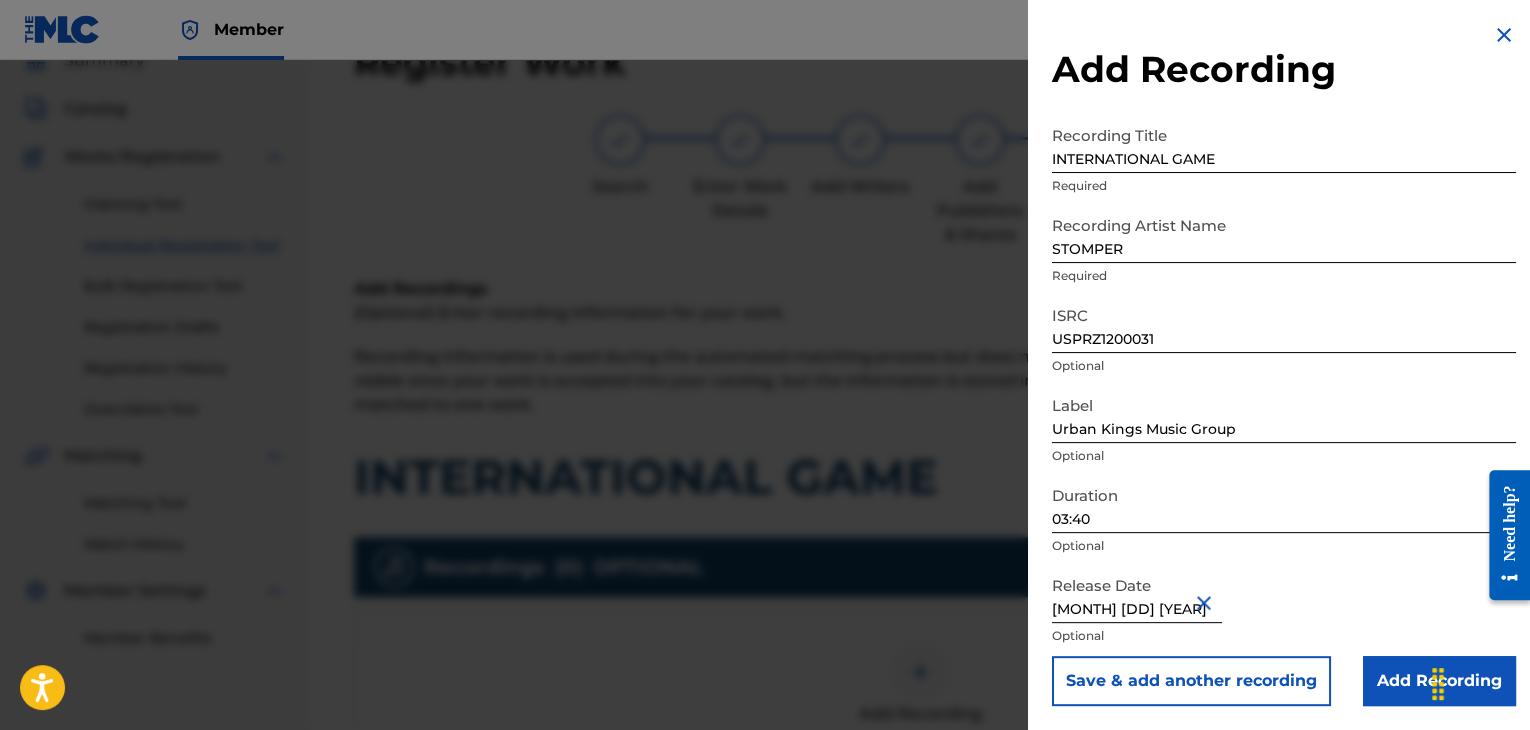 scroll, scrollTop: 1, scrollLeft: 0, axis: vertical 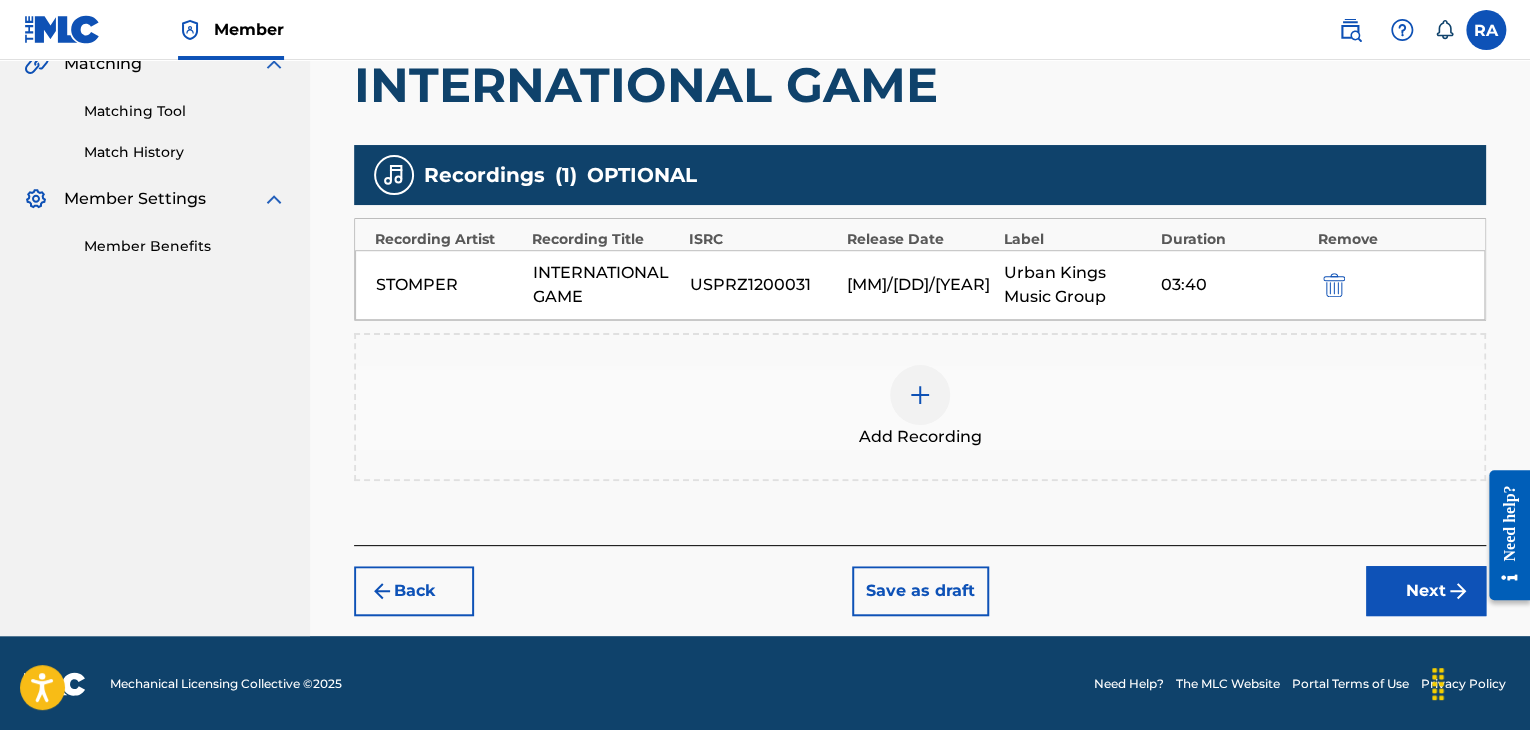 click on "Next" at bounding box center [1426, 591] 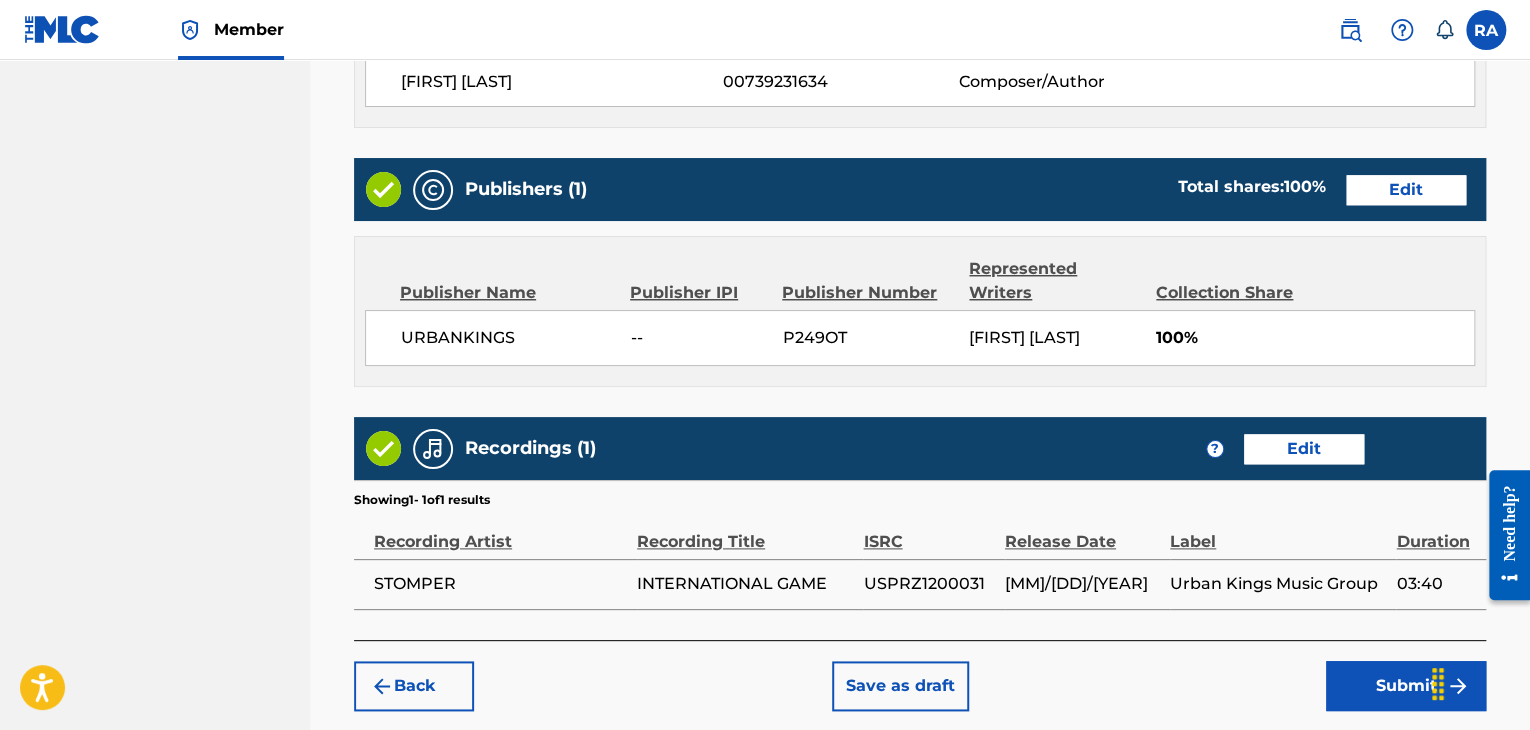 scroll, scrollTop: 1023, scrollLeft: 0, axis: vertical 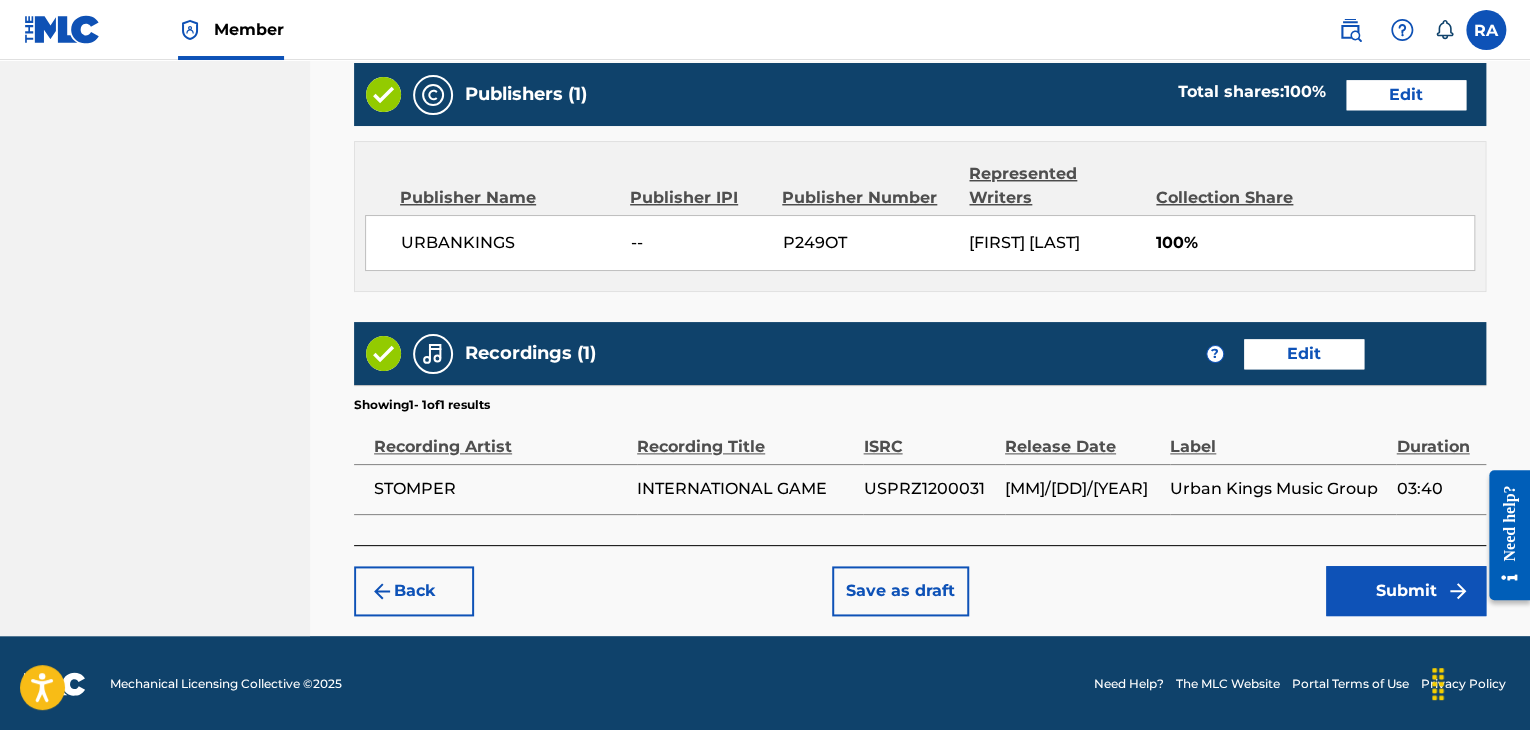 click on "Submit" at bounding box center (1406, 591) 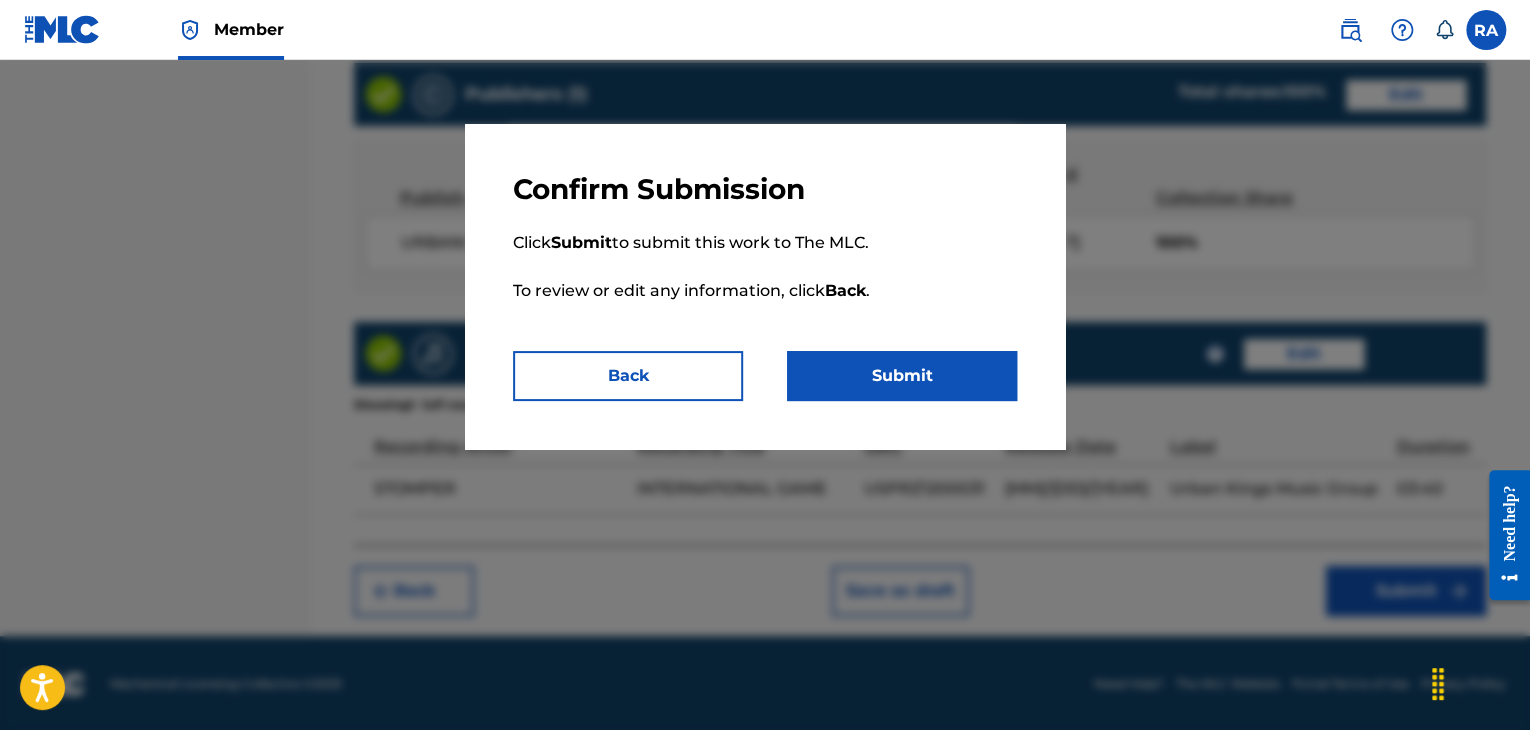 click on "Submit" at bounding box center (902, 376) 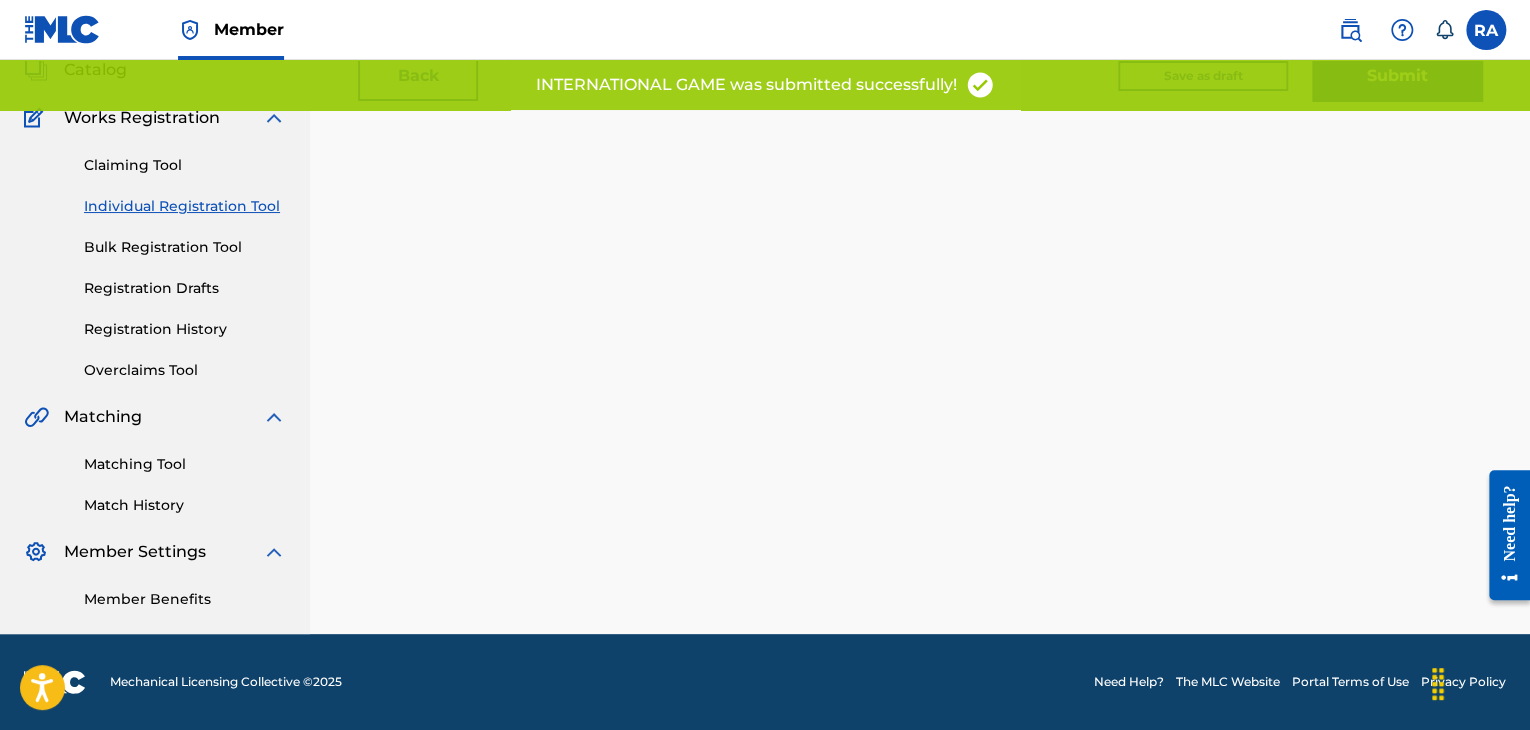 scroll, scrollTop: 0, scrollLeft: 0, axis: both 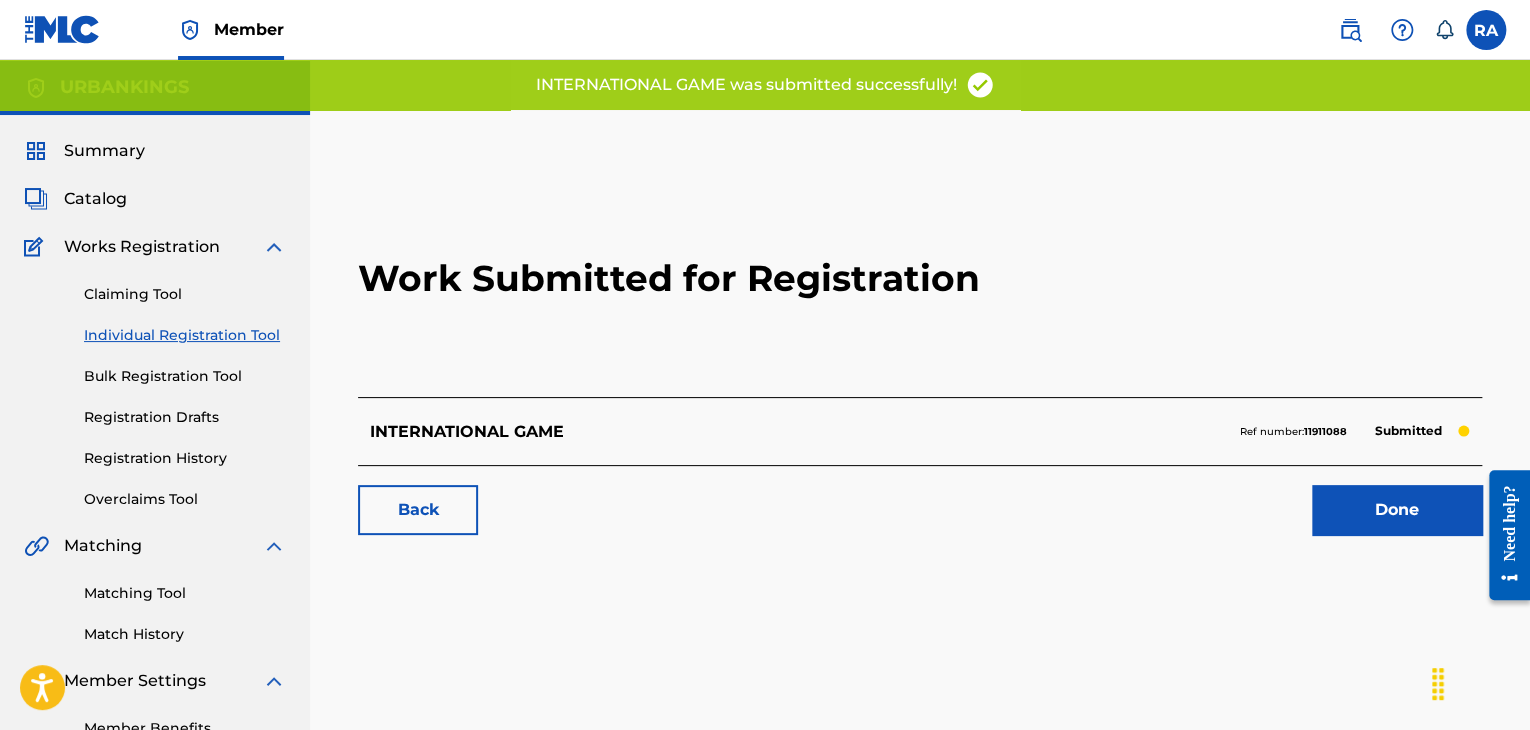 click on "Done" at bounding box center [1397, 510] 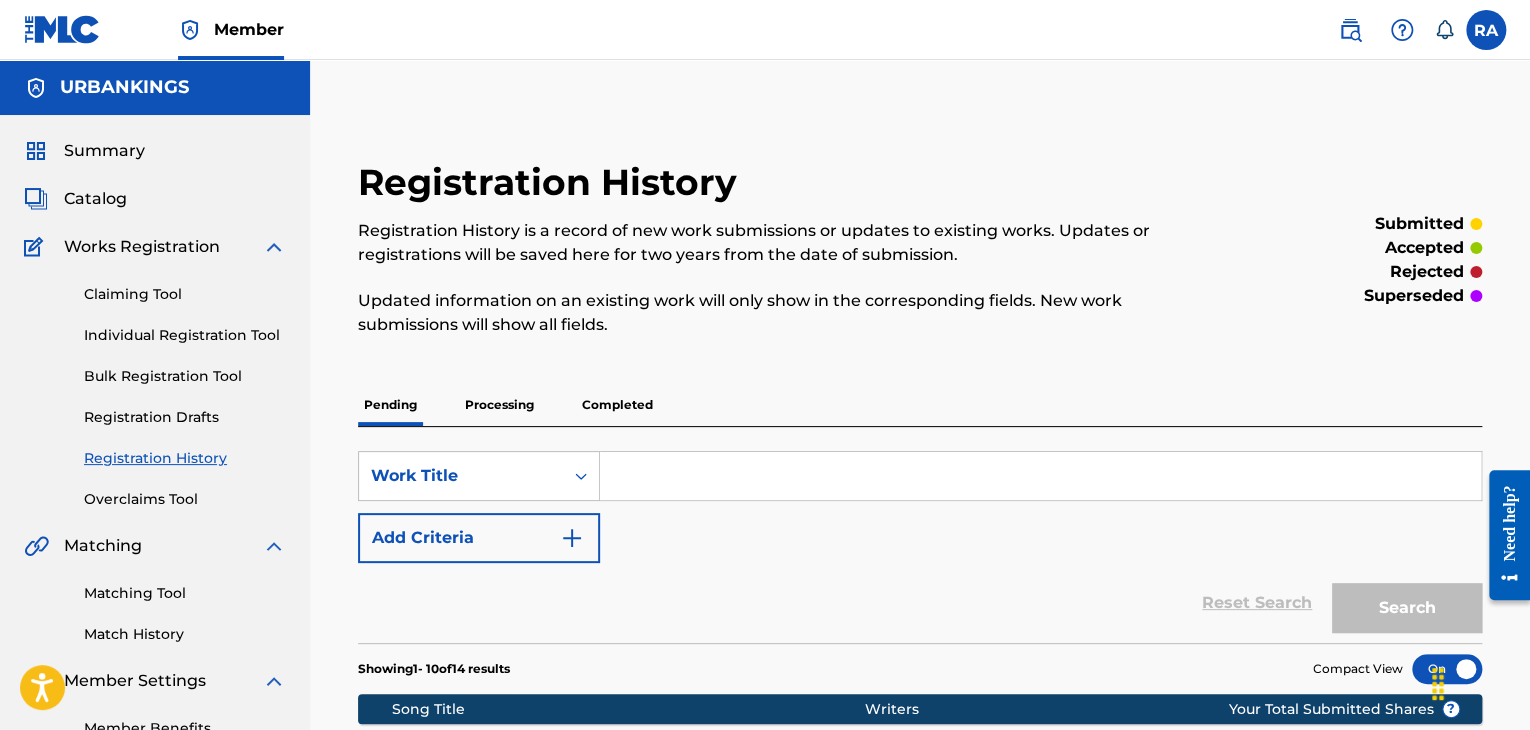 click on "Individual Registration Tool" at bounding box center [185, 335] 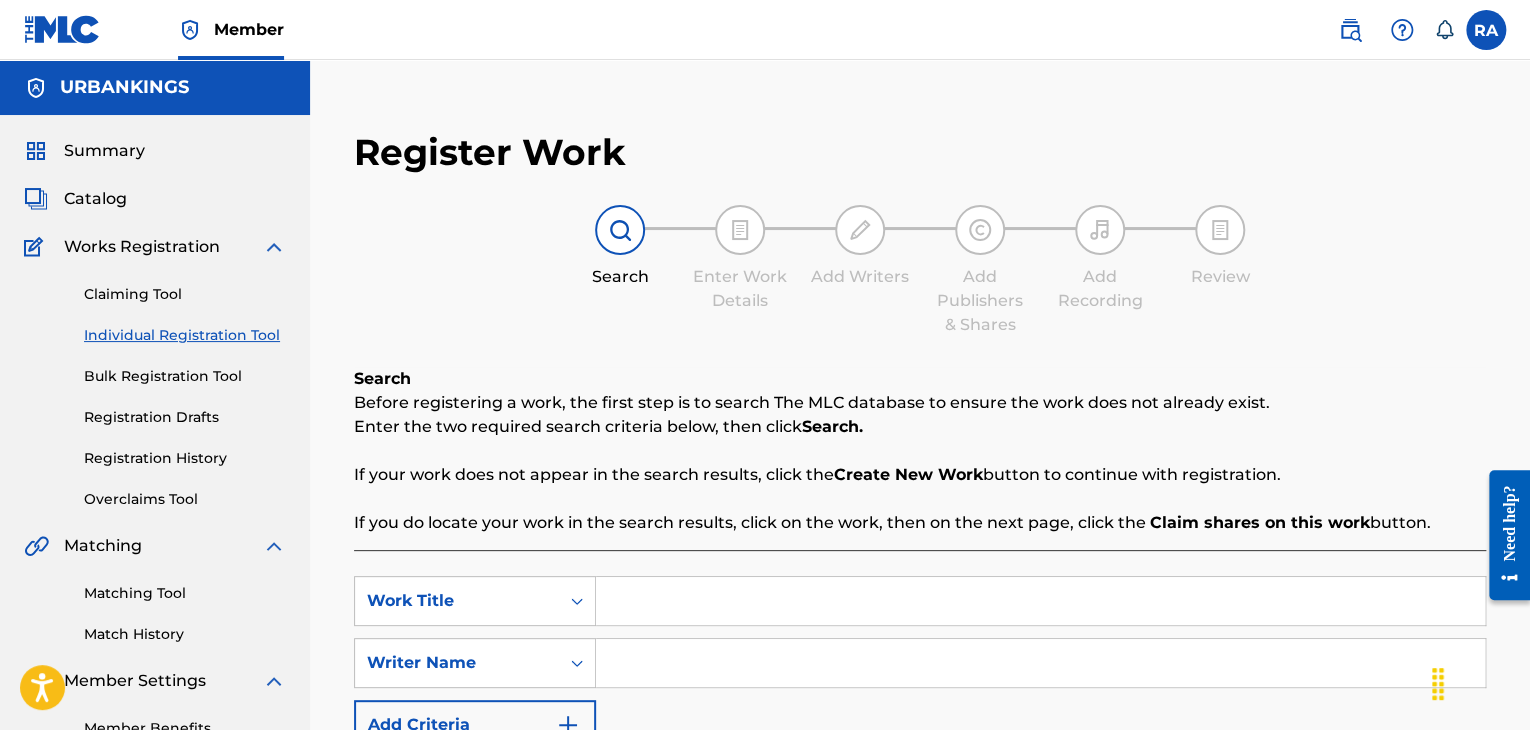 click at bounding box center (1040, 601) 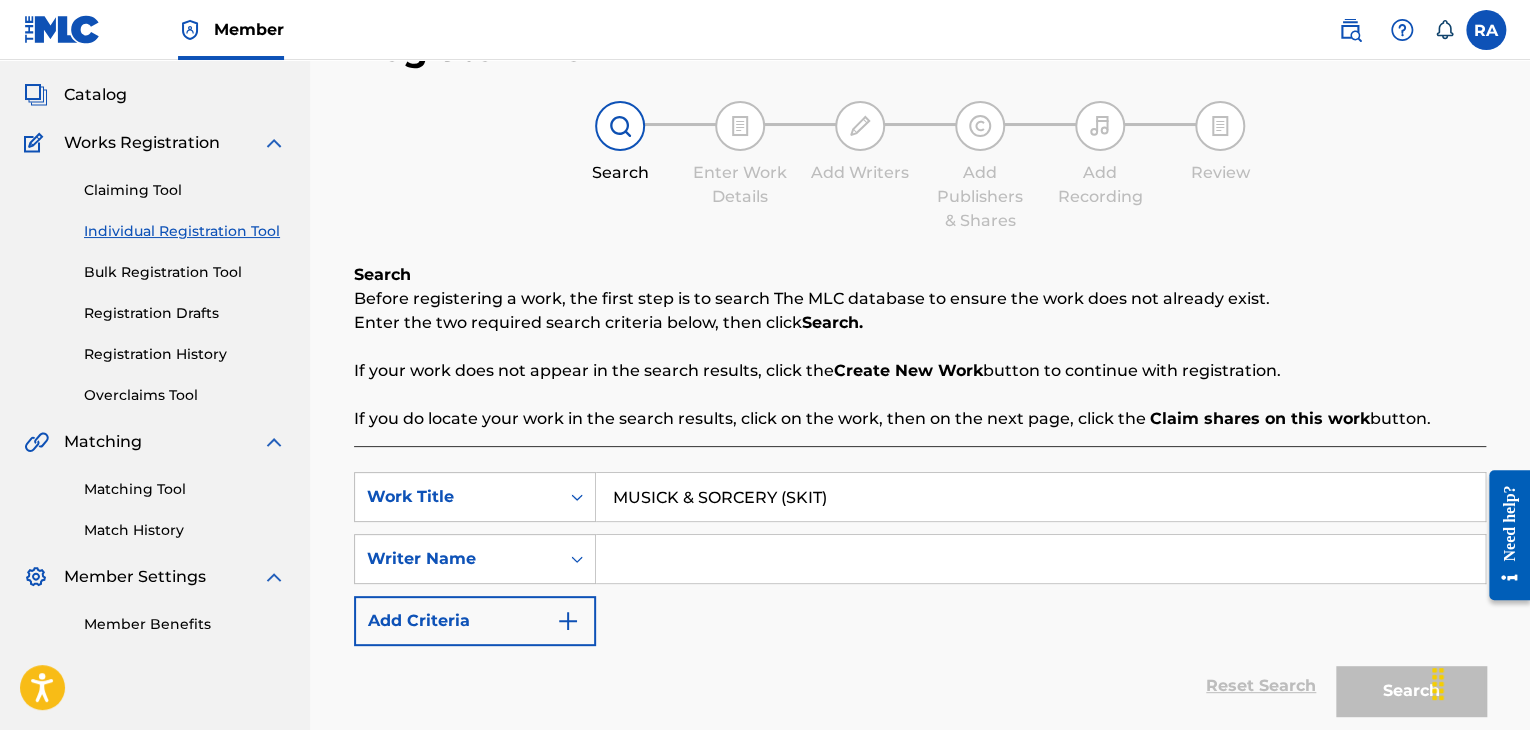 scroll, scrollTop: 200, scrollLeft: 0, axis: vertical 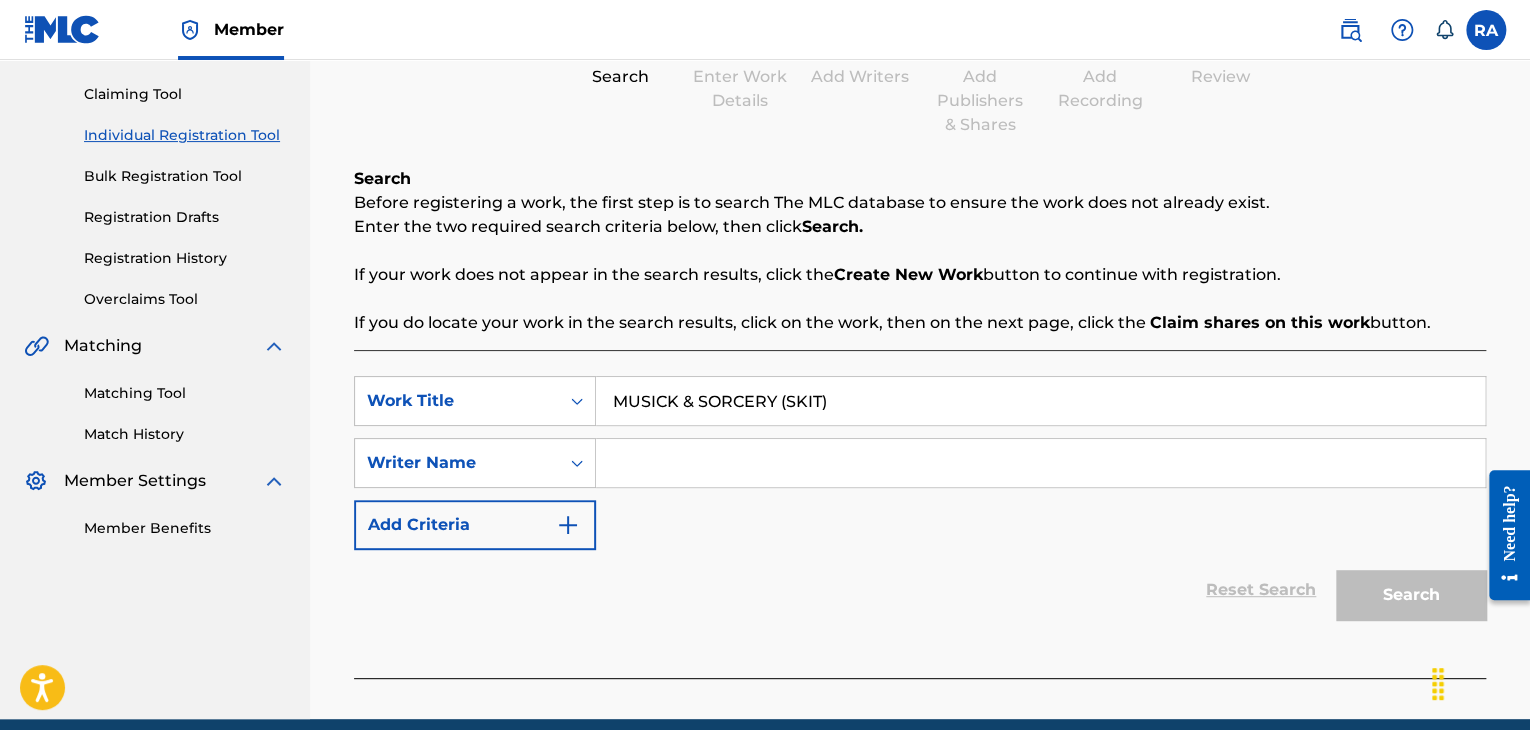 type on "MUSICK & SORCERY (SKIT)" 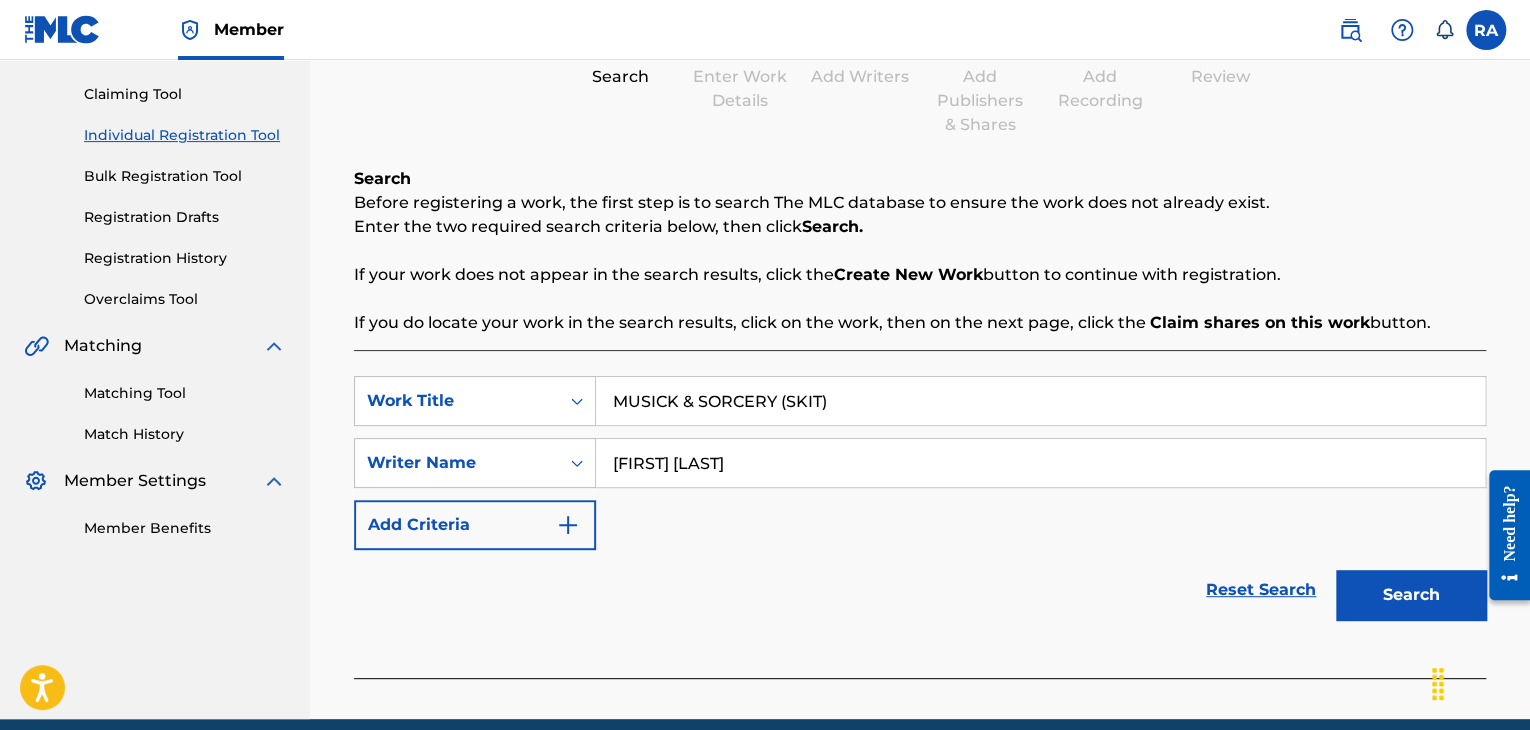 click on "Search" at bounding box center (1411, 595) 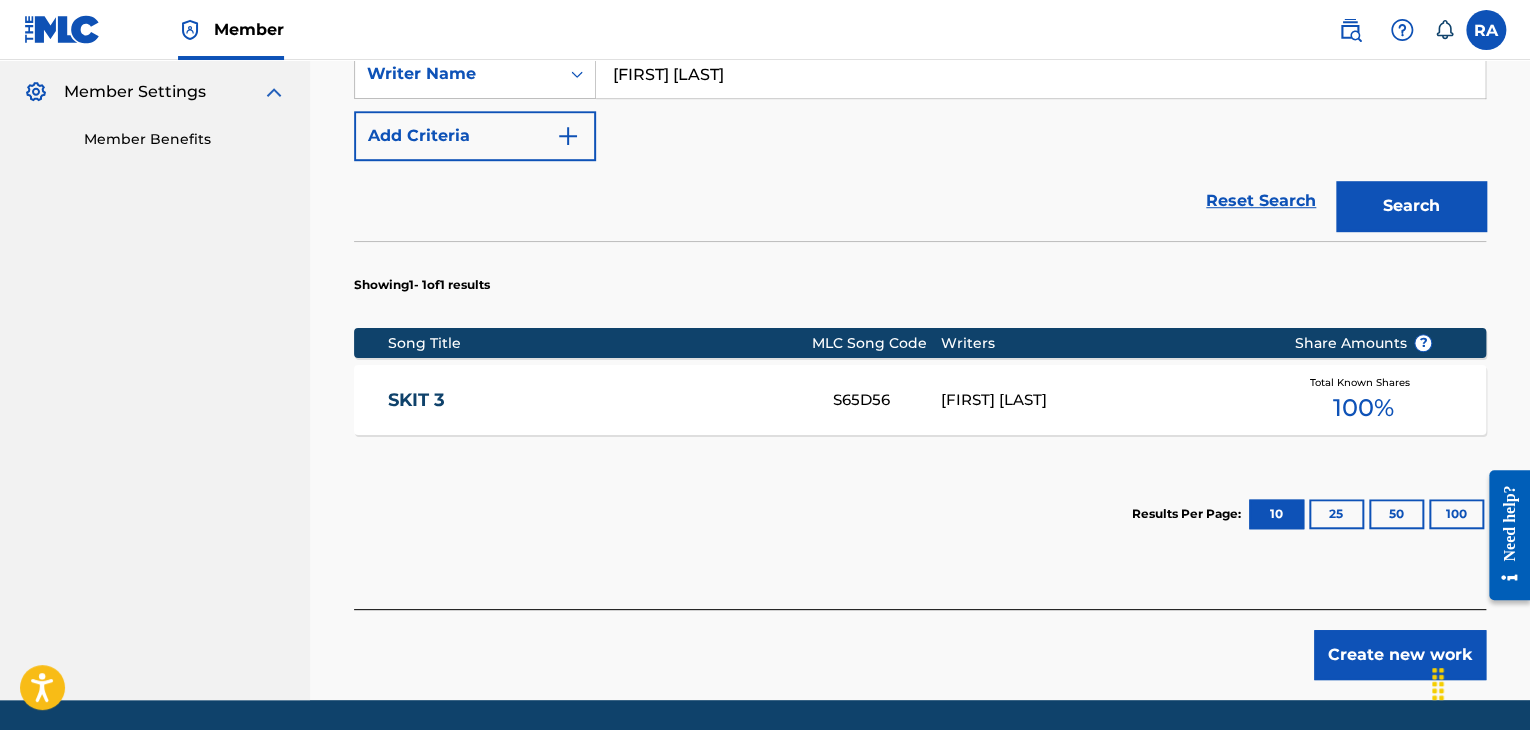 scroll, scrollTop: 600, scrollLeft: 0, axis: vertical 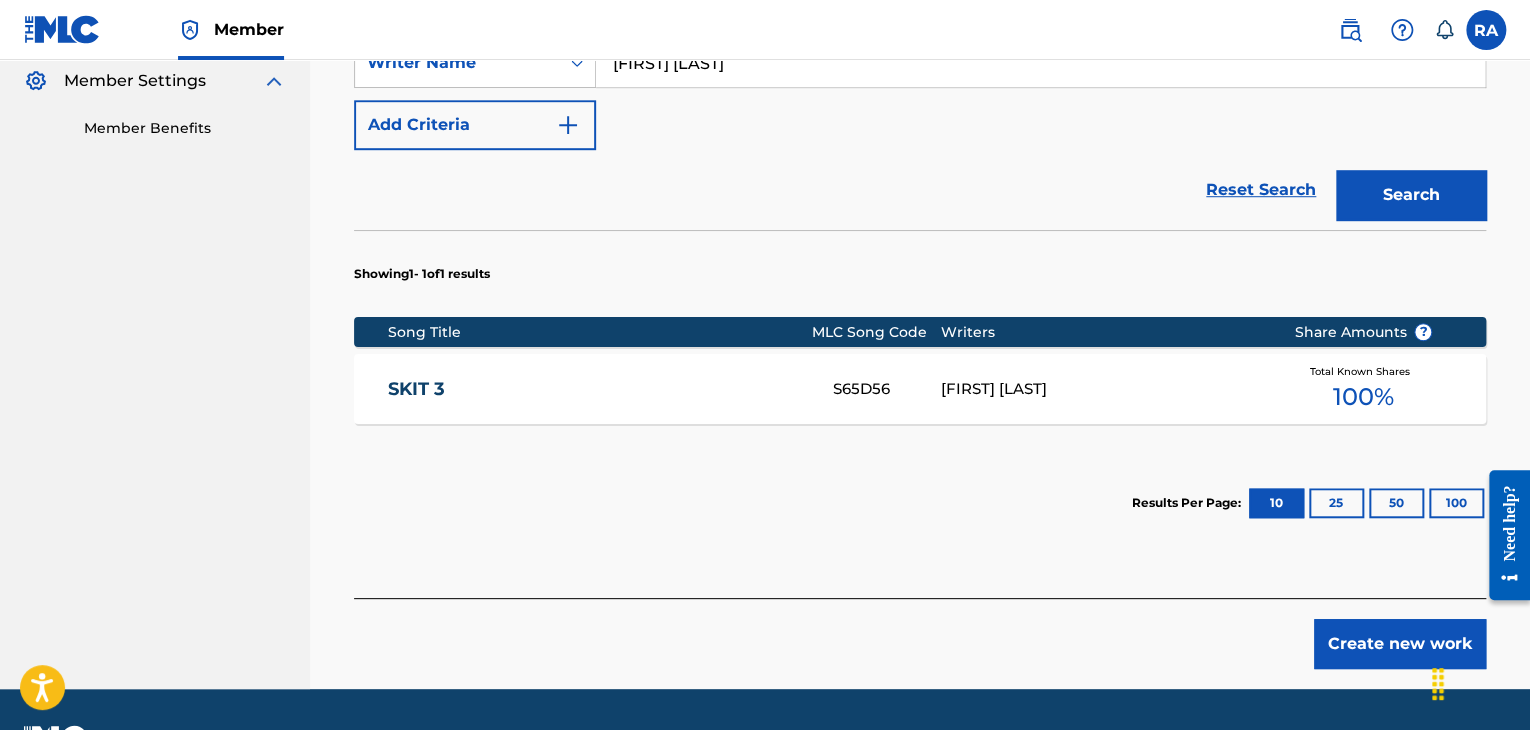 click on "Create new work" at bounding box center [1400, 644] 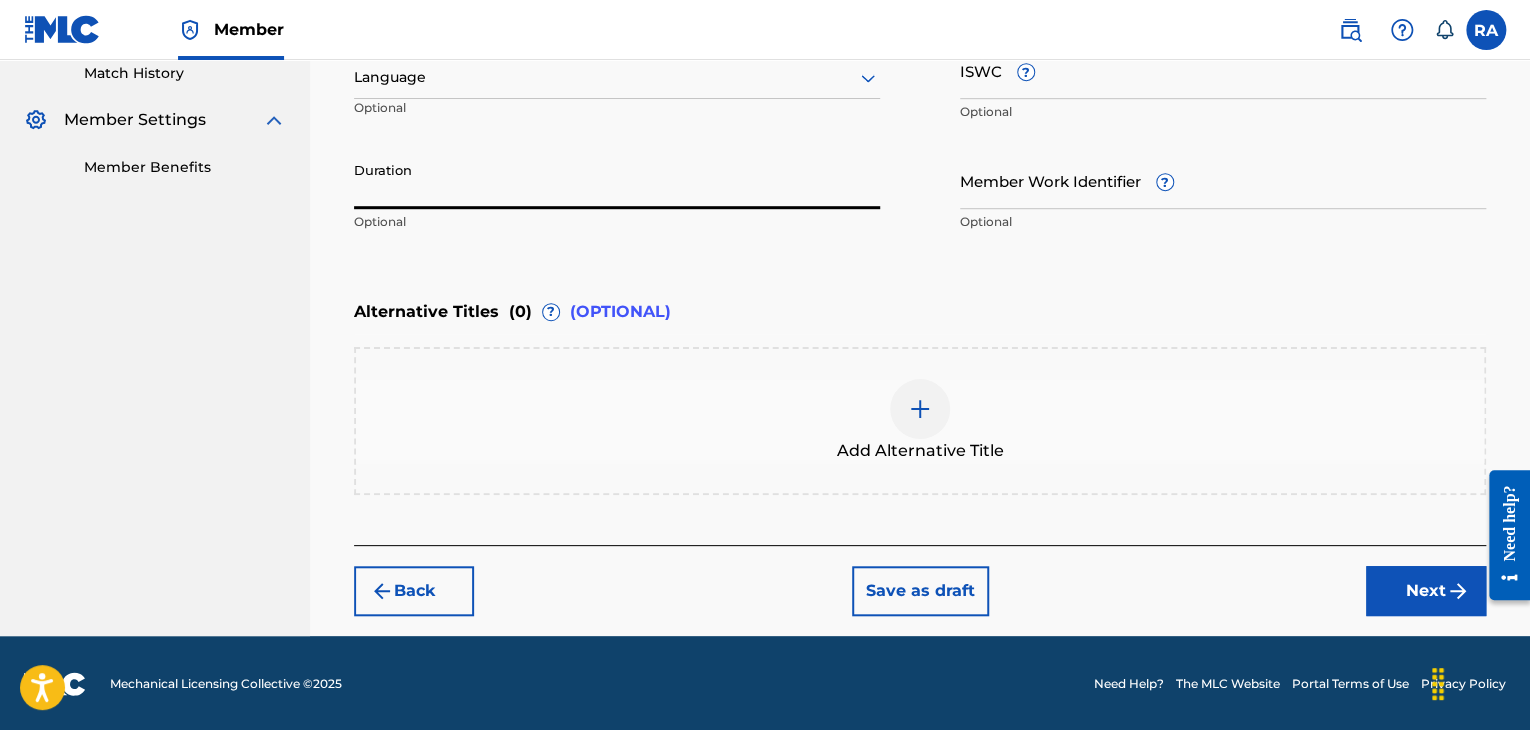click on "Duration" at bounding box center (617, 180) 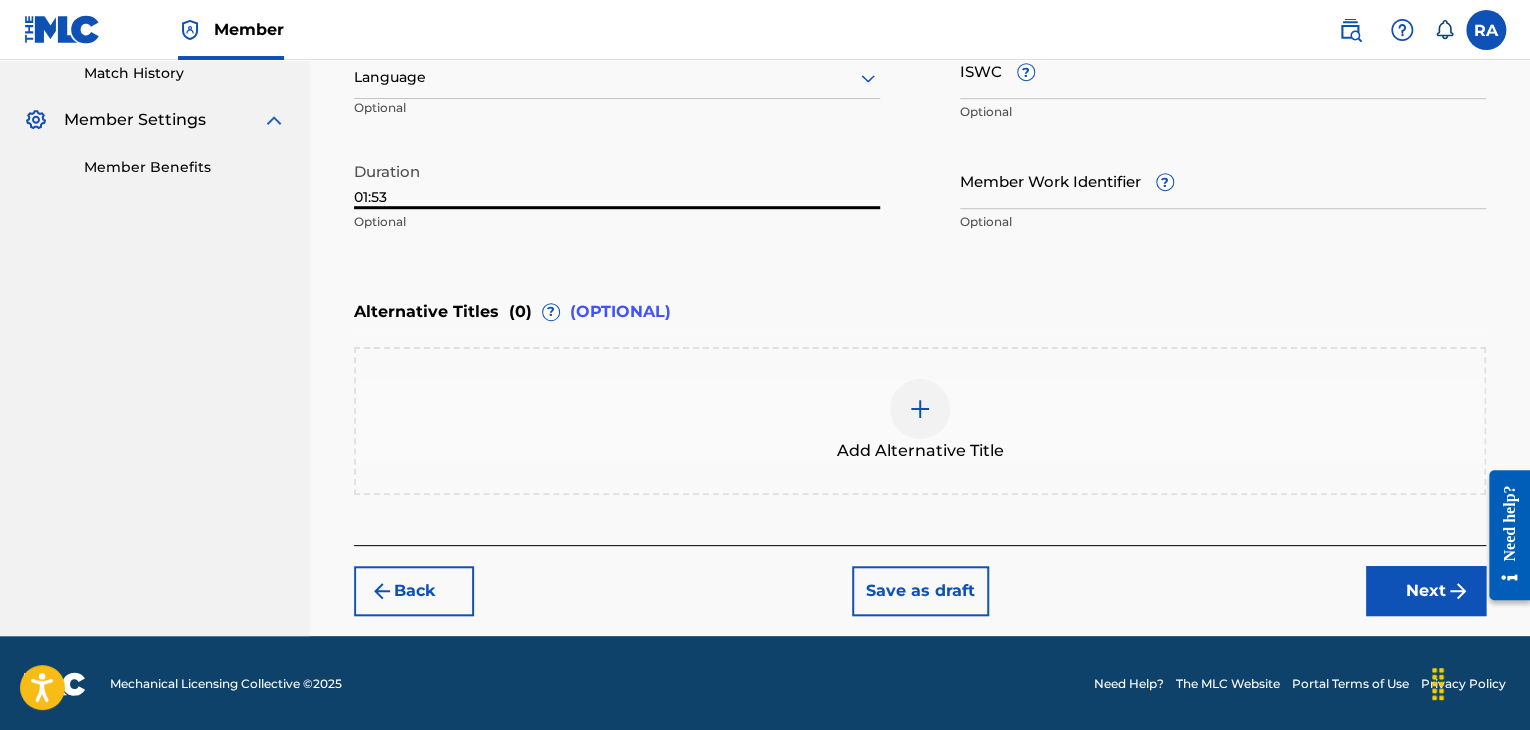 type on "01:53" 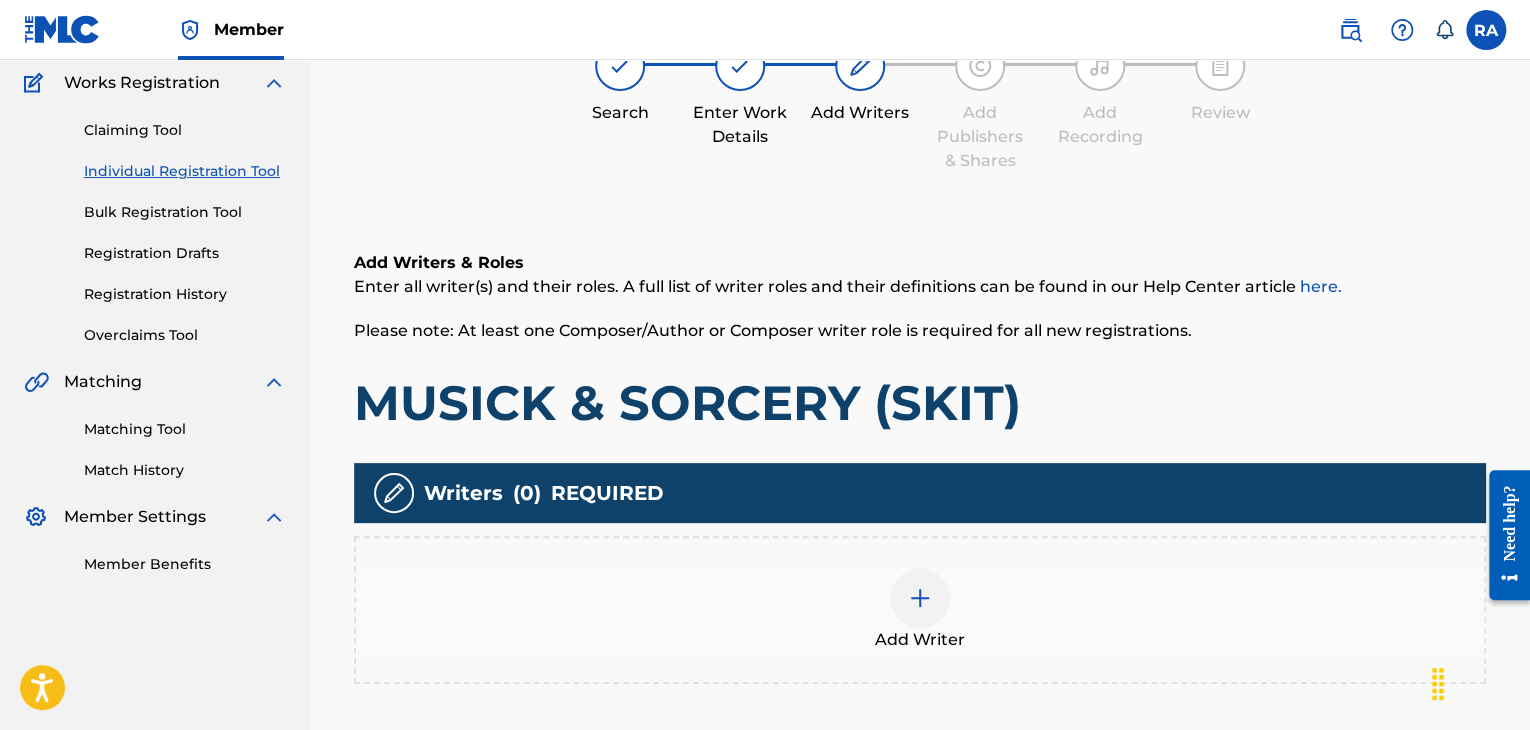 scroll, scrollTop: 90, scrollLeft: 0, axis: vertical 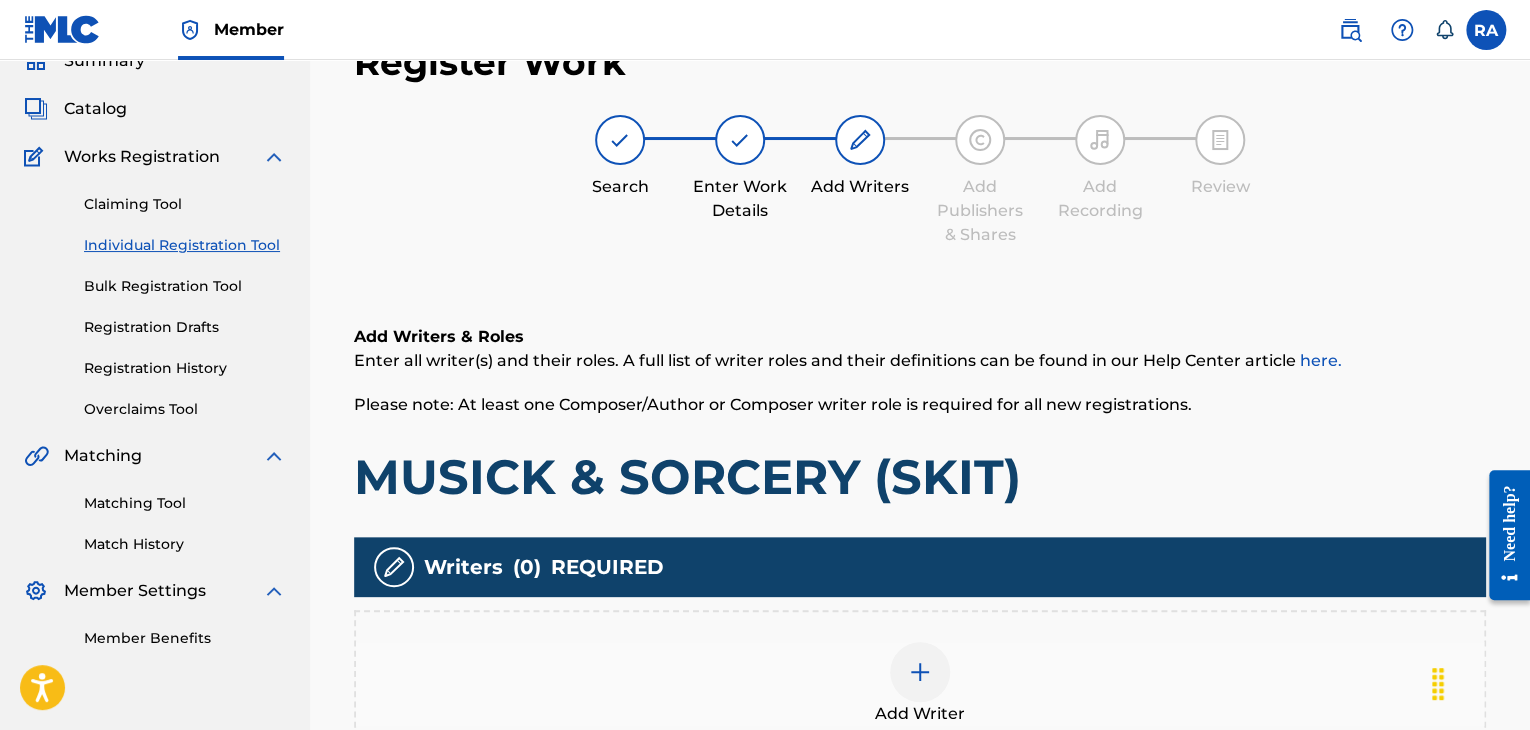 click at bounding box center [920, 672] 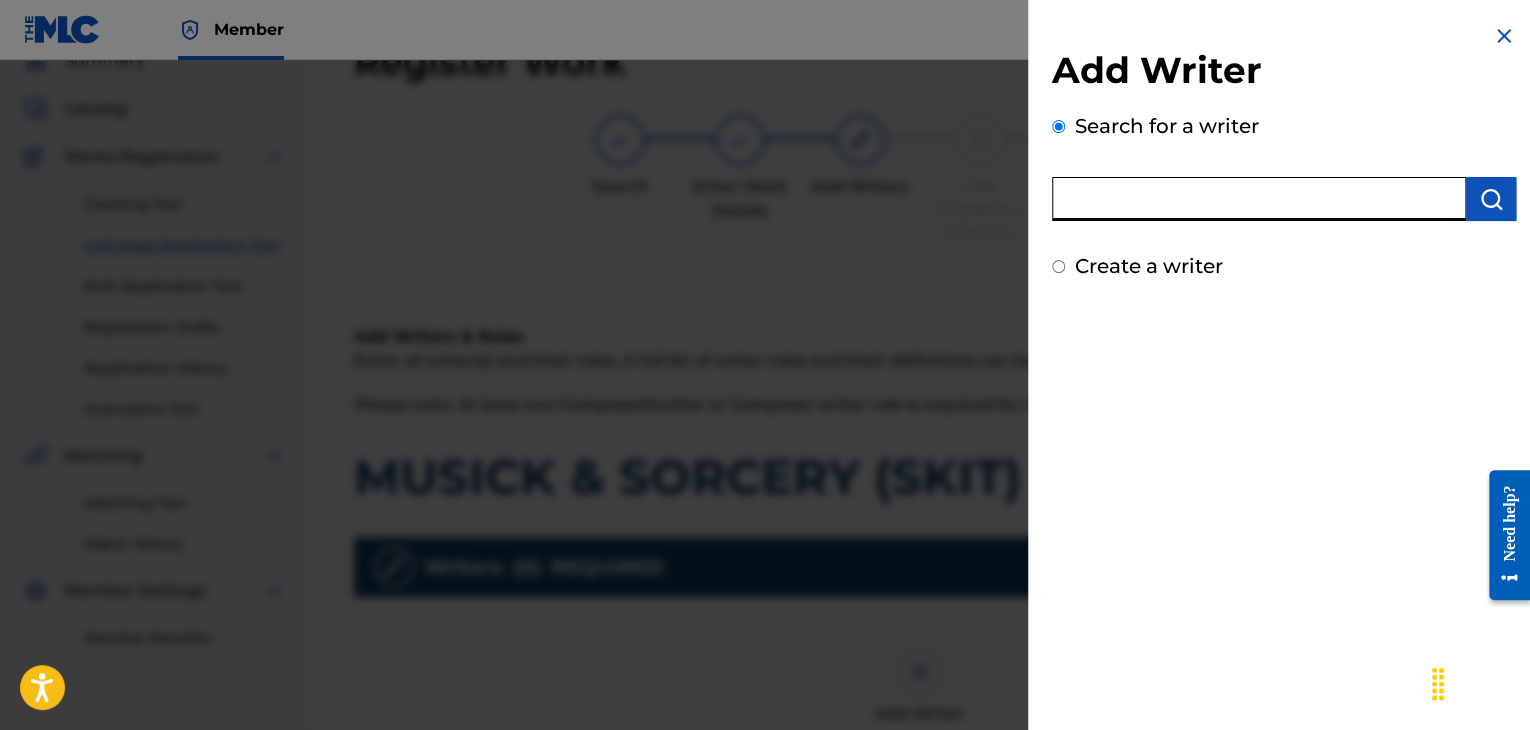 click at bounding box center (1259, 199) 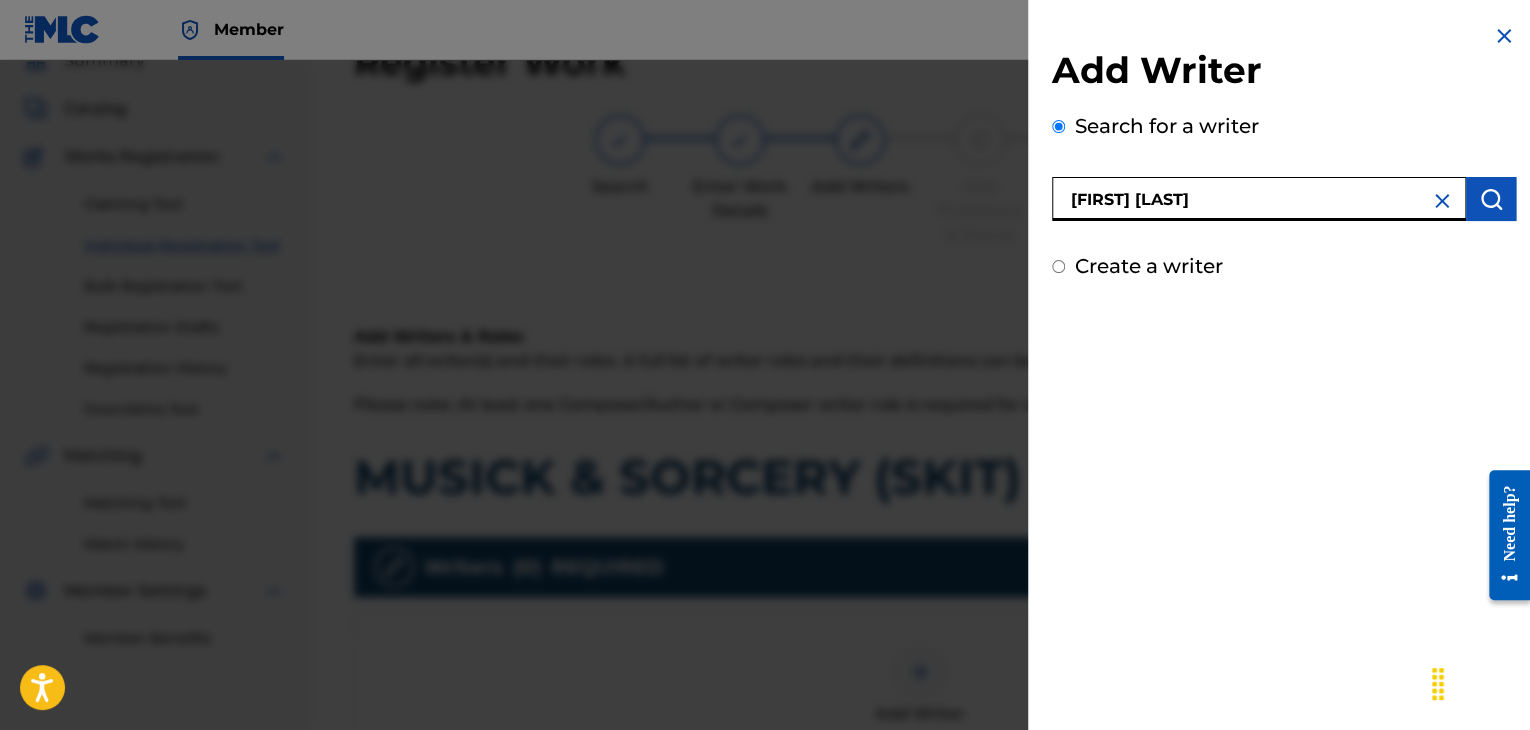 type on "[FIRST] [LAST]" 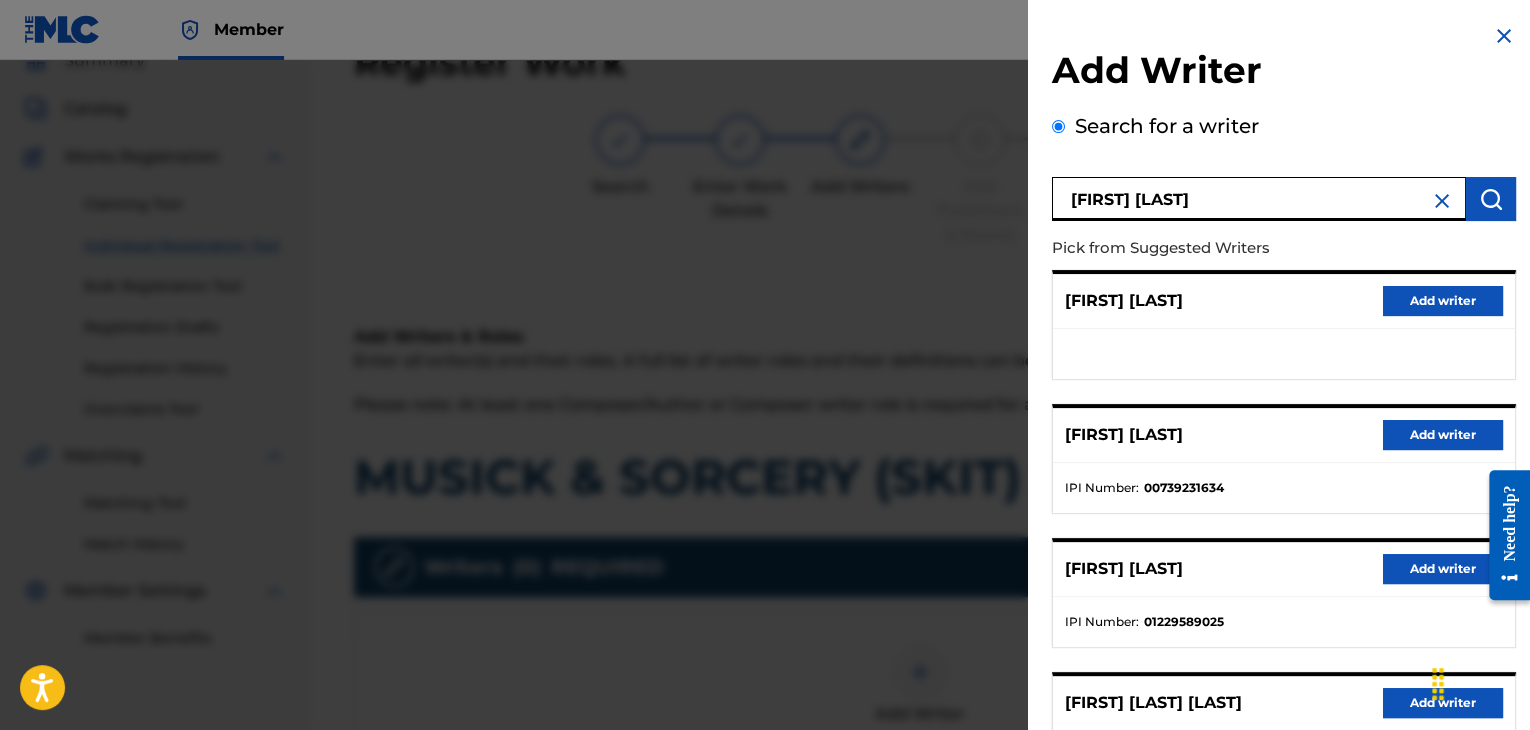click on "Add writer" at bounding box center (1443, 435) 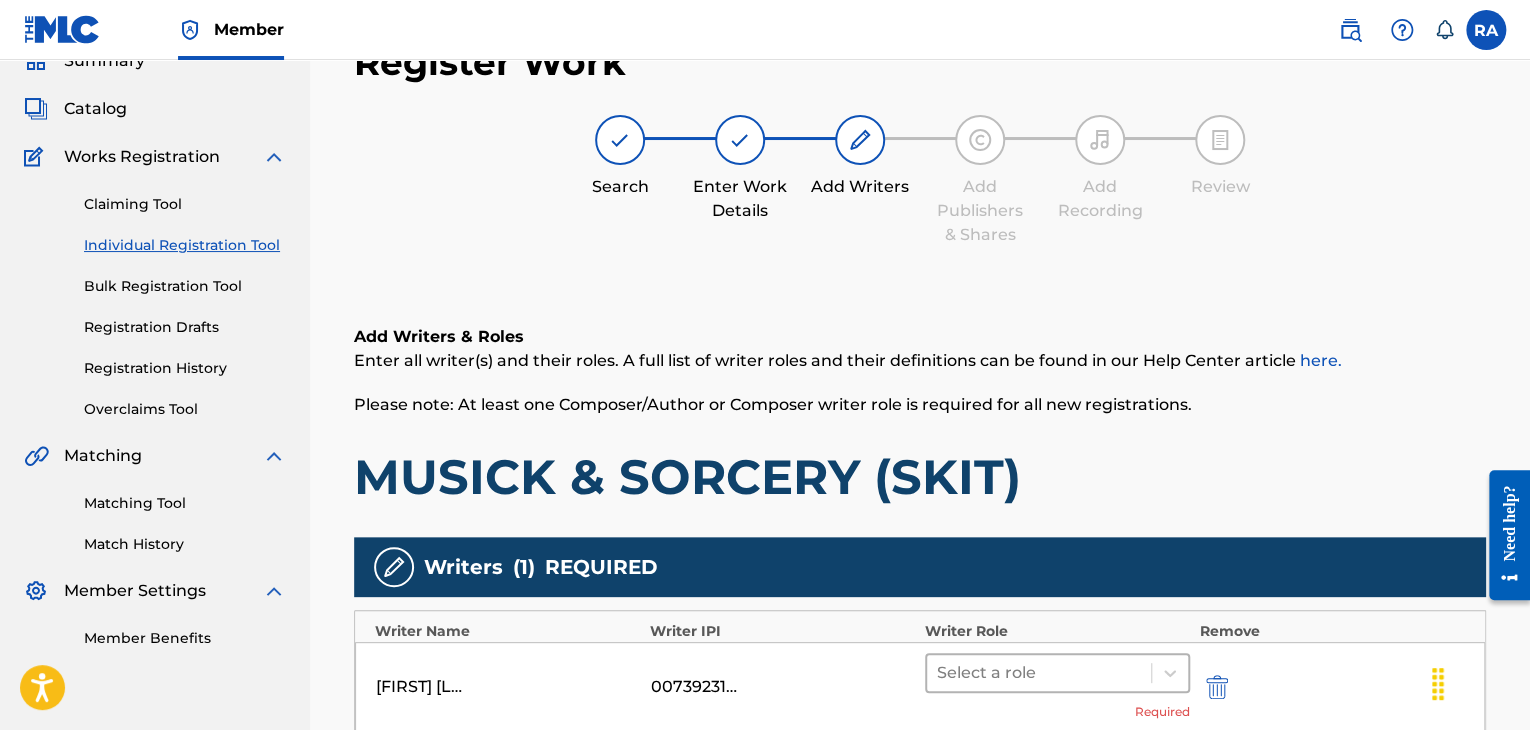click at bounding box center (1039, 673) 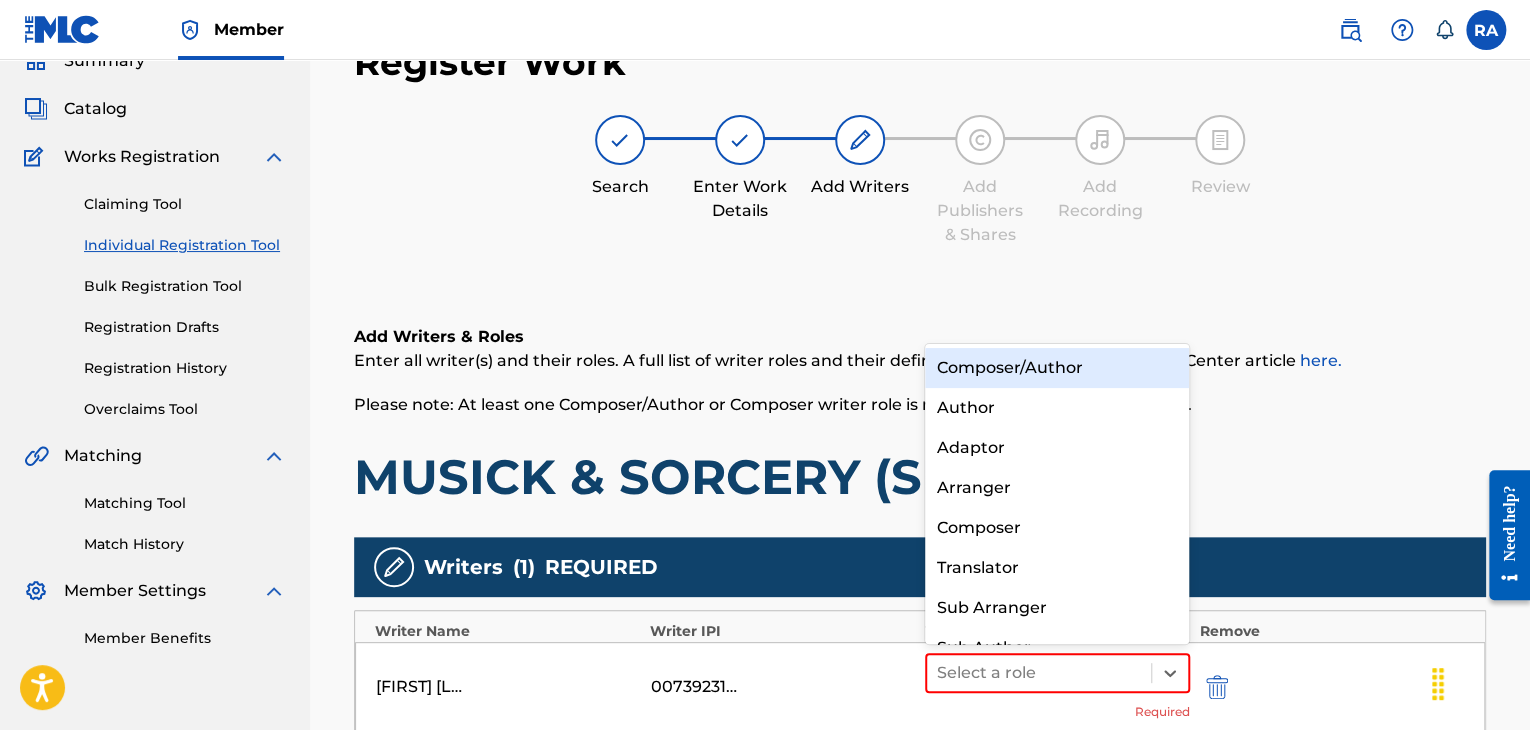 scroll, scrollTop: 28, scrollLeft: 0, axis: vertical 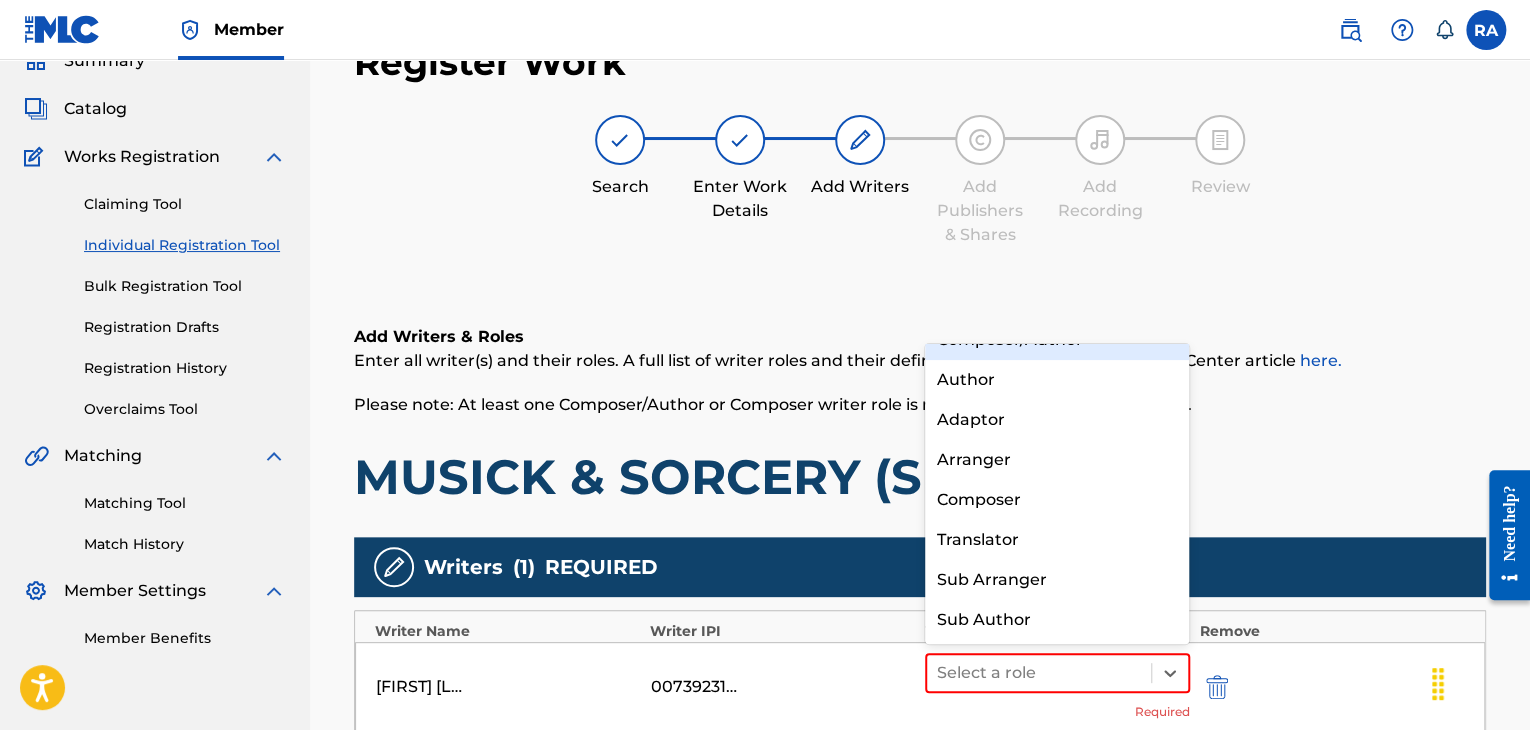 click on "Composer/Author" at bounding box center [1057, 340] 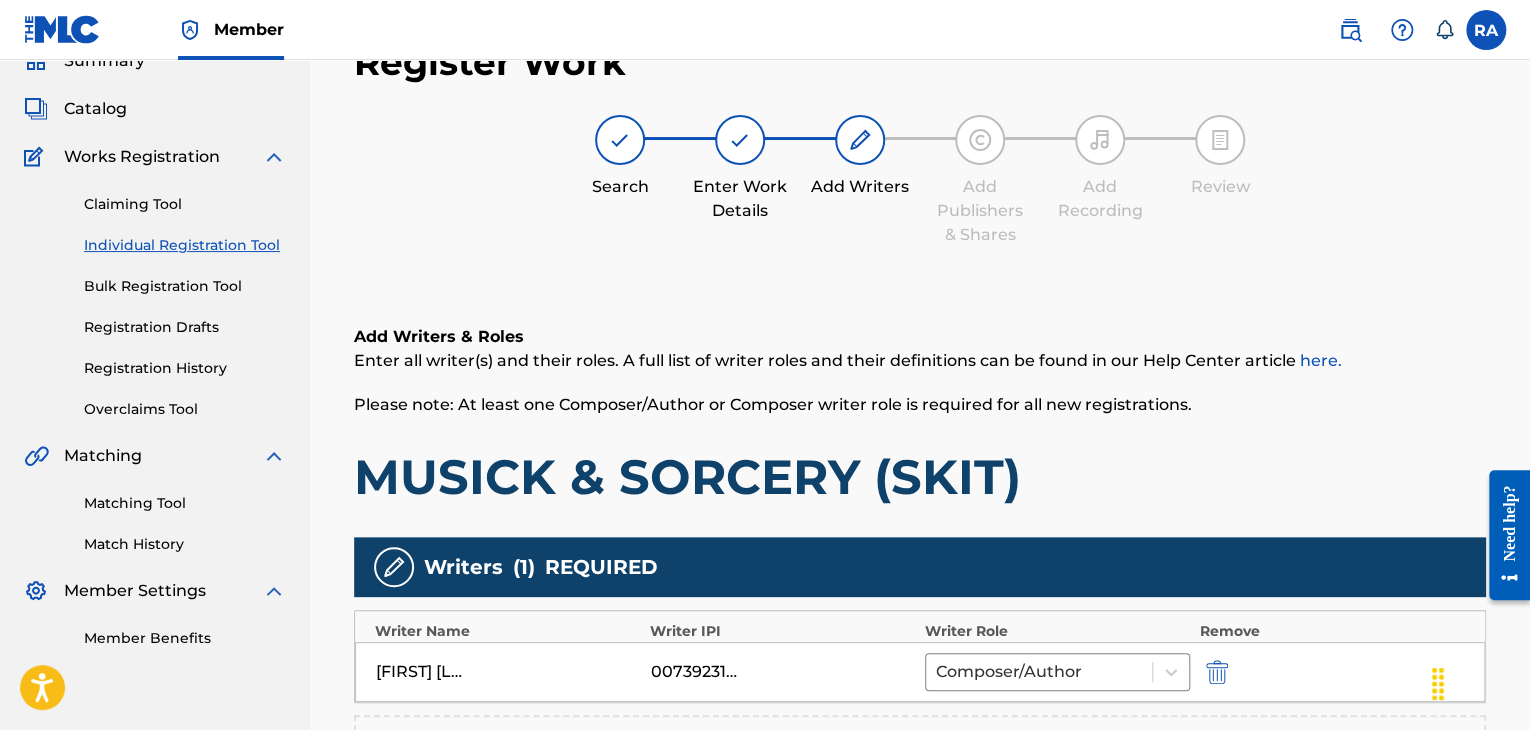 scroll, scrollTop: 504, scrollLeft: 0, axis: vertical 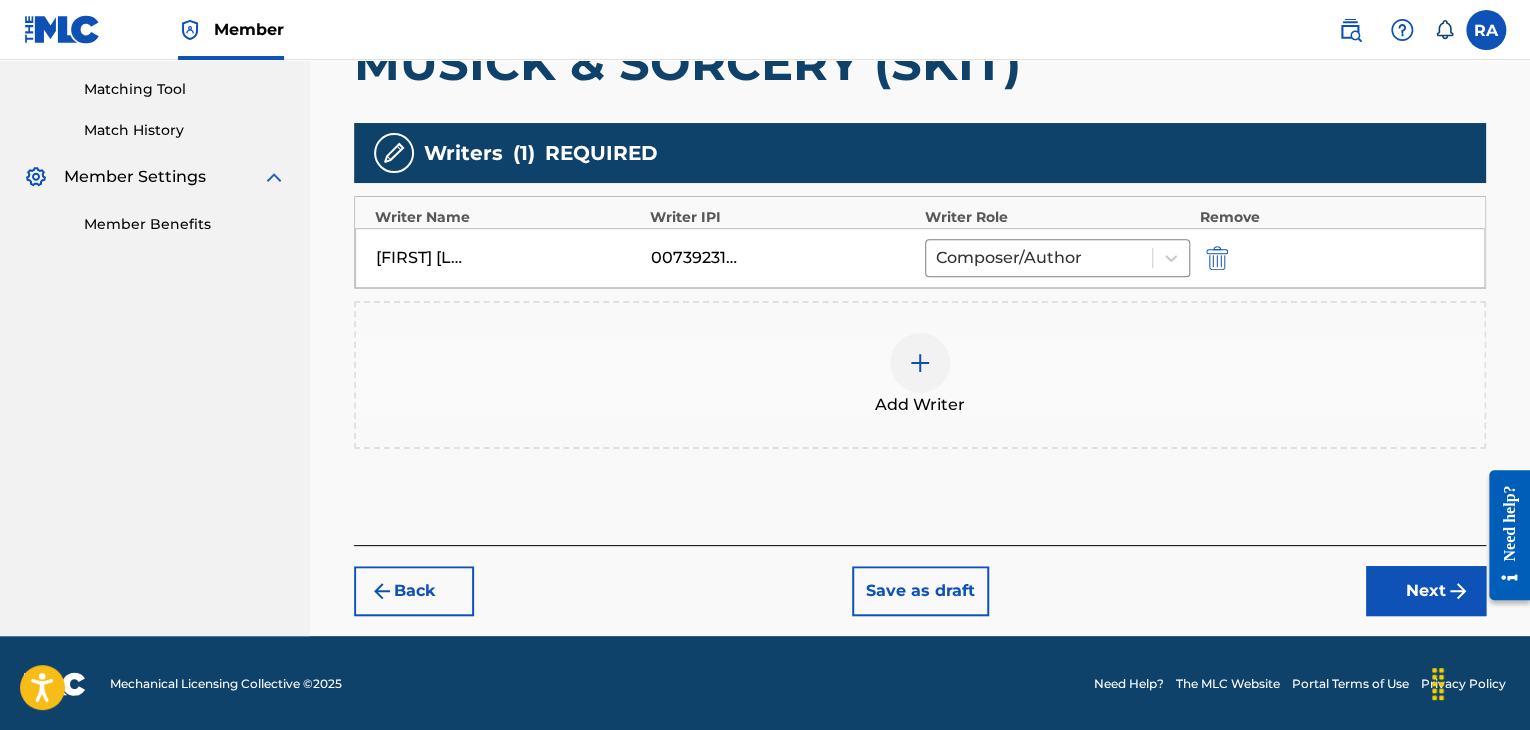 click on "Next" at bounding box center [1426, 591] 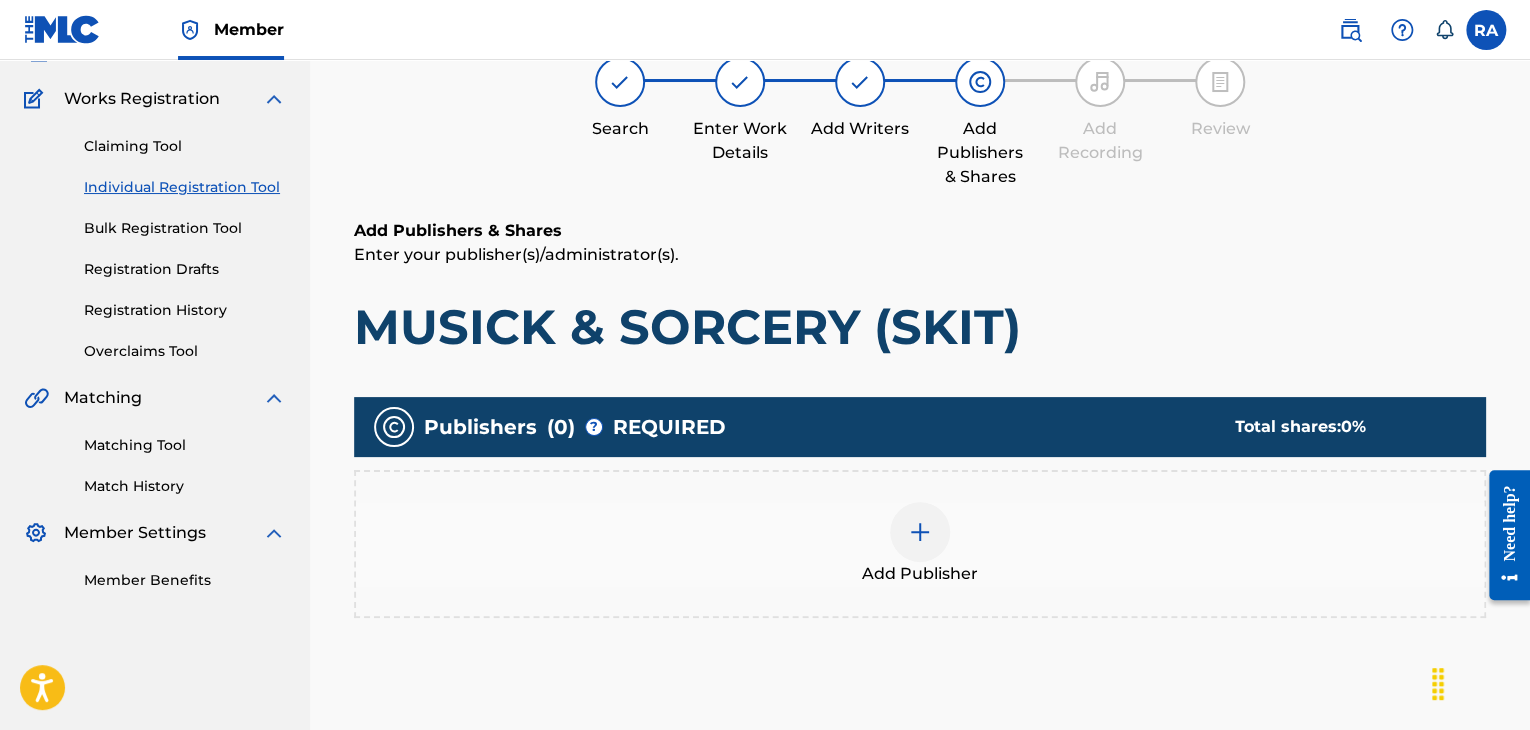 scroll, scrollTop: 90, scrollLeft: 0, axis: vertical 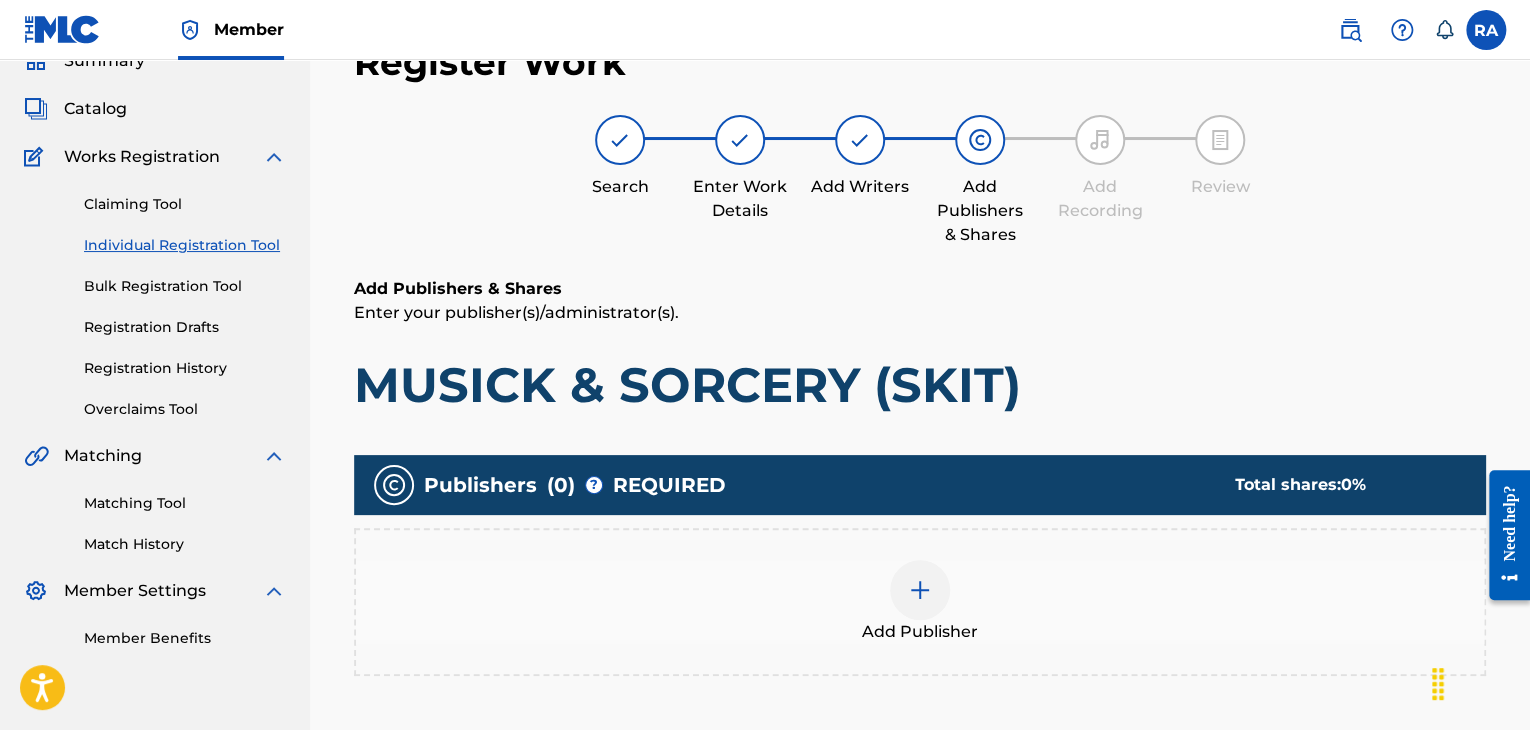 click at bounding box center (920, 590) 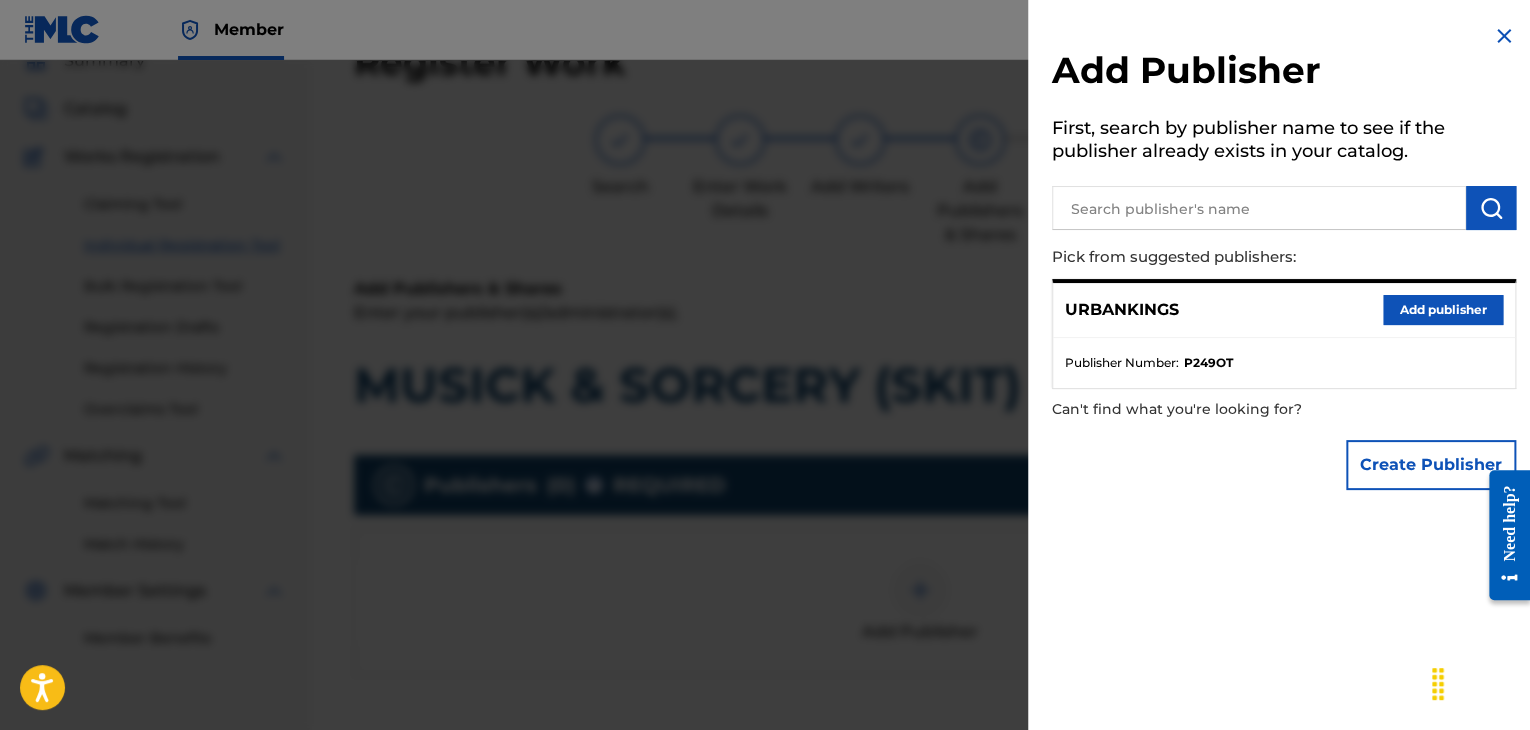 click on "Add publisher" at bounding box center (1443, 310) 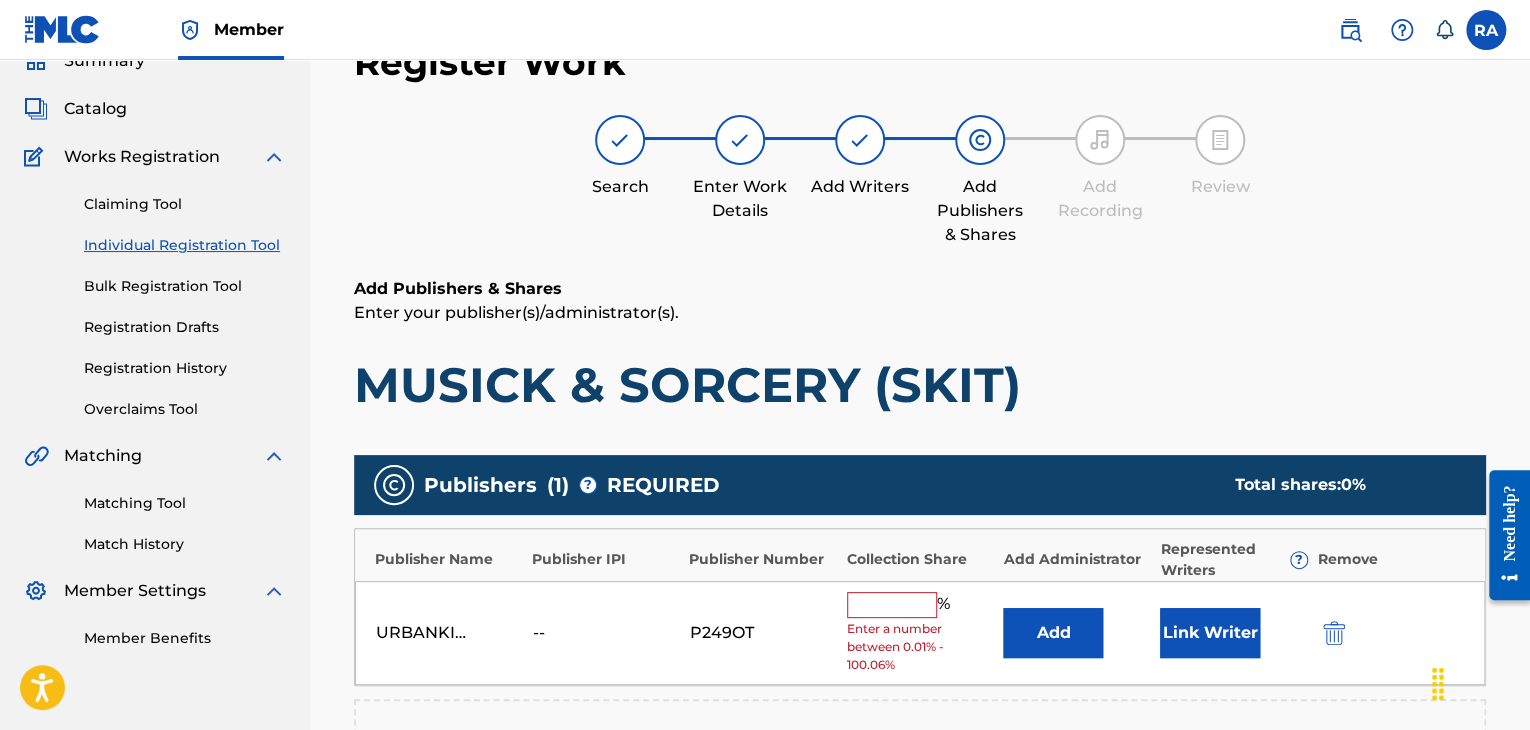 click at bounding box center (892, 605) 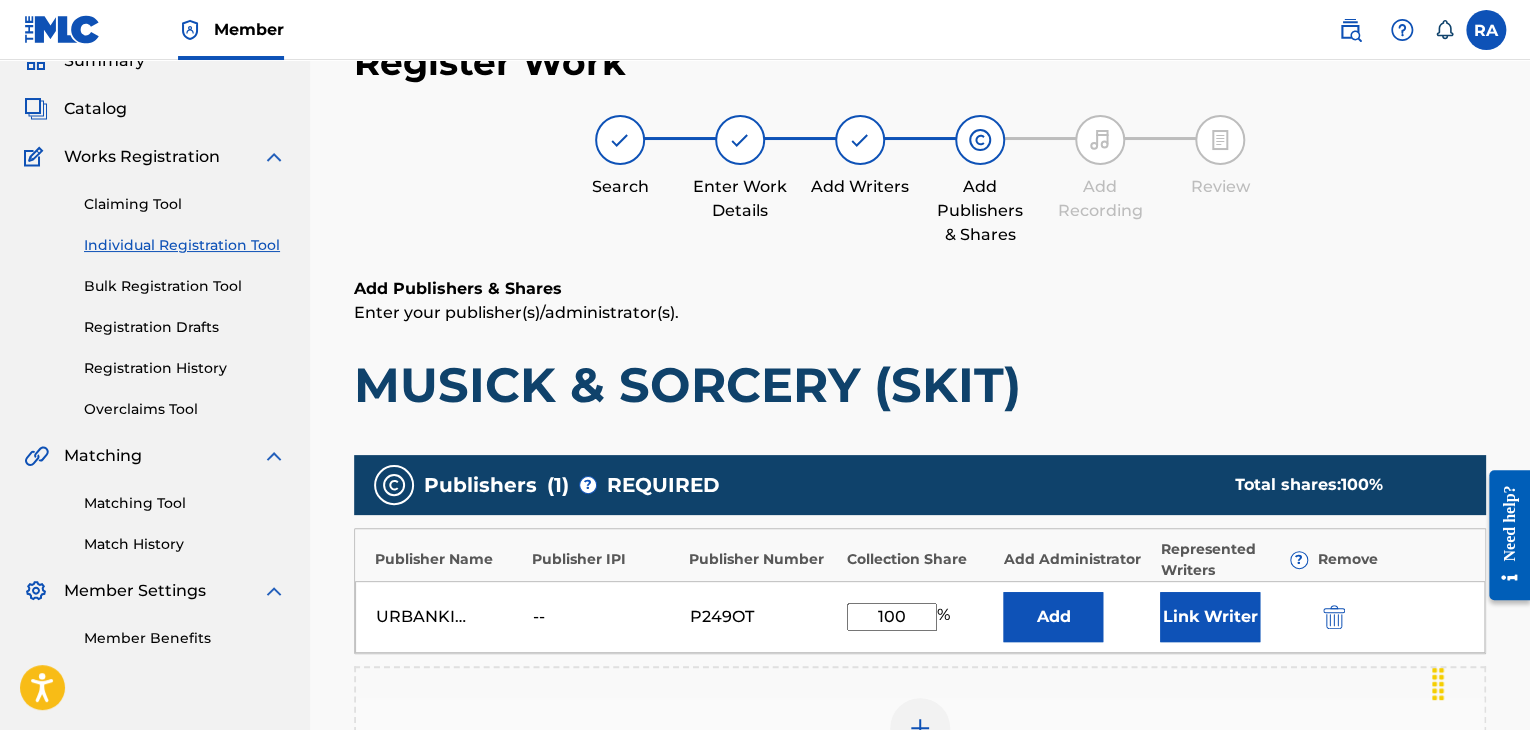 click on "Link Writer" at bounding box center [1210, 617] 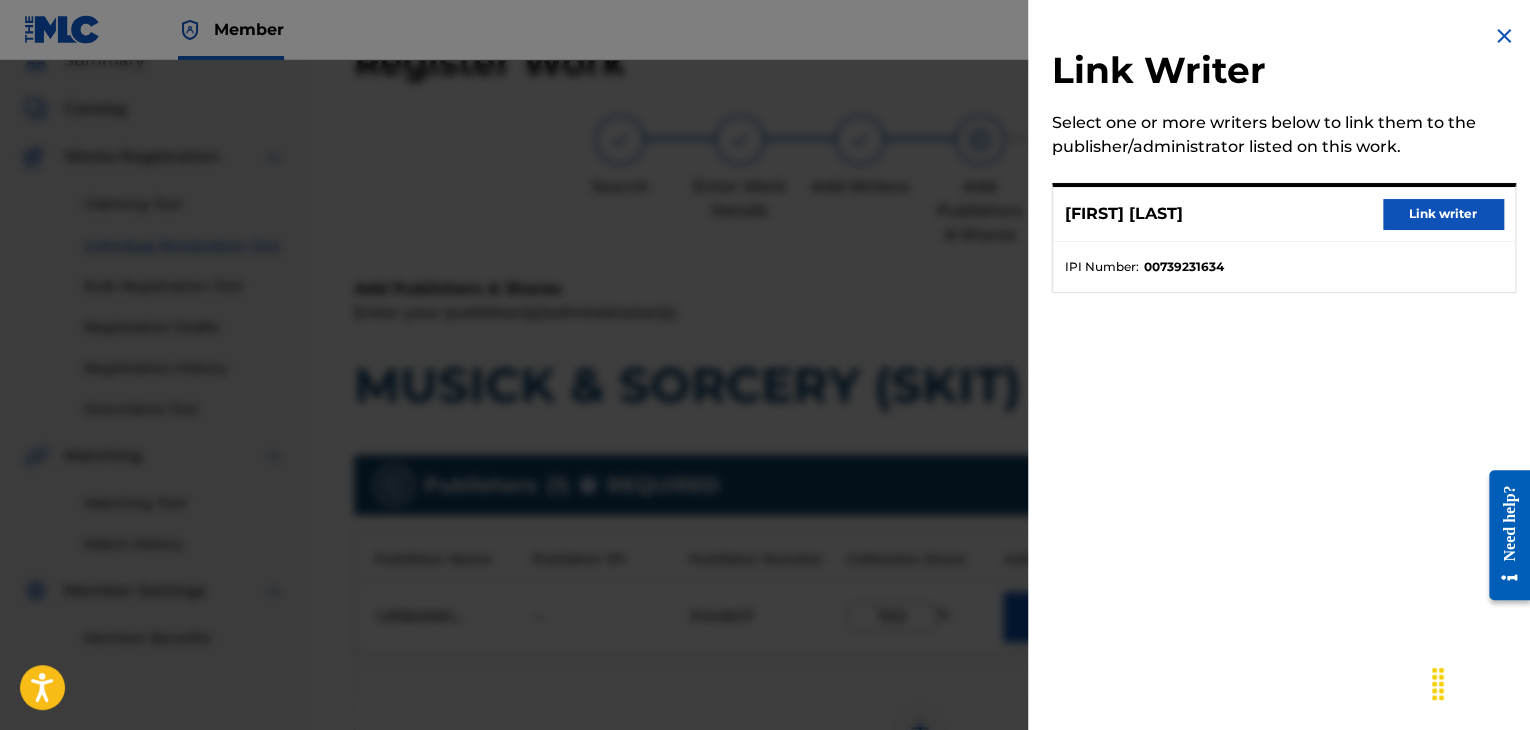 click on "Link writer" at bounding box center [1443, 214] 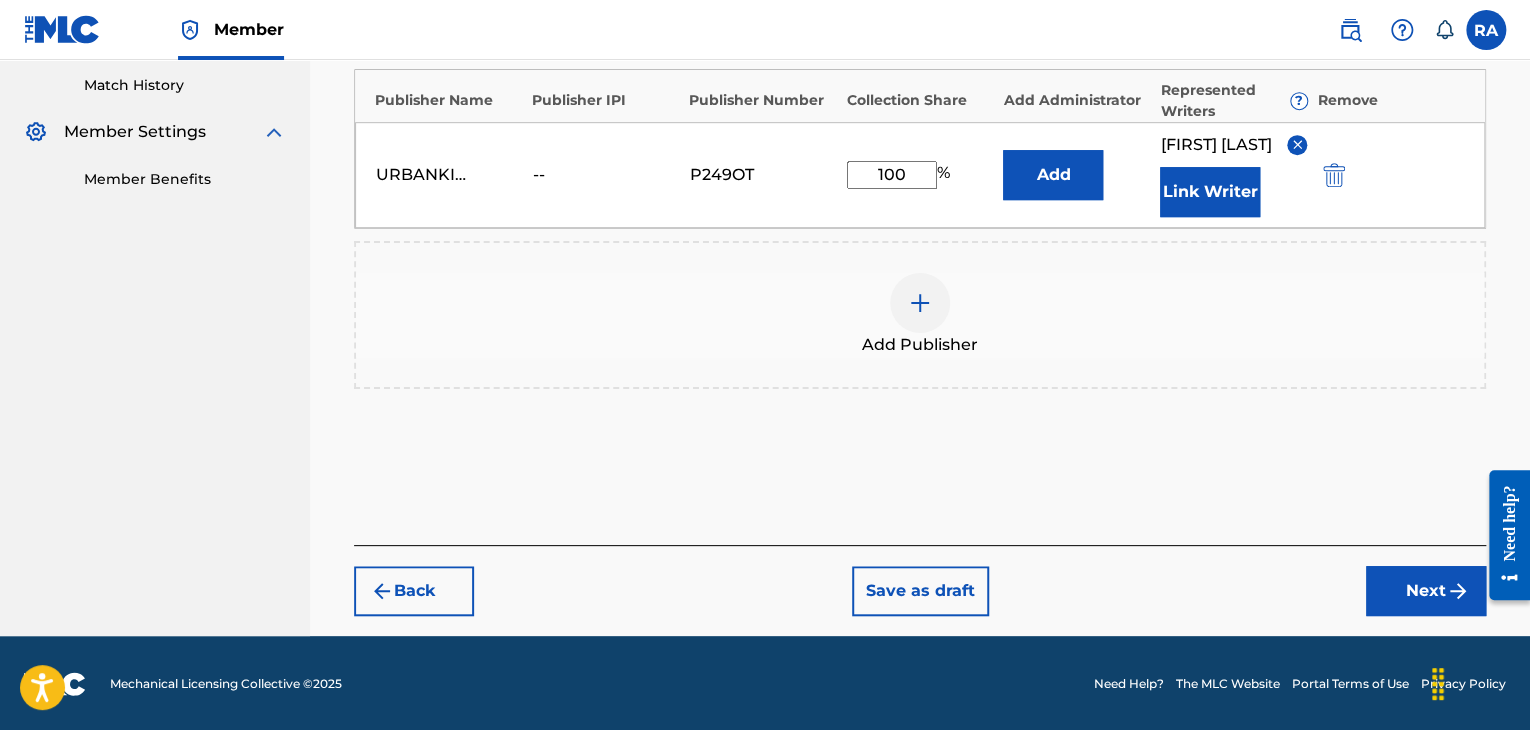click on "Next" at bounding box center [1426, 591] 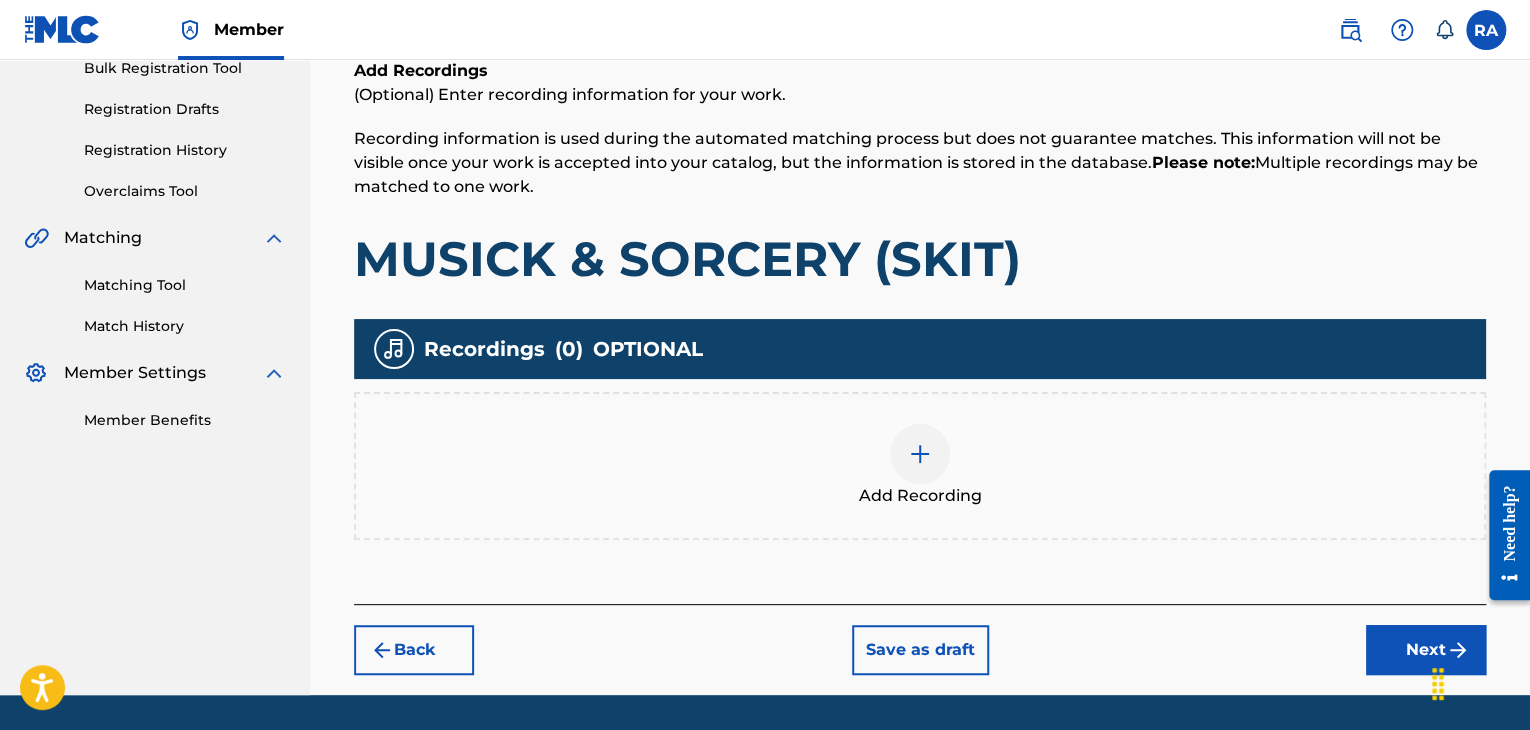 scroll, scrollTop: 90, scrollLeft: 0, axis: vertical 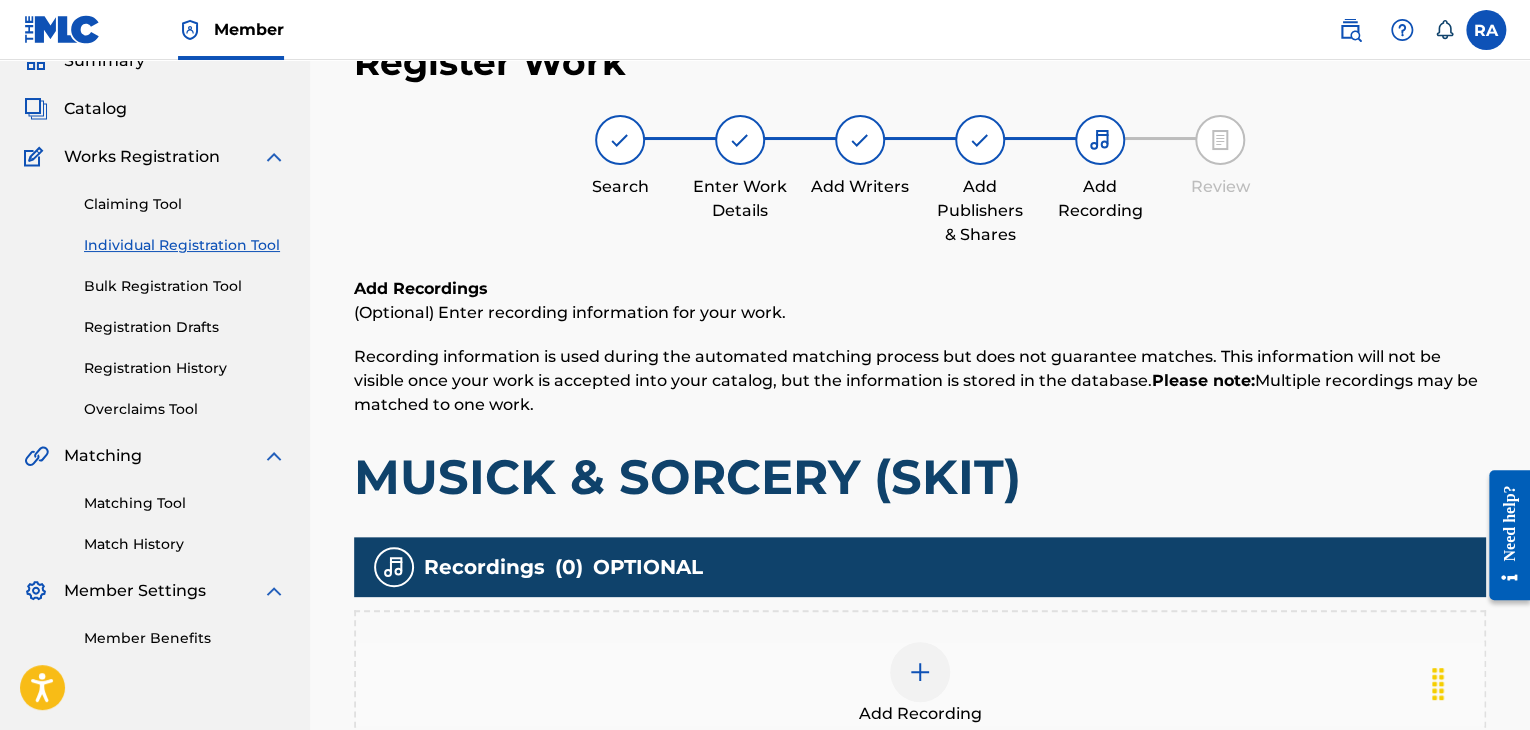 click at bounding box center [920, 672] 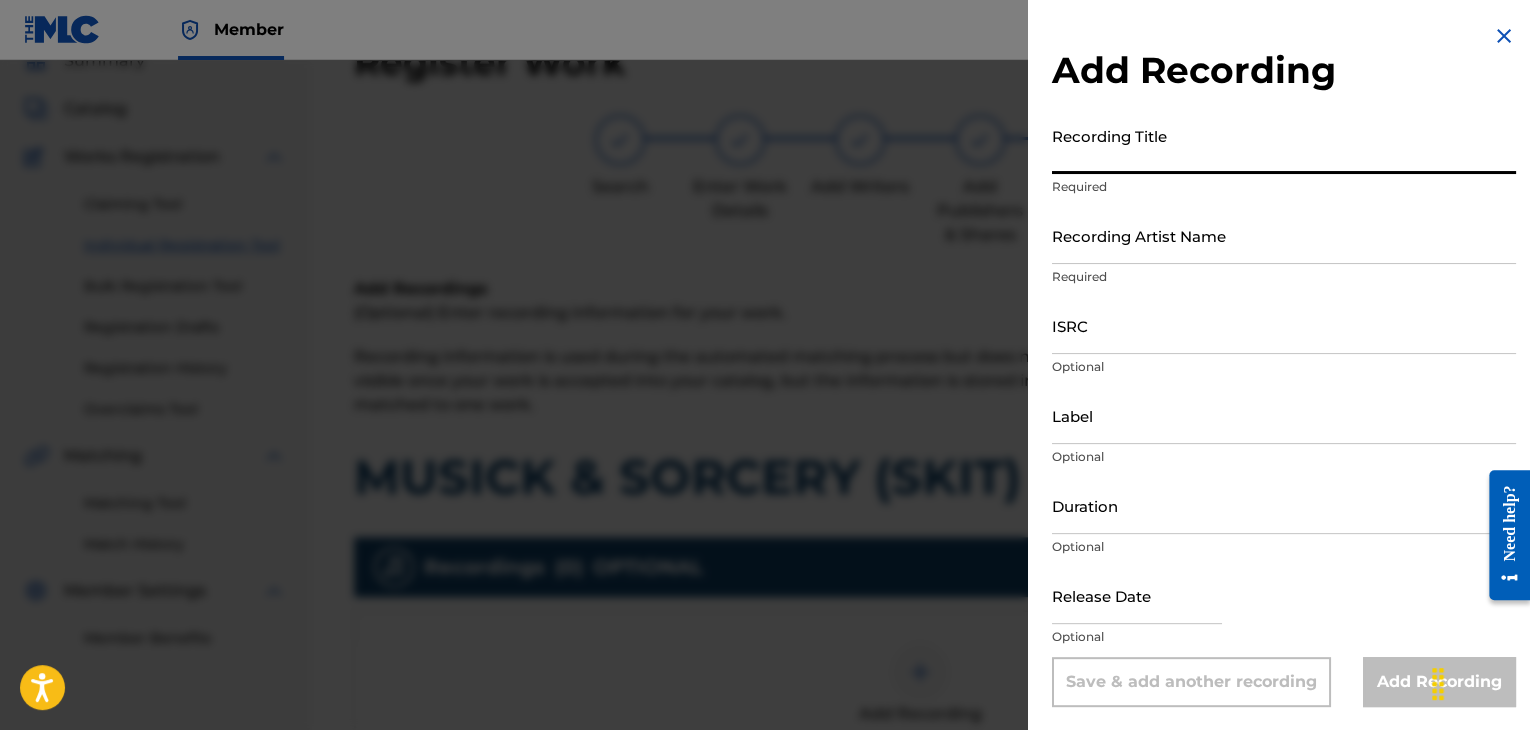click on "Recording Title" at bounding box center [1284, 145] 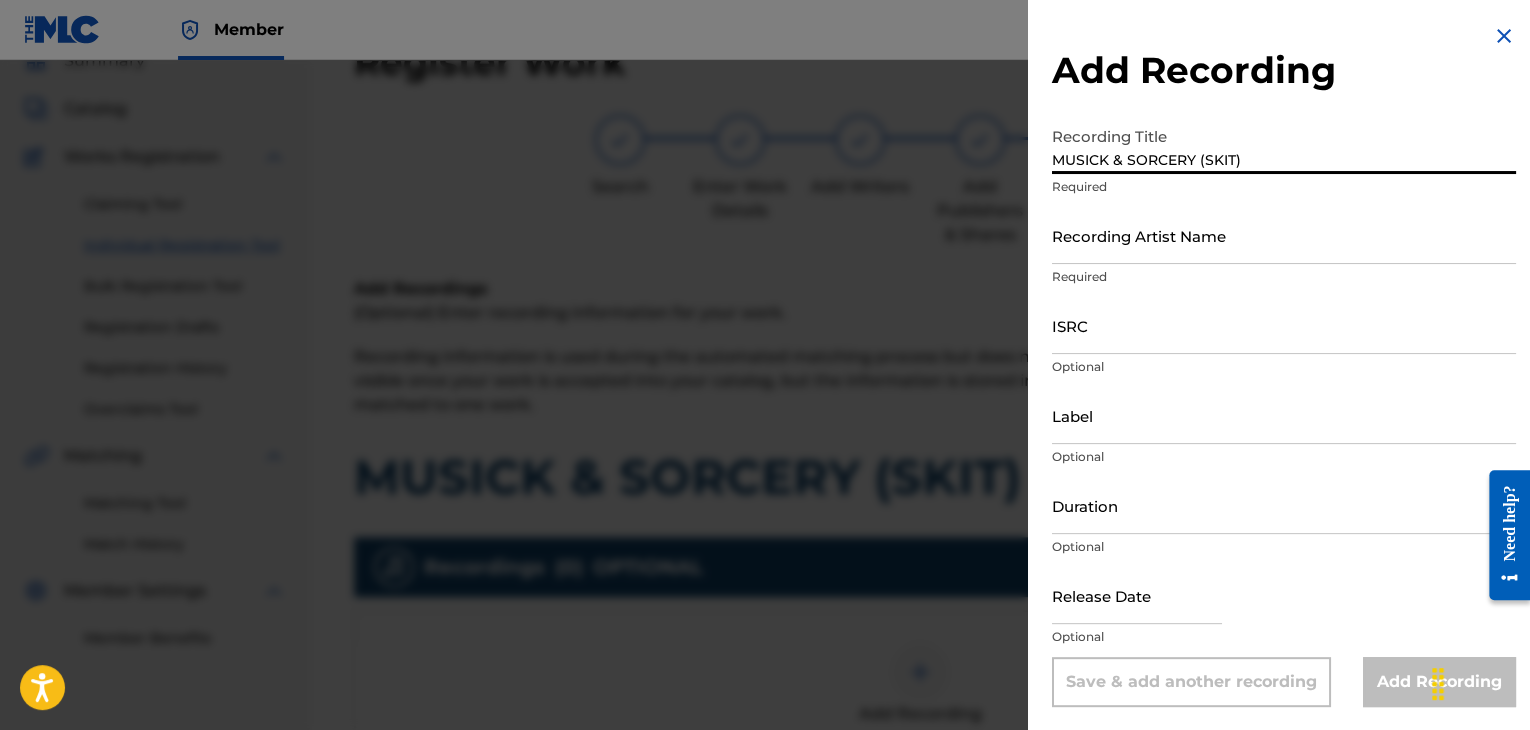 type on "MUSICK & SORCERY (SKIT)" 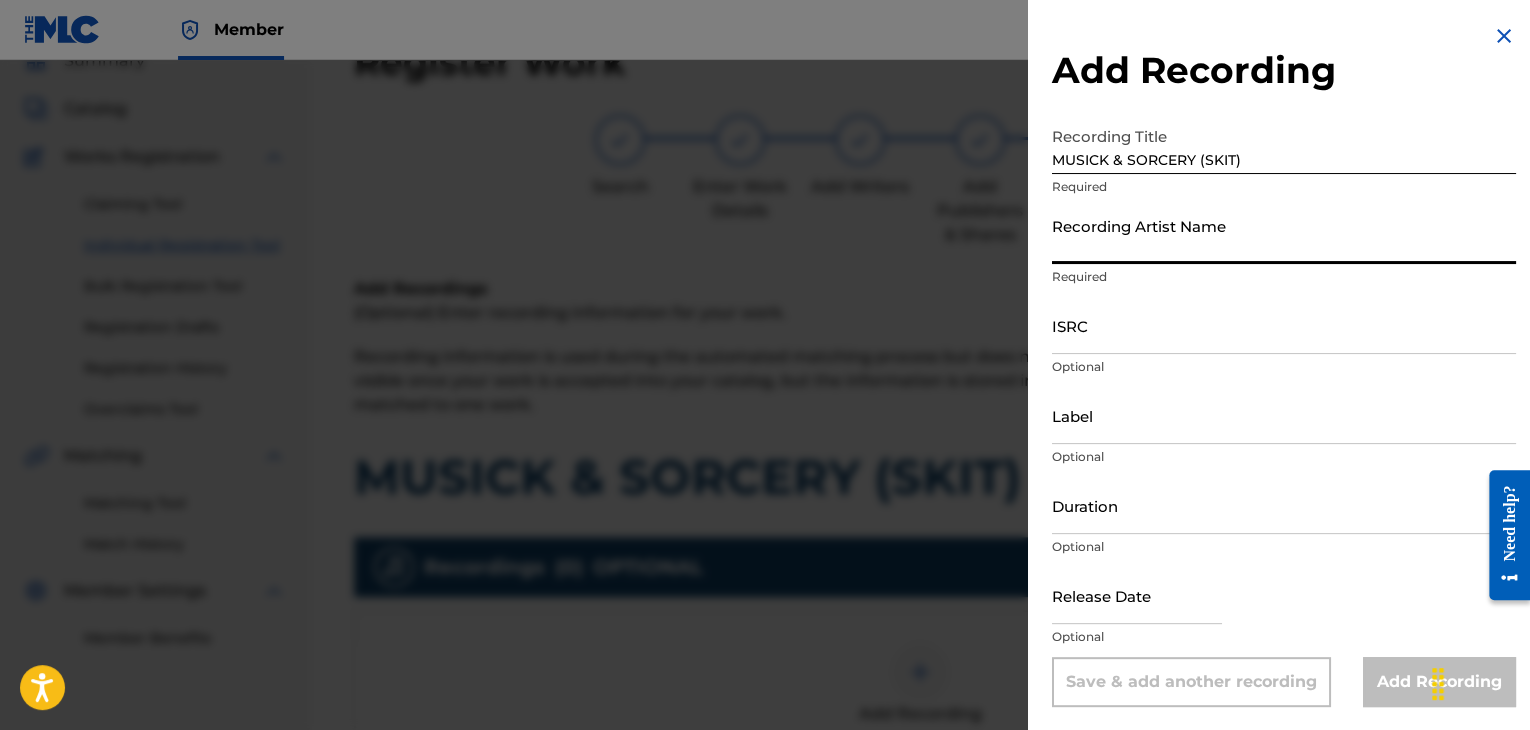 click on "Recording Artist Name" at bounding box center (1284, 235) 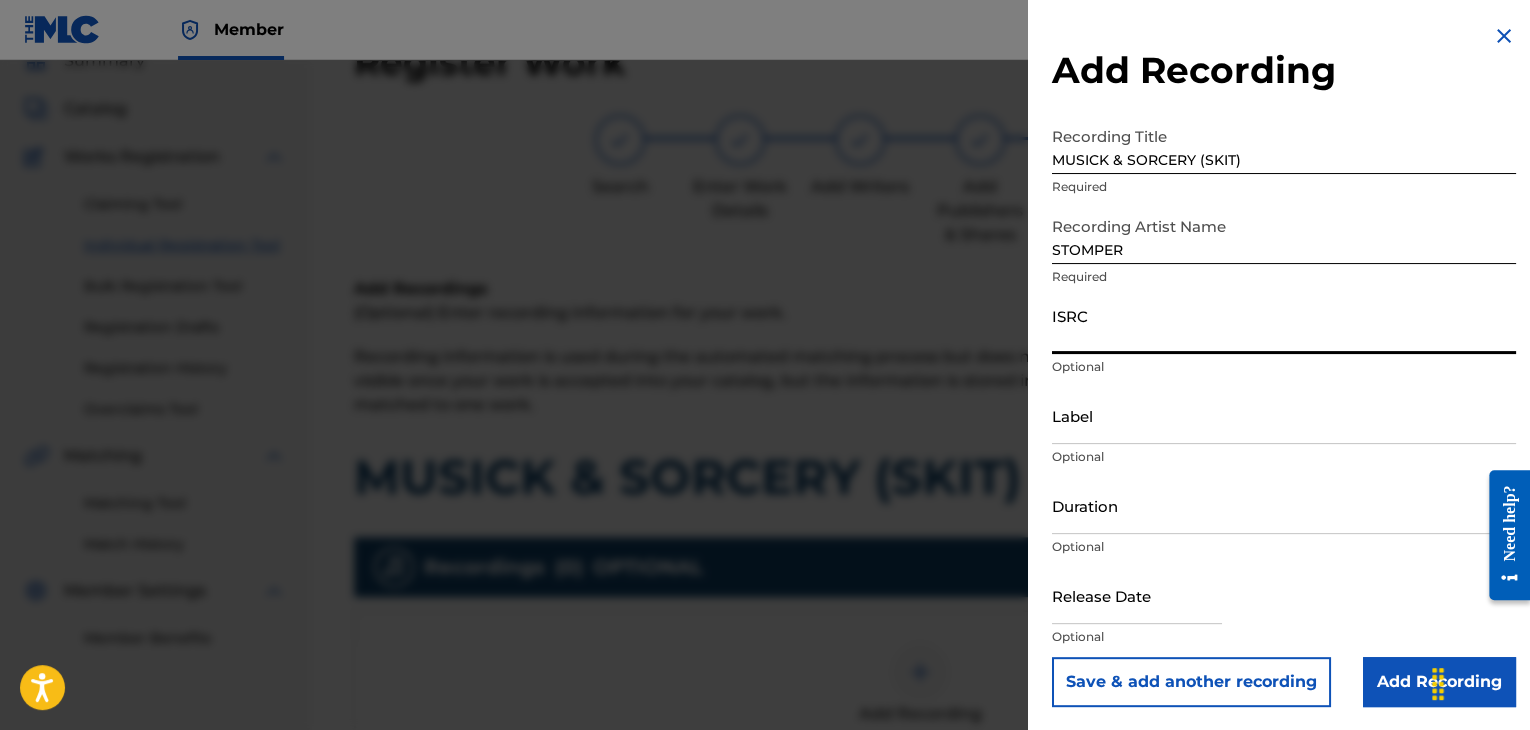 paste on "[NUMBER]" 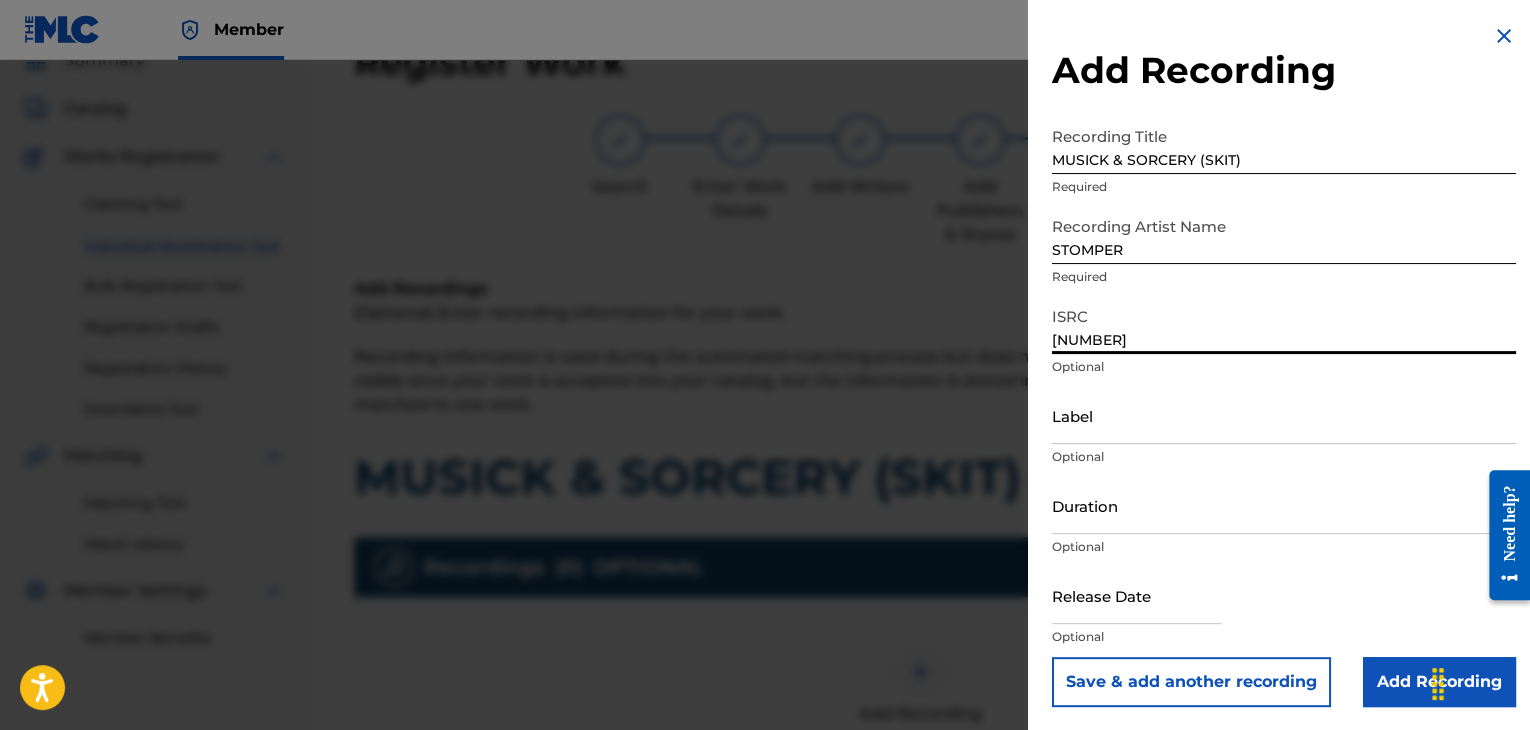 type on "[NUMBER]" 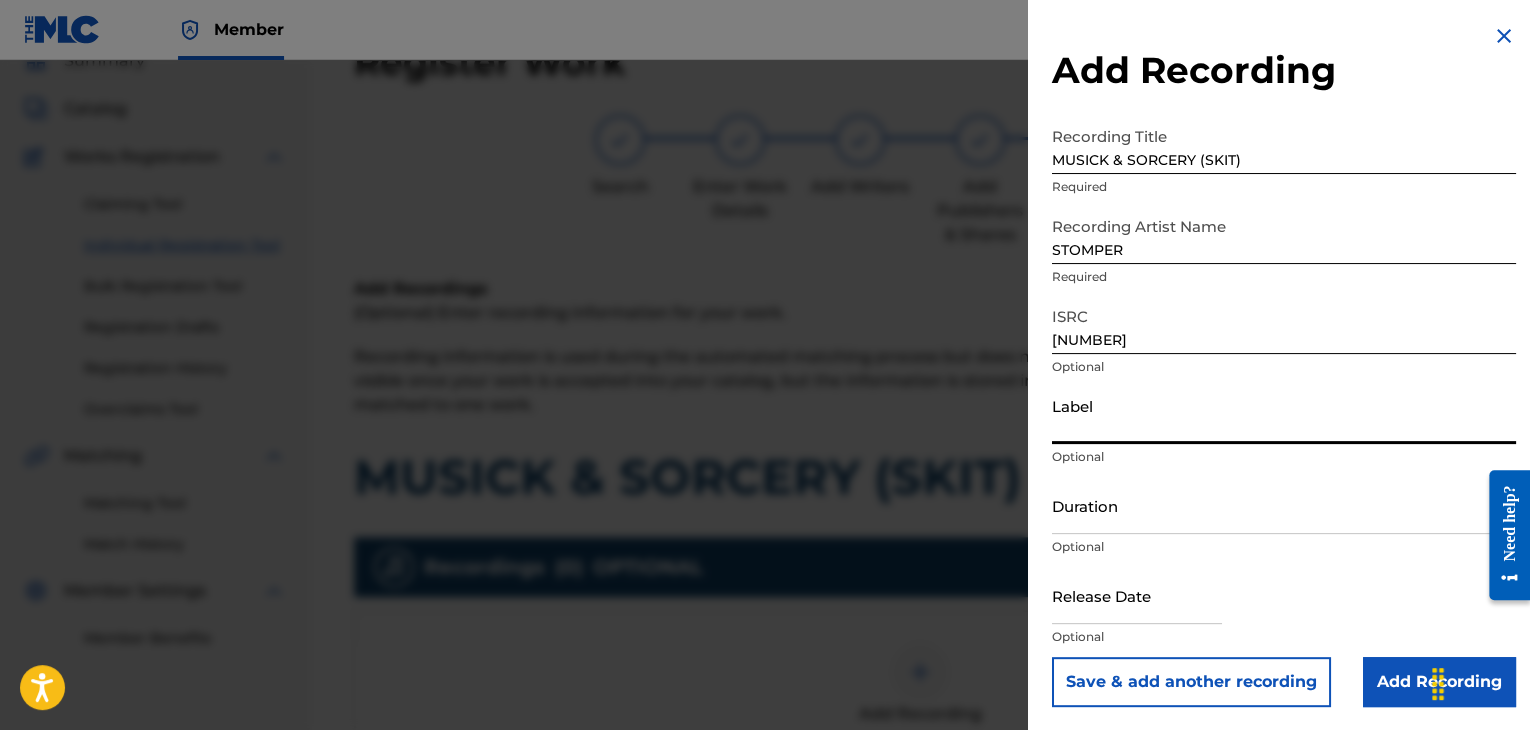 type on "Urban Kings Music Group" 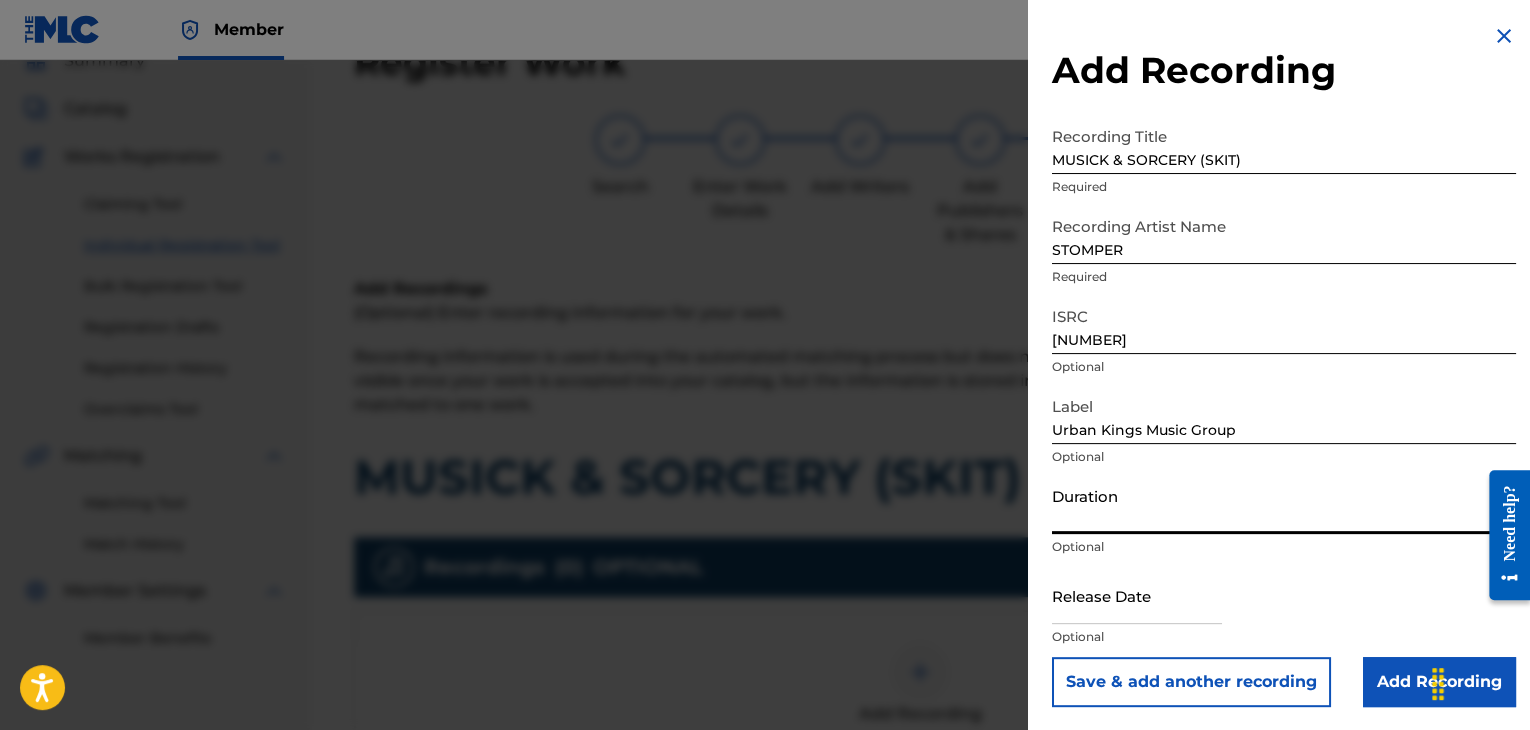 click on "Duration" at bounding box center (1284, 505) 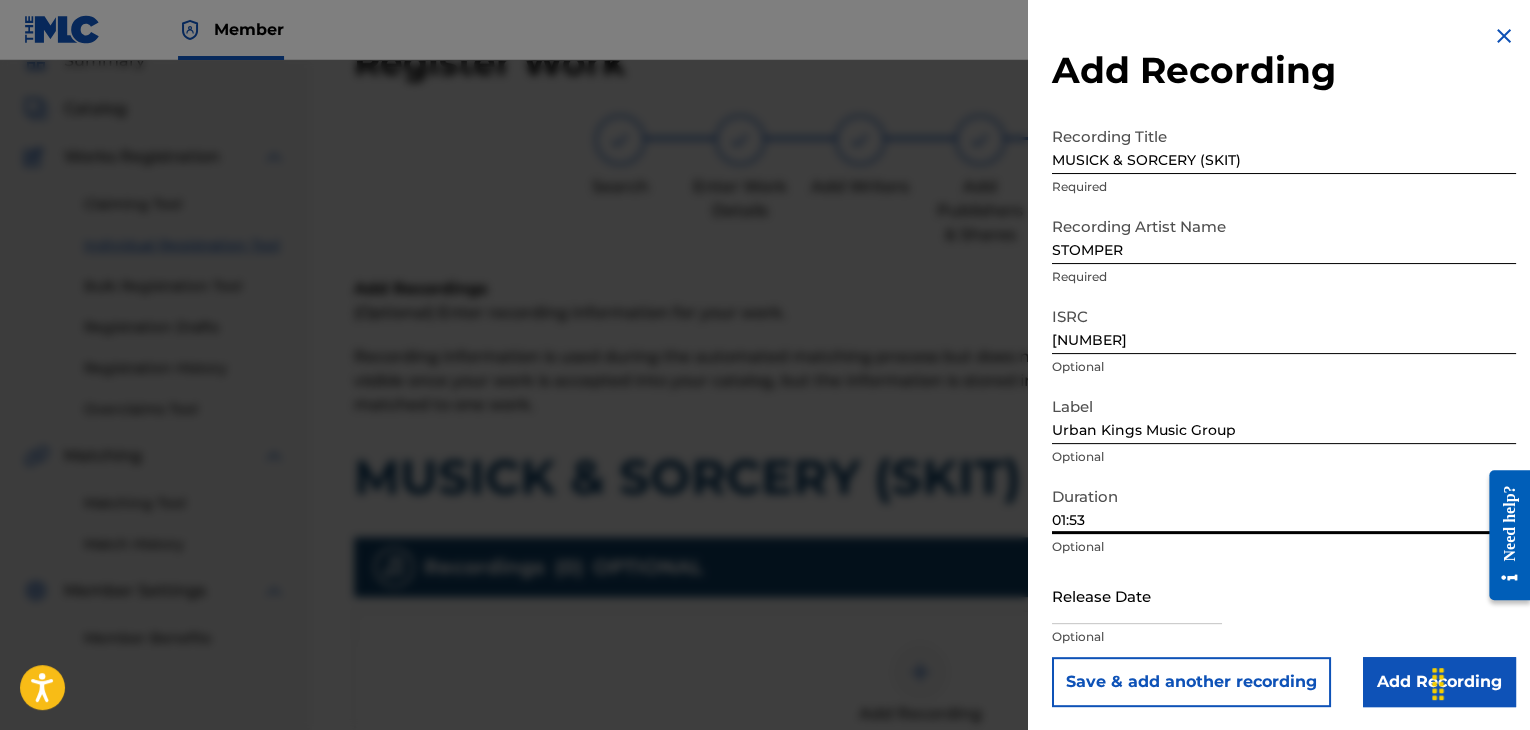 type on "01:53" 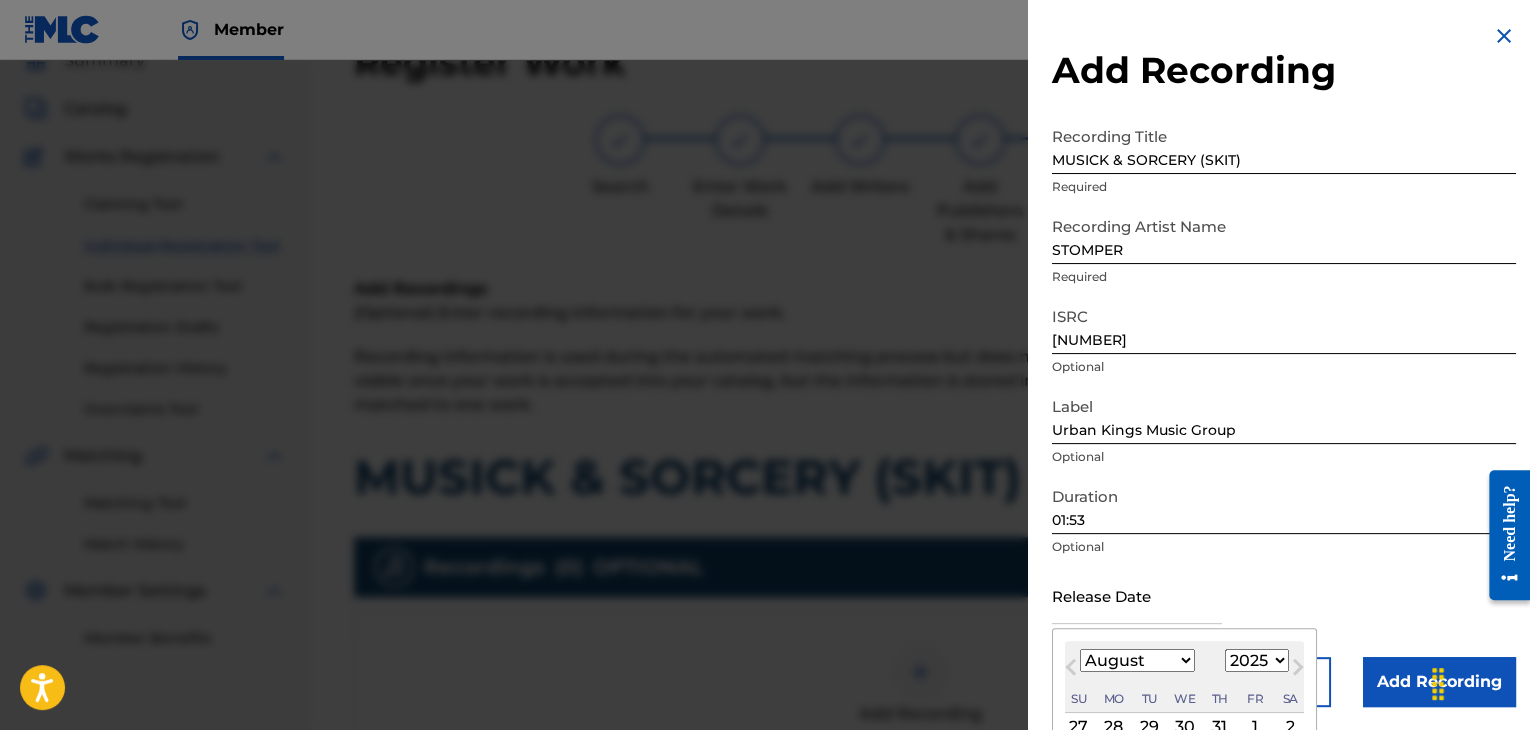 click on "January February March April May June July August September October November December" at bounding box center (1137, 660) 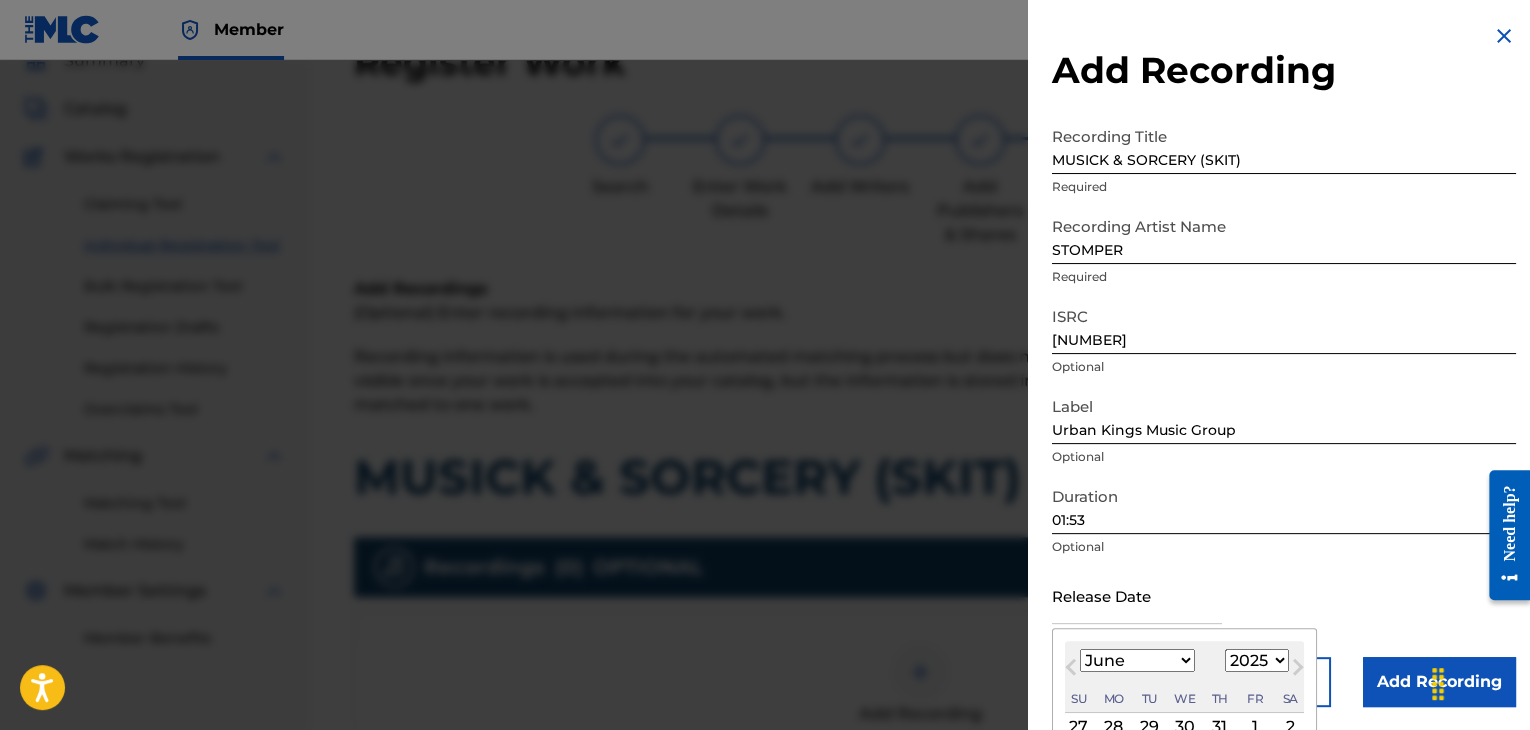 click on "January February March April May June July August September October November December" at bounding box center (1137, 660) 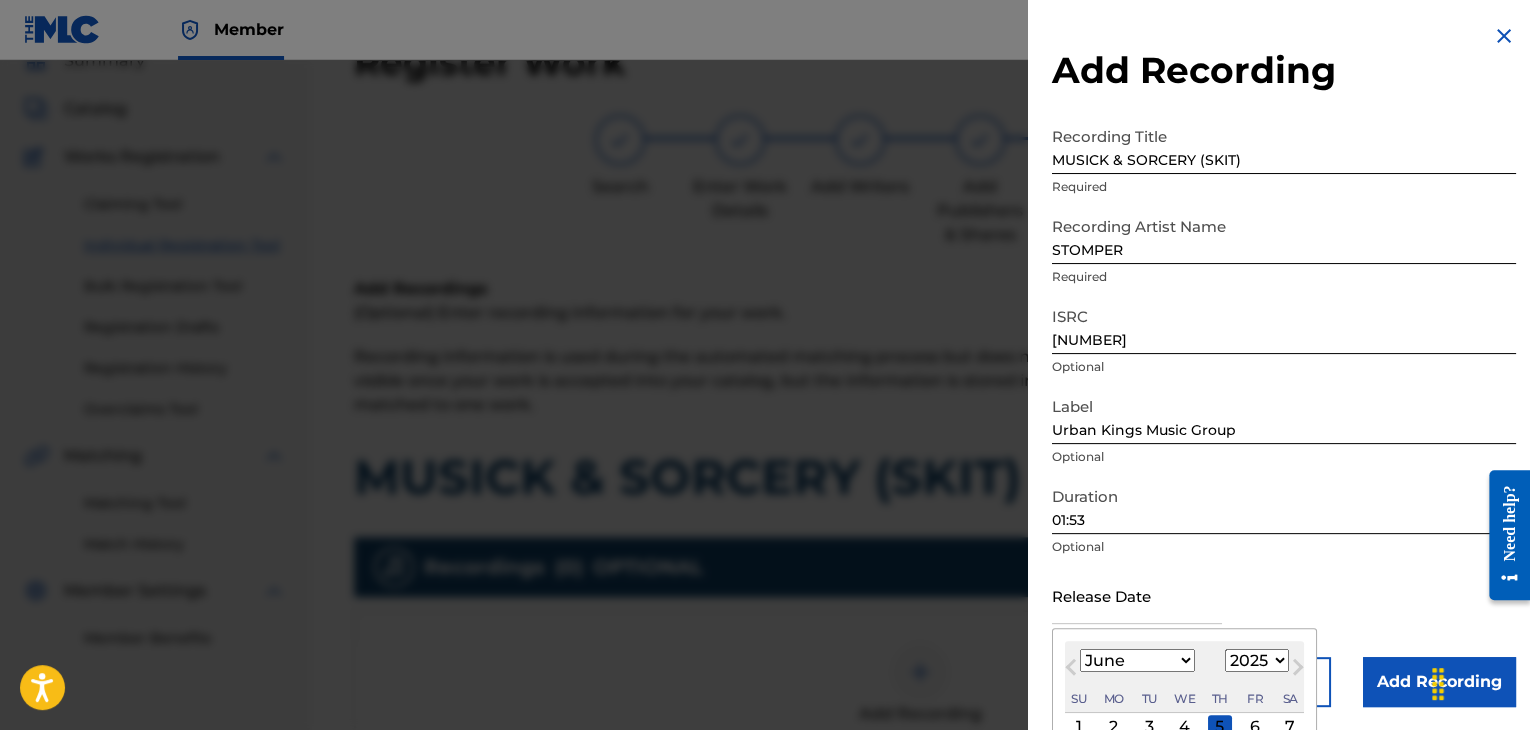 click on "Next Month" at bounding box center (1296, 670) 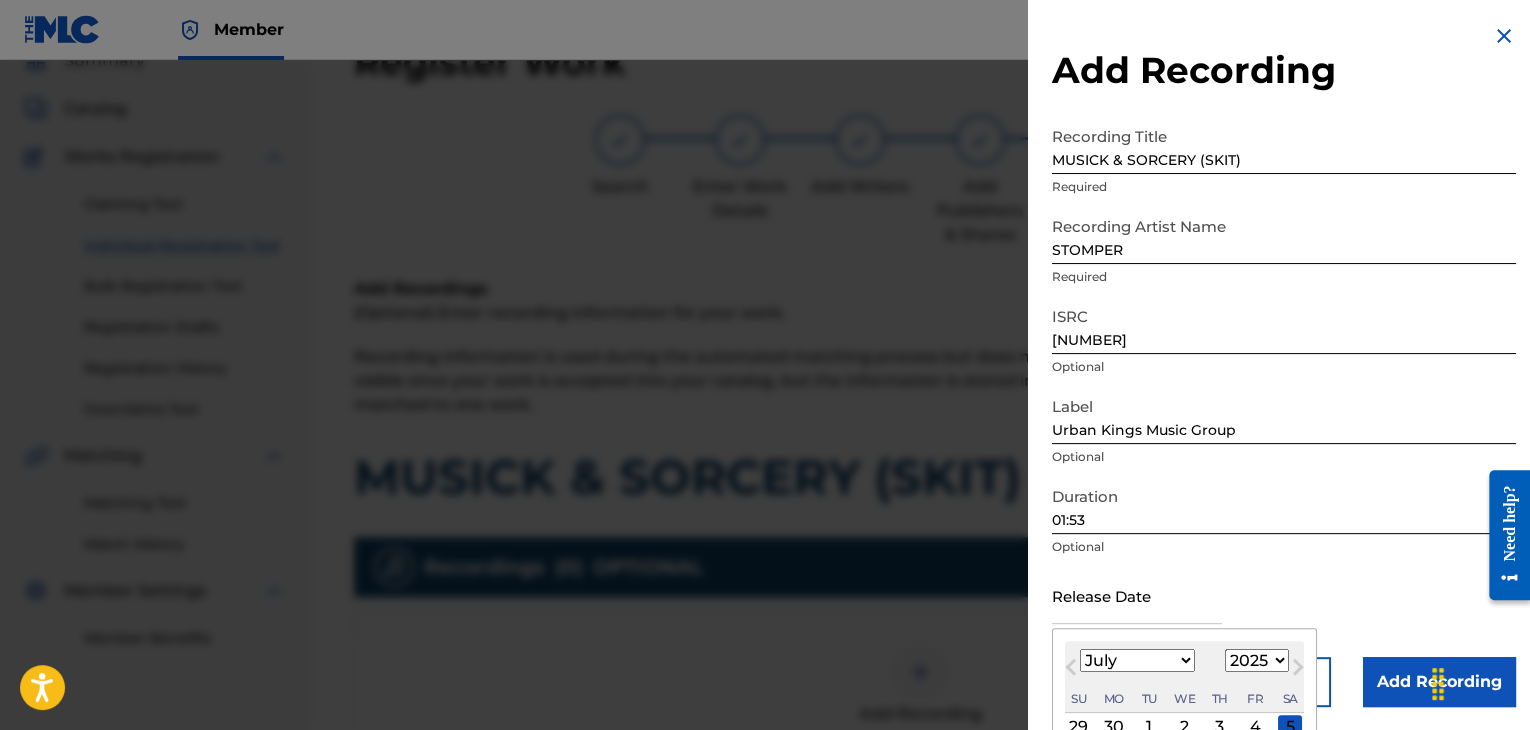 click on "1899 1900 1901 1902 1903 1904 1905 1906 1907 1908 1909 1910 1911 1912 1913 1914 1915 1916 1917 1918 1919 1920 1921 1922 1923 1924 1925 1926 1927 1928 1929 1930 1931 1932 1933 1934 1935 1936 1937 1938 1939 1940 1941 1942 1943 1944 1945 1946 1947 1948 1949 1950 1951 1952 1953 1954 1955 1956 1957 1958 1959 1960 1961 1962 1963 1964 1965 1966 1967 1968 1969 1970 1971 1972 1973 1974 1975 1976 1977 1978 1979 1980 1981 1982 1983 1984 1985 1986 1987 1988 1989 1990 1991 1992 1993 1994 1995 1996 1997 1998 1999 2000 2001 2002 2003 2004 2005 2006 2007 2008 2009 2010 2011 2012 2013 2014 2015 2016 2017 2018 2019 2020 2021 2022 2023 2024 2025 2026 2027 2028 2029 2030 2031 2032 2033 2034 2035 2036 2037 2038 2039 2040 2041 2042 2043 2044 2045 2046 2047 2048 2049 2050 2051 2052 2053 2054 2055 2056 2057 2058 2059 2060 2061 2062 2063 2064 2065 2066 2067 2068 2069 2070 2071 2072 2073 2074 2075 2076 2077 2078 2079 2080 2081 2082 2083 2084 2085 2086 2087 2088 2089 2090 2091 2092 2093 2094 2095 2096 2097 2098 2099 2100" at bounding box center [1257, 660] 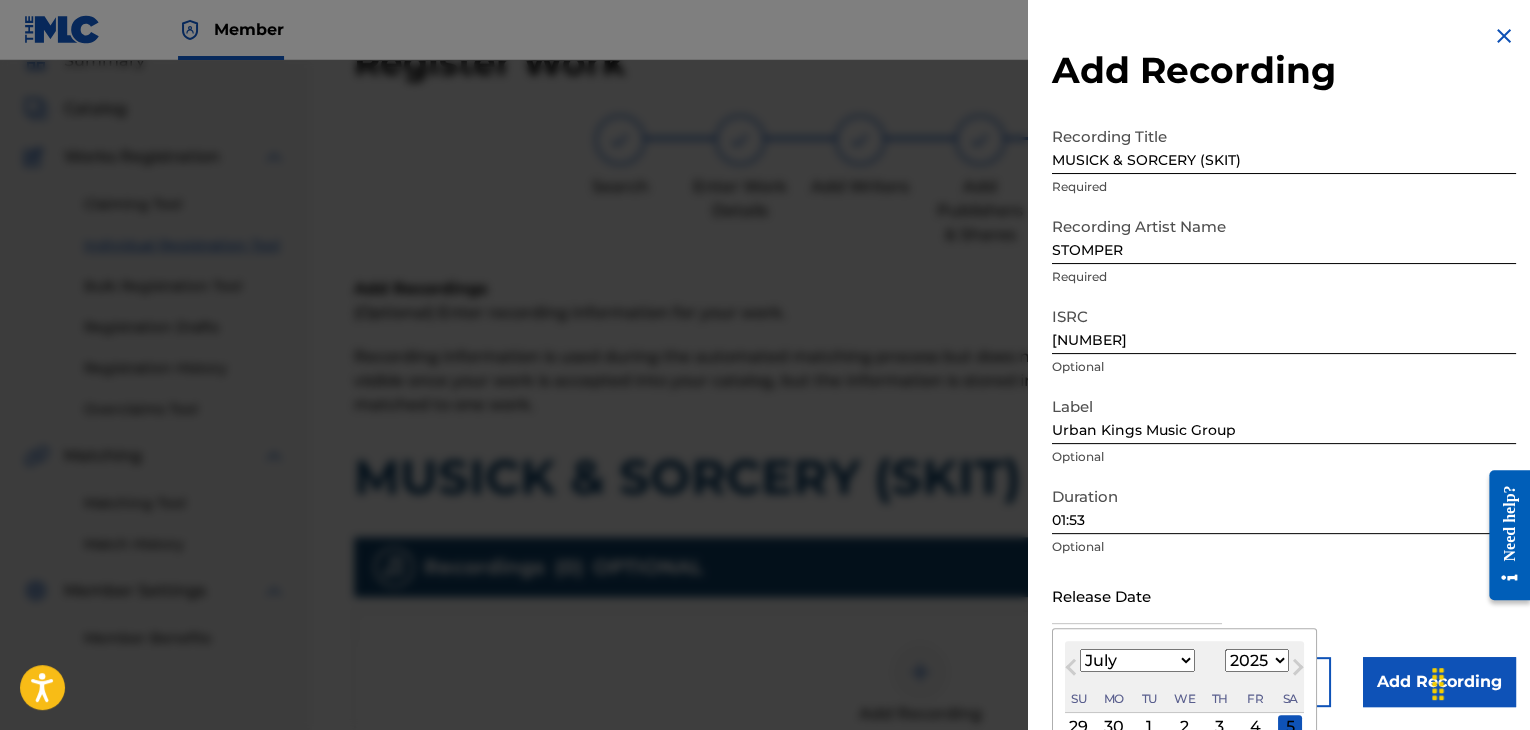select on "2012" 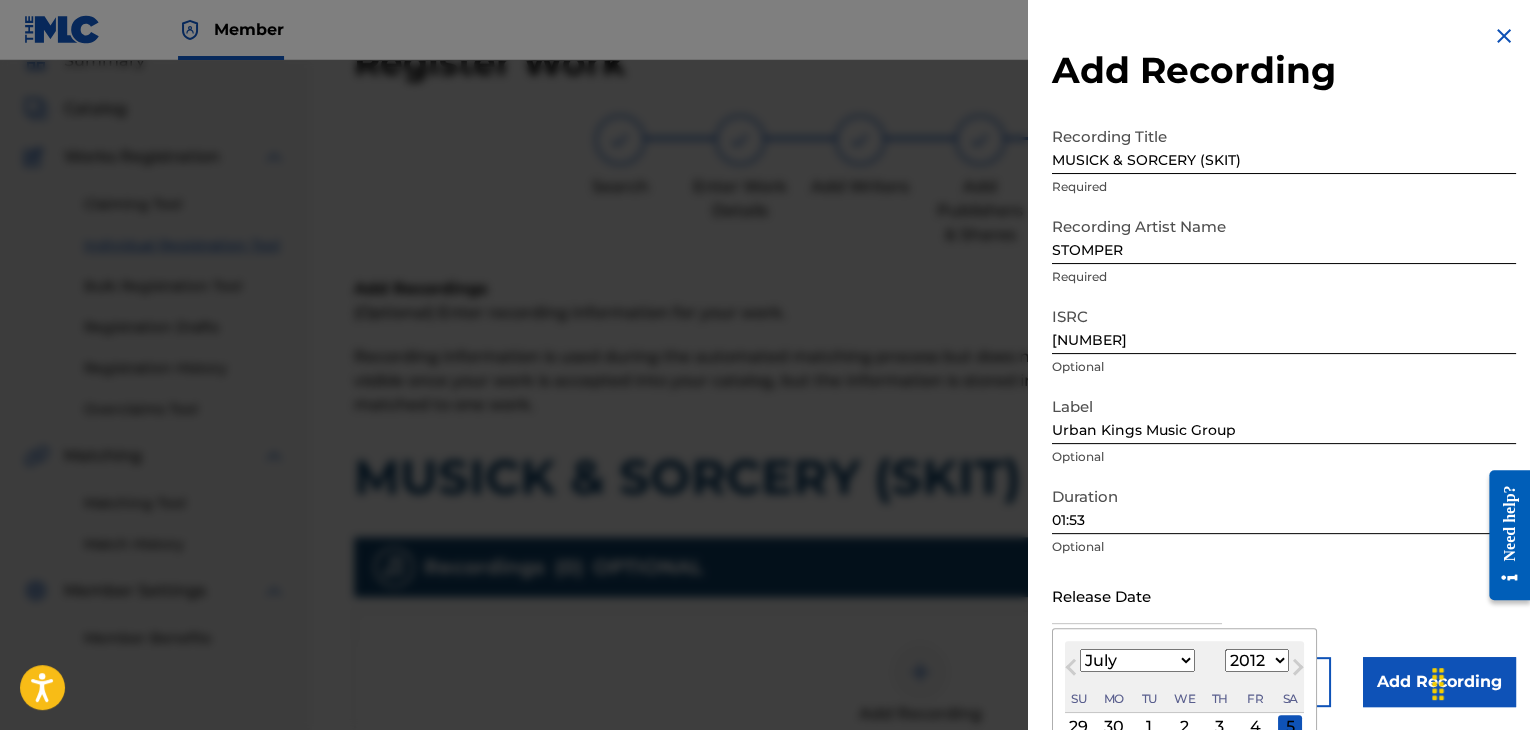 click on "1899 1900 1901 1902 1903 1904 1905 1906 1907 1908 1909 1910 1911 1912 1913 1914 1915 1916 1917 1918 1919 1920 1921 1922 1923 1924 1925 1926 1927 1928 1929 1930 1931 1932 1933 1934 1935 1936 1937 1938 1939 1940 1941 1942 1943 1944 1945 1946 1947 1948 1949 1950 1951 1952 1953 1954 1955 1956 1957 1958 1959 1960 1961 1962 1963 1964 1965 1966 1967 1968 1969 1970 1971 1972 1973 1974 1975 1976 1977 1978 1979 1980 1981 1982 1983 1984 1985 1986 1987 1988 1989 1990 1991 1992 1993 1994 1995 1996 1997 1998 1999 2000 2001 2002 2003 2004 2005 2006 2007 2008 2009 2010 2011 2012 2013 2014 2015 2016 2017 2018 2019 2020 2021 2022 2023 2024 2025 2026 2027 2028 2029 2030 2031 2032 2033 2034 2035 2036 2037 2038 2039 2040 2041 2042 2043 2044 2045 2046 2047 2048 2049 2050 2051 2052 2053 2054 2055 2056 2057 2058 2059 2060 2061 2062 2063 2064 2065 2066 2067 2068 2069 2070 2071 2072 2073 2074 2075 2076 2077 2078 2079 2080 2081 2082 2083 2084 2085 2086 2087 2088 2089 2090 2091 2092 2093 2094 2095 2096 2097 2098 2099 2100" at bounding box center [1257, 660] 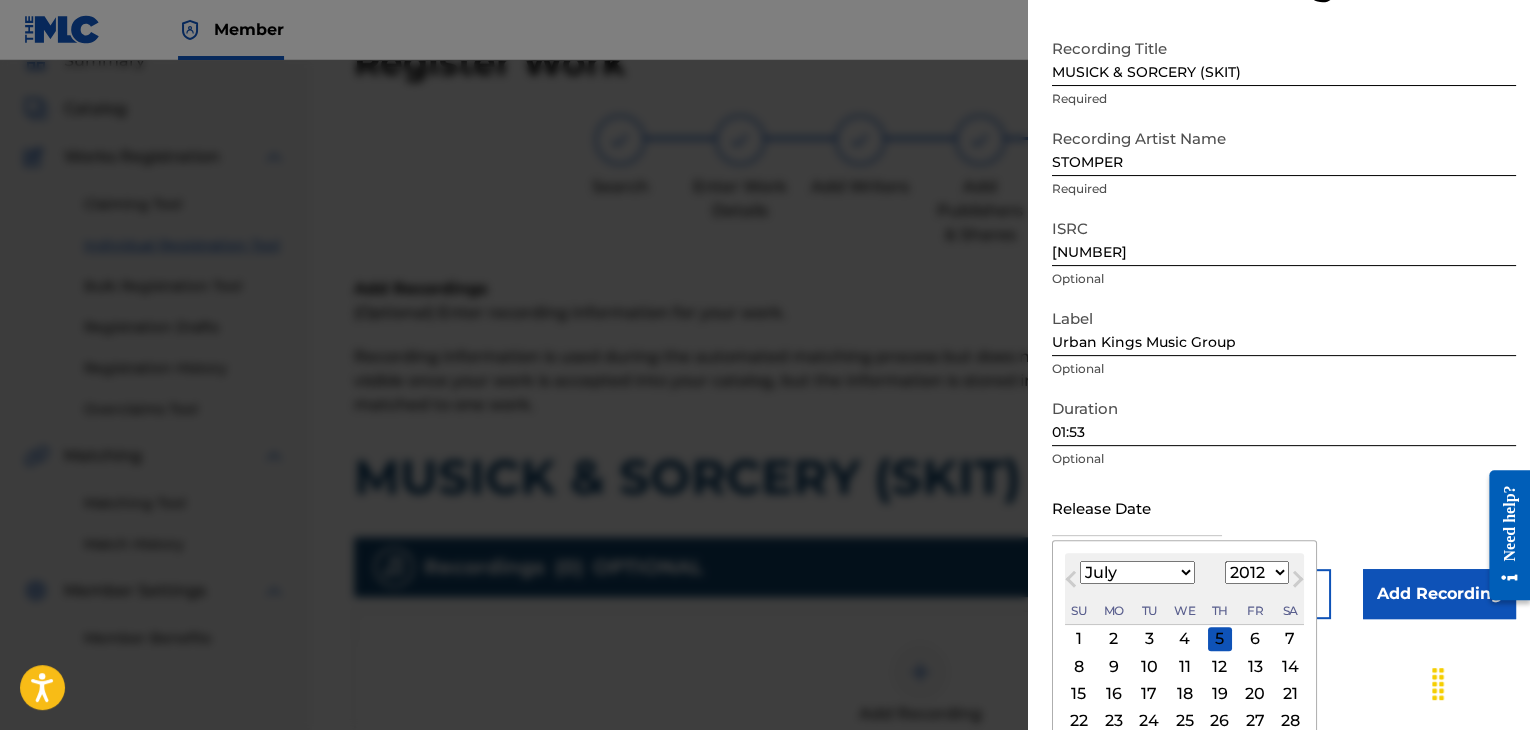 scroll, scrollTop: 160, scrollLeft: 0, axis: vertical 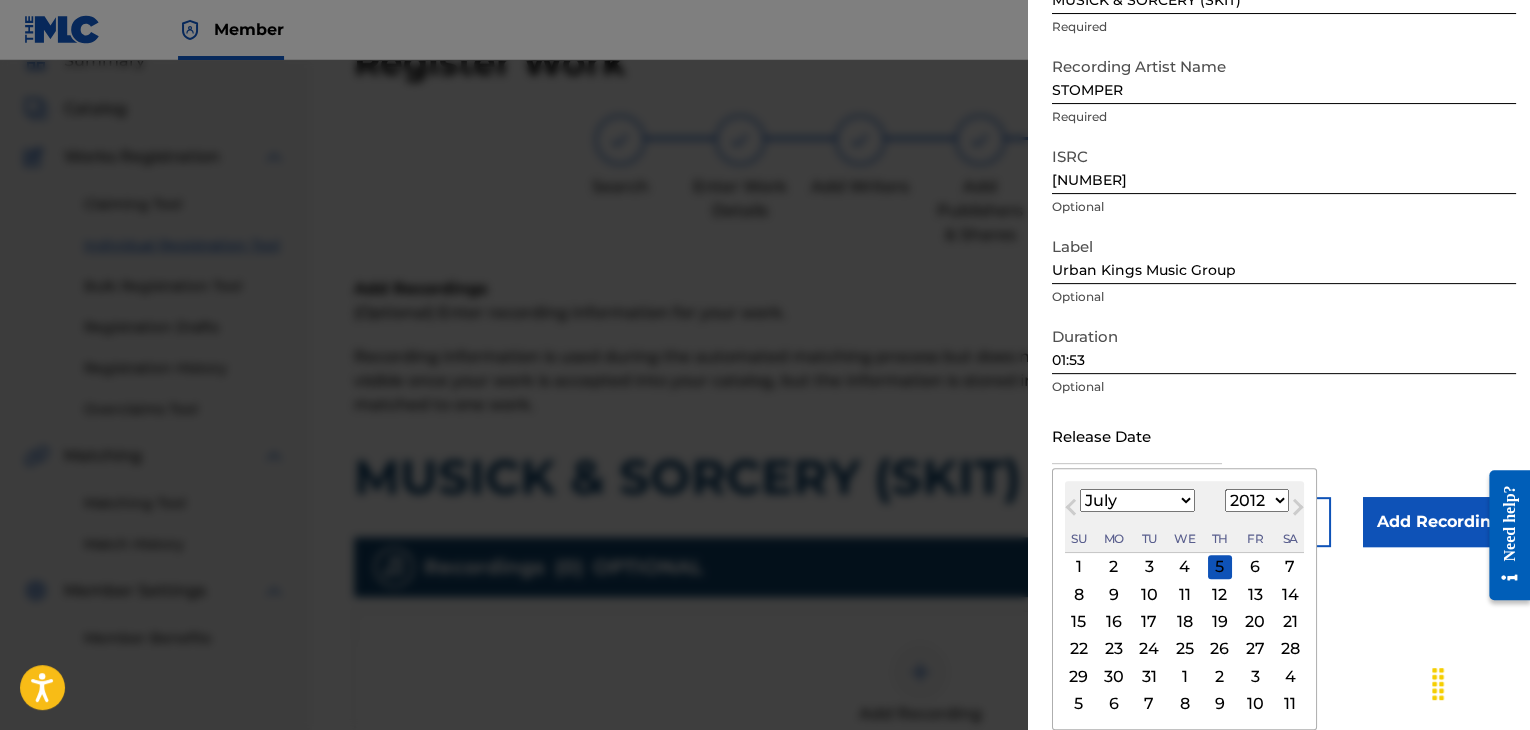 click on "19" at bounding box center [1220, 622] 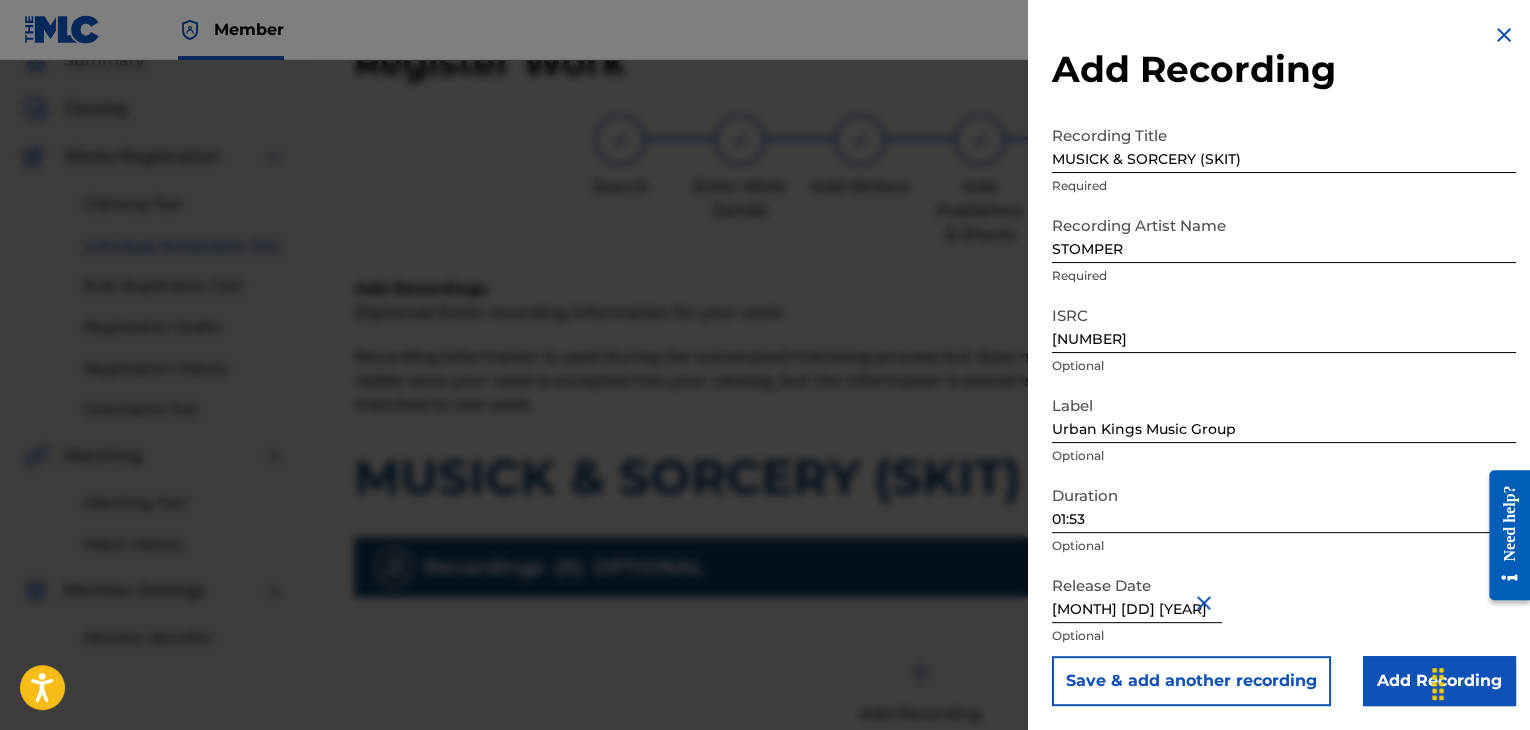 scroll, scrollTop: 1, scrollLeft: 0, axis: vertical 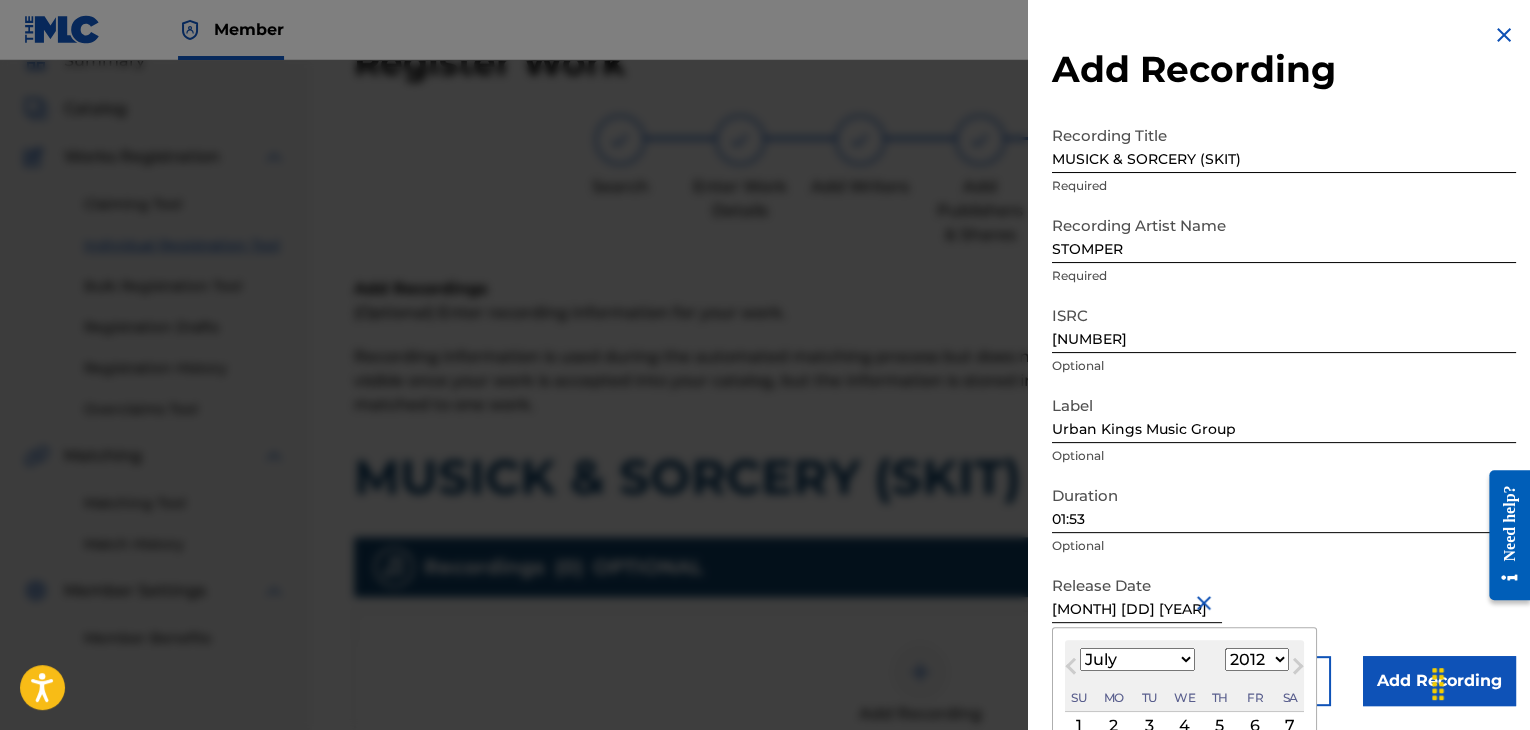 click on "January February March April May June July August September October November December" at bounding box center (1137, 659) 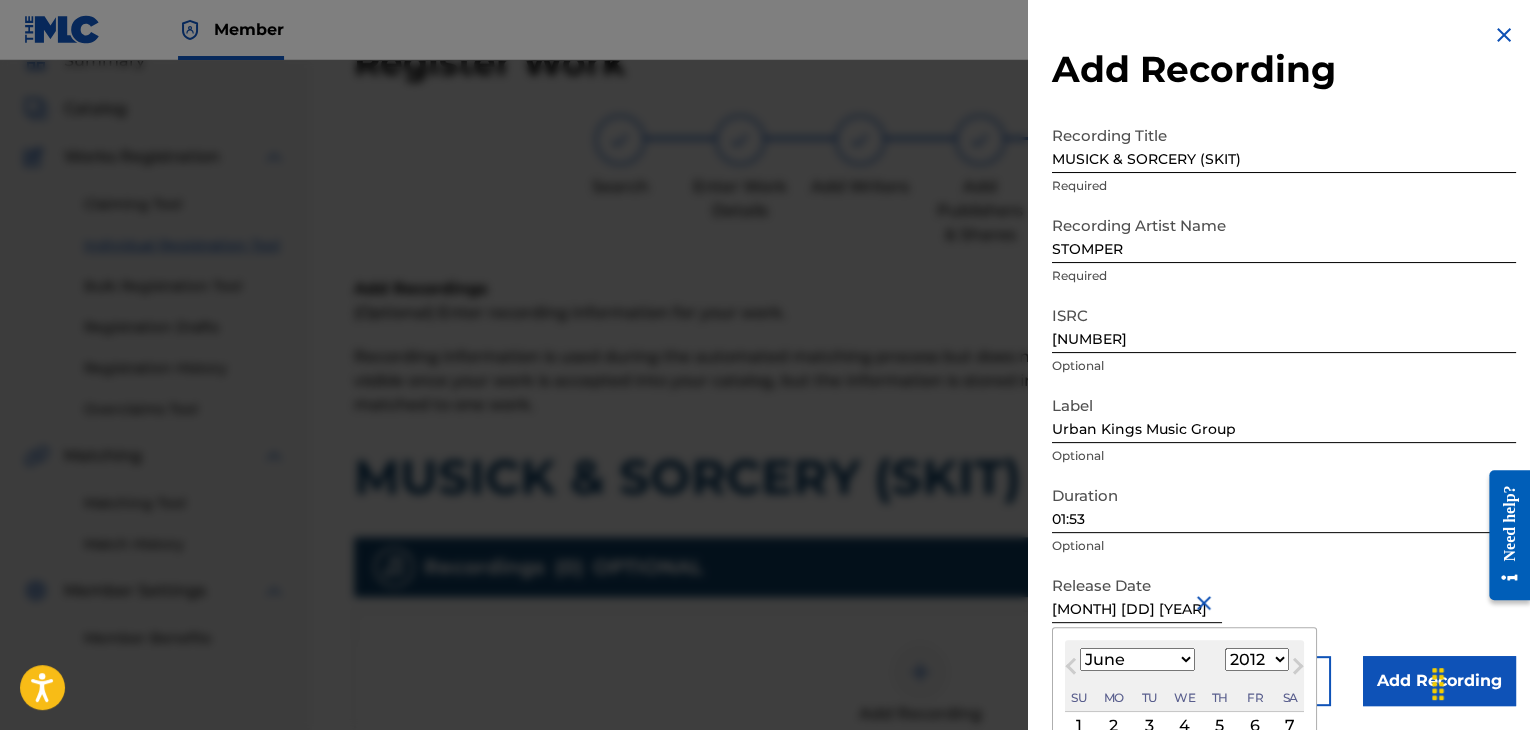 click on "January February March April May June July August September October November December" at bounding box center [1137, 659] 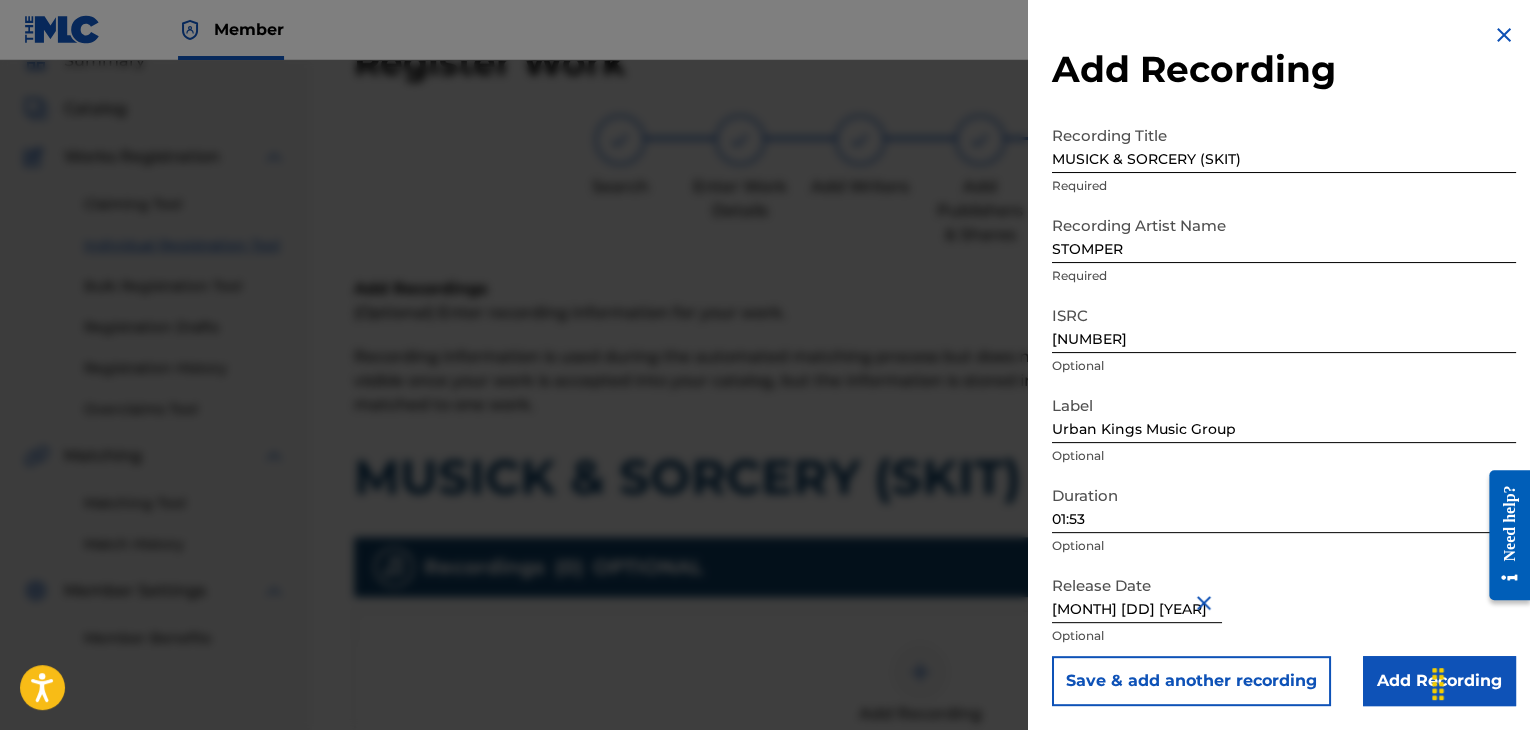scroll, scrollTop: 1, scrollLeft: 0, axis: vertical 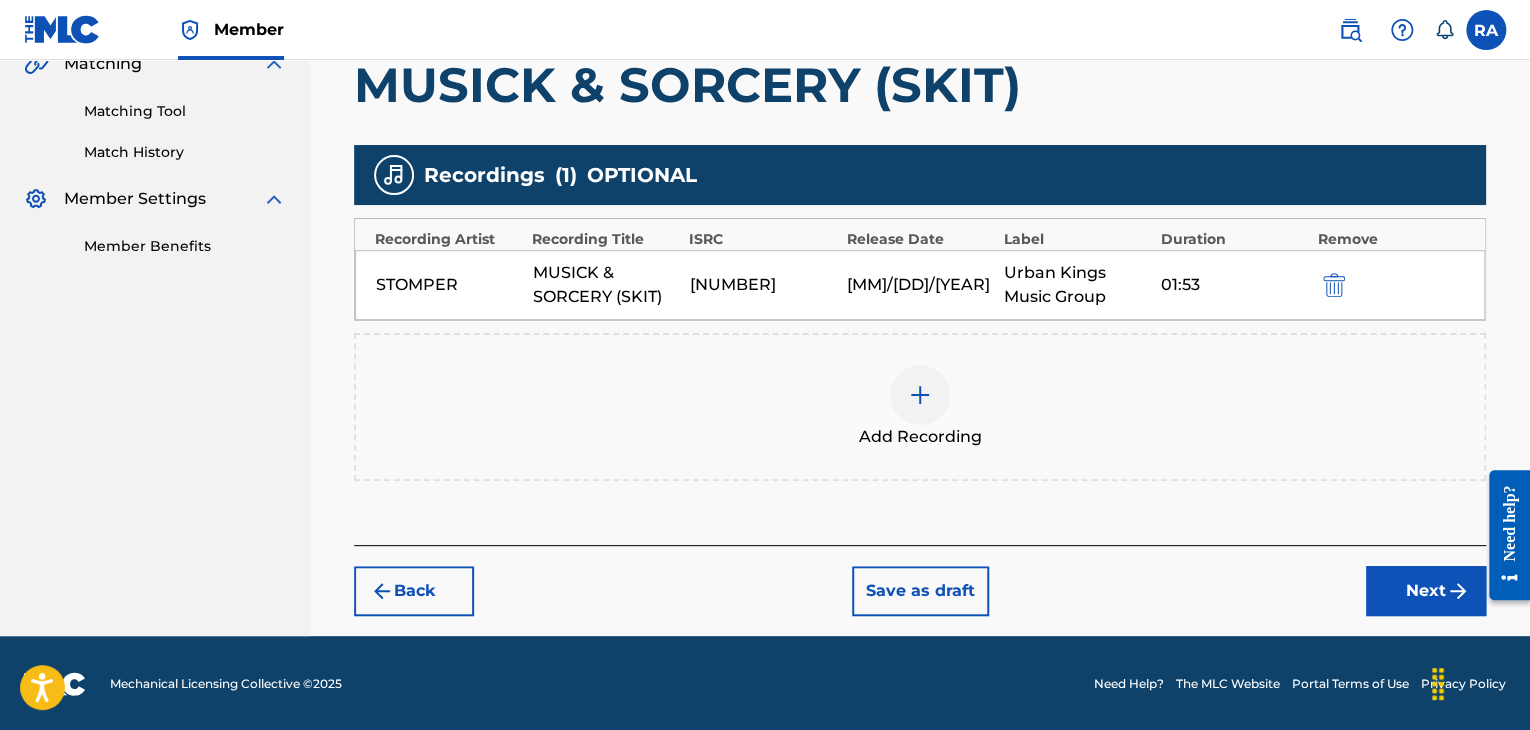 click on "[MM]/[DD]/[YEAR]" at bounding box center [920, 285] 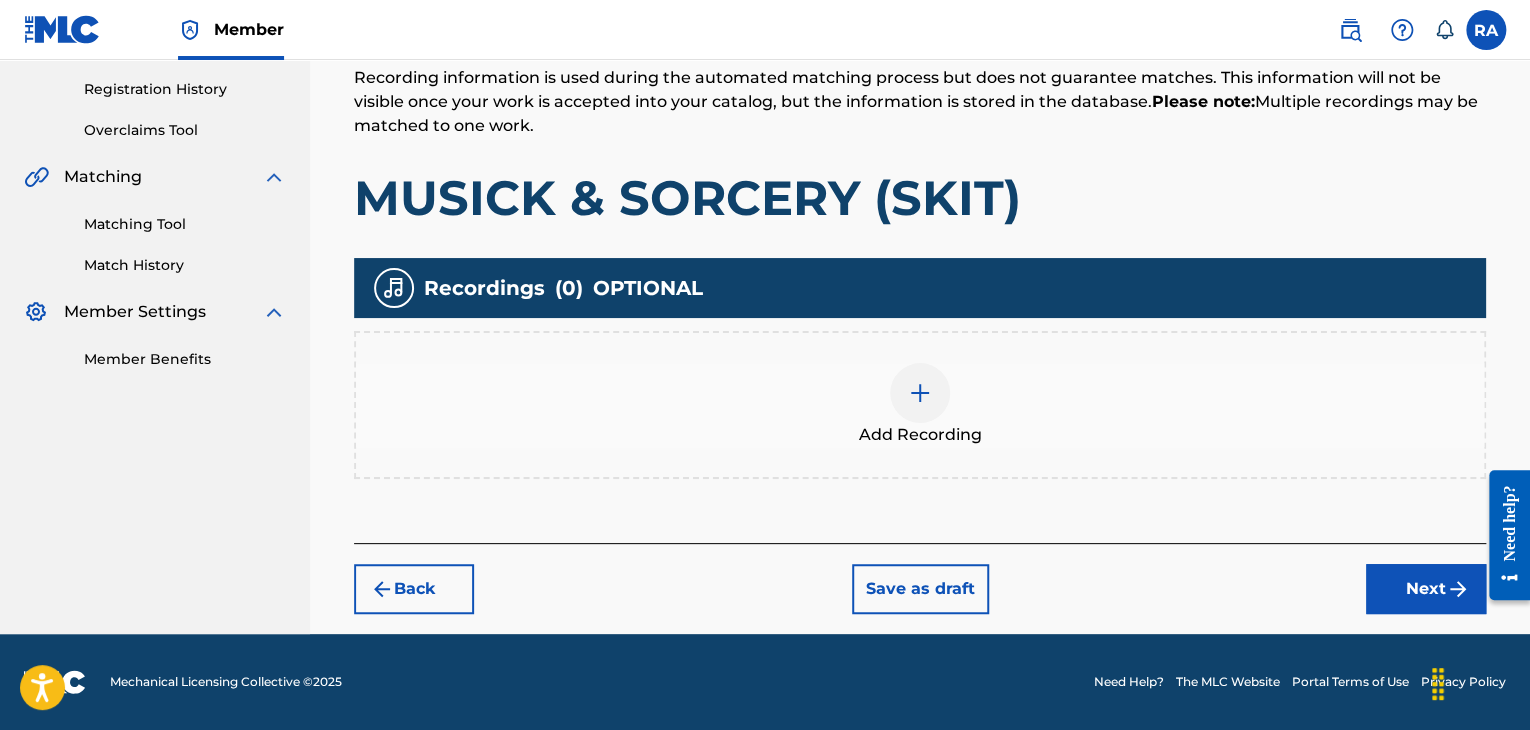 scroll, scrollTop: 368, scrollLeft: 0, axis: vertical 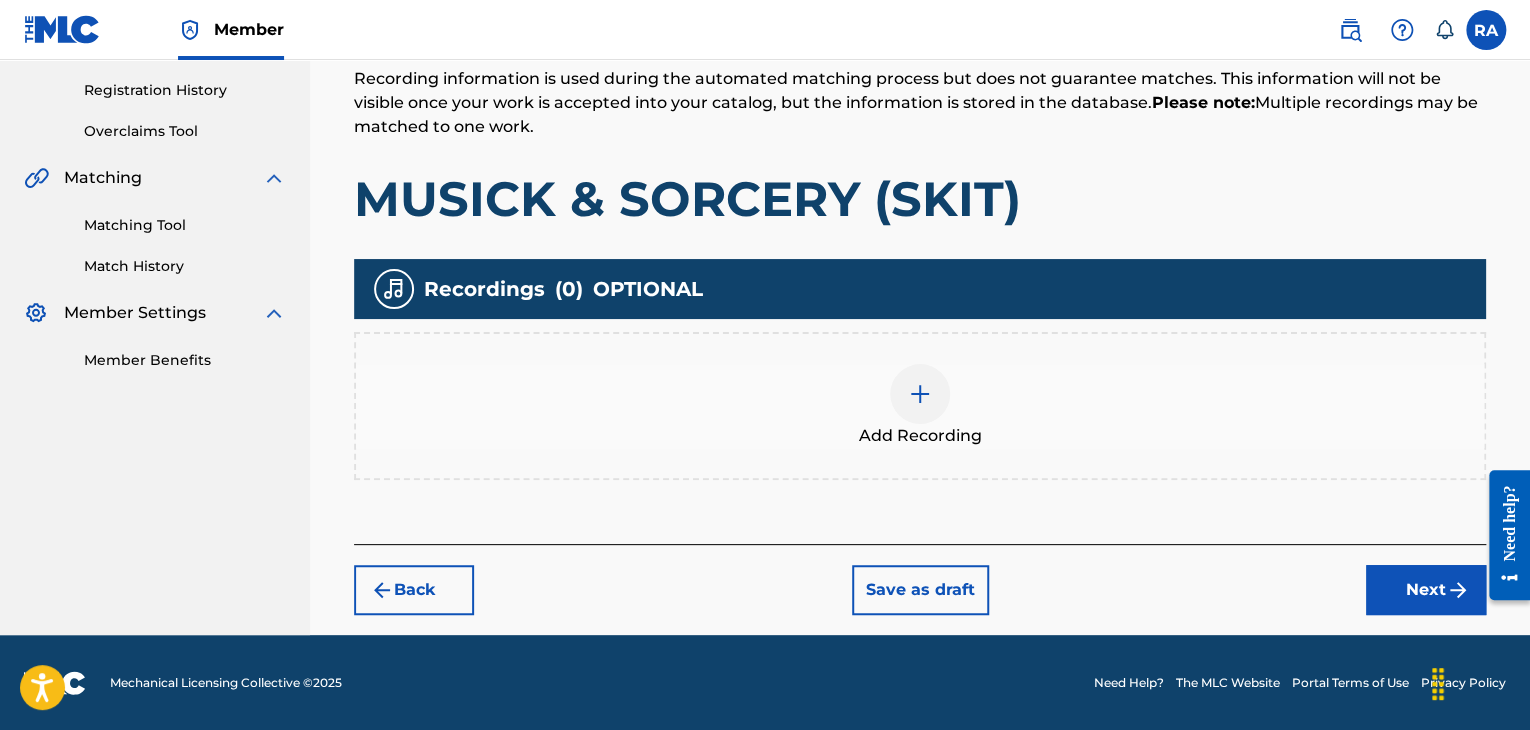 click at bounding box center (920, 394) 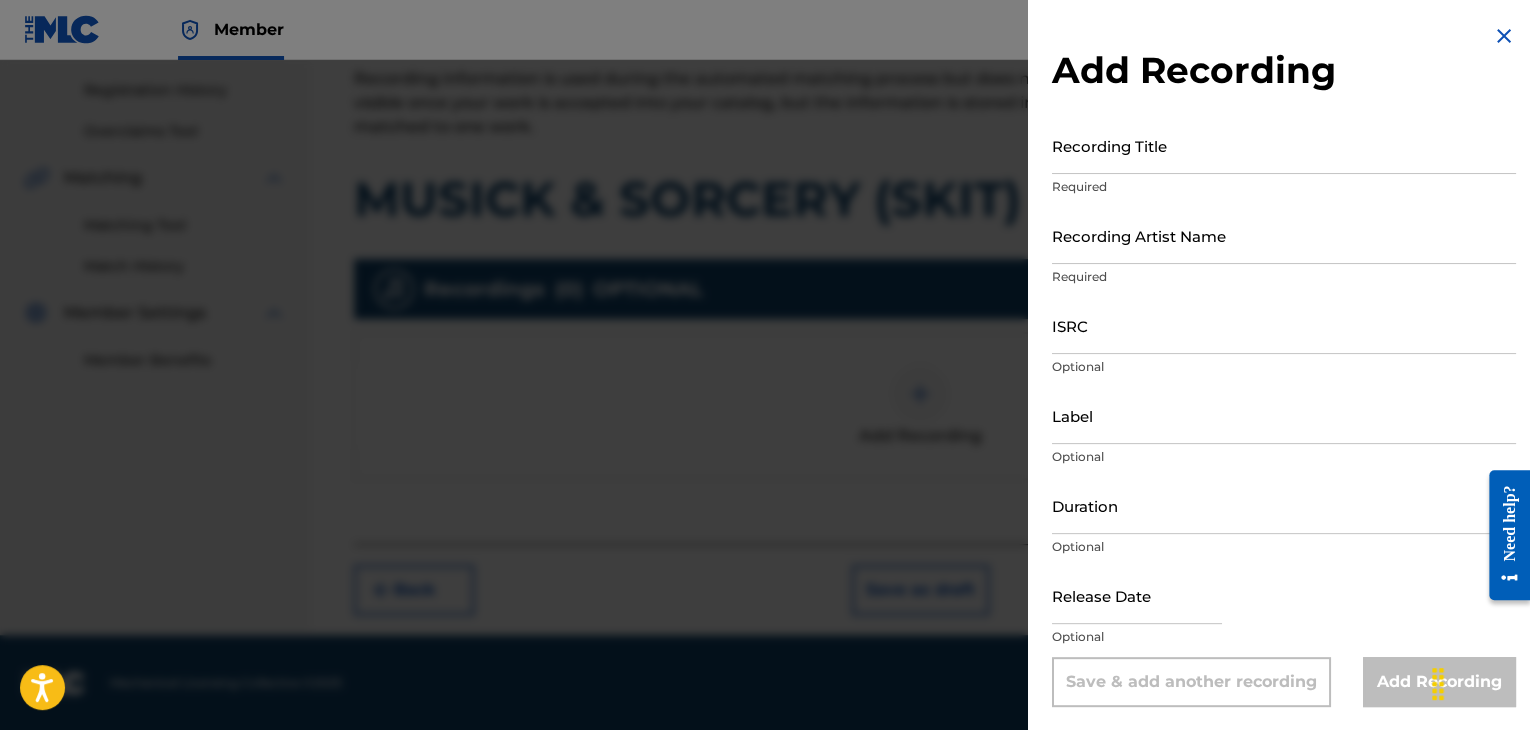click on "Recording Title" at bounding box center (1284, 145) 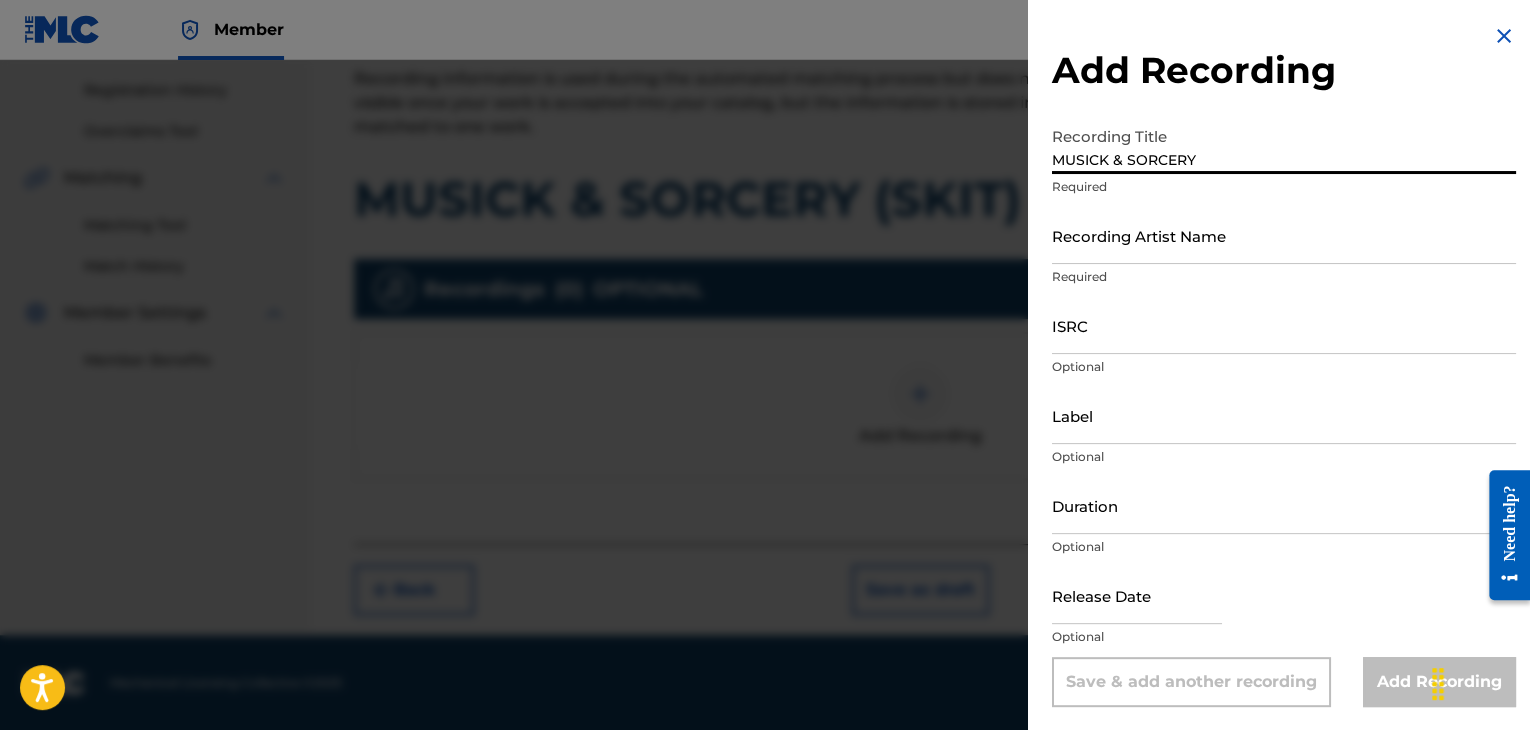 click on "MUSICK & SORCERY" at bounding box center (1284, 145) 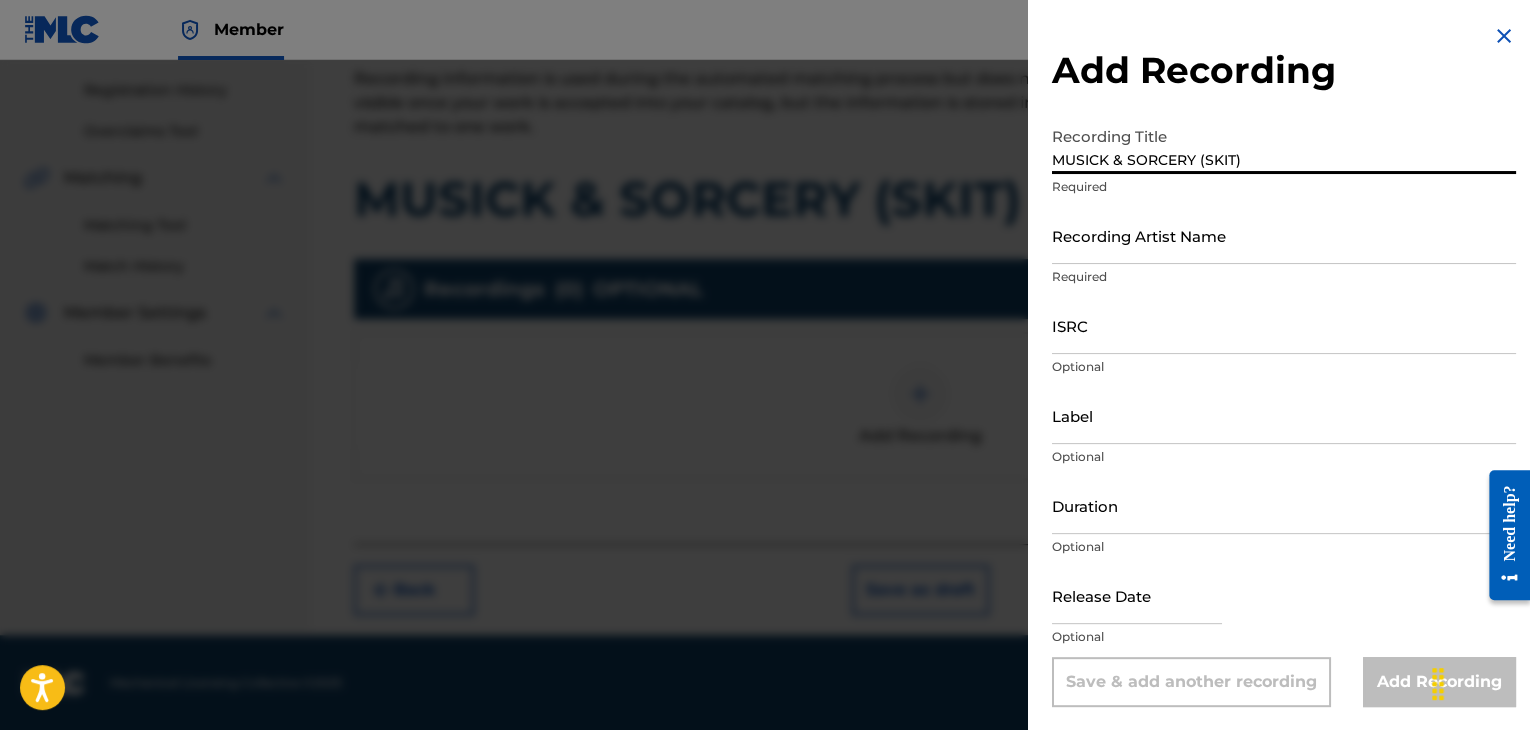 type on "MUSICK & SORCERY (SKIT)" 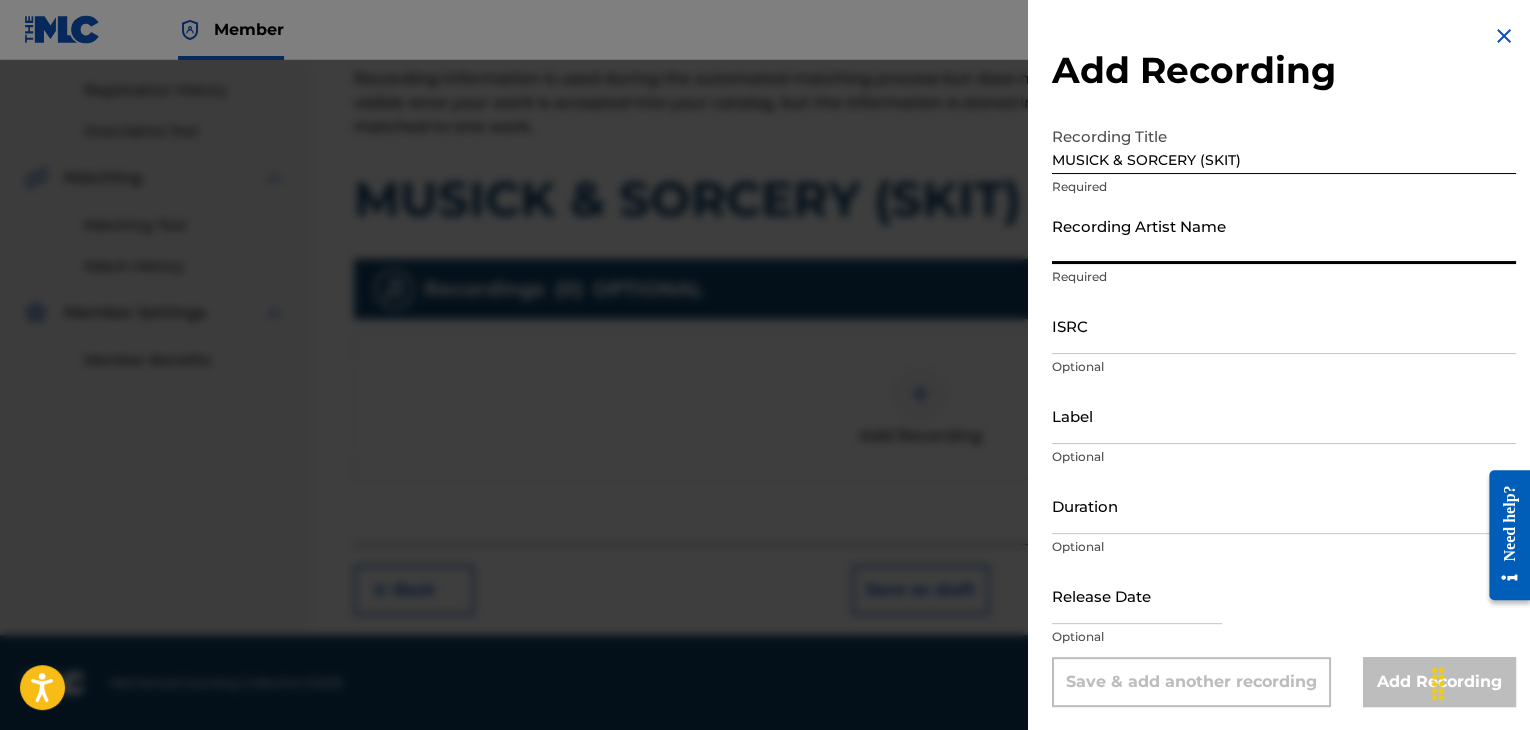 click on "Recording Artist Name" at bounding box center [1284, 235] 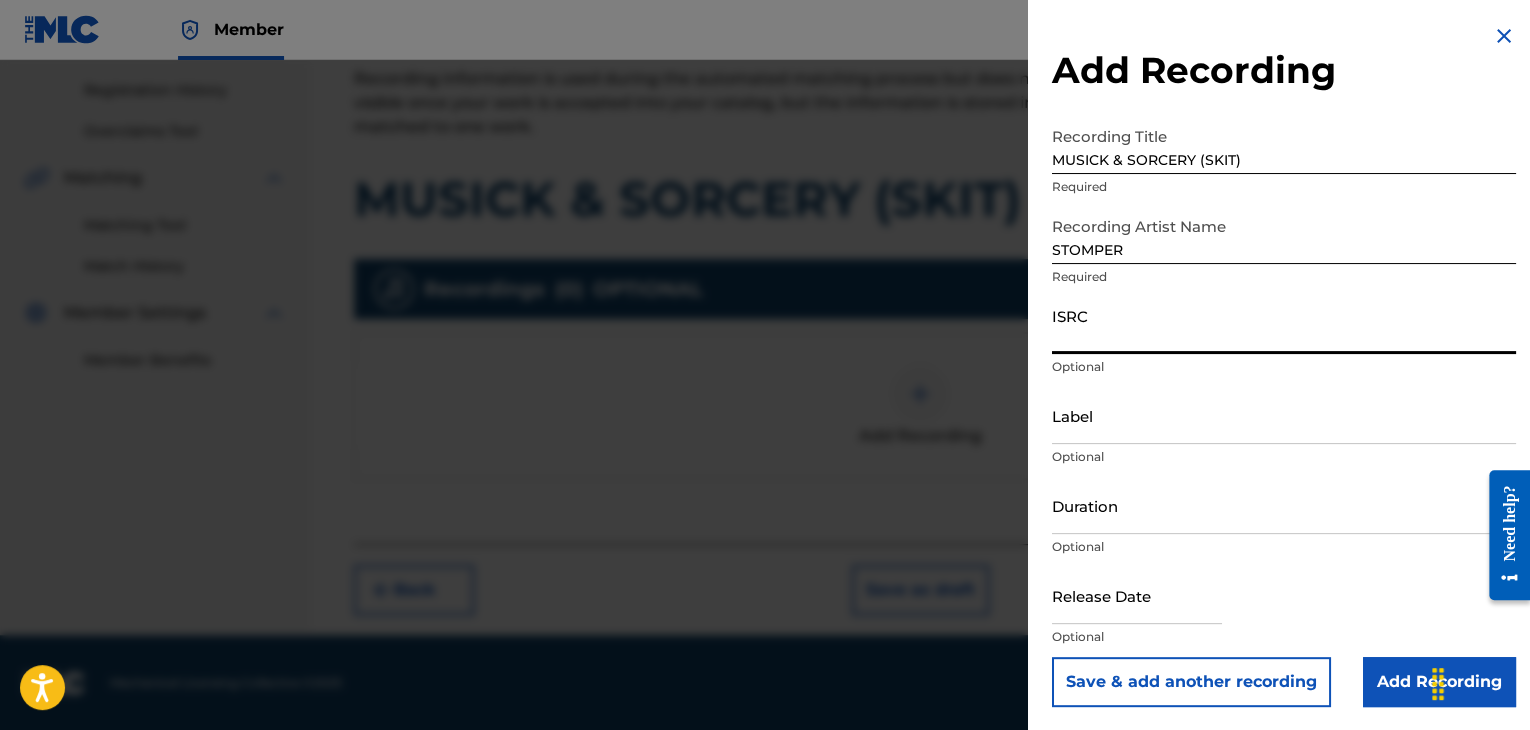 paste on "[NUMBER]" 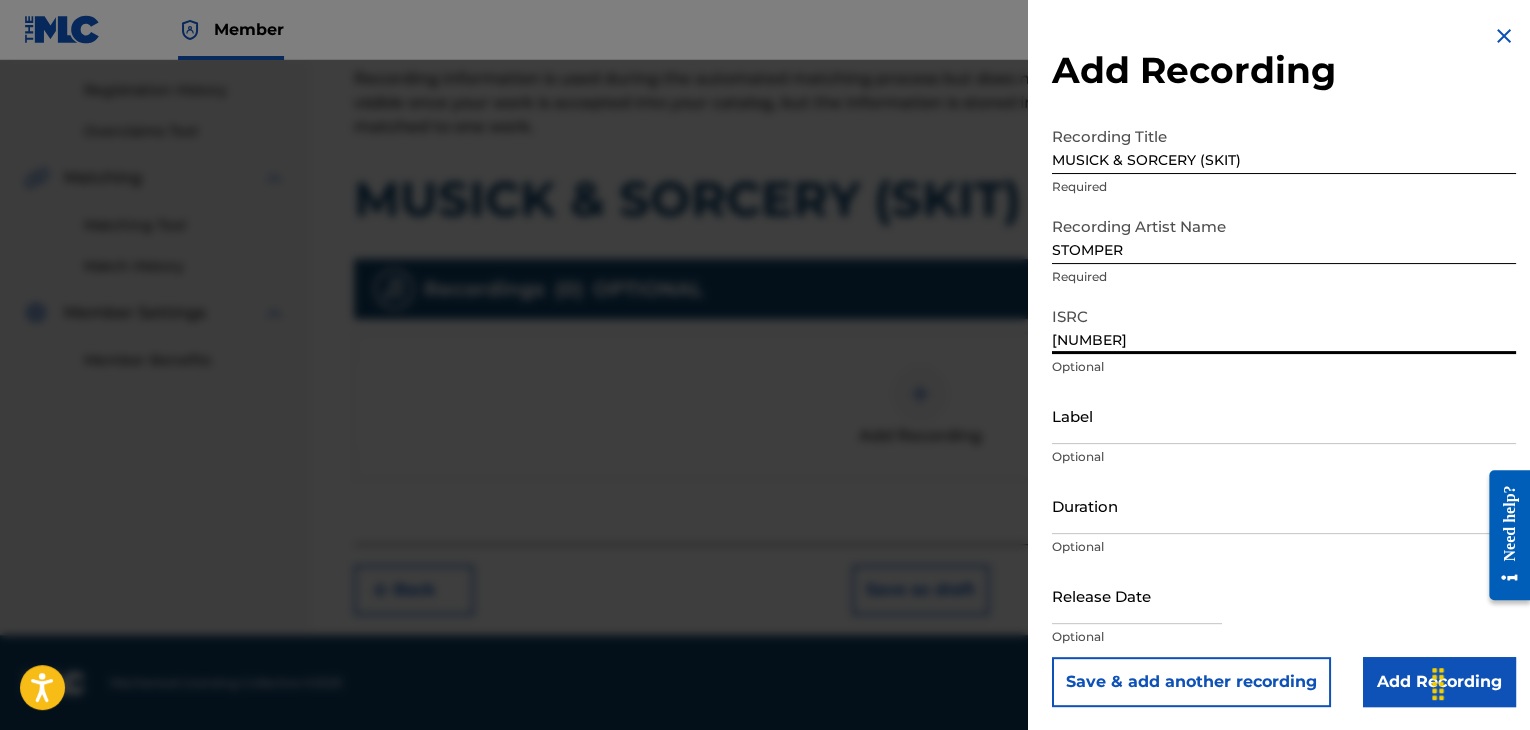 type on "[NUMBER]" 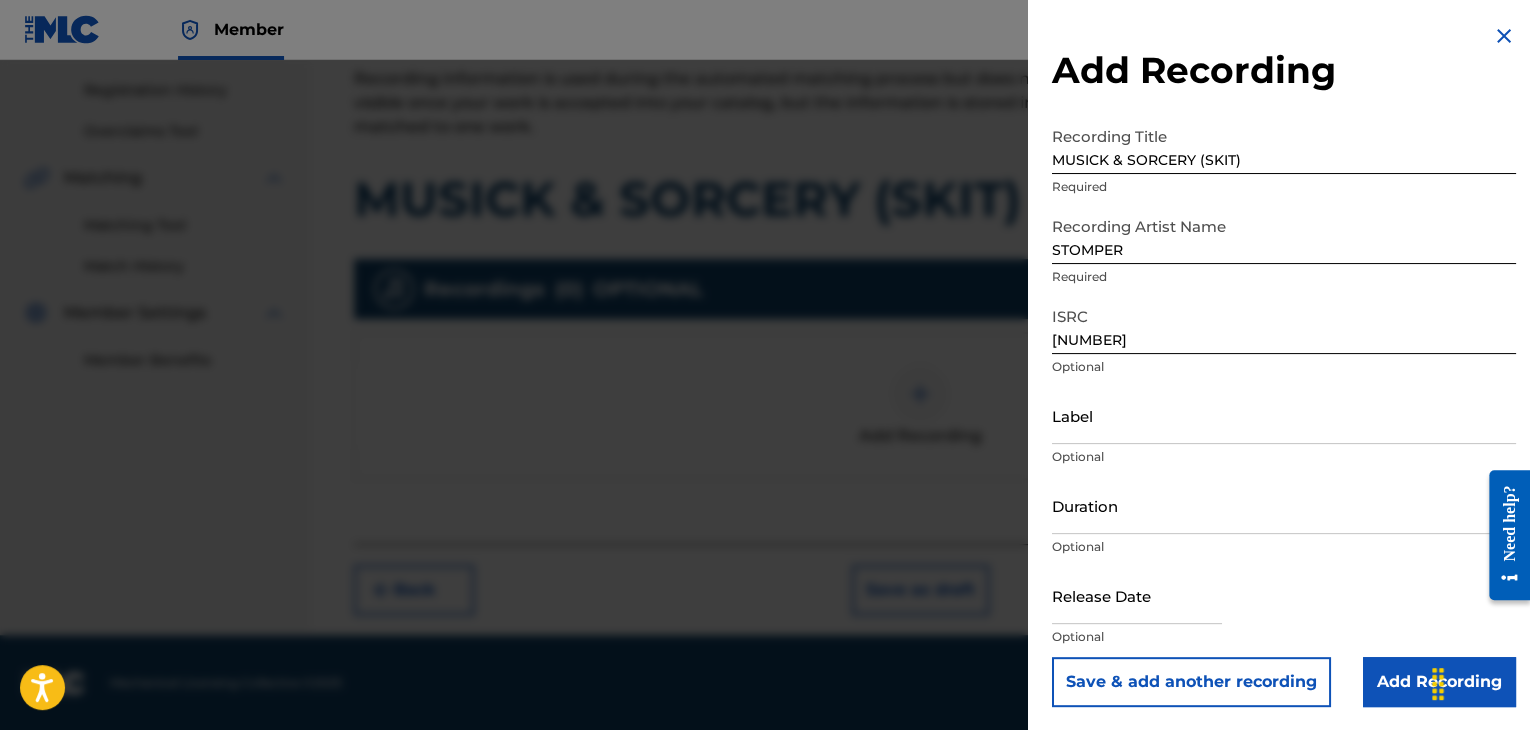click on "Label" at bounding box center [1284, 415] 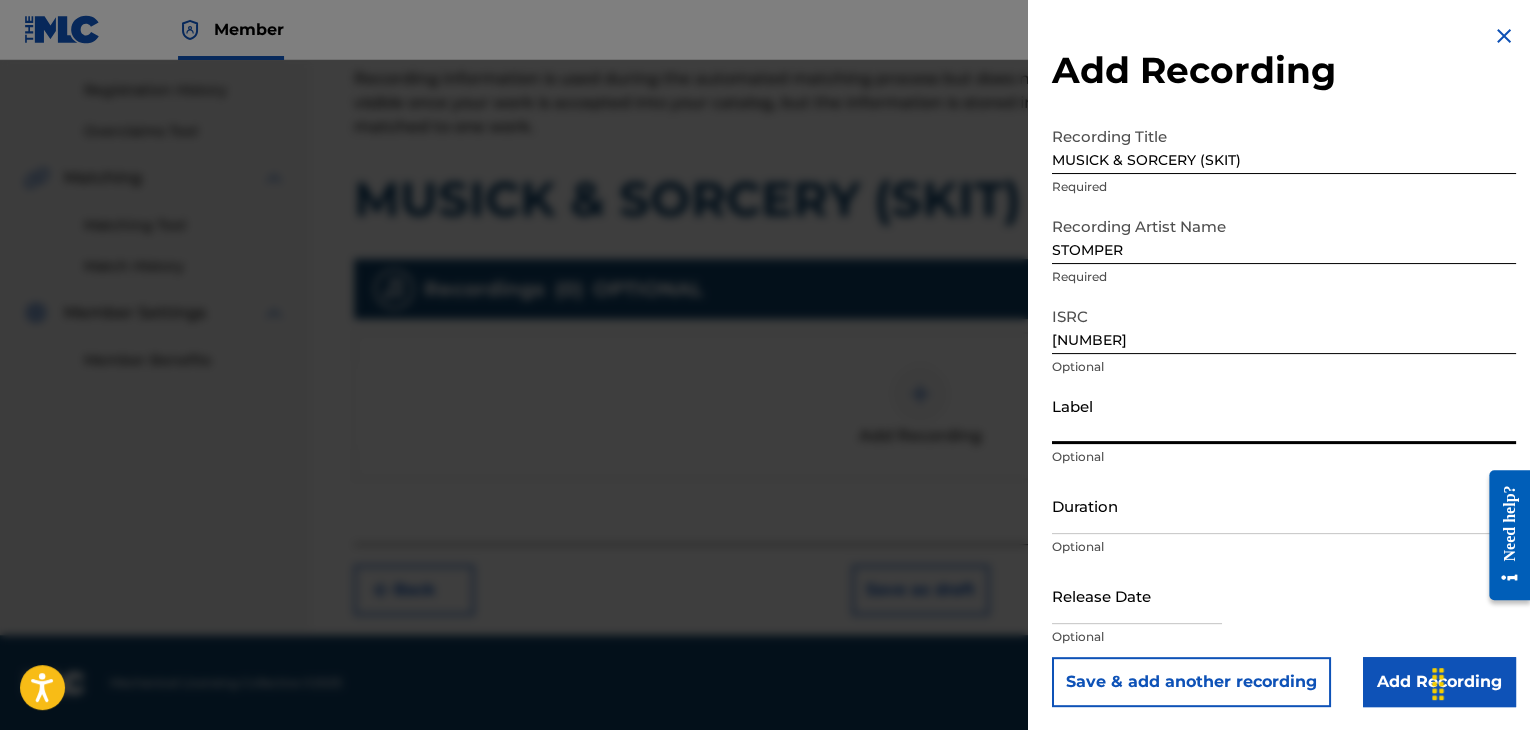 type on "Urban Kings Music Group" 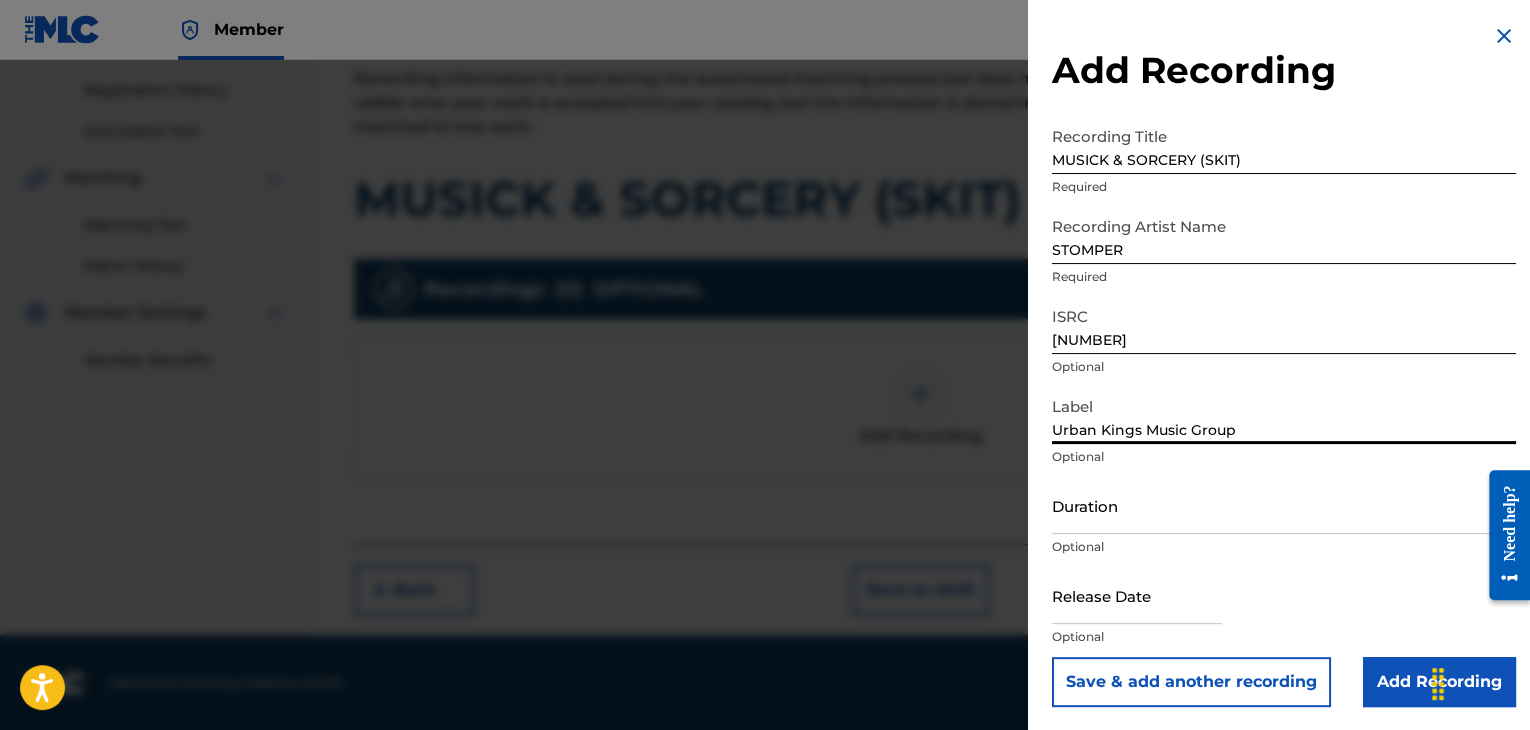 click on "Duration" at bounding box center [1284, 505] 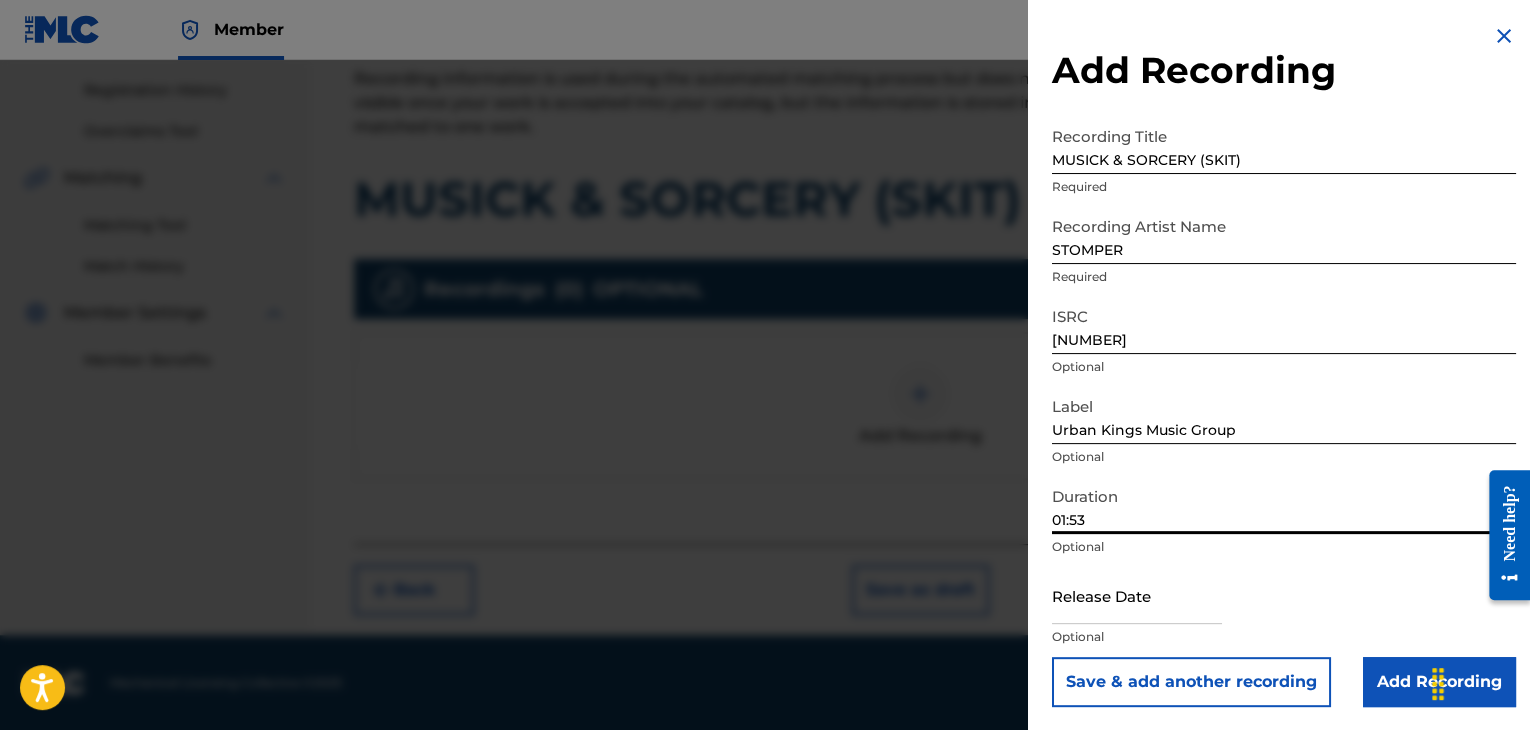 type on "01:53" 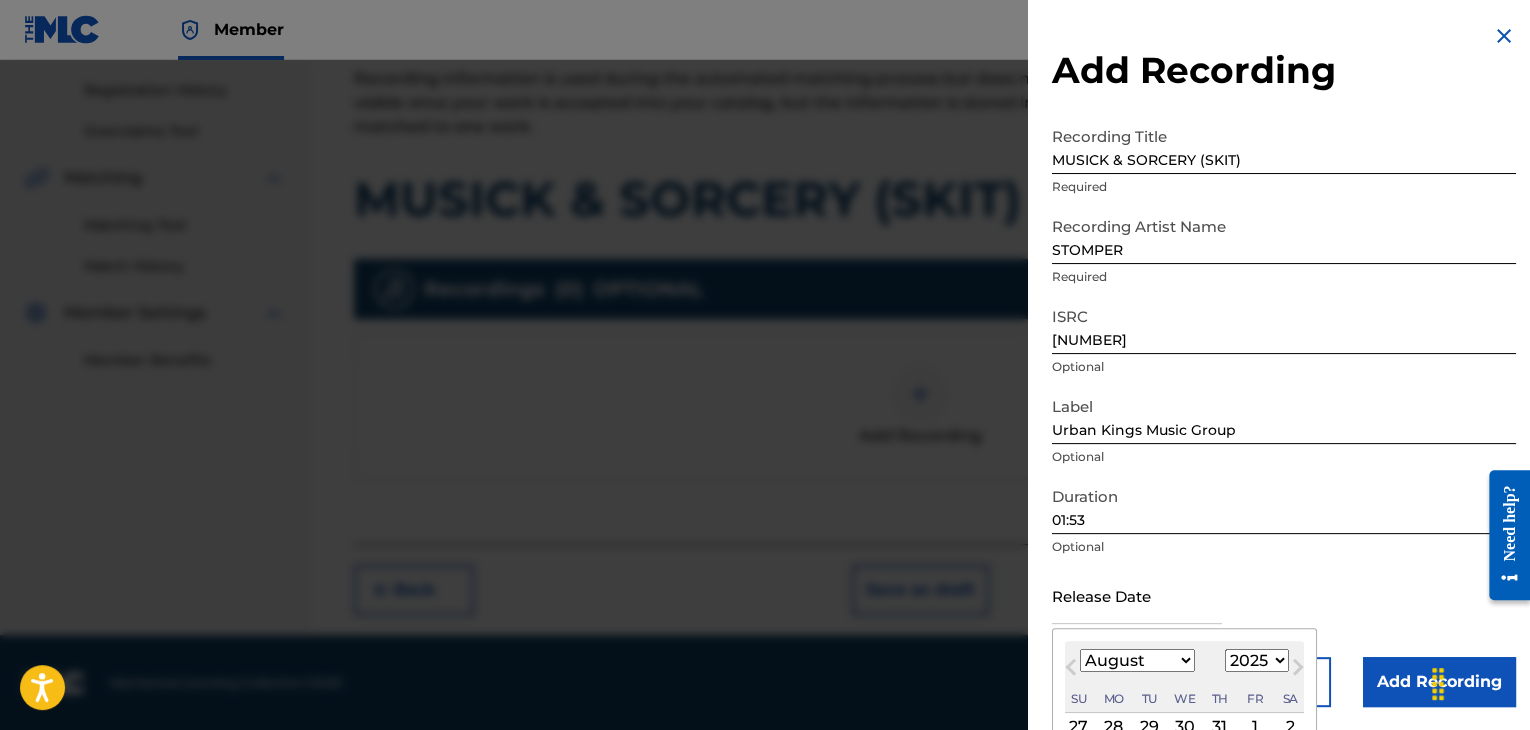 click on "January February March April May June July August September October November December" at bounding box center [1137, 660] 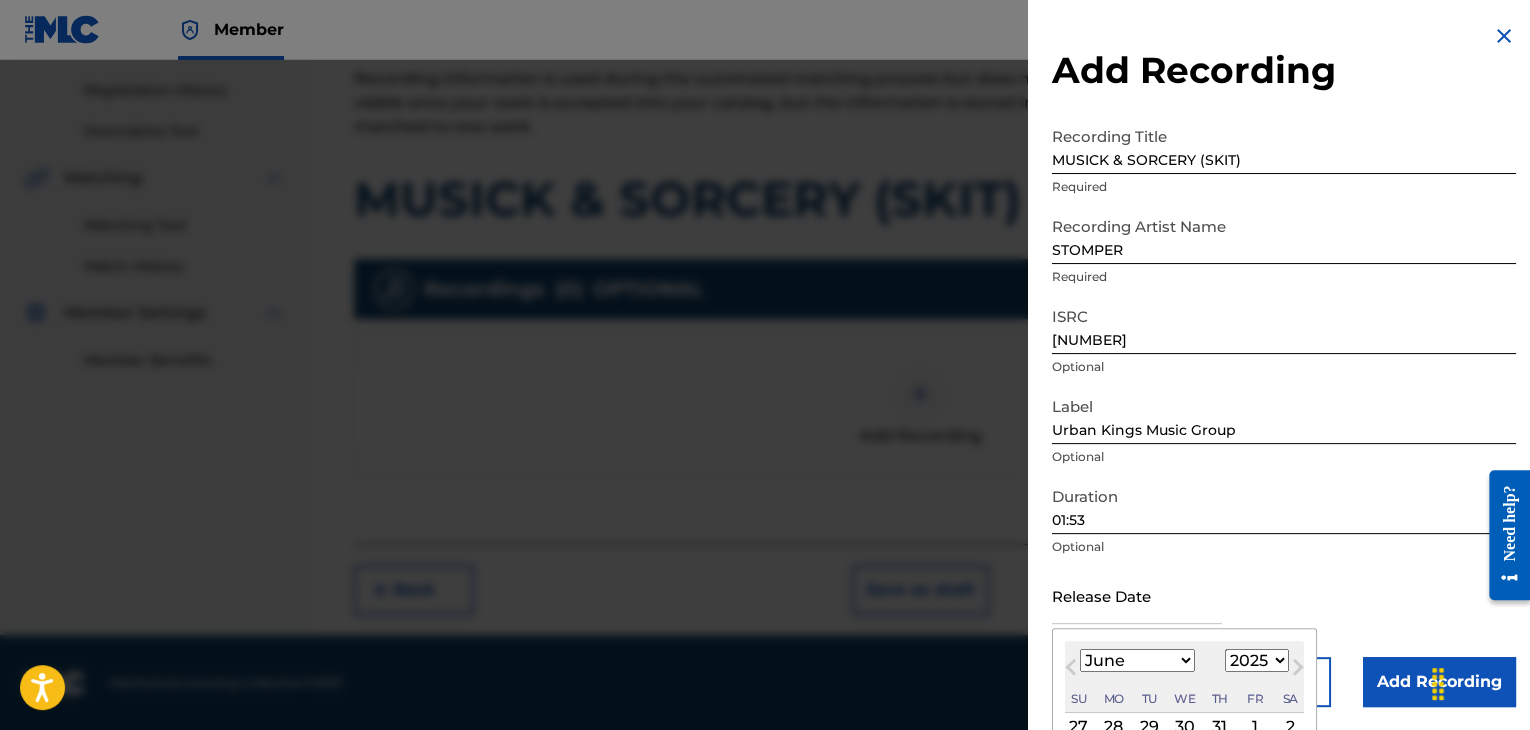 click on "January February March April May June July August September October November December" at bounding box center [1137, 660] 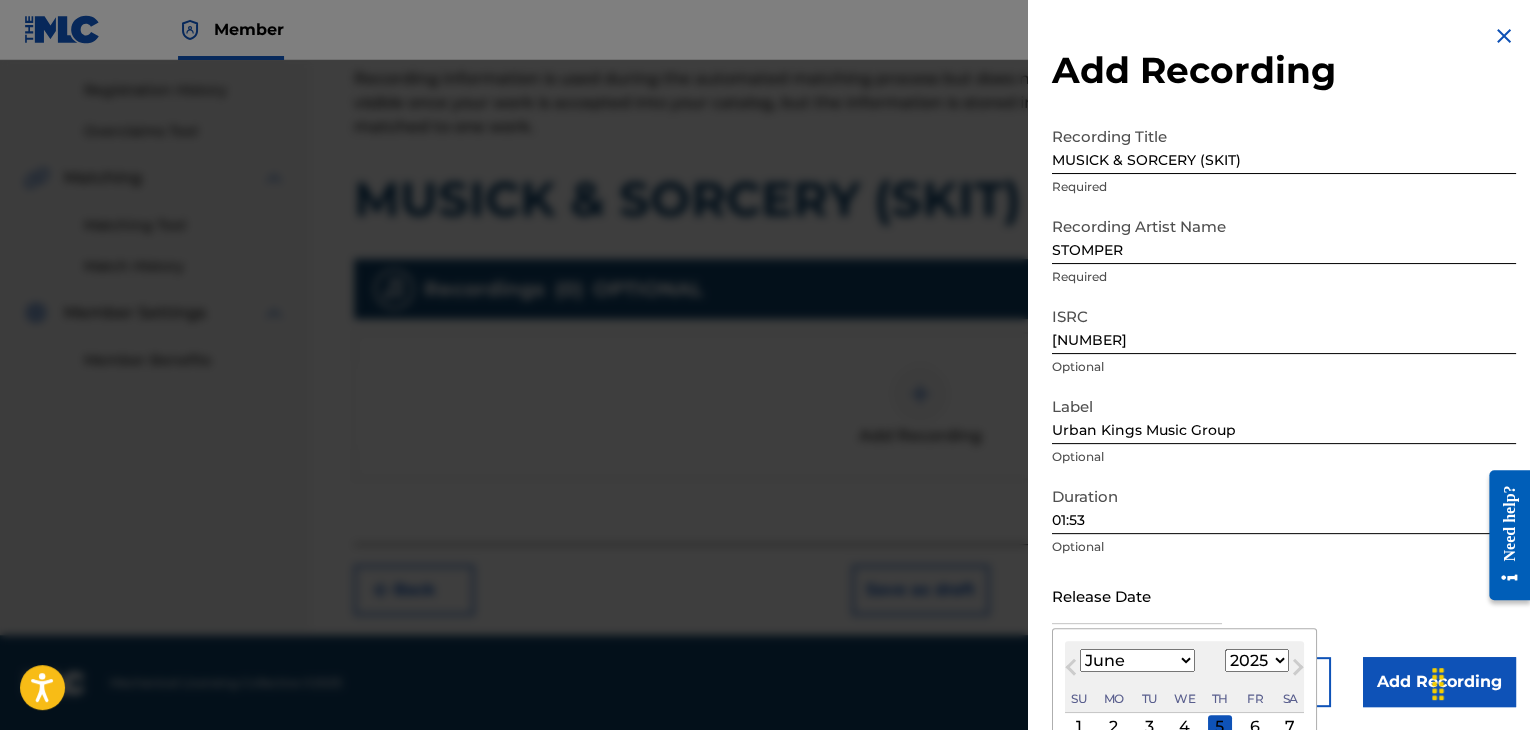click on "1899 1900 1901 1902 1903 1904 1905 1906 1907 1908 1909 1910 1911 1912 1913 1914 1915 1916 1917 1918 1919 1920 1921 1922 1923 1924 1925 1926 1927 1928 1929 1930 1931 1932 1933 1934 1935 1936 1937 1938 1939 1940 1941 1942 1943 1944 1945 1946 1947 1948 1949 1950 1951 1952 1953 1954 1955 1956 1957 1958 1959 1960 1961 1962 1963 1964 1965 1966 1967 1968 1969 1970 1971 1972 1973 1974 1975 1976 1977 1978 1979 1980 1981 1982 1983 1984 1985 1986 1987 1988 1989 1990 1991 1992 1993 1994 1995 1996 1997 1998 1999 2000 2001 2002 2003 2004 2005 2006 2007 2008 2009 2010 2011 2012 2013 2014 2015 2016 2017 2018 2019 2020 2021 2022 2023 2024 2025 2026 2027 2028 2029 2030 2031 2032 2033 2034 2035 2036 2037 2038 2039 2040 2041 2042 2043 2044 2045 2046 2047 2048 2049 2050 2051 2052 2053 2054 2055 2056 2057 2058 2059 2060 2061 2062 2063 2064 2065 2066 2067 2068 2069 2070 2071 2072 2073 2074 2075 2076 2077 2078 2079 2080 2081 2082 2083 2084 2085 2086 2087 2088 2089 2090 2091 2092 2093 2094 2095 2096 2097 2098 2099 2100" at bounding box center (1257, 660) 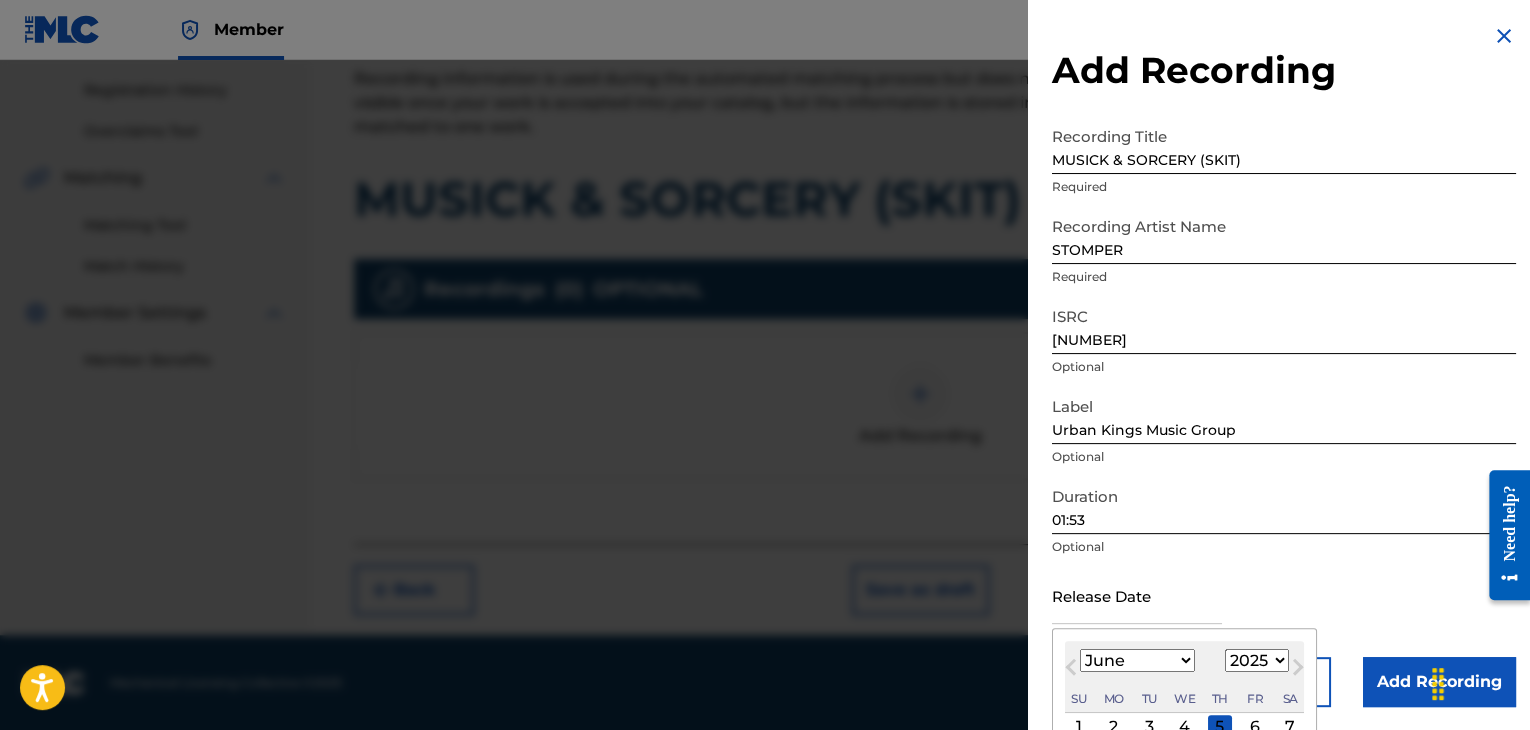select on "2012" 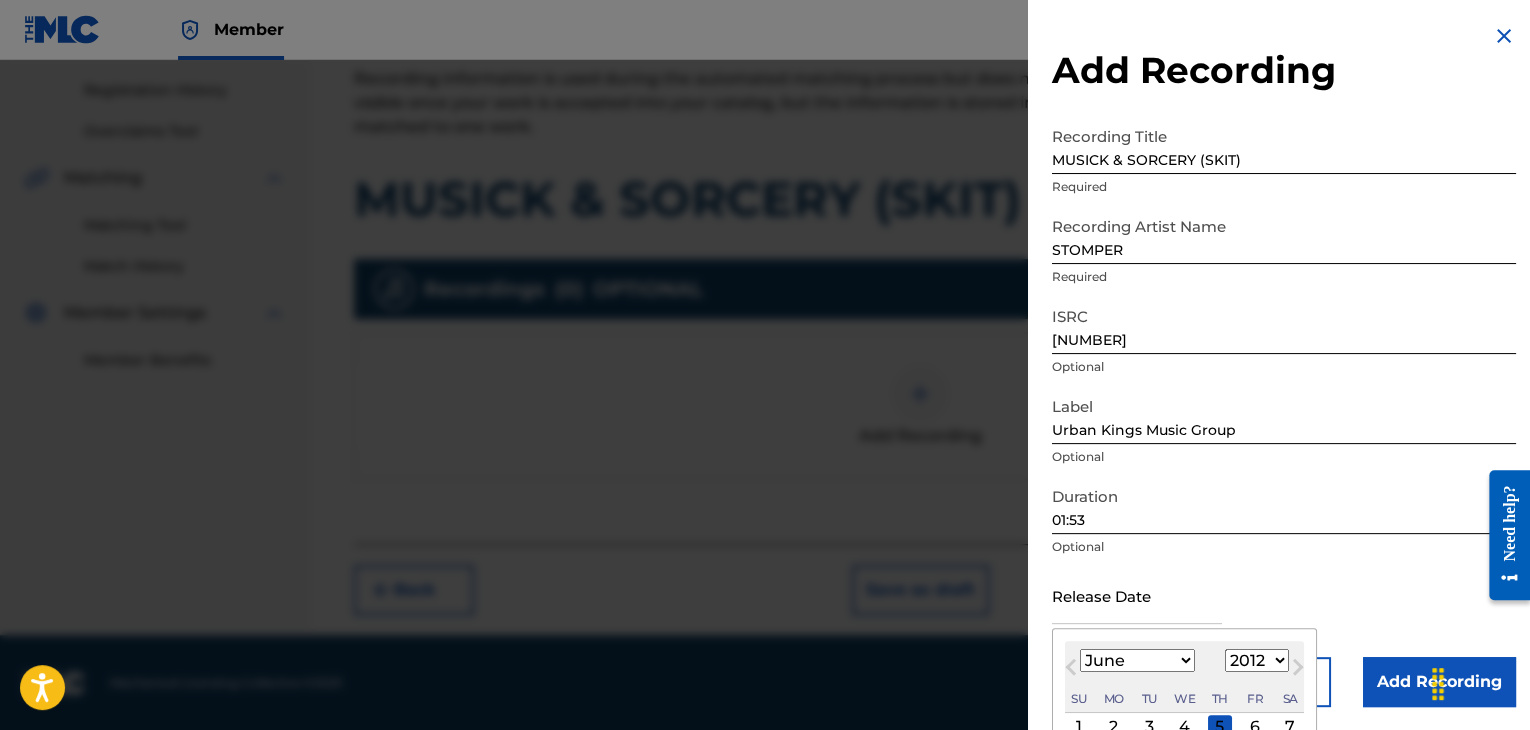 click on "1899 1900 1901 1902 1903 1904 1905 1906 1907 1908 1909 1910 1911 1912 1913 1914 1915 1916 1917 1918 1919 1920 1921 1922 1923 1924 1925 1926 1927 1928 1929 1930 1931 1932 1933 1934 1935 1936 1937 1938 1939 1940 1941 1942 1943 1944 1945 1946 1947 1948 1949 1950 1951 1952 1953 1954 1955 1956 1957 1958 1959 1960 1961 1962 1963 1964 1965 1966 1967 1968 1969 1970 1971 1972 1973 1974 1975 1976 1977 1978 1979 1980 1981 1982 1983 1984 1985 1986 1987 1988 1989 1990 1991 1992 1993 1994 1995 1996 1997 1998 1999 2000 2001 2002 2003 2004 2005 2006 2007 2008 2009 2010 2011 2012 2013 2014 2015 2016 2017 2018 2019 2020 2021 2022 2023 2024 2025 2026 2027 2028 2029 2030 2031 2032 2033 2034 2035 2036 2037 2038 2039 2040 2041 2042 2043 2044 2045 2046 2047 2048 2049 2050 2051 2052 2053 2054 2055 2056 2057 2058 2059 2060 2061 2062 2063 2064 2065 2066 2067 2068 2069 2070 2071 2072 2073 2074 2075 2076 2077 2078 2079 2080 2081 2082 2083 2084 2085 2086 2087 2088 2089 2090 2091 2092 2093 2094 2095 2096 2097 2098 2099 2100" at bounding box center (1257, 660) 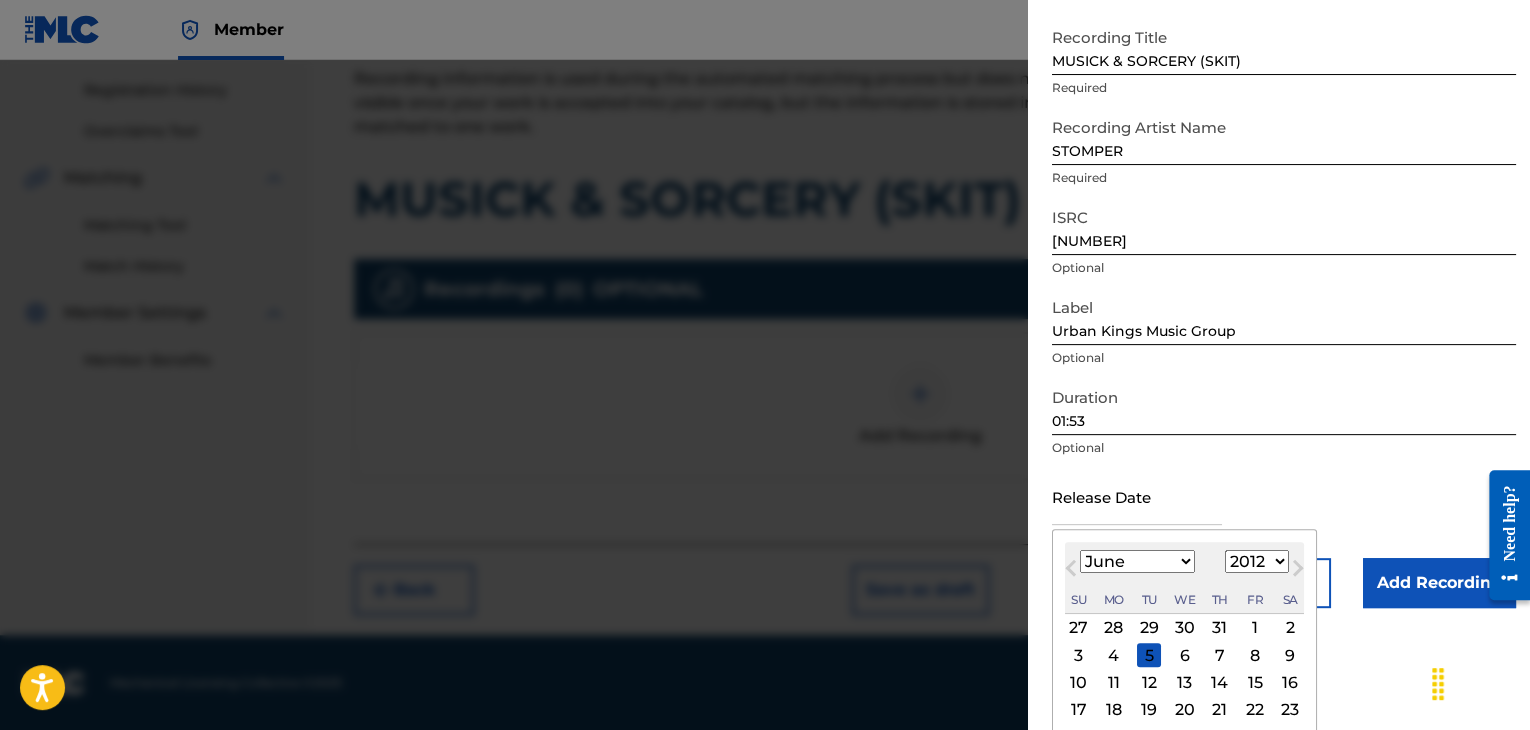 scroll, scrollTop: 160, scrollLeft: 0, axis: vertical 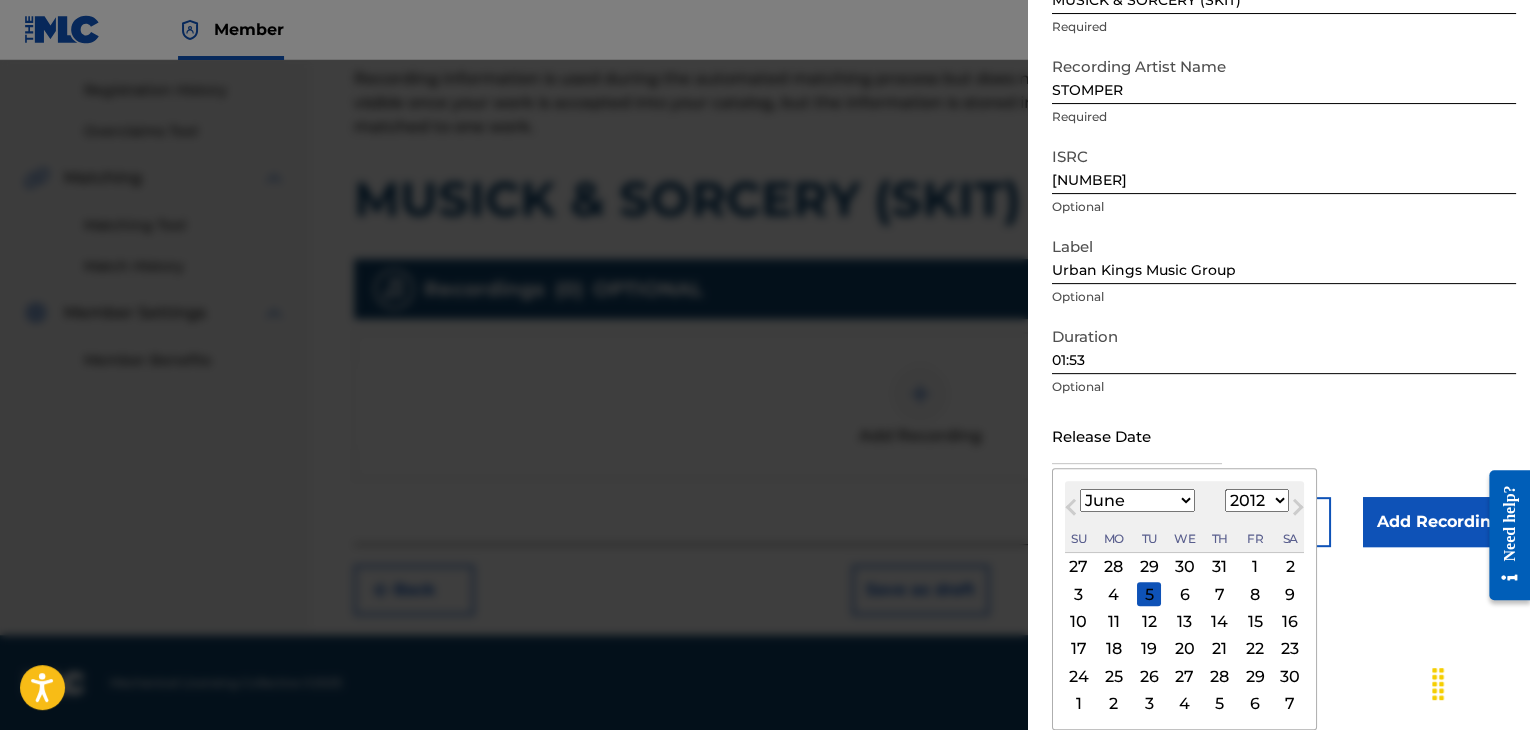 click on "19" at bounding box center [1149, 649] 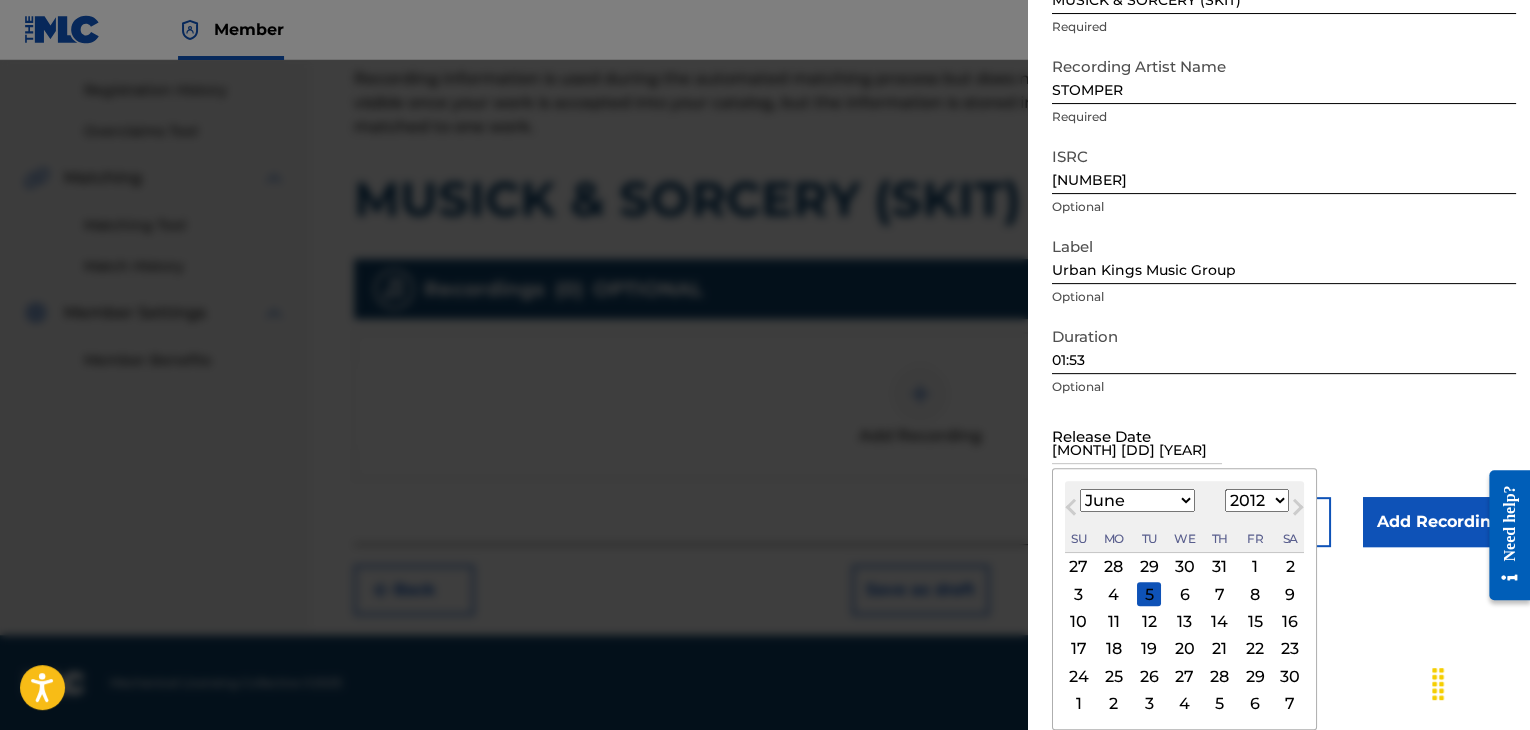 scroll, scrollTop: 1, scrollLeft: 0, axis: vertical 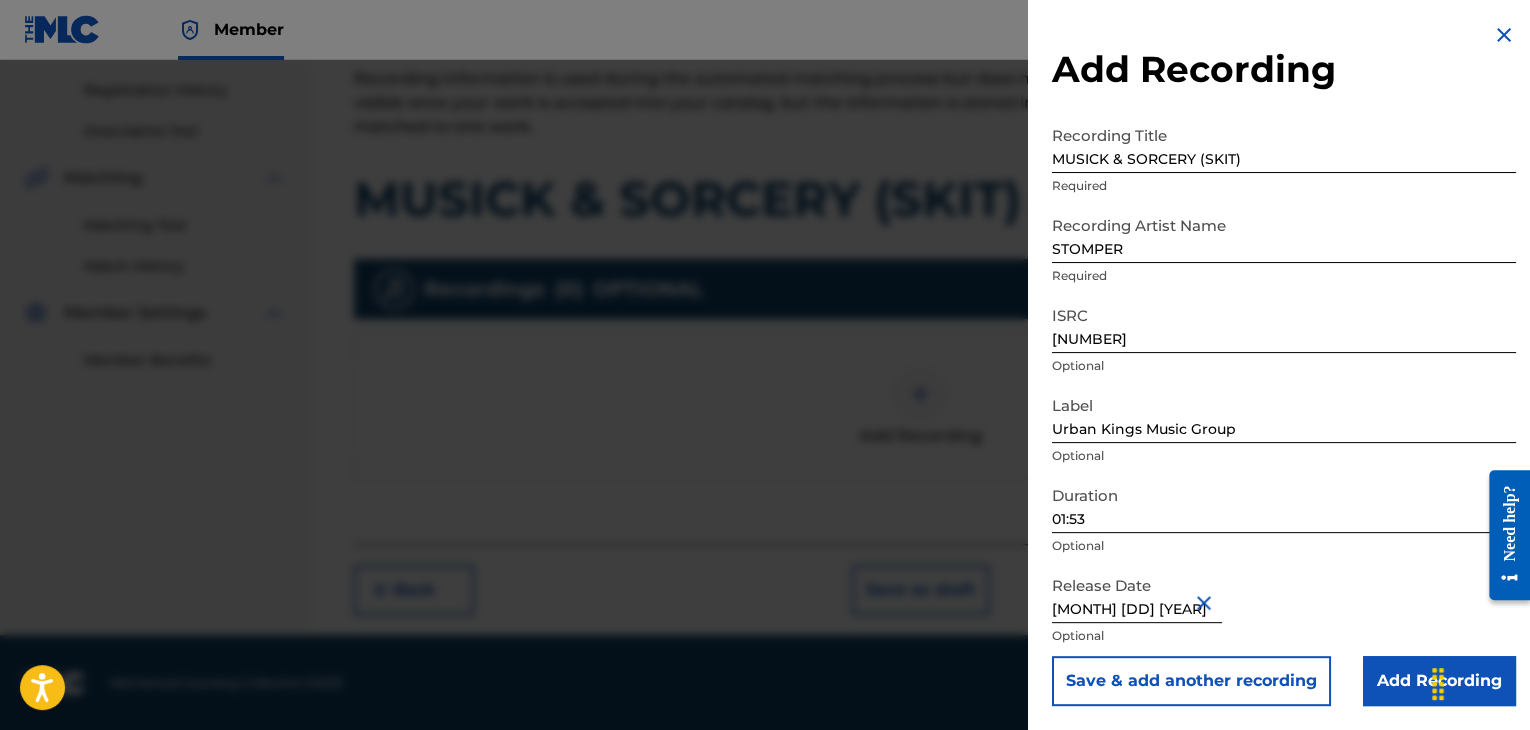 click on "Add Recording" at bounding box center (1439, 681) 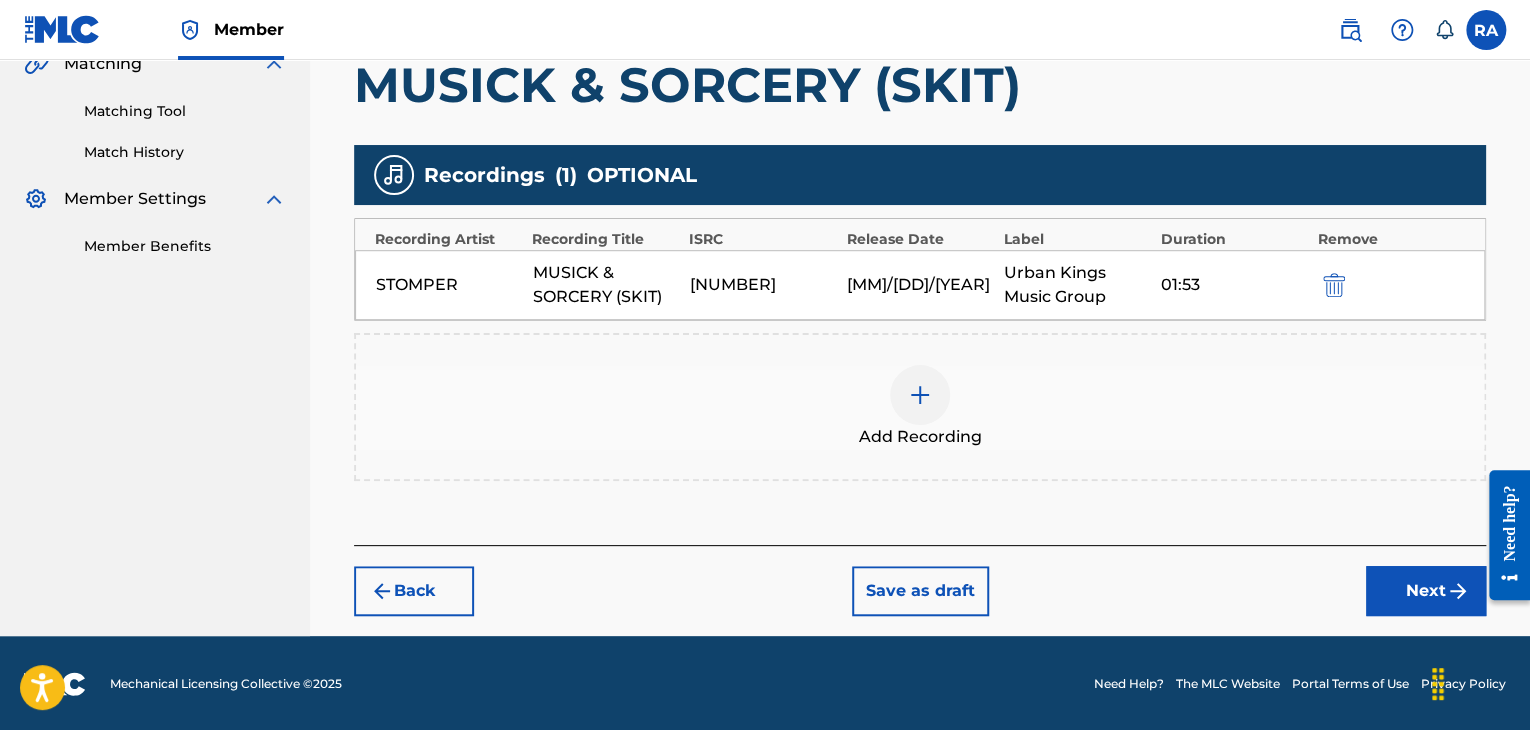 click on "Next" at bounding box center (1426, 591) 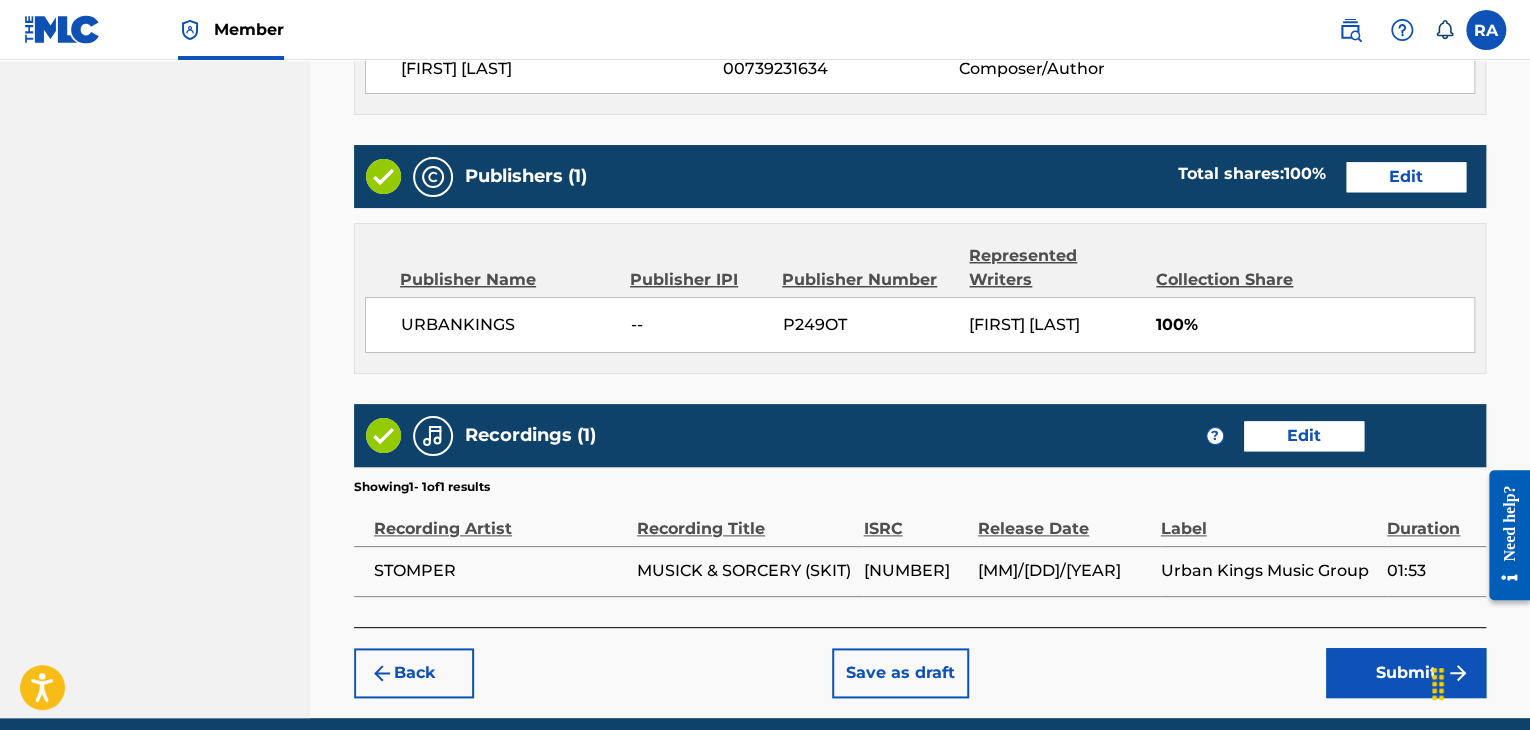 scroll, scrollTop: 1023, scrollLeft: 0, axis: vertical 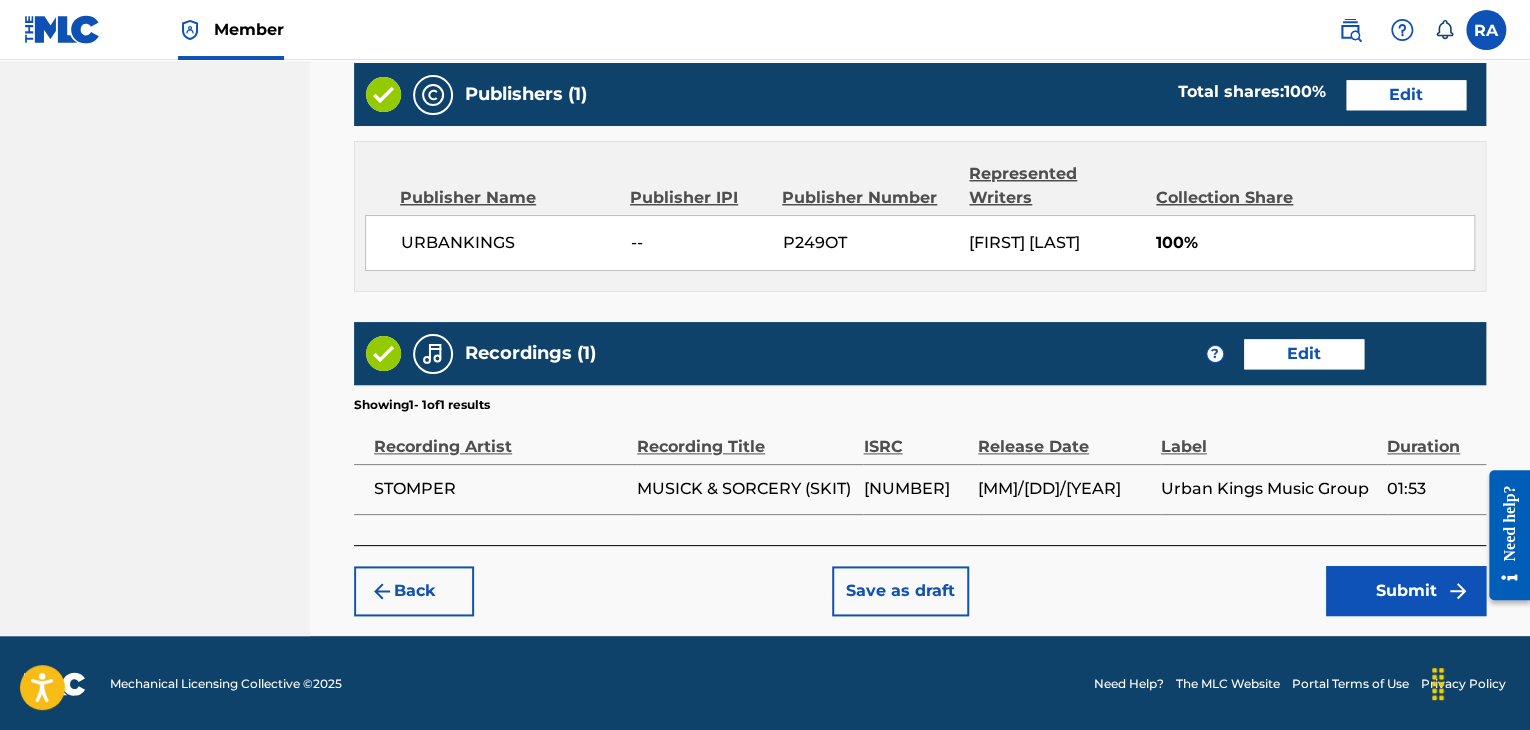 click on "Submit" at bounding box center [1406, 591] 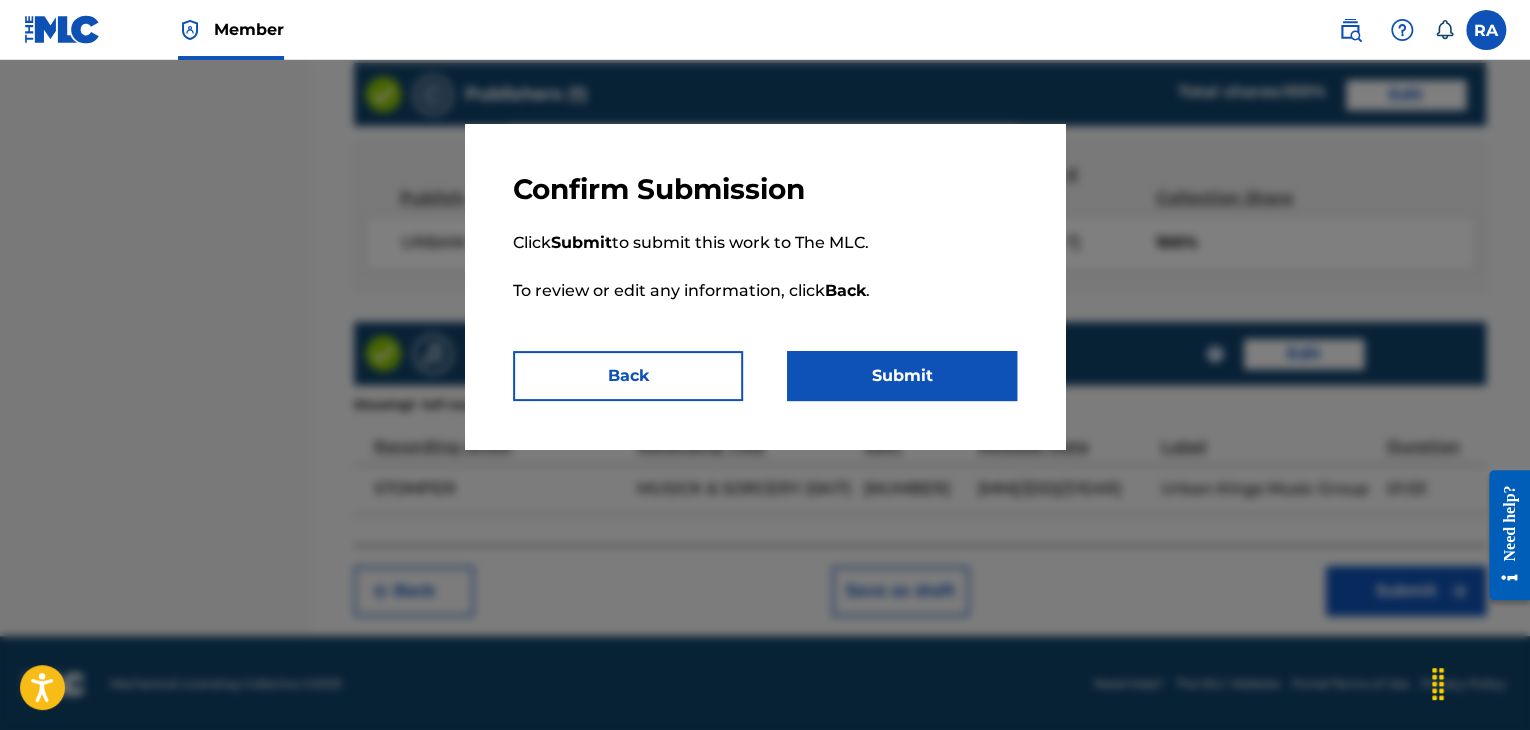click on "Submit" at bounding box center (902, 376) 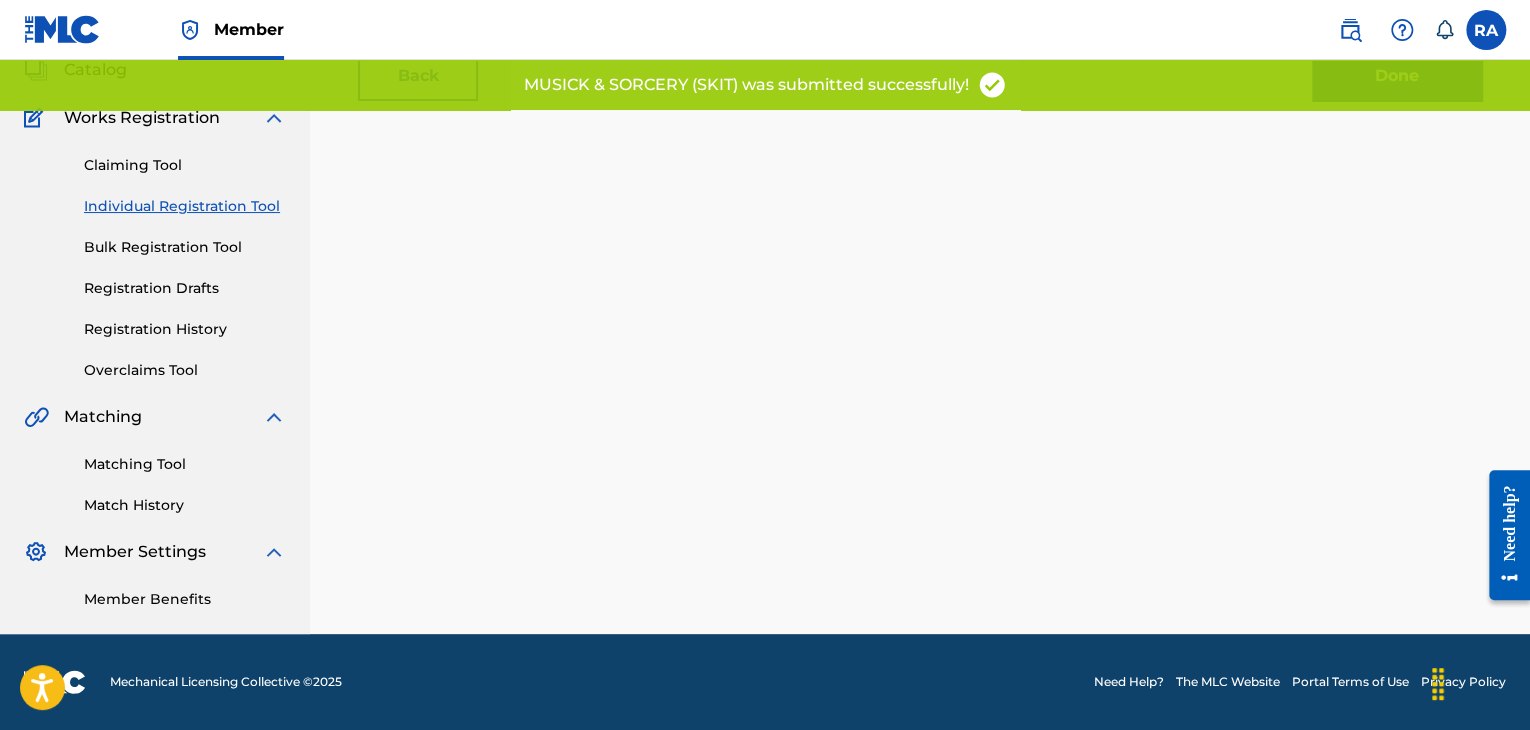 scroll, scrollTop: 0, scrollLeft: 0, axis: both 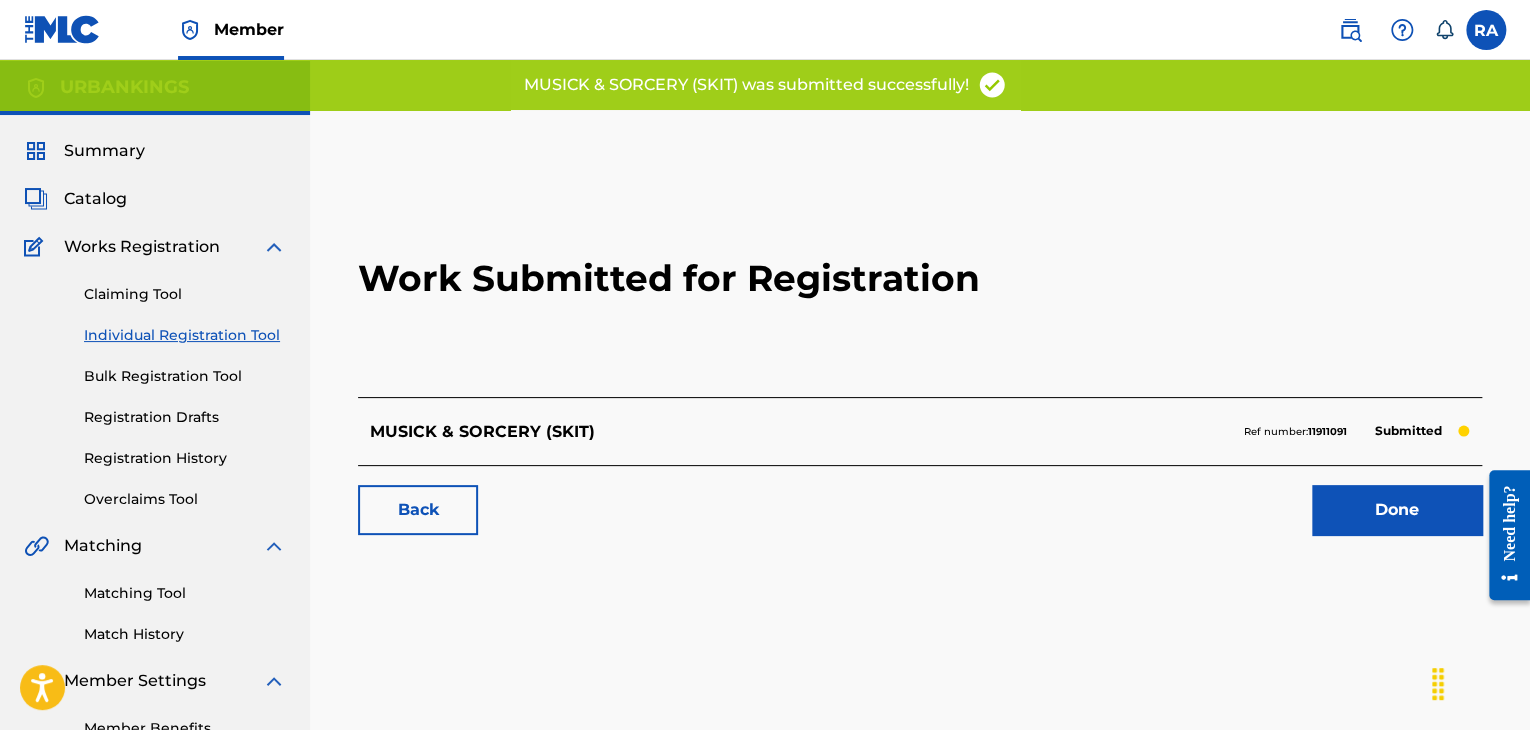 click on "Done" at bounding box center (1397, 510) 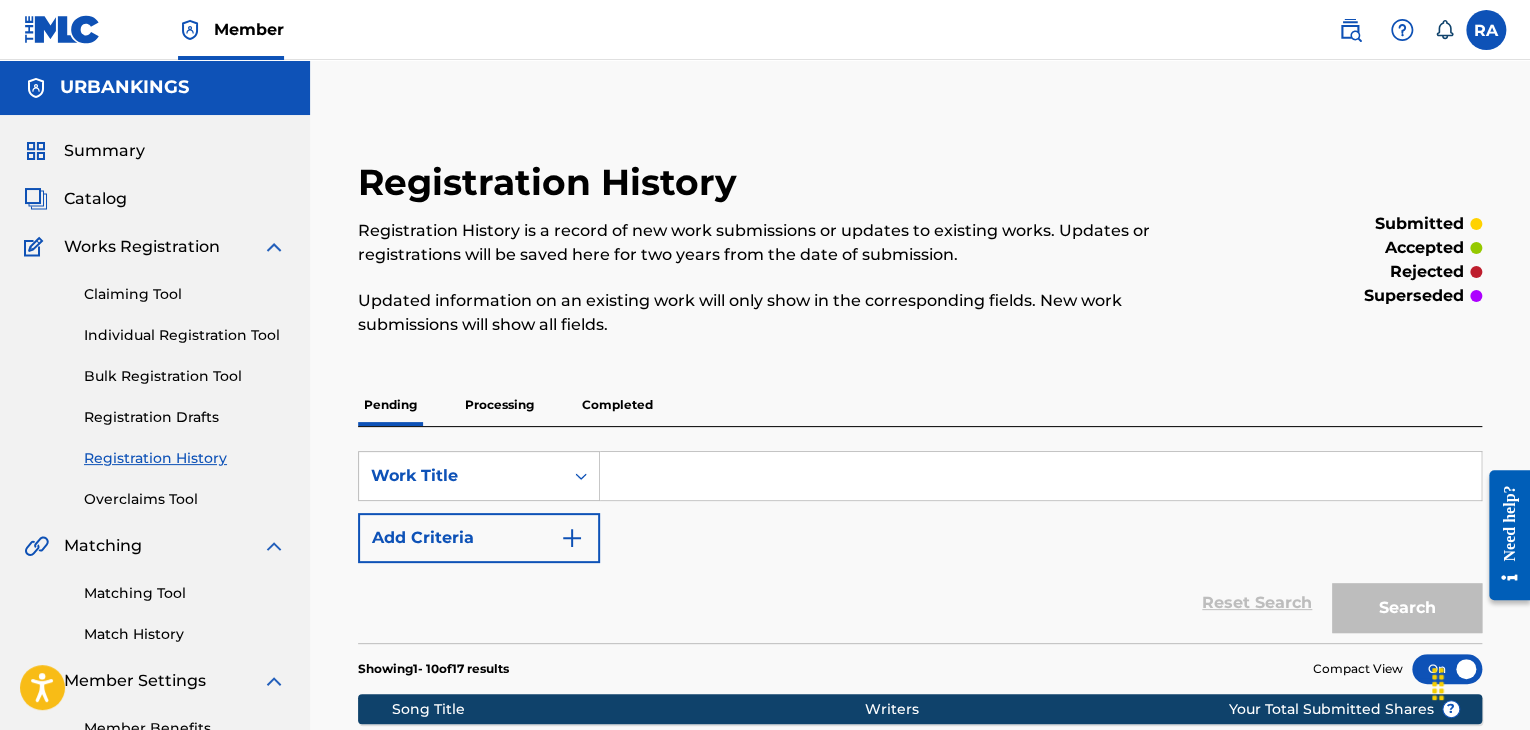 click on "Individual Registration Tool" at bounding box center [185, 335] 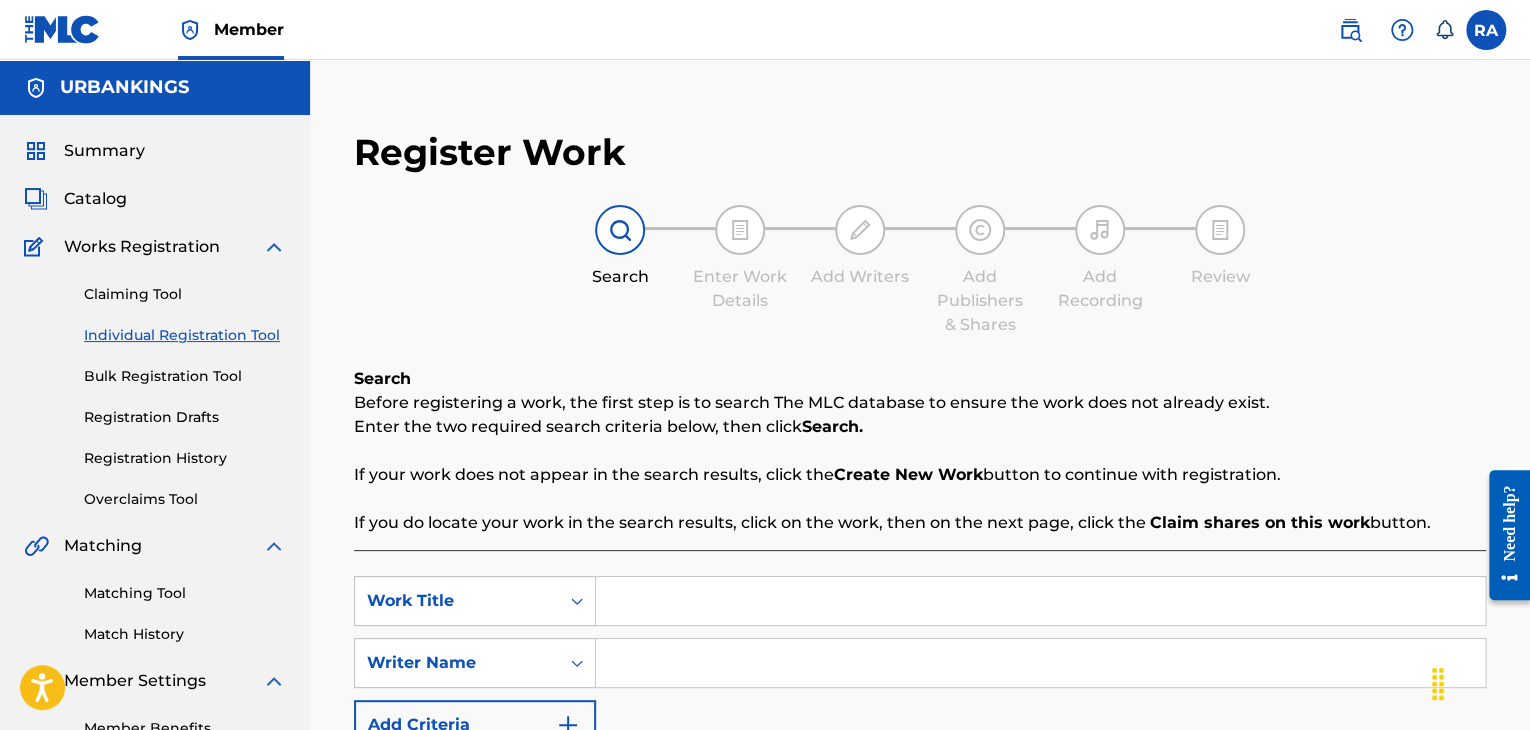 drag, startPoint x: 645, startPoint y: 575, endPoint x: 645, endPoint y: 598, distance: 23 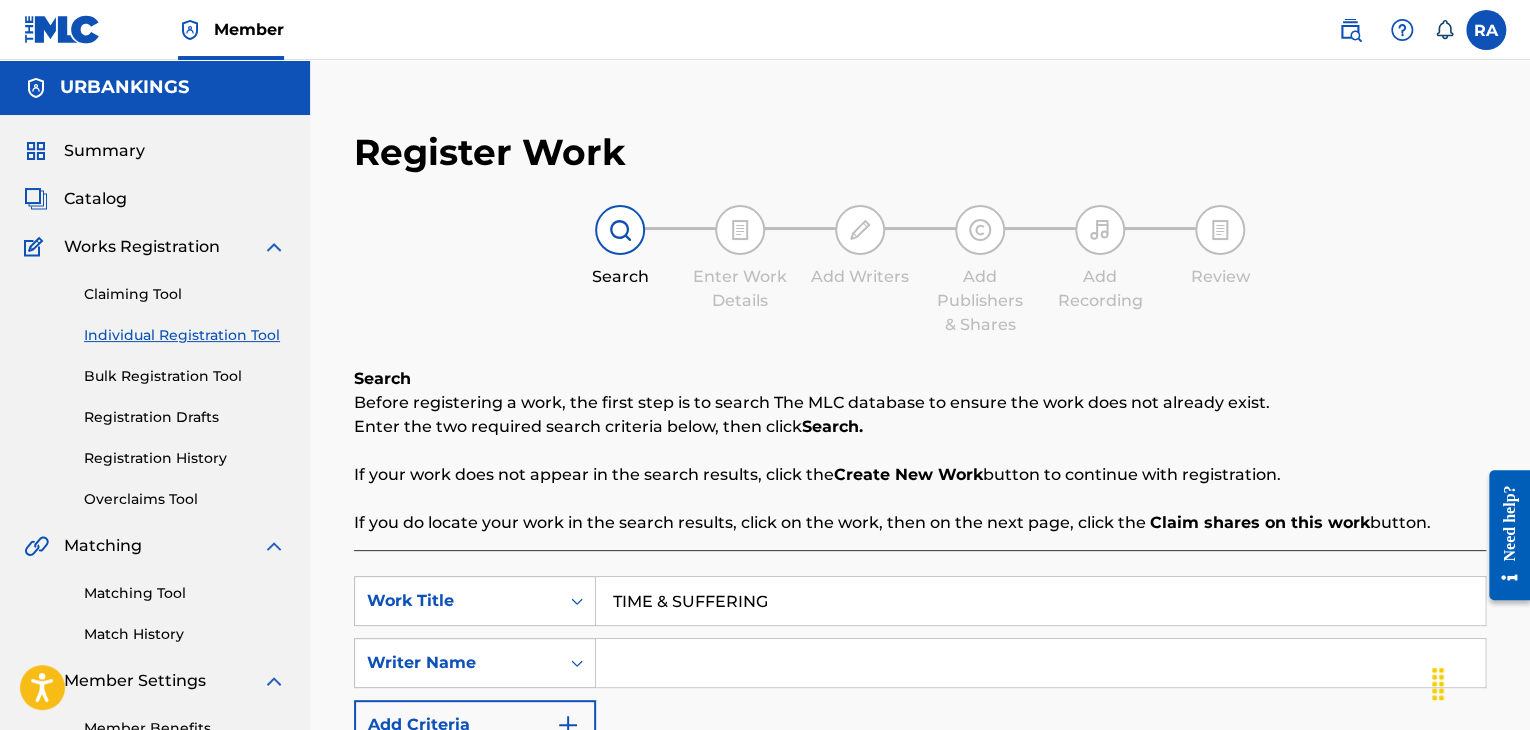 type on "TIME & SUFFERING" 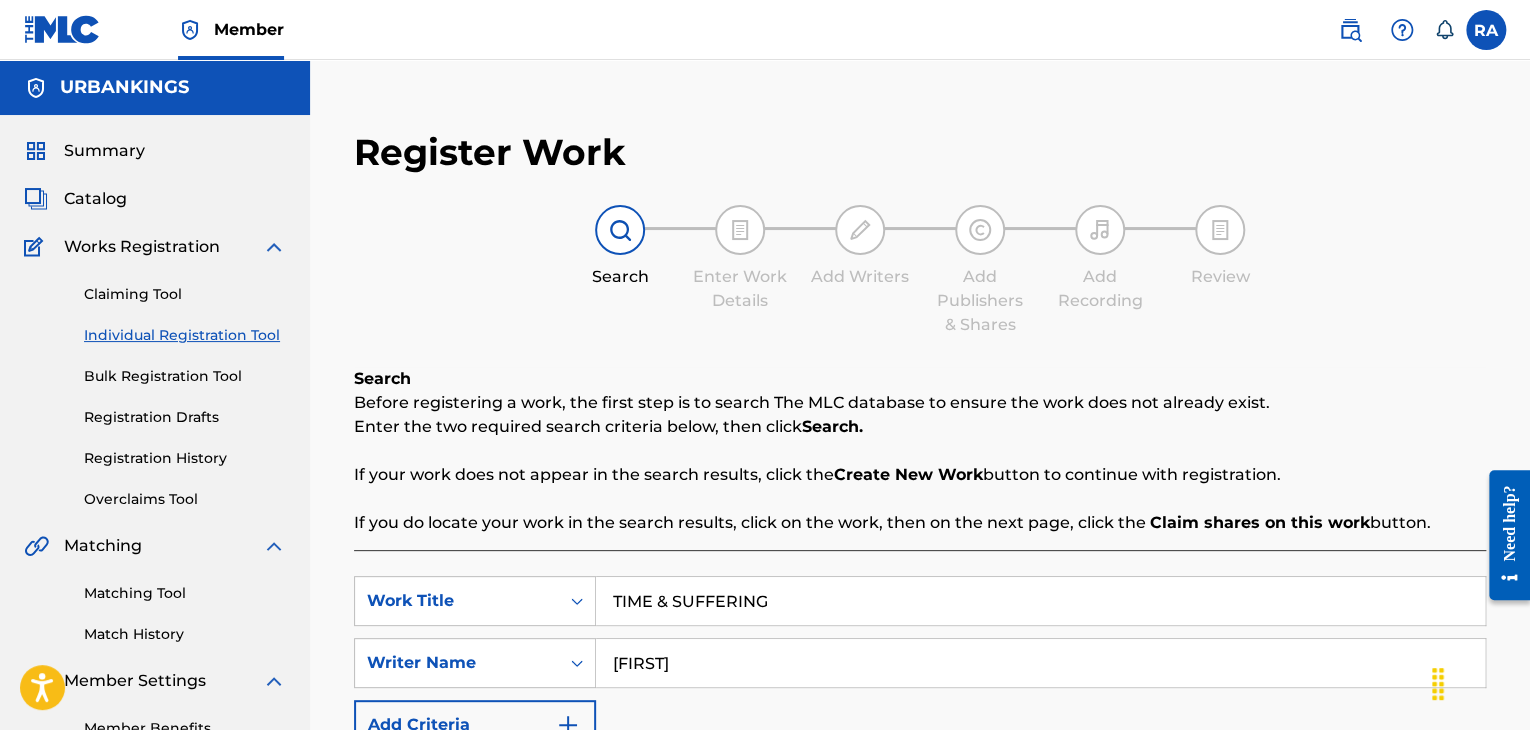type on "[FIRST] [LAST]" 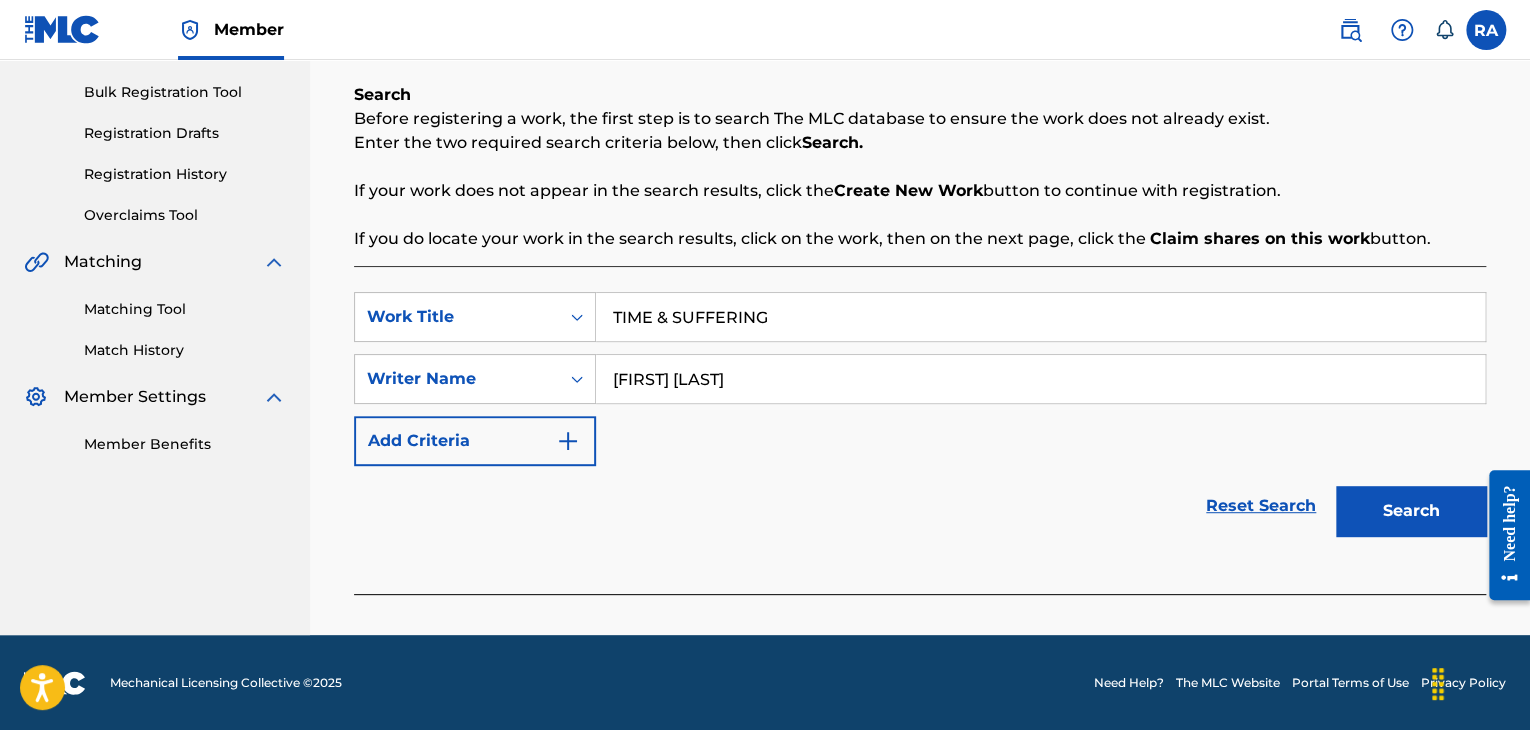 scroll, scrollTop: 284, scrollLeft: 0, axis: vertical 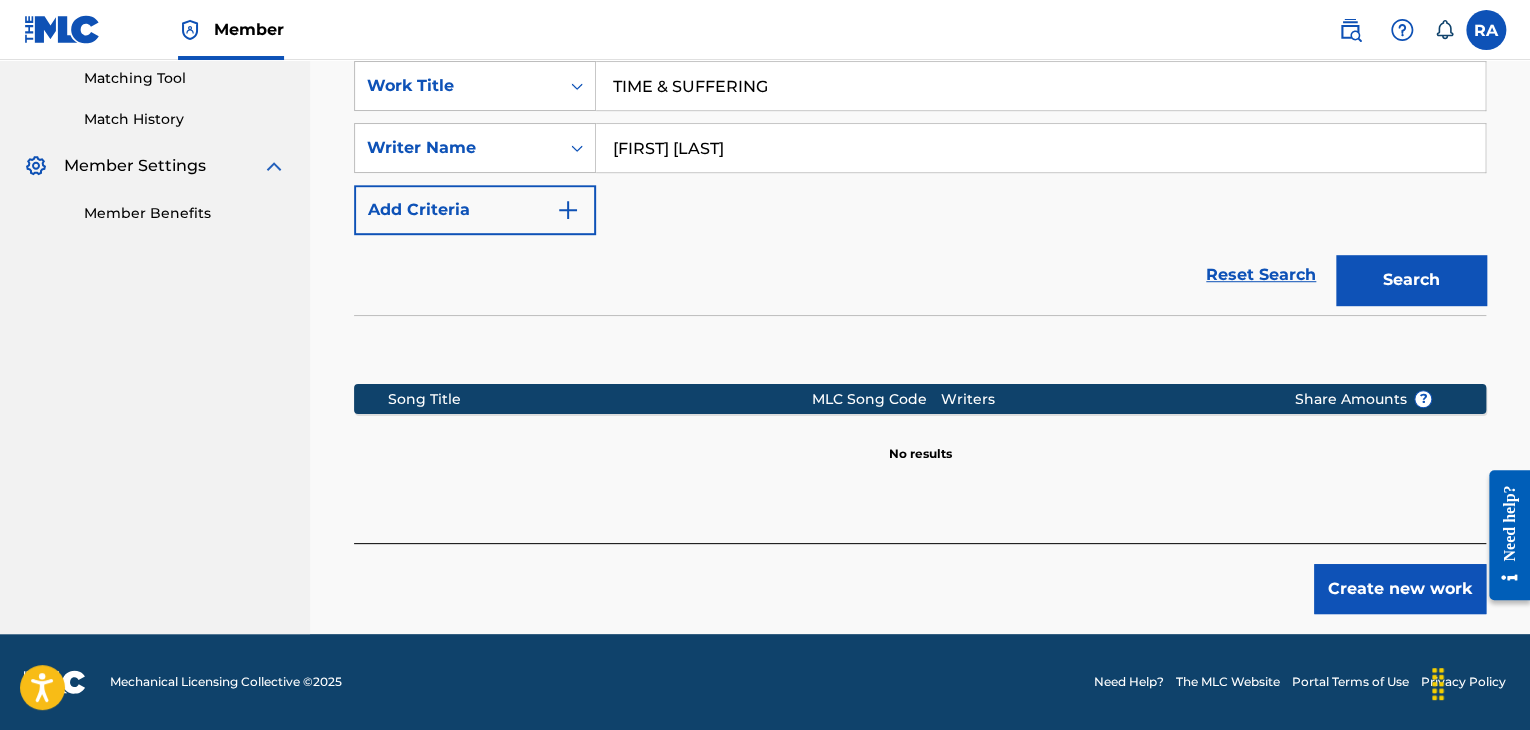 click on "Create new work" at bounding box center [1400, 589] 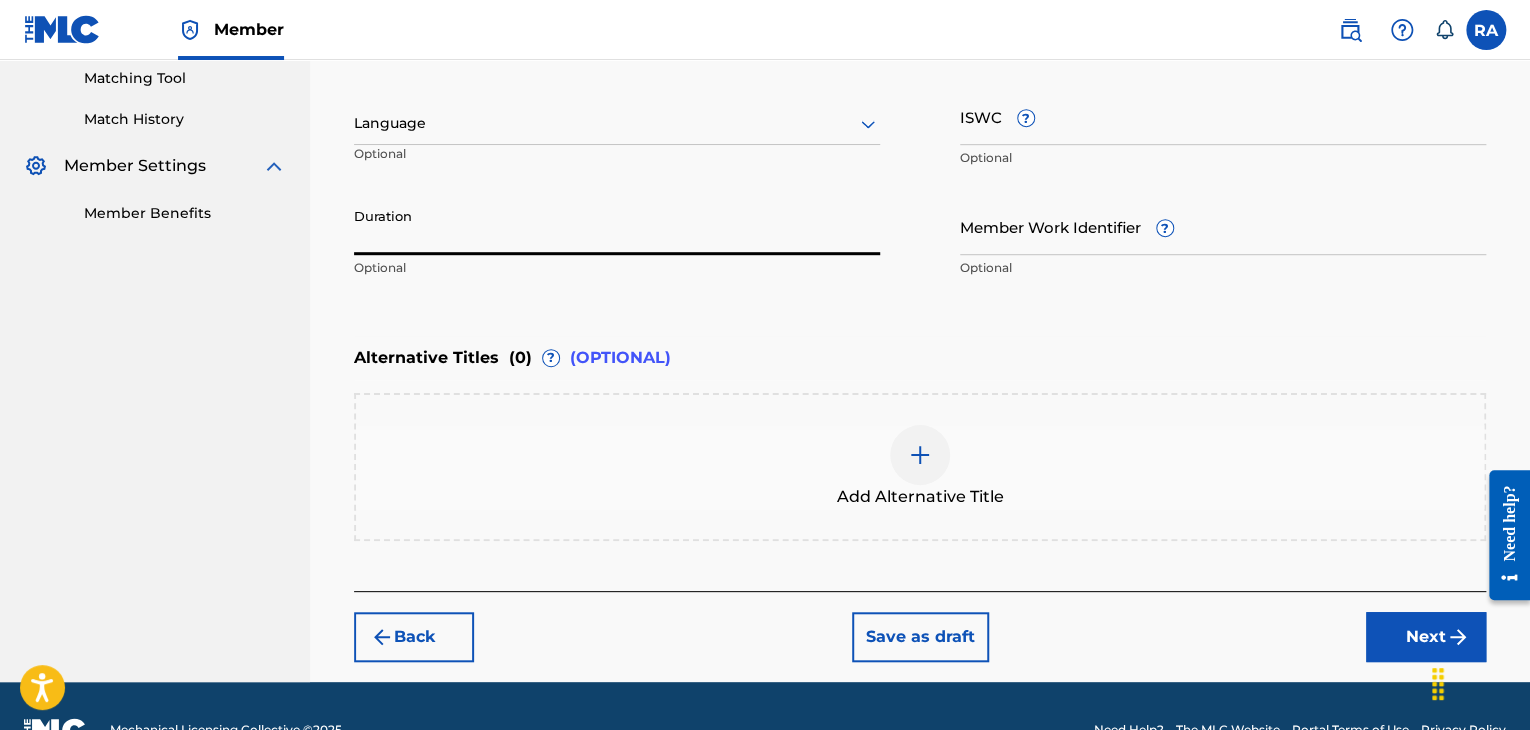 click on "Duration" at bounding box center [617, 226] 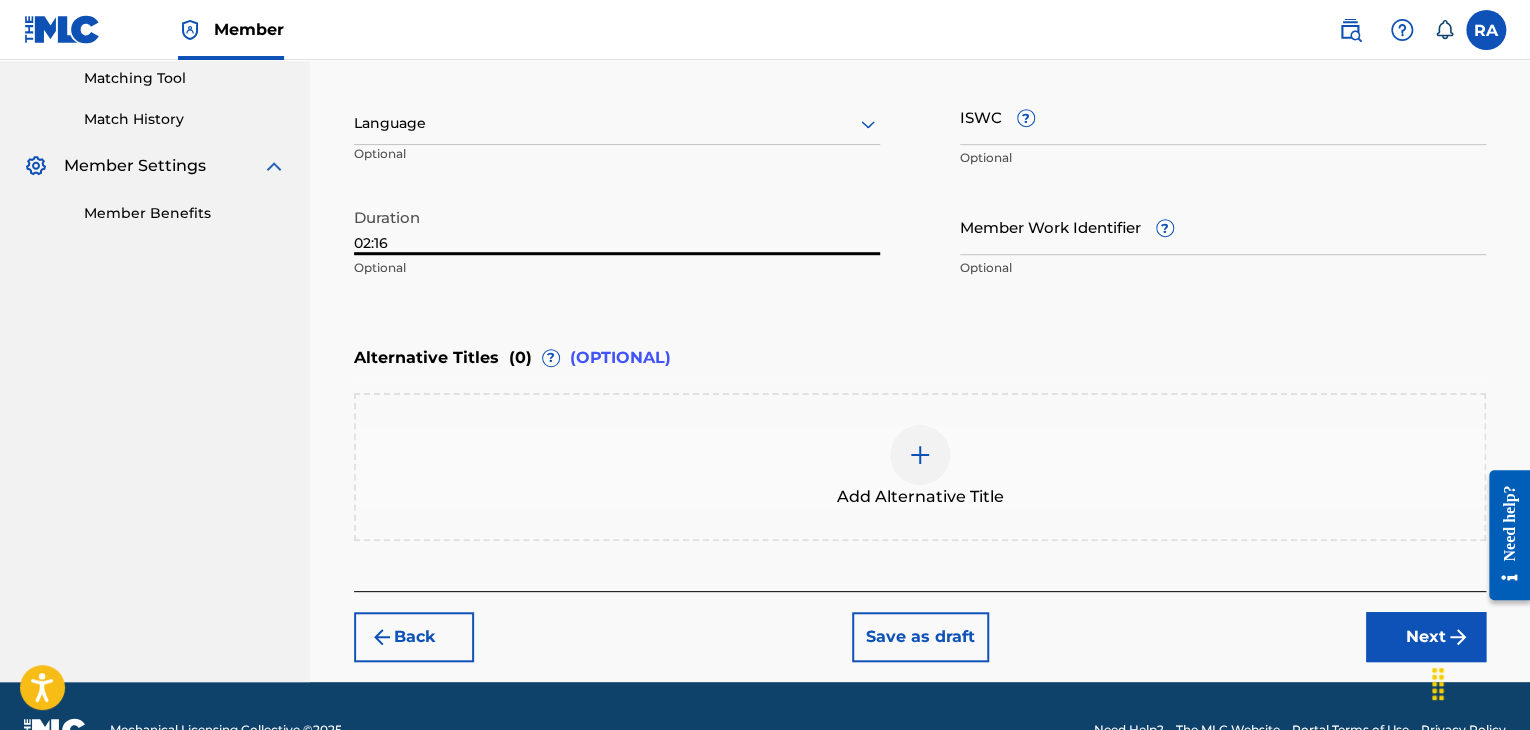 type on "02:16" 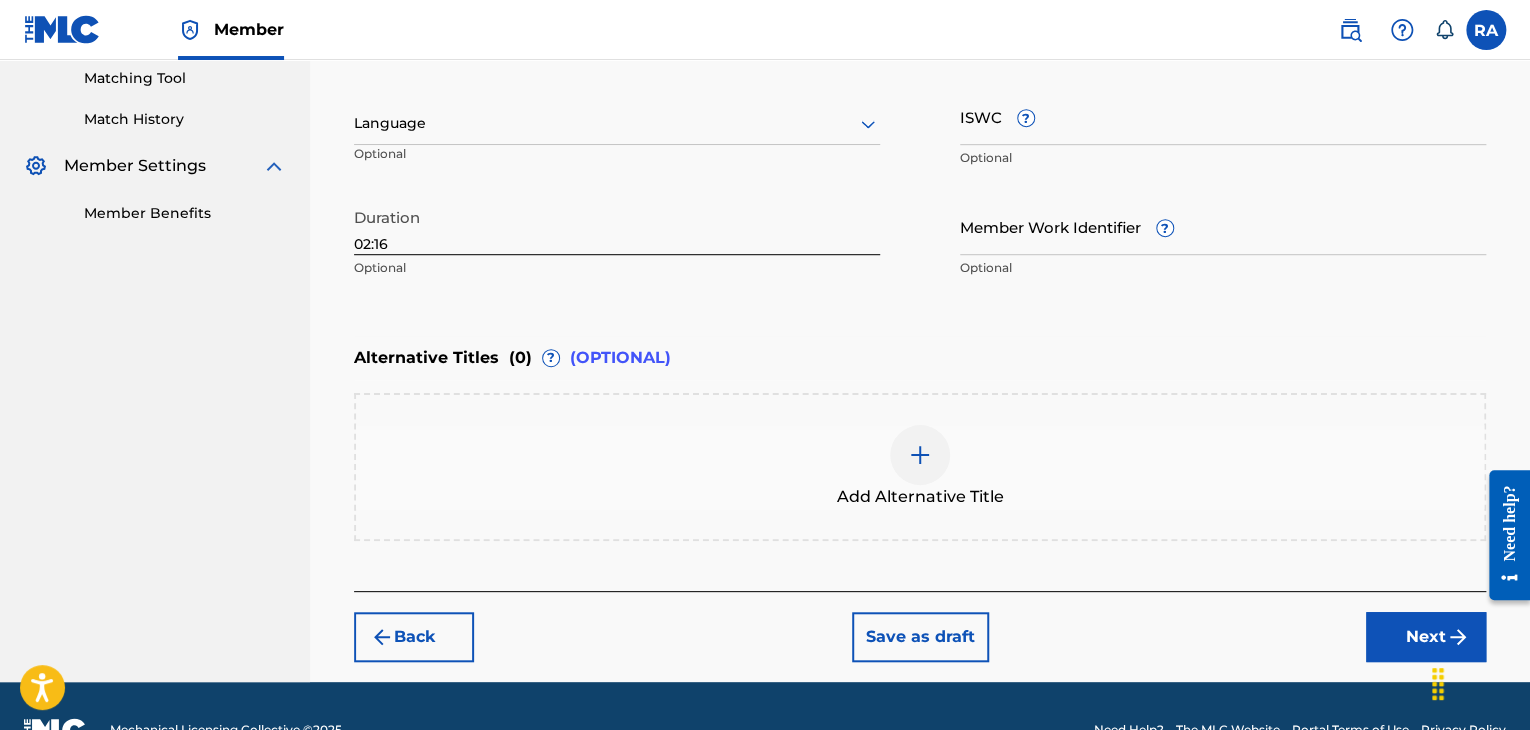 click on "Next" at bounding box center (1426, 637) 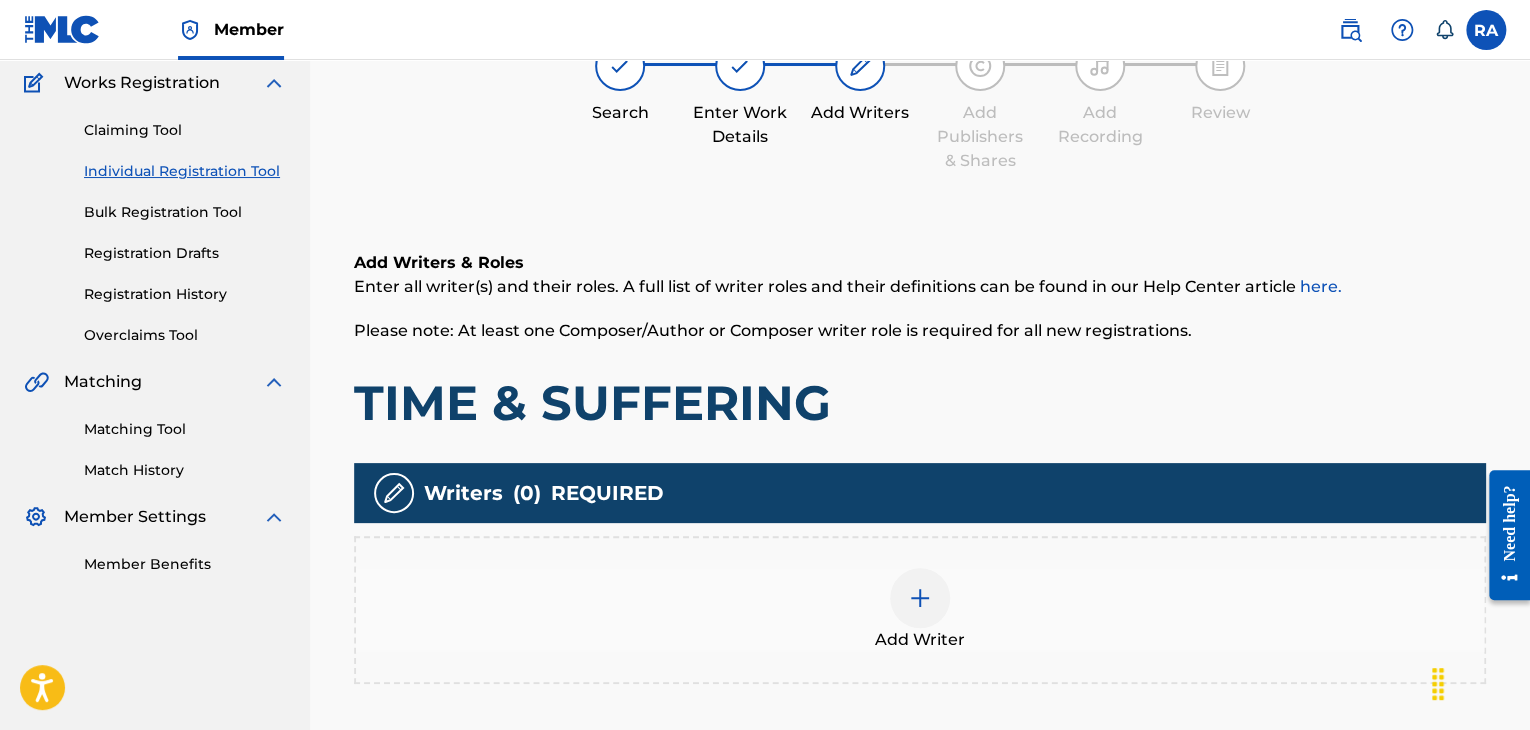scroll, scrollTop: 90, scrollLeft: 0, axis: vertical 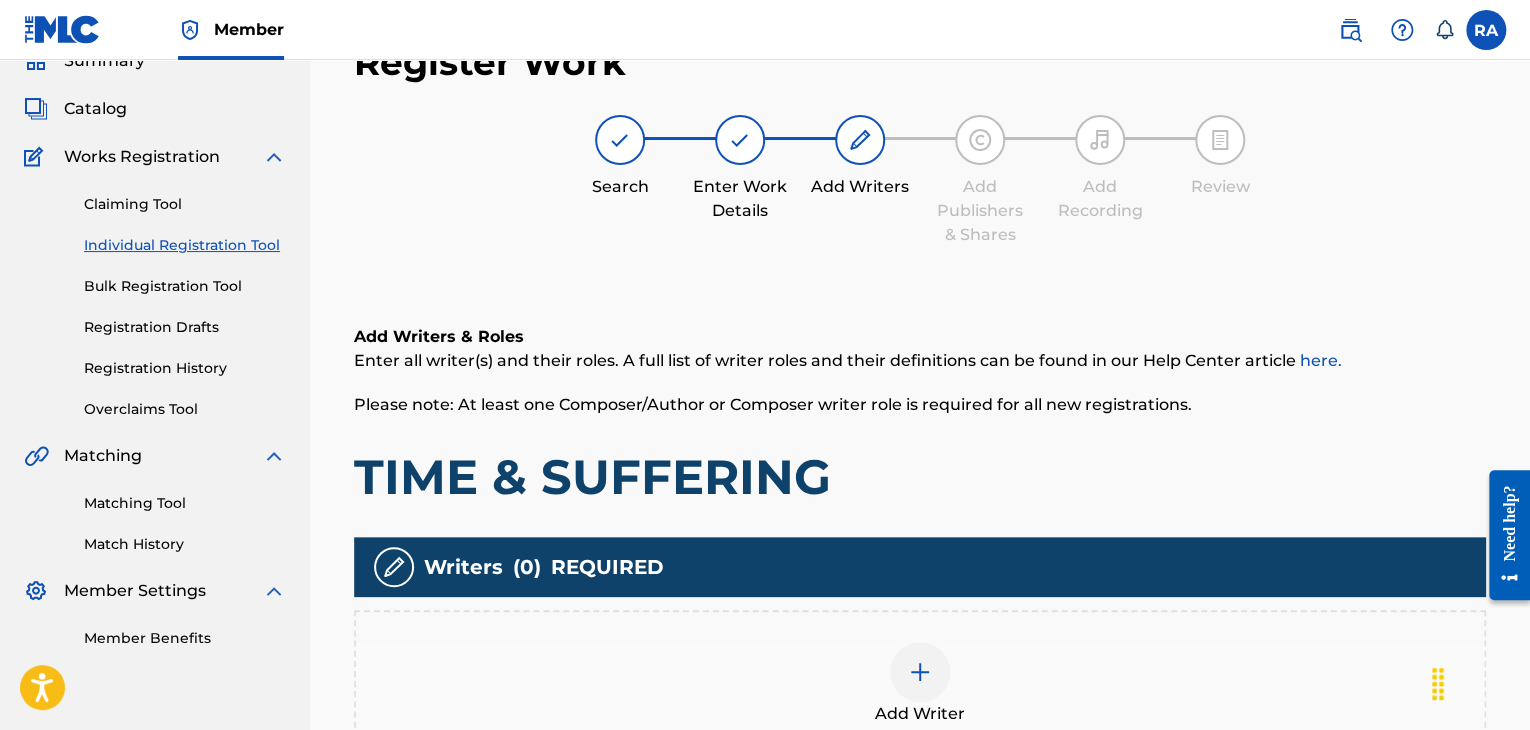 click at bounding box center (920, 672) 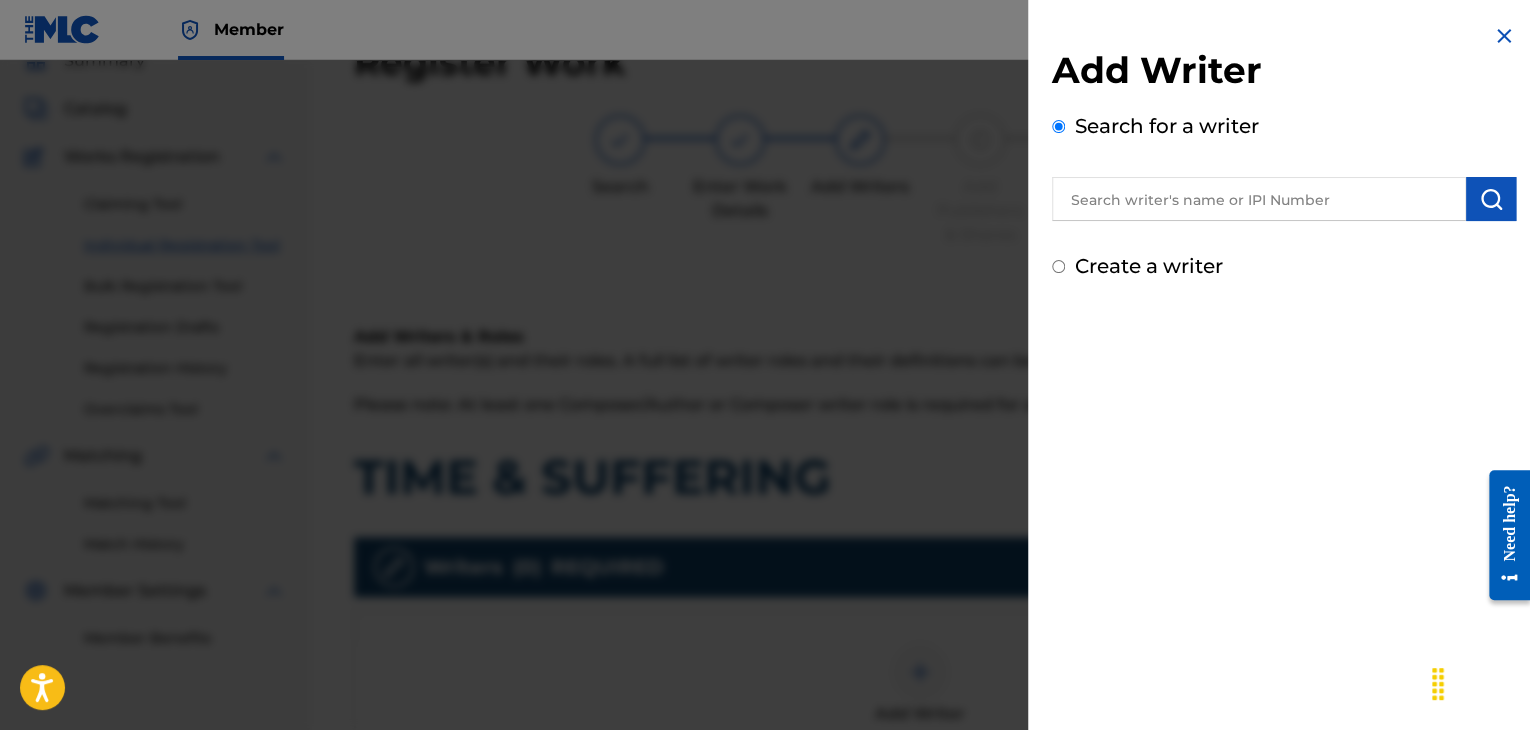 click at bounding box center (1284, 196) 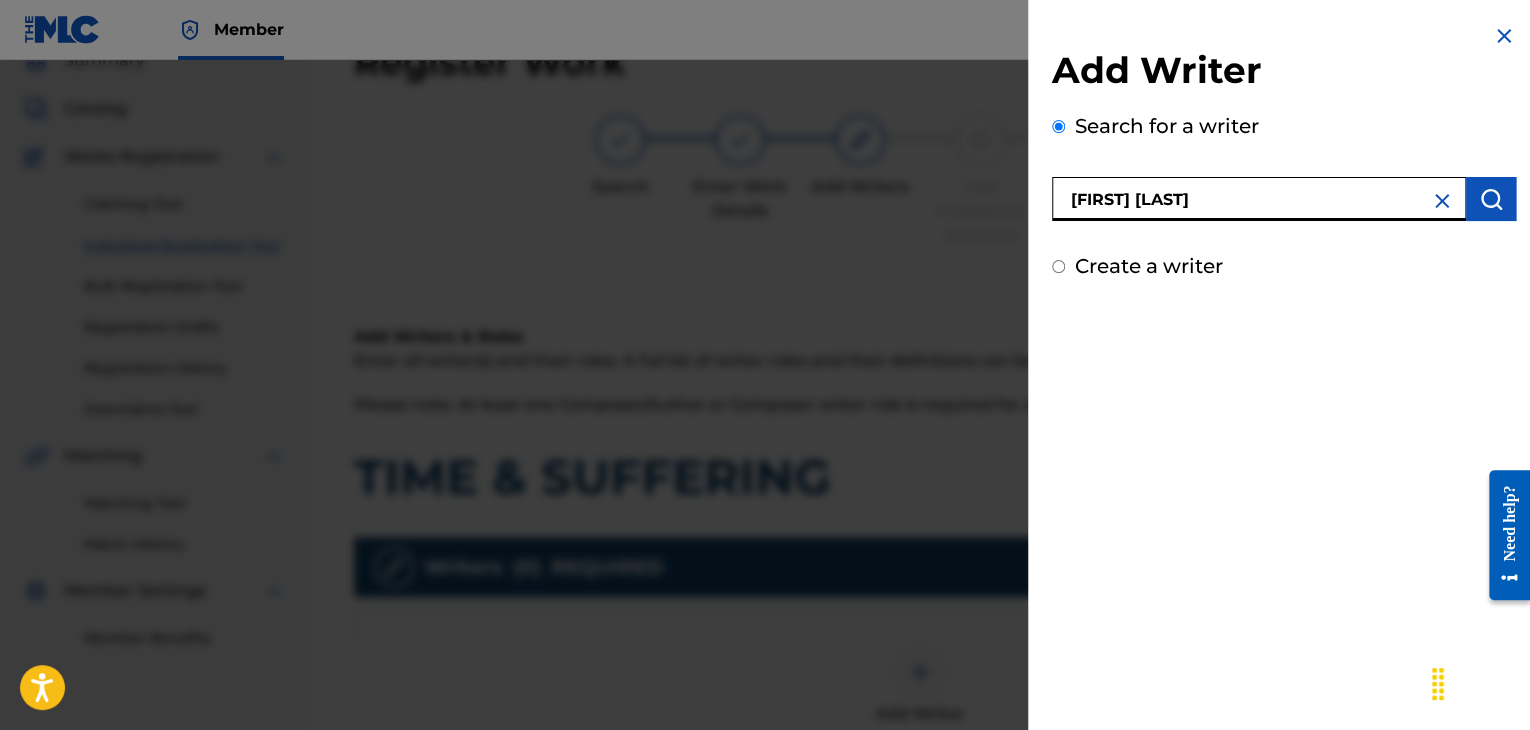 type on "[FIRST] [LAST]" 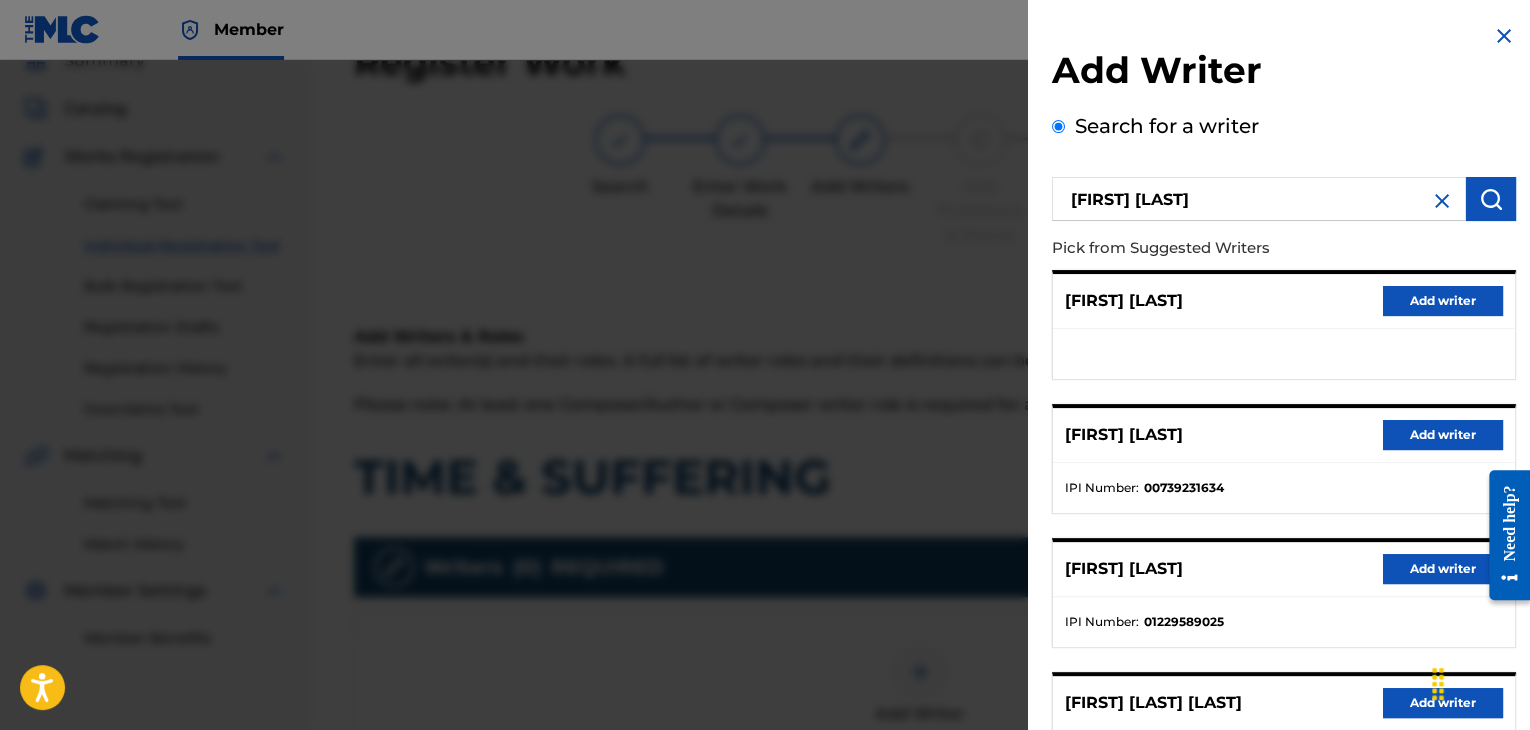 click on "Add writer" at bounding box center [1443, 435] 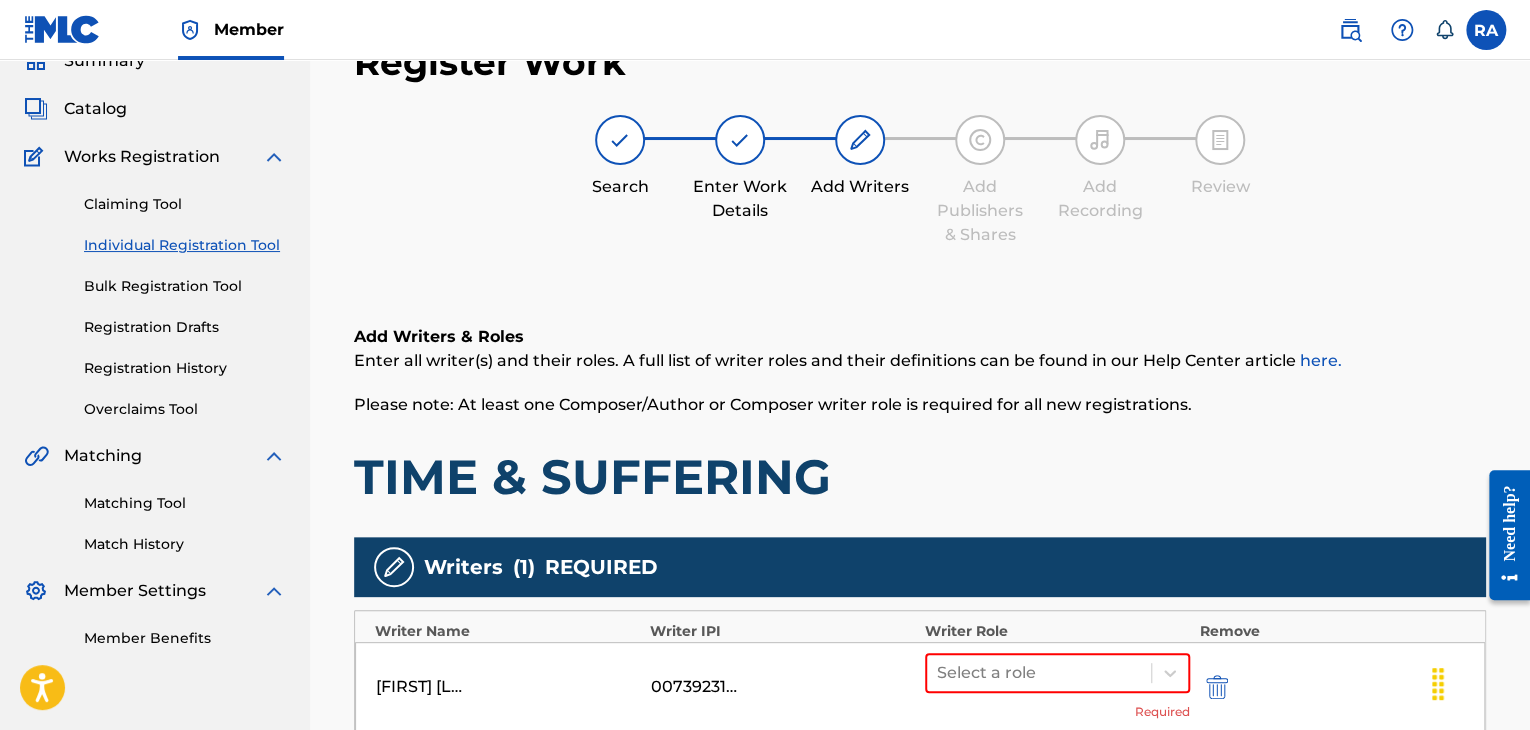 click on "Select a role Required" at bounding box center [1057, 687] 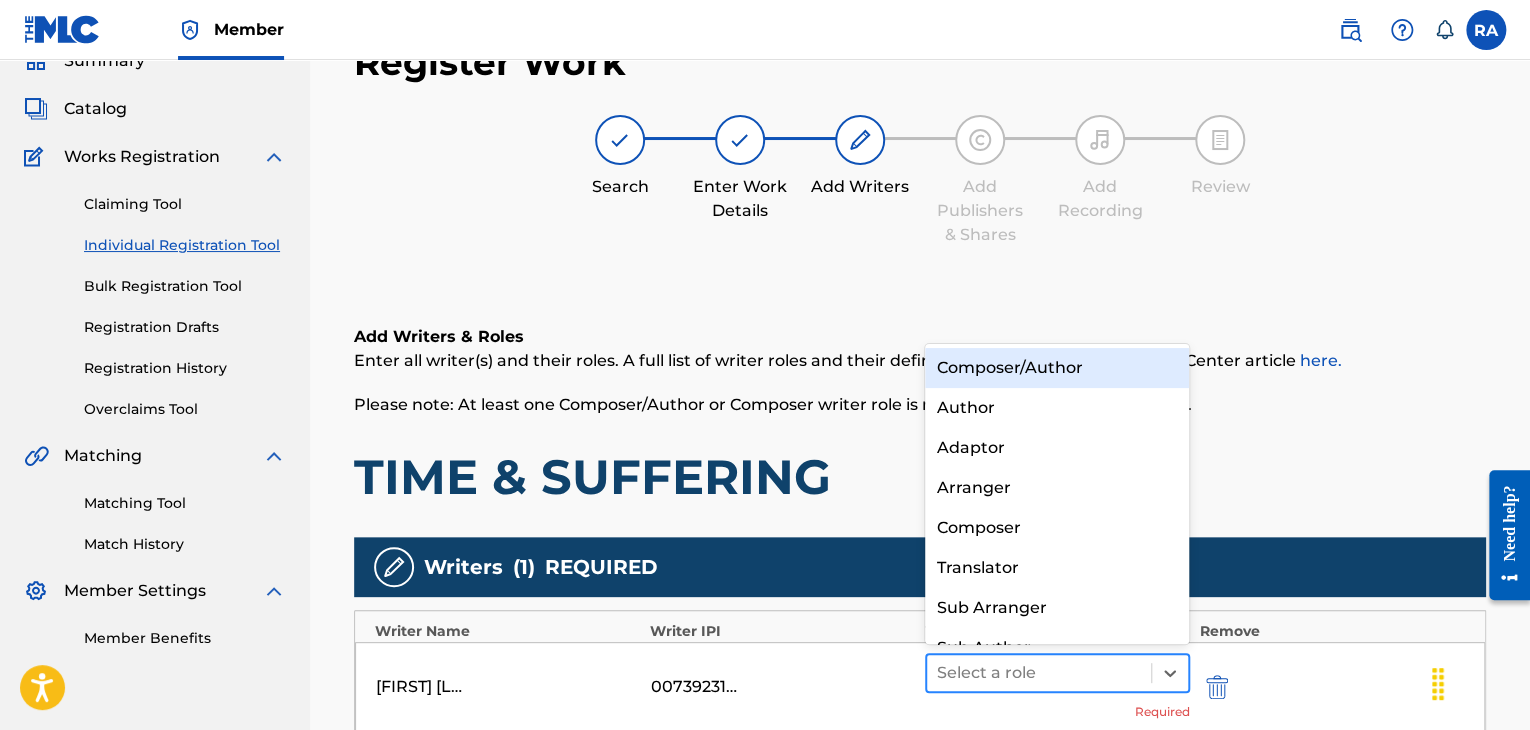 click at bounding box center (1039, 673) 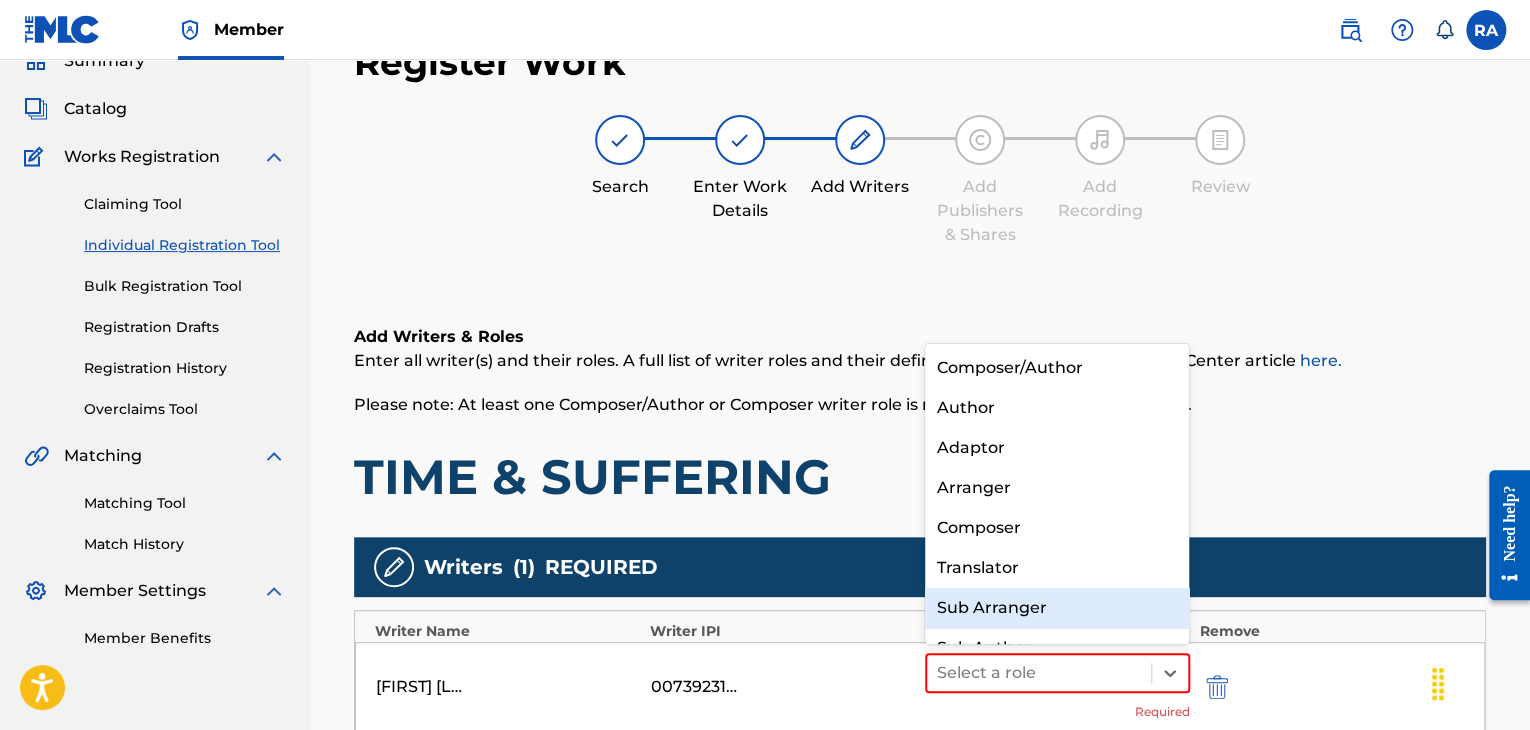 scroll, scrollTop: 28, scrollLeft: 0, axis: vertical 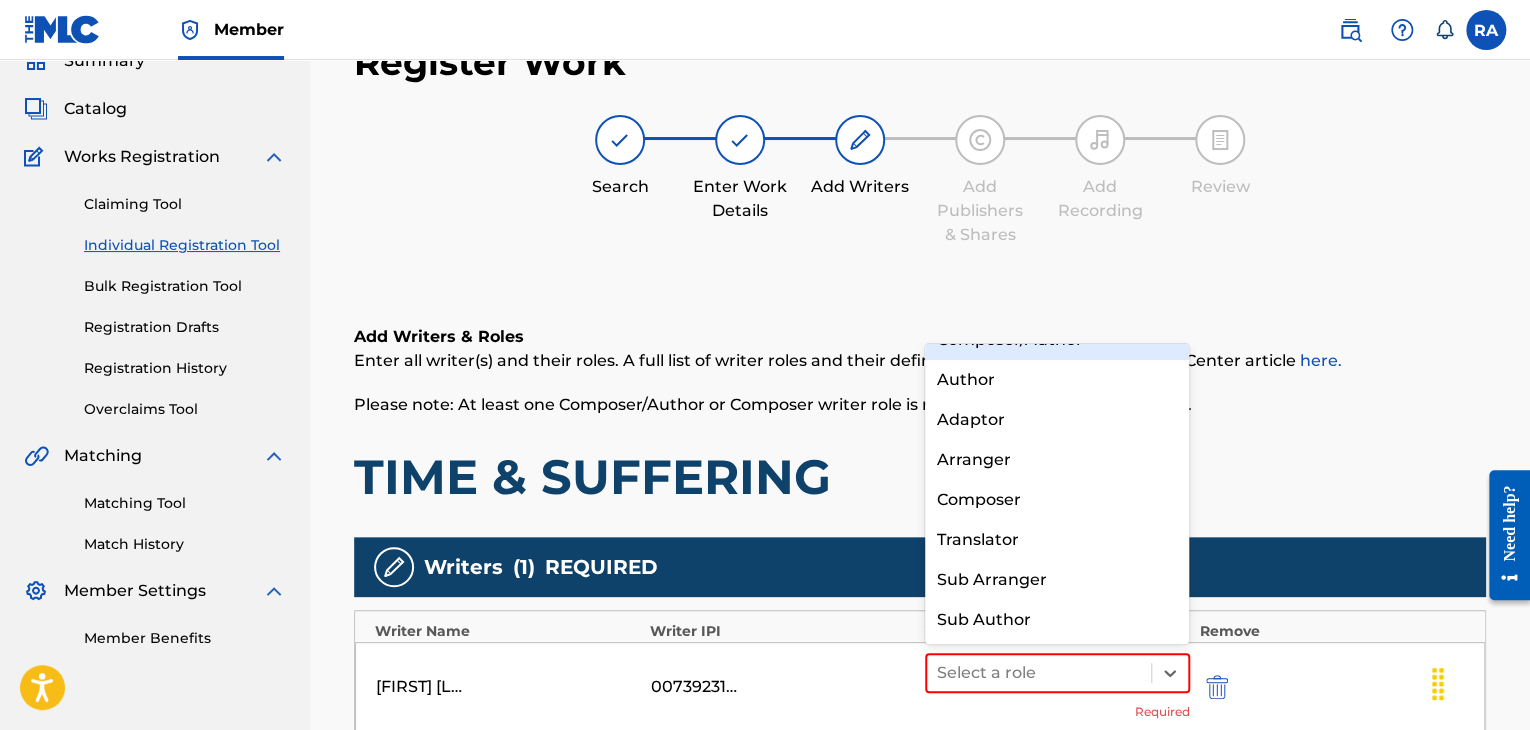 click on "Composer/Author" at bounding box center [1057, 340] 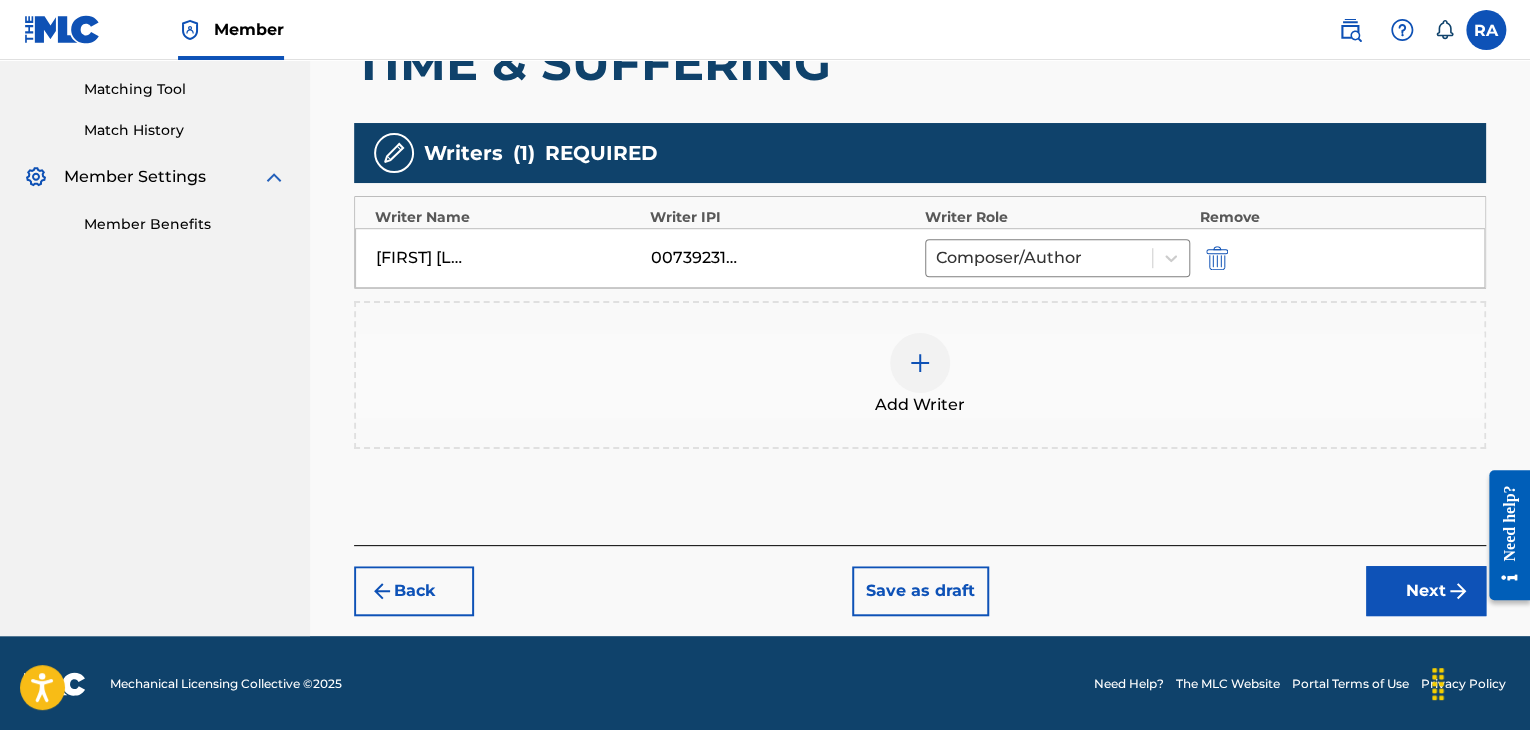 click at bounding box center [1458, 591] 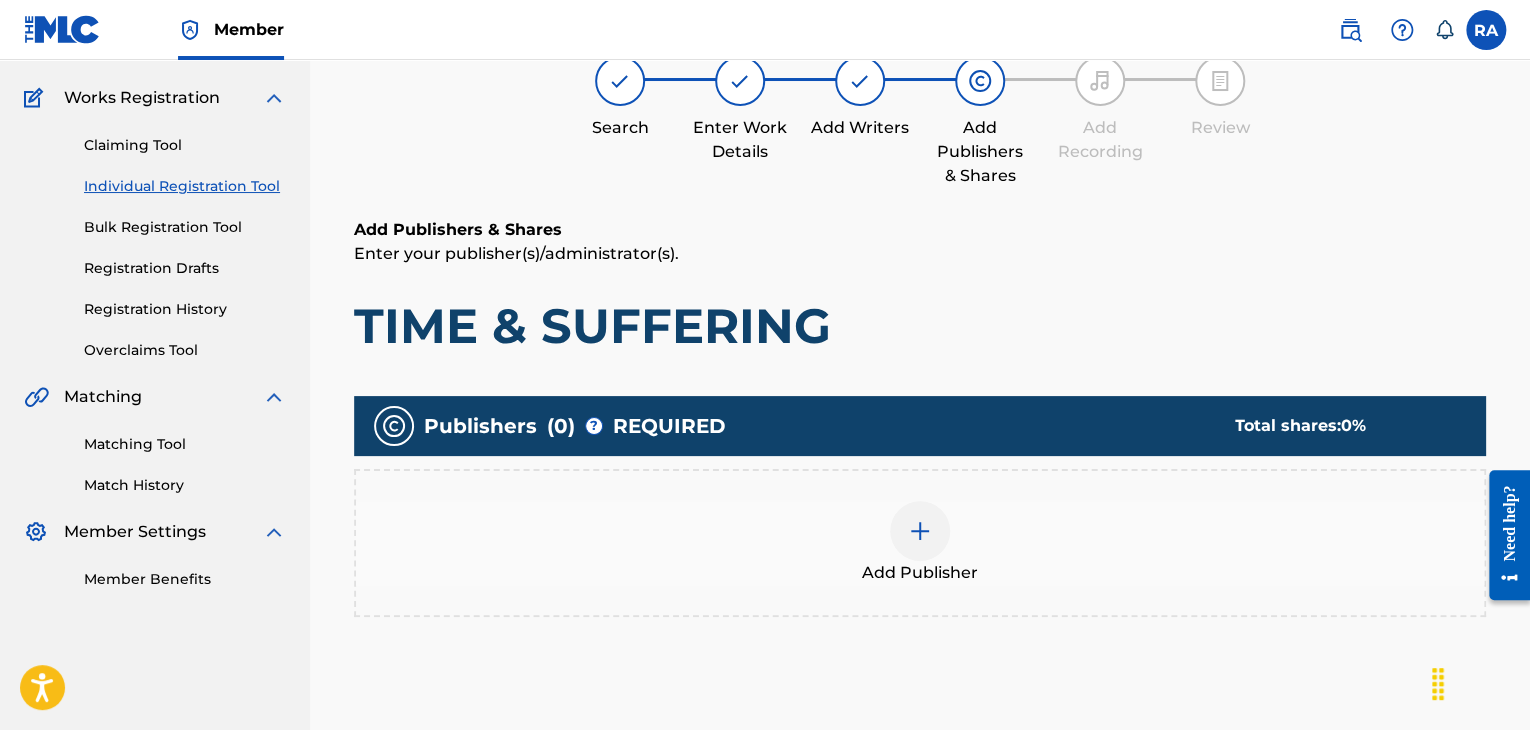 scroll, scrollTop: 90, scrollLeft: 0, axis: vertical 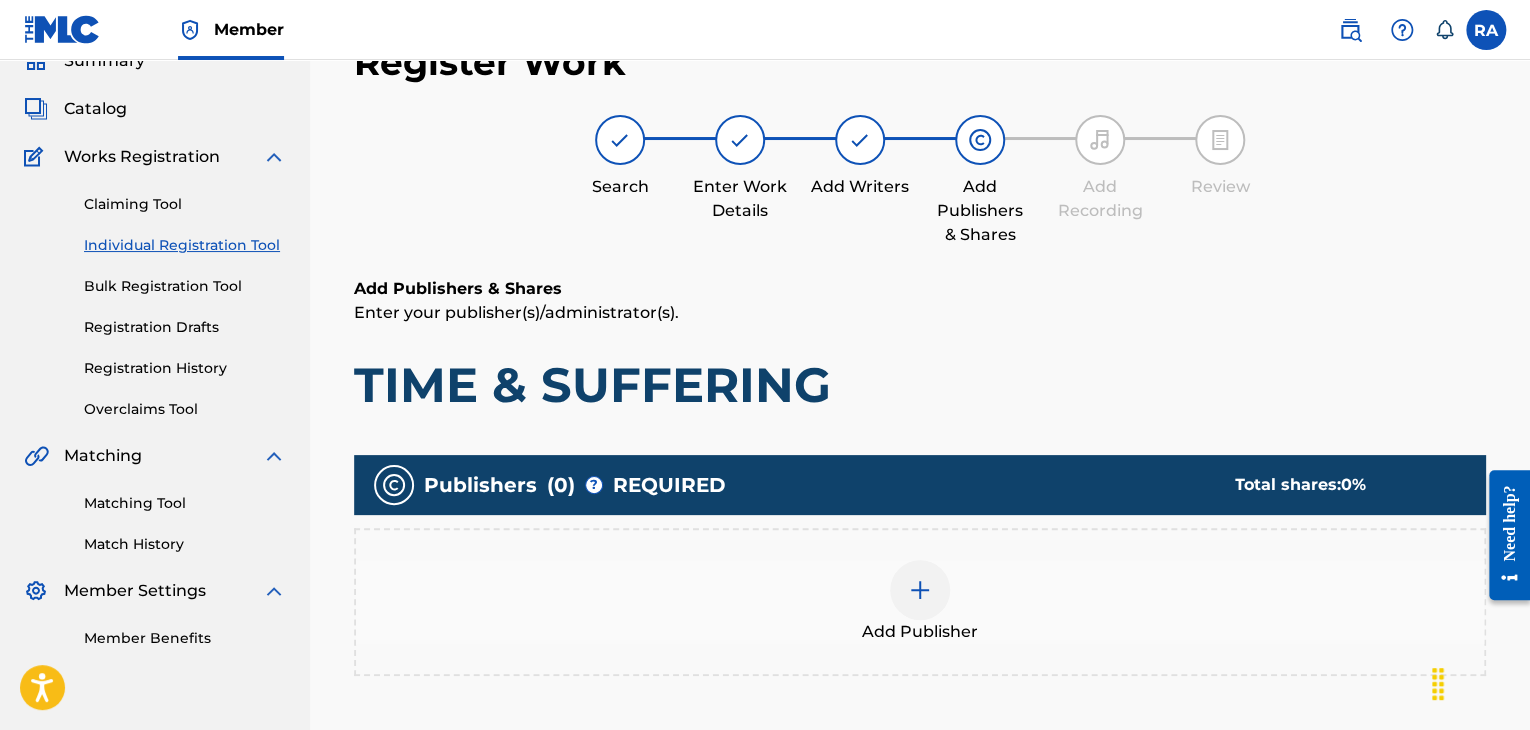 click at bounding box center (920, 590) 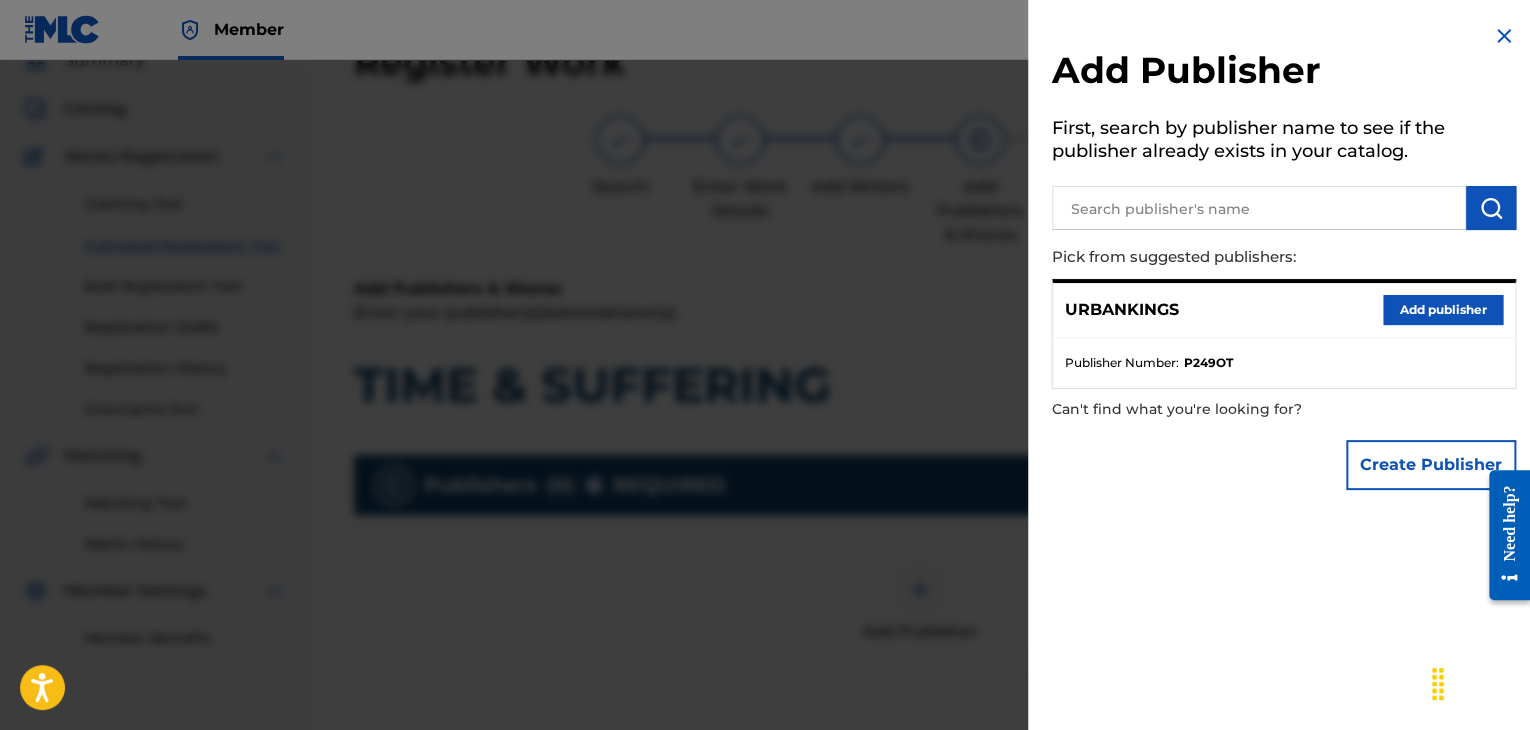 click on "Add publisher" at bounding box center [1443, 310] 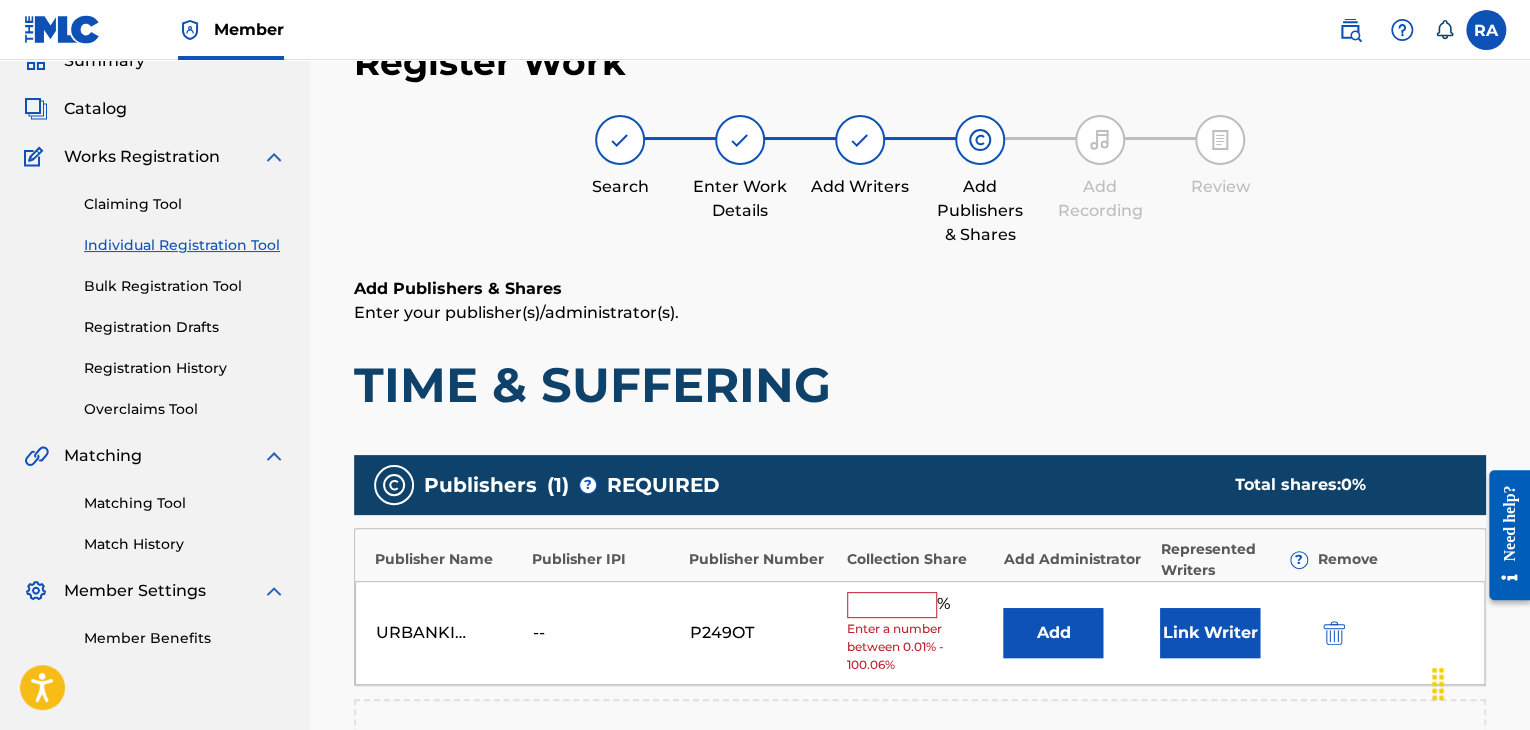 click at bounding box center (892, 605) 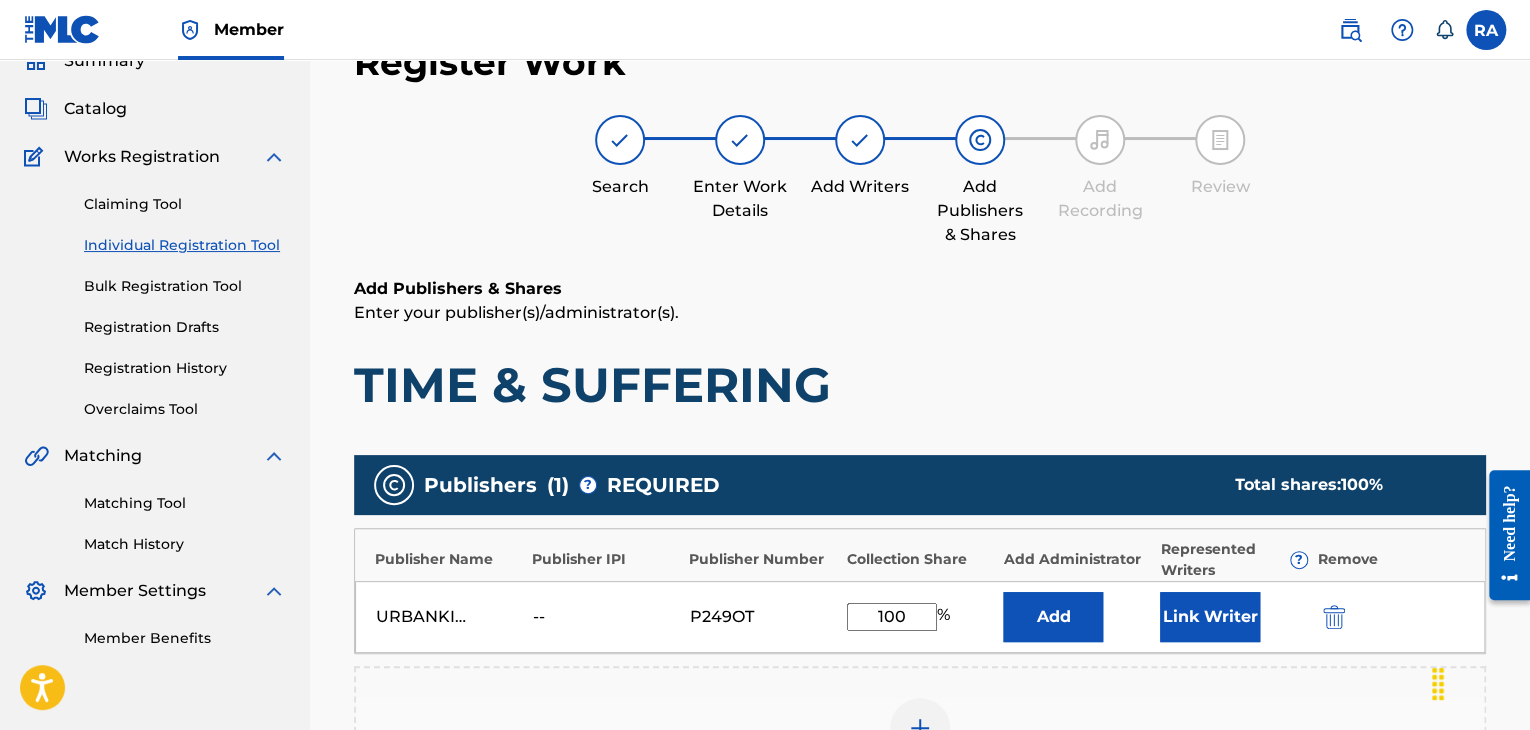 click on "Link Writer" at bounding box center [1210, 617] 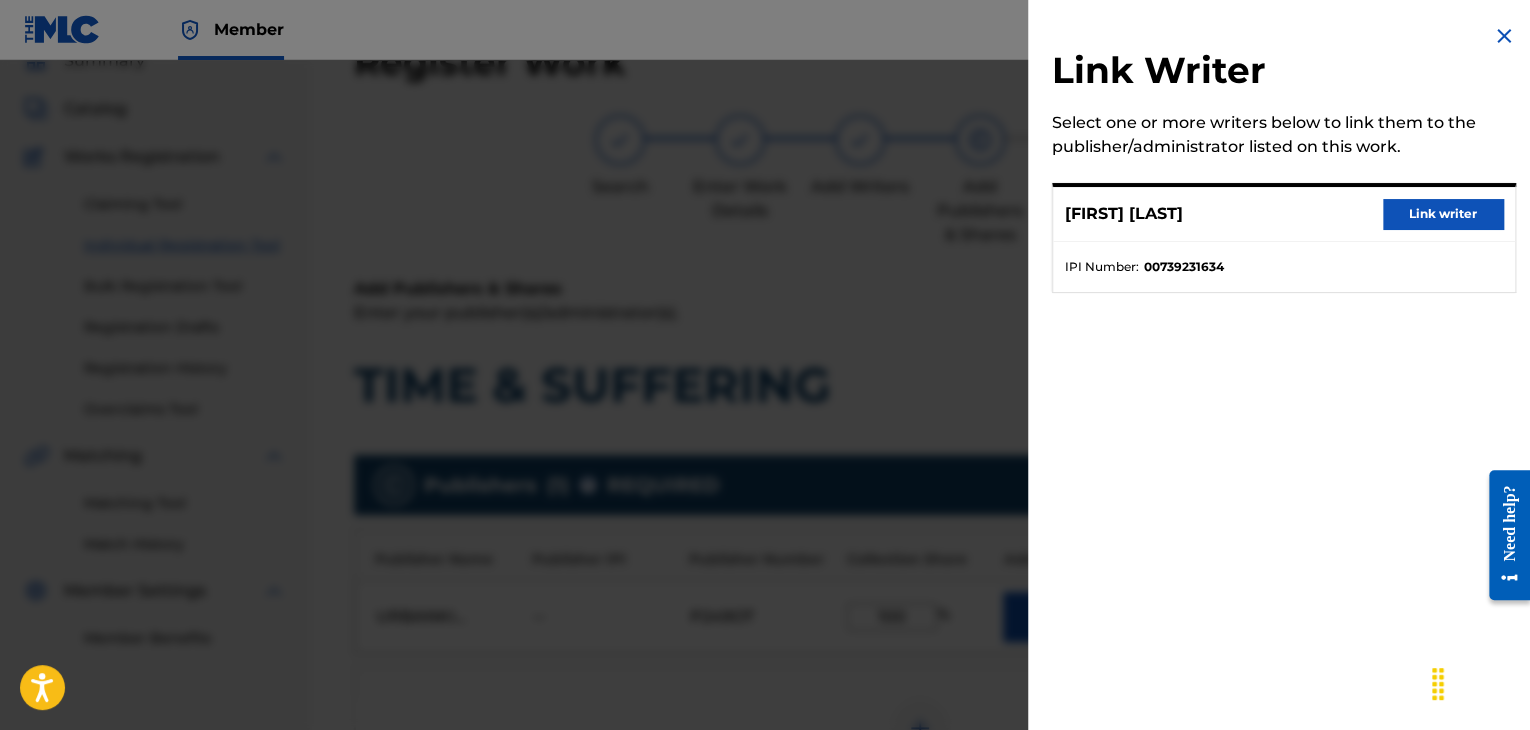 click on "Link writer" at bounding box center (1443, 214) 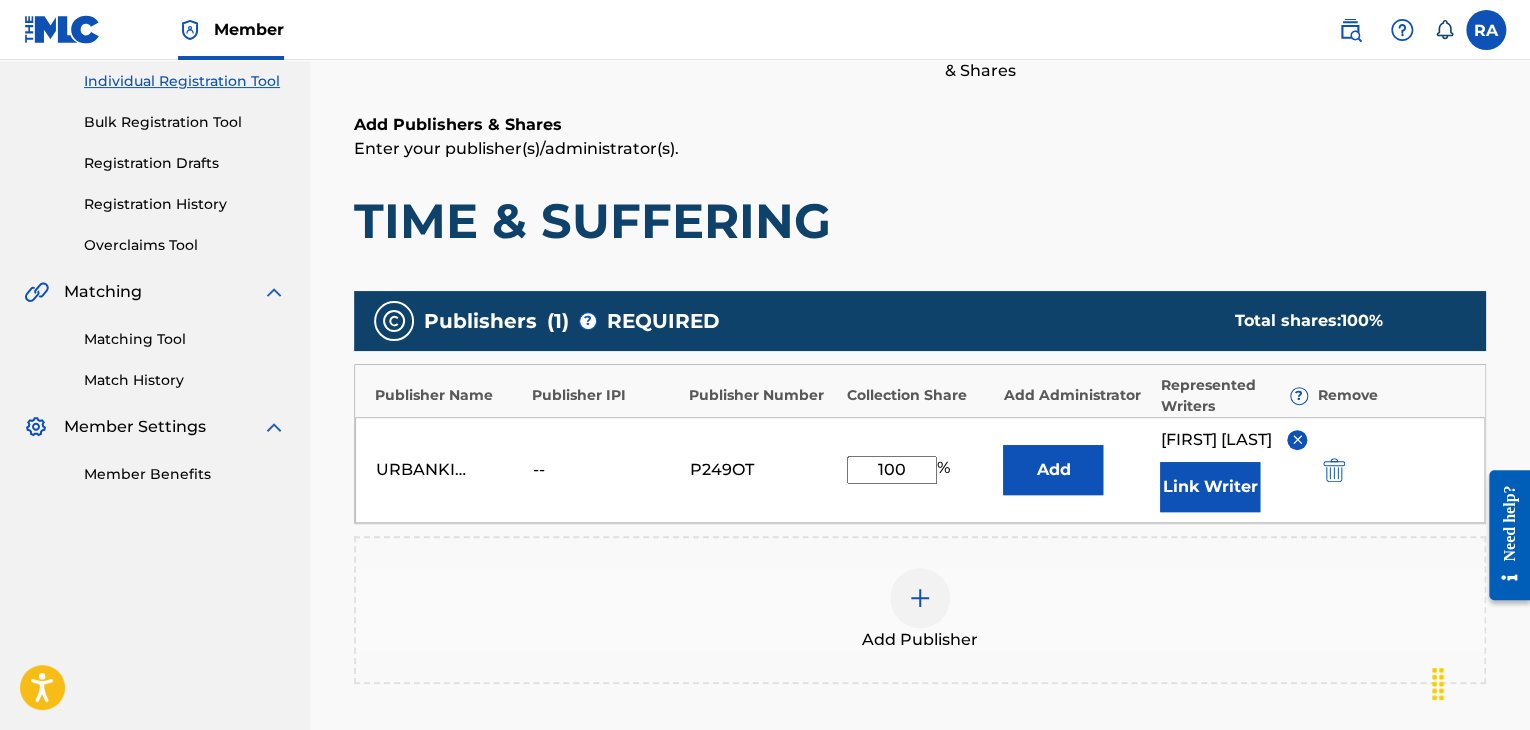 scroll, scrollTop: 490, scrollLeft: 0, axis: vertical 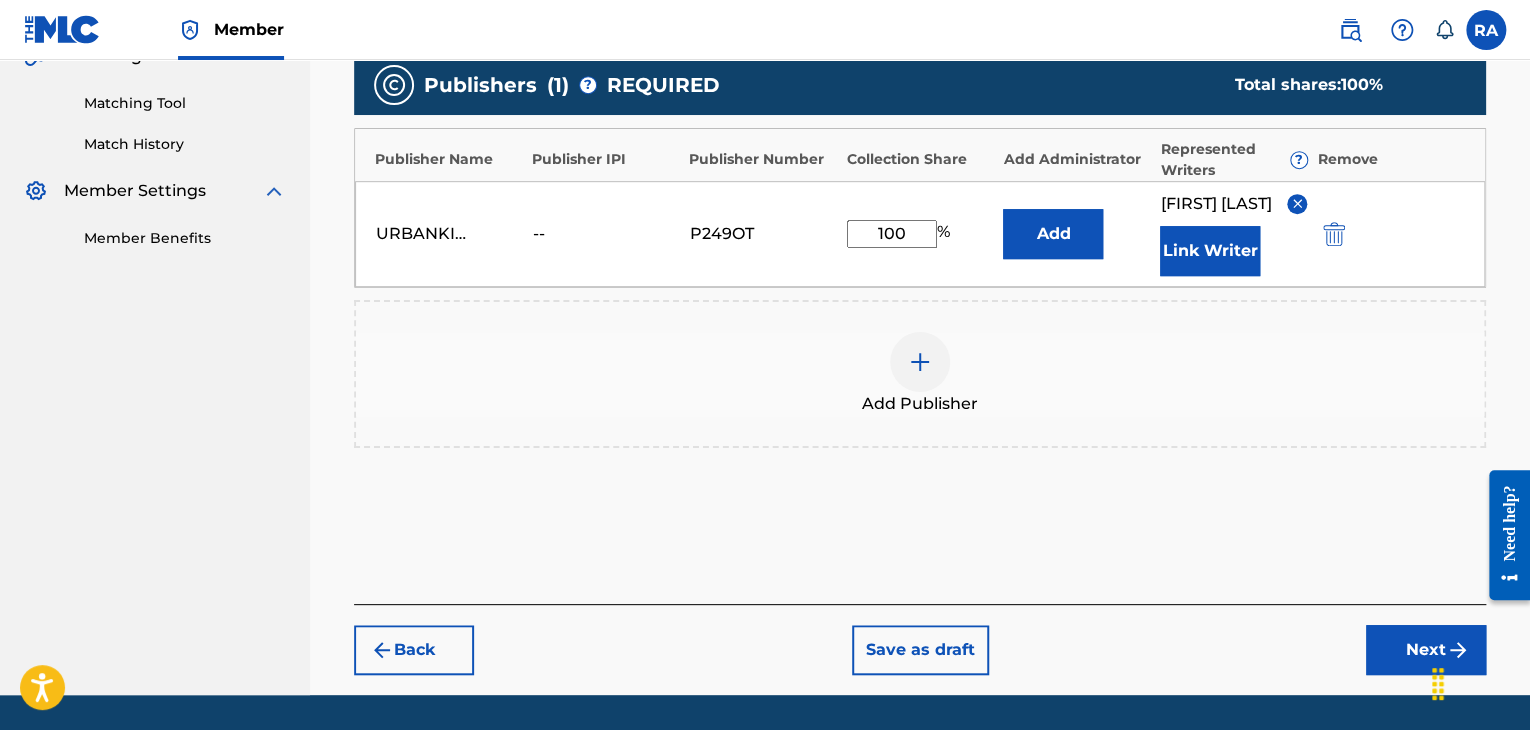 click on "Next" at bounding box center (1426, 650) 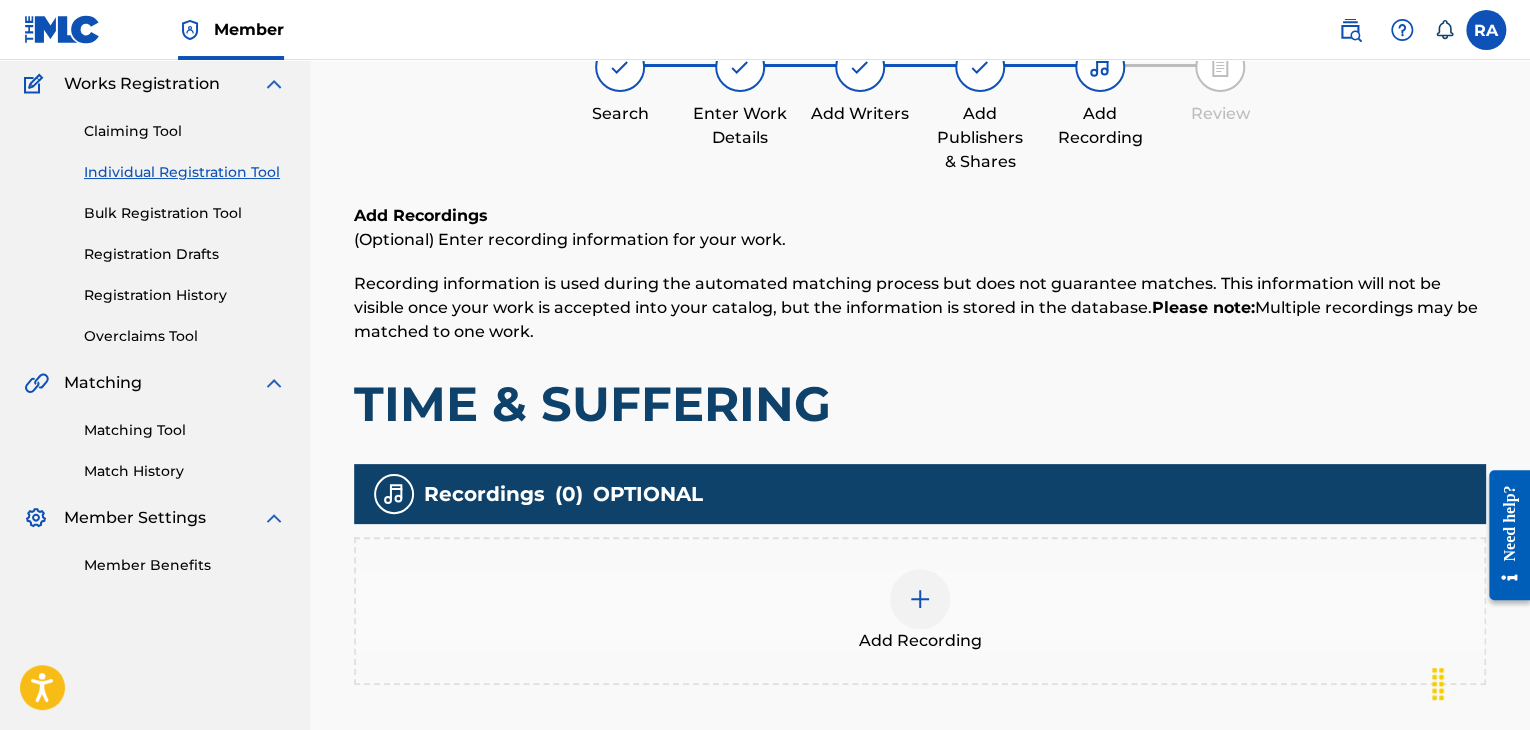 scroll, scrollTop: 90, scrollLeft: 0, axis: vertical 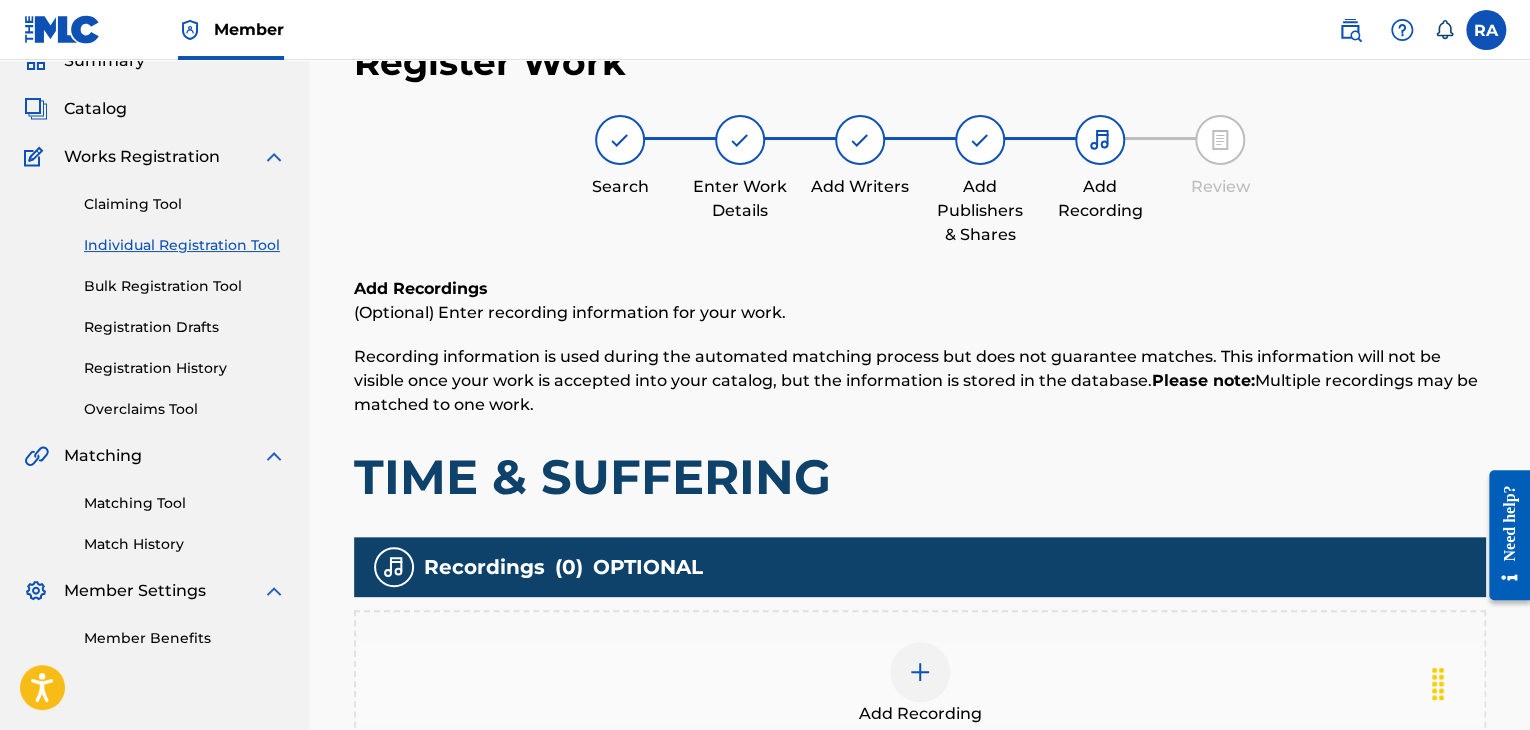 click at bounding box center [920, 672] 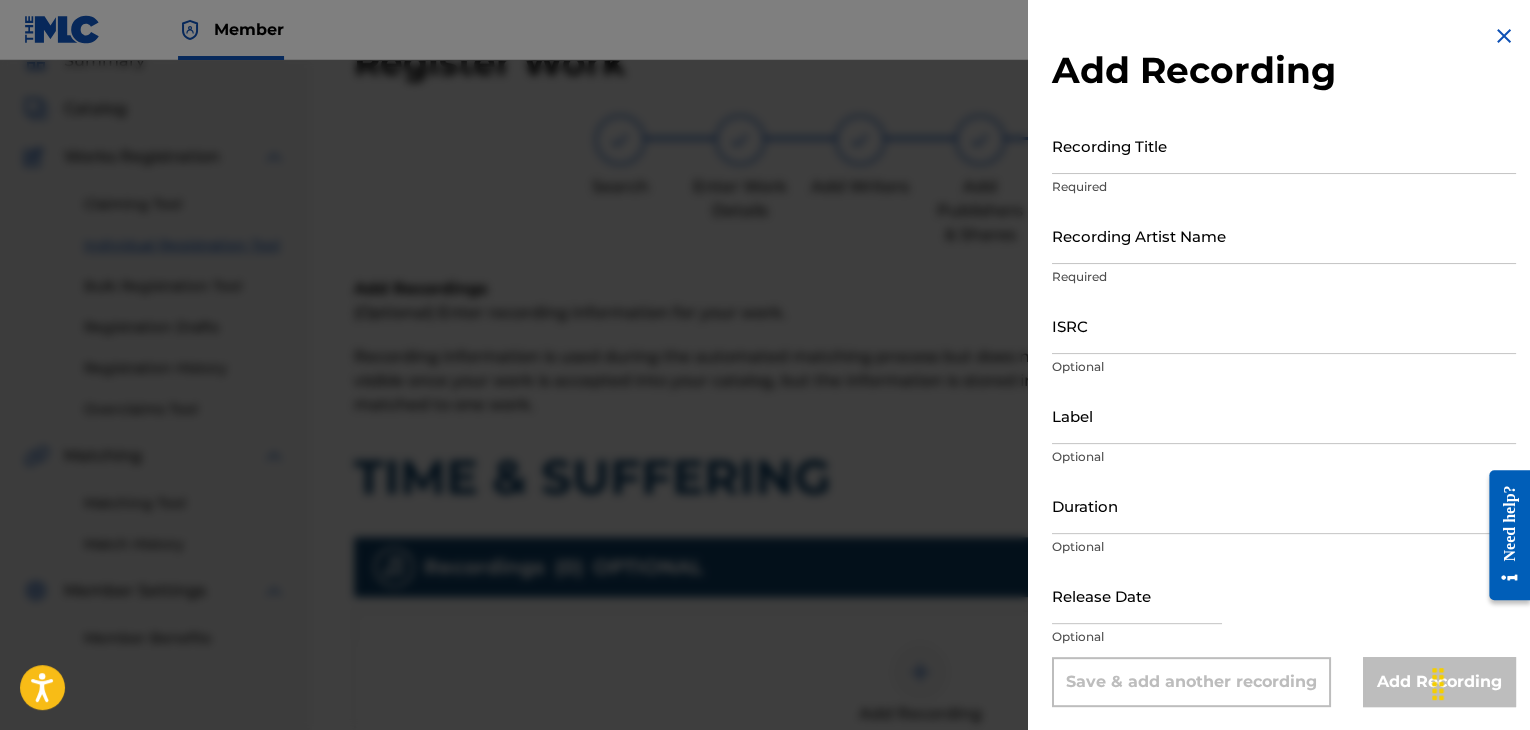 click on "Recording Title" at bounding box center [1284, 145] 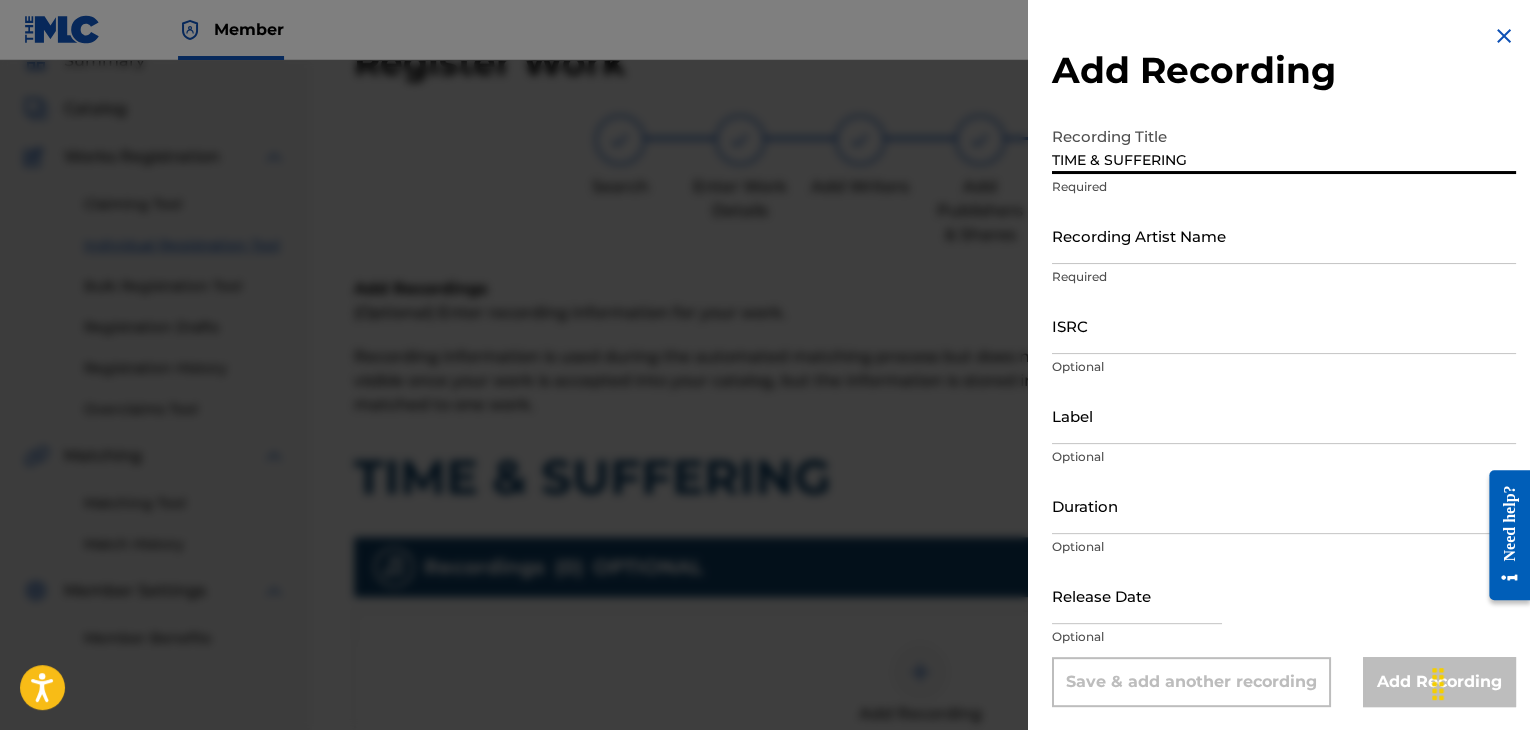 type on "TIME & SUFFERING" 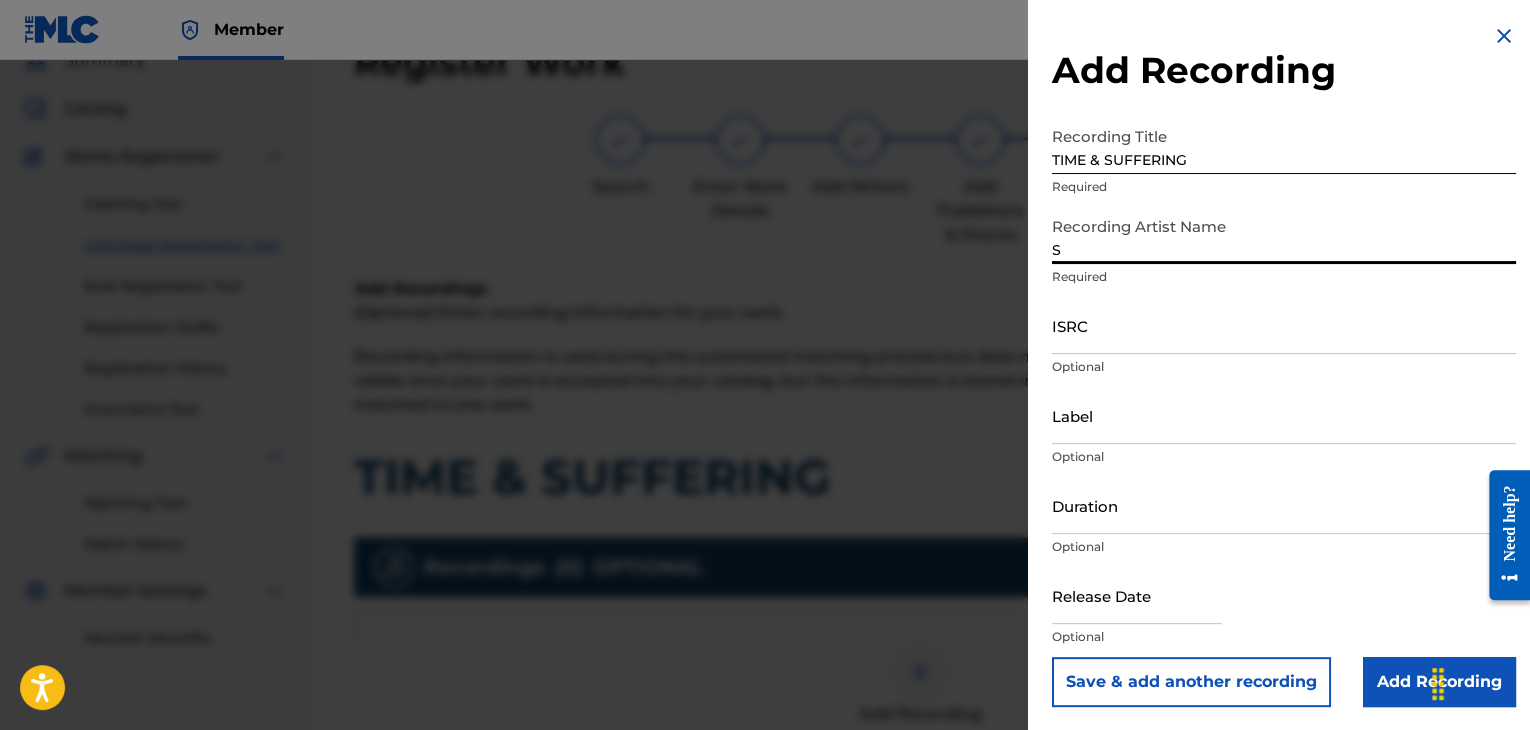 type on "STOMPER" 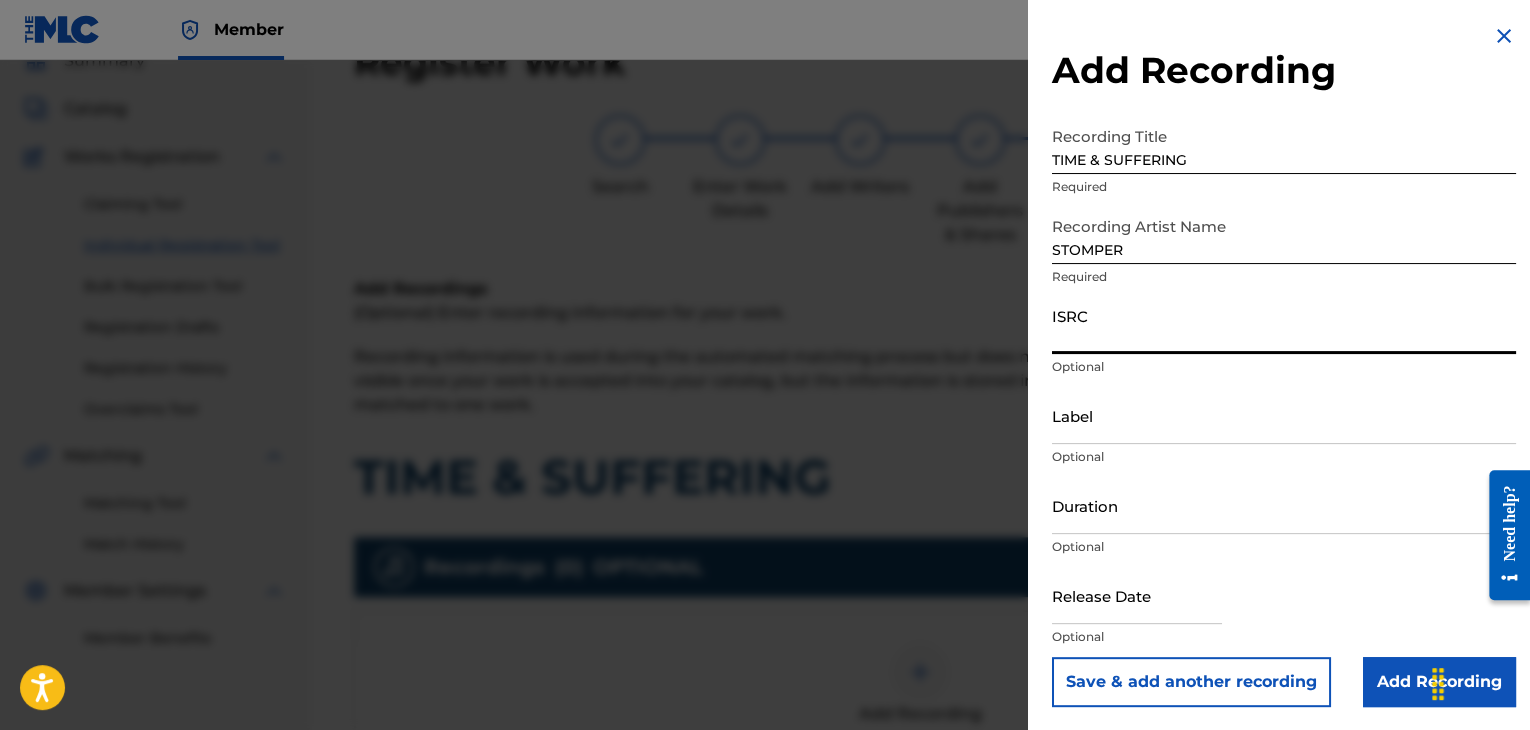 paste on "USPRZ1200046" 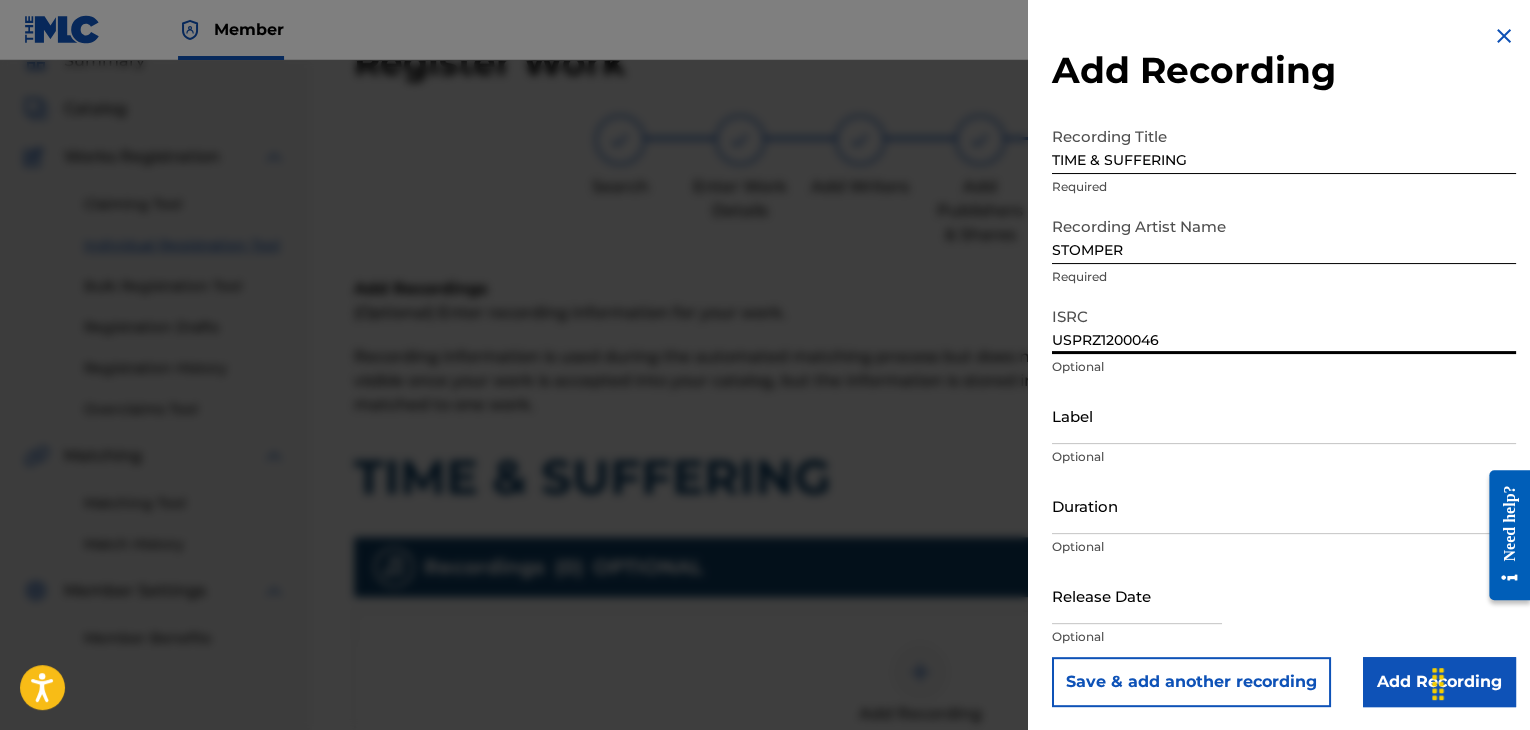 type on "USPRZ1200046" 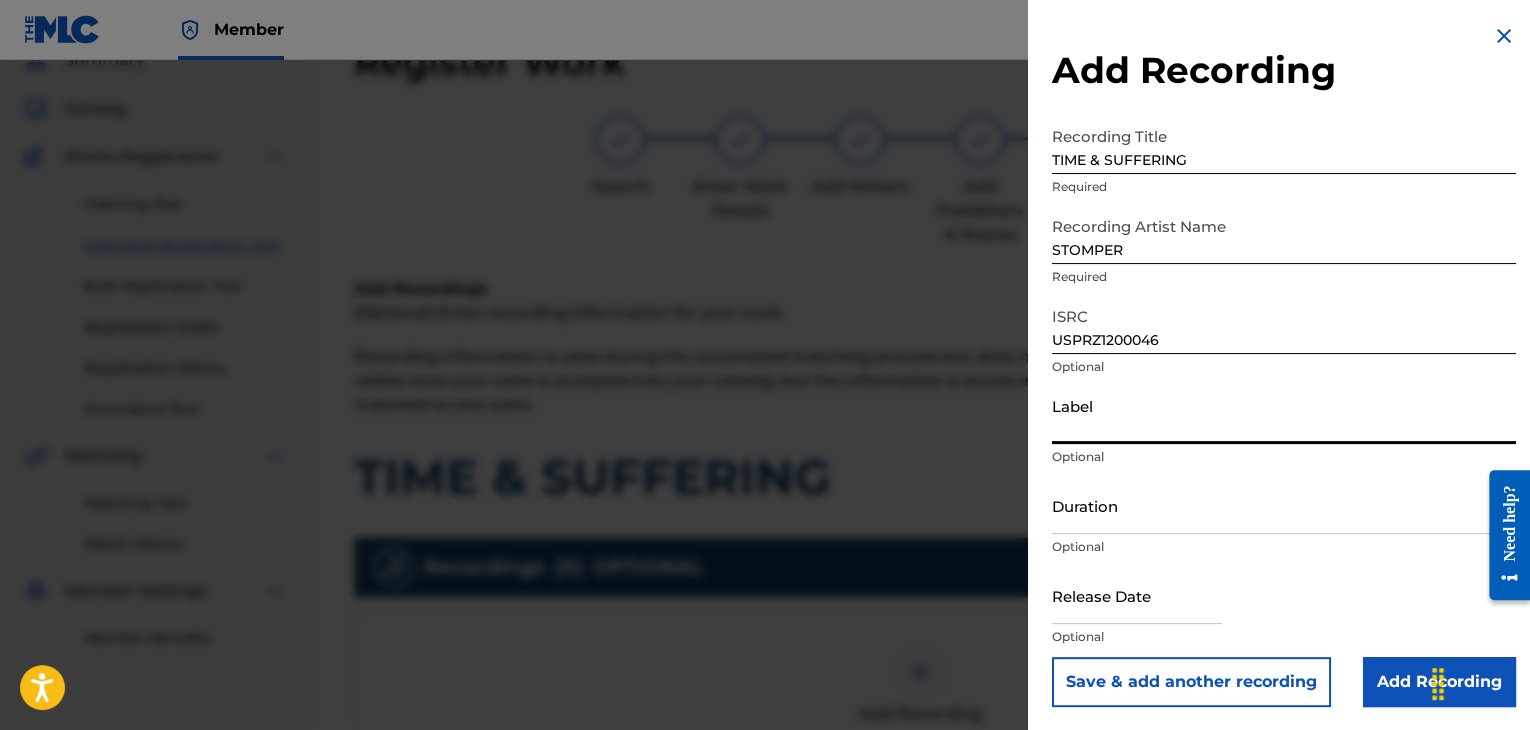 type on "Urban Kings Music Group" 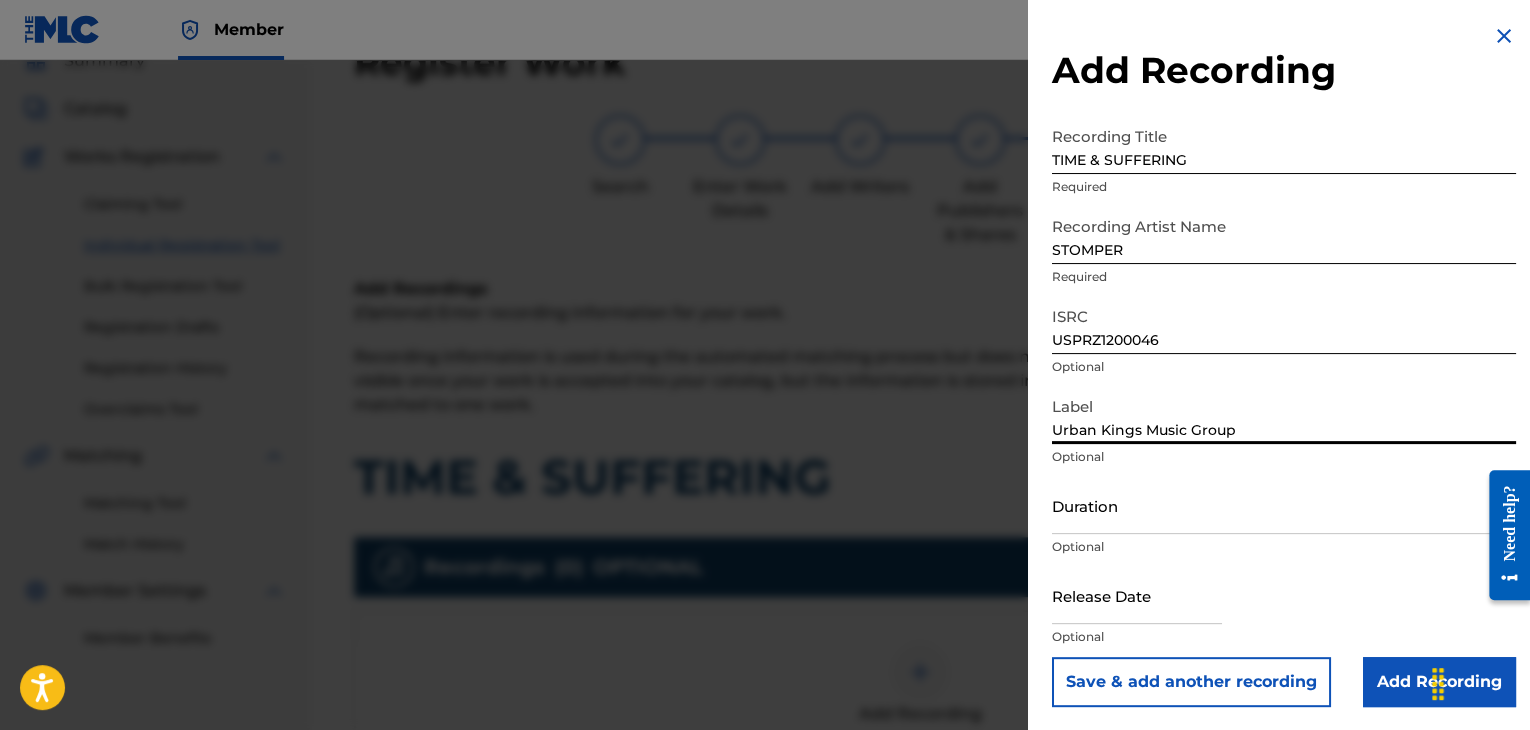 click on "Duration" at bounding box center [1284, 505] 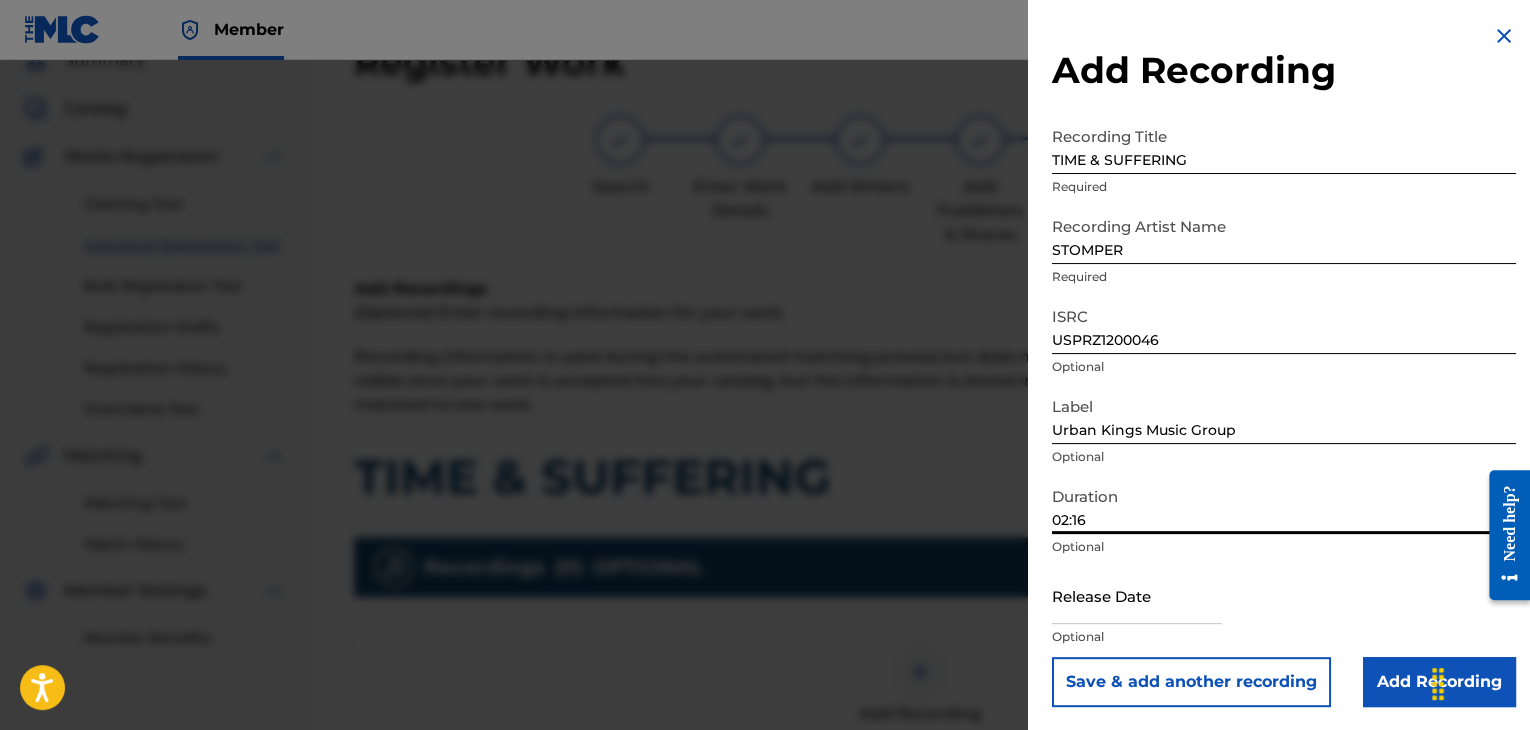 type on "02:16" 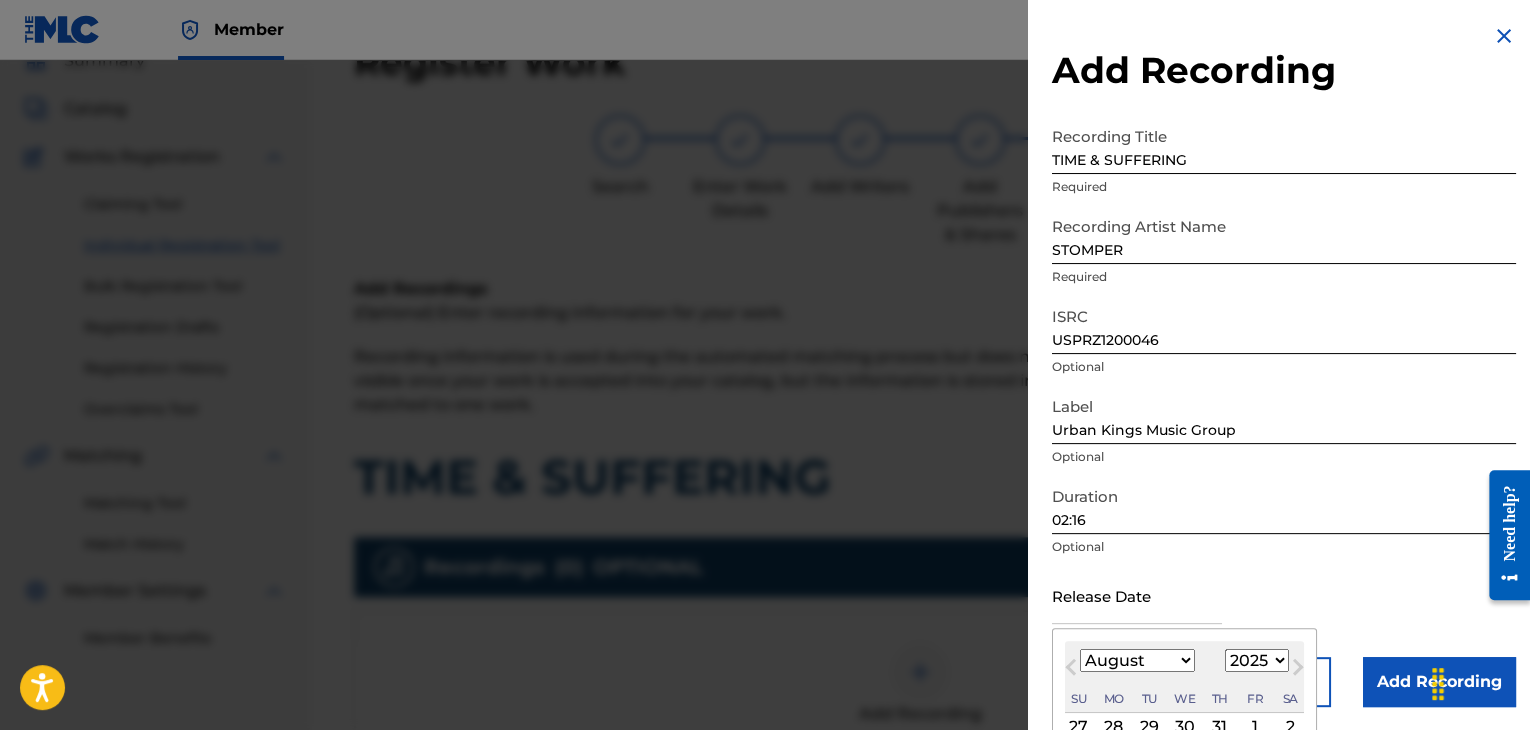 click on "January February March April May June July August September October November December" at bounding box center (1137, 660) 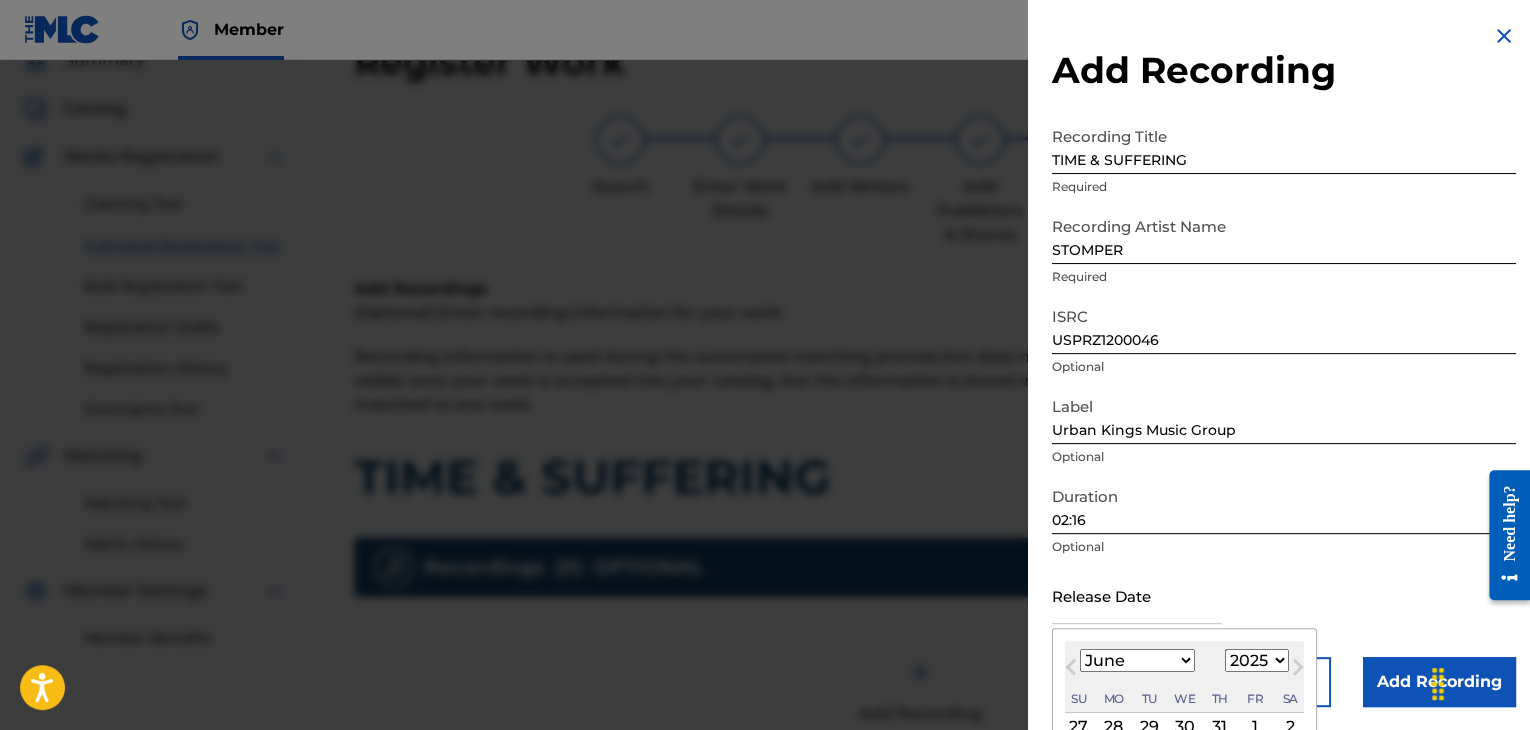 click on "January February March April May June July August September October November December" at bounding box center (1137, 660) 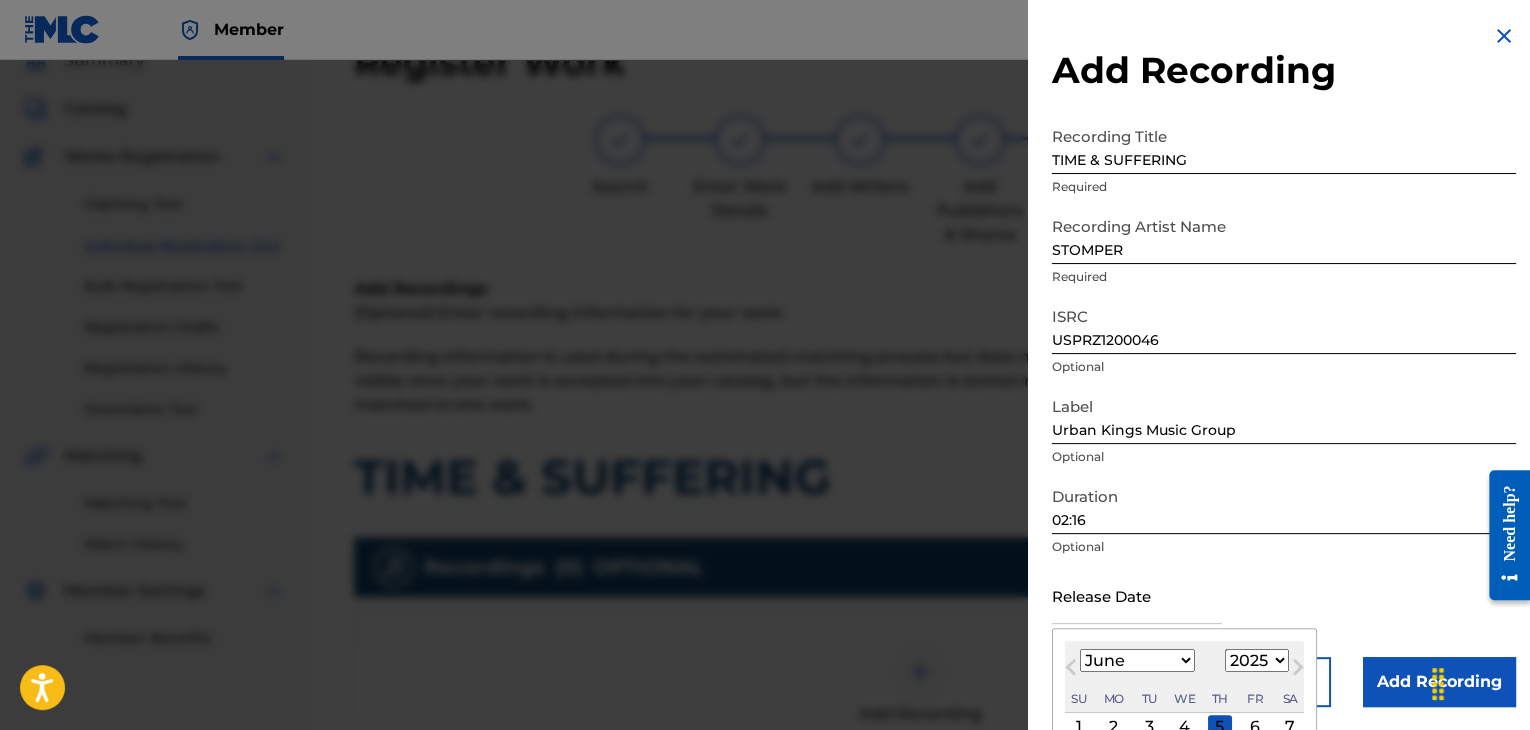 click on "1899 1900 1901 1902 1903 1904 1905 1906 1907 1908 1909 1910 1911 1912 1913 1914 1915 1916 1917 1918 1919 1920 1921 1922 1923 1924 1925 1926 1927 1928 1929 1930 1931 1932 1933 1934 1935 1936 1937 1938 1939 1940 1941 1942 1943 1944 1945 1946 1947 1948 1949 1950 1951 1952 1953 1954 1955 1956 1957 1958 1959 1960 1961 1962 1963 1964 1965 1966 1967 1968 1969 1970 1971 1972 1973 1974 1975 1976 1977 1978 1979 1980 1981 1982 1983 1984 1985 1986 1987 1988 1989 1990 1991 1992 1993 1994 1995 1996 1997 1998 1999 2000 2001 2002 2003 2004 2005 2006 2007 2008 2009 2010 2011 2012 2013 2014 2015 2016 2017 2018 2019 2020 2021 2022 2023 2024 2025 2026 2027 2028 2029 2030 2031 2032 2033 2034 2035 2036 2037 2038 2039 2040 2041 2042 2043 2044 2045 2046 2047 2048 2049 2050 2051 2052 2053 2054 2055 2056 2057 2058 2059 2060 2061 2062 2063 2064 2065 2066 2067 2068 2069 2070 2071 2072 2073 2074 2075 2076 2077 2078 2079 2080 2081 2082 2083 2084 2085 2086 2087 2088 2089 2090 2091 2092 2093 2094 2095 2096 2097 2098 2099 2100" at bounding box center (1257, 660) 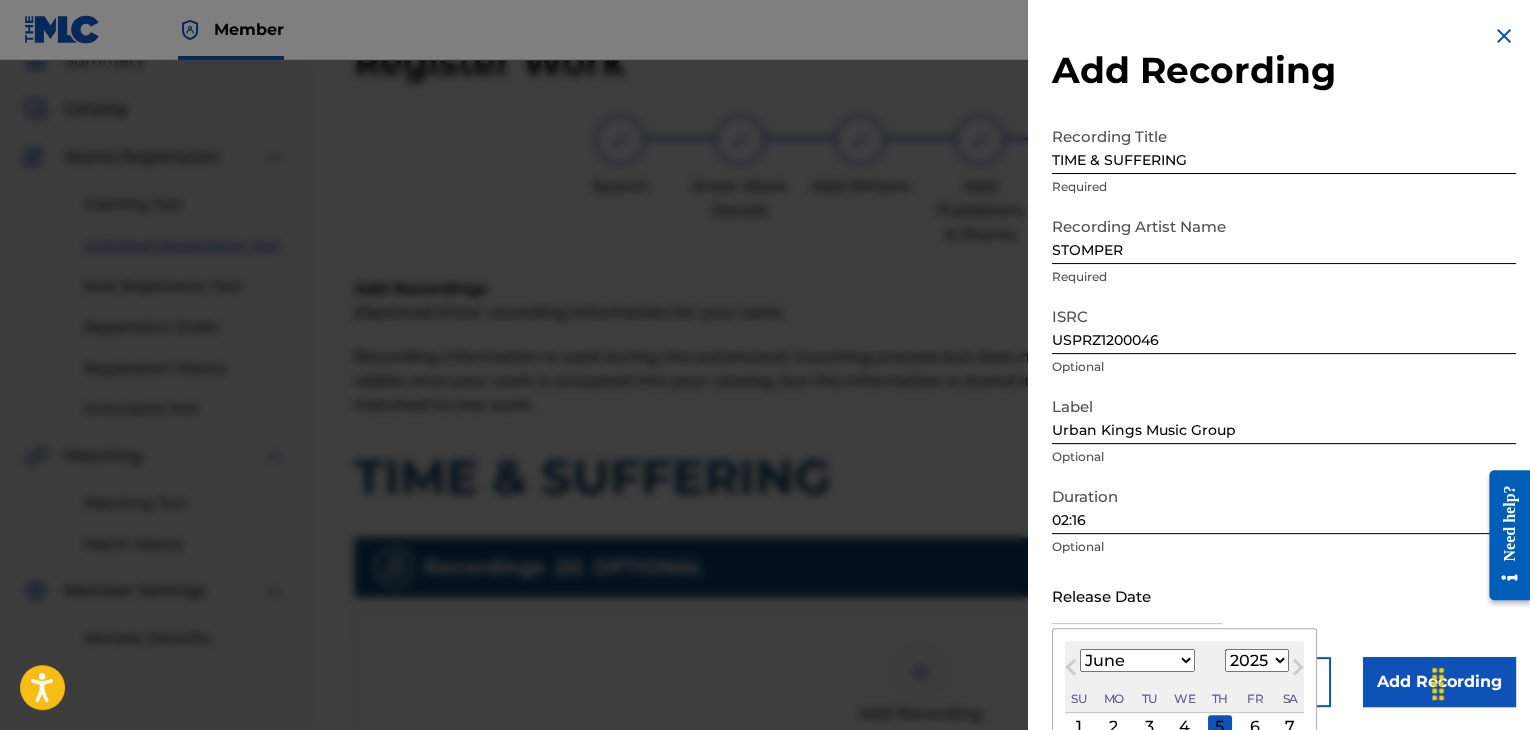 select on "2012" 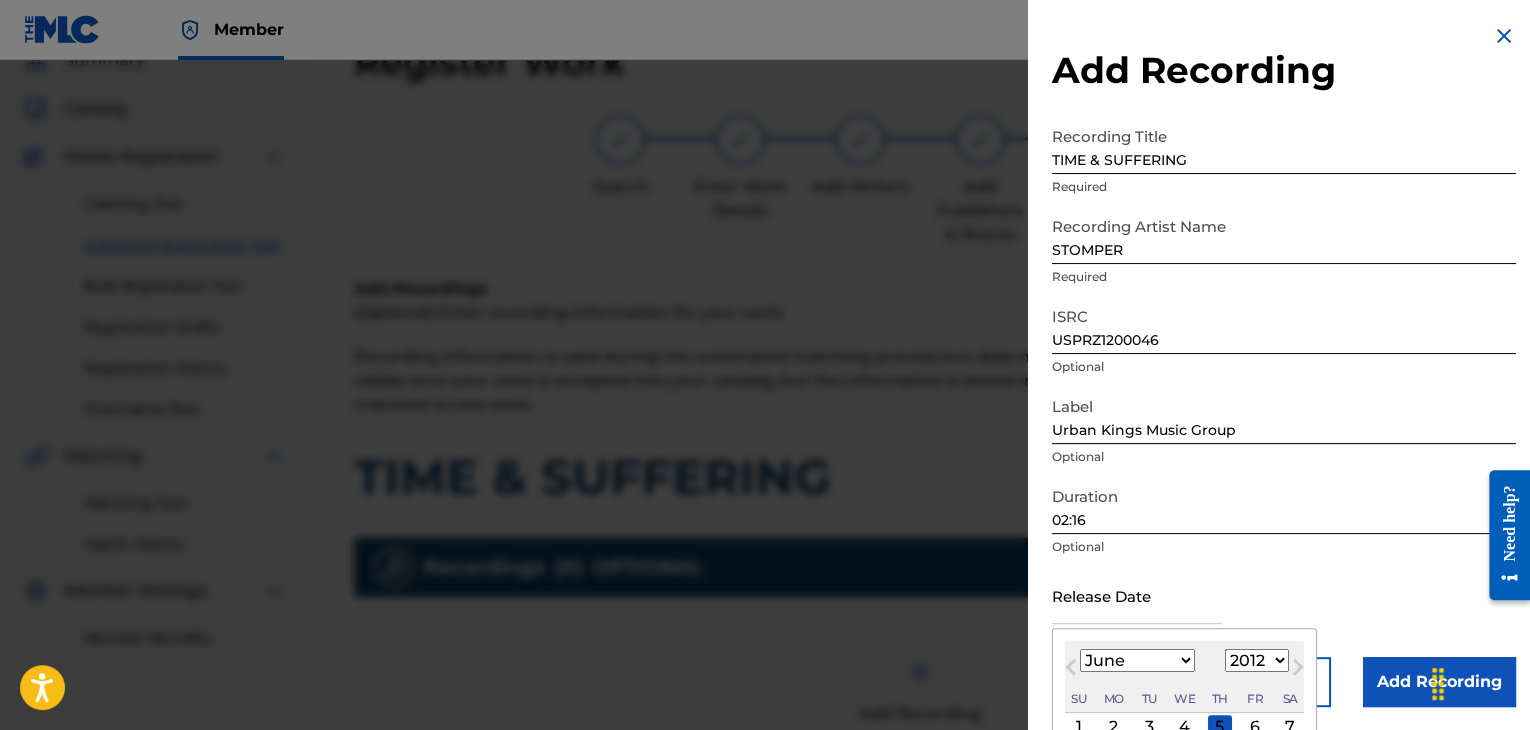 click on "1899 1900 1901 1902 1903 1904 1905 1906 1907 1908 1909 1910 1911 1912 1913 1914 1915 1916 1917 1918 1919 1920 1921 1922 1923 1924 1925 1926 1927 1928 1929 1930 1931 1932 1933 1934 1935 1936 1937 1938 1939 1940 1941 1942 1943 1944 1945 1946 1947 1948 1949 1950 1951 1952 1953 1954 1955 1956 1957 1958 1959 1960 1961 1962 1963 1964 1965 1966 1967 1968 1969 1970 1971 1972 1973 1974 1975 1976 1977 1978 1979 1980 1981 1982 1983 1984 1985 1986 1987 1988 1989 1990 1991 1992 1993 1994 1995 1996 1997 1998 1999 2000 2001 2002 2003 2004 2005 2006 2007 2008 2009 2010 2011 2012 2013 2014 2015 2016 2017 2018 2019 2020 2021 2022 2023 2024 2025 2026 2027 2028 2029 2030 2031 2032 2033 2034 2035 2036 2037 2038 2039 2040 2041 2042 2043 2044 2045 2046 2047 2048 2049 2050 2051 2052 2053 2054 2055 2056 2057 2058 2059 2060 2061 2062 2063 2064 2065 2066 2067 2068 2069 2070 2071 2072 2073 2074 2075 2076 2077 2078 2079 2080 2081 2082 2083 2084 2085 2086 2087 2088 2089 2090 2091 2092 2093 2094 2095 2096 2097 2098 2099 2100" at bounding box center [1257, 660] 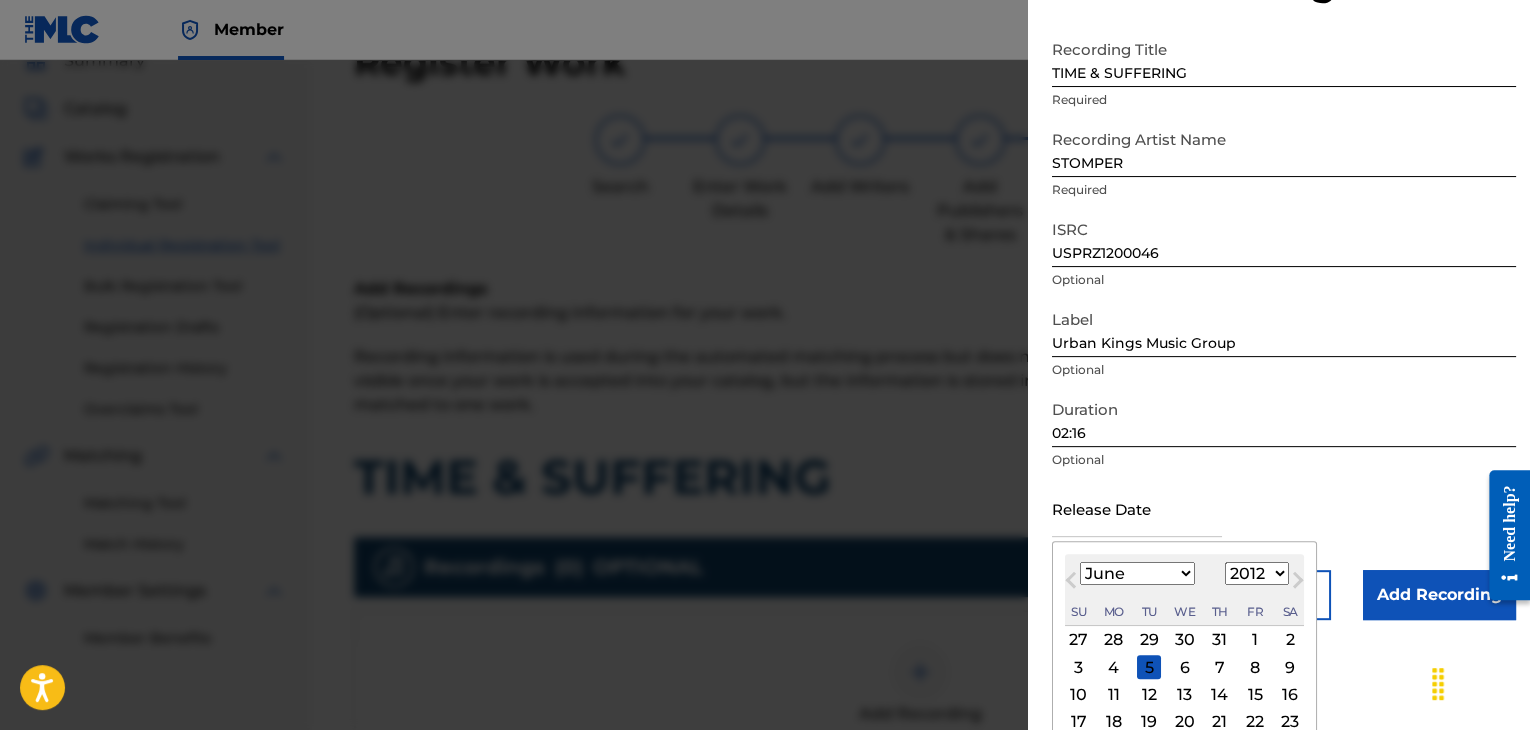 scroll, scrollTop: 160, scrollLeft: 0, axis: vertical 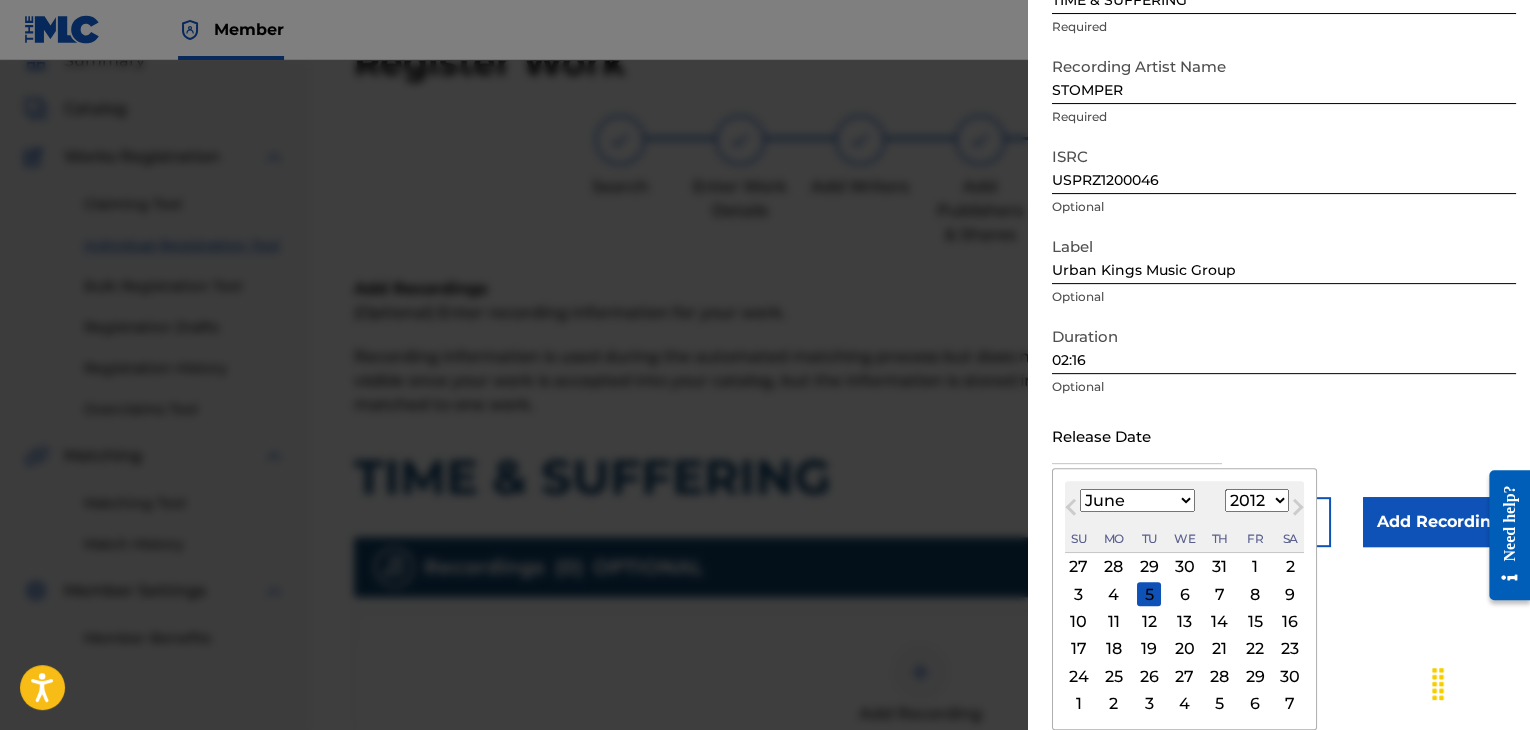 click on "19" at bounding box center (1149, 649) 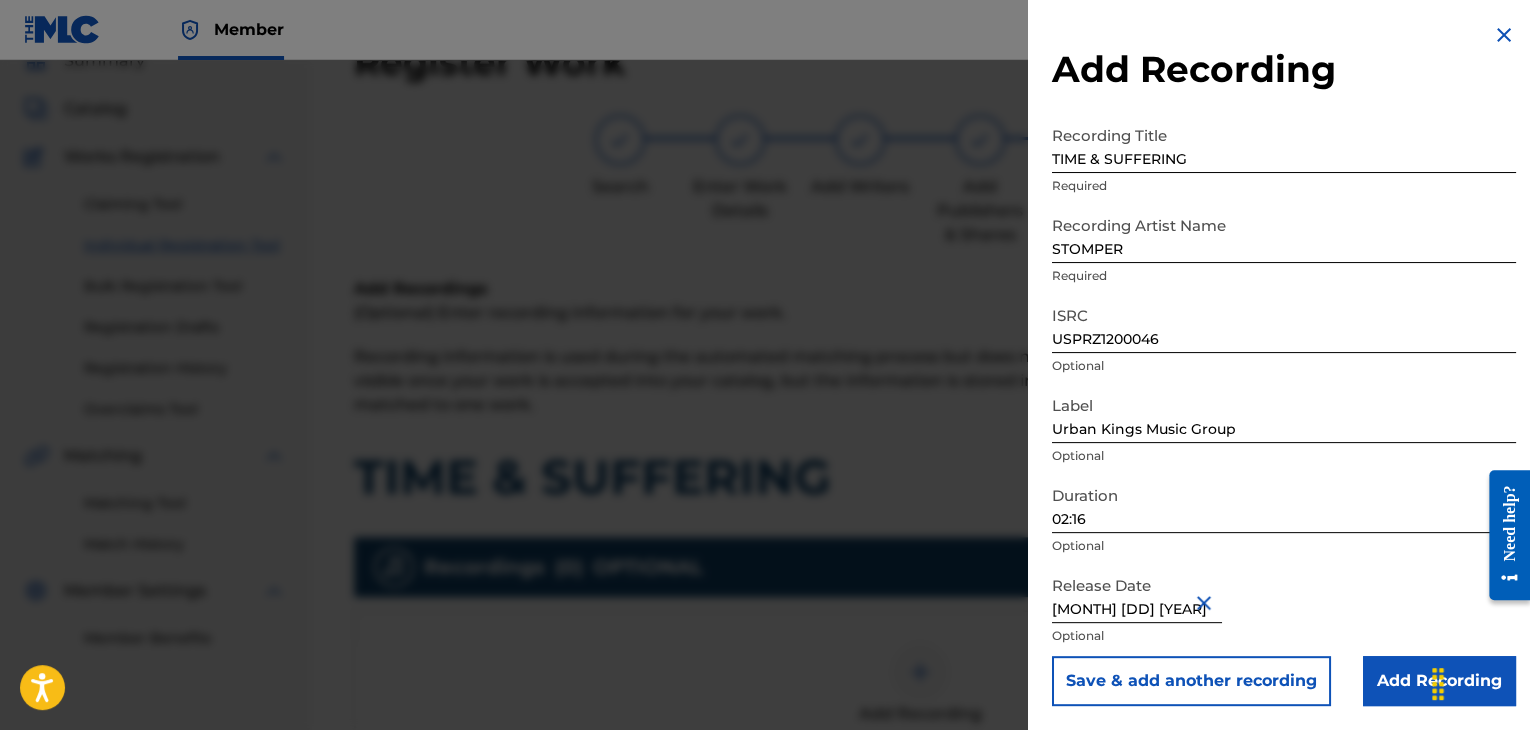 scroll, scrollTop: 1, scrollLeft: 0, axis: vertical 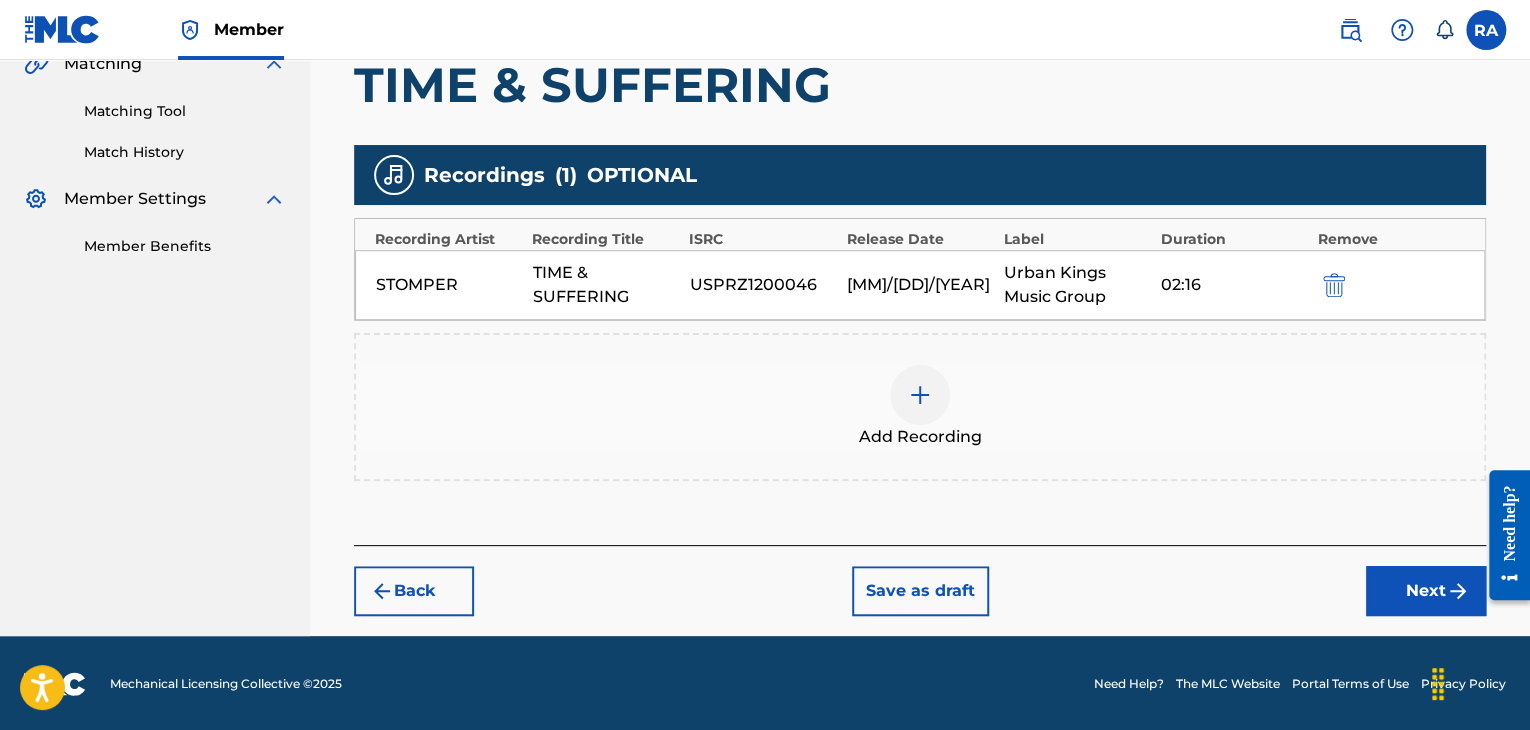 click on "Next" at bounding box center (1426, 591) 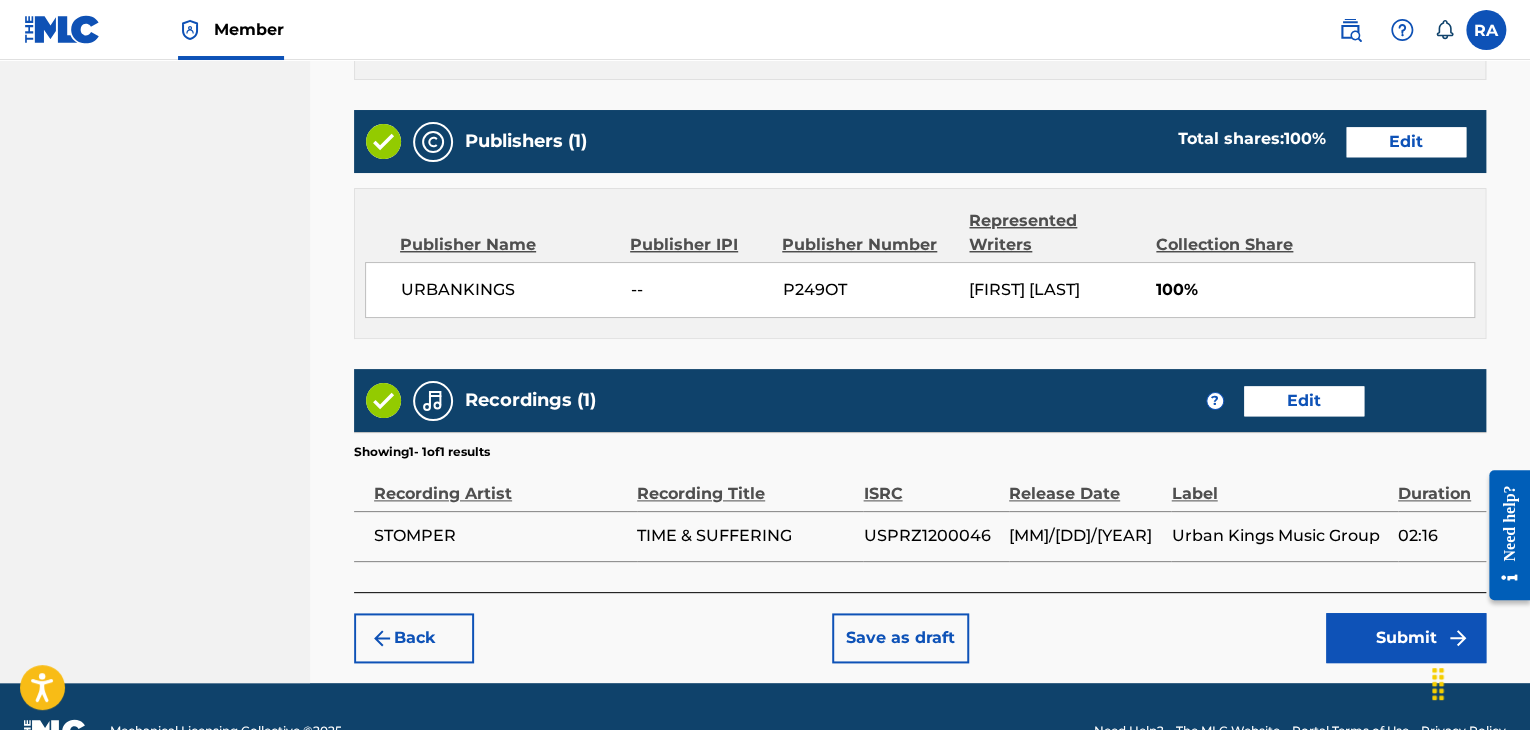 scroll, scrollTop: 1023, scrollLeft: 0, axis: vertical 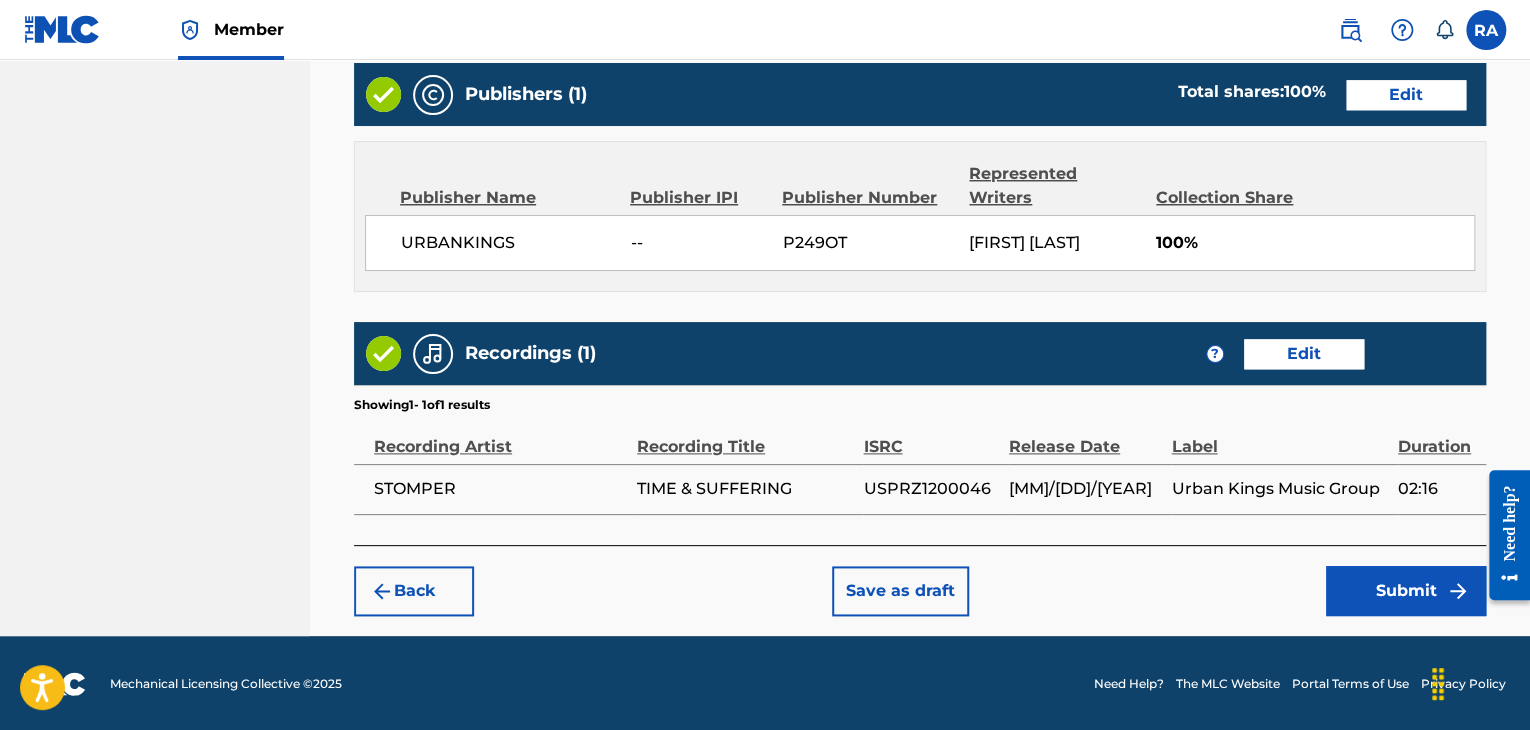 click on "Submit" at bounding box center [1406, 591] 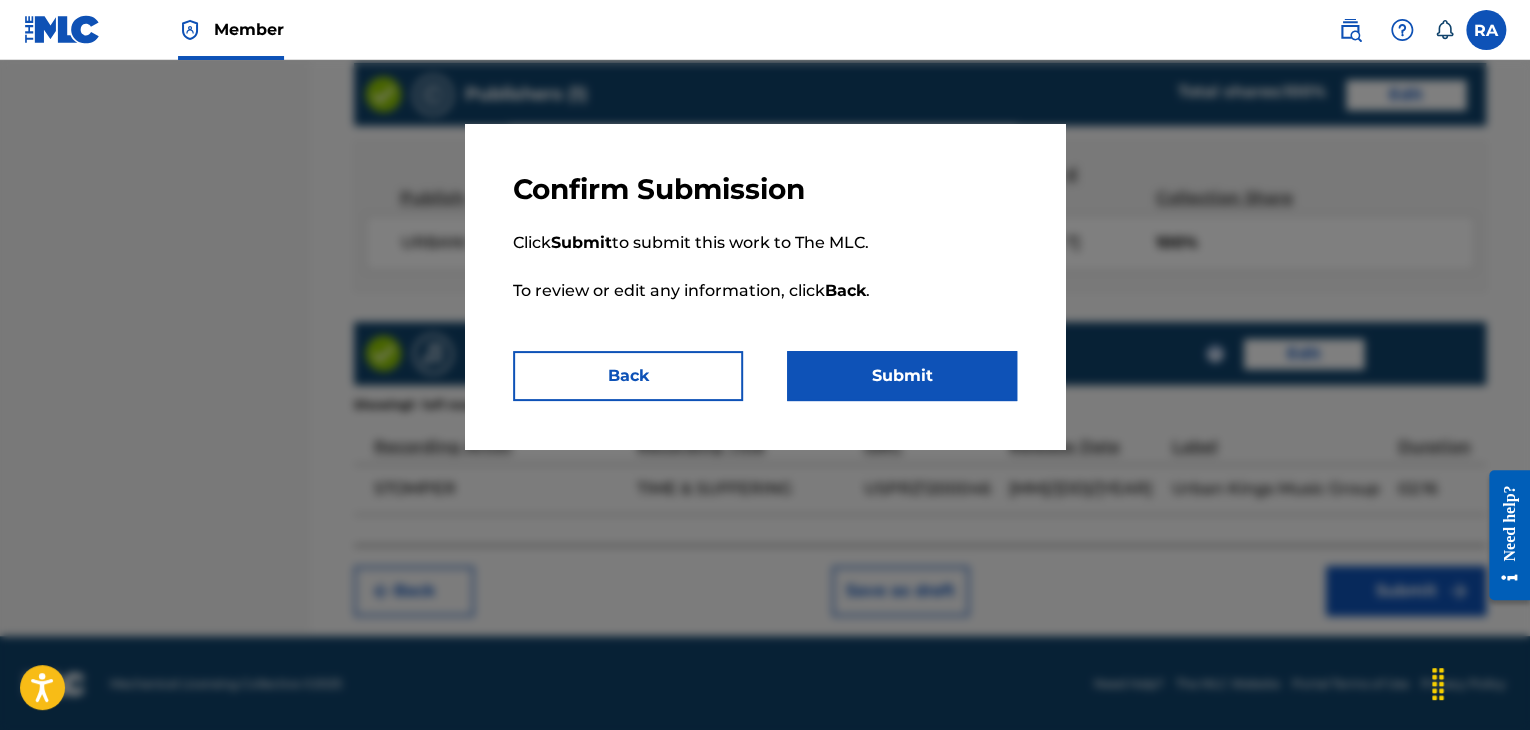 click on "Submit" at bounding box center [902, 376] 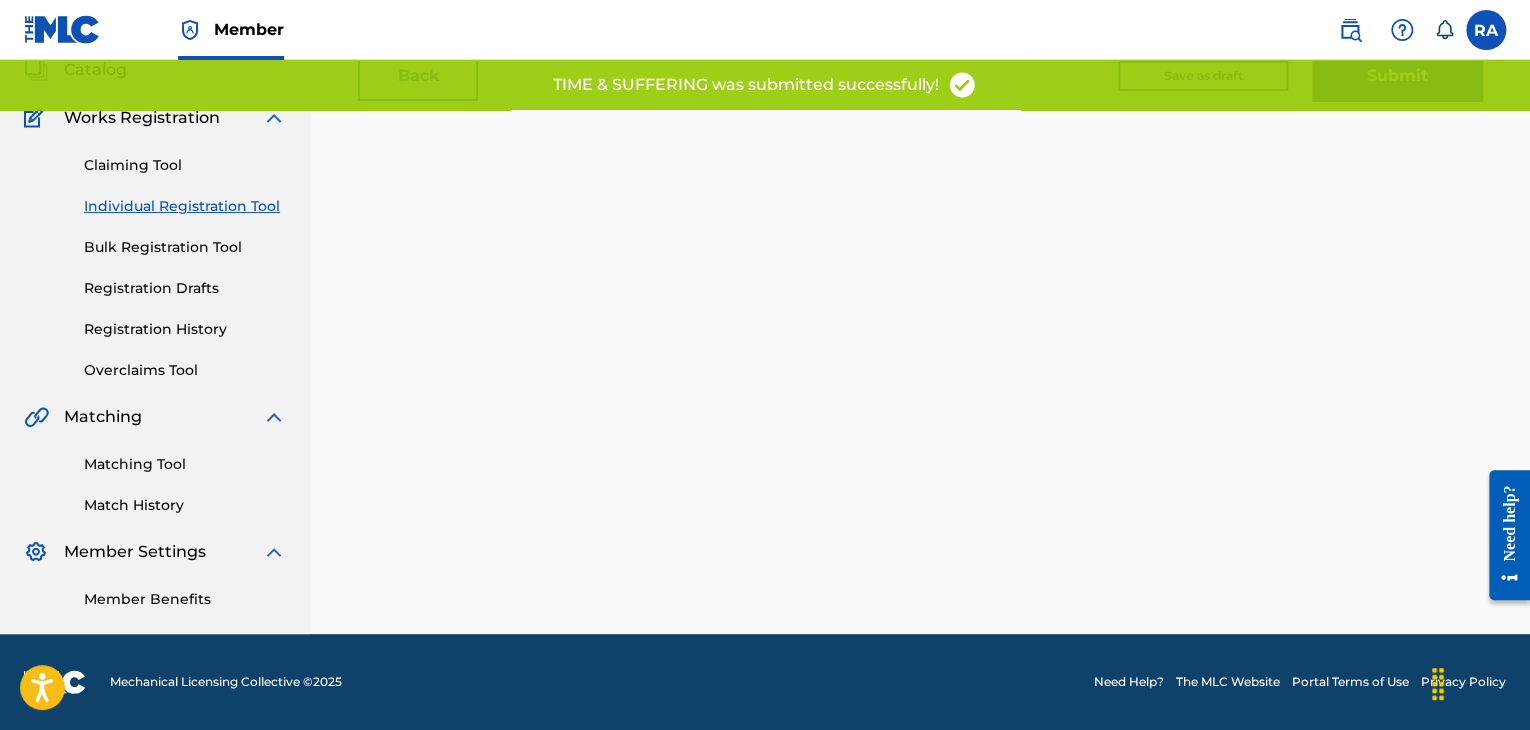 scroll, scrollTop: 0, scrollLeft: 0, axis: both 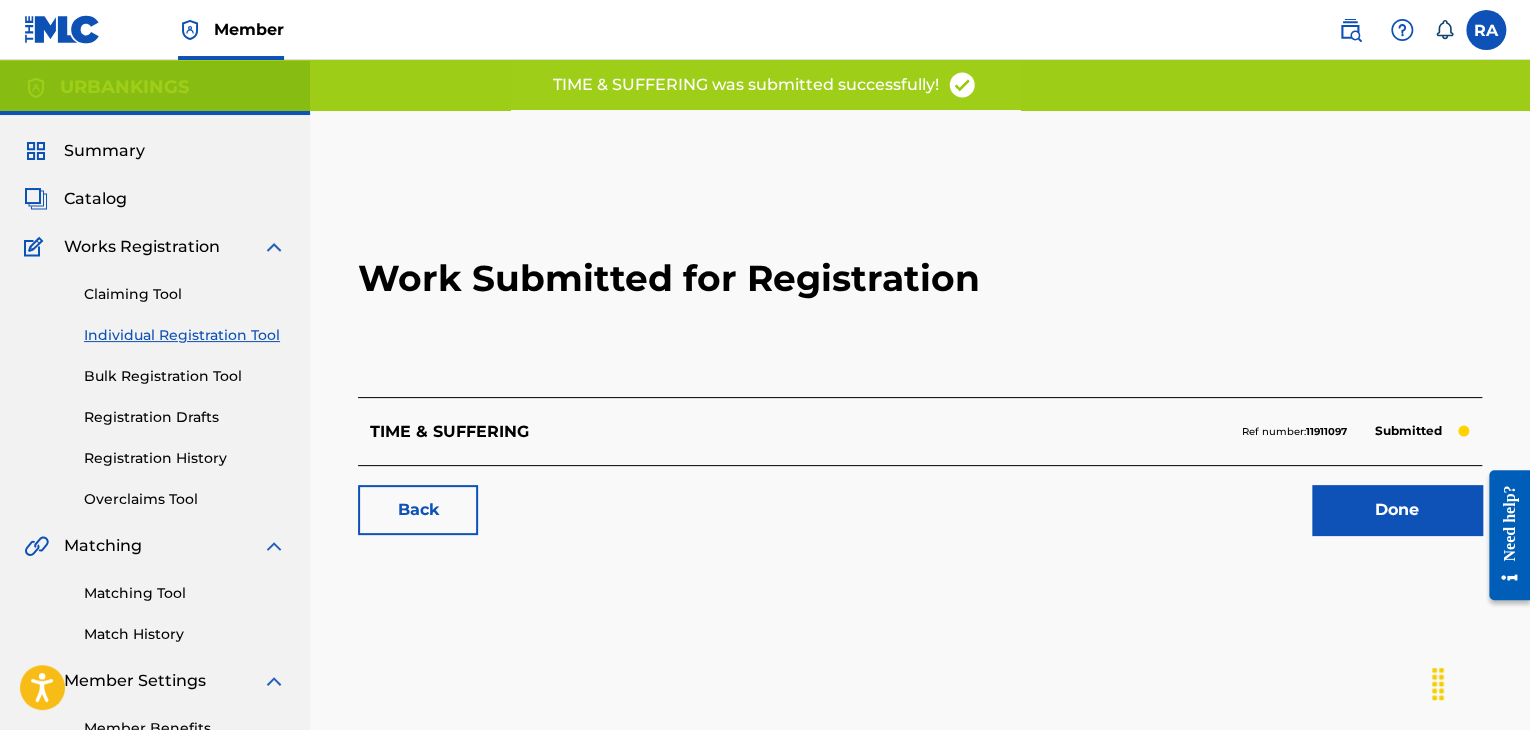click on "Done" at bounding box center (1397, 510) 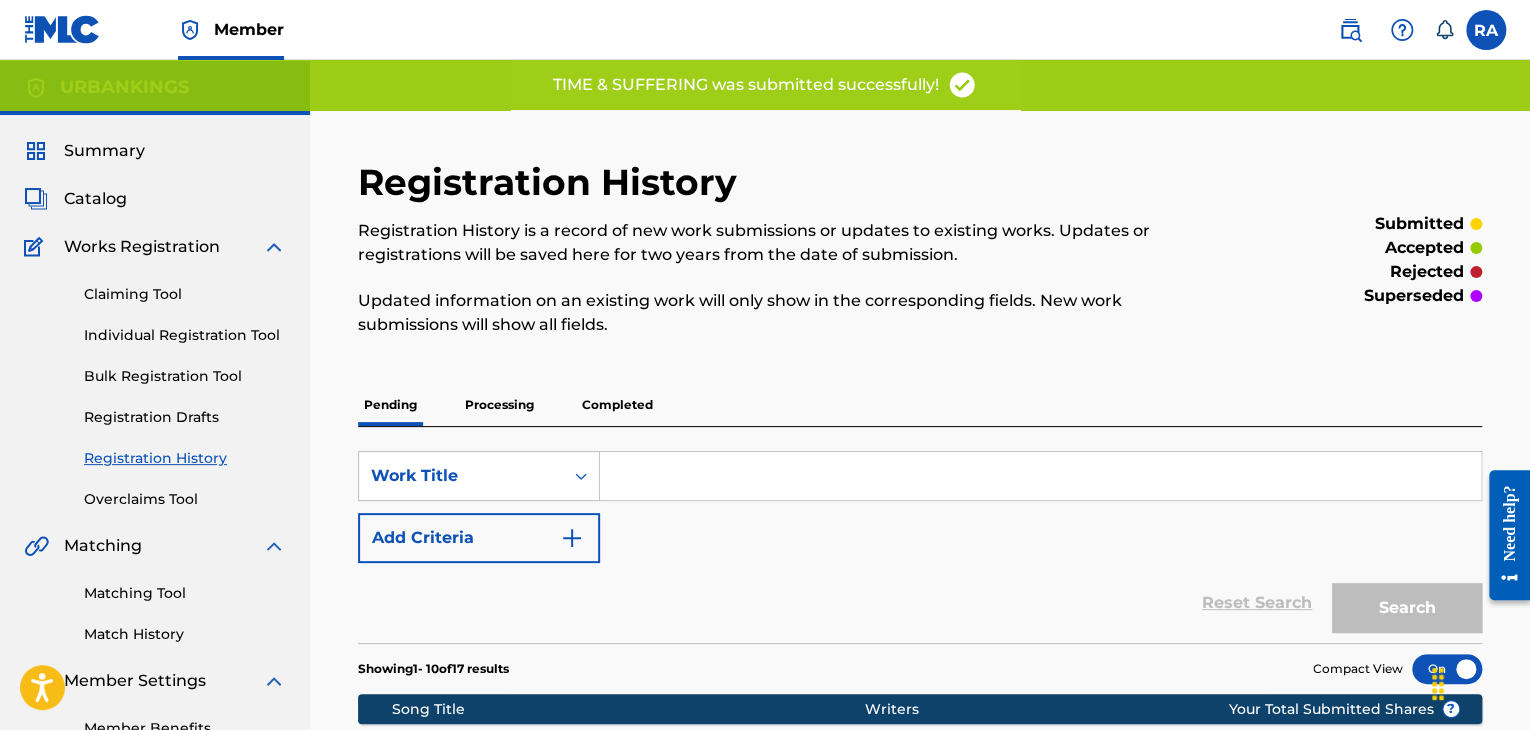 click on "Individual Registration Tool" at bounding box center (185, 335) 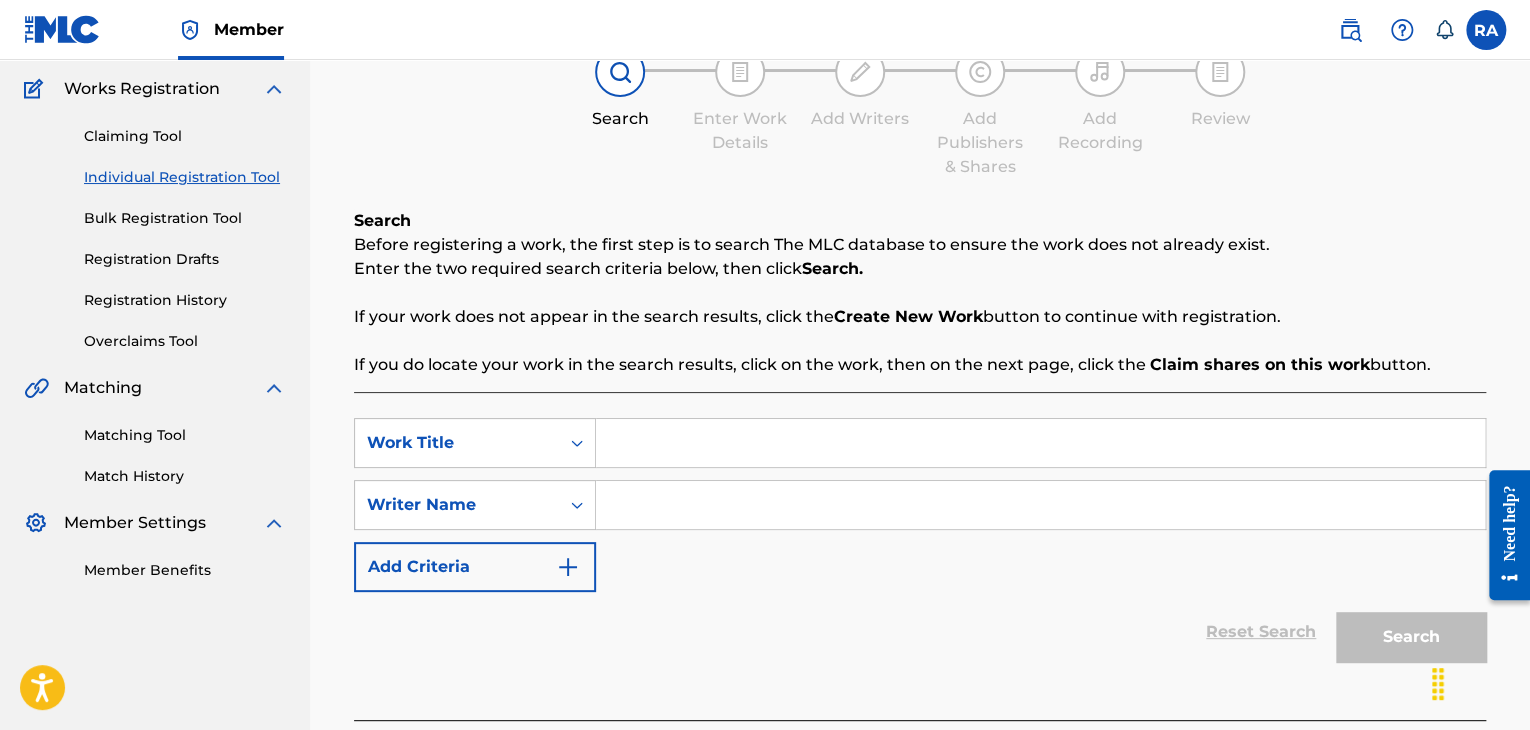 scroll, scrollTop: 84, scrollLeft: 0, axis: vertical 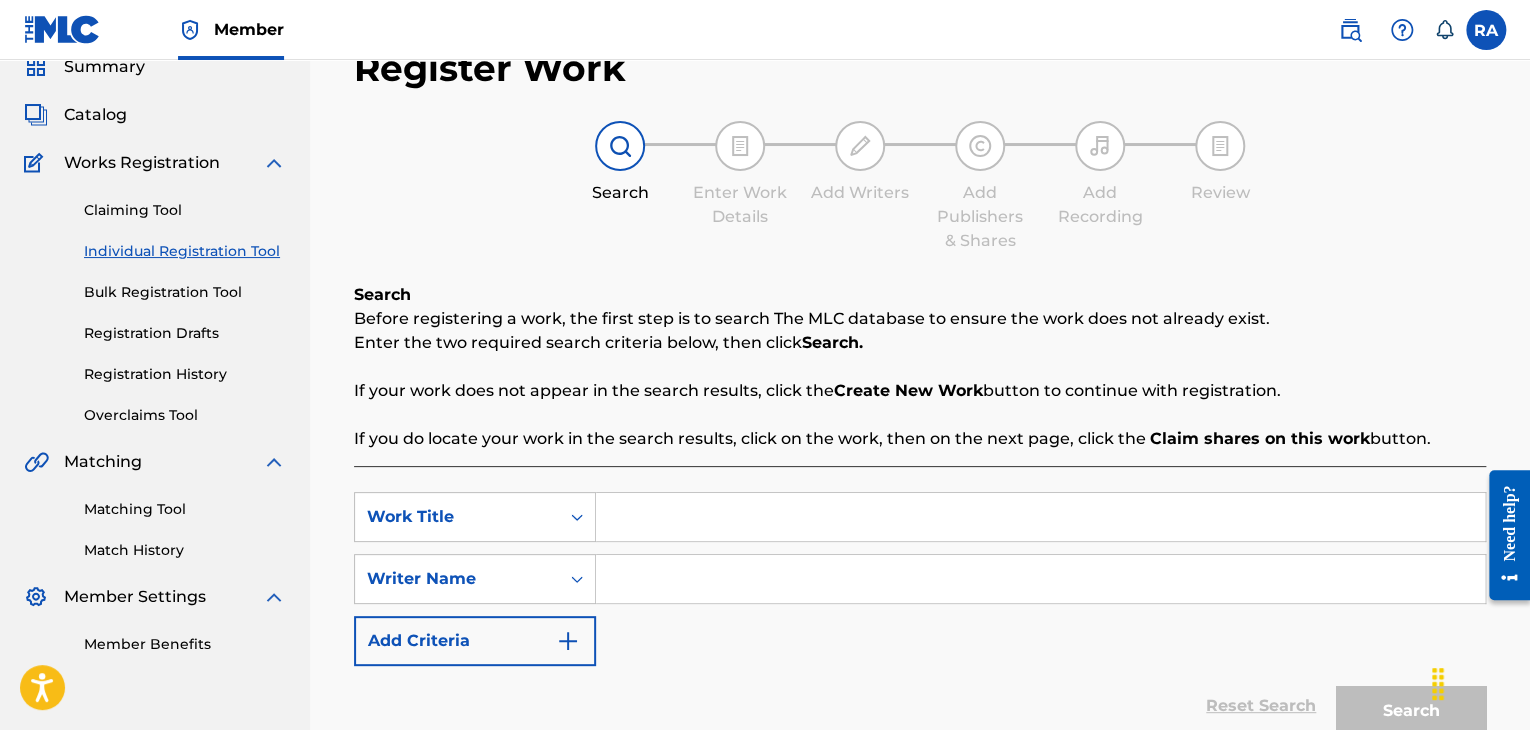 click at bounding box center [1040, 517] 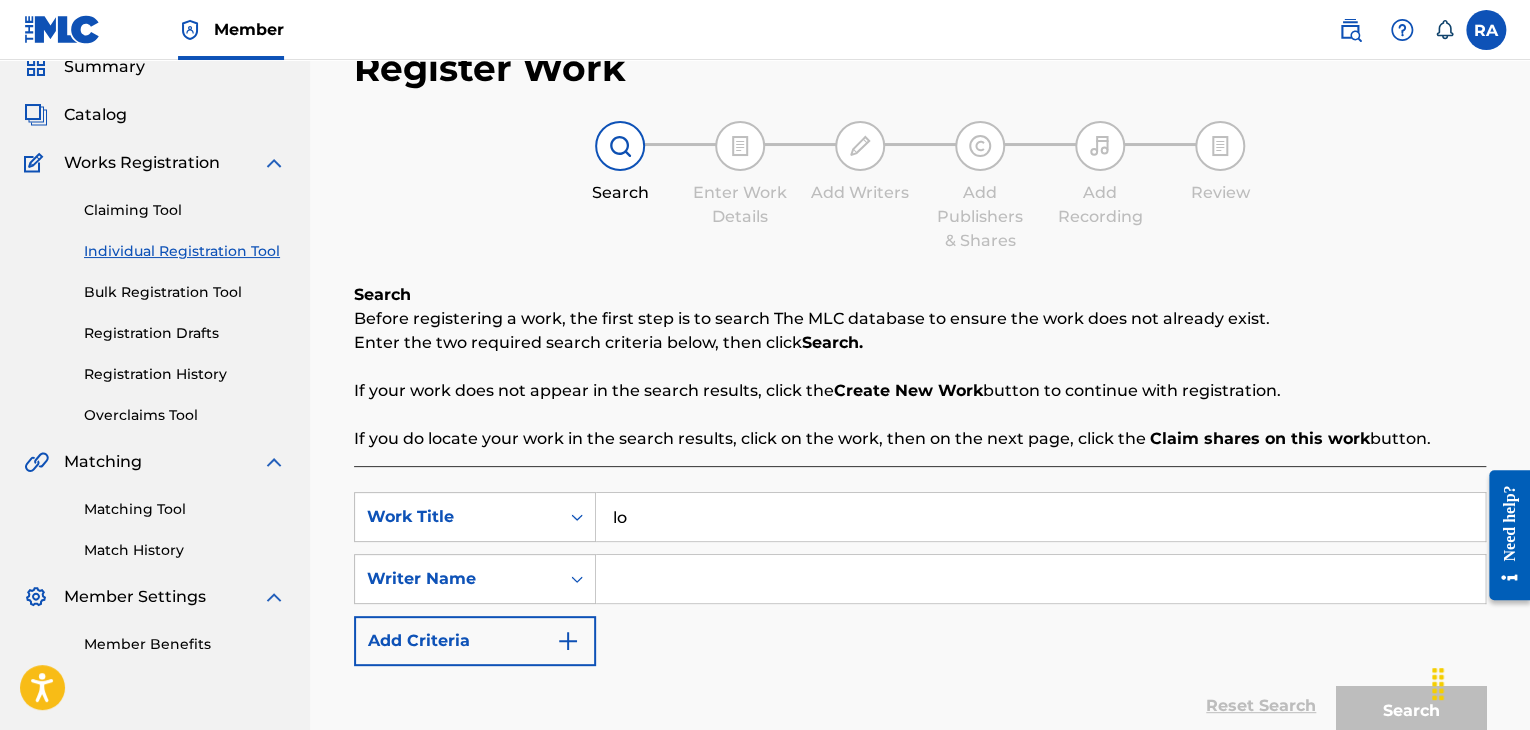 type on "l" 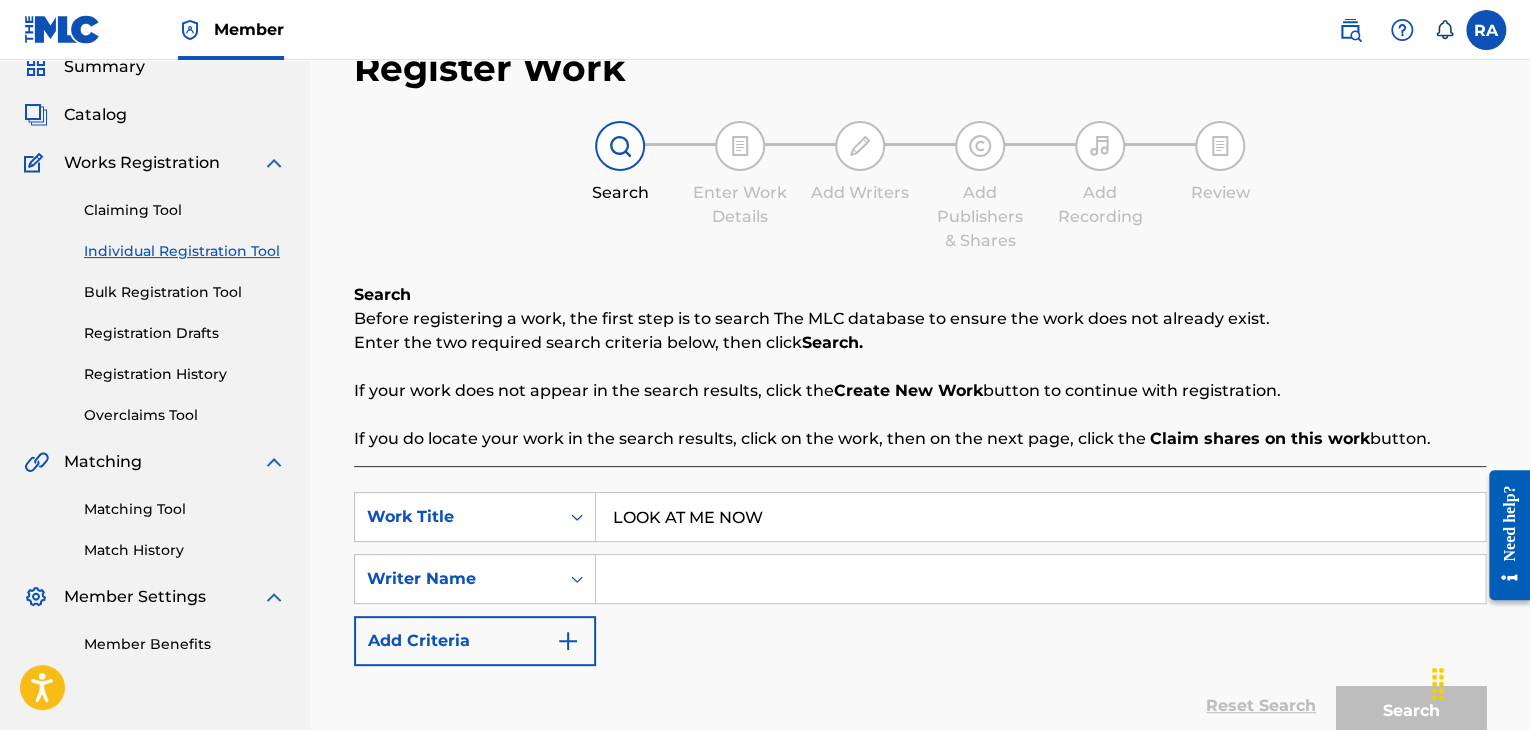 type on "LOOK AT ME NOW" 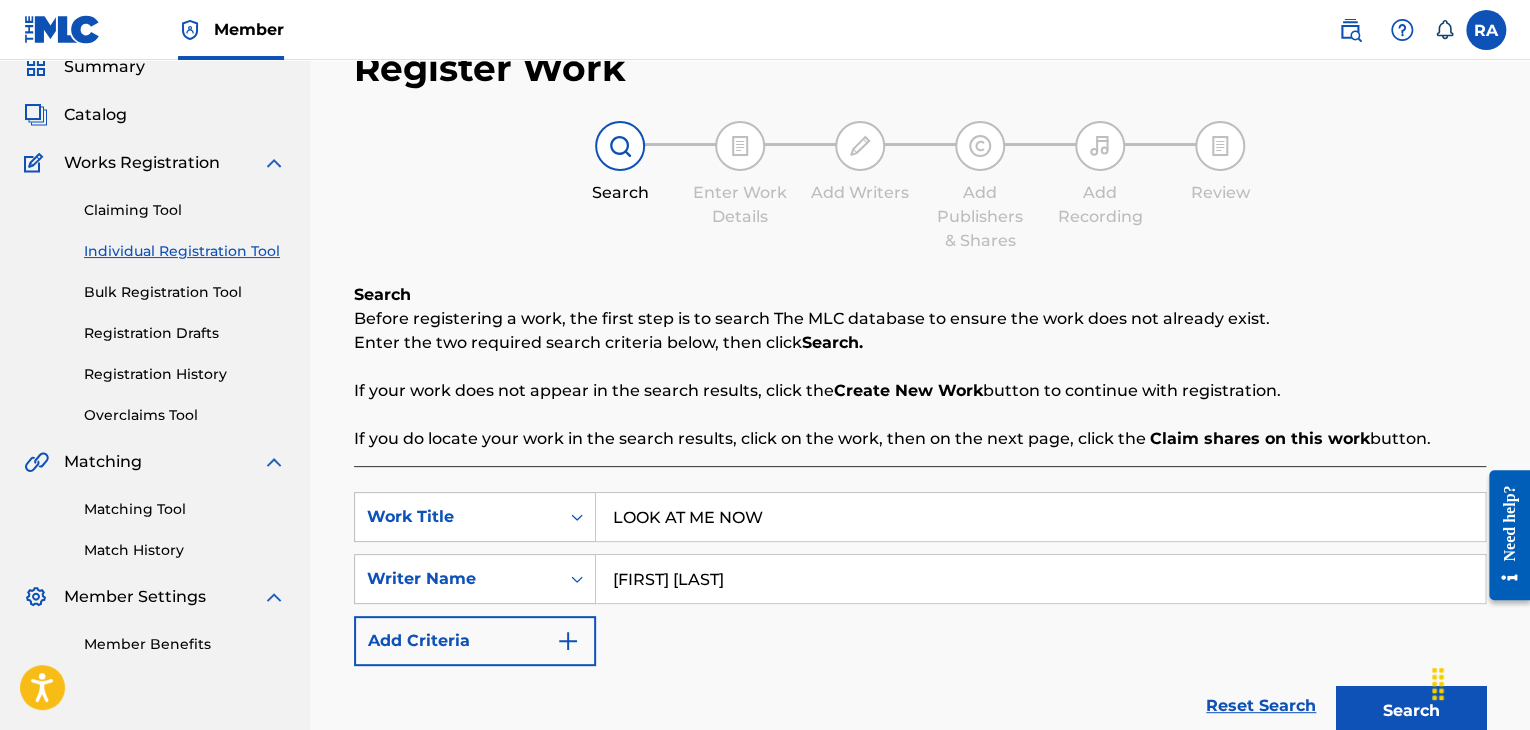 type on "[FIRST] [LAST]" 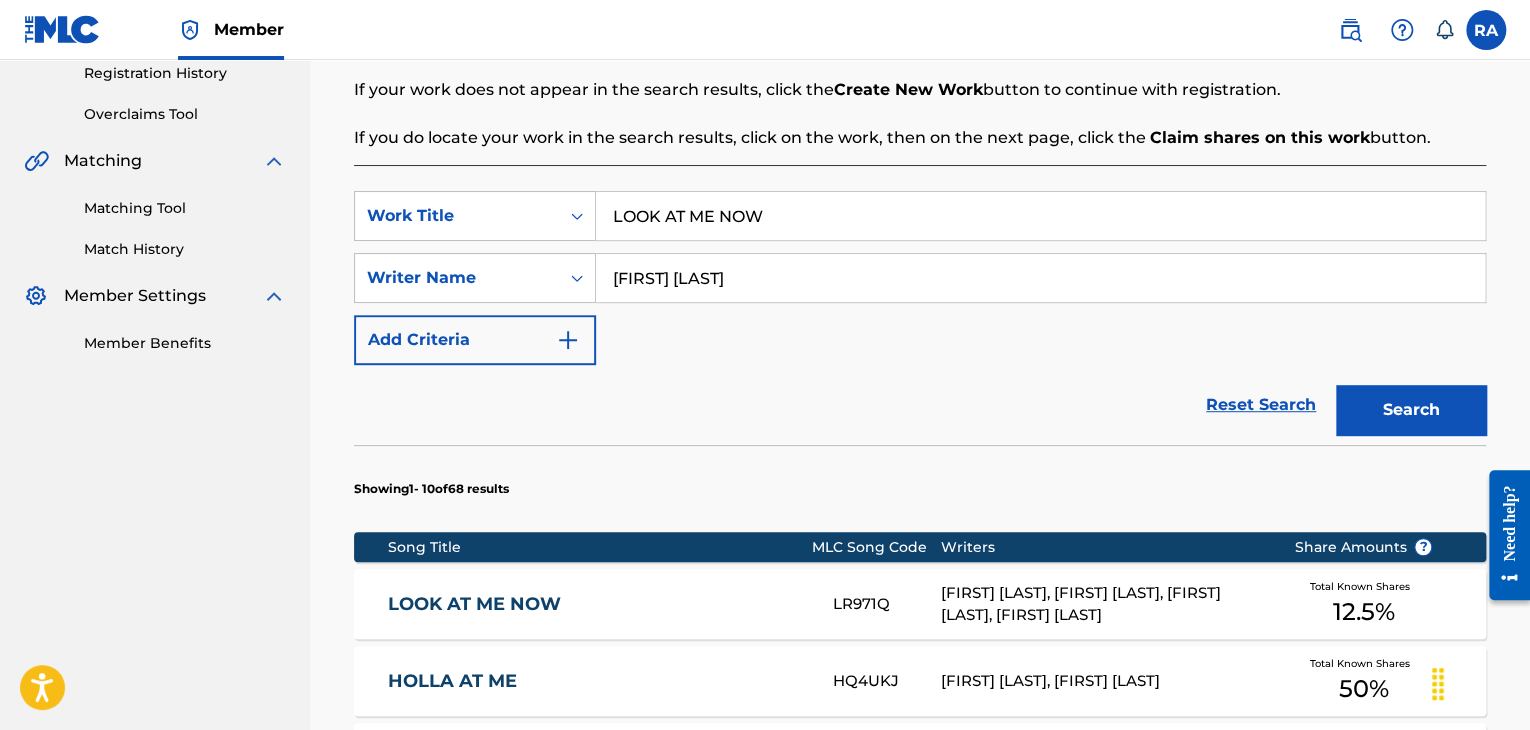 scroll, scrollTop: 484, scrollLeft: 0, axis: vertical 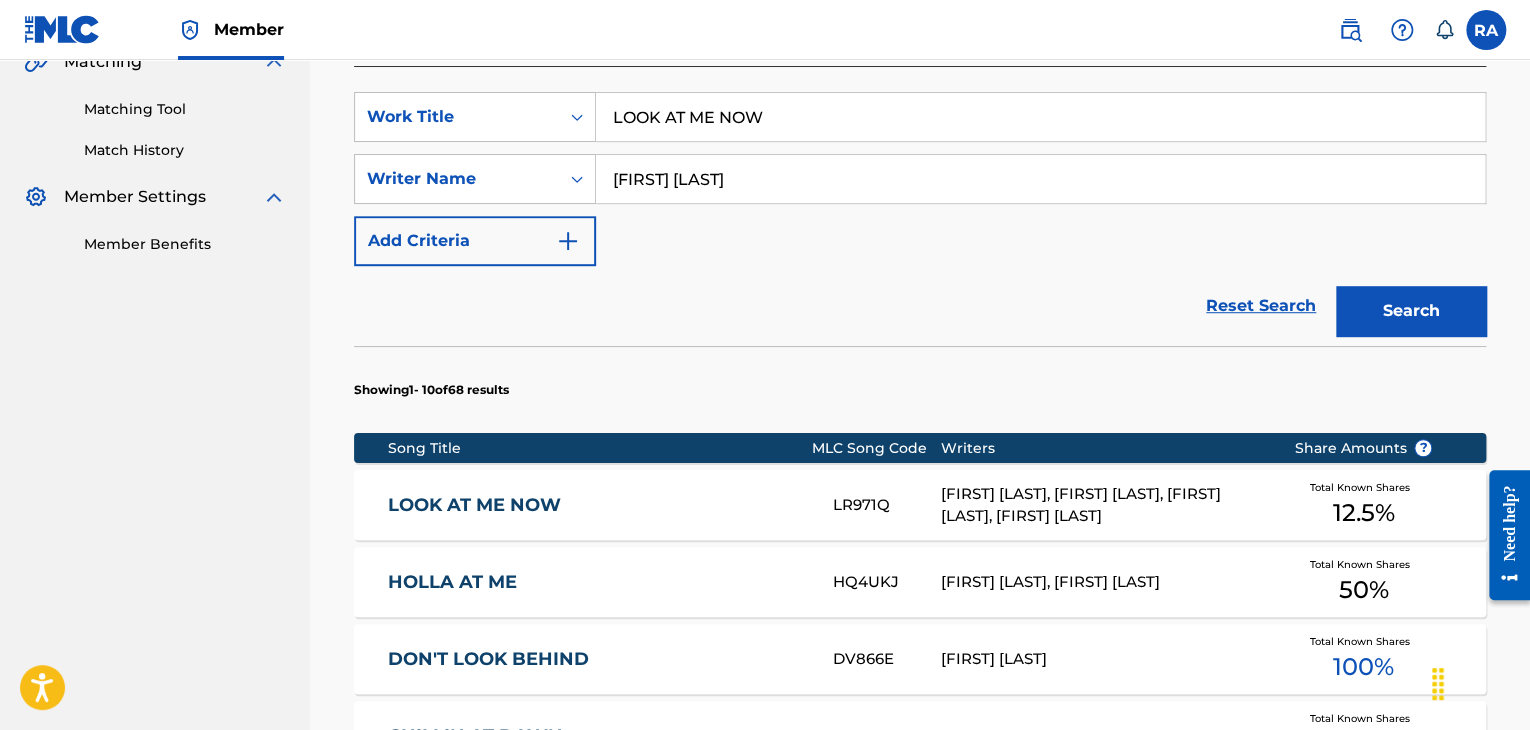 click on "[FIRST] [LAST], [FIRST] [LAST], [FIRST] [LAST], [FIRST] [LAST]" at bounding box center (1102, 505) 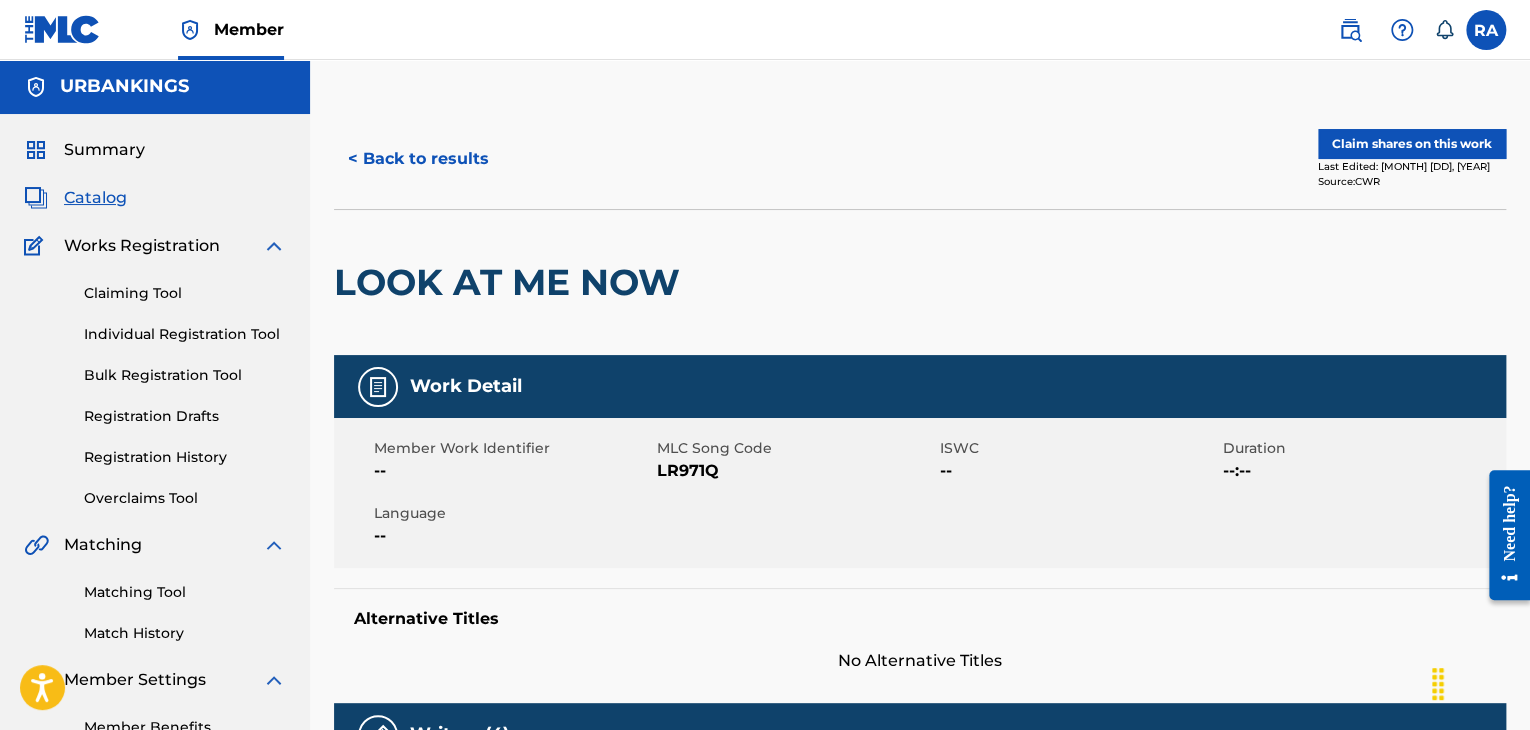 scroll, scrollTop: 0, scrollLeft: 0, axis: both 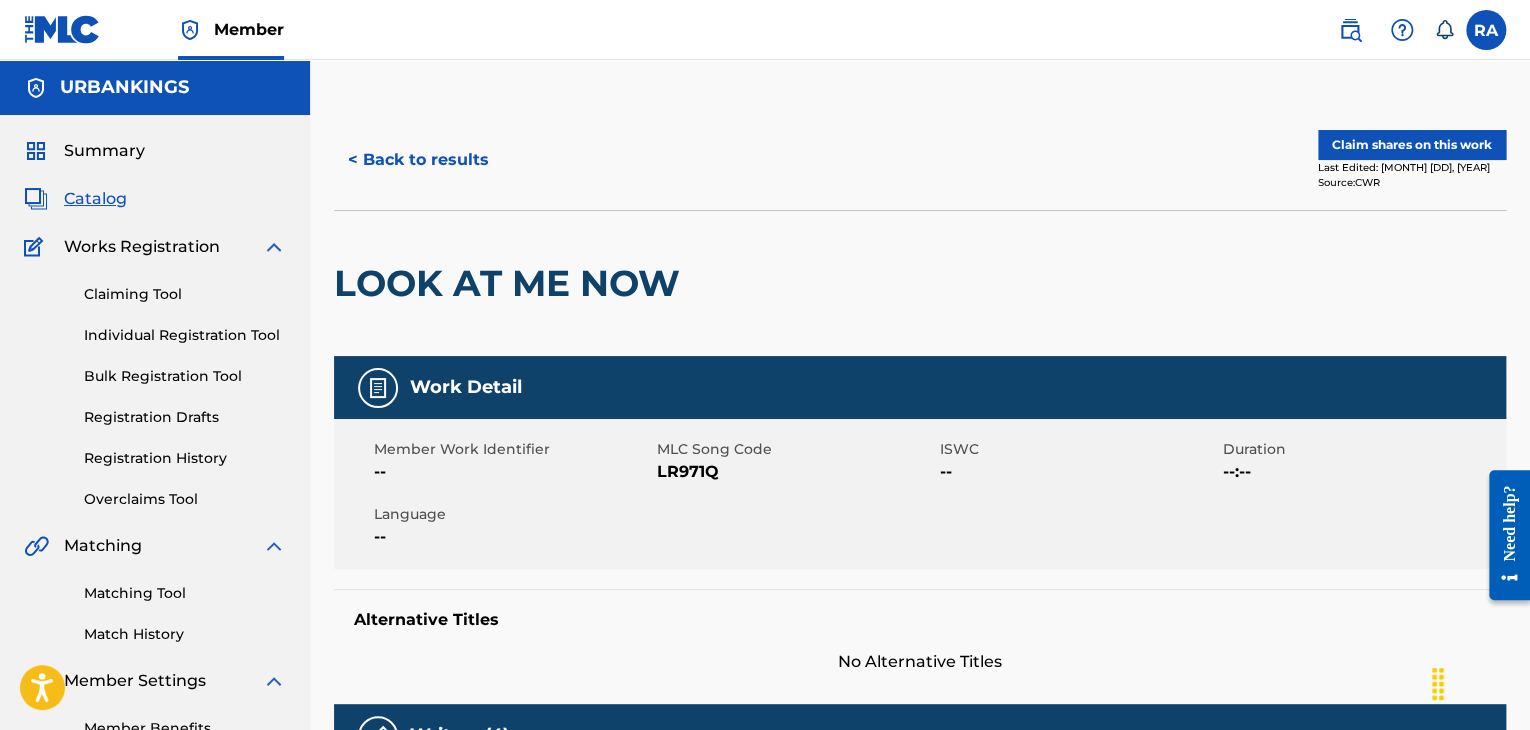 click on "Claim shares on this work" at bounding box center [1412, 145] 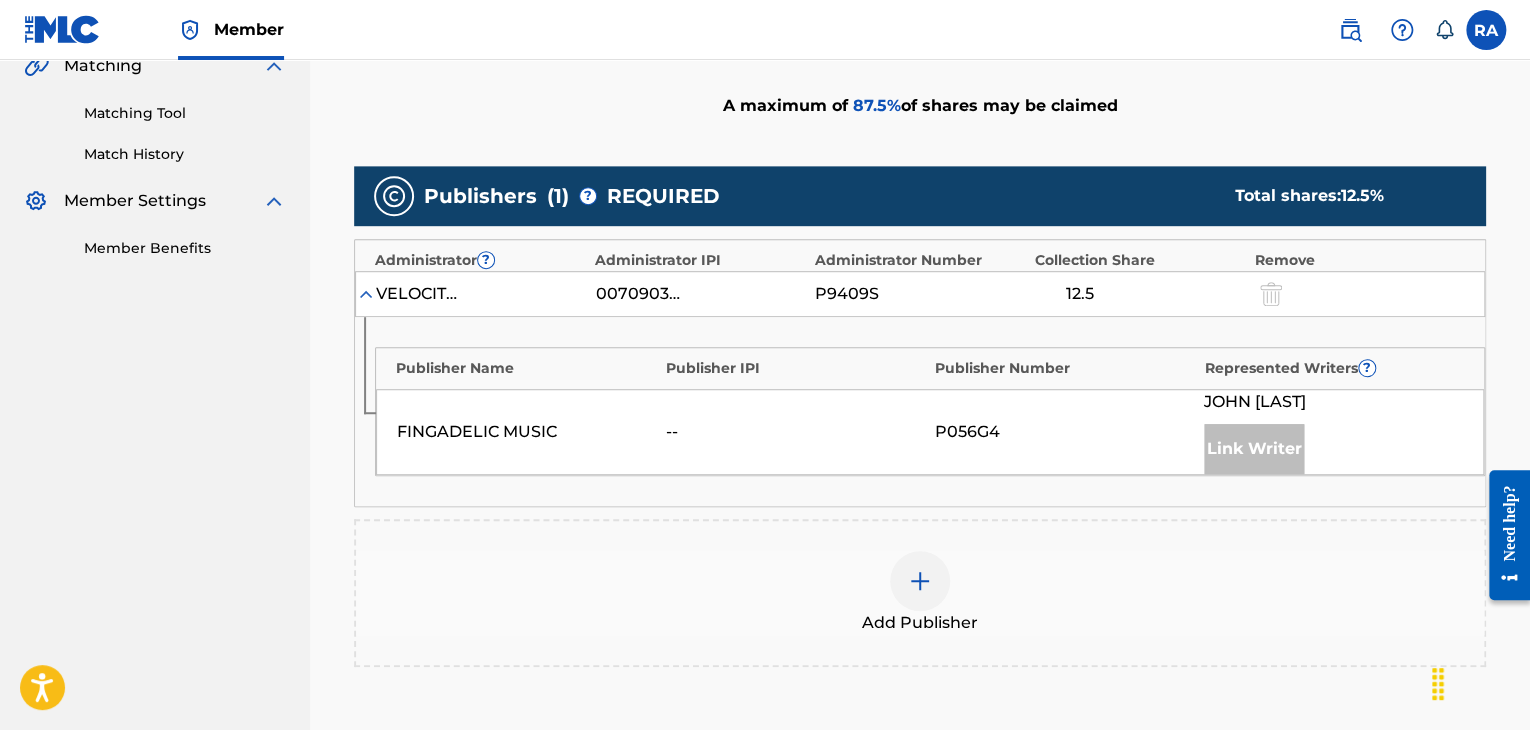 scroll, scrollTop: 500, scrollLeft: 0, axis: vertical 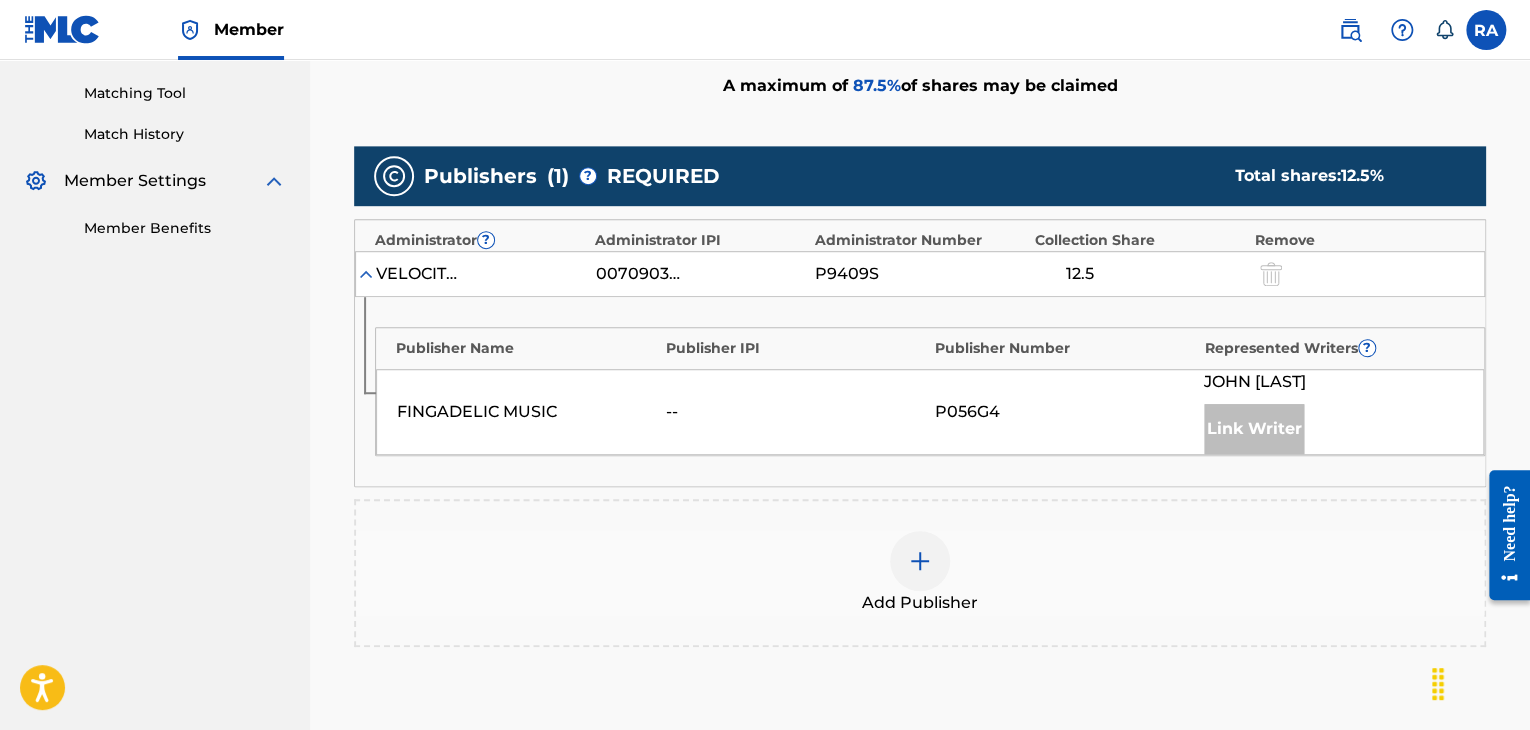 click at bounding box center (920, 561) 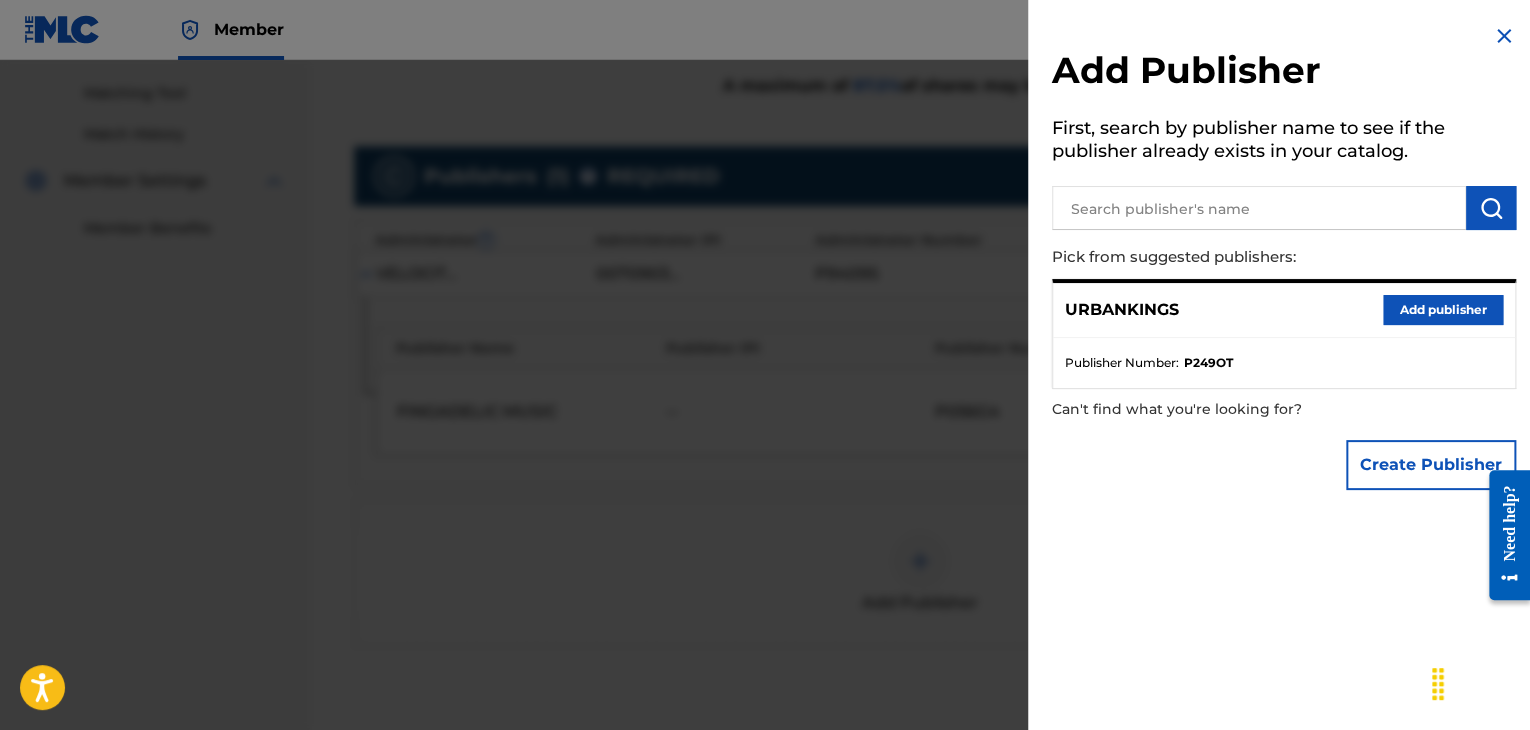 click on "Add publisher" at bounding box center (1443, 310) 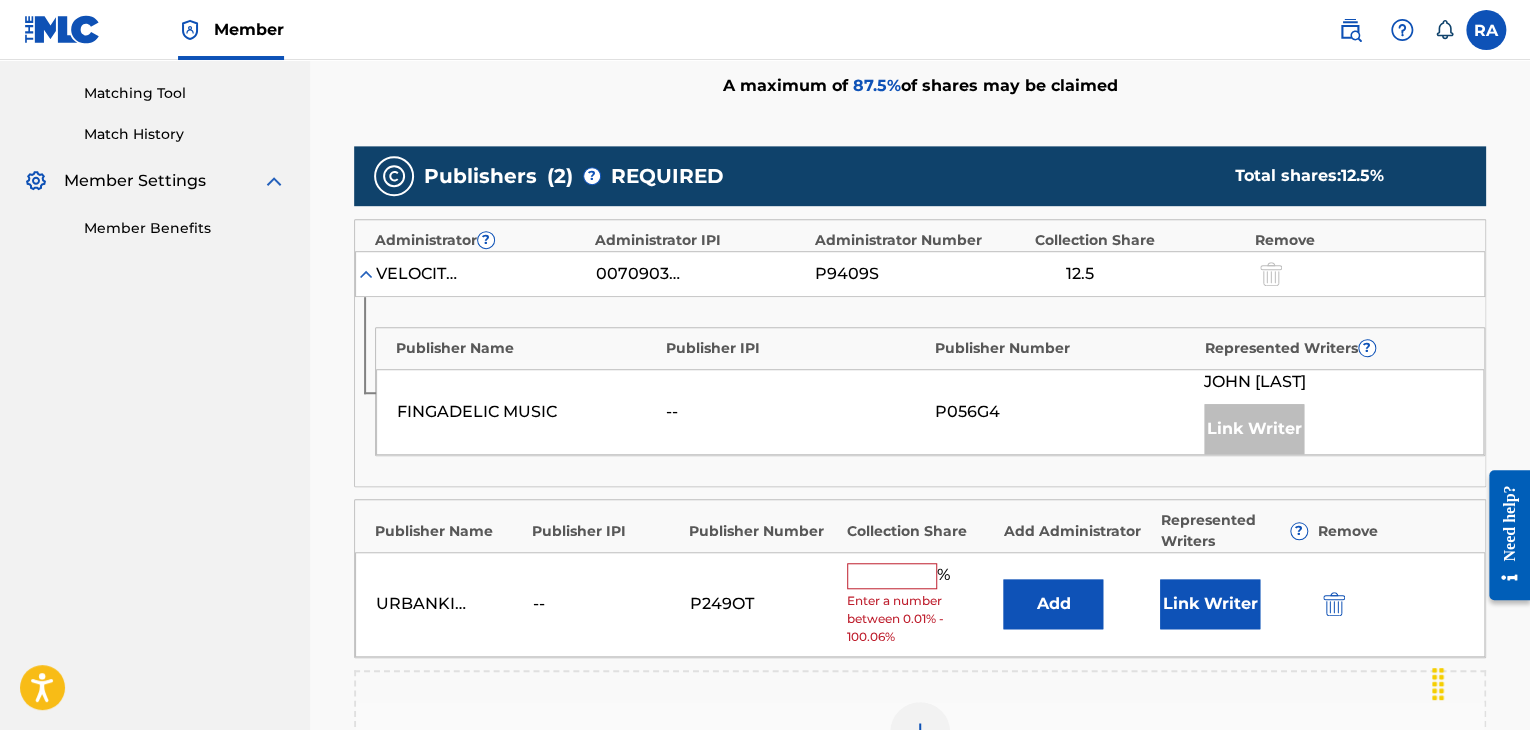 click at bounding box center [892, 576] 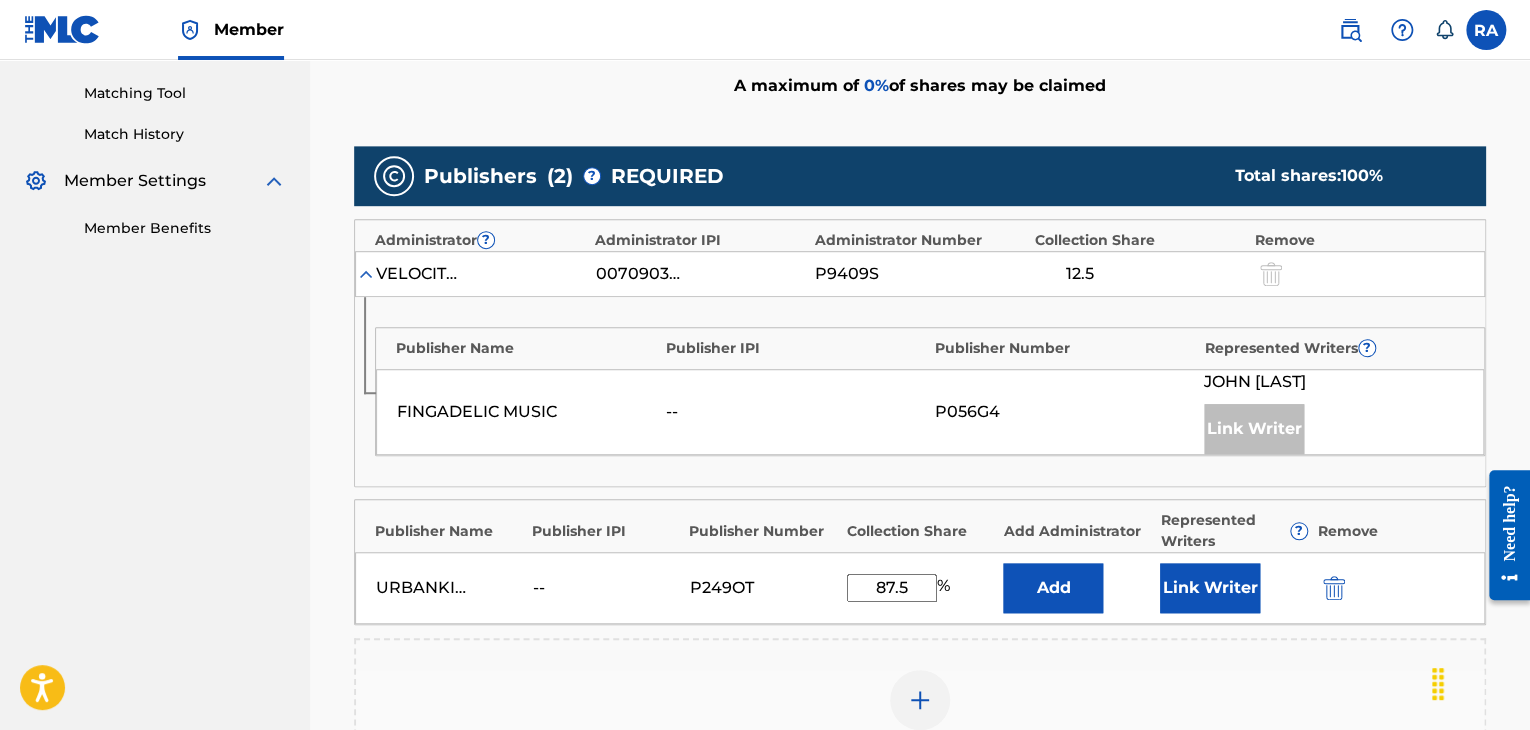 type on "87.5" 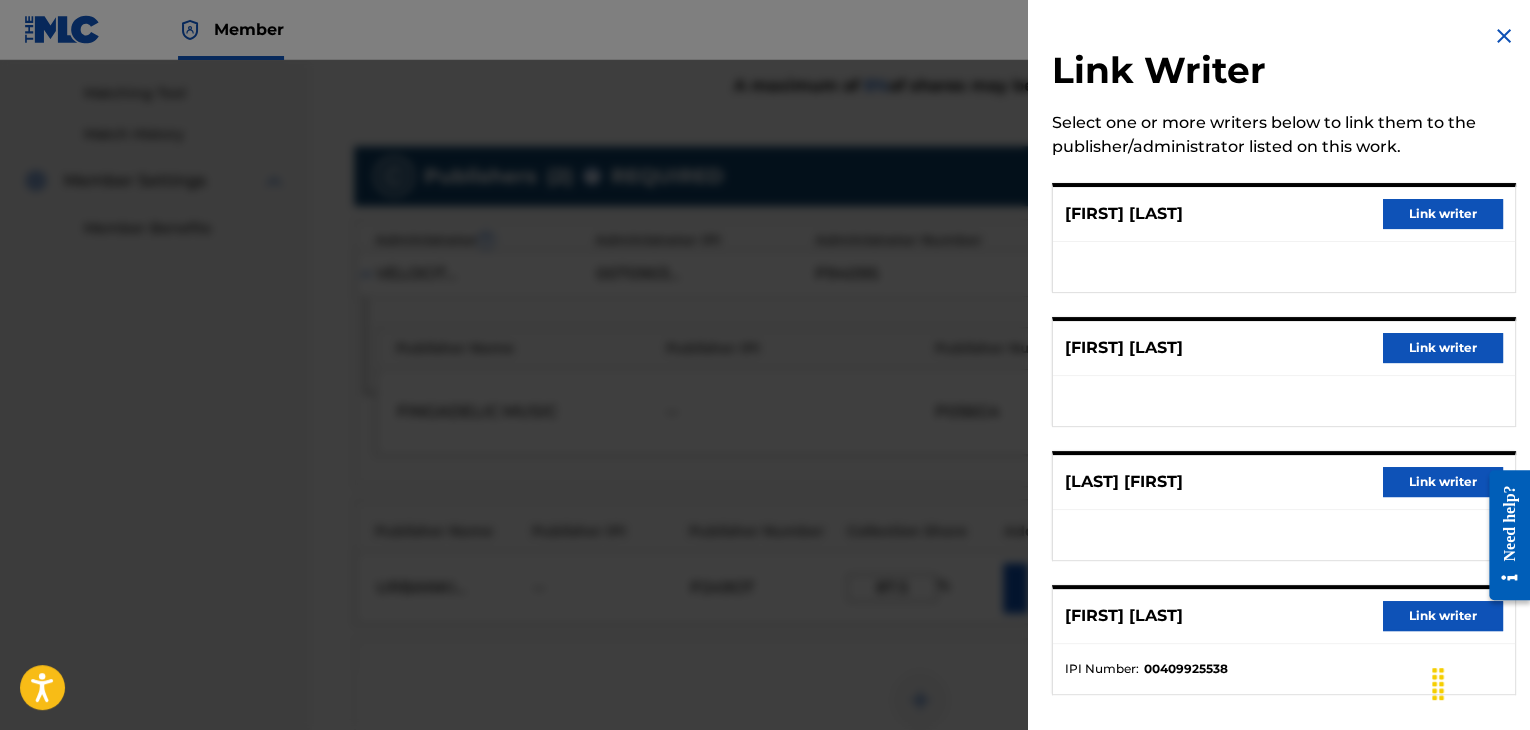 click on "Link writer" at bounding box center (1443, 214) 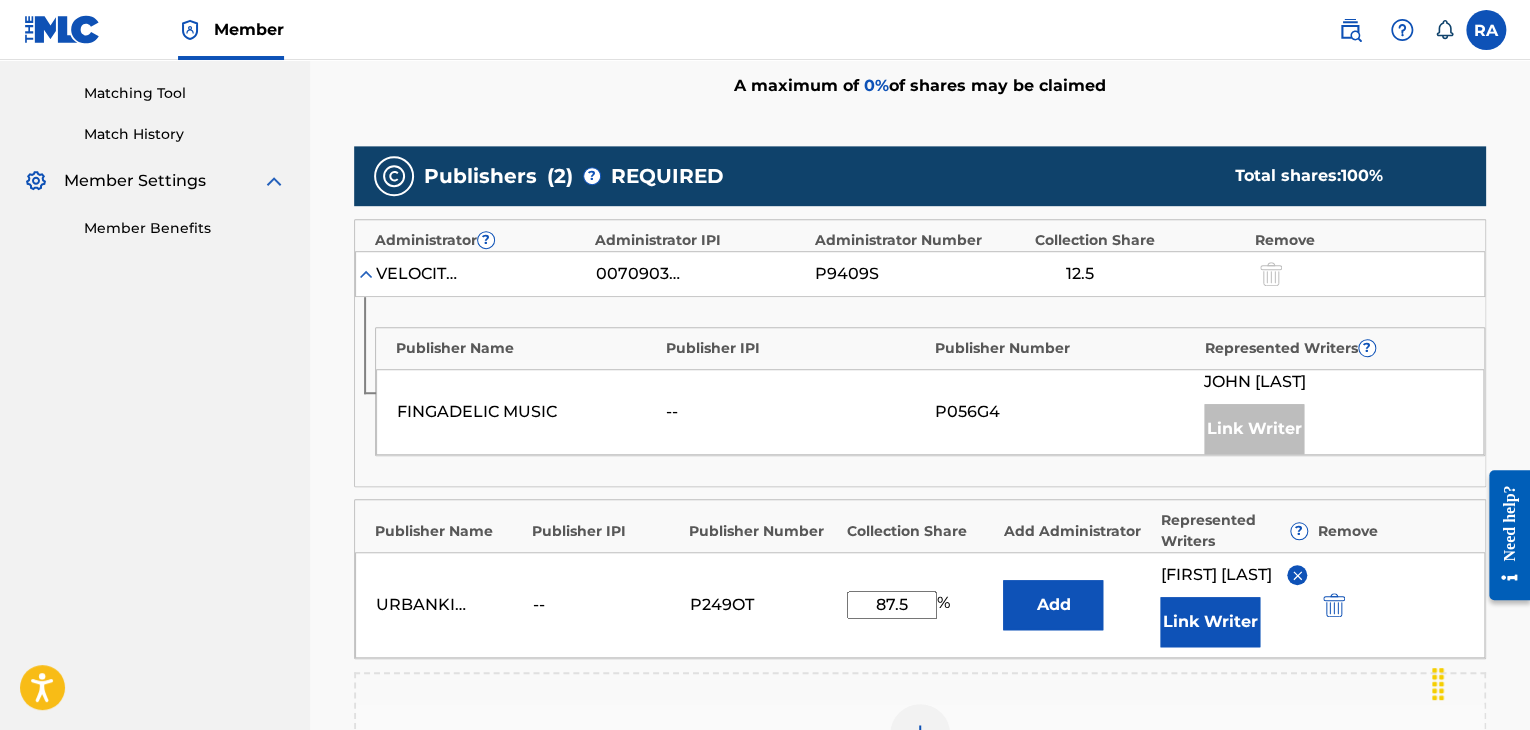 click on "Link Writer" at bounding box center [1210, 622] 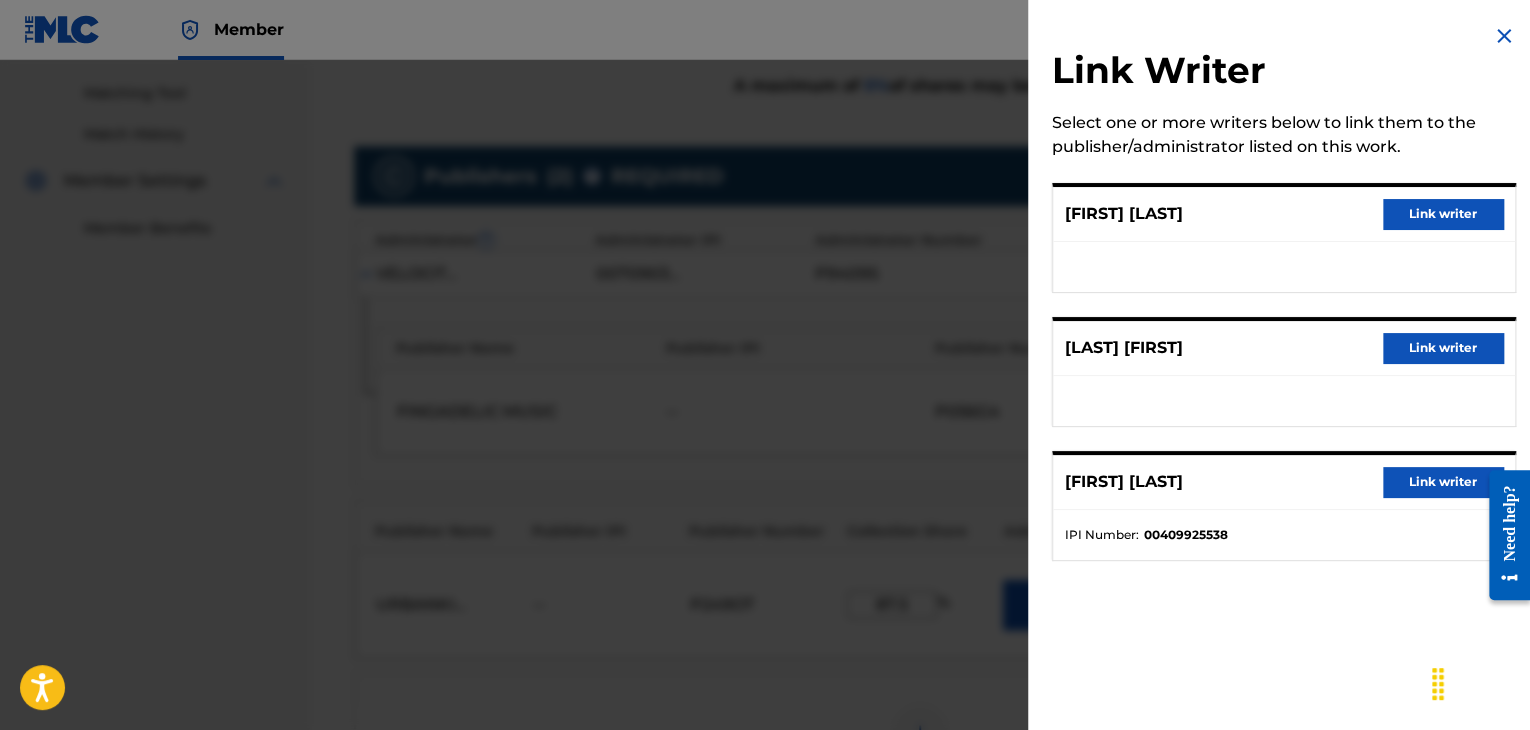 click on "Link writer" at bounding box center [1443, 214] 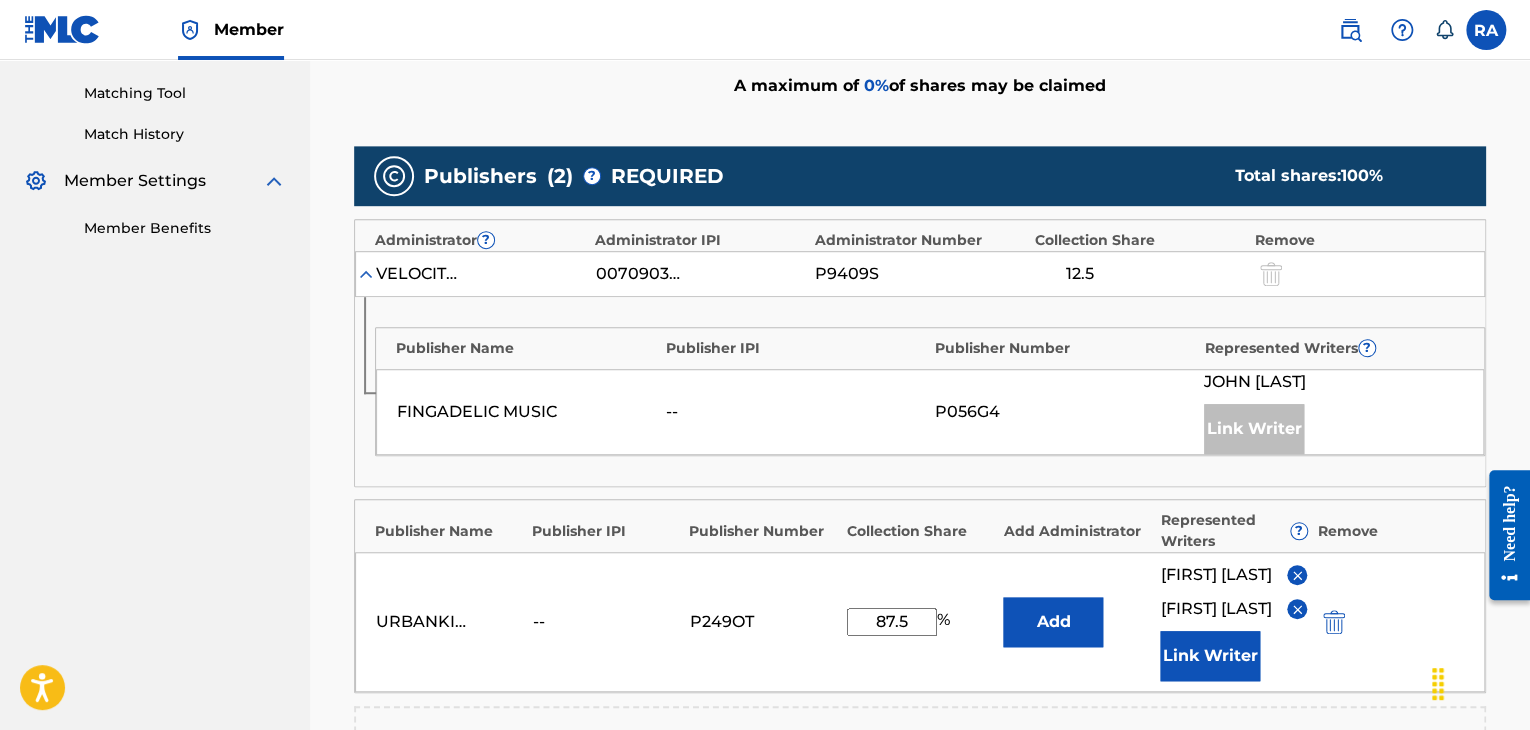 click on "Link Writer" at bounding box center [1210, 656] 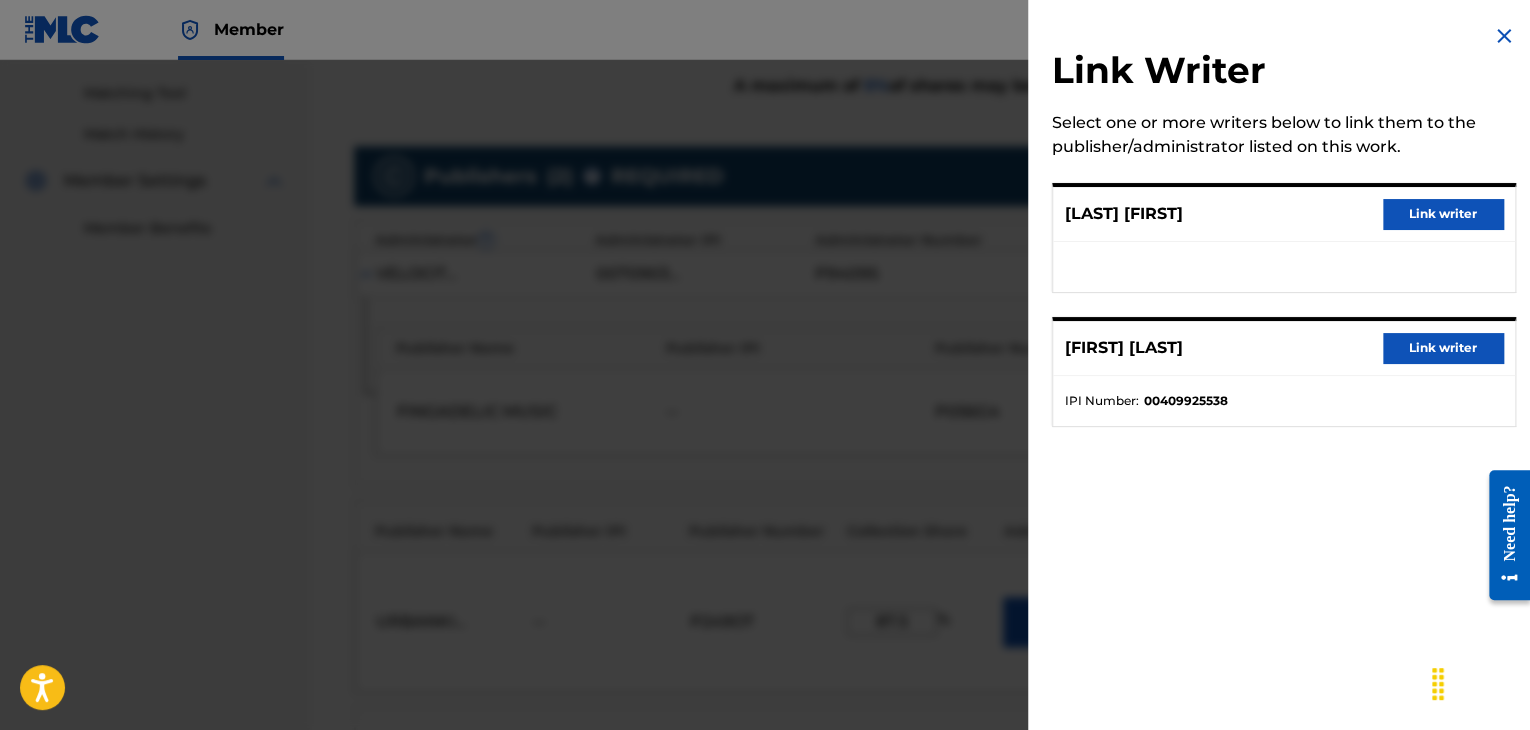 click on "Link writer" at bounding box center (1443, 214) 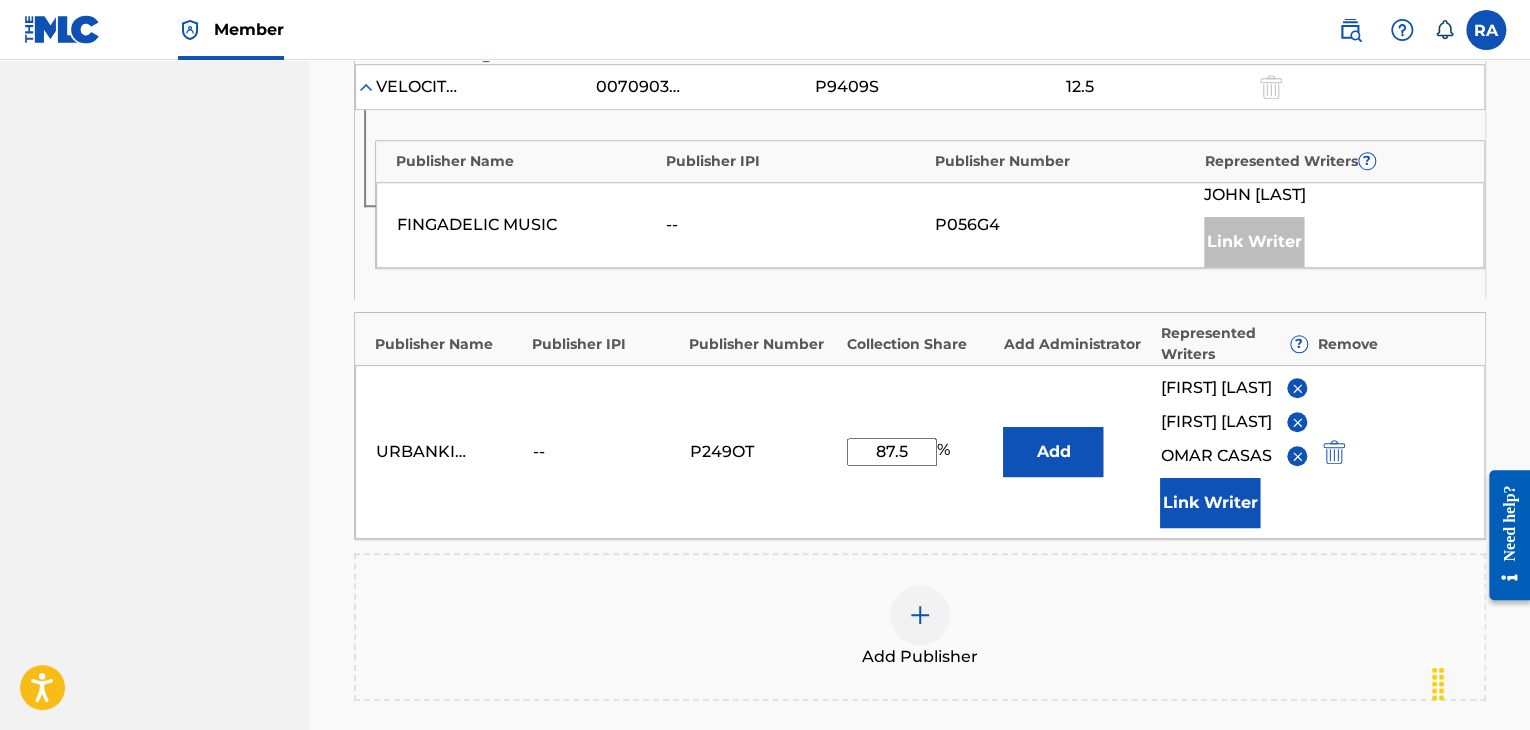 scroll, scrollTop: 1000, scrollLeft: 0, axis: vertical 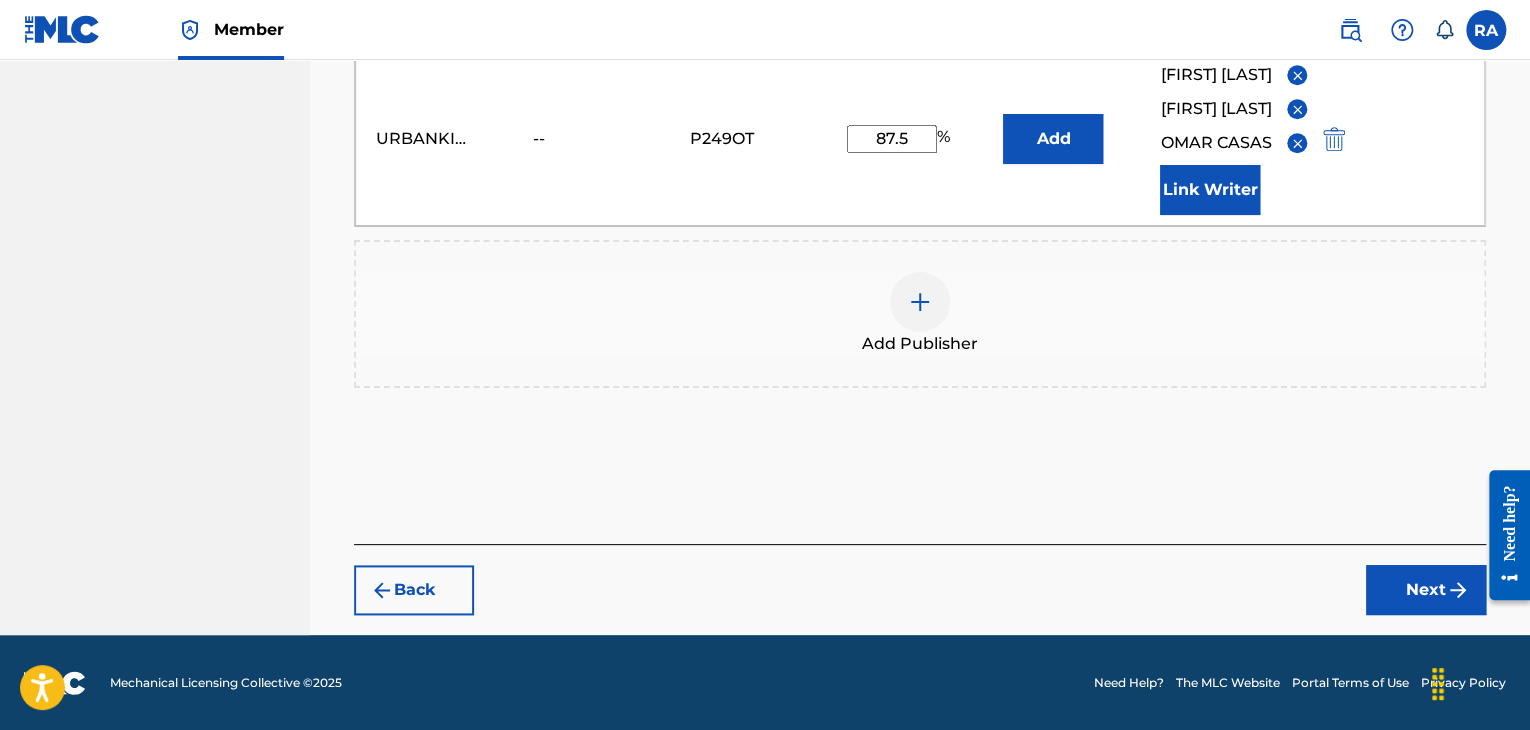 click on "Next" at bounding box center [1426, 590] 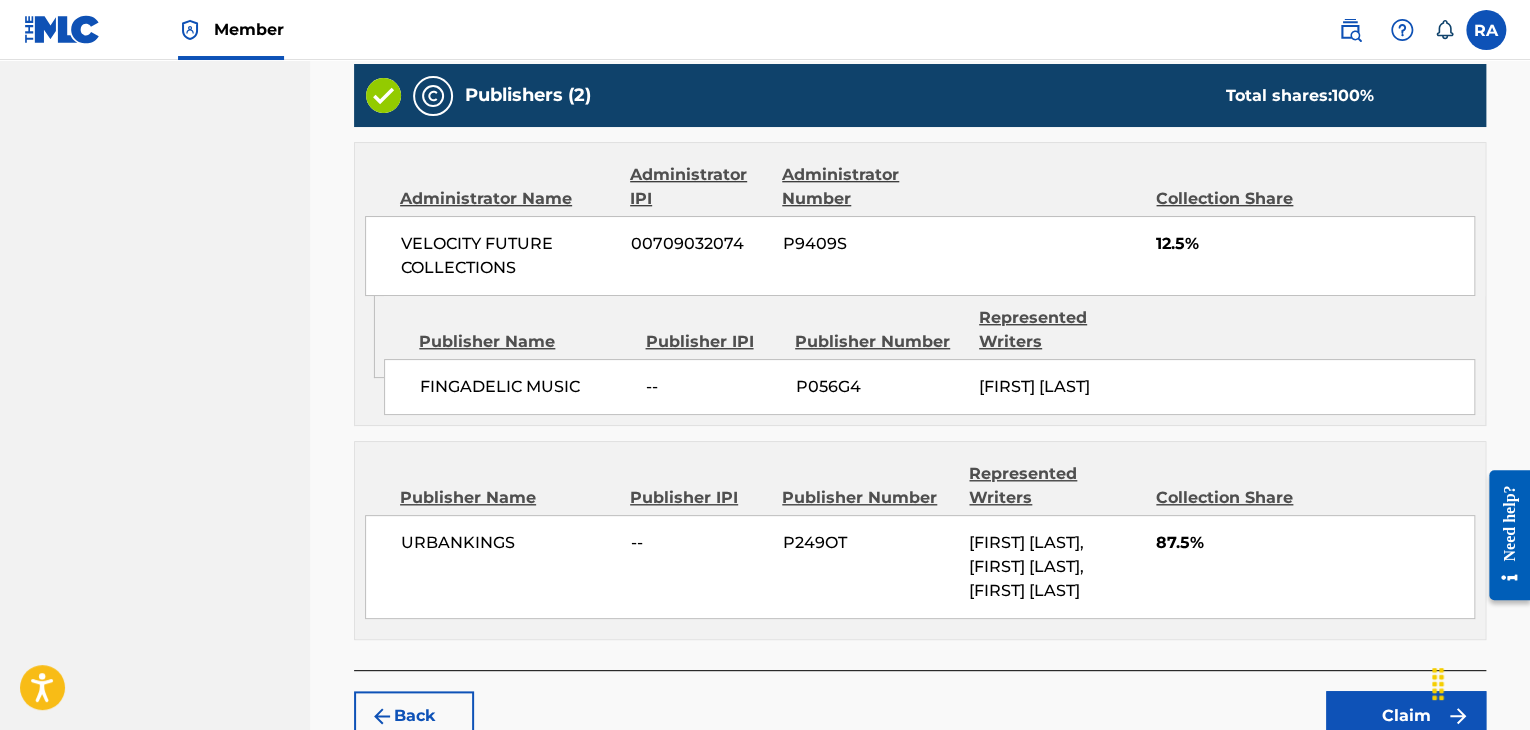 scroll, scrollTop: 936, scrollLeft: 0, axis: vertical 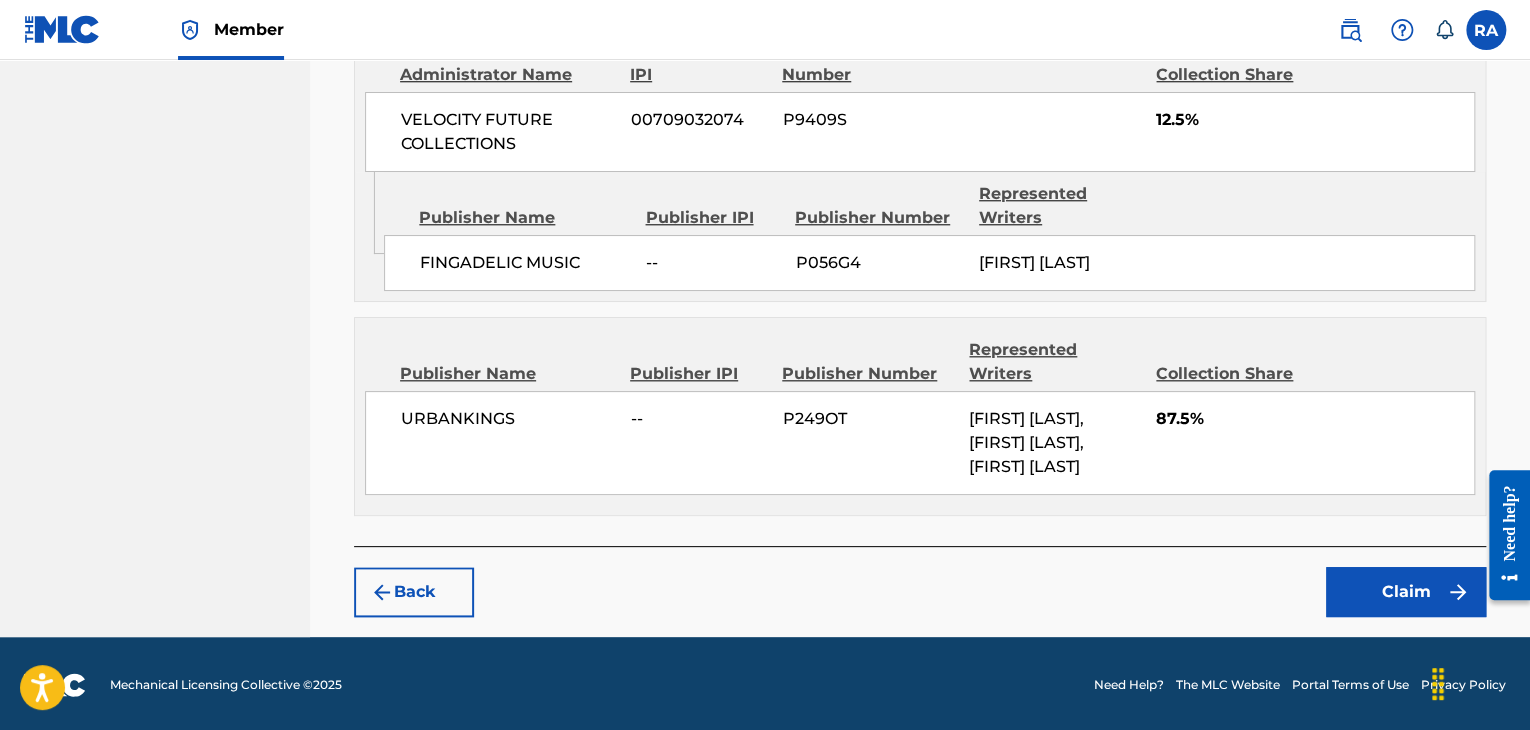 click on "Claim" at bounding box center [1406, 592] 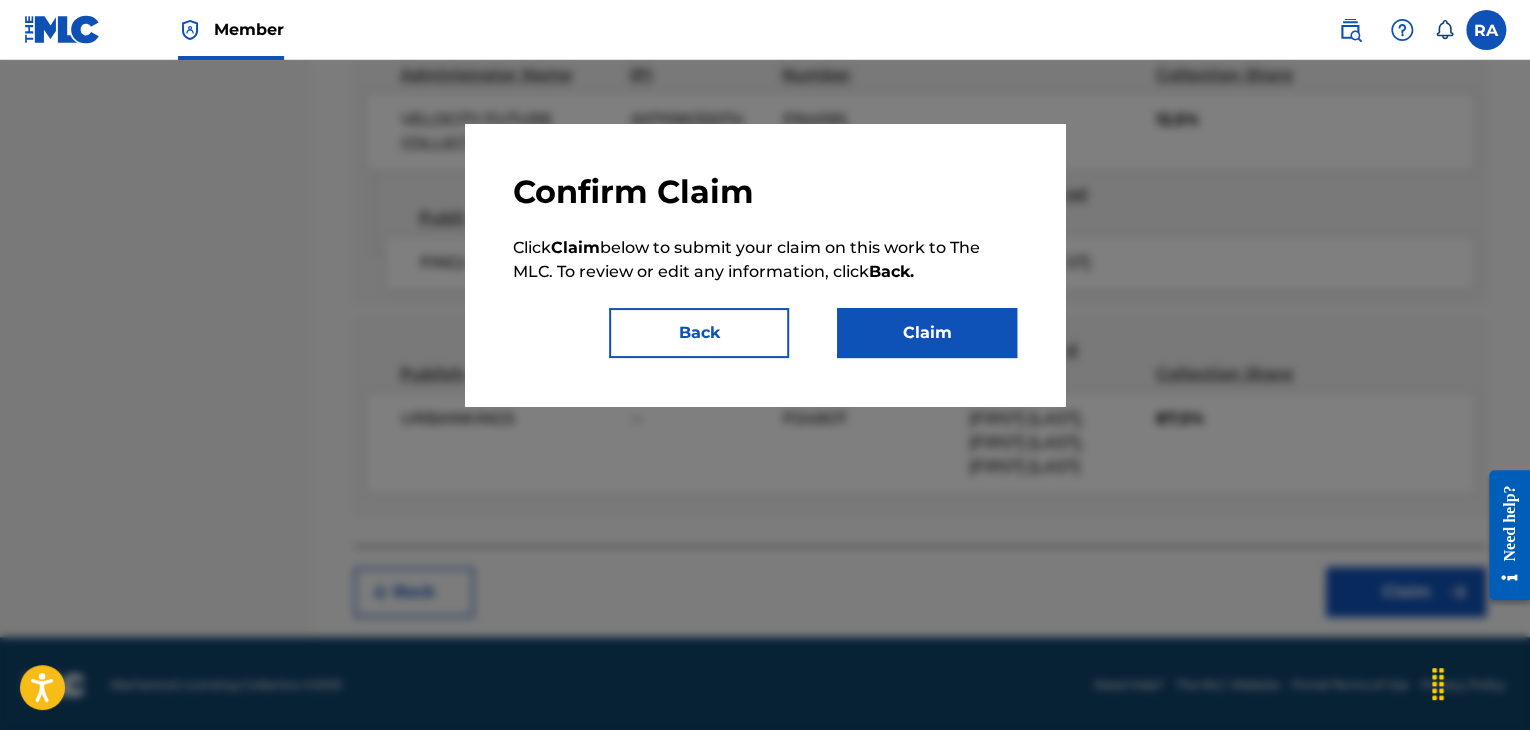 click on "Claim" at bounding box center (927, 333) 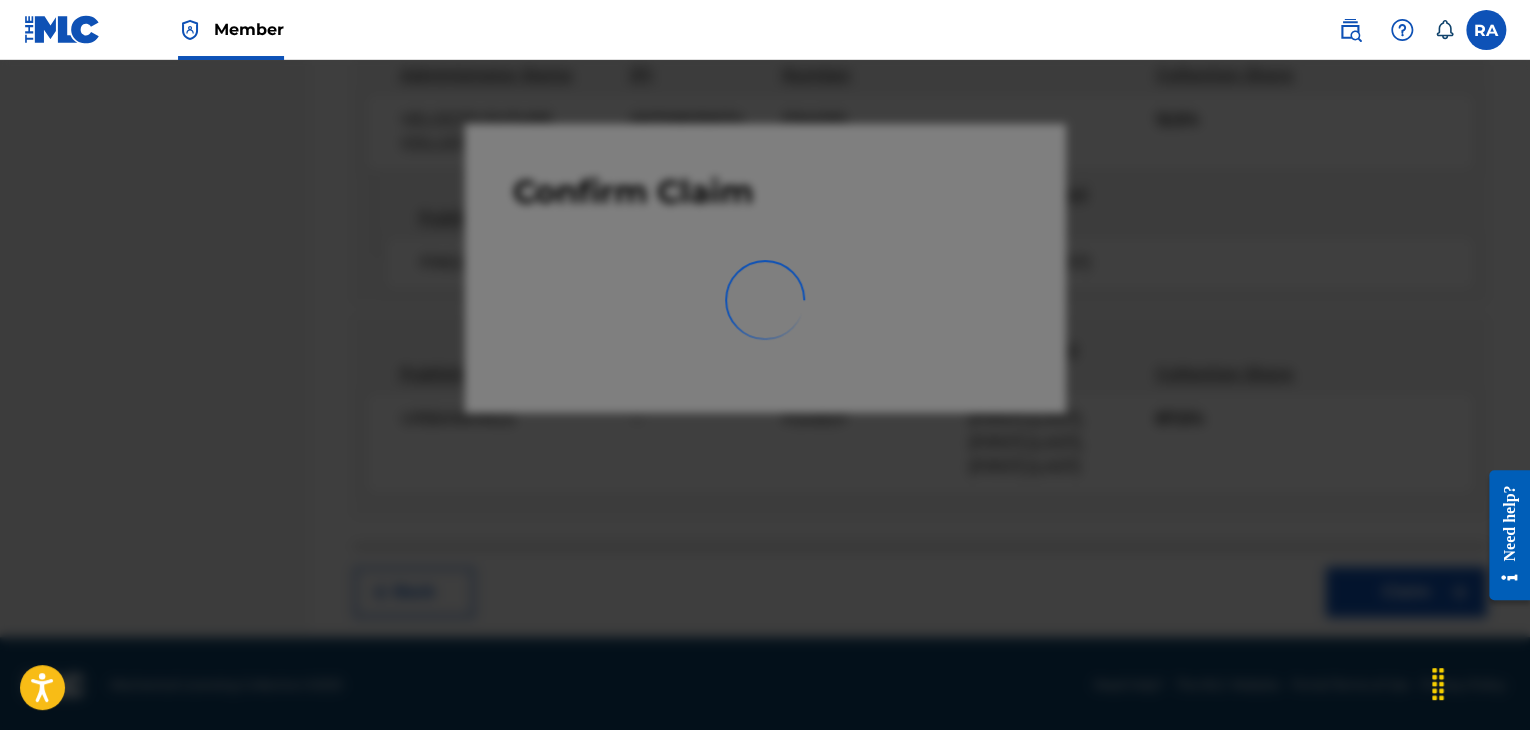 scroll, scrollTop: 149, scrollLeft: 0, axis: vertical 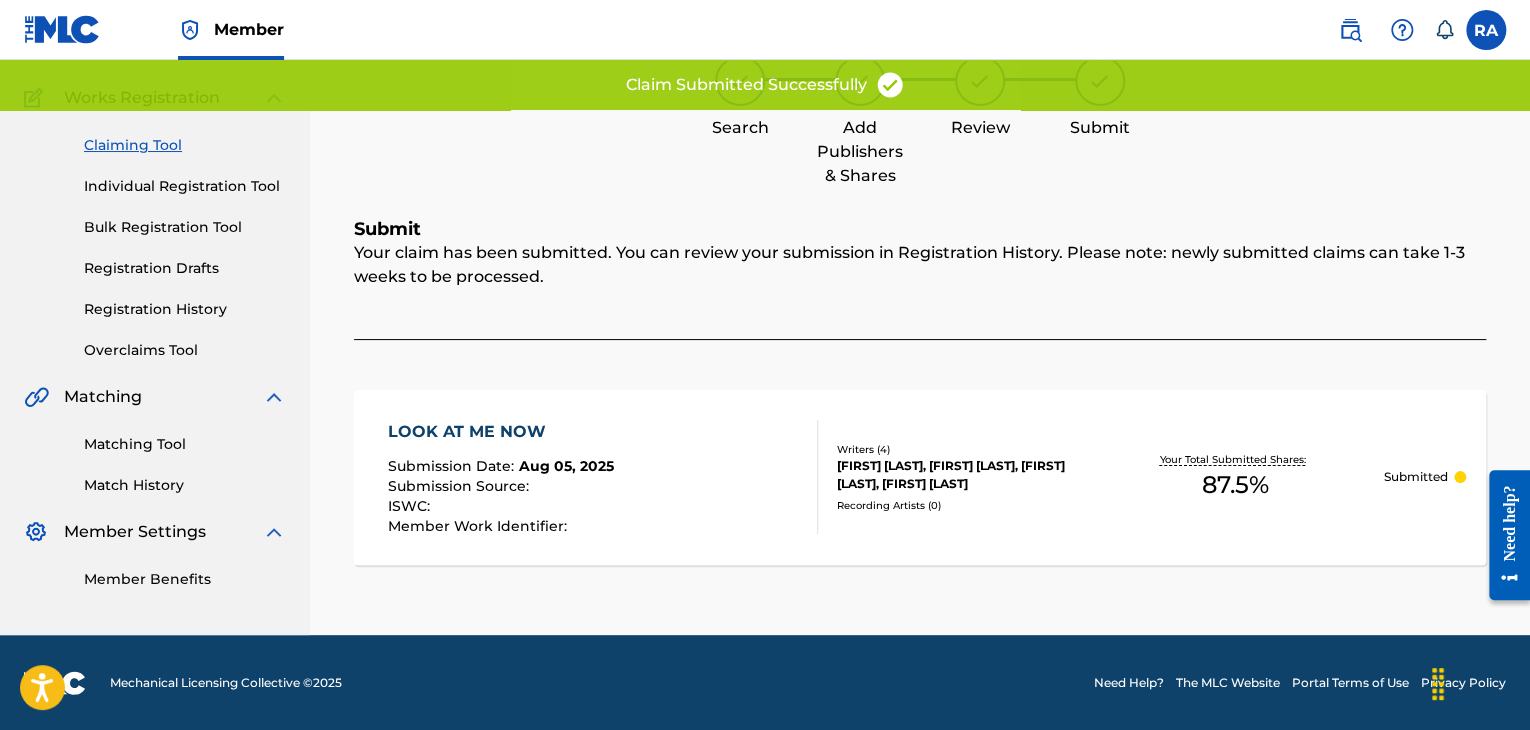 click on "Individual Registration Tool" at bounding box center [185, 186] 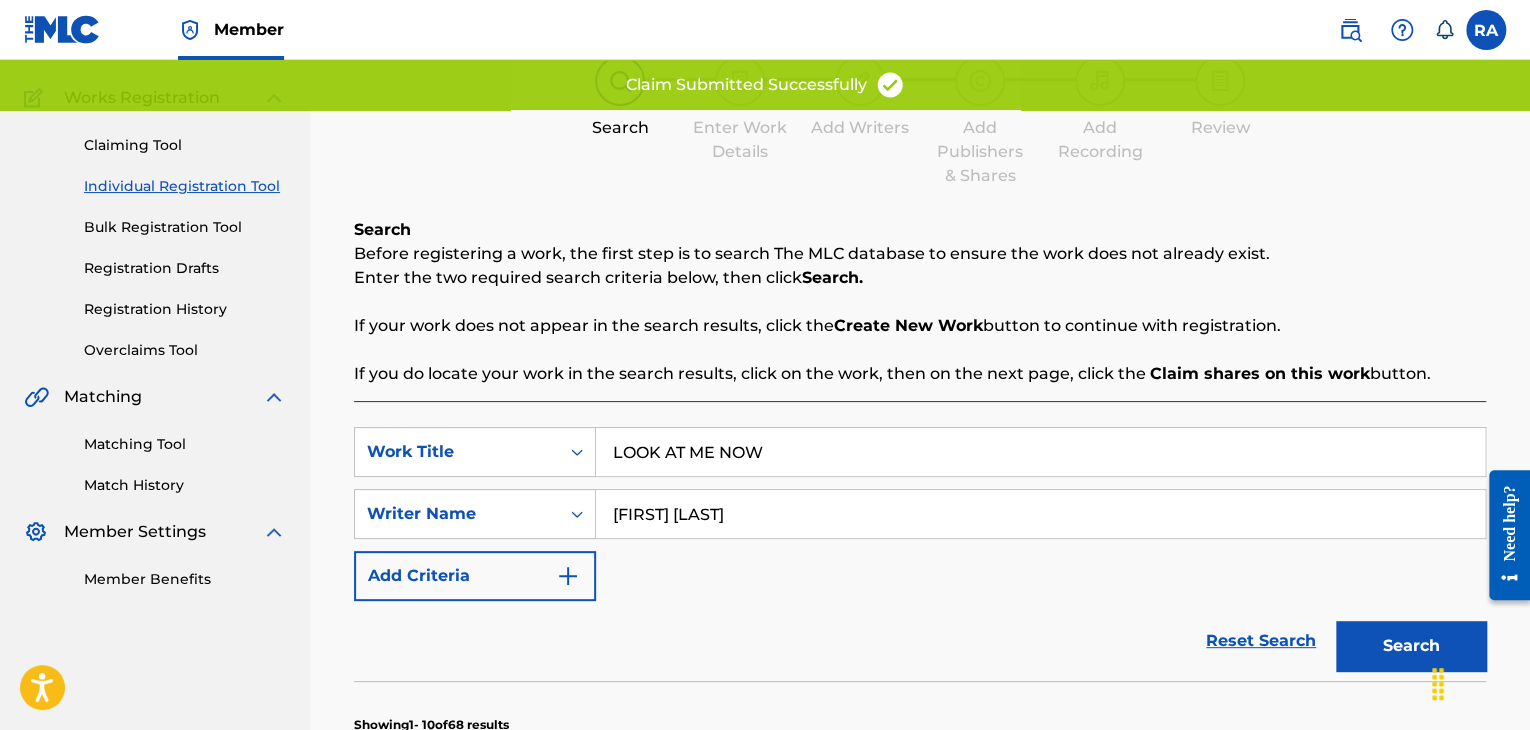 scroll, scrollTop: 0, scrollLeft: 0, axis: both 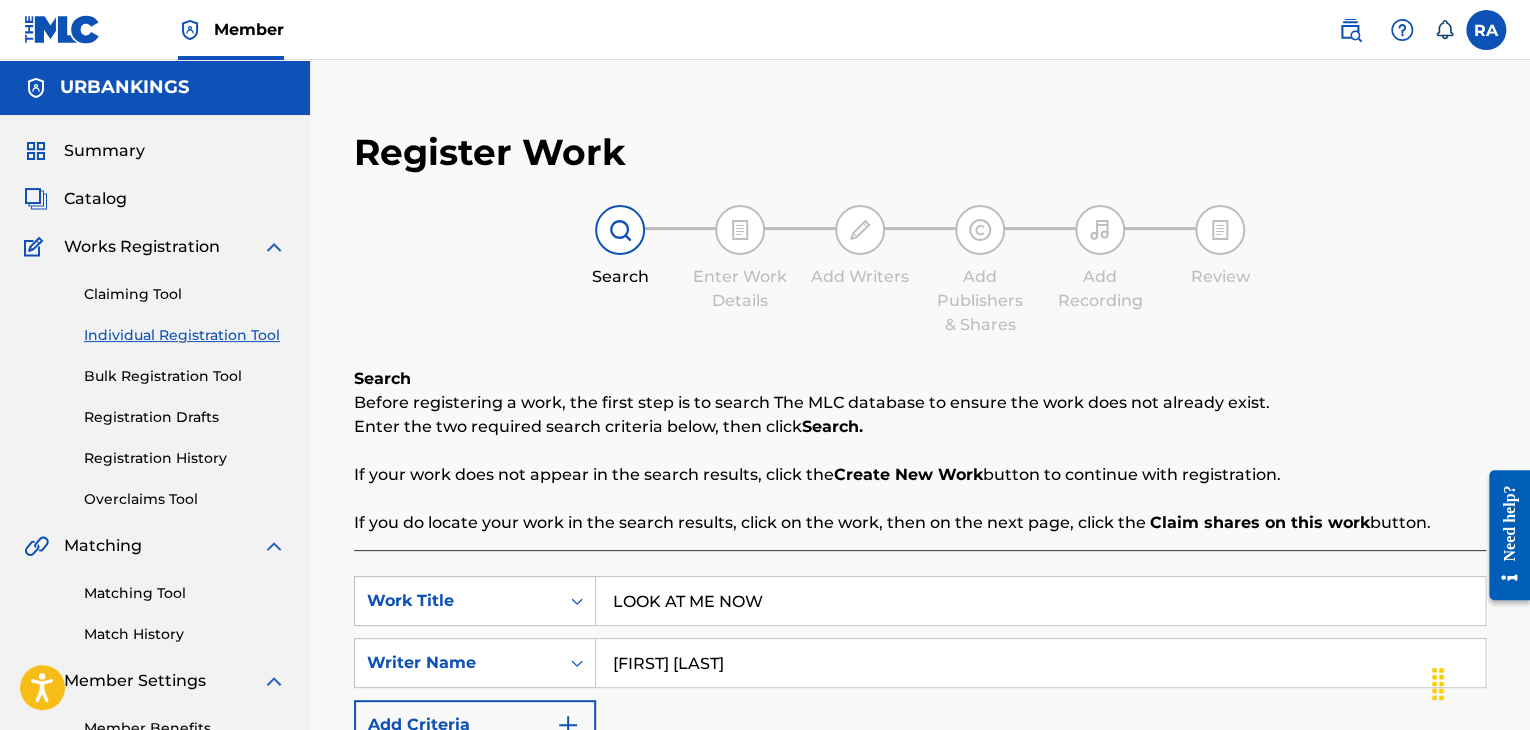 drag, startPoint x: 840, startPoint y: 597, endPoint x: 529, endPoint y: 484, distance: 330.89273 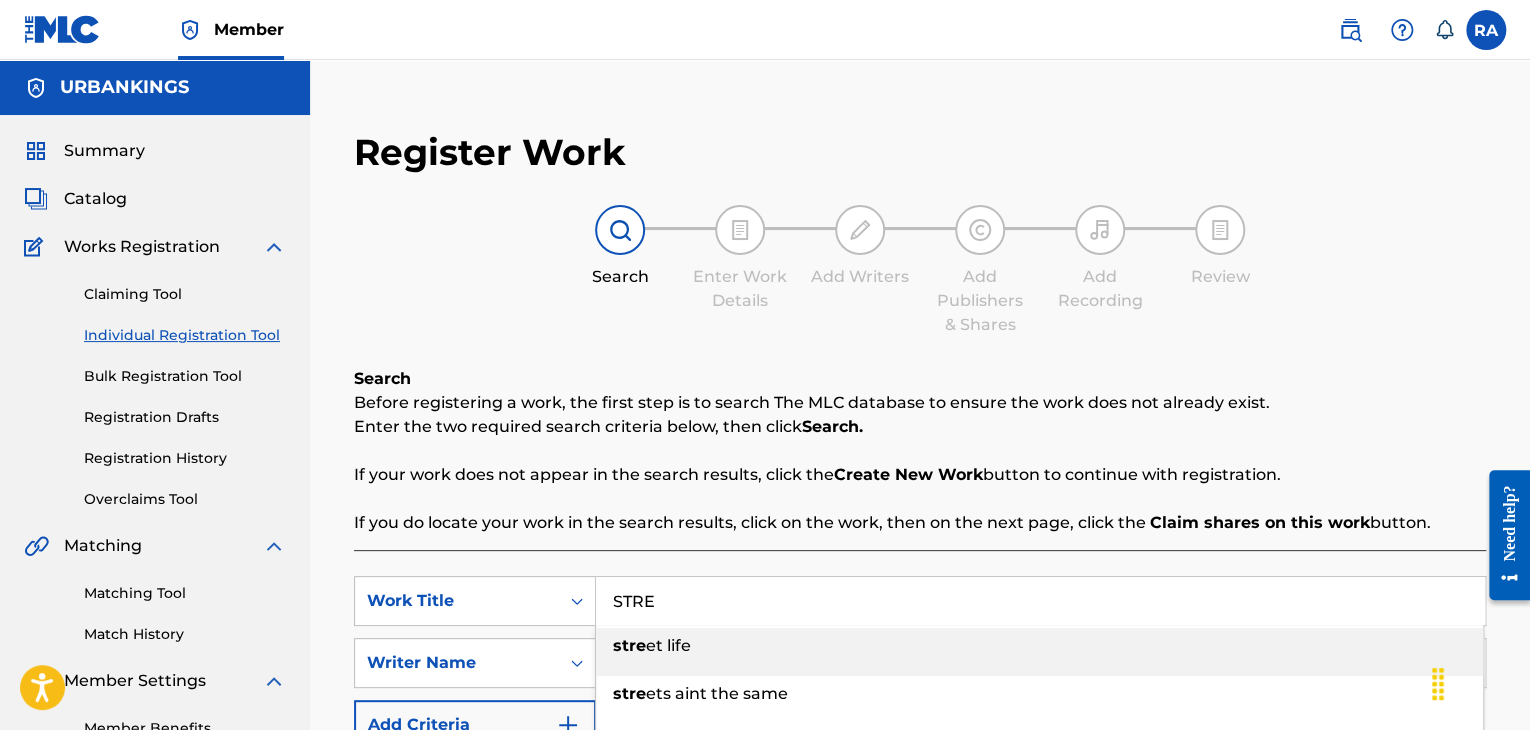 click on "stre" at bounding box center [629, 645] 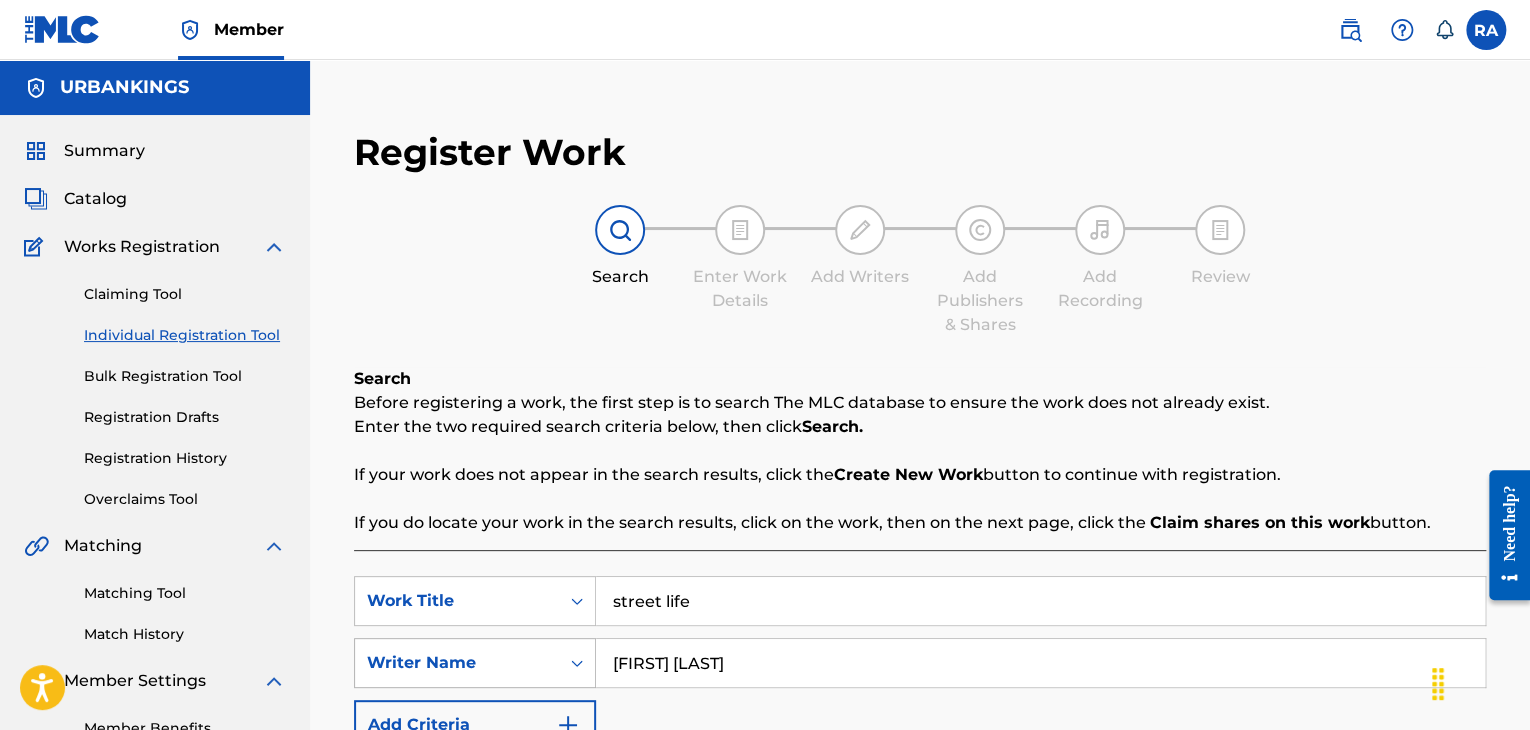 drag, startPoint x: 721, startPoint y: 670, endPoint x: 441, endPoint y: 649, distance: 280.7864 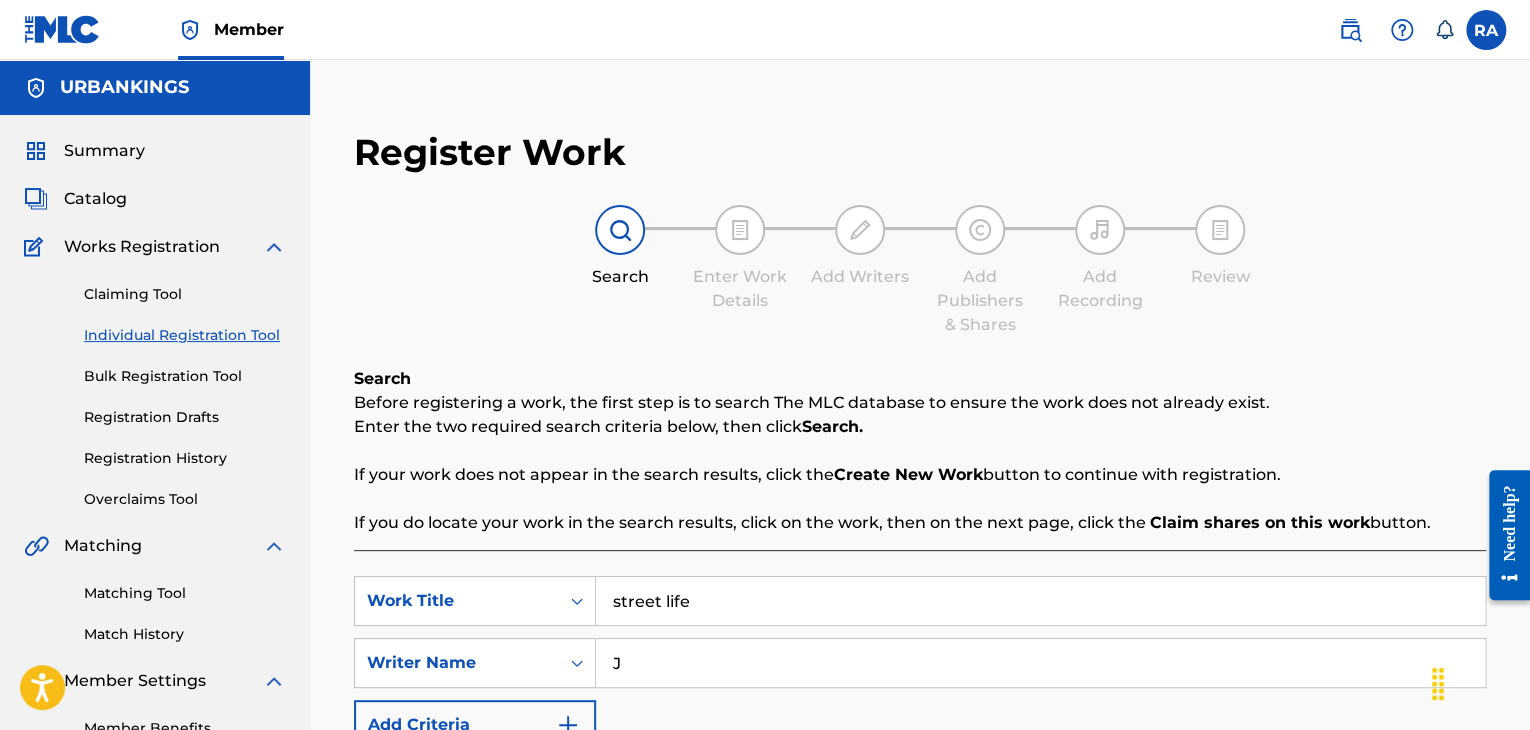 type on "[FIRST] [LAST]" 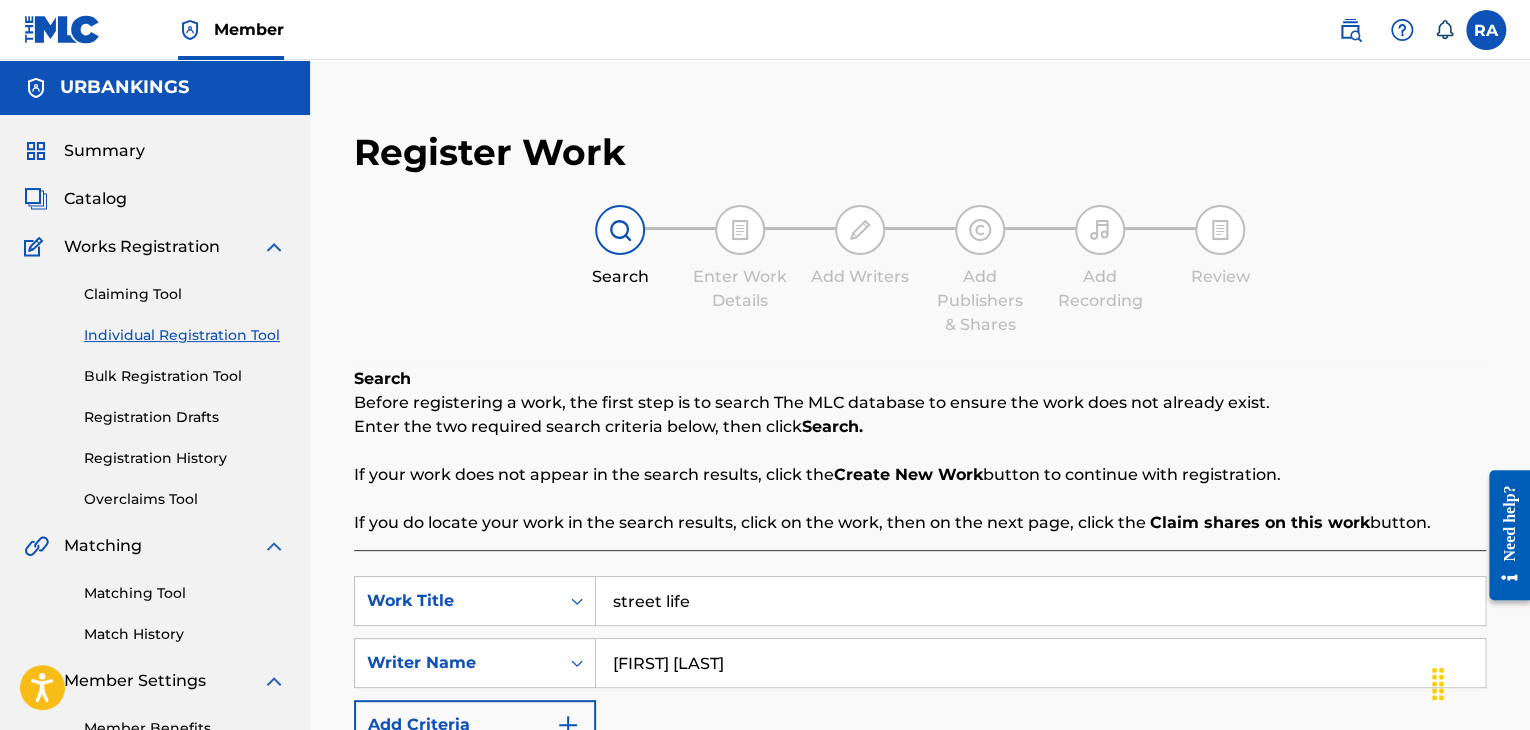 click on "Search" at bounding box center [1411, 795] 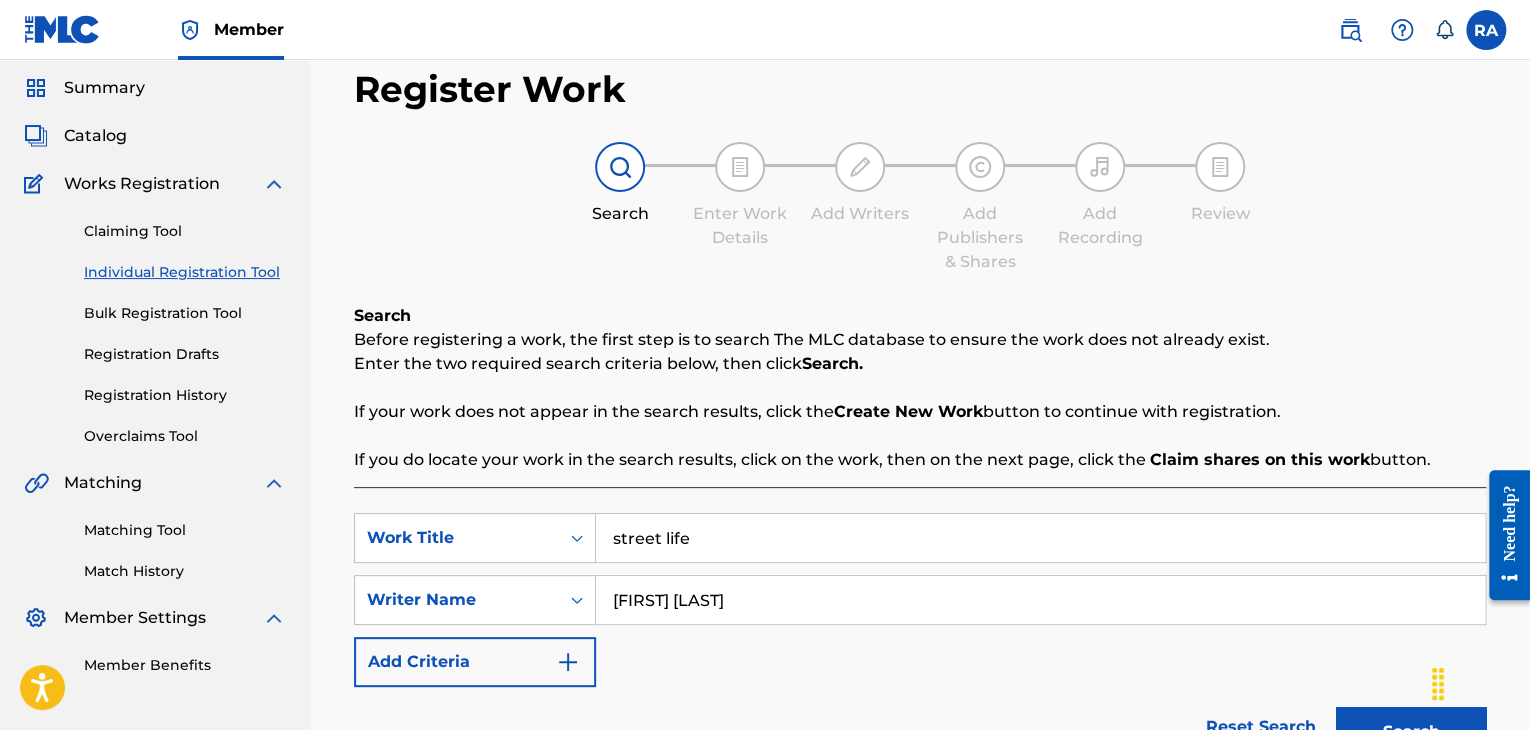 scroll, scrollTop: 300, scrollLeft: 0, axis: vertical 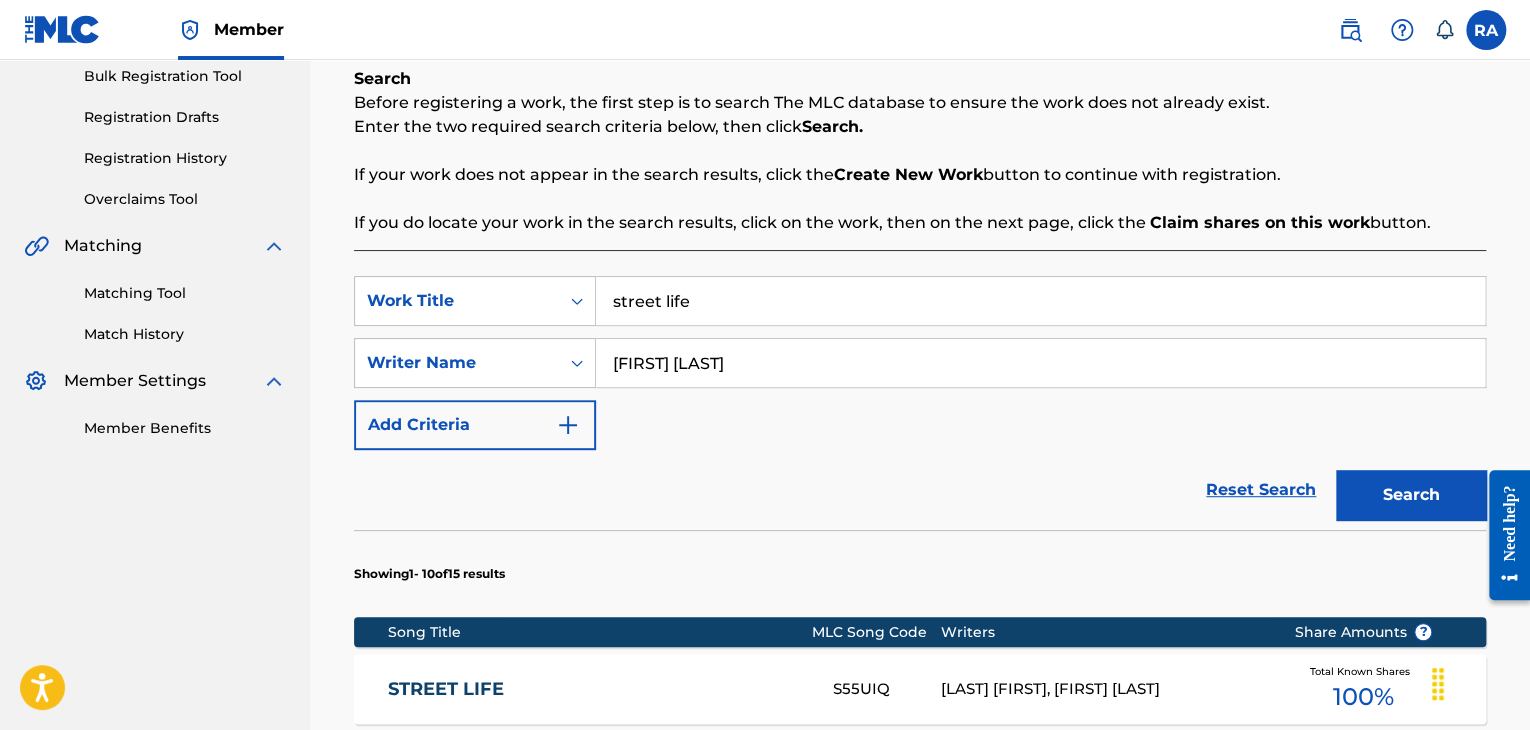 click on "Search" at bounding box center (1411, 495) 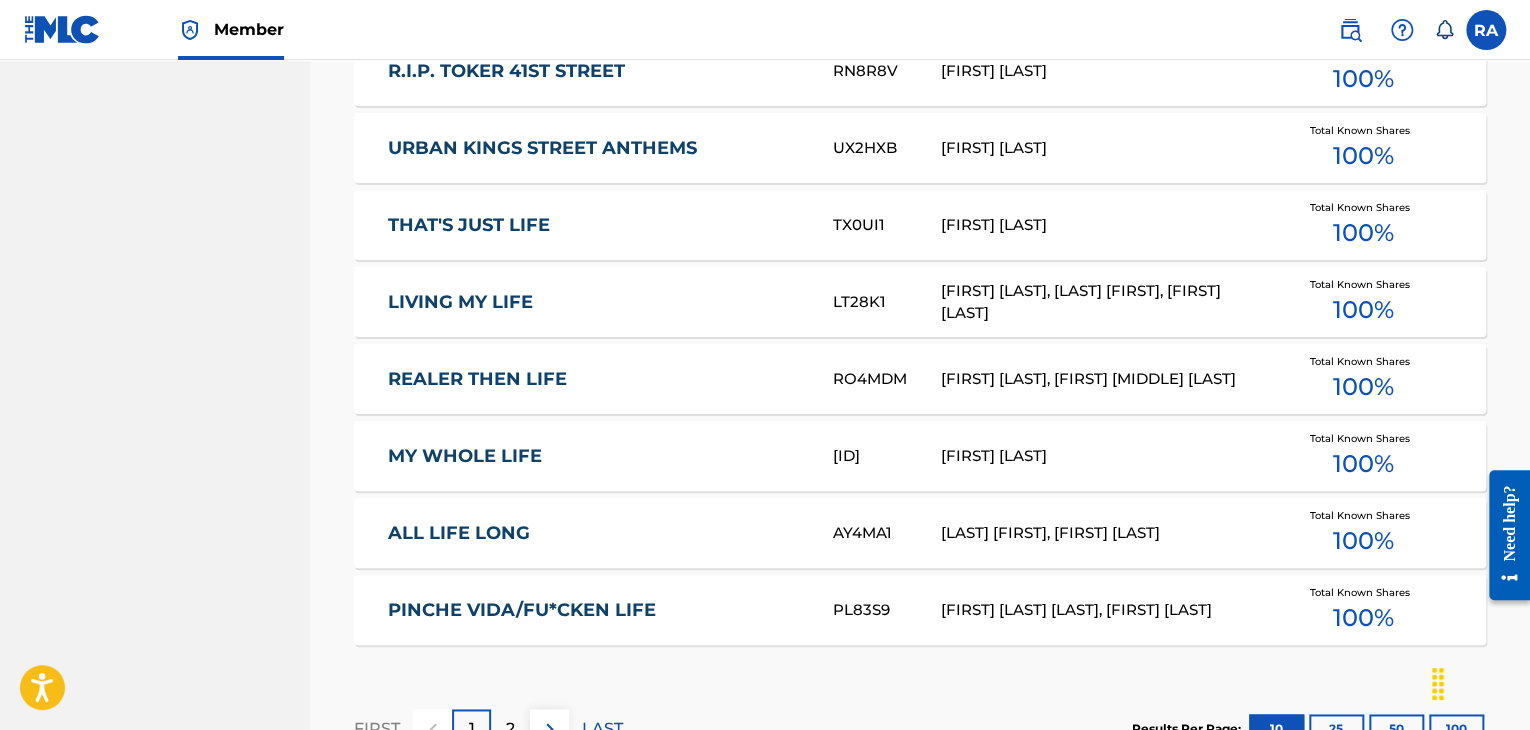 scroll, scrollTop: 756, scrollLeft: 0, axis: vertical 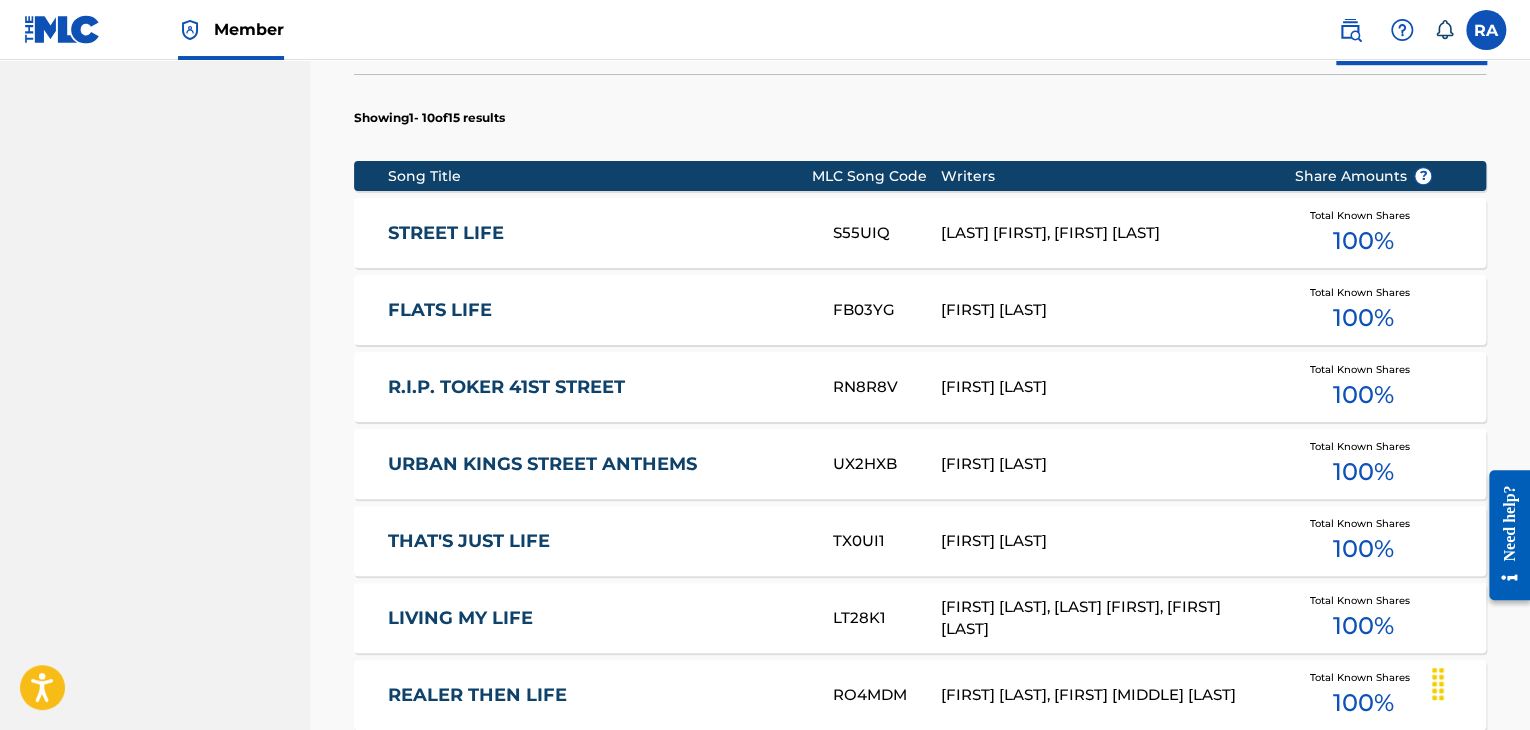 click on "S55UIQ" at bounding box center (887, 233) 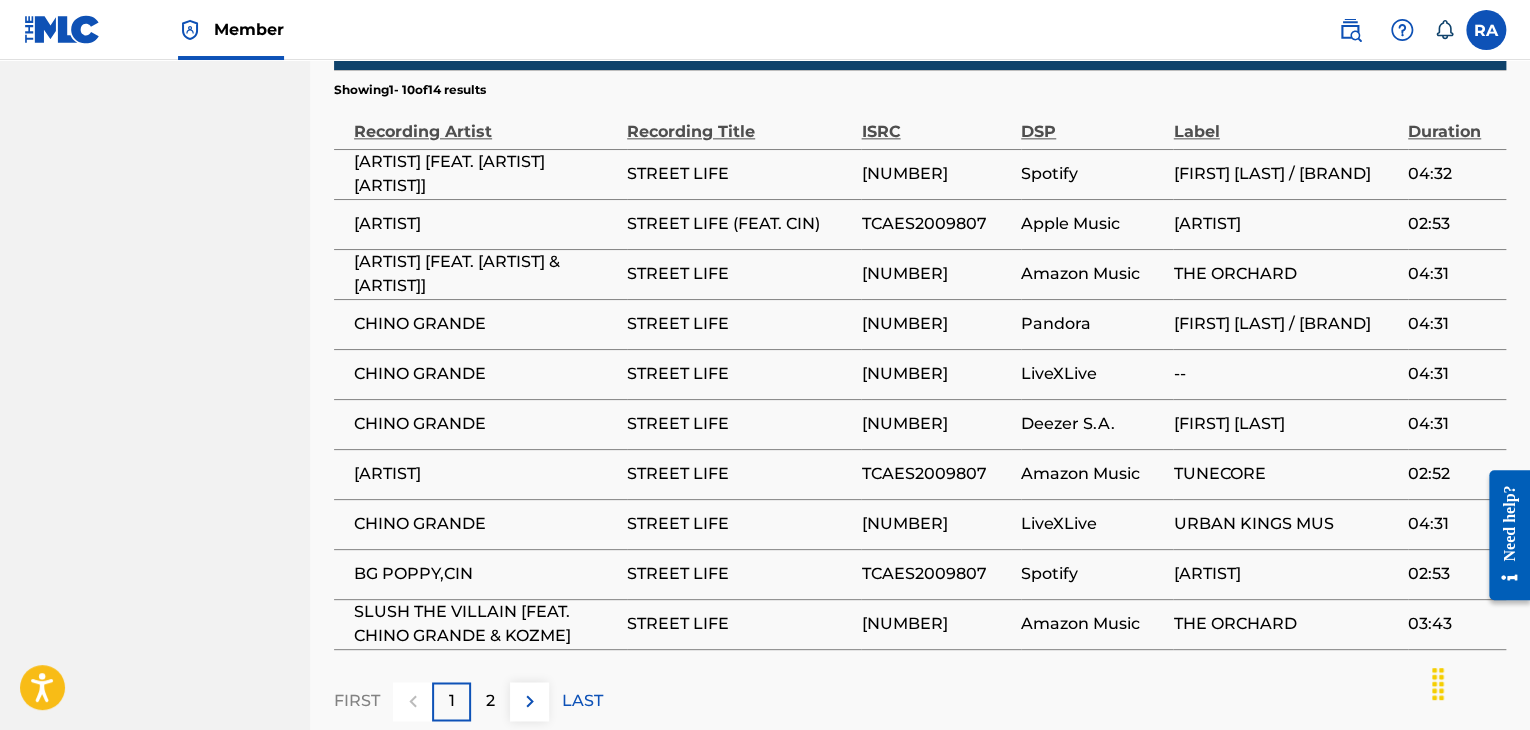 scroll, scrollTop: 1400, scrollLeft: 0, axis: vertical 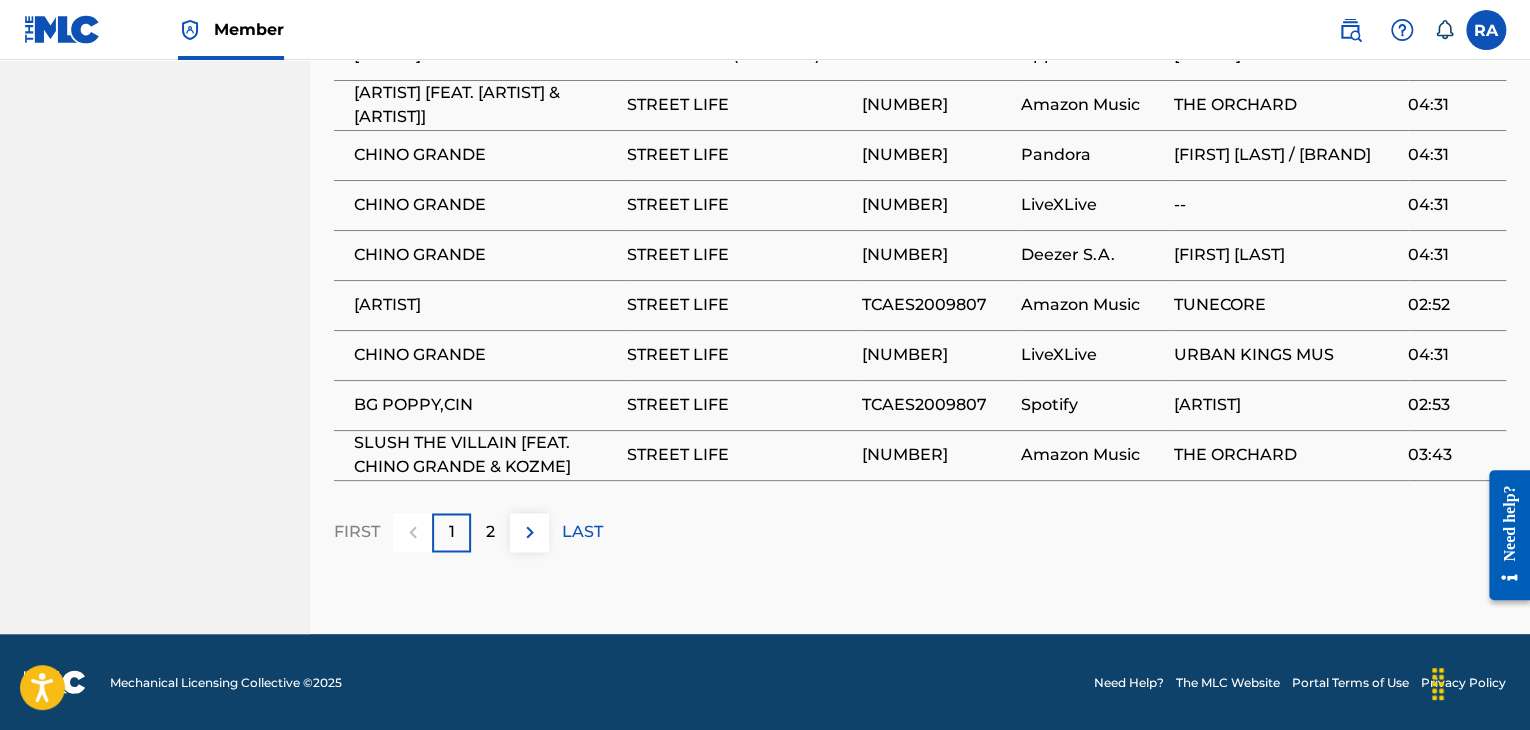click on "2" at bounding box center (490, 532) 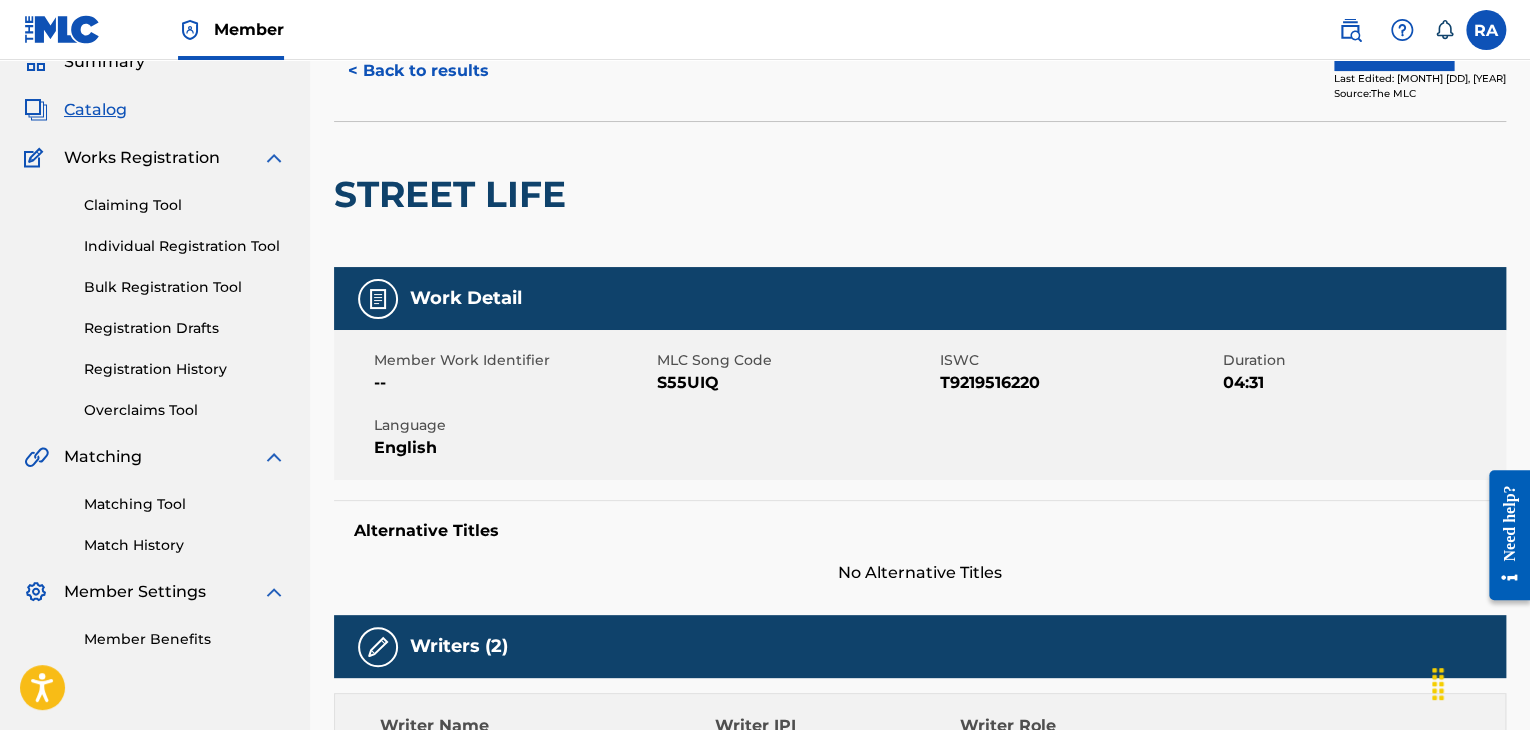 scroll, scrollTop: 0, scrollLeft: 0, axis: both 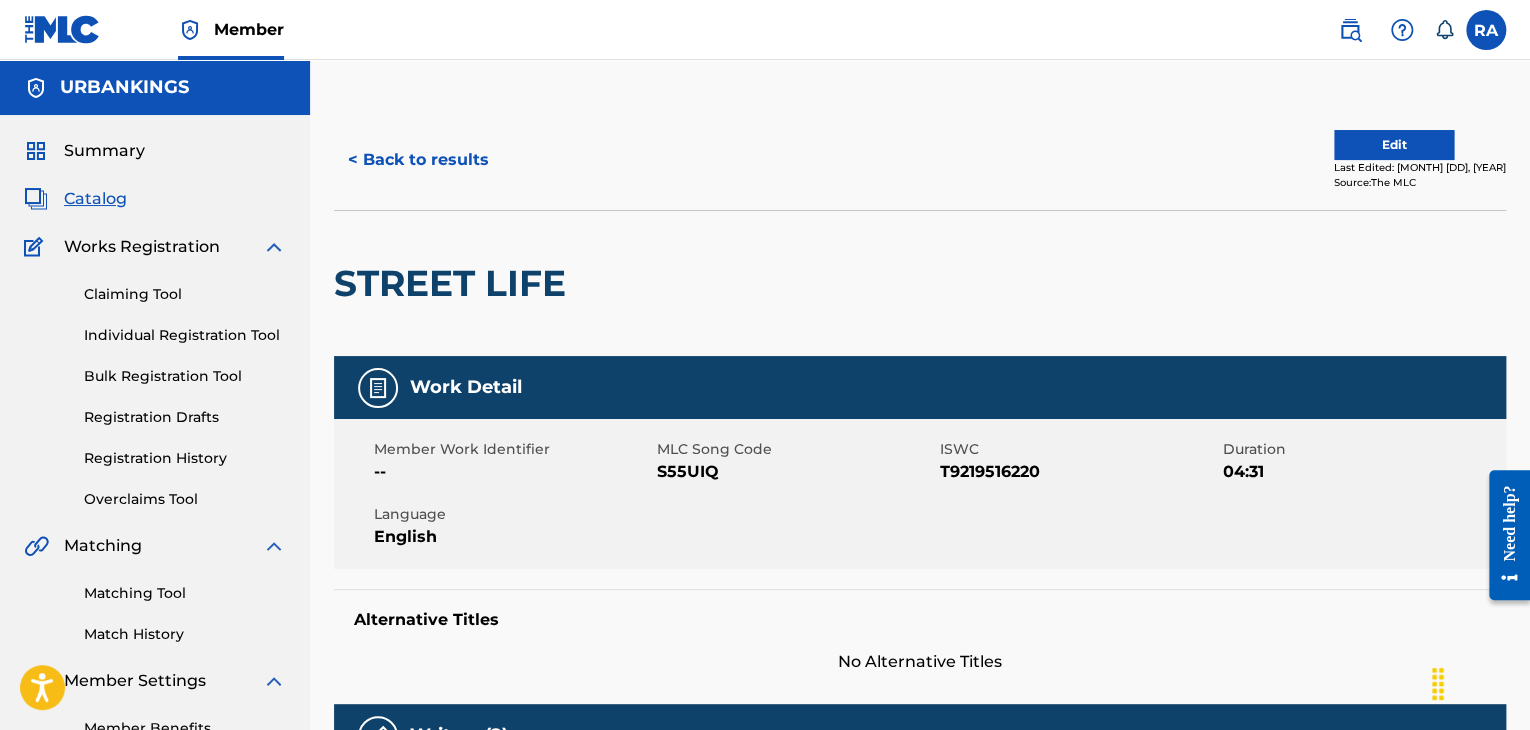 click on "< Back to results" at bounding box center [418, 160] 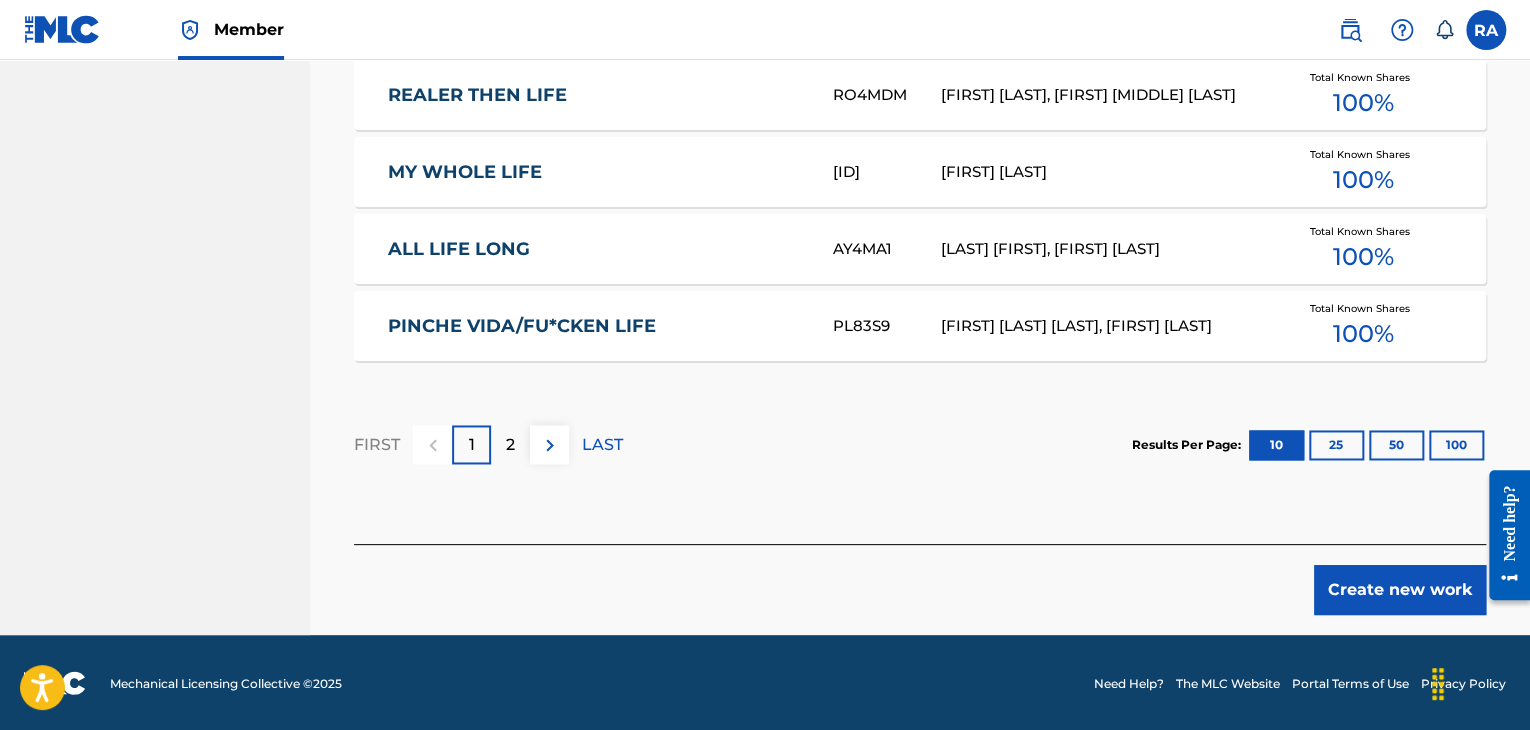 click on "Create new work" at bounding box center [1400, 590] 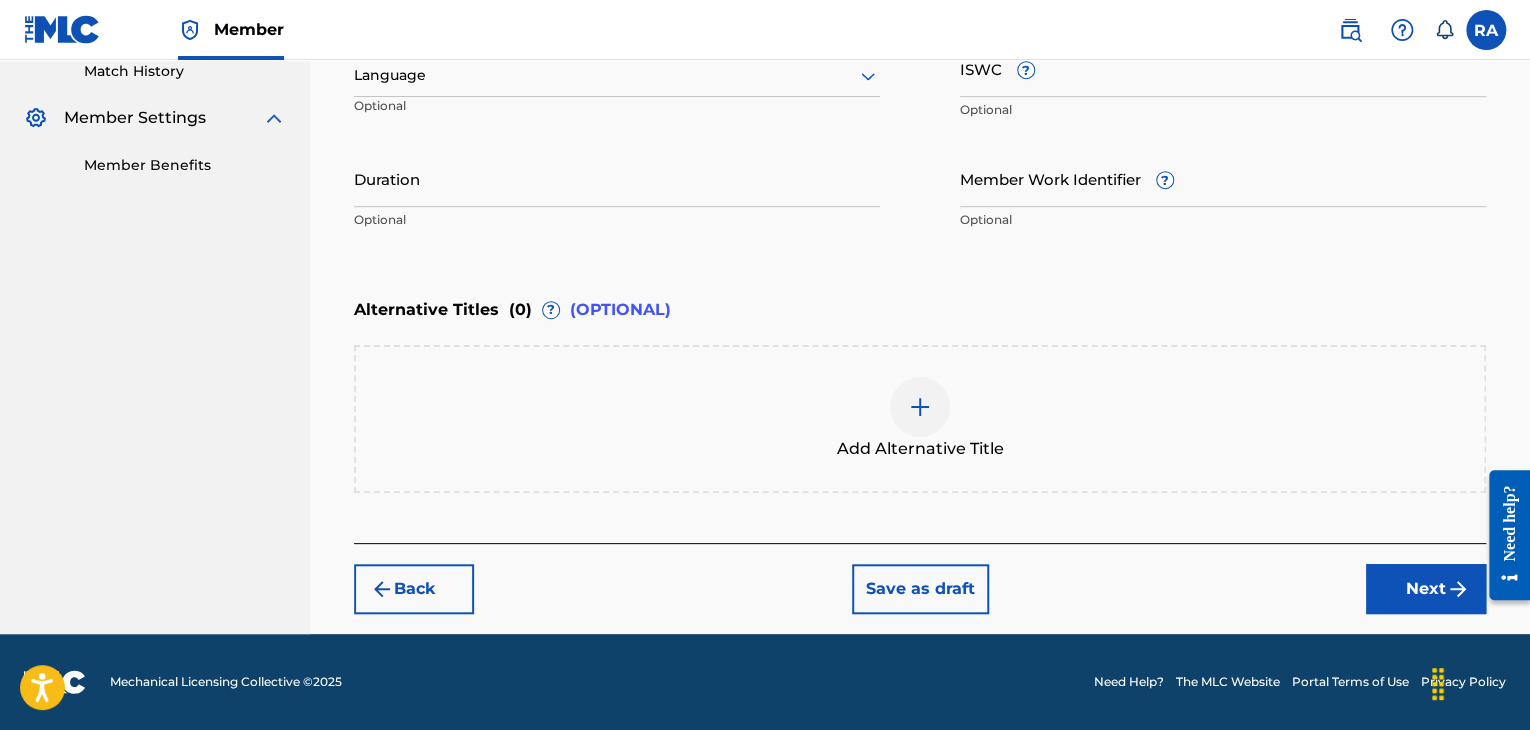 scroll, scrollTop: 561, scrollLeft: 0, axis: vertical 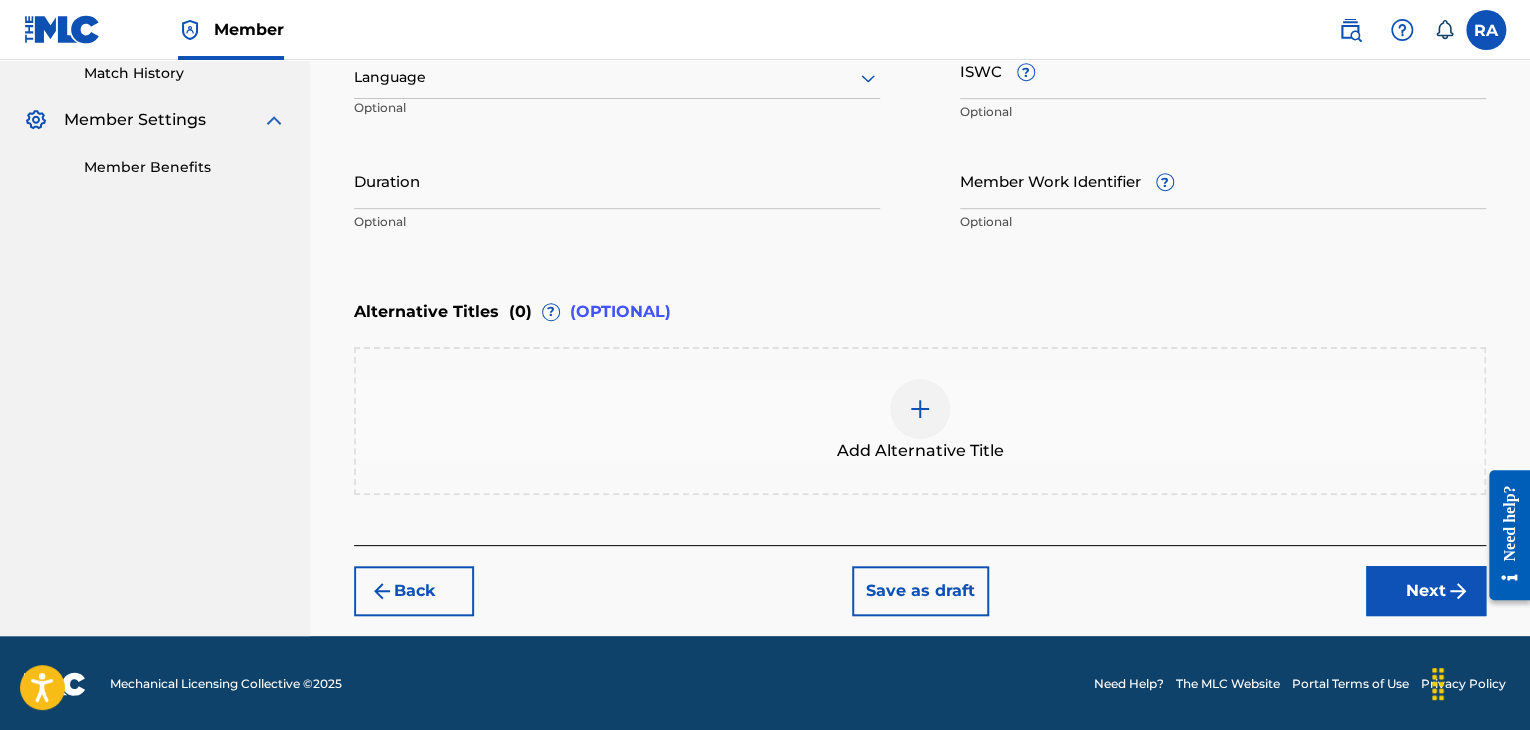 click on "Duration" at bounding box center (617, 180) 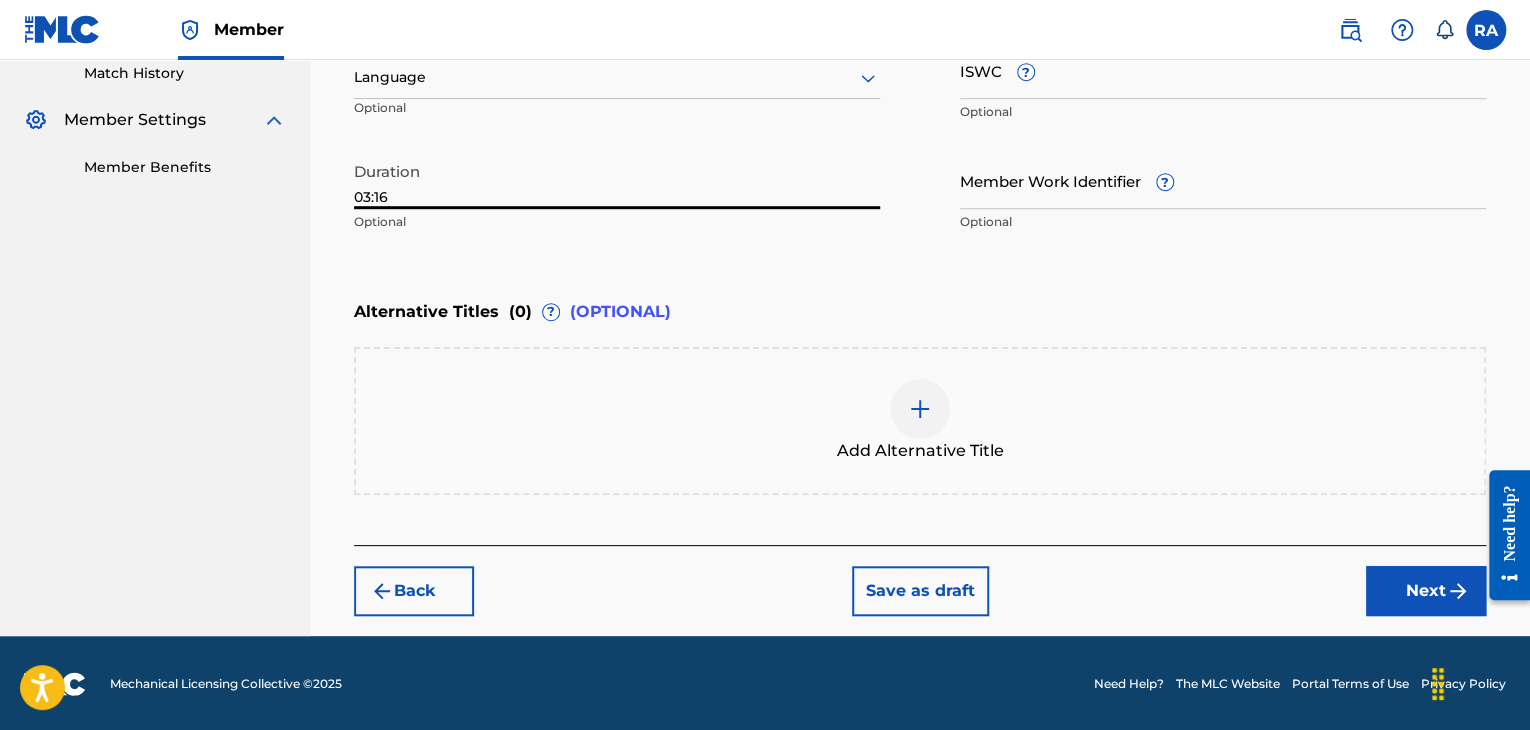 scroll, scrollTop: 161, scrollLeft: 0, axis: vertical 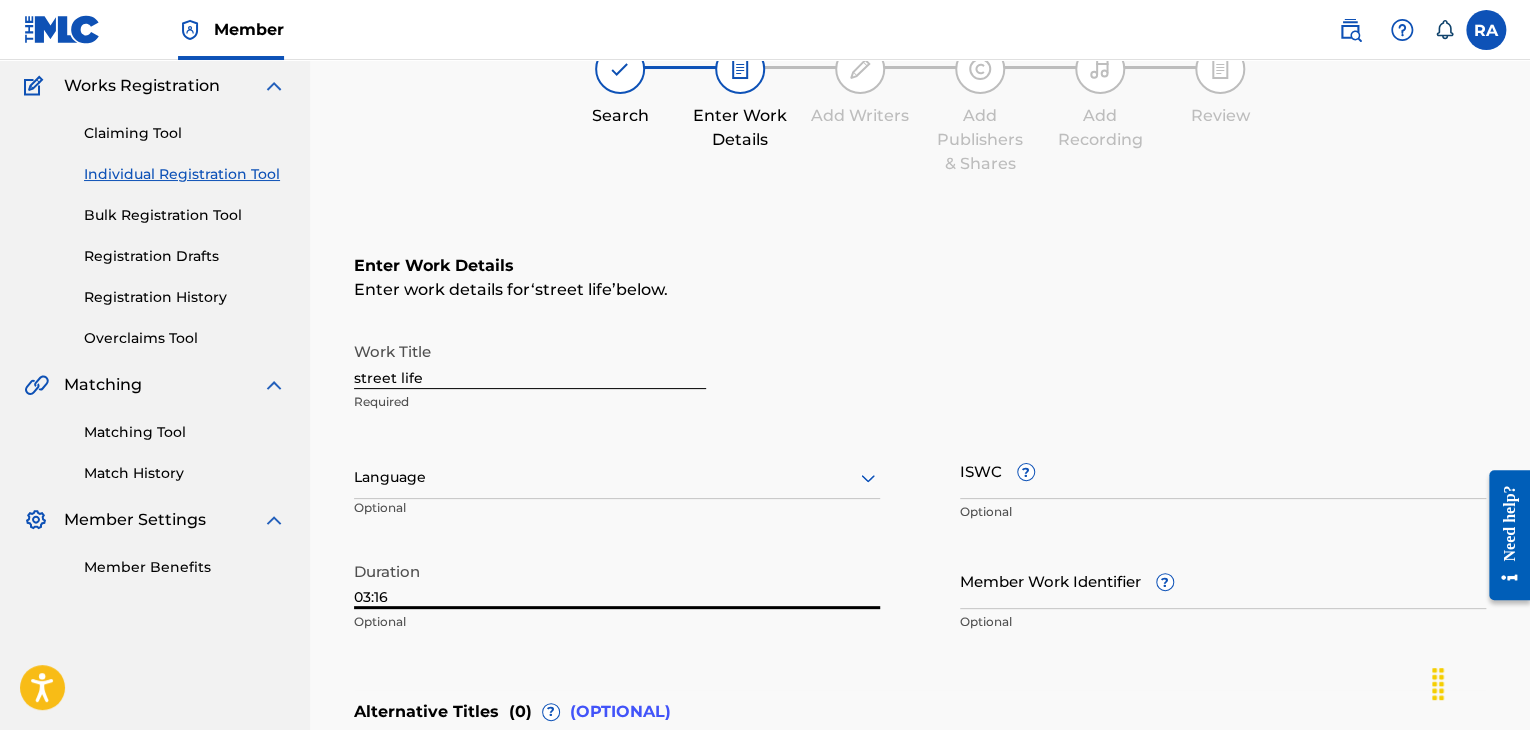 type on "03:16" 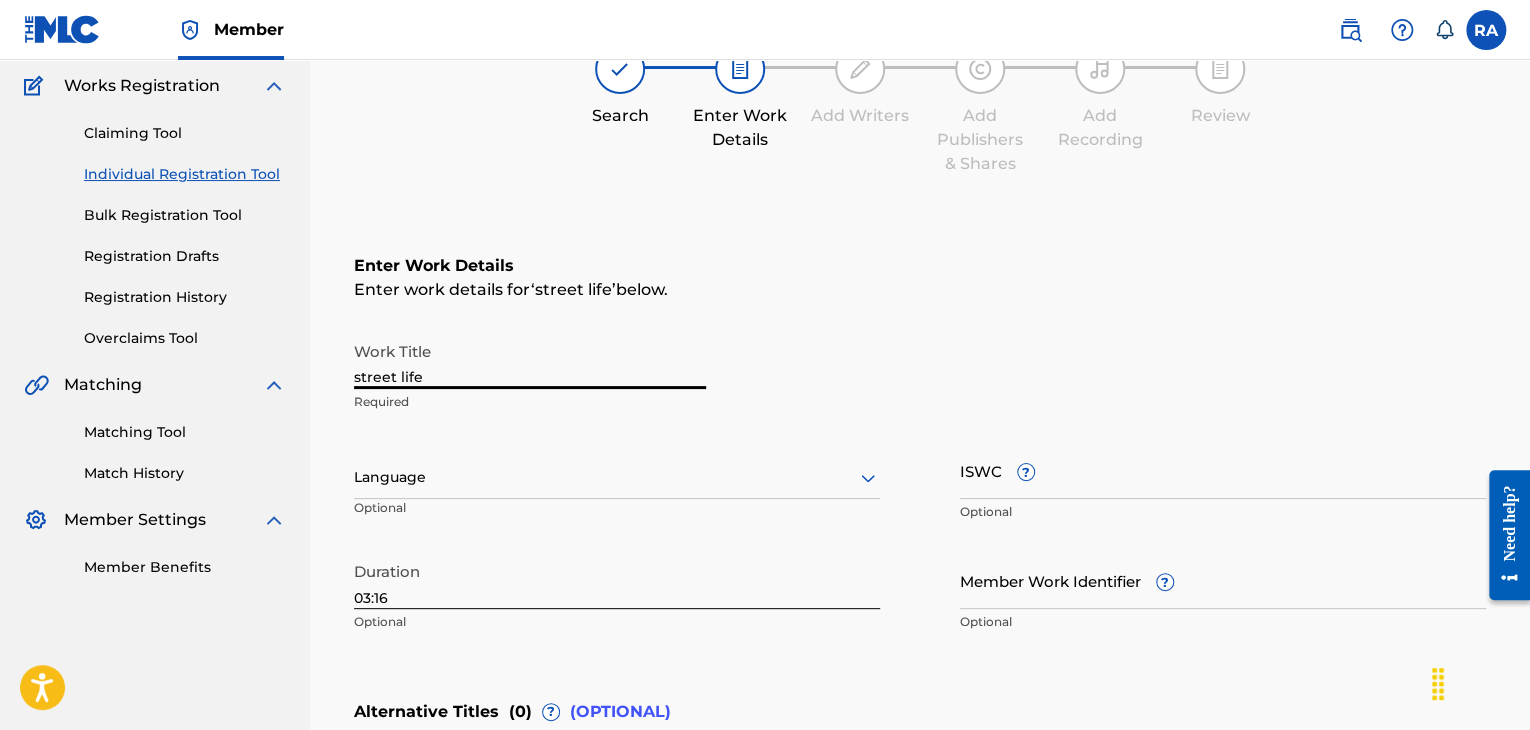 drag, startPoint x: 448, startPoint y: 377, endPoint x: 289, endPoint y: 334, distance: 164.71187 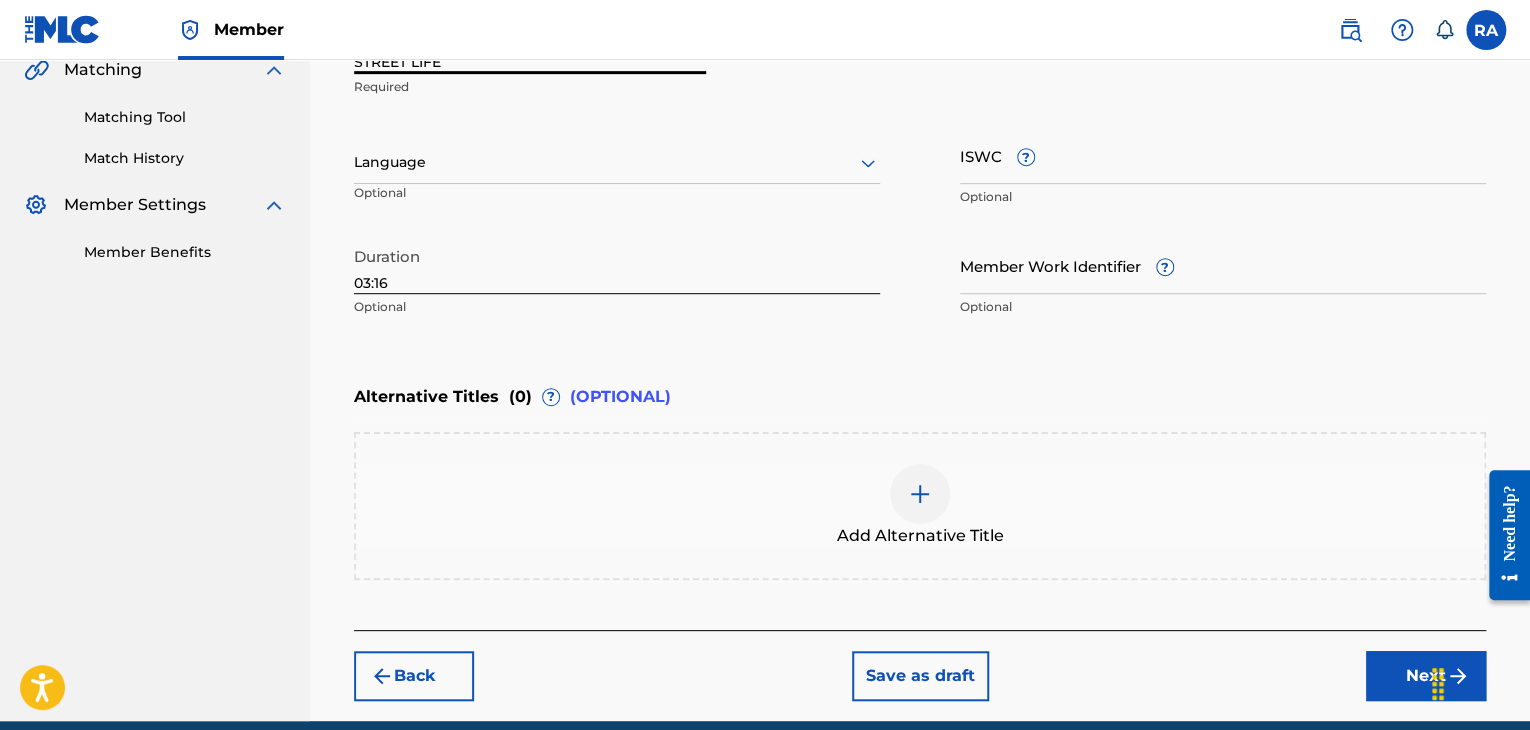 scroll, scrollTop: 561, scrollLeft: 0, axis: vertical 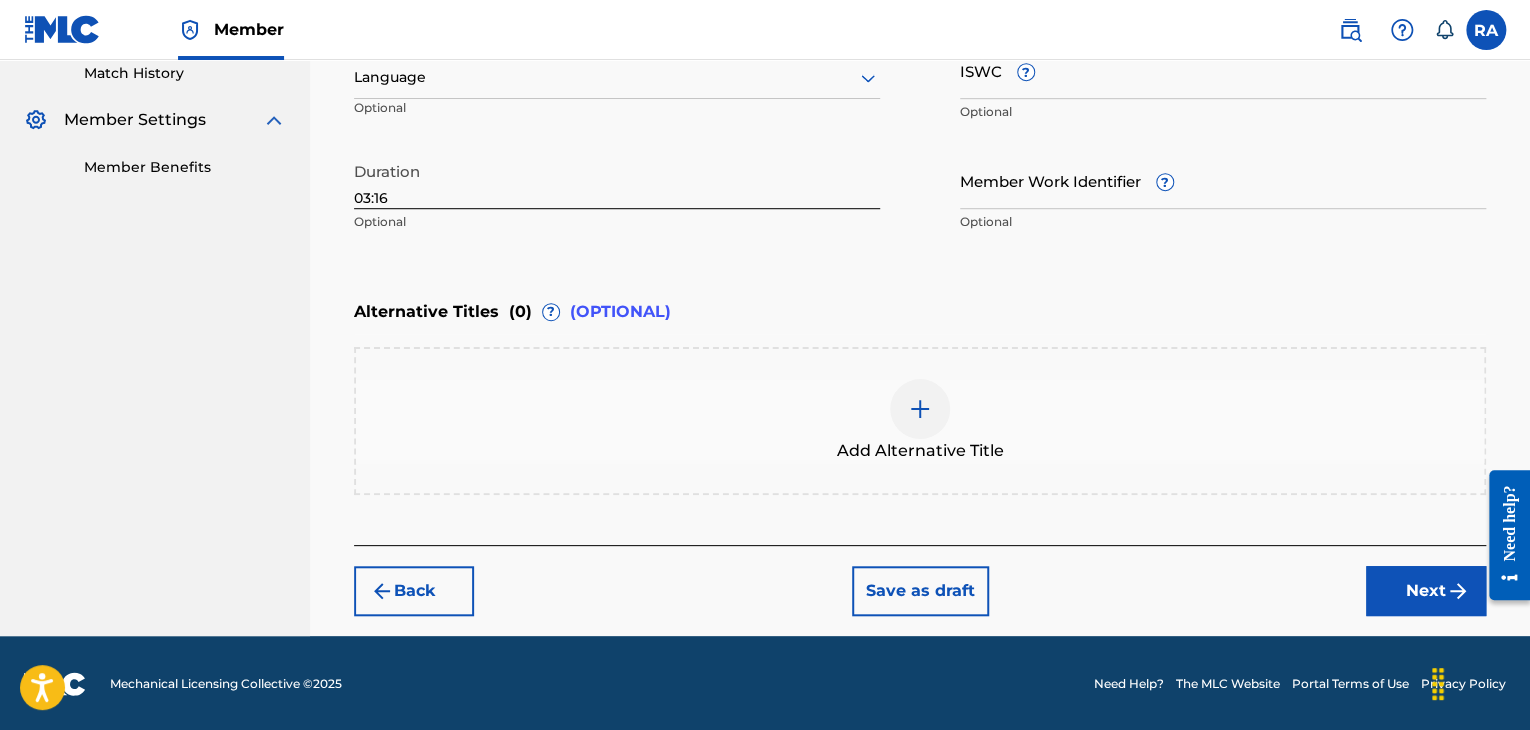 type on "STREET LIFE" 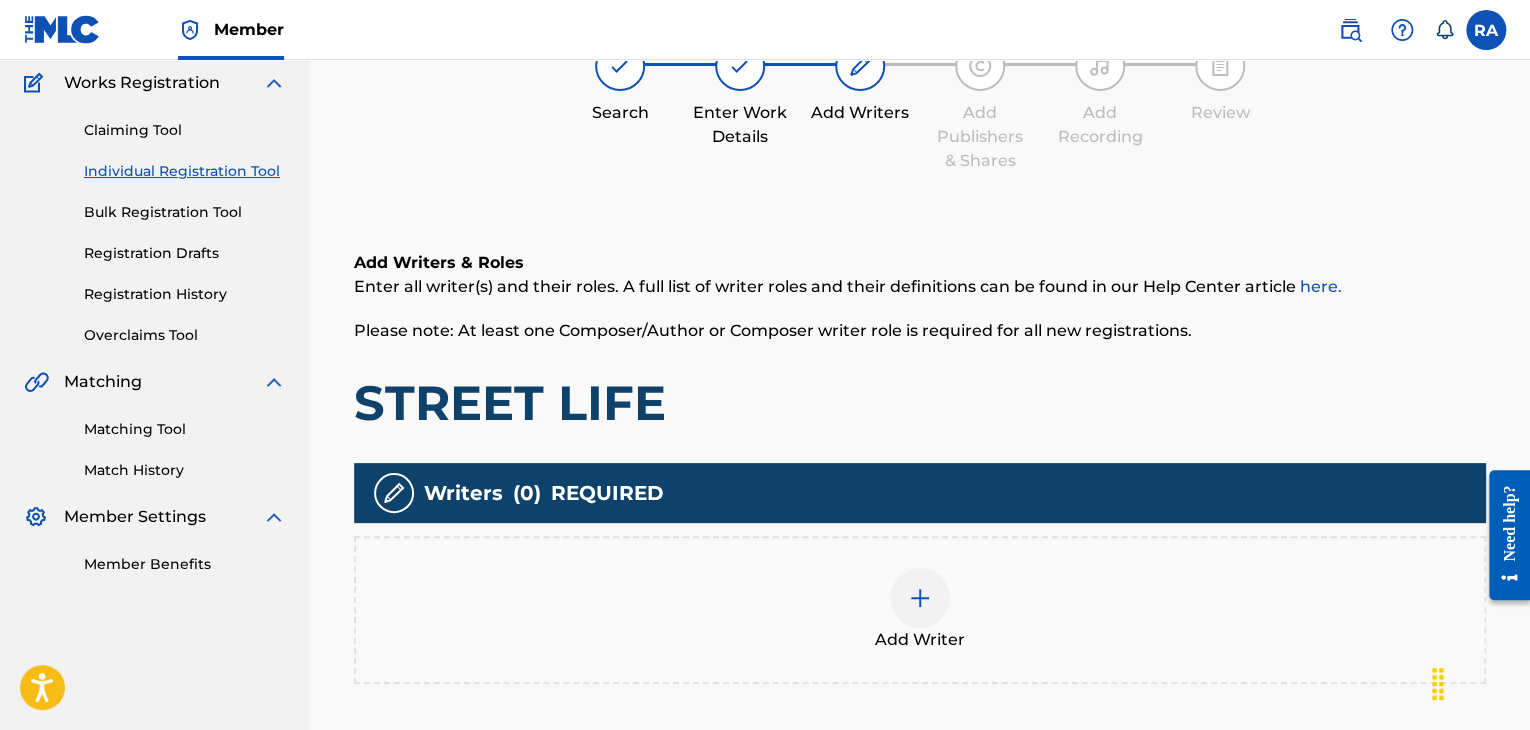 scroll, scrollTop: 90, scrollLeft: 0, axis: vertical 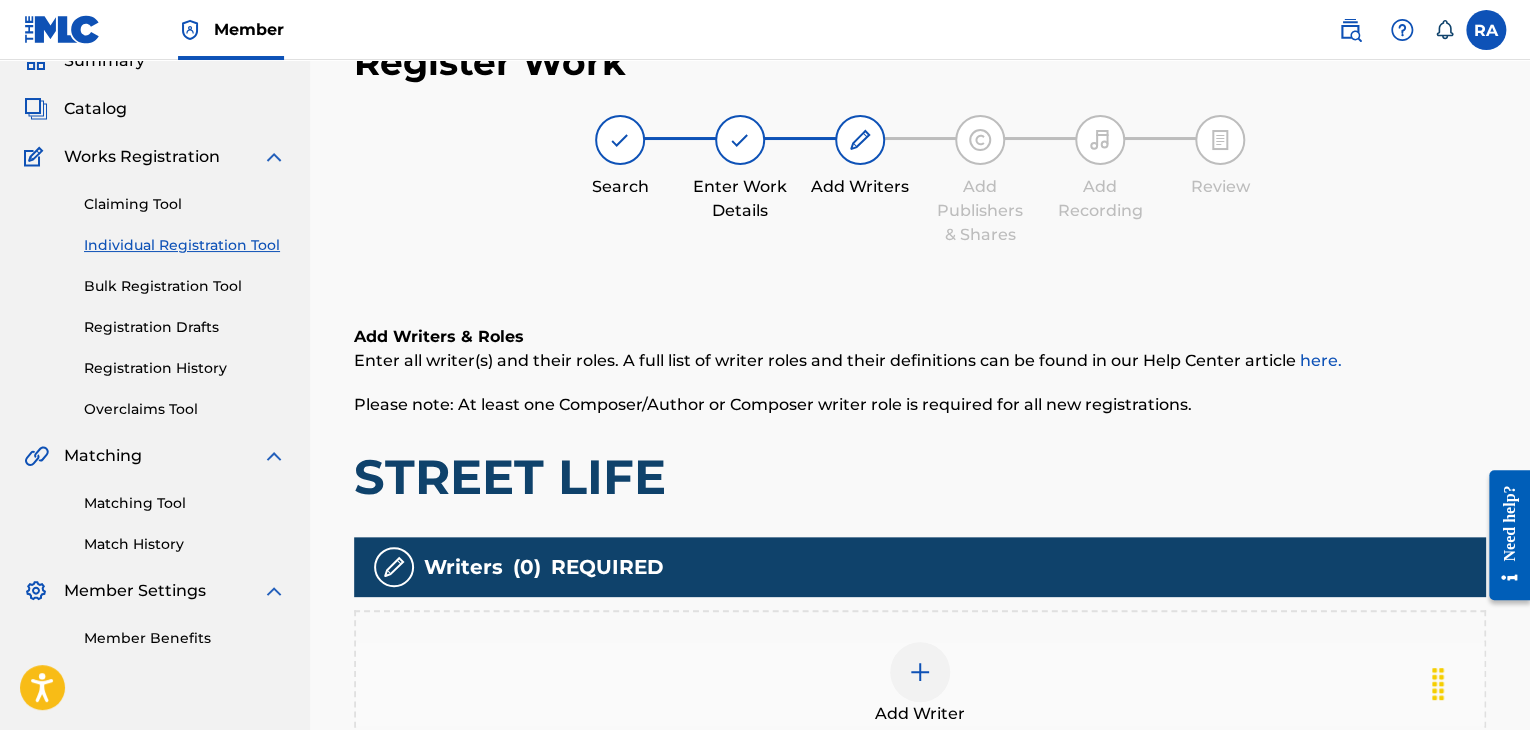 click on "Add Writer" at bounding box center (920, 684) 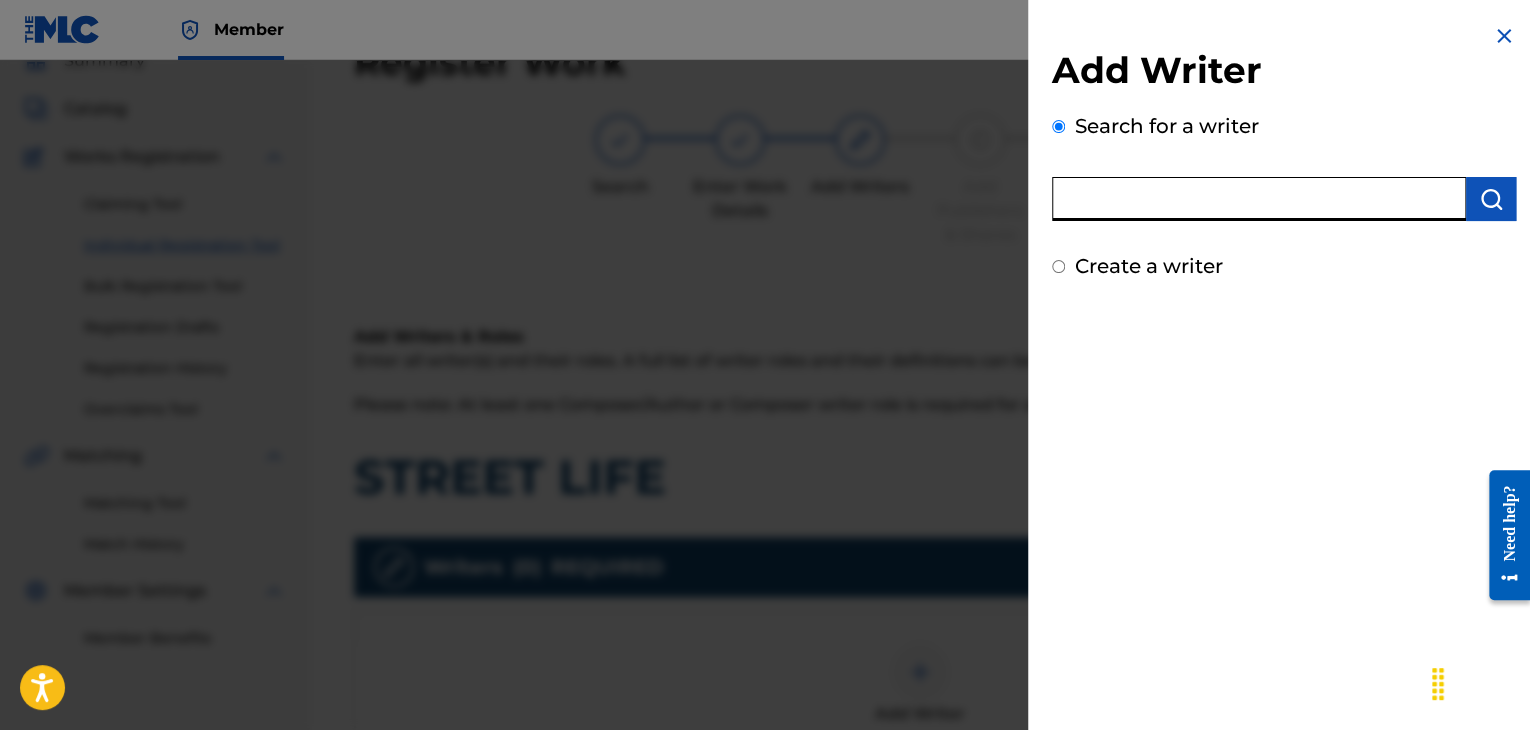 click at bounding box center (1259, 199) 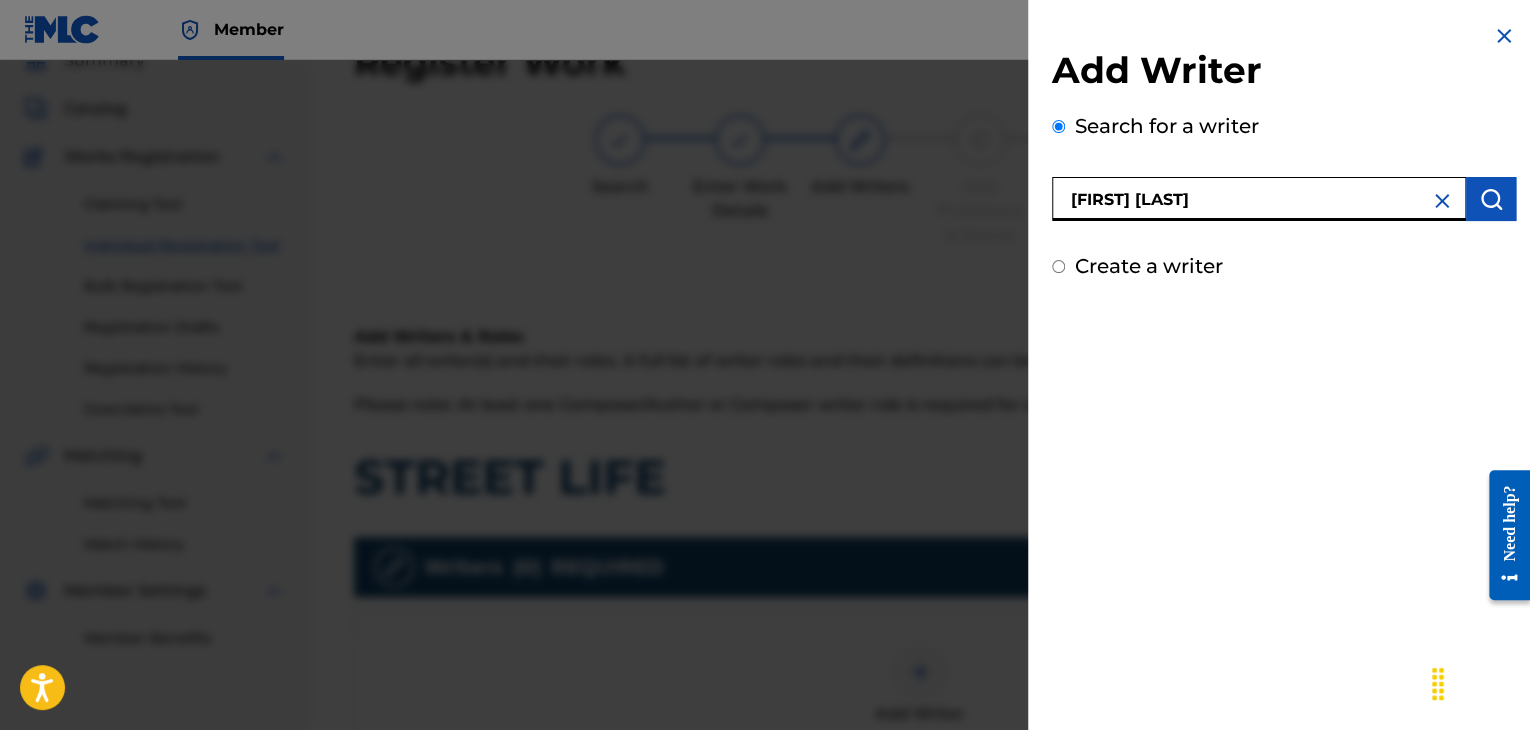 type on "[FIRST] [LAST]" 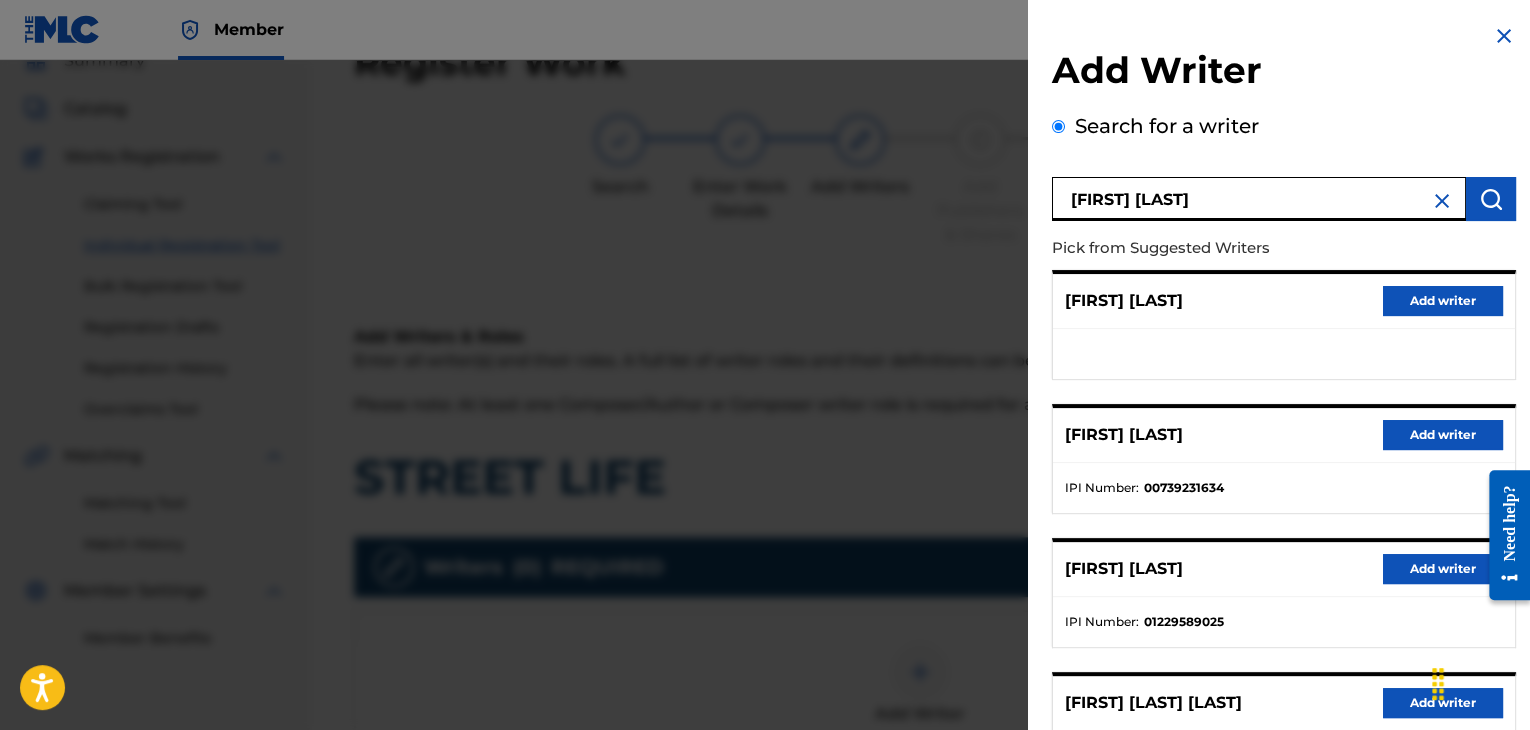 click on "Add writer" at bounding box center [1443, 435] 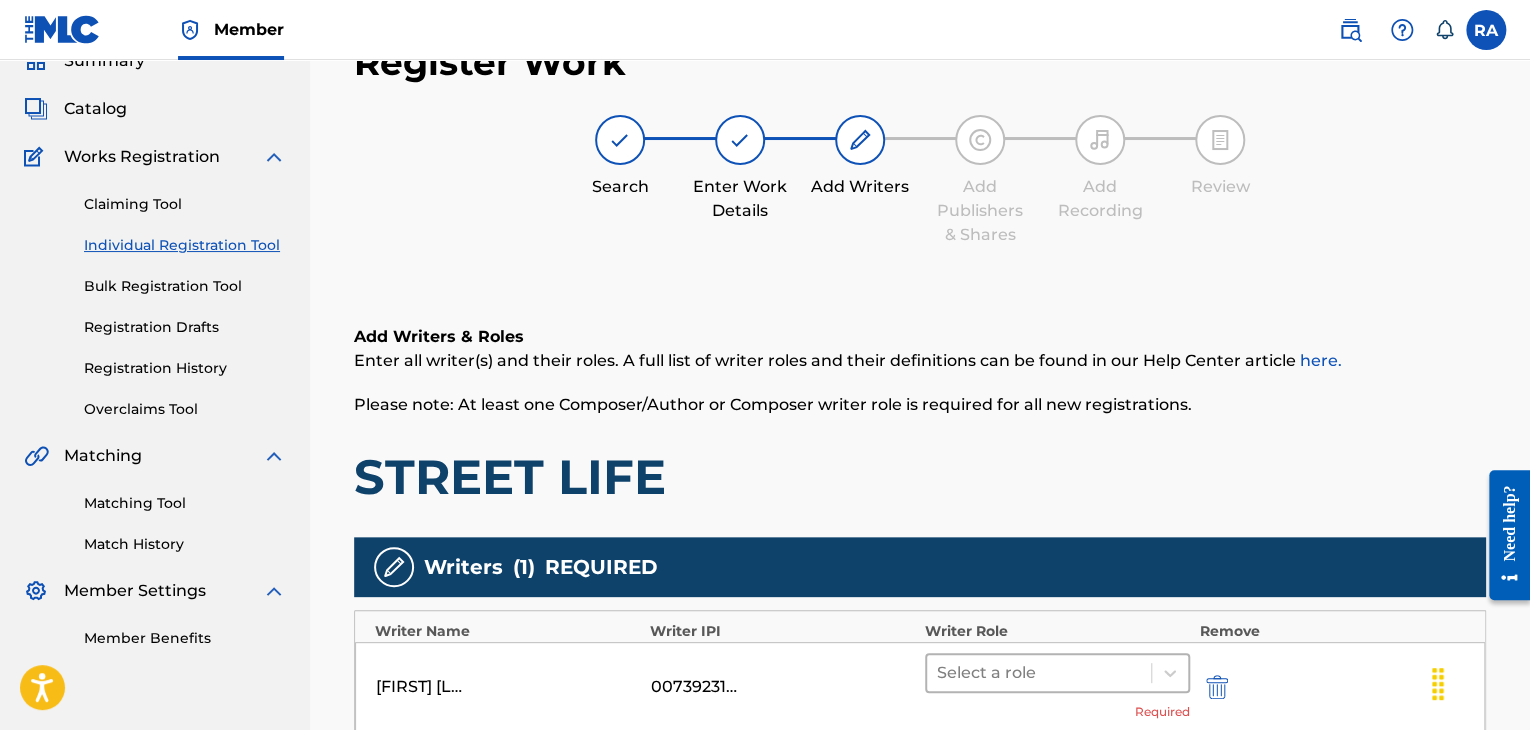 click at bounding box center (1039, 673) 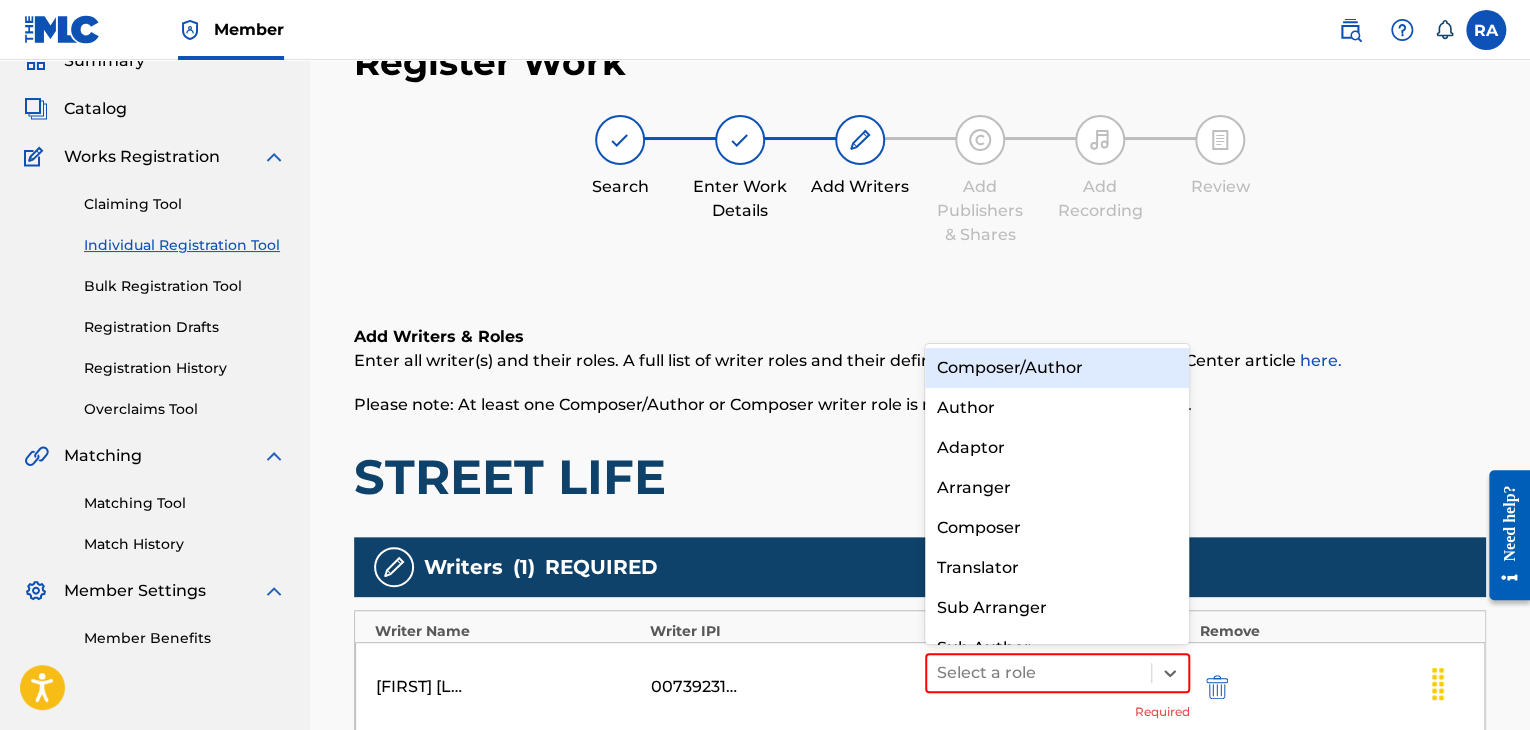 click on "Composer/Author" at bounding box center [1057, 368] 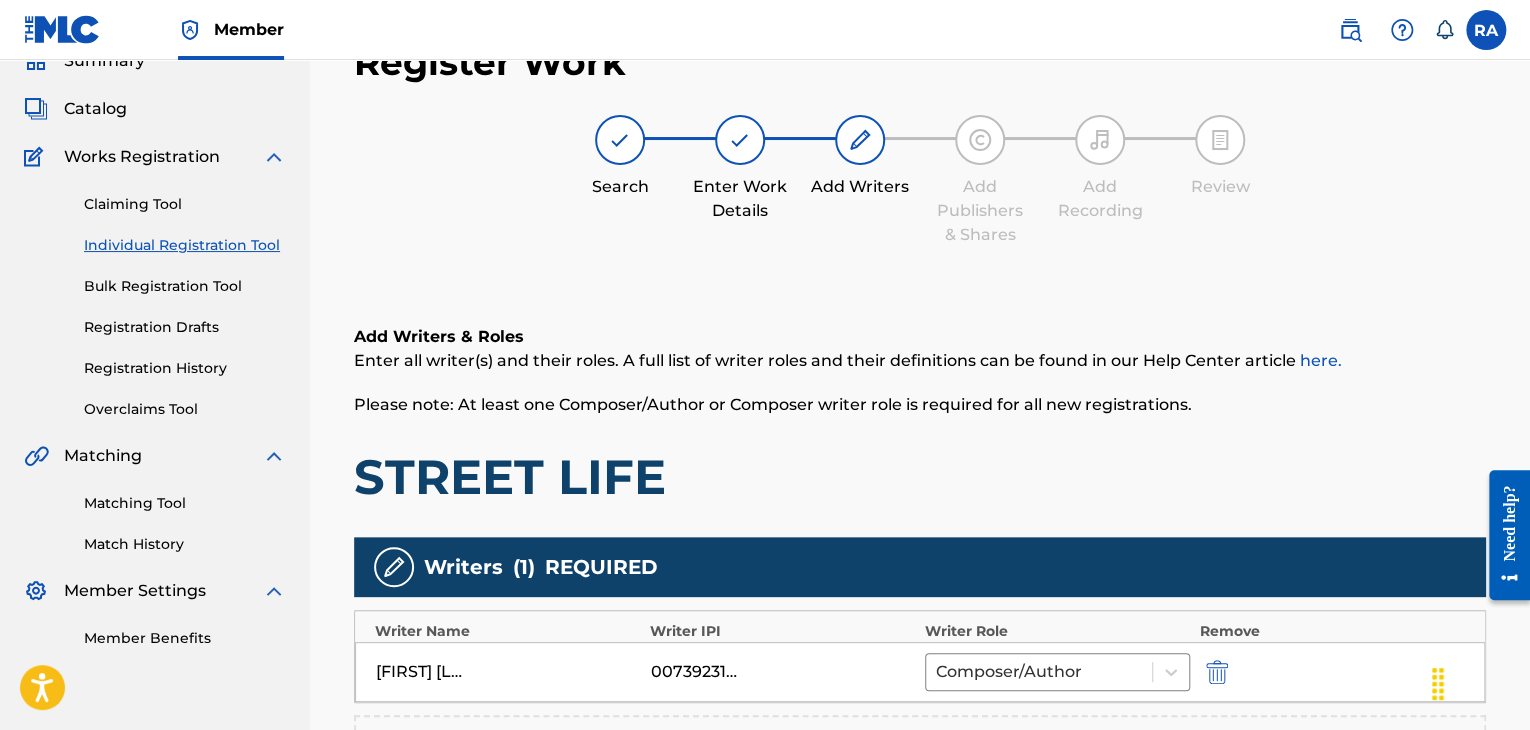 scroll, scrollTop: 390, scrollLeft: 0, axis: vertical 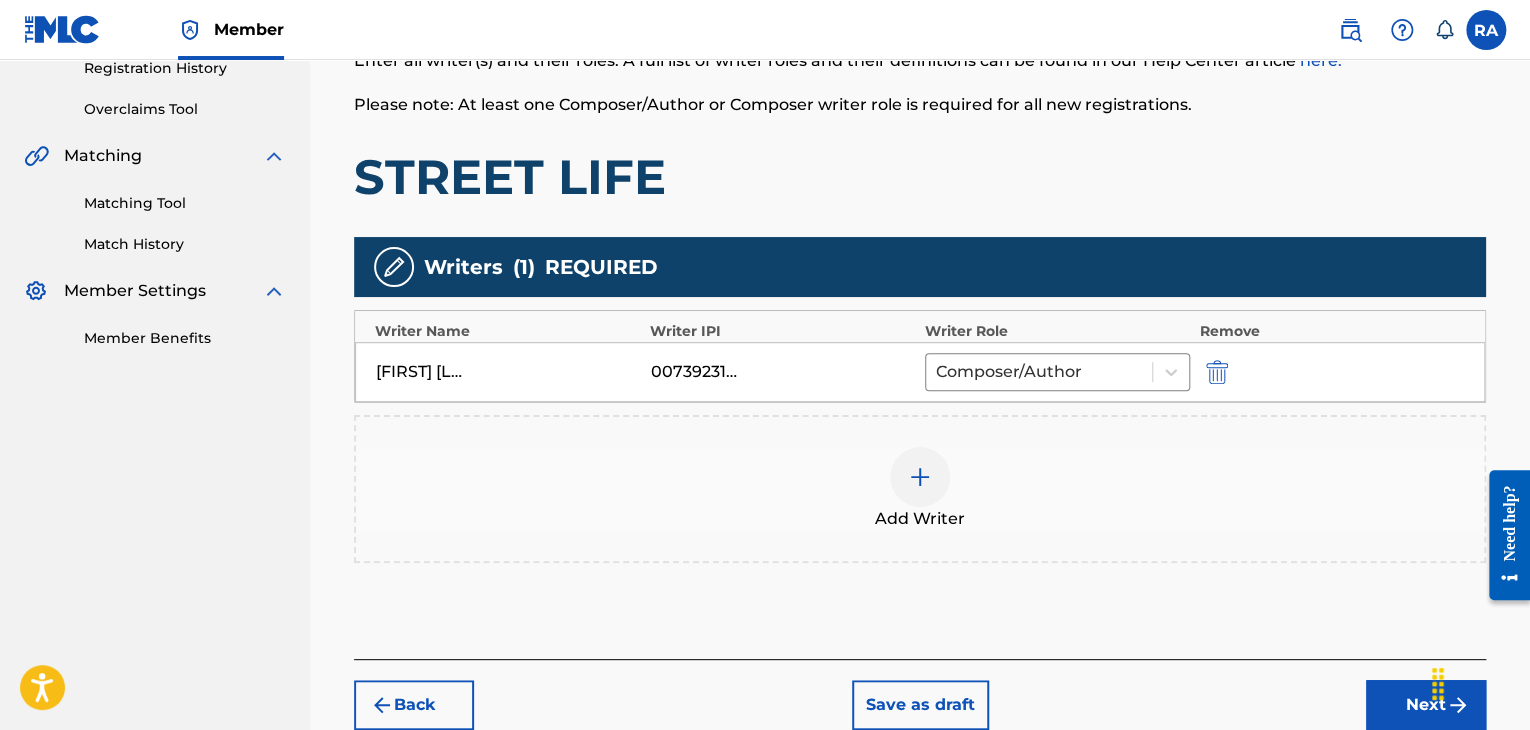 click on "Next" at bounding box center (1426, 705) 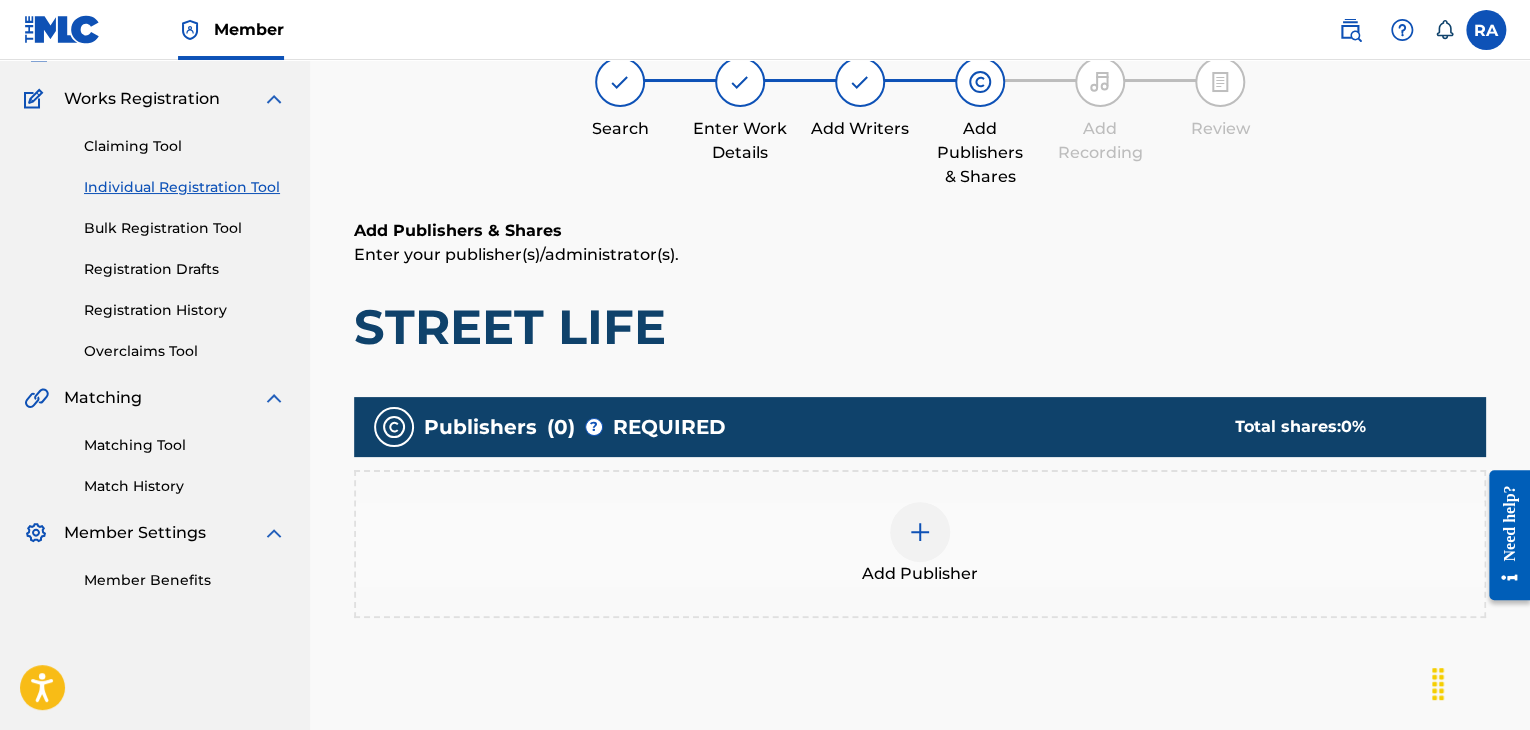 scroll, scrollTop: 90, scrollLeft: 0, axis: vertical 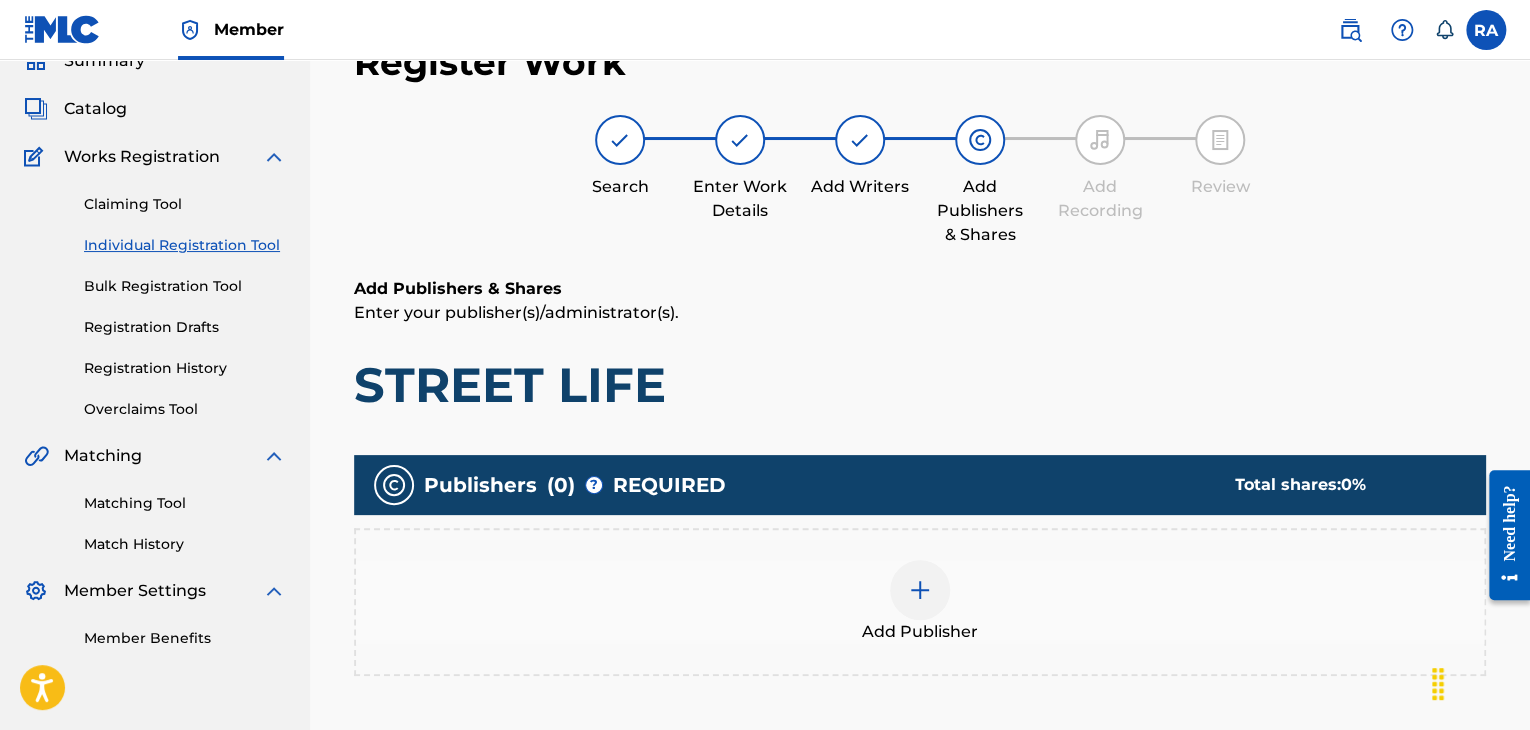 click at bounding box center [920, 590] 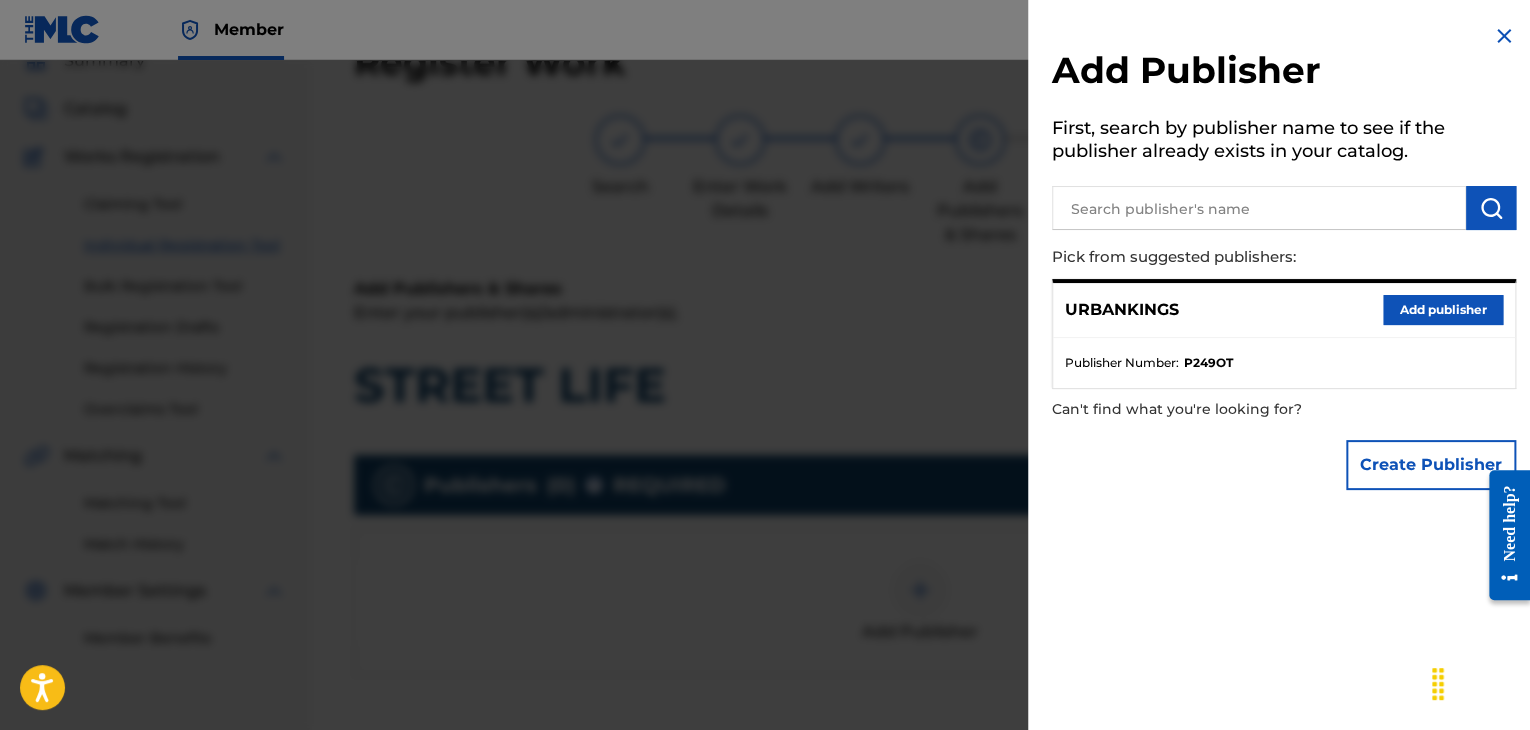 click on "Add publisher" at bounding box center [1443, 310] 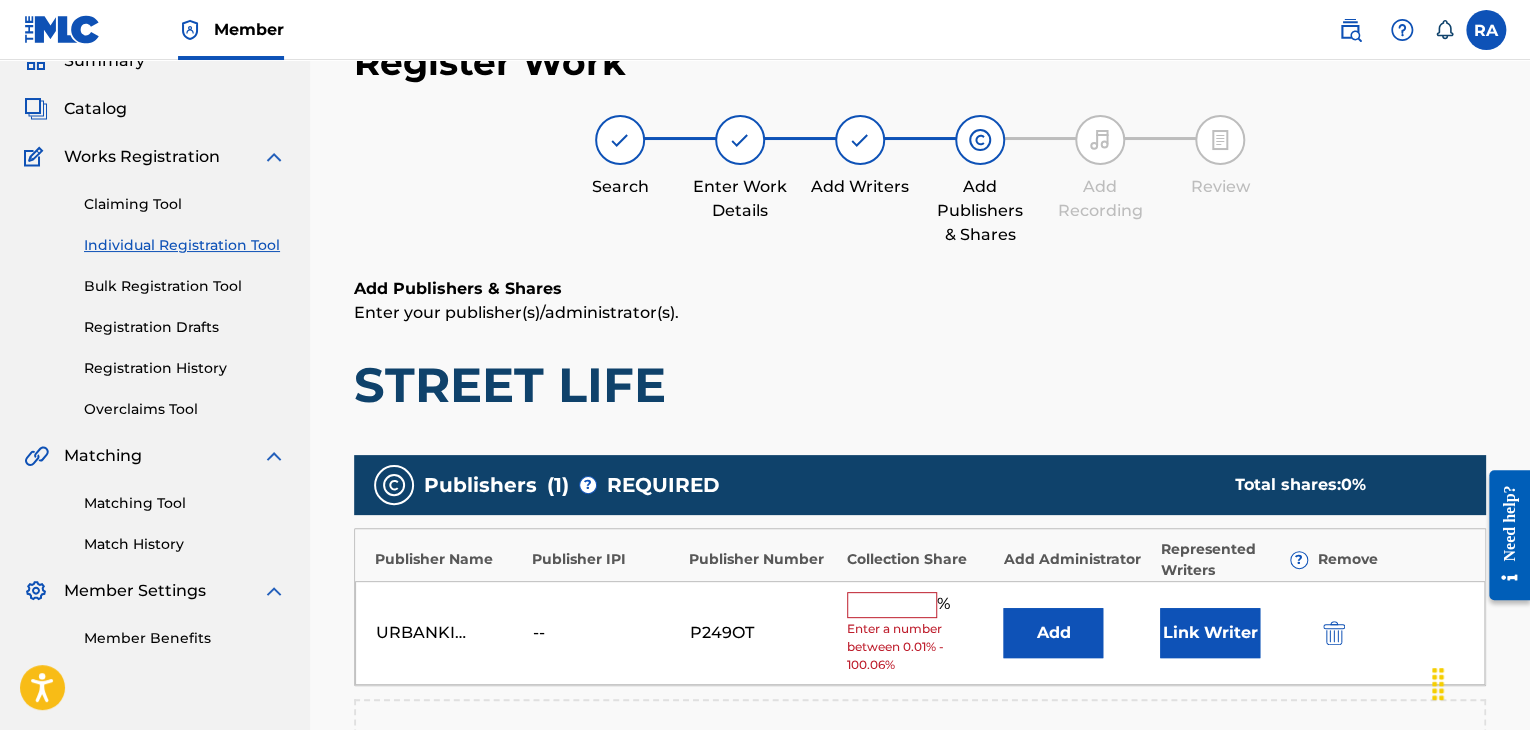 click at bounding box center [892, 605] 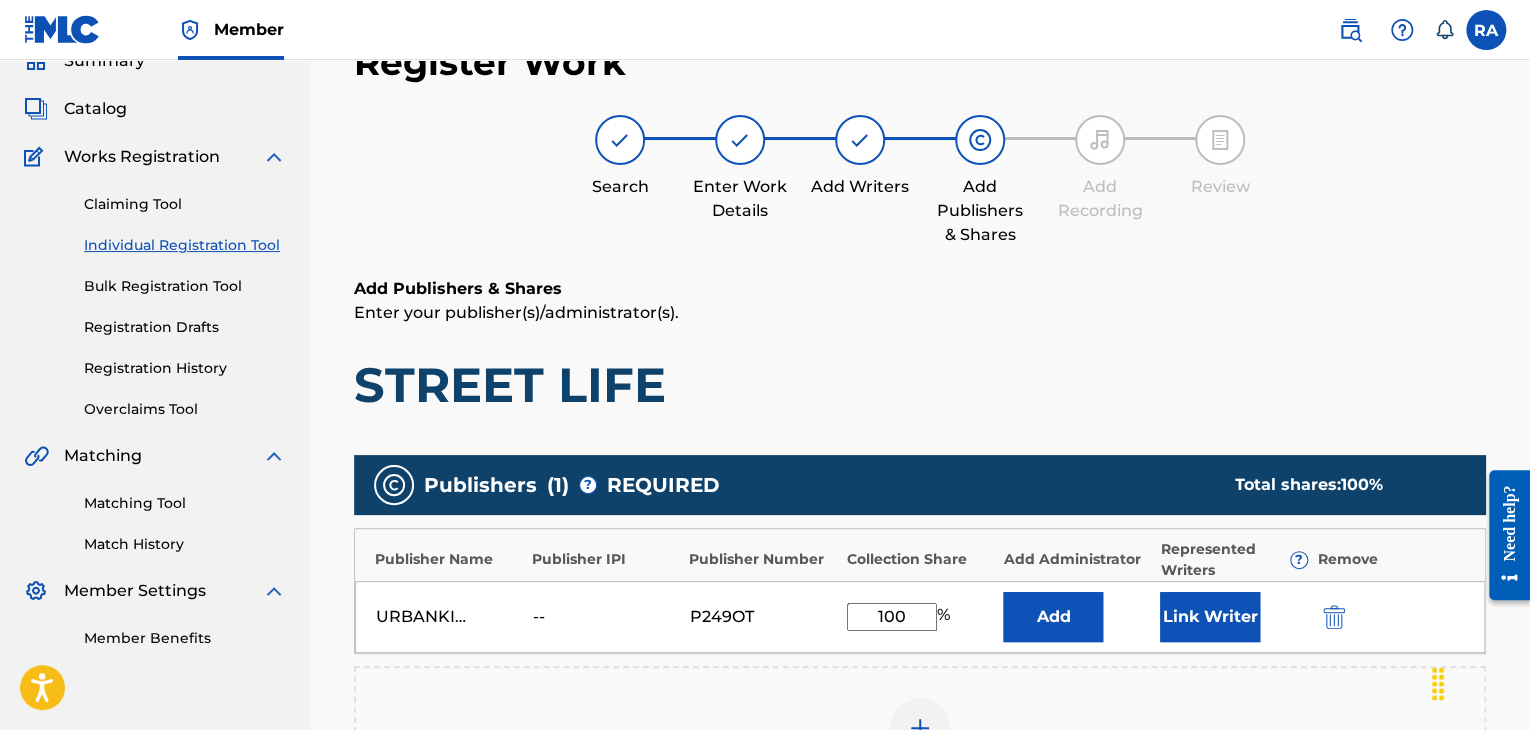 click on "Link Writer" at bounding box center (1210, 617) 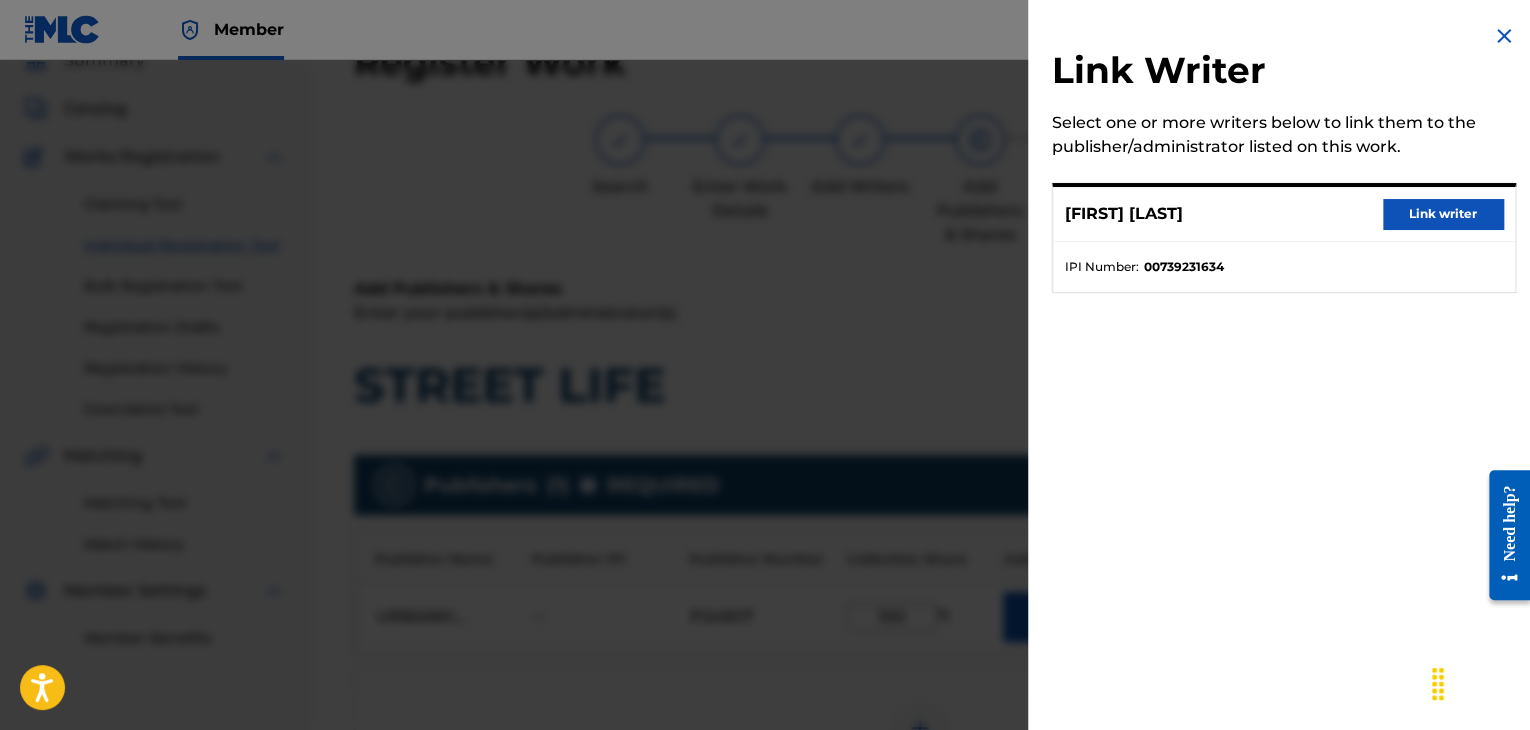 click on "Link writer" at bounding box center [1443, 214] 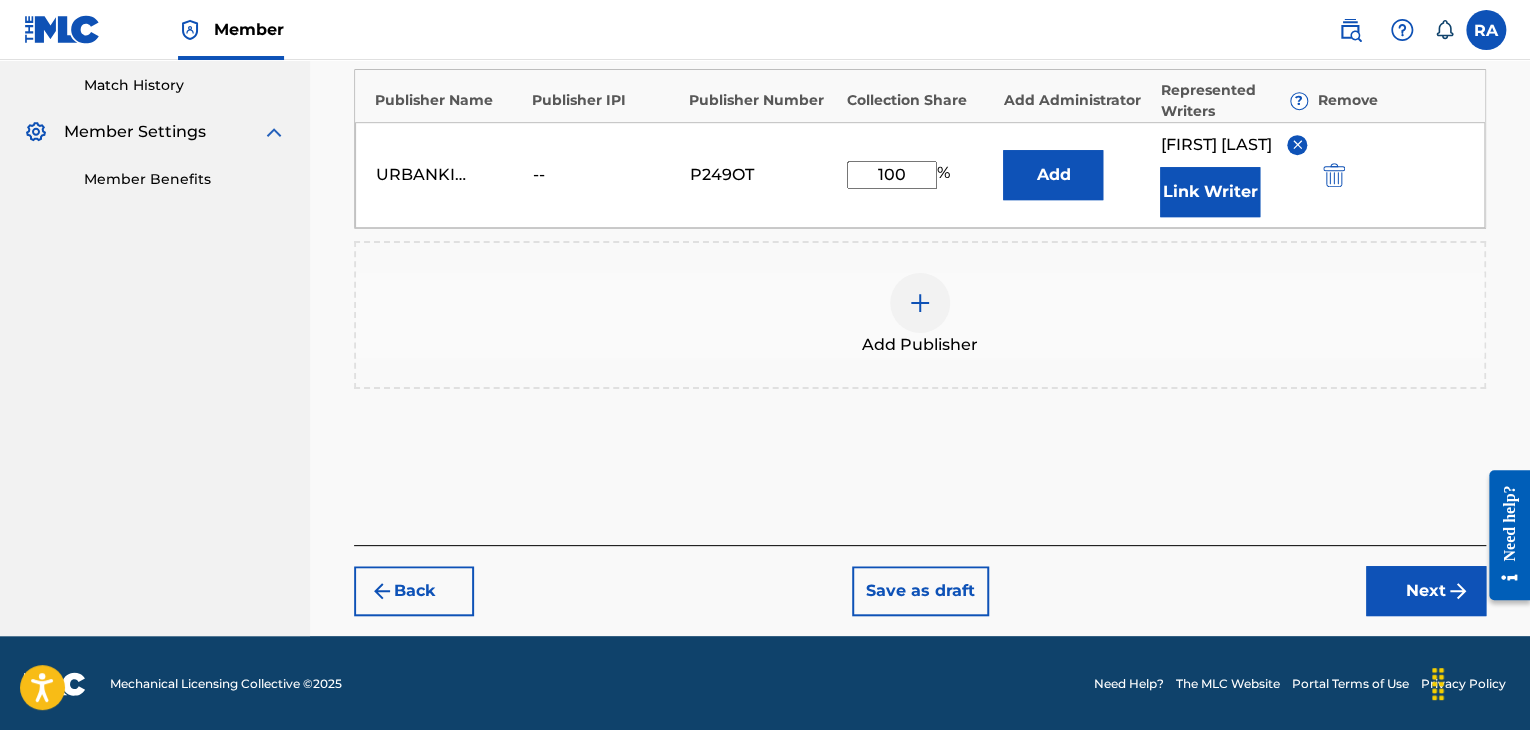 click on "Next" at bounding box center (1426, 591) 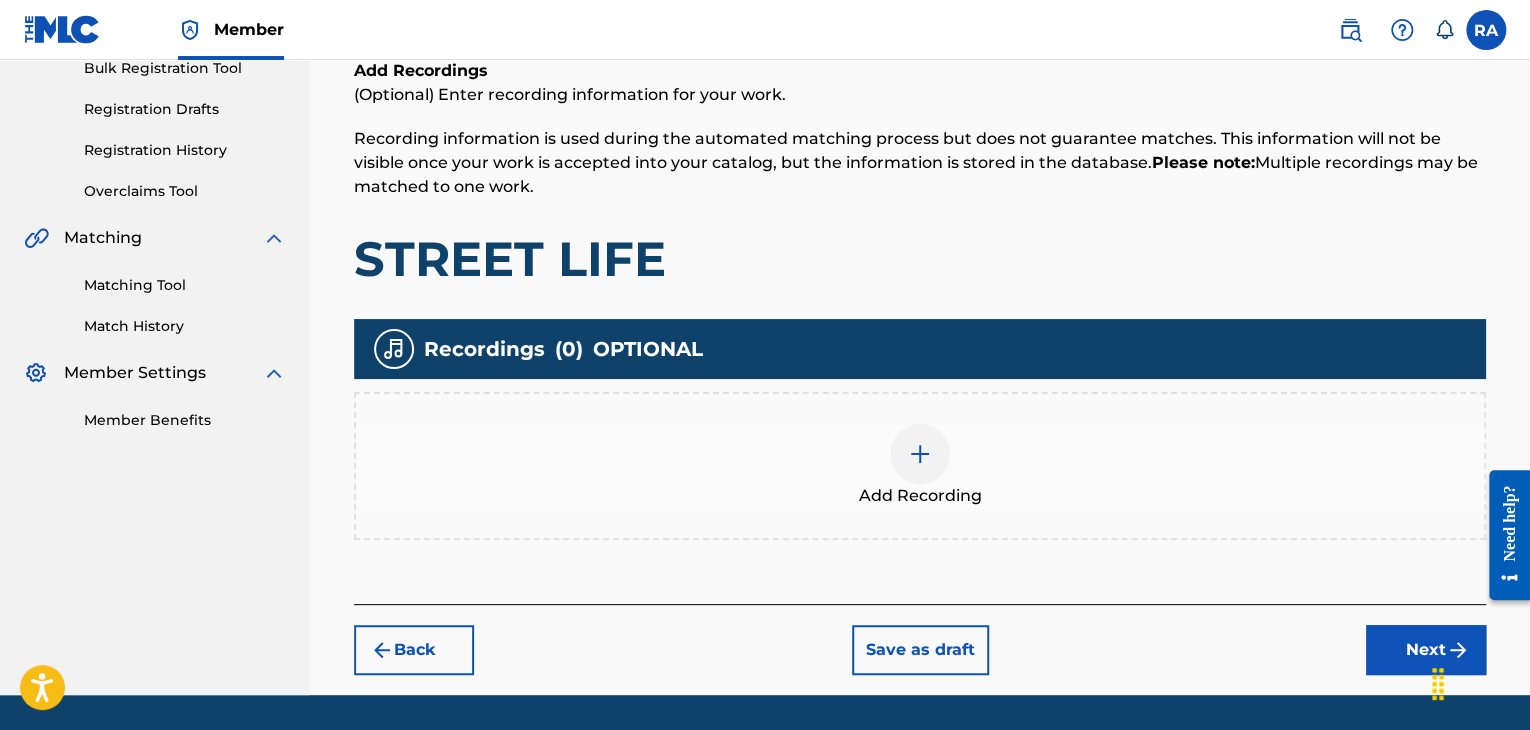 scroll, scrollTop: 90, scrollLeft: 0, axis: vertical 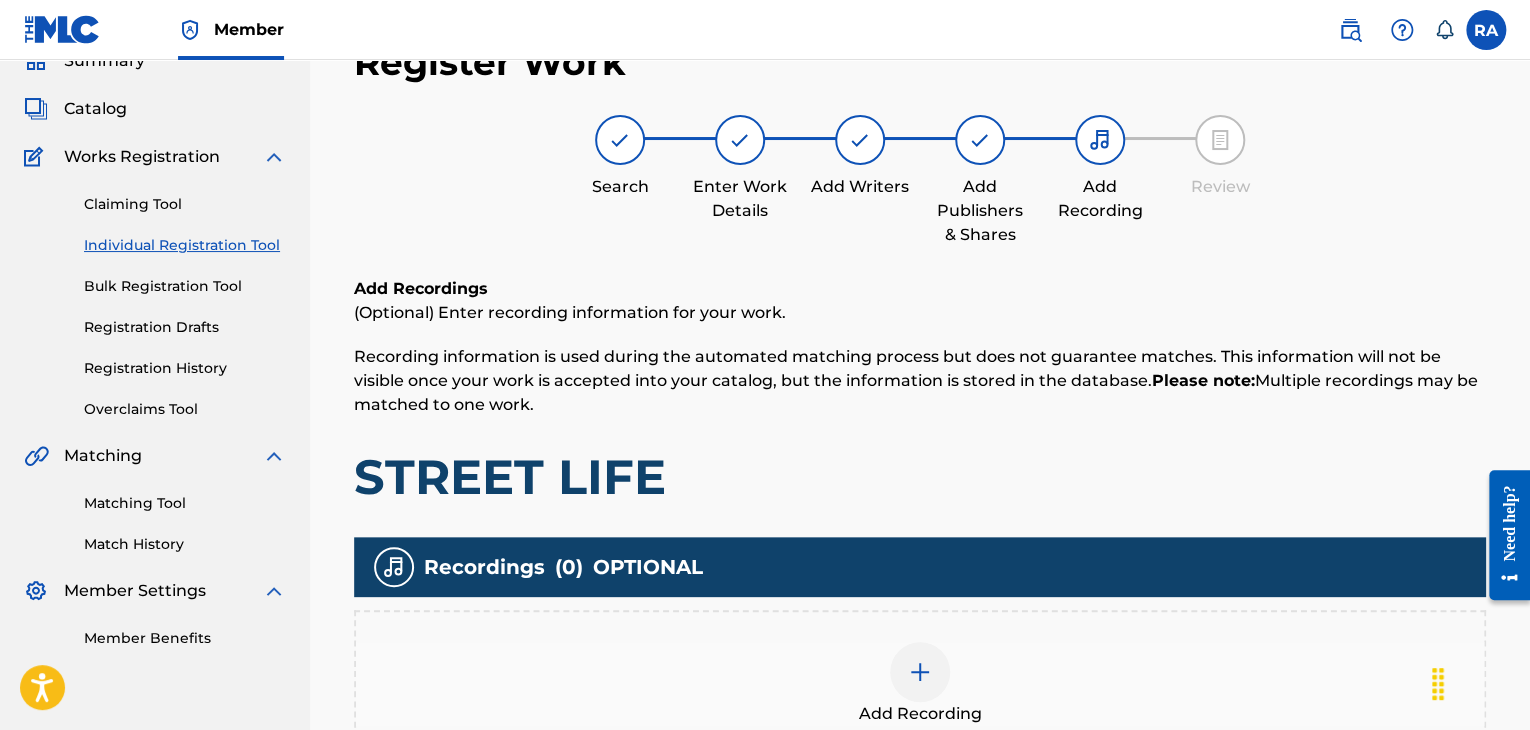 click at bounding box center [920, 672] 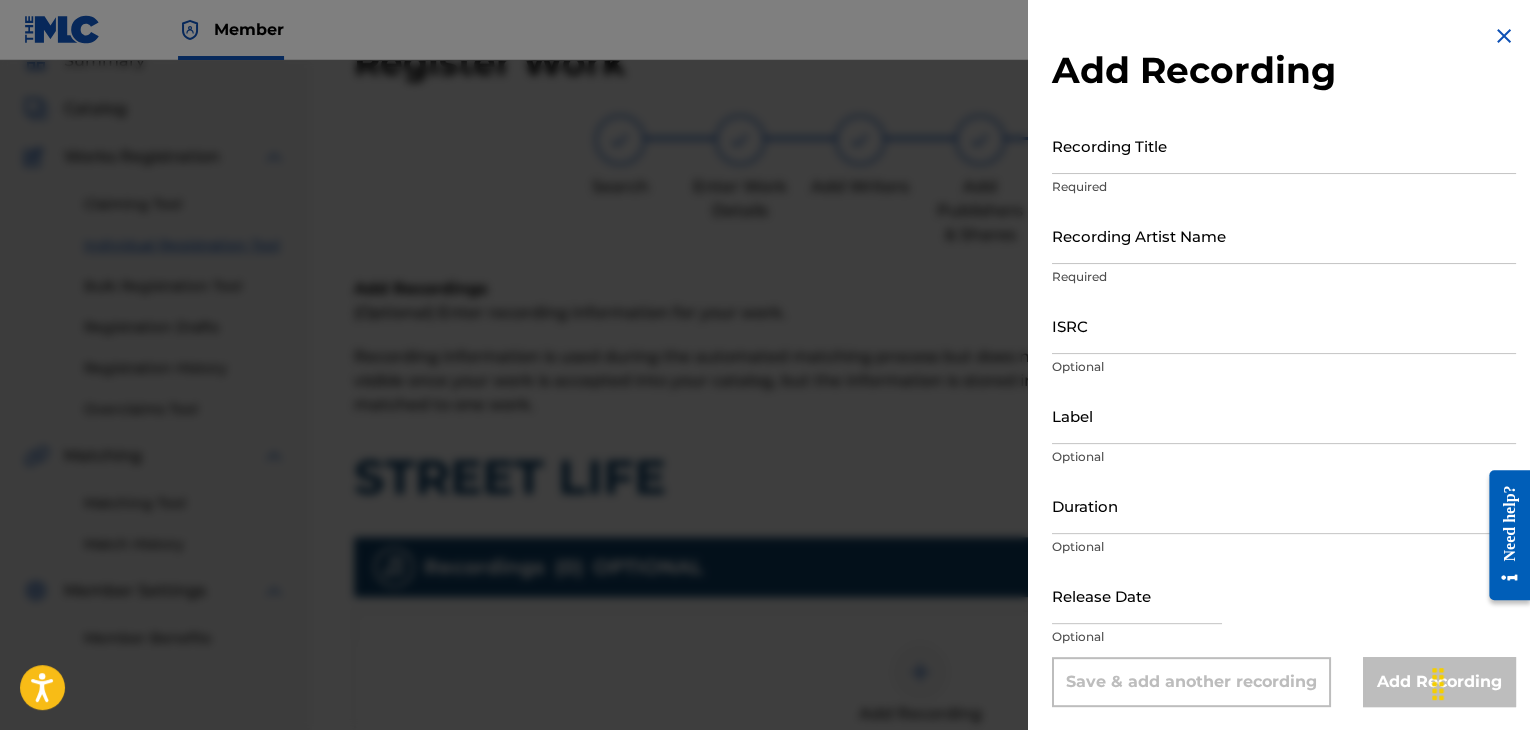 click on "Recording Title" at bounding box center (1284, 145) 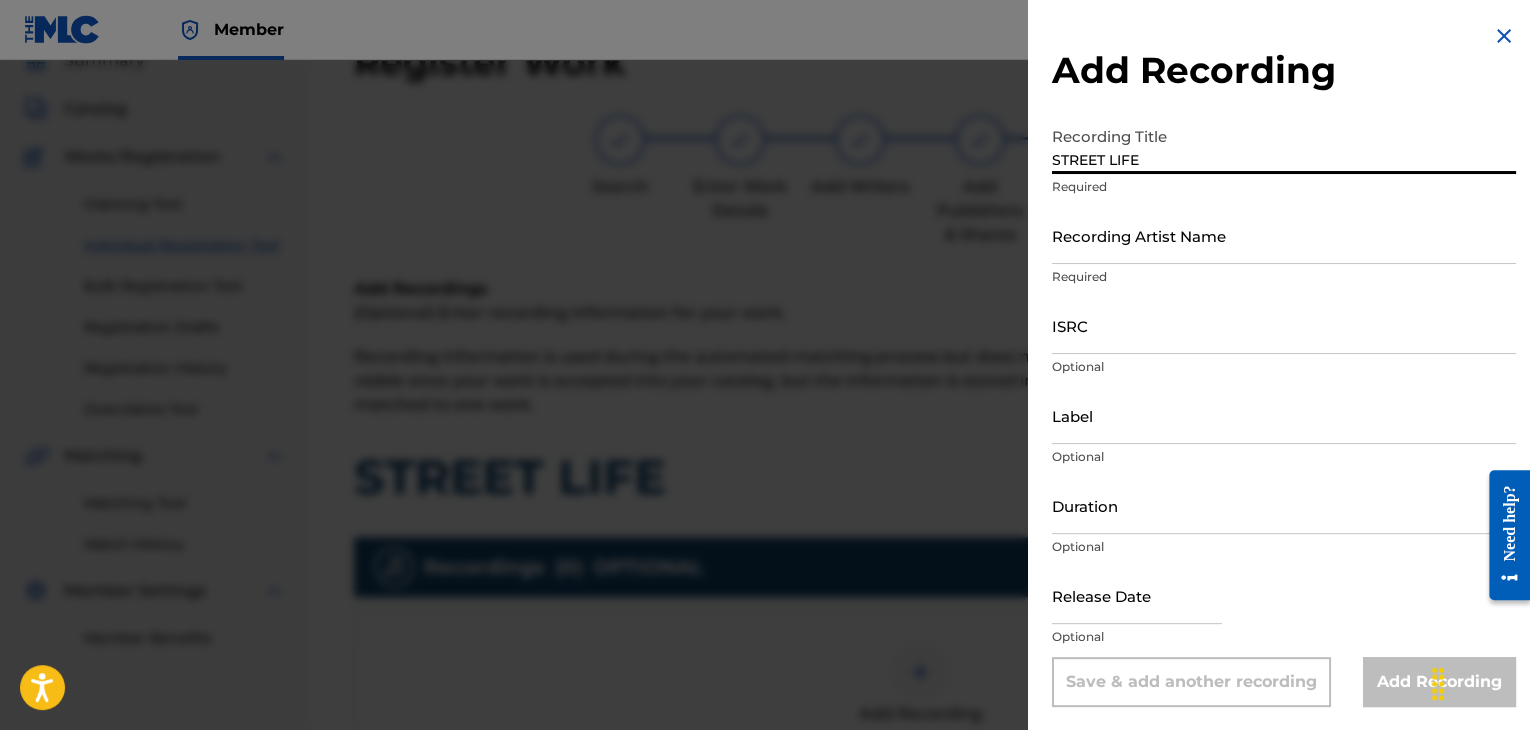 type on "STREET LIFE" 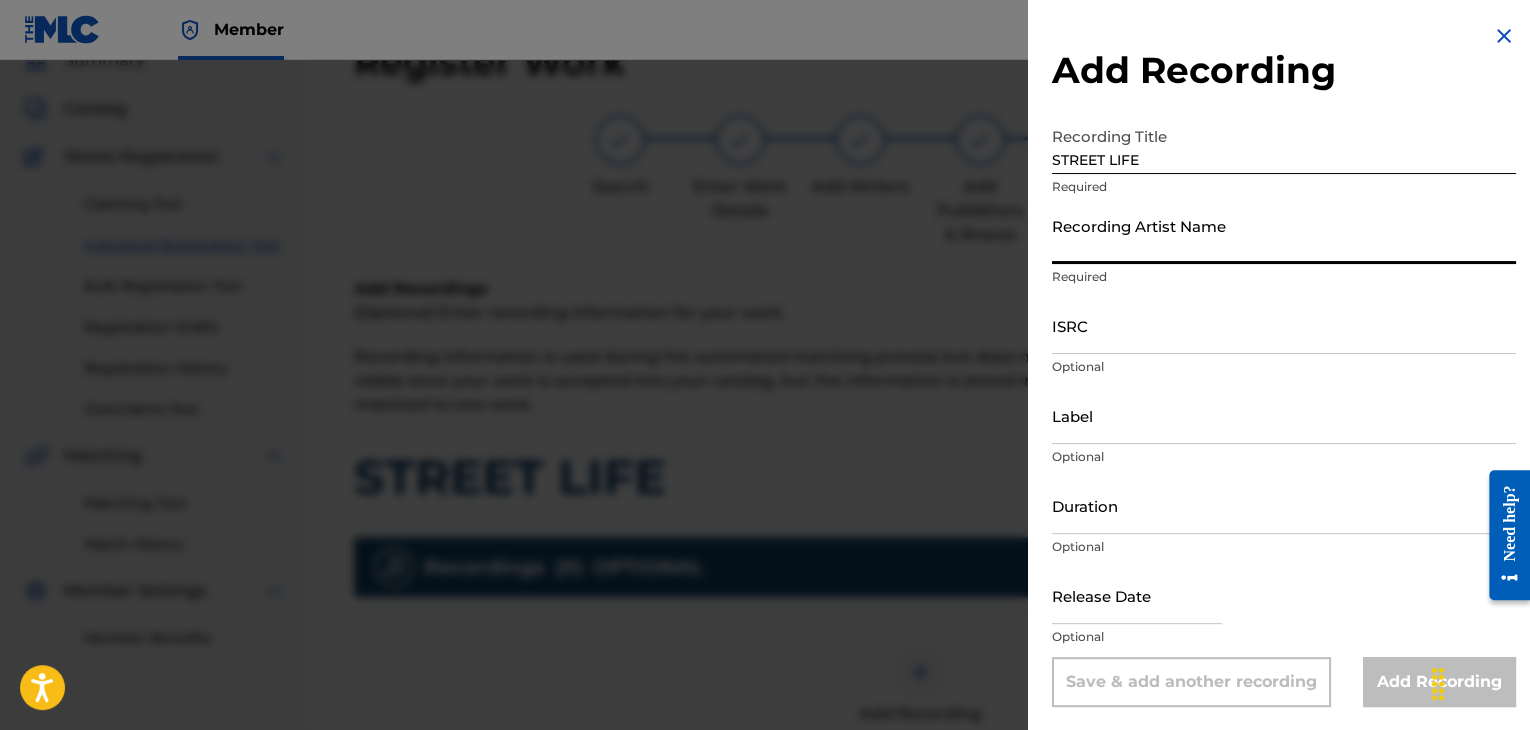 type on "STOMPER" 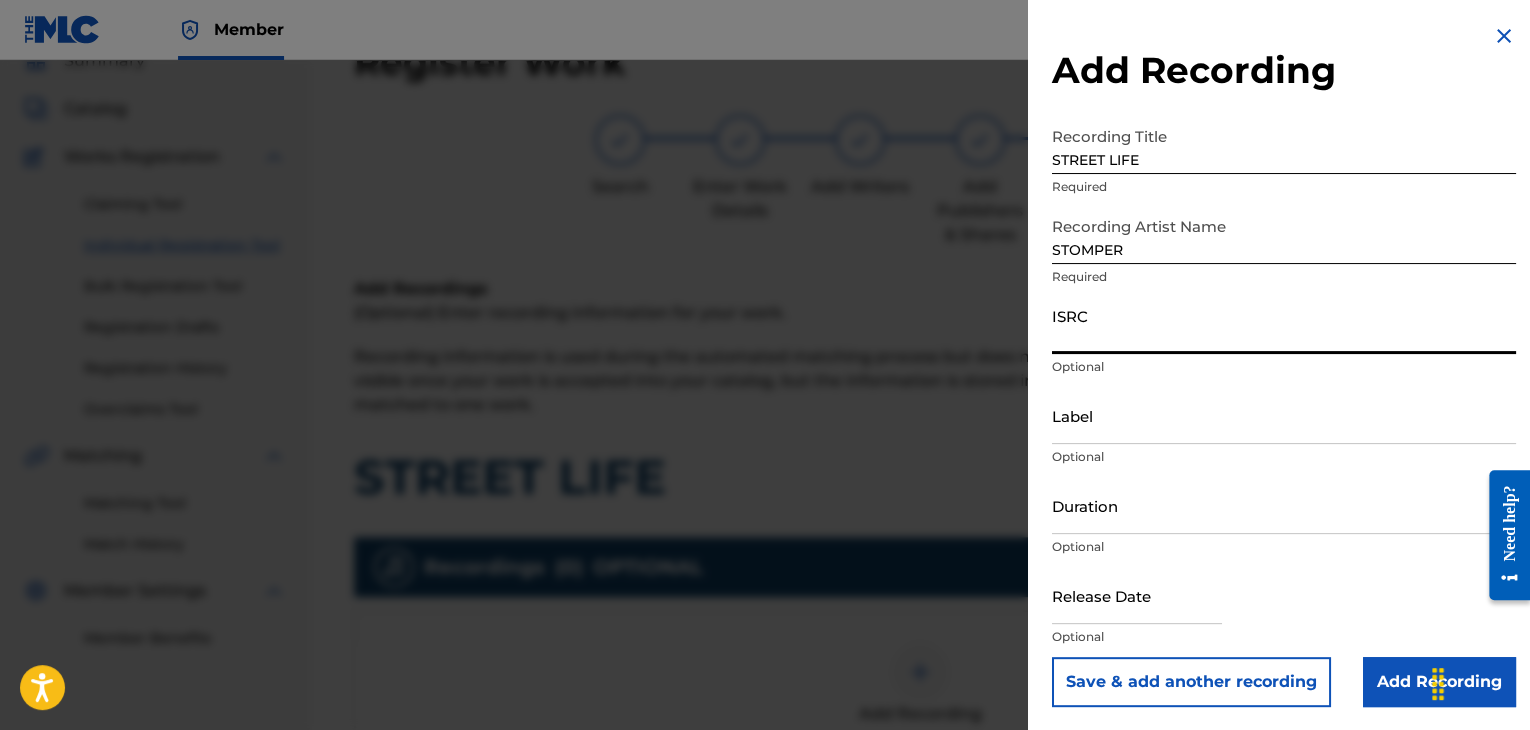 paste on "USPRZ1200048" 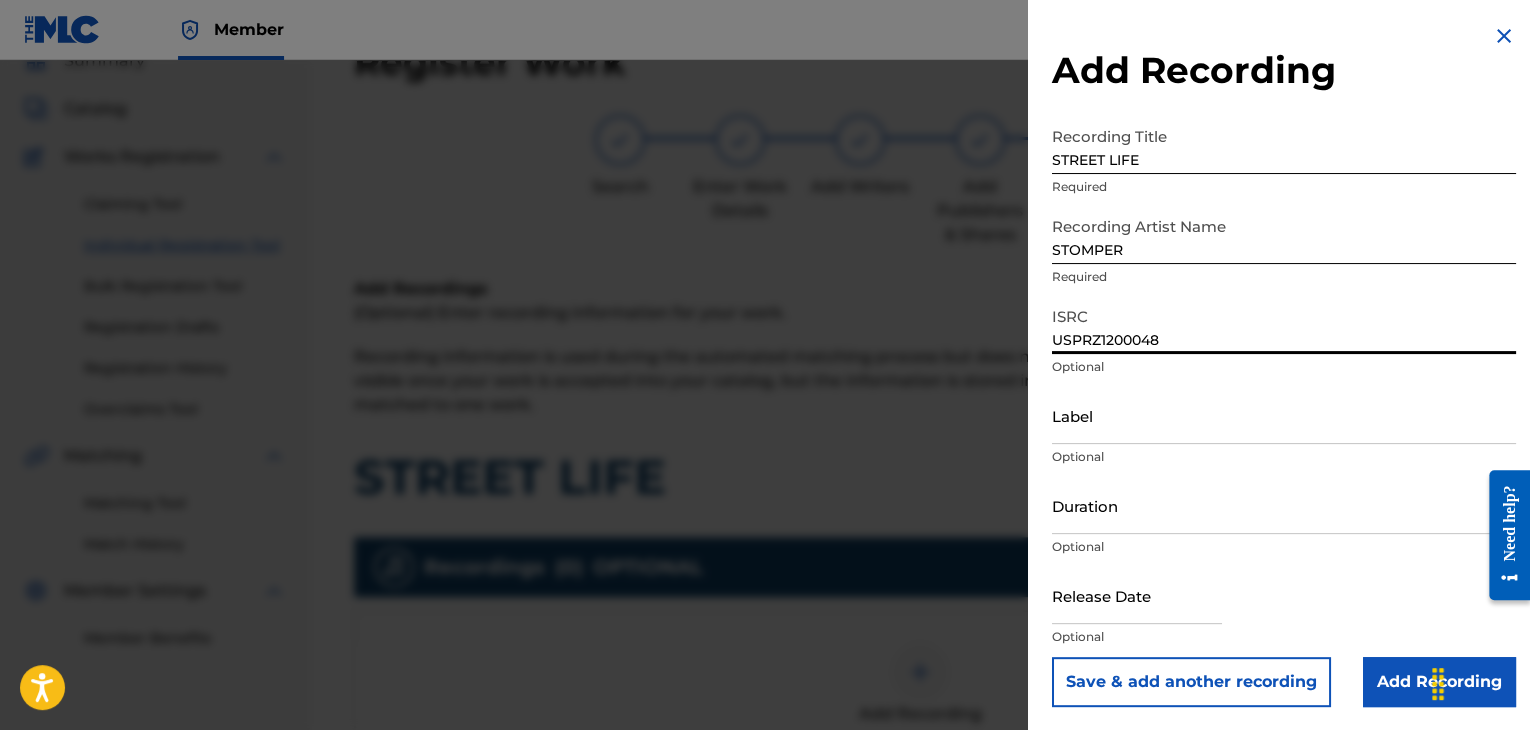 type on "USPRZ1200048" 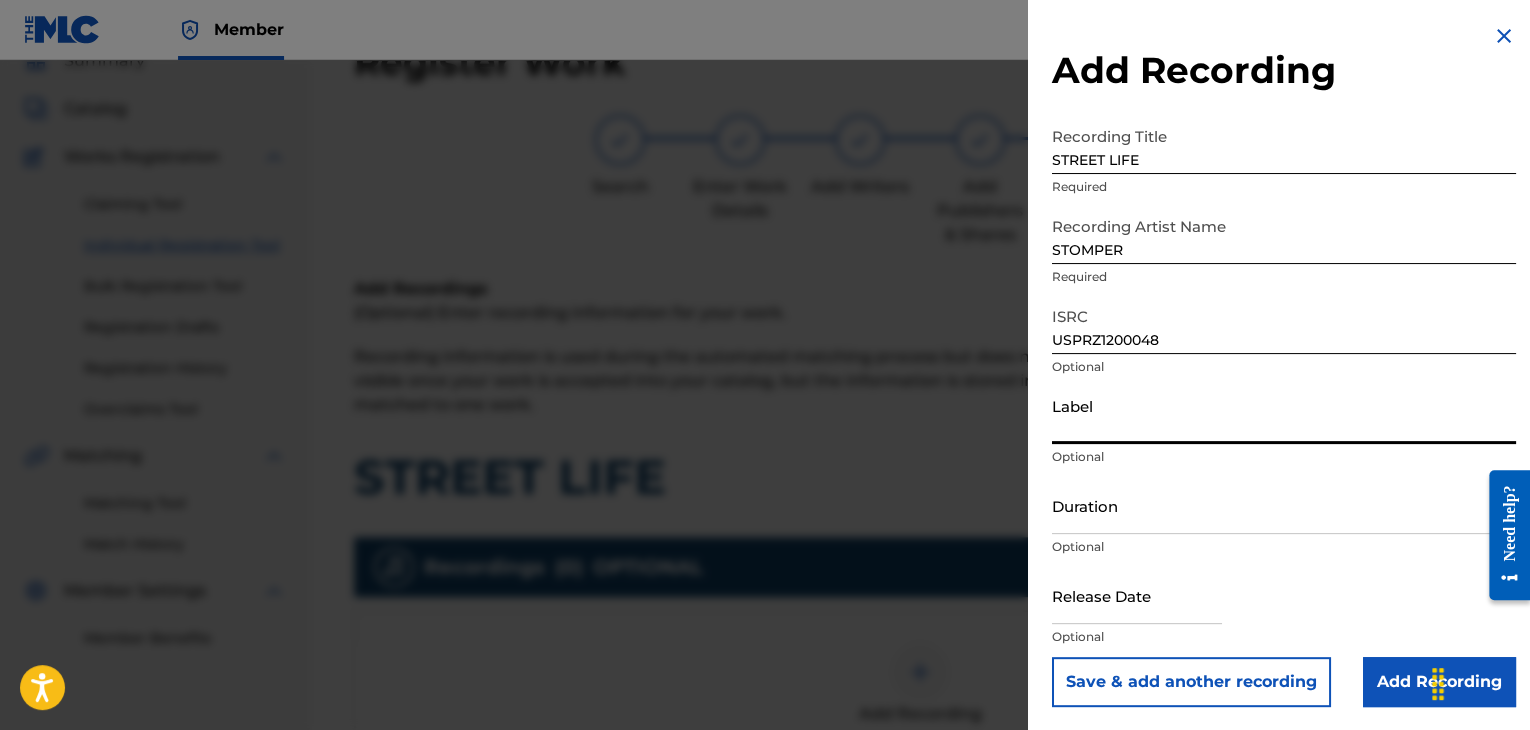 type on "Urban Kings Music Group" 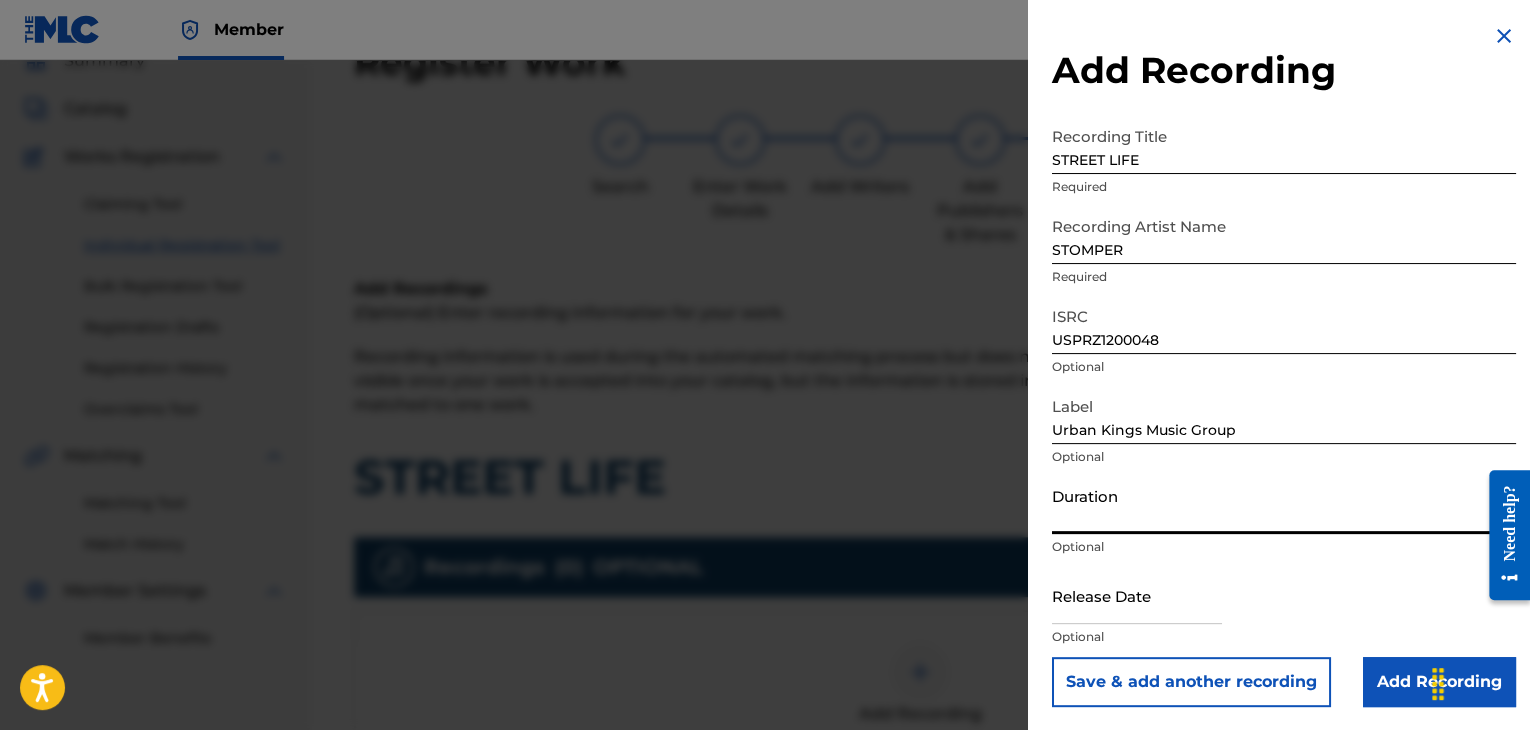 click on "Duration" at bounding box center (1284, 505) 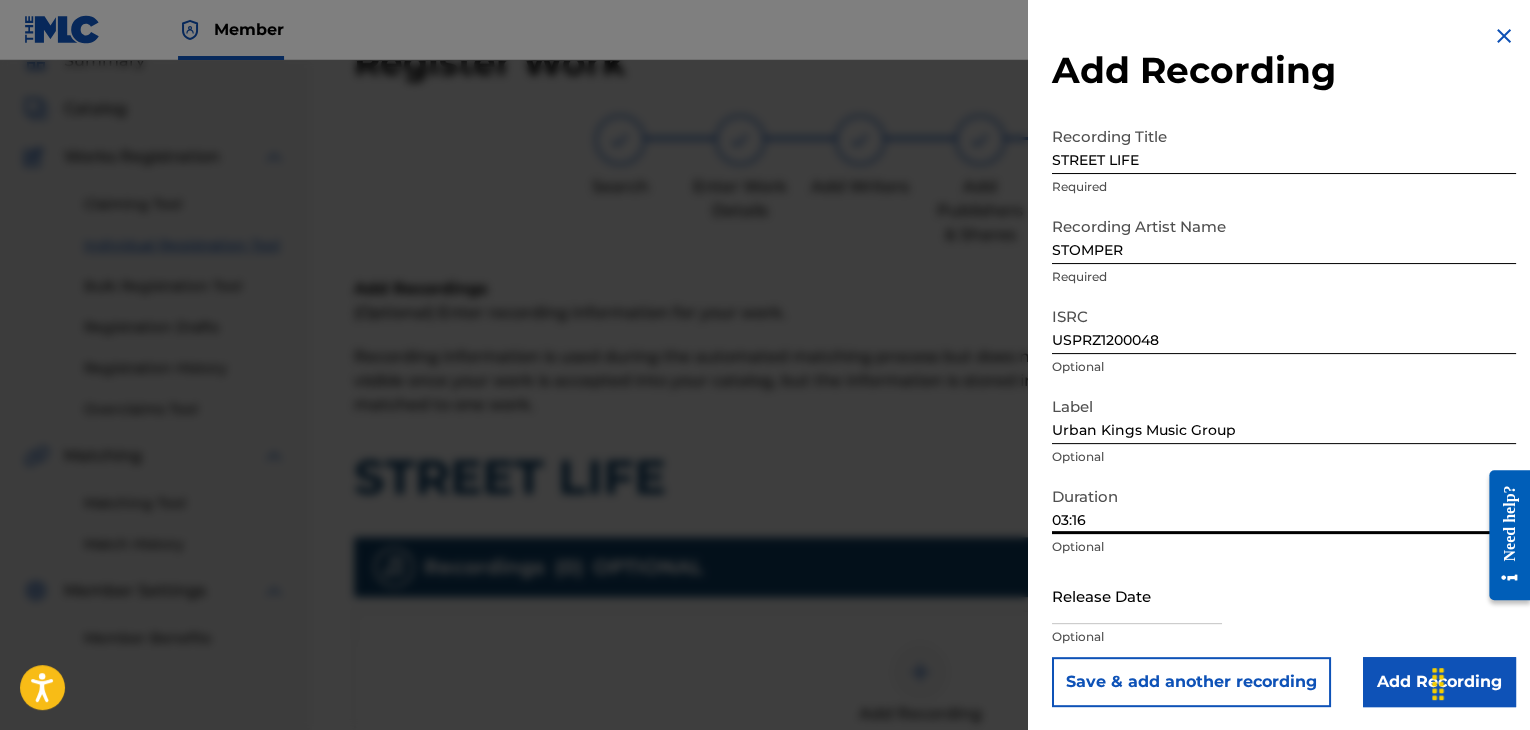 type on "03:16" 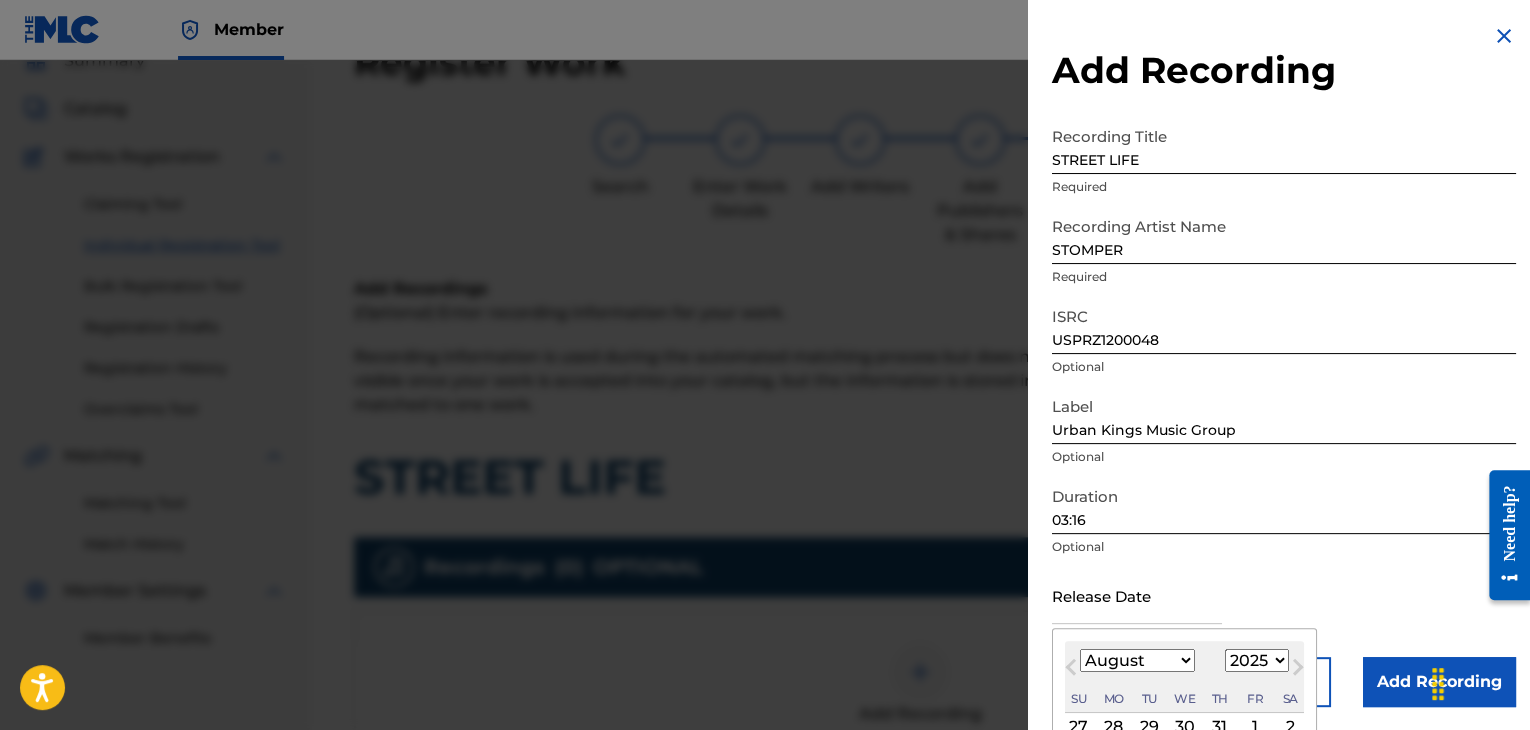 click on "January February March April May June July August September October November December" at bounding box center (1137, 660) 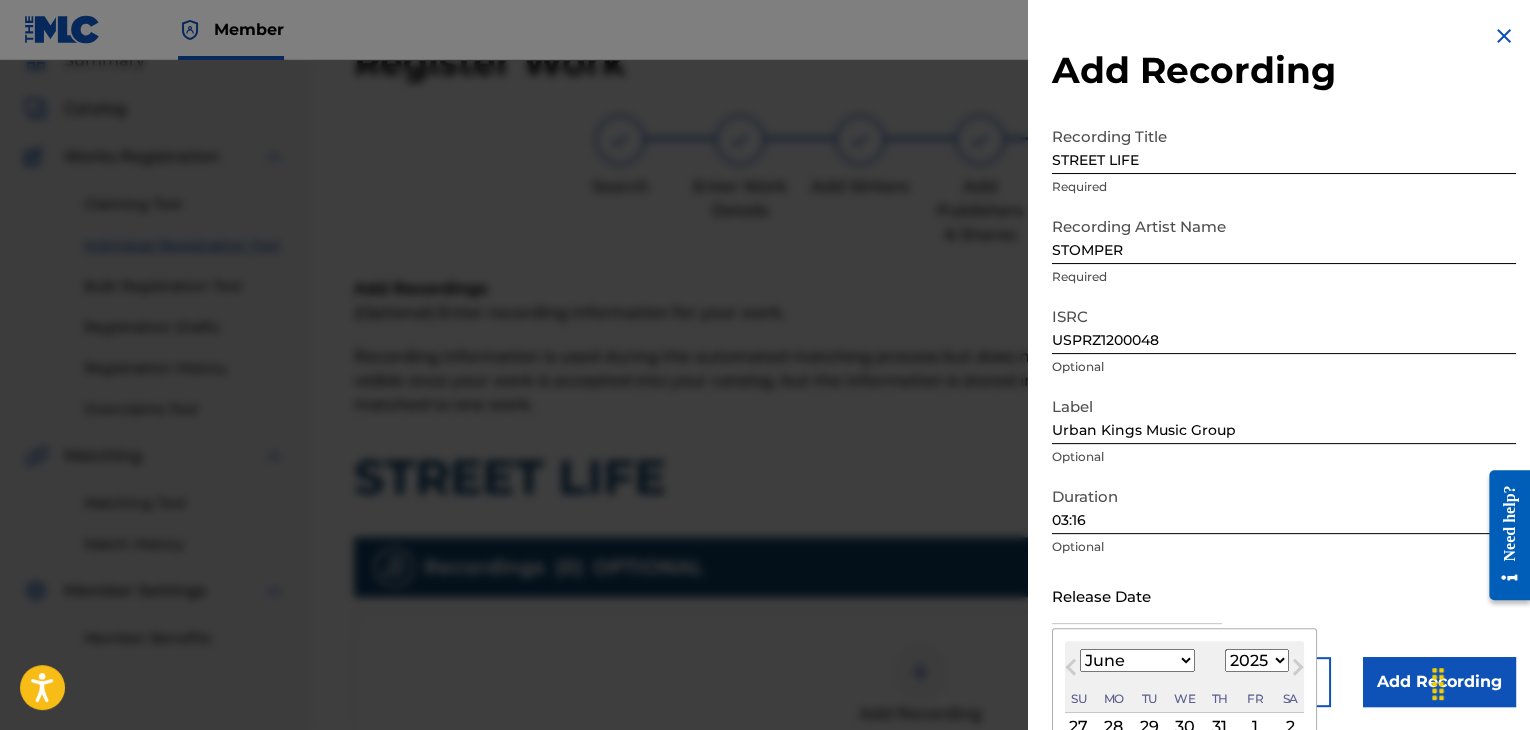 click on "January February March April May June July August September October November December" at bounding box center [1137, 660] 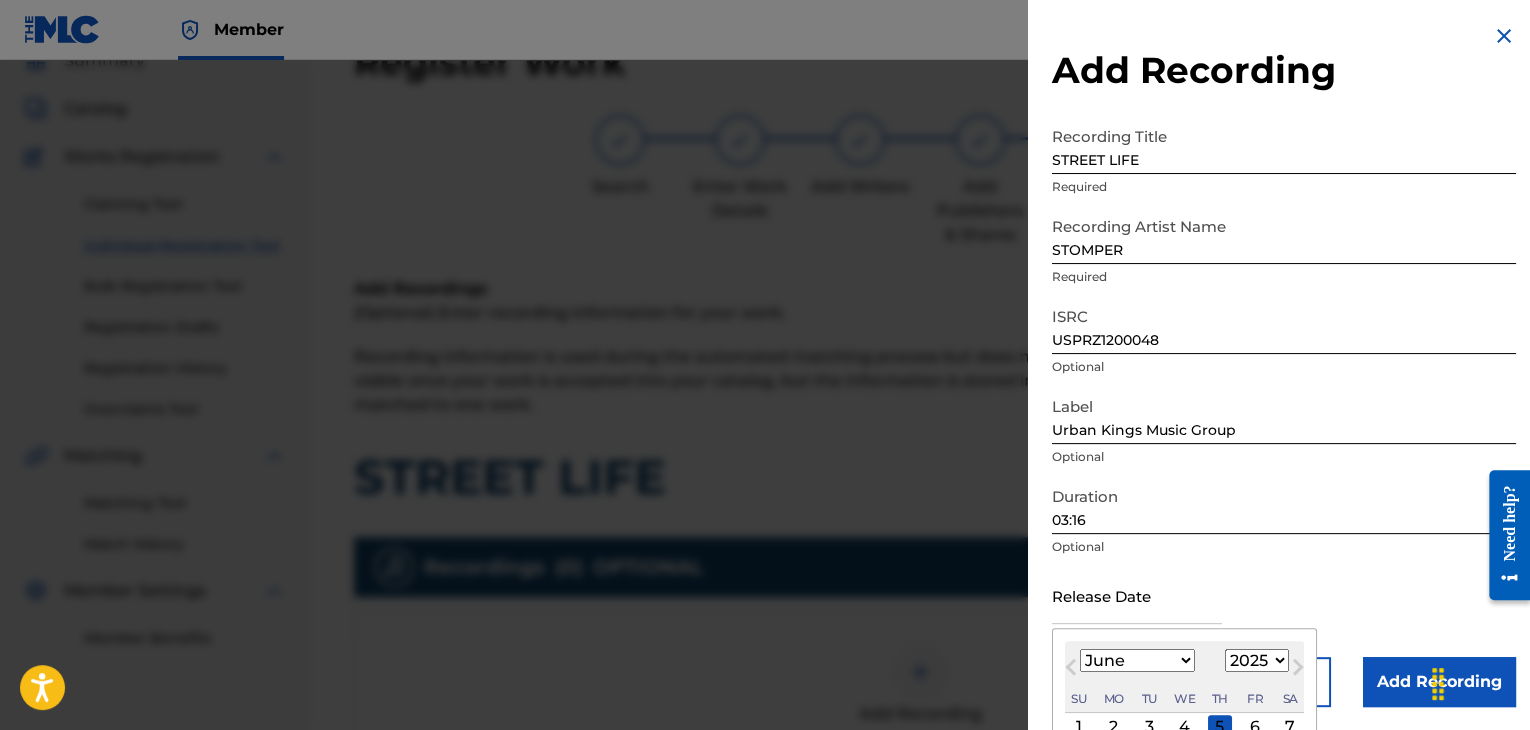 click on "1899 1900 1901 1902 1903 1904 1905 1906 1907 1908 1909 1910 1911 1912 1913 1914 1915 1916 1917 1918 1919 1920 1921 1922 1923 1924 1925 1926 1927 1928 1929 1930 1931 1932 1933 1934 1935 1936 1937 1938 1939 1940 1941 1942 1943 1944 1945 1946 1947 1948 1949 1950 1951 1952 1953 1954 1955 1956 1957 1958 1959 1960 1961 1962 1963 1964 1965 1966 1967 1968 1969 1970 1971 1972 1973 1974 1975 1976 1977 1978 1979 1980 1981 1982 1983 1984 1985 1986 1987 1988 1989 1990 1991 1992 1993 1994 1995 1996 1997 1998 1999 2000 2001 2002 2003 2004 2005 2006 2007 2008 2009 2010 2011 2012 2013 2014 2015 2016 2017 2018 2019 2020 2021 2022 2023 2024 2025 2026 2027 2028 2029 2030 2031 2032 2033 2034 2035 2036 2037 2038 2039 2040 2041 2042 2043 2044 2045 2046 2047 2048 2049 2050 2051 2052 2053 2054 2055 2056 2057 2058 2059 2060 2061 2062 2063 2064 2065 2066 2067 2068 2069 2070 2071 2072 2073 2074 2075 2076 2077 2078 2079 2080 2081 2082 2083 2084 2085 2086 2087 2088 2089 2090 2091 2092 2093 2094 2095 2096 2097 2098 2099 2100" at bounding box center [1257, 660] 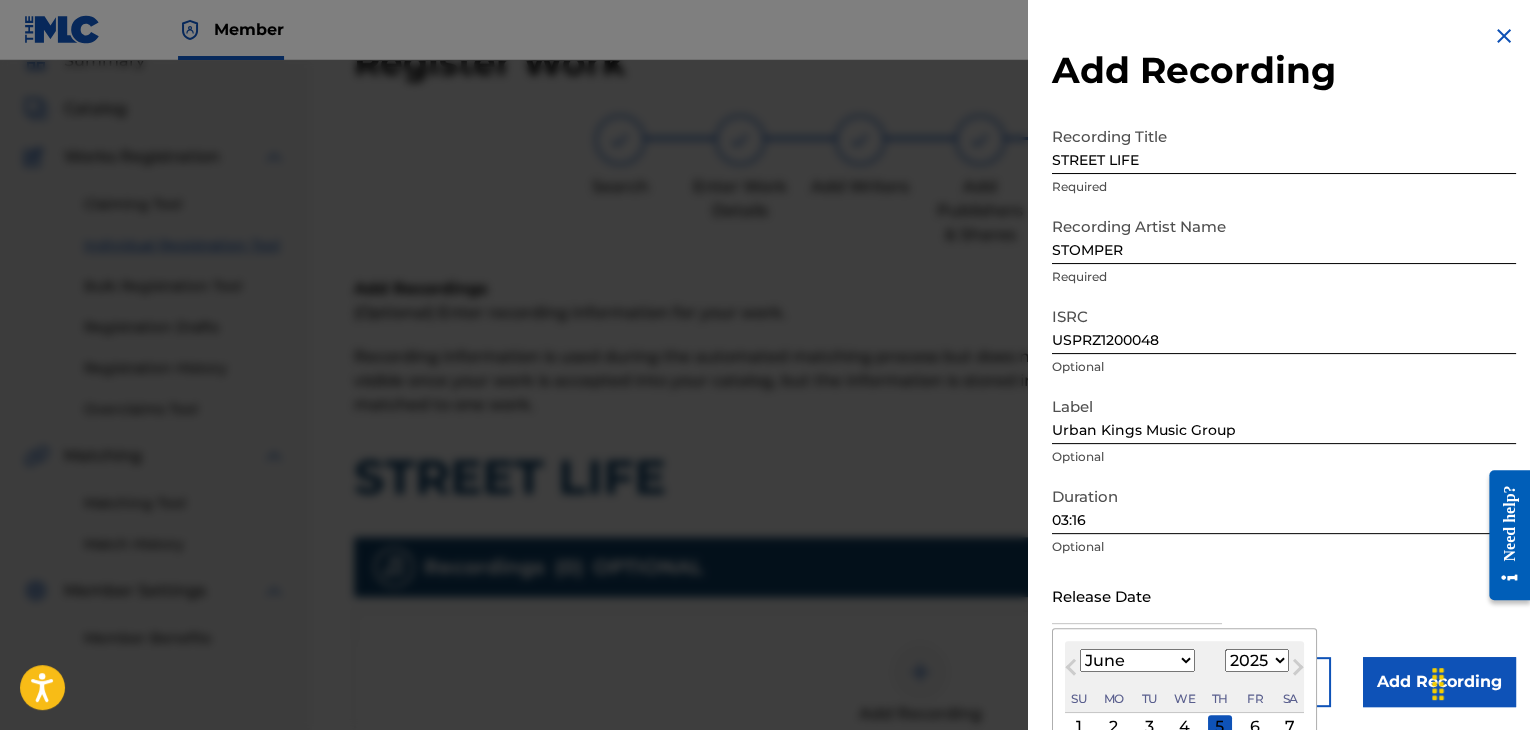 select on "2012" 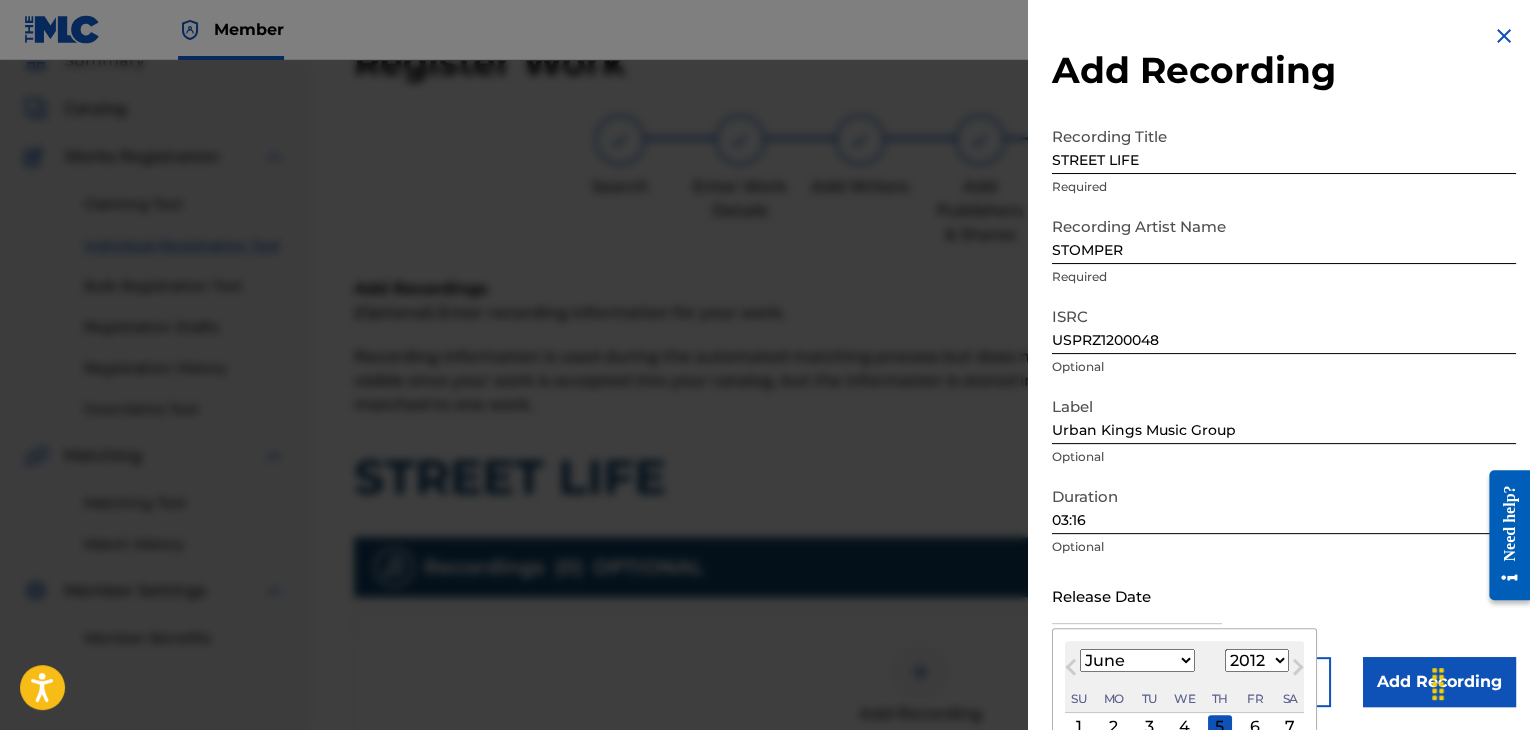 click on "1899 1900 1901 1902 1903 1904 1905 1906 1907 1908 1909 1910 1911 1912 1913 1914 1915 1916 1917 1918 1919 1920 1921 1922 1923 1924 1925 1926 1927 1928 1929 1930 1931 1932 1933 1934 1935 1936 1937 1938 1939 1940 1941 1942 1943 1944 1945 1946 1947 1948 1949 1950 1951 1952 1953 1954 1955 1956 1957 1958 1959 1960 1961 1962 1963 1964 1965 1966 1967 1968 1969 1970 1971 1972 1973 1974 1975 1976 1977 1978 1979 1980 1981 1982 1983 1984 1985 1986 1987 1988 1989 1990 1991 1992 1993 1994 1995 1996 1997 1998 1999 2000 2001 2002 2003 2004 2005 2006 2007 2008 2009 2010 2011 2012 2013 2014 2015 2016 2017 2018 2019 2020 2021 2022 2023 2024 2025 2026 2027 2028 2029 2030 2031 2032 2033 2034 2035 2036 2037 2038 2039 2040 2041 2042 2043 2044 2045 2046 2047 2048 2049 2050 2051 2052 2053 2054 2055 2056 2057 2058 2059 2060 2061 2062 2063 2064 2065 2066 2067 2068 2069 2070 2071 2072 2073 2074 2075 2076 2077 2078 2079 2080 2081 2082 2083 2084 2085 2086 2087 2088 2089 2090 2091 2092 2093 2094 2095 2096 2097 2098 2099 2100" at bounding box center [1257, 660] 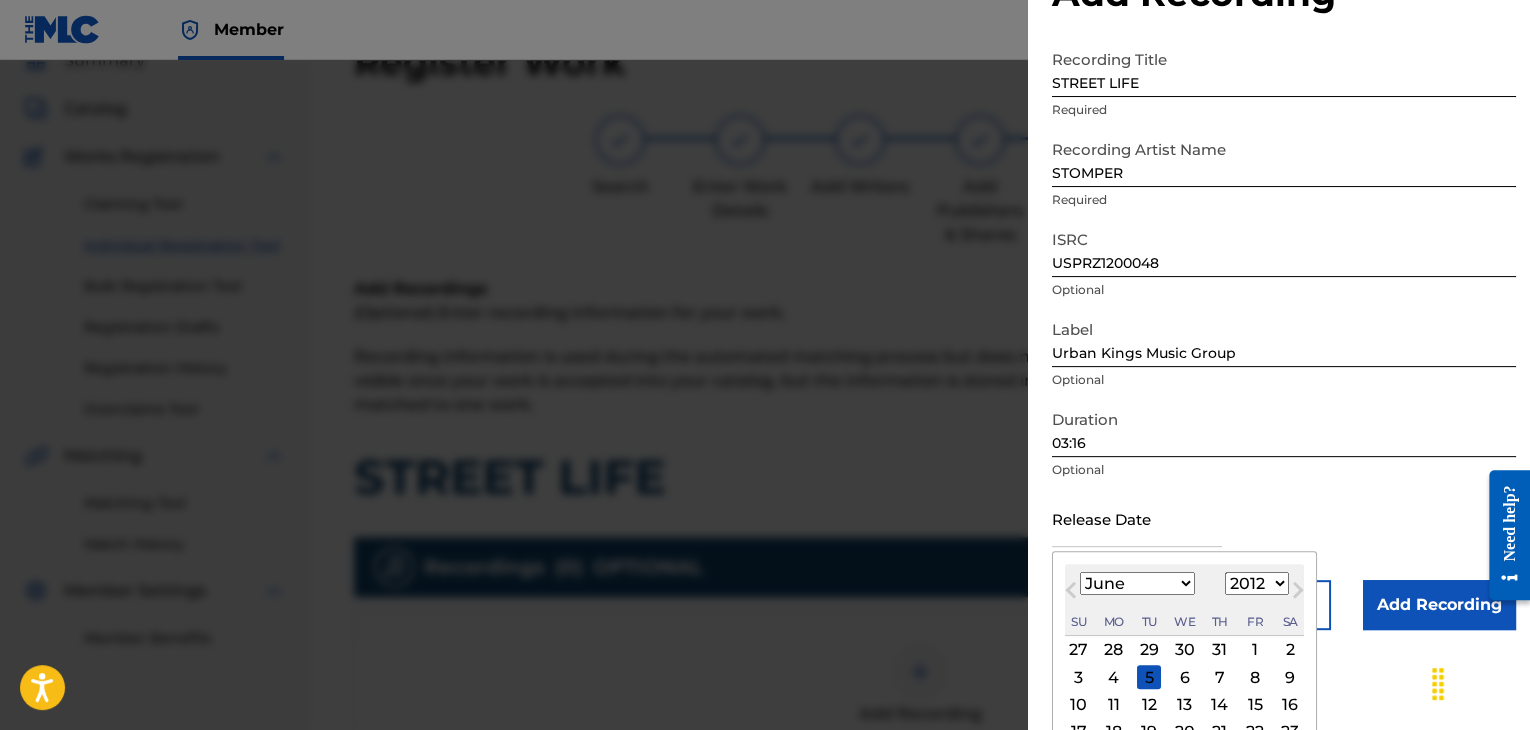 scroll, scrollTop: 160, scrollLeft: 0, axis: vertical 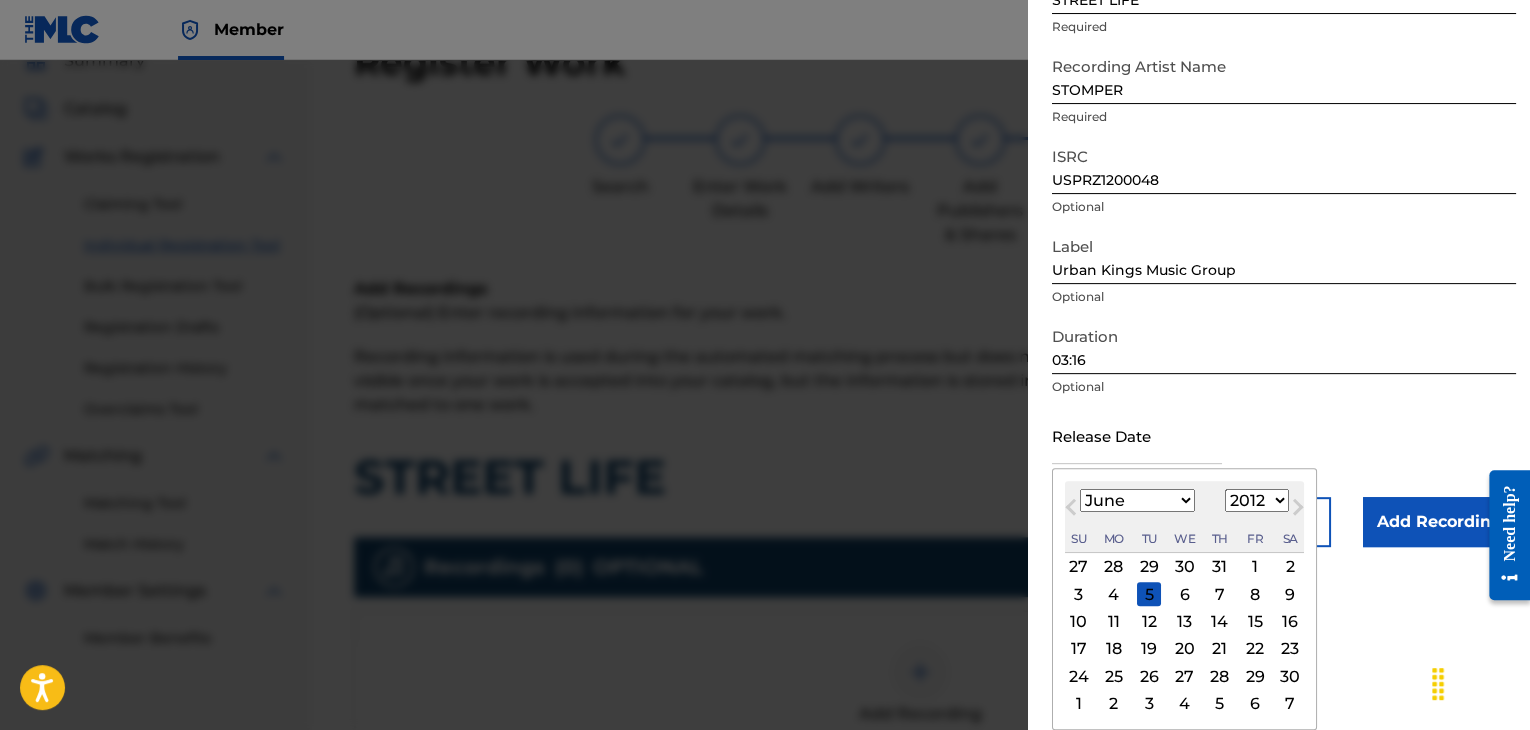 click on "19" at bounding box center (1149, 649) 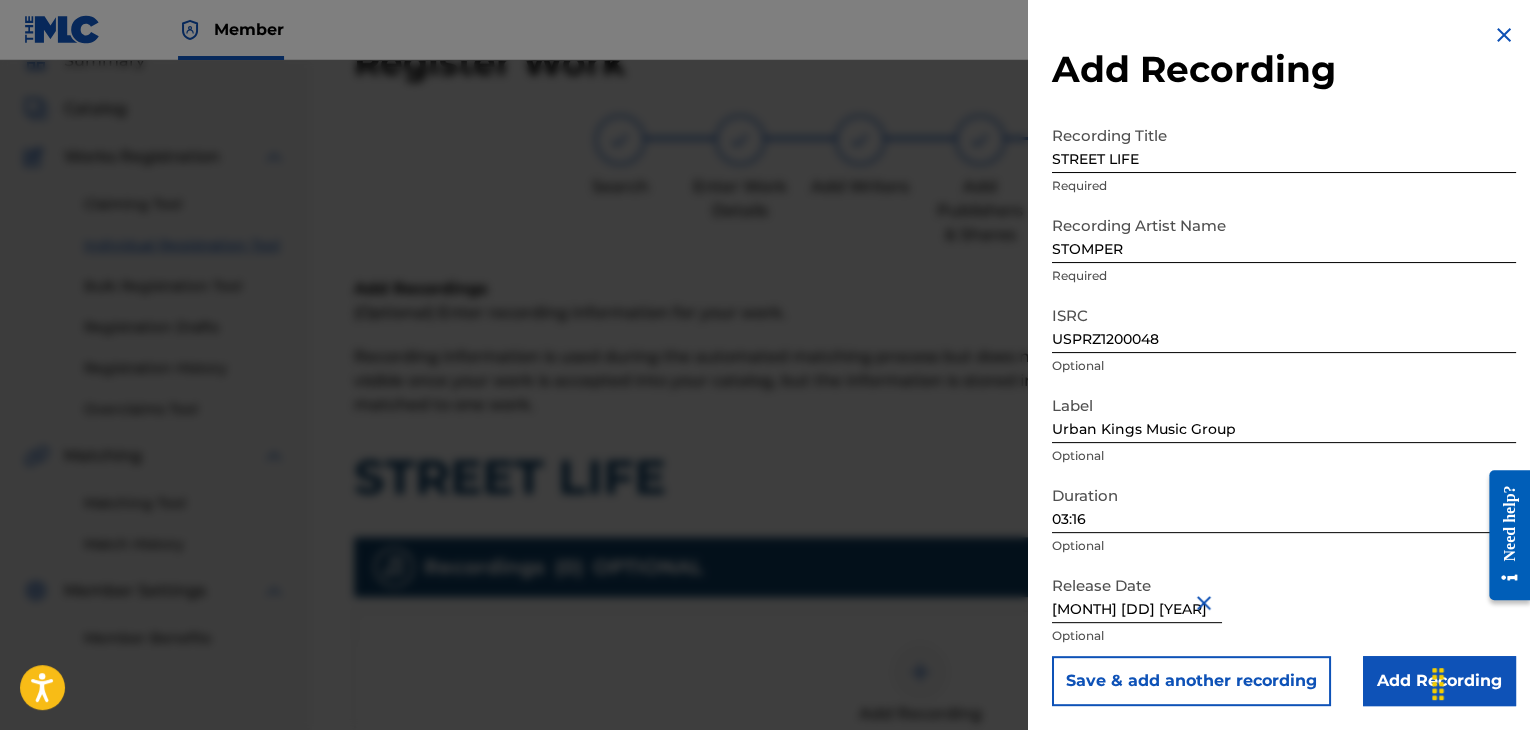 scroll, scrollTop: 1, scrollLeft: 0, axis: vertical 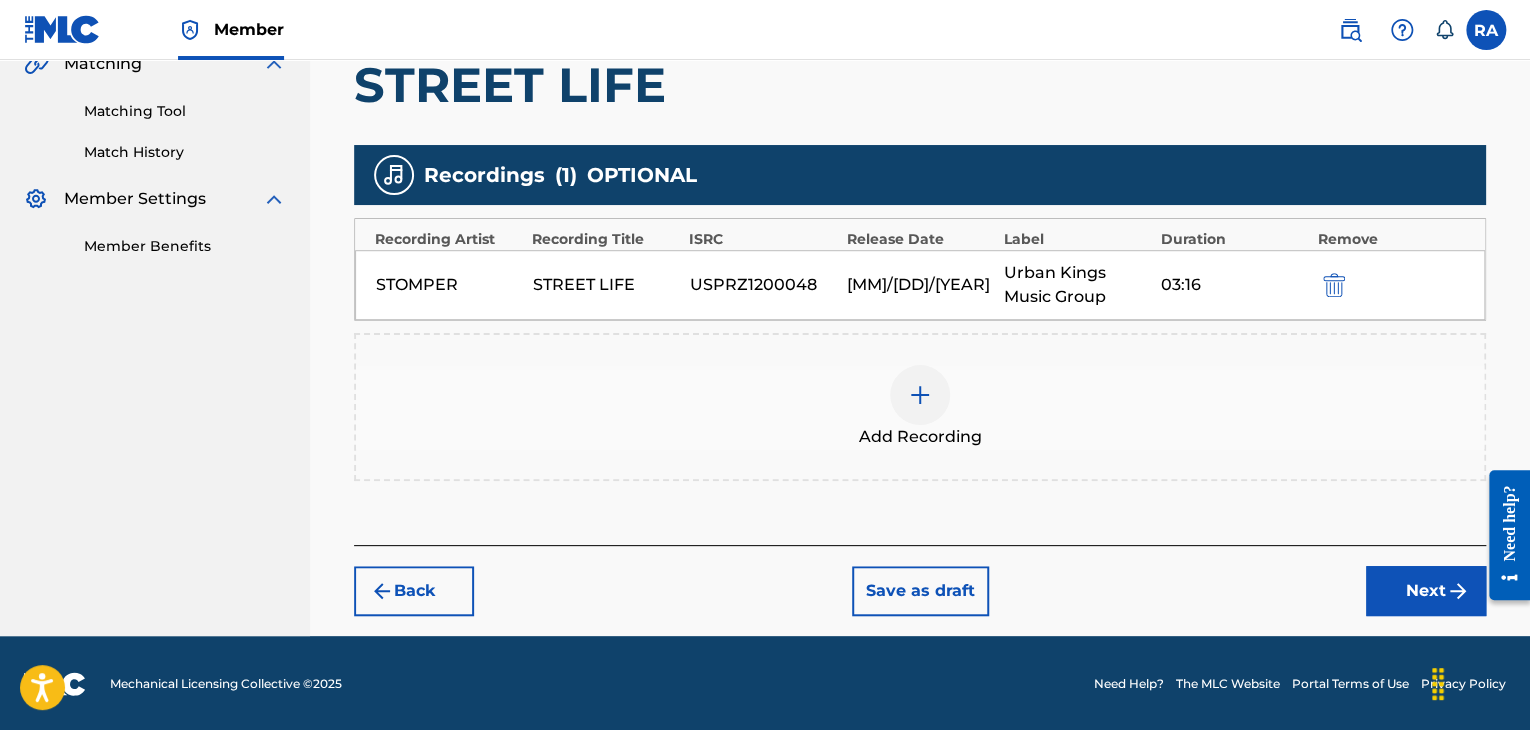 click on "Next" at bounding box center (1426, 591) 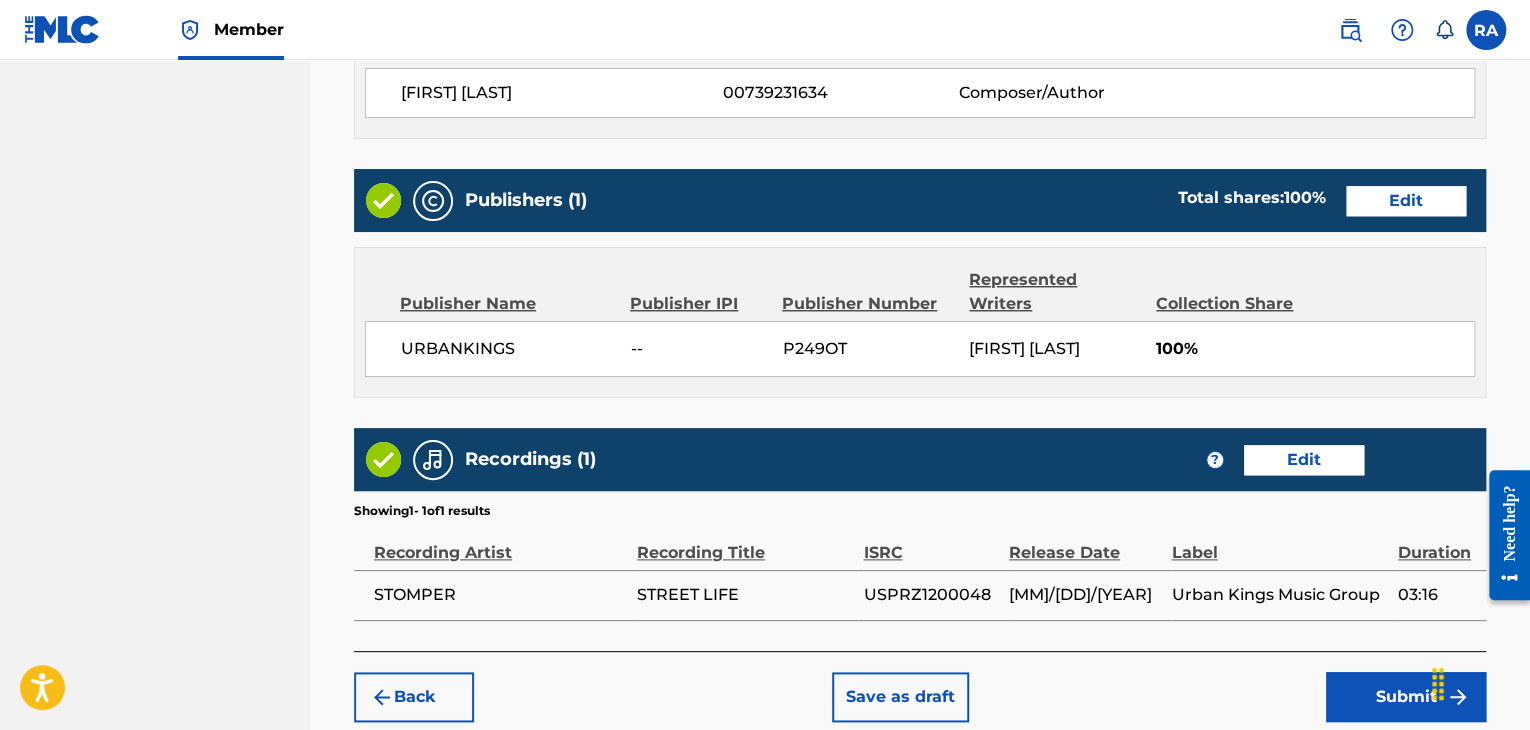 scroll, scrollTop: 1023, scrollLeft: 0, axis: vertical 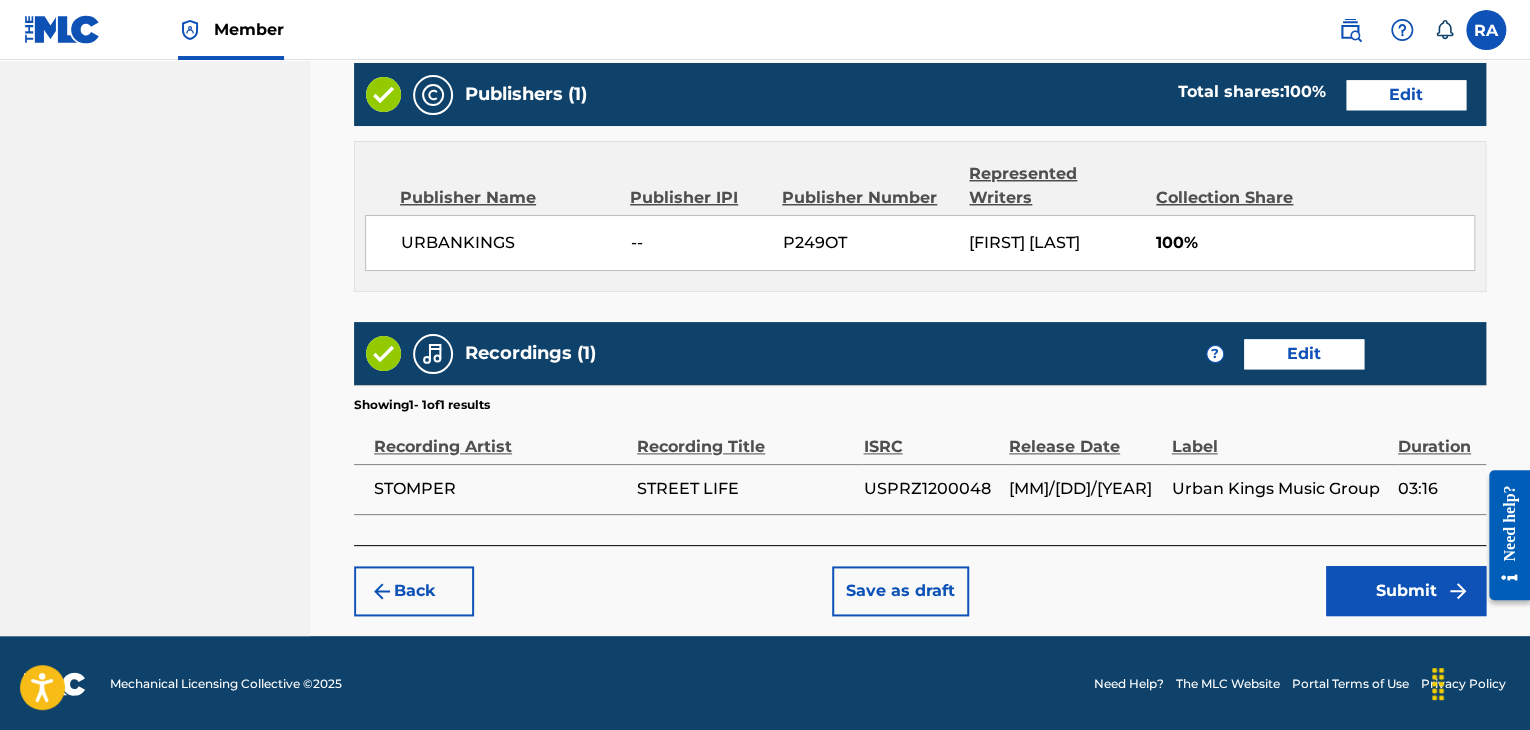 click on "Submit" at bounding box center (1406, 591) 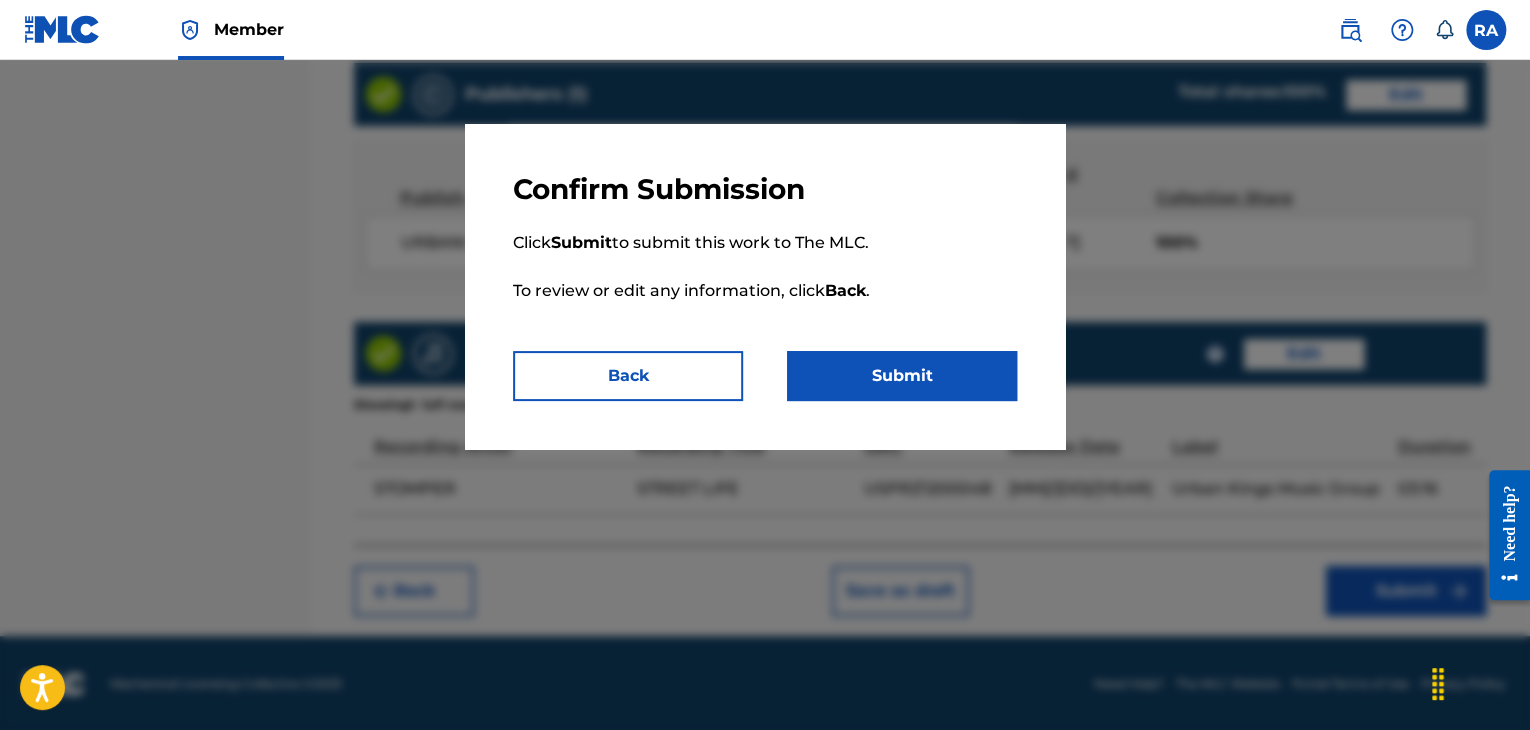 click on "Submit" at bounding box center [902, 376] 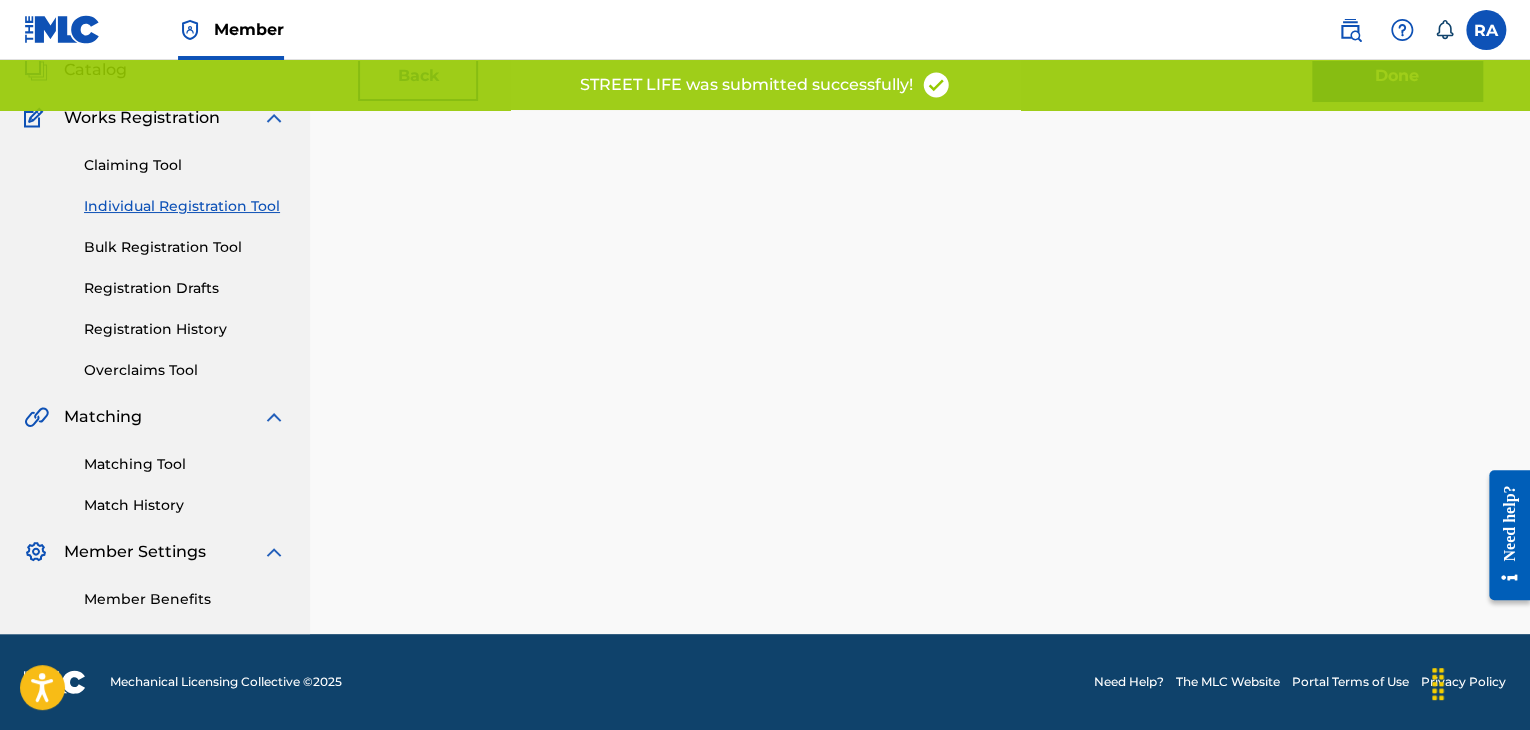 scroll, scrollTop: 0, scrollLeft: 0, axis: both 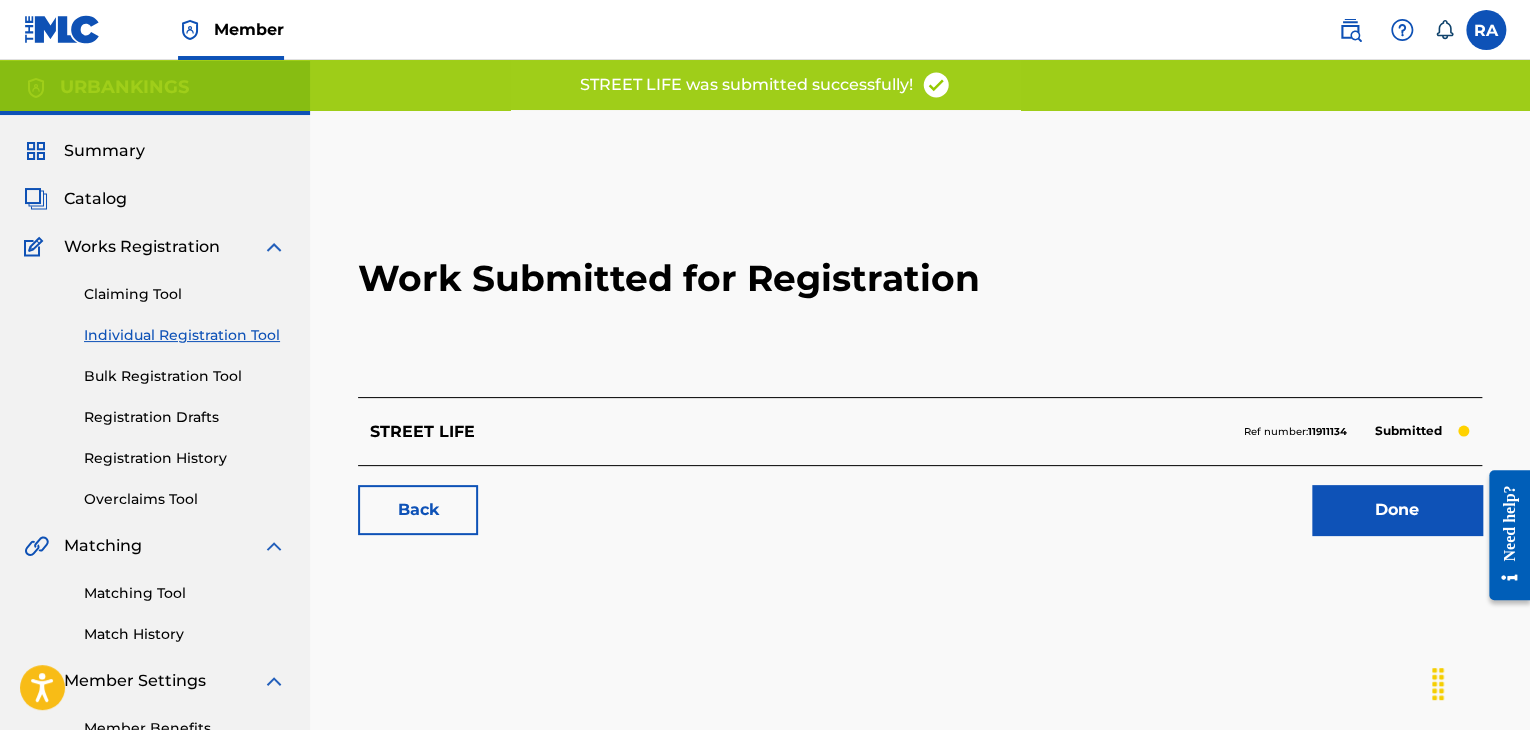 click on "Done" at bounding box center [1397, 510] 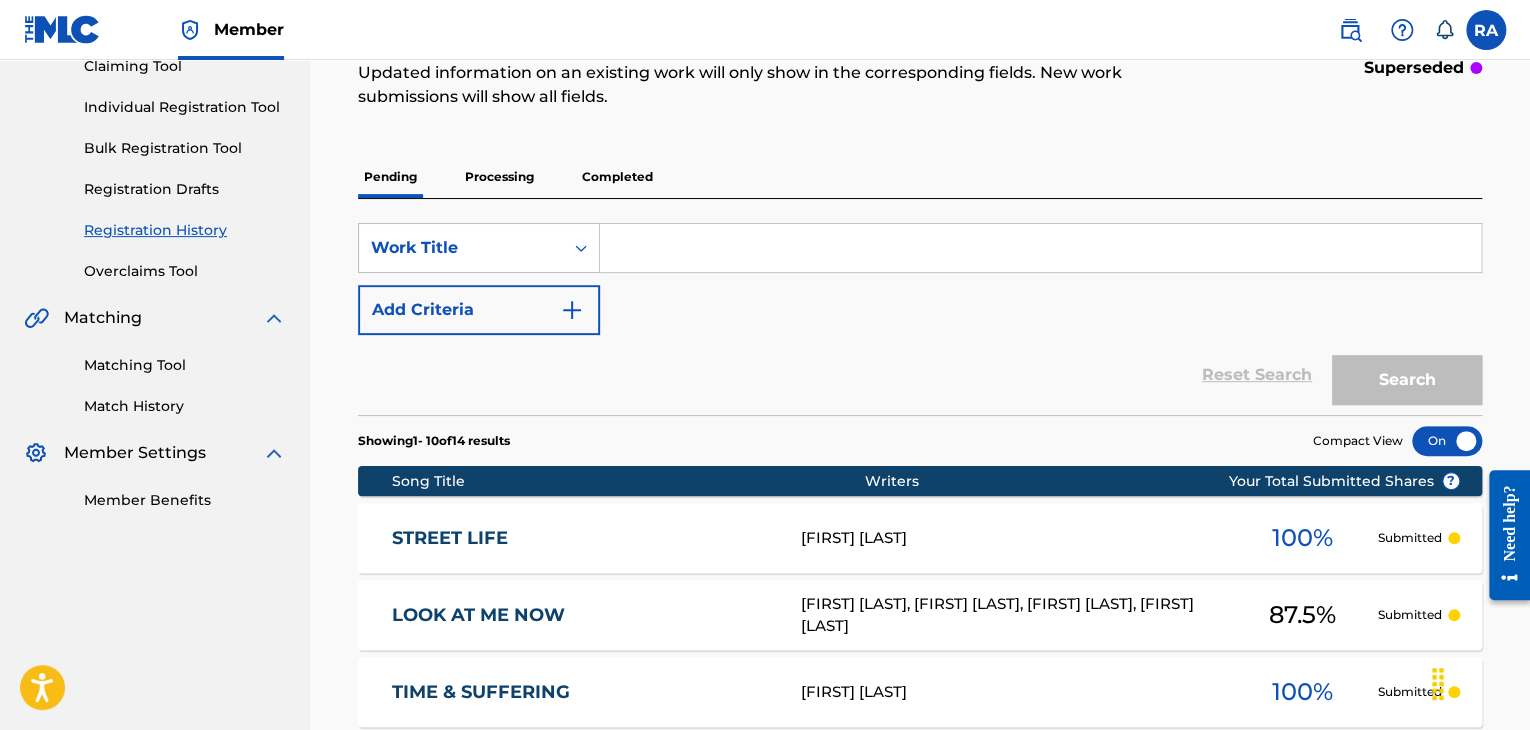 scroll, scrollTop: 0, scrollLeft: 0, axis: both 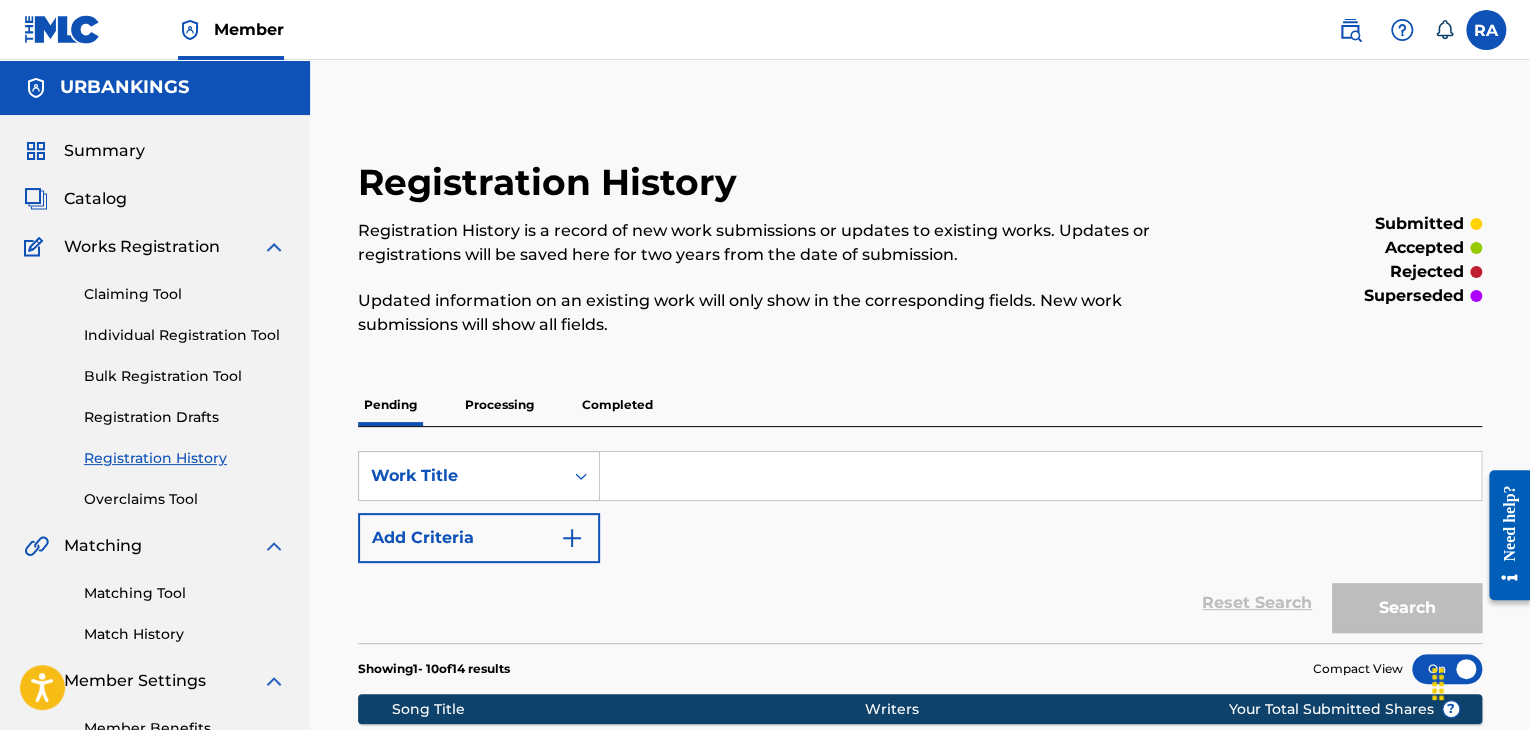 click on "Individual Registration Tool" at bounding box center (185, 335) 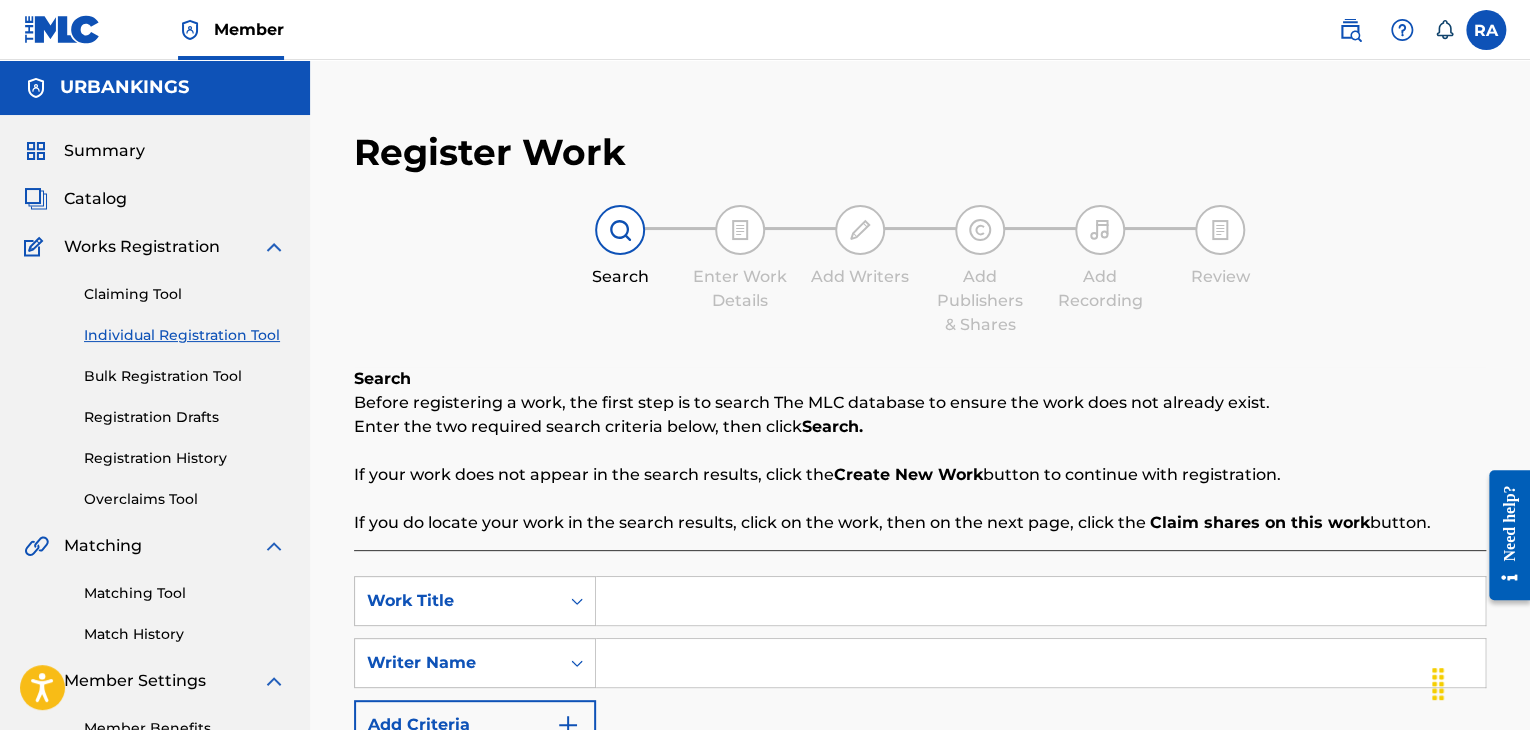 click on "Registration History" at bounding box center (185, 458) 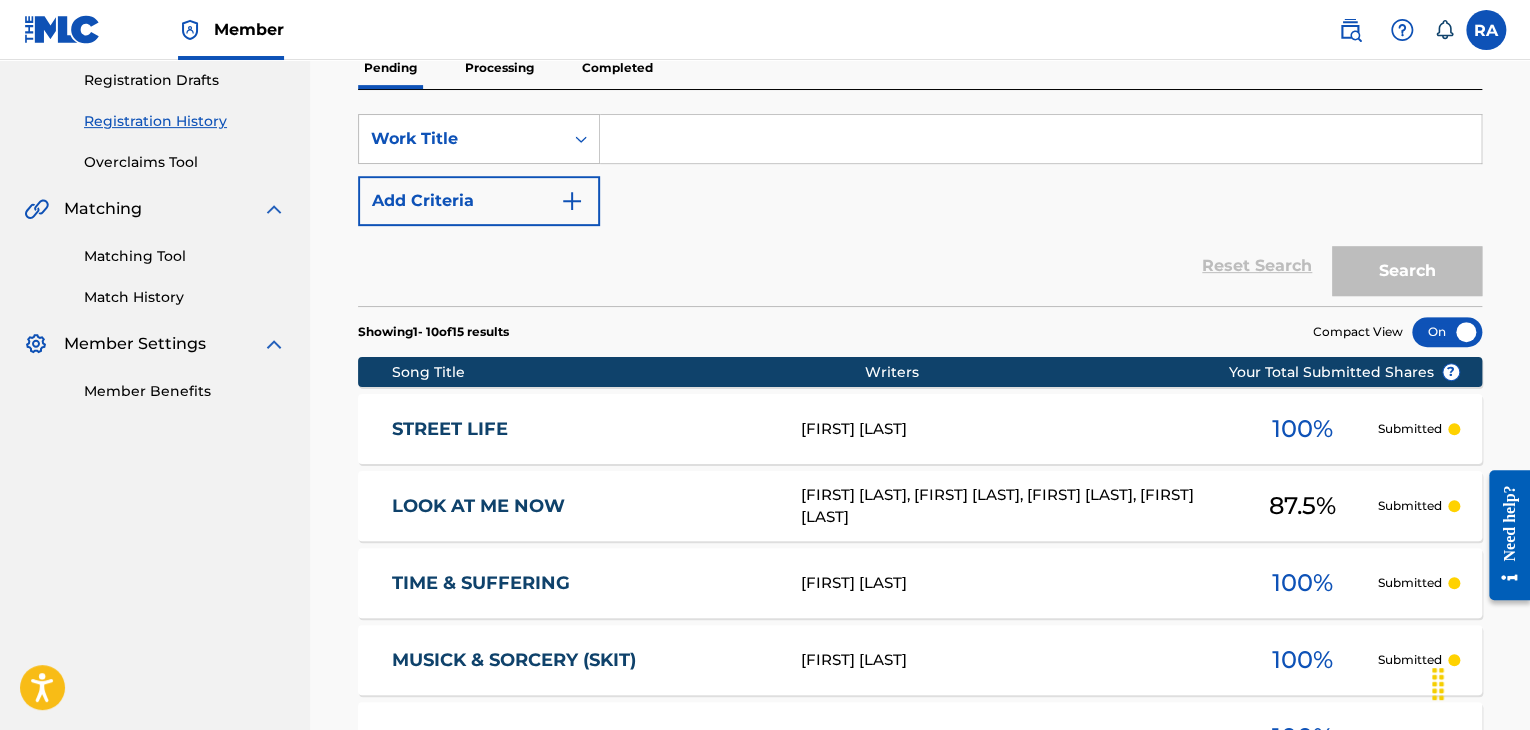 scroll, scrollTop: 0, scrollLeft: 0, axis: both 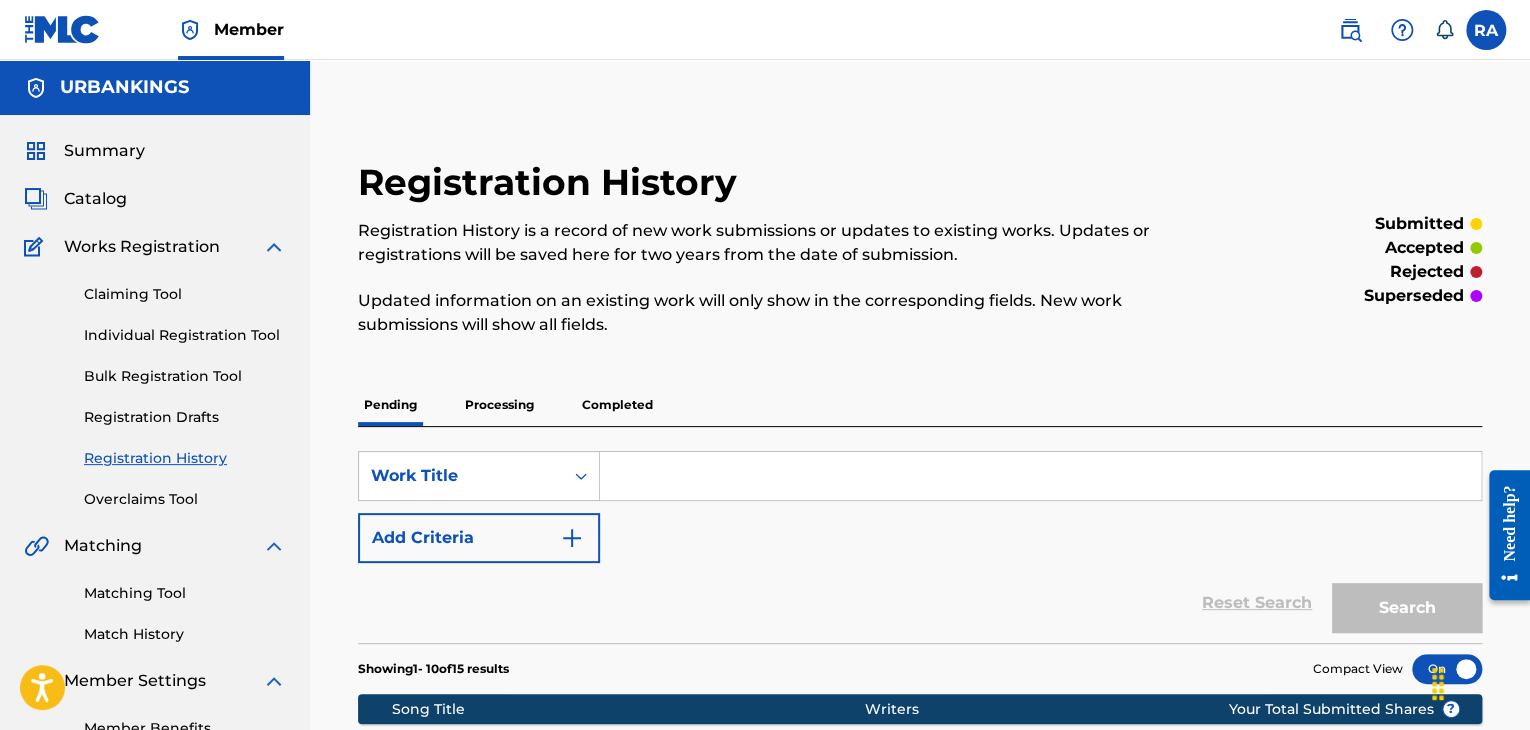 click on "Individual Registration Tool" at bounding box center (185, 335) 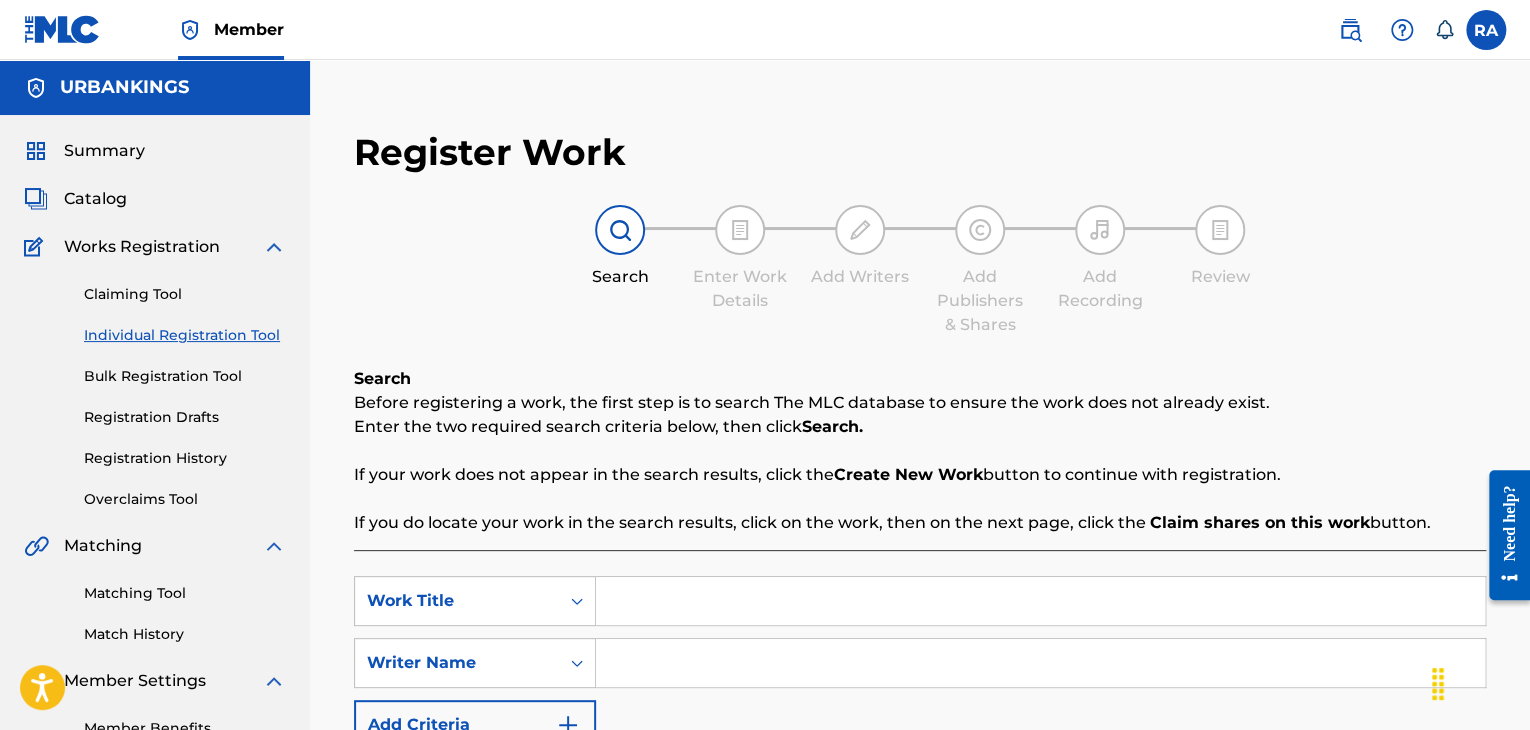 click at bounding box center [1040, 601] 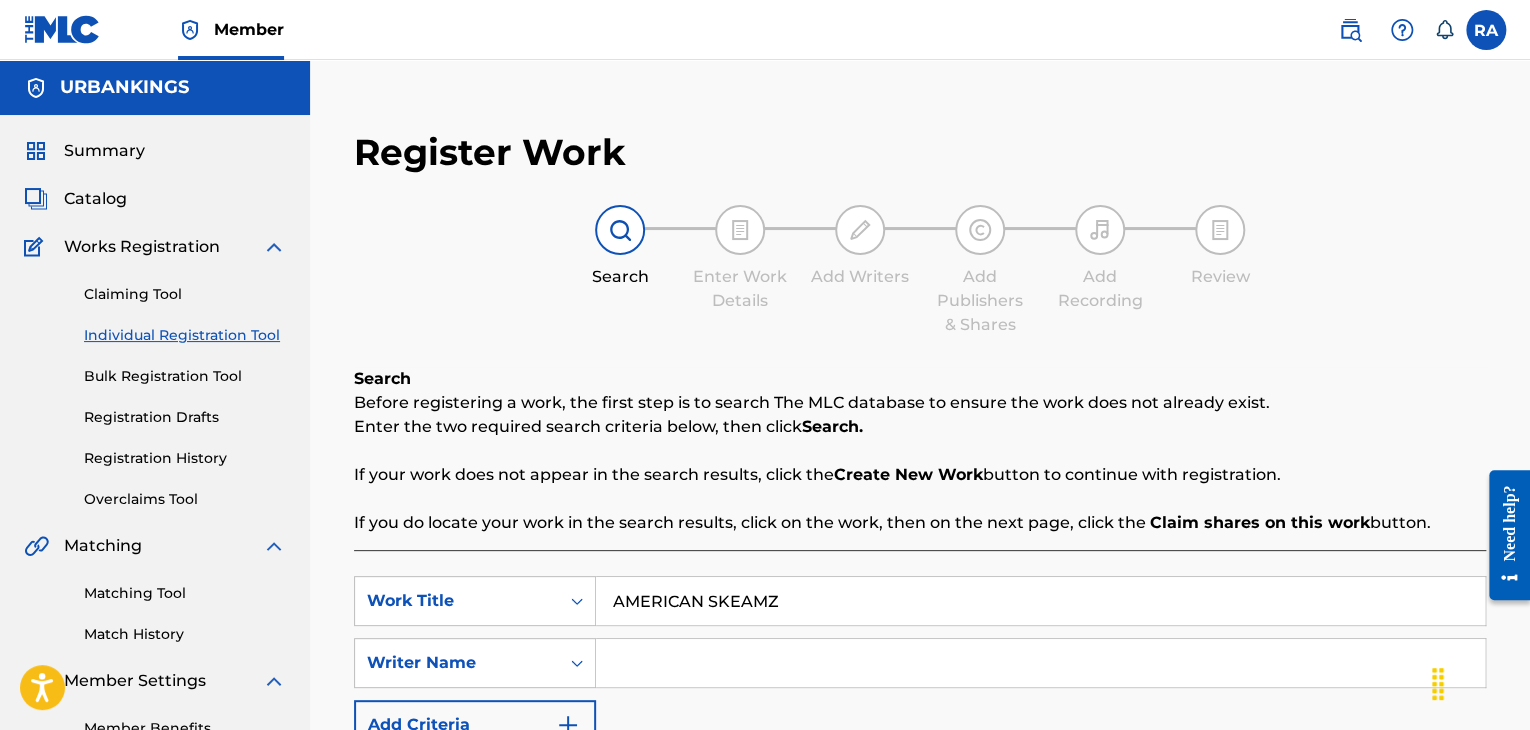 type on "AMERICAN SKEAMZ" 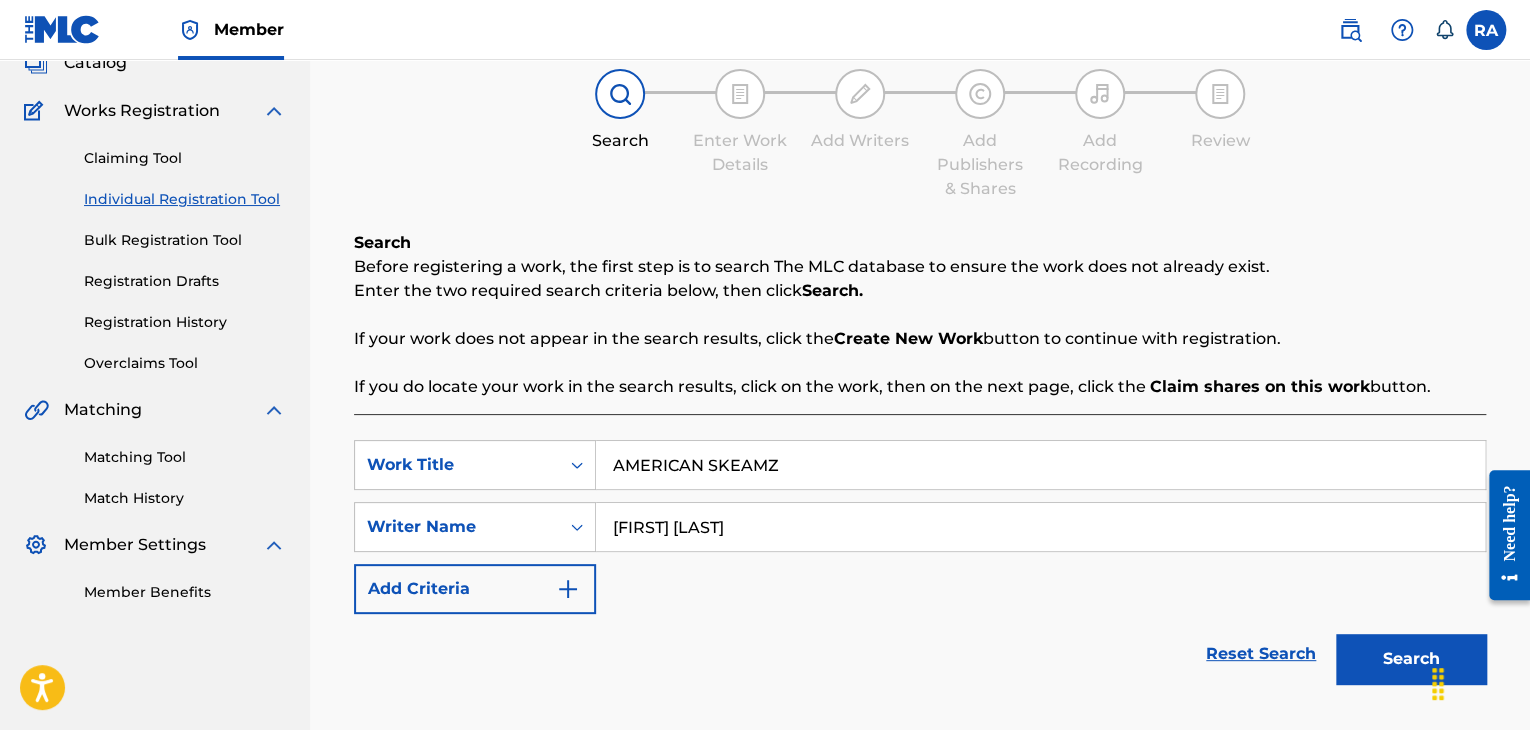 scroll, scrollTop: 284, scrollLeft: 0, axis: vertical 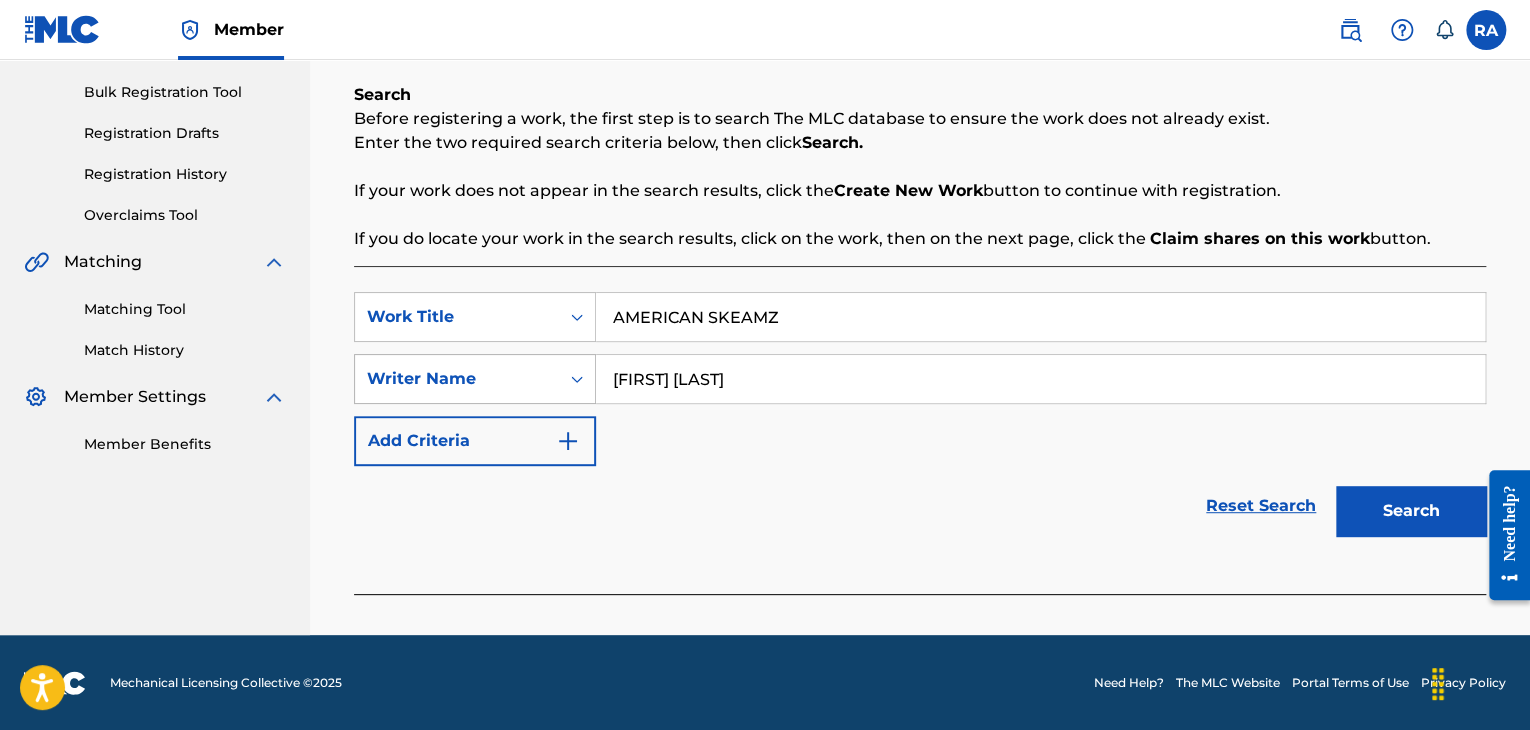 drag, startPoint x: 765, startPoint y: 389, endPoint x: 457, endPoint y: 390, distance: 308.00162 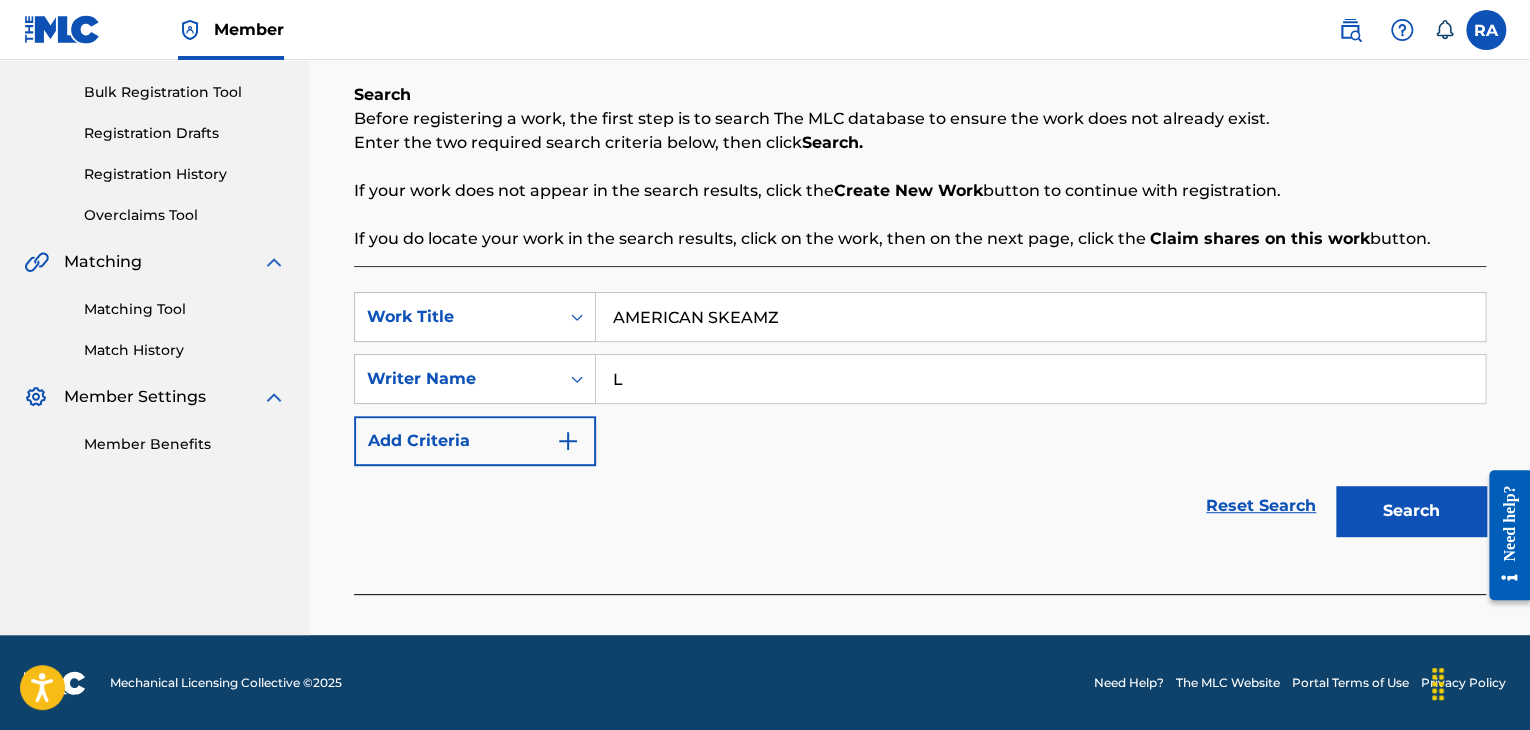 type on "[FIRST] [LAST]" 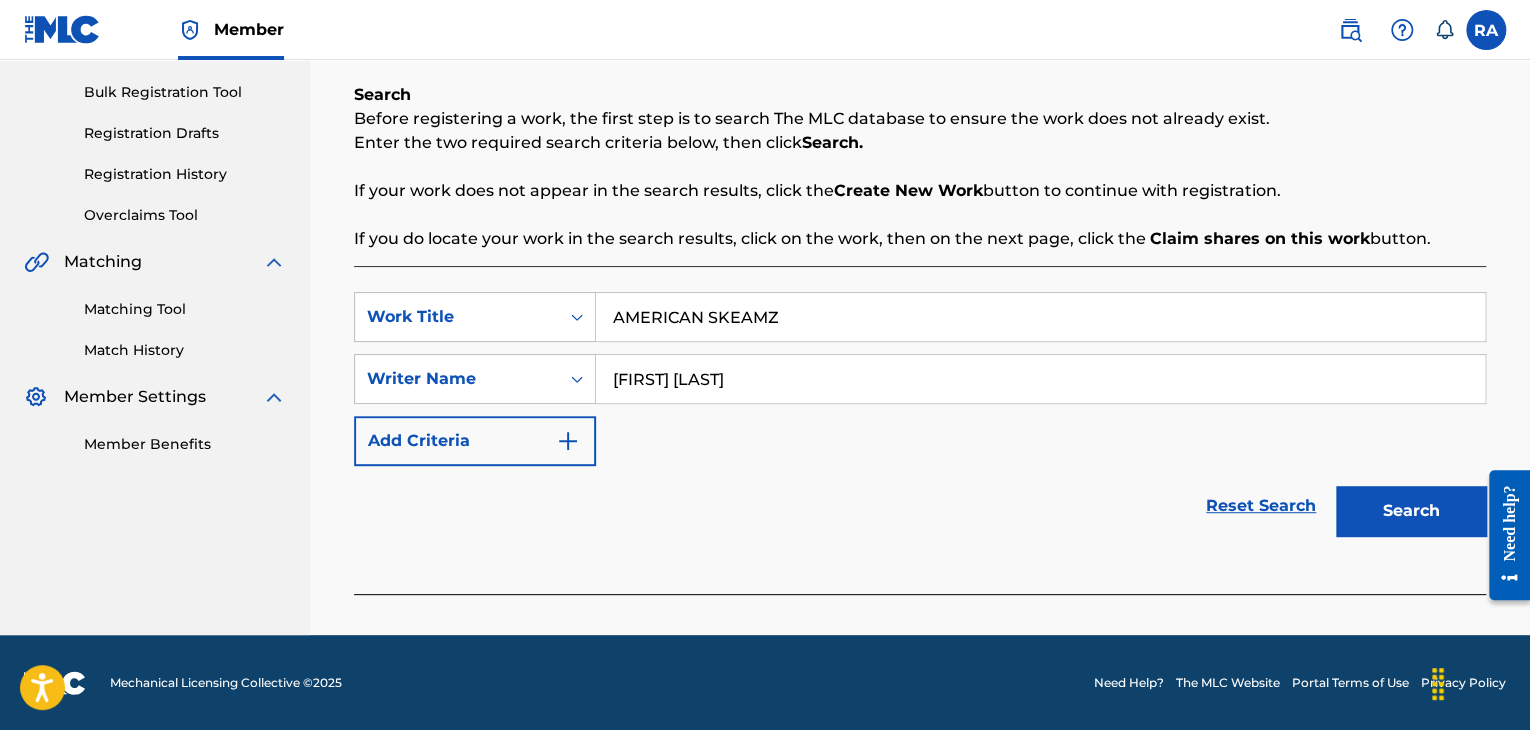 click on "Search" at bounding box center [1411, 511] 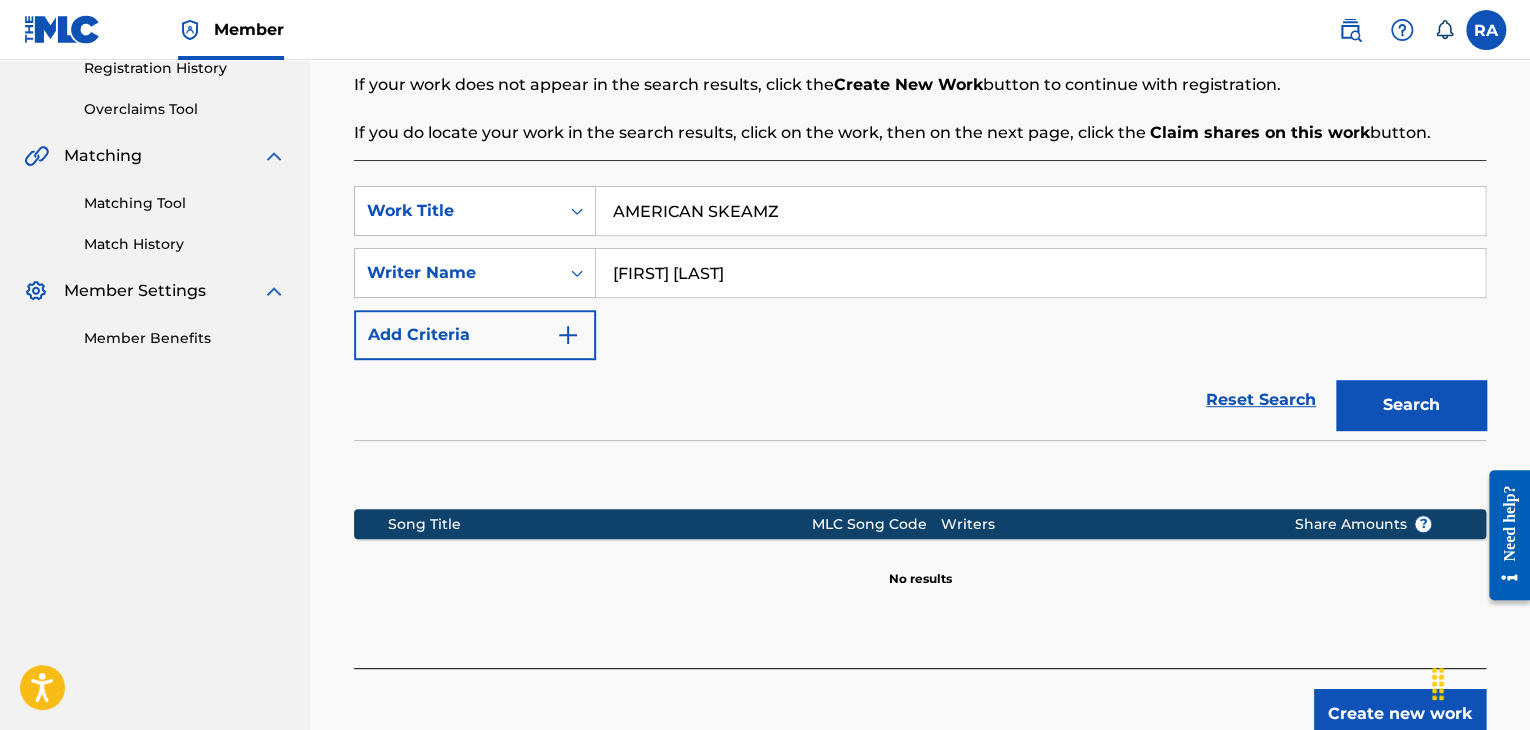 scroll, scrollTop: 515, scrollLeft: 0, axis: vertical 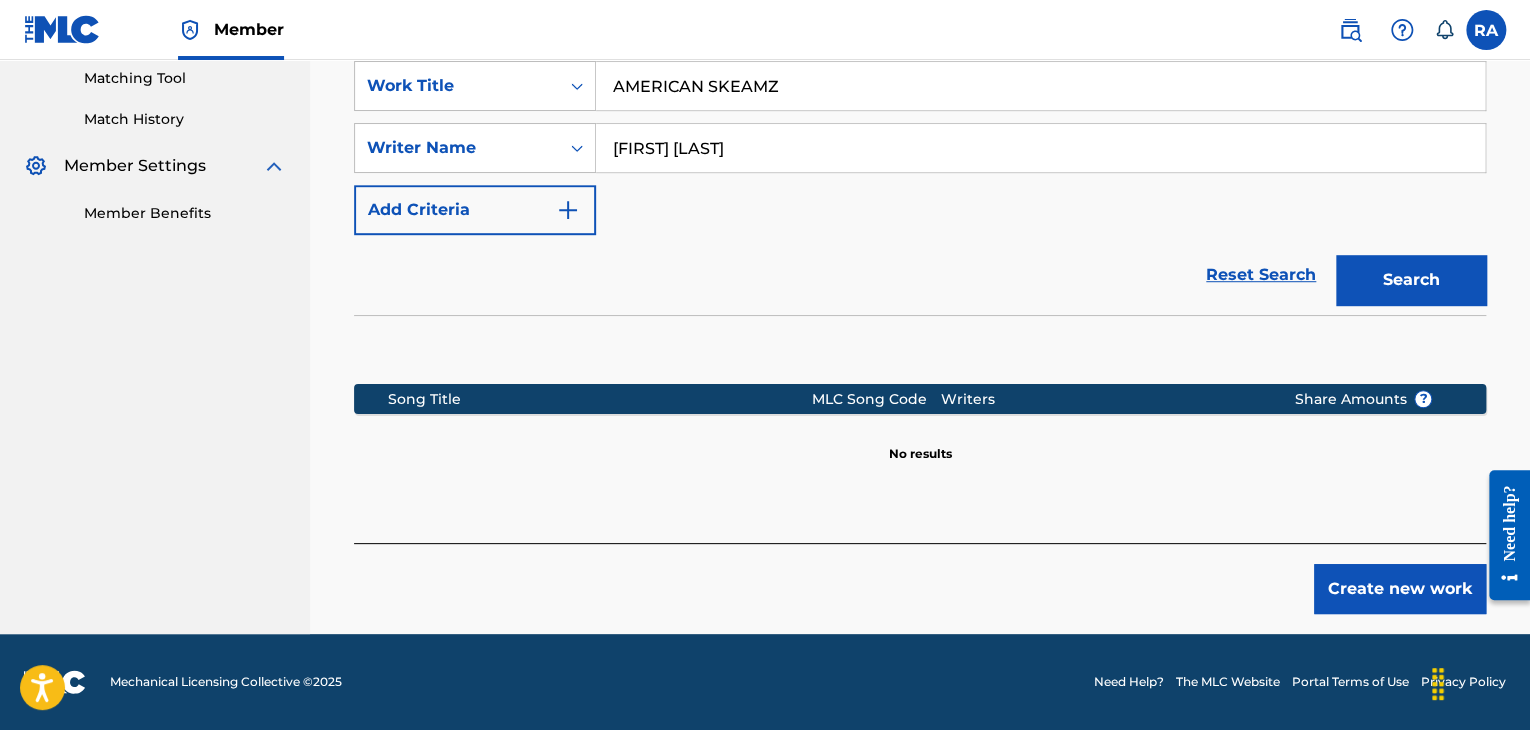 click on "Create new work" at bounding box center [1400, 589] 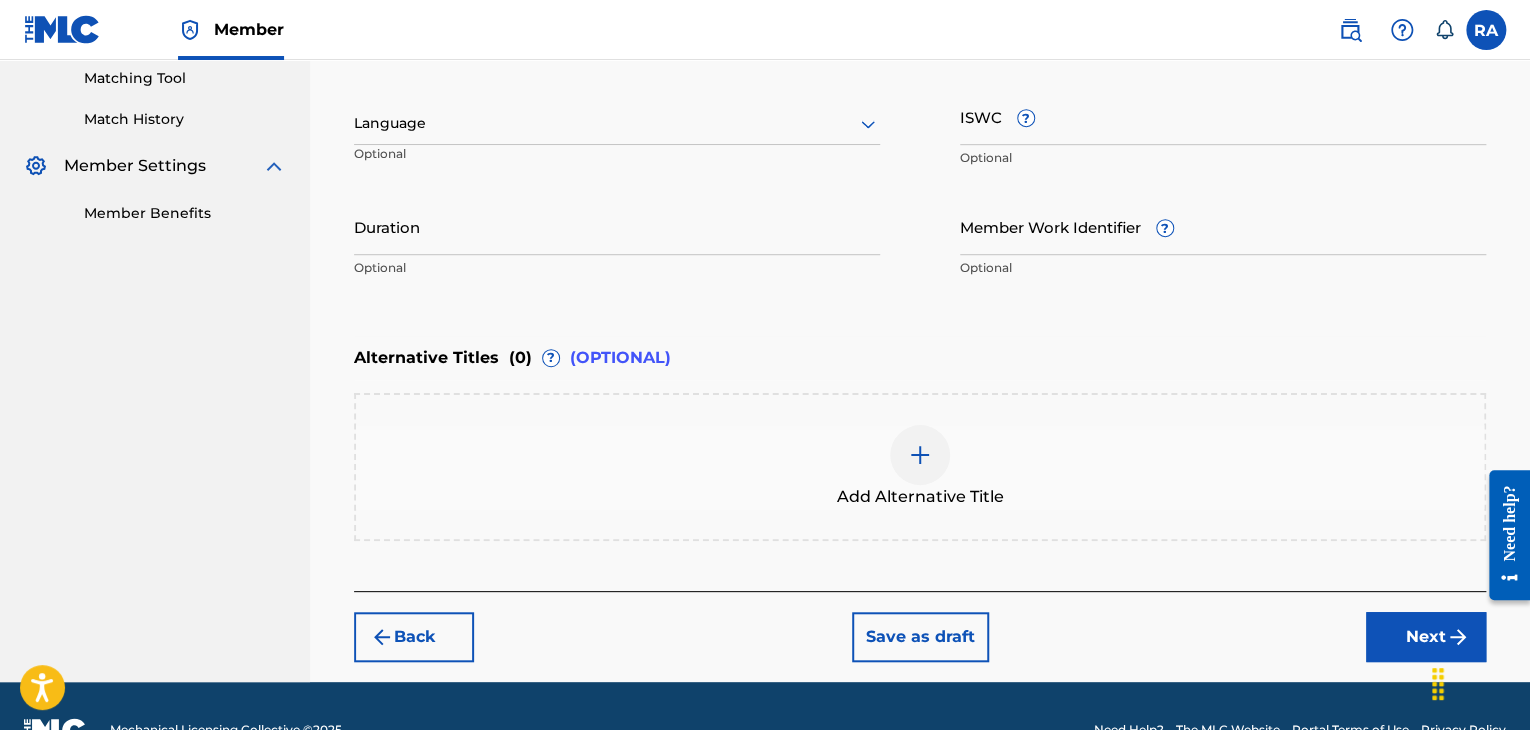click on "Duration" at bounding box center (617, 226) 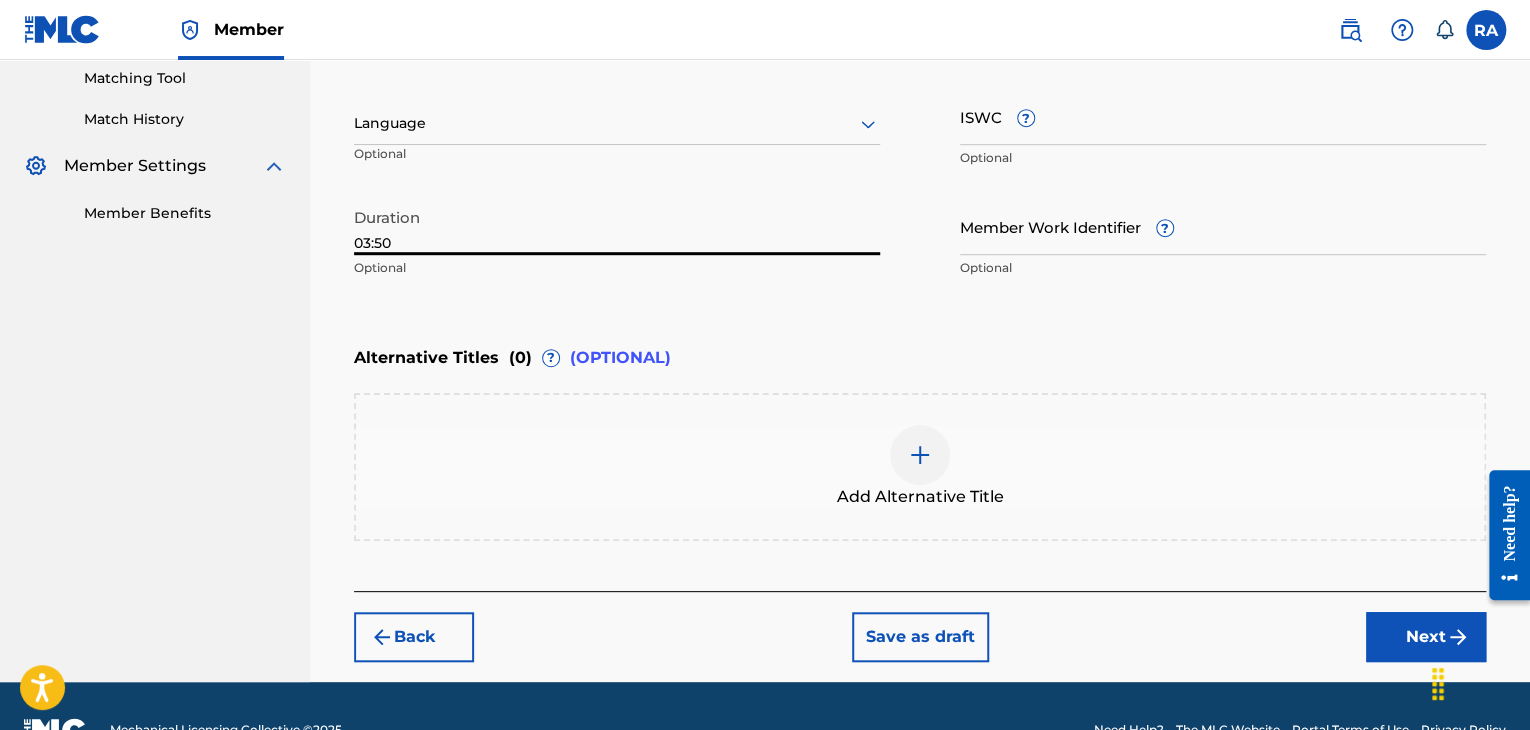 type on "03:50" 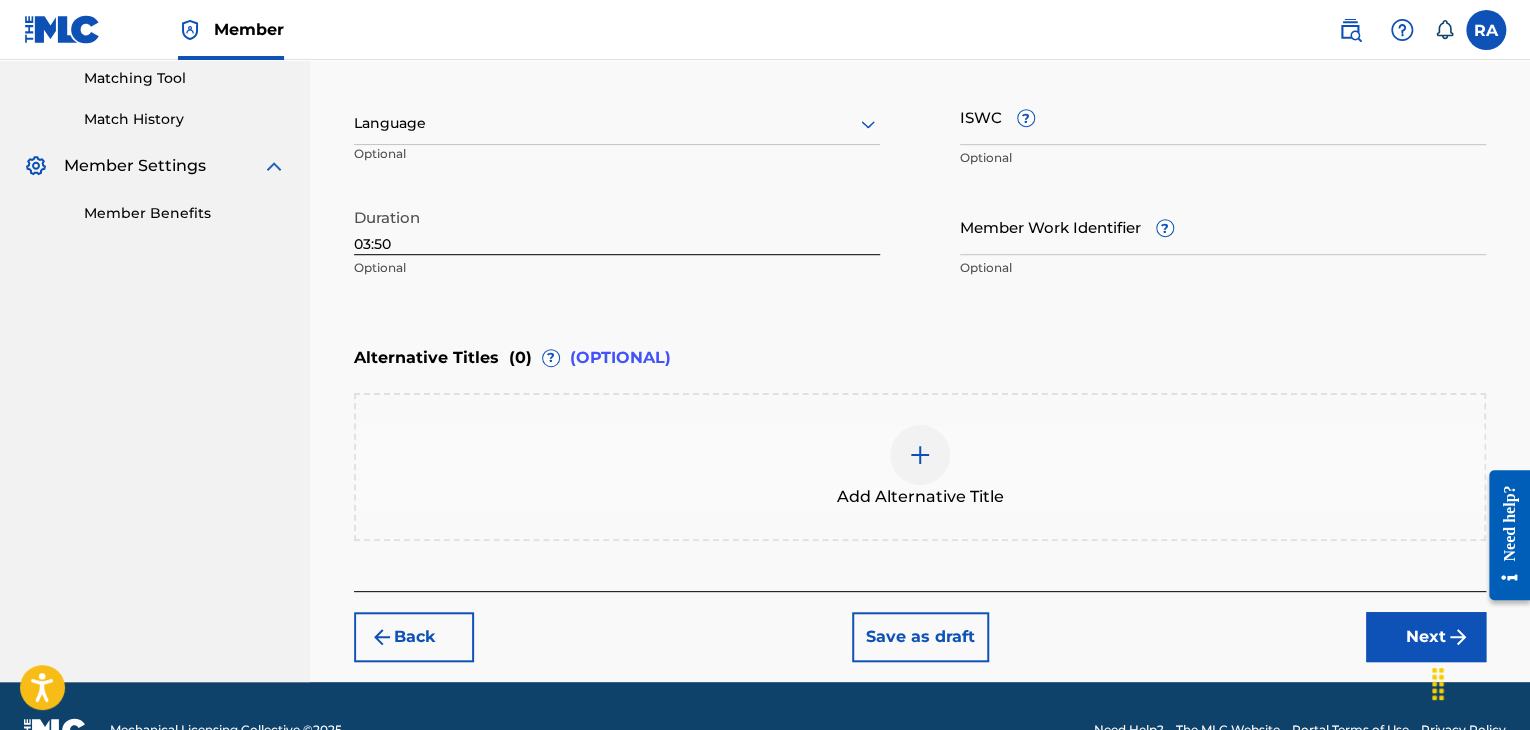 click on "Next" at bounding box center [1426, 637] 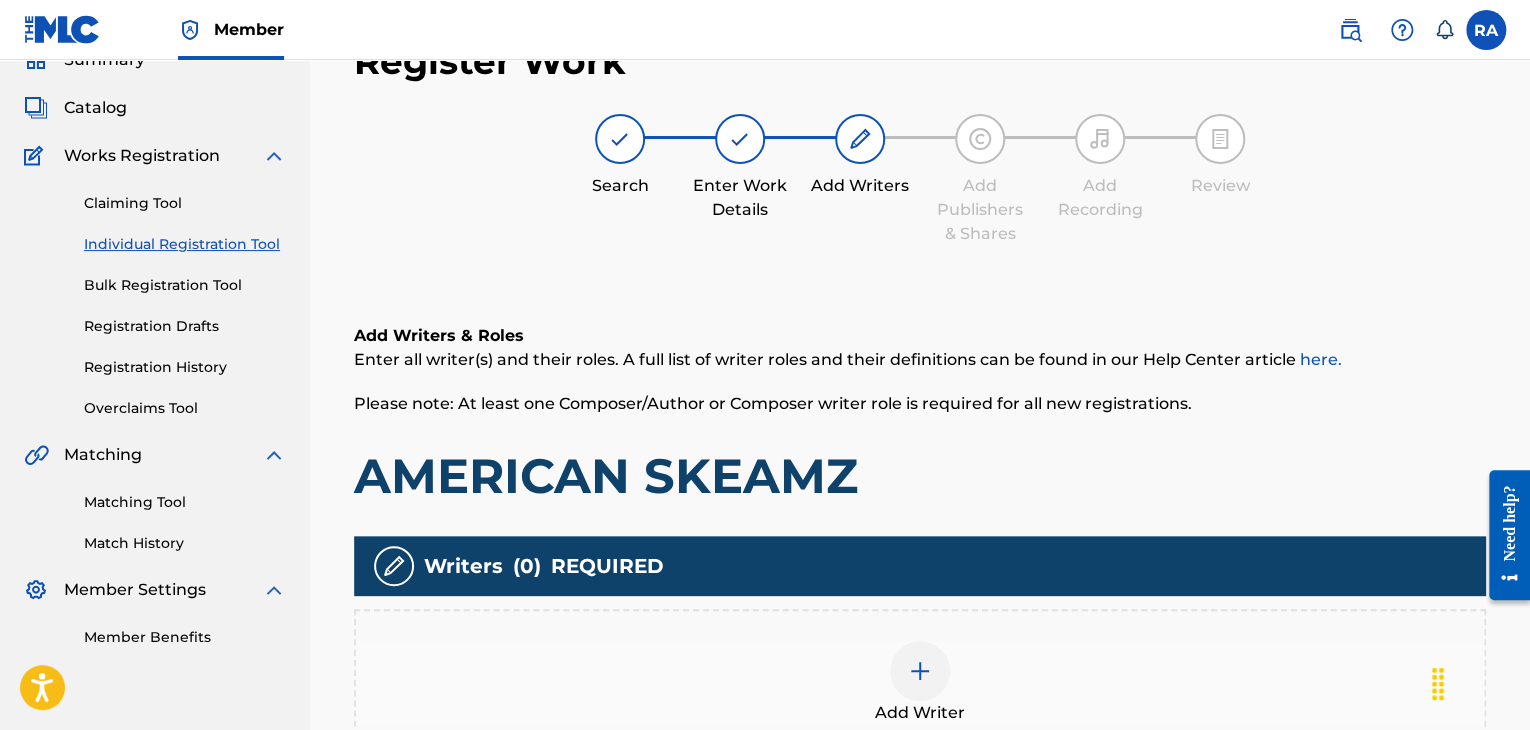 scroll, scrollTop: 90, scrollLeft: 0, axis: vertical 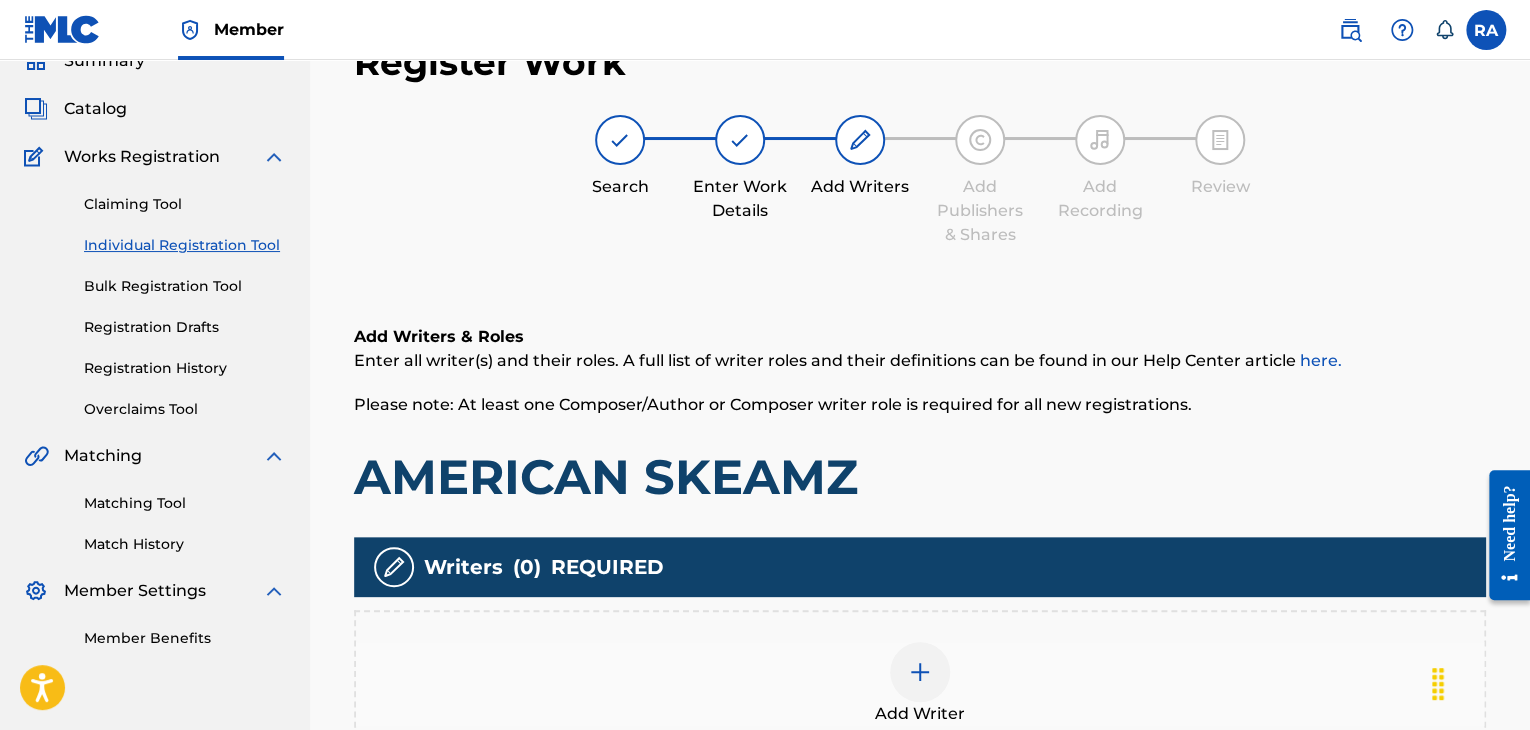click at bounding box center (920, 672) 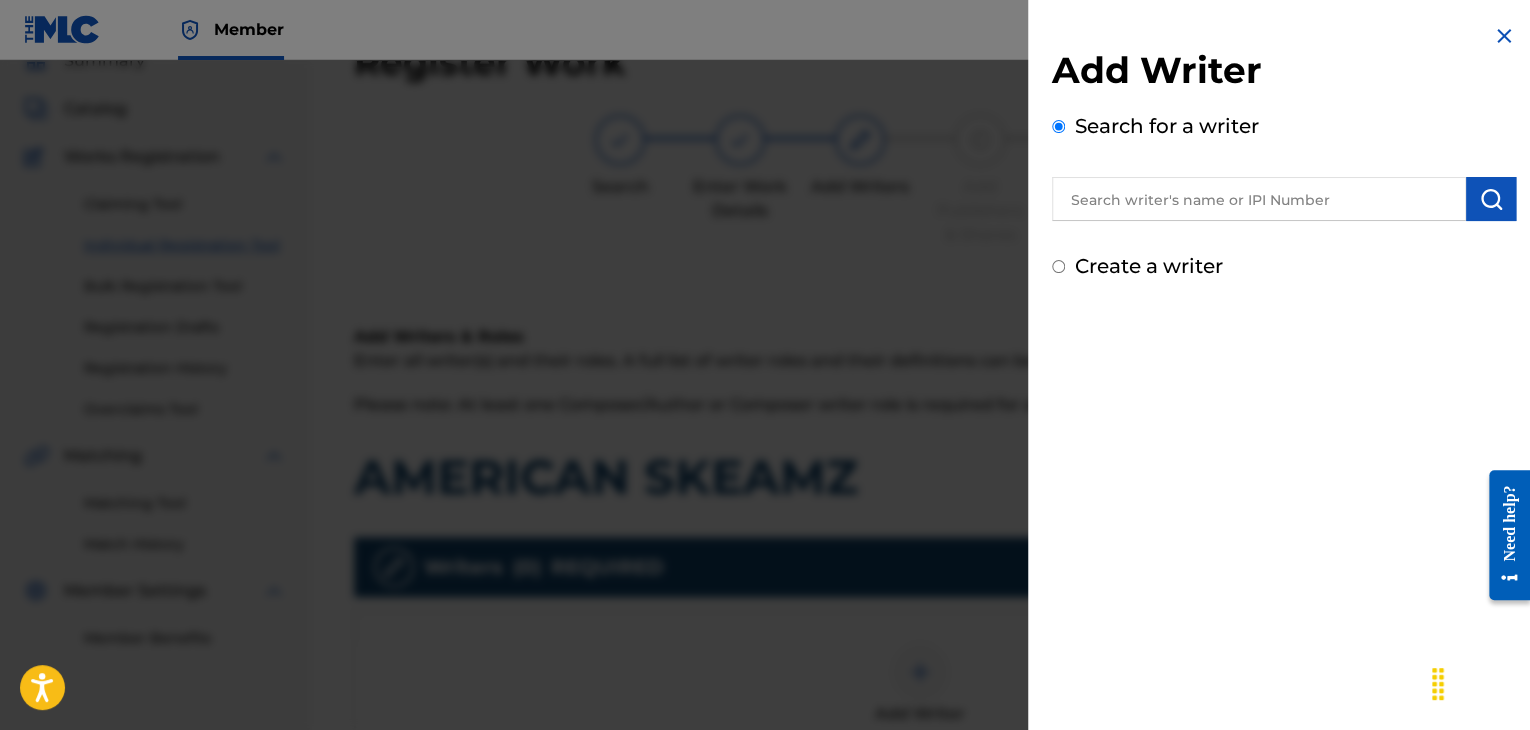 click at bounding box center (1259, 199) 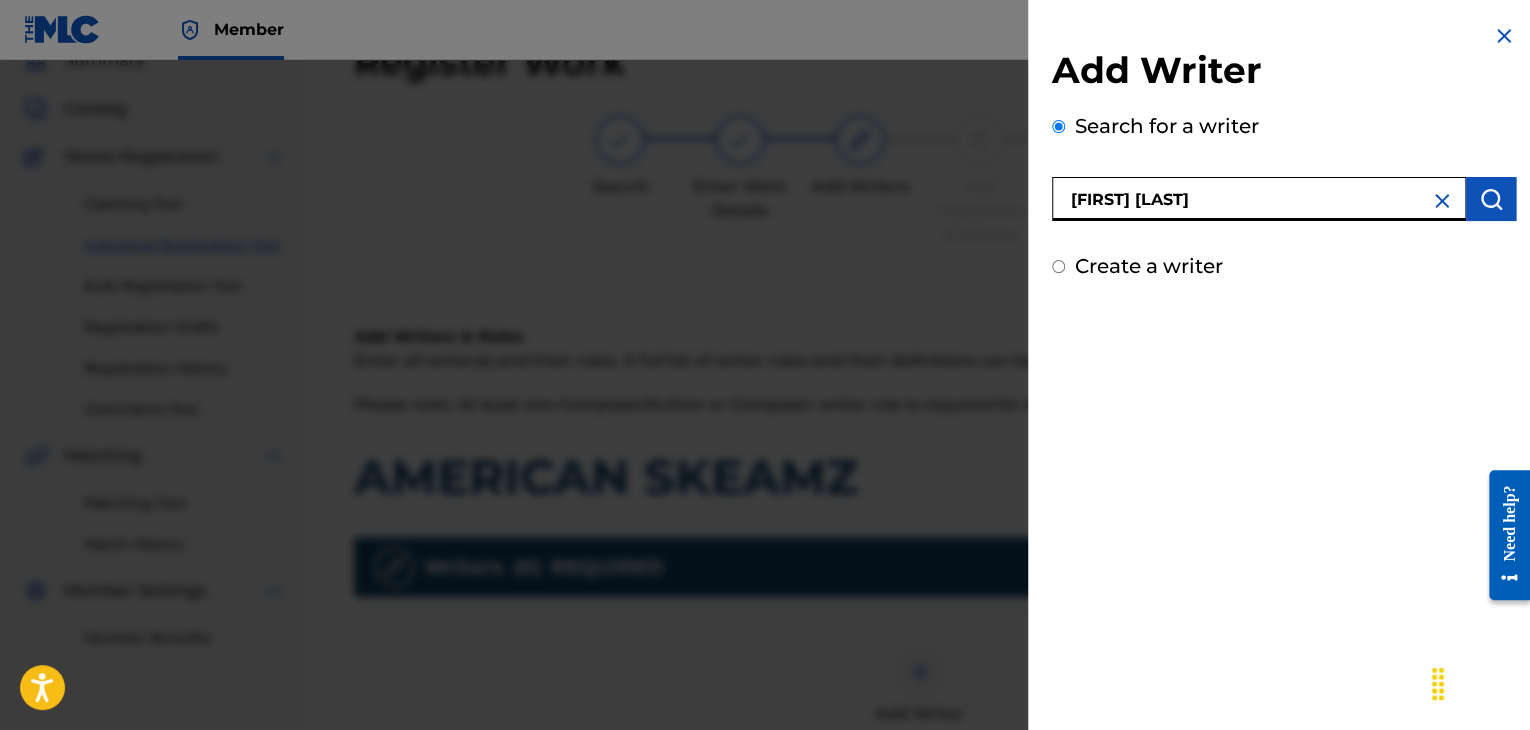type on "[FIRST] [LAST]" 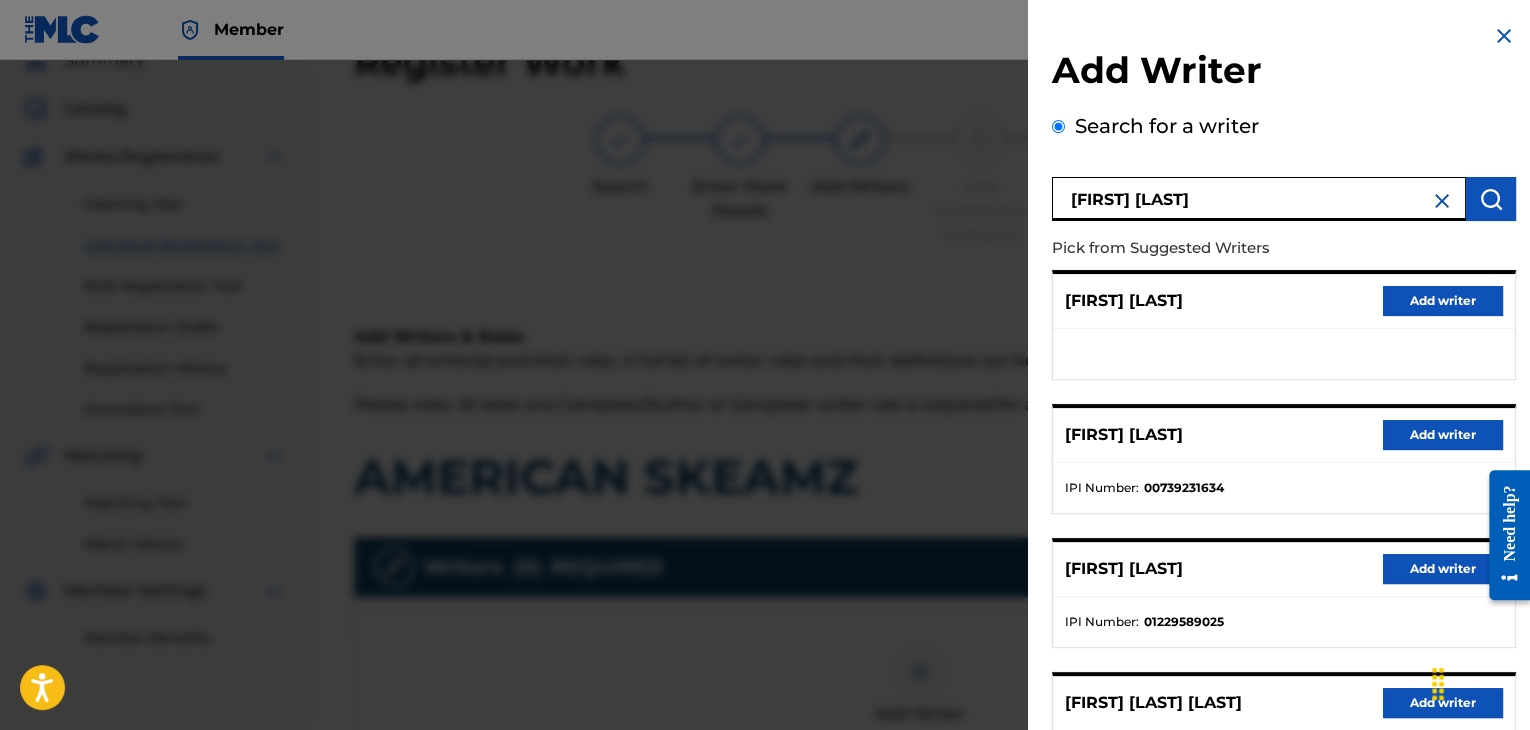 click on "Add writer" at bounding box center [1443, 435] 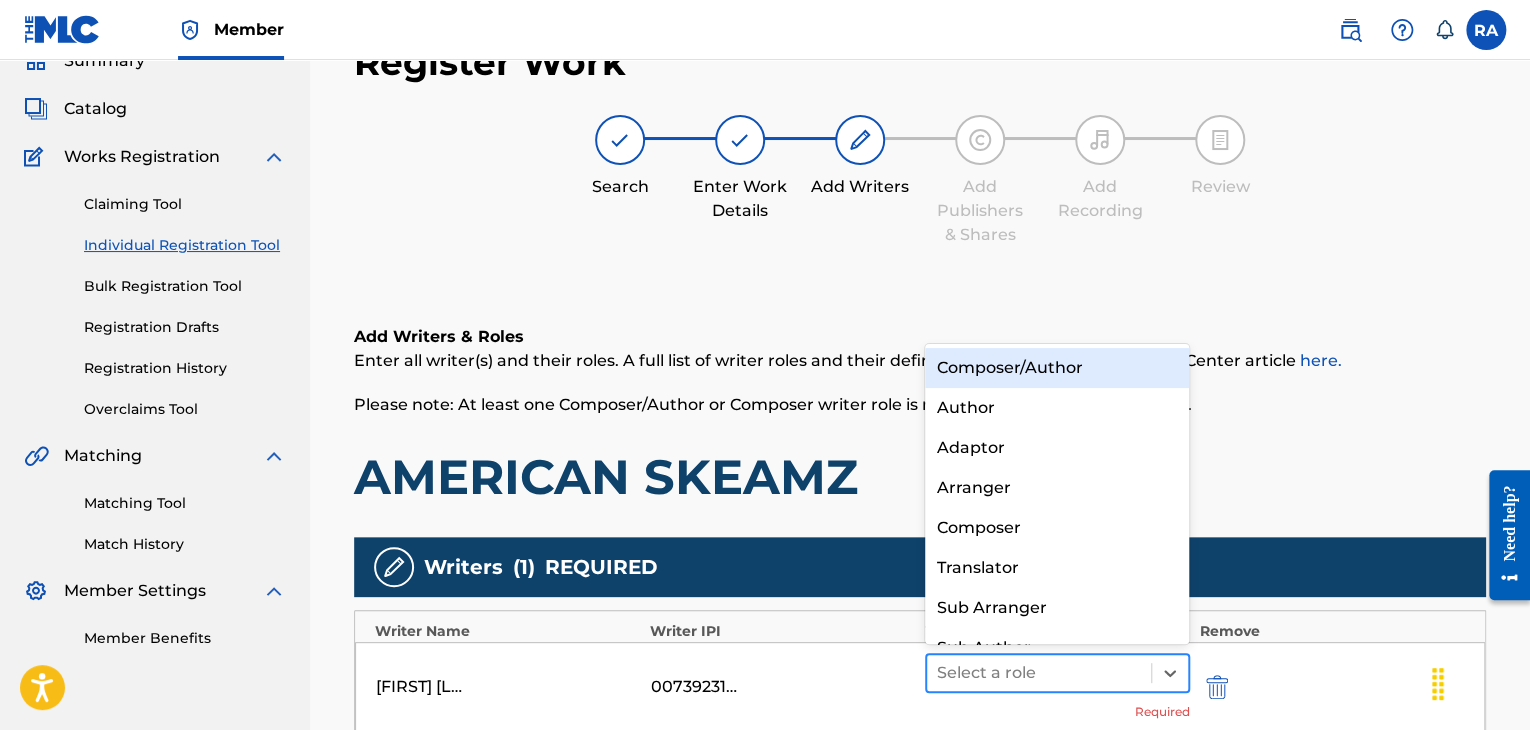 click at bounding box center (1039, 673) 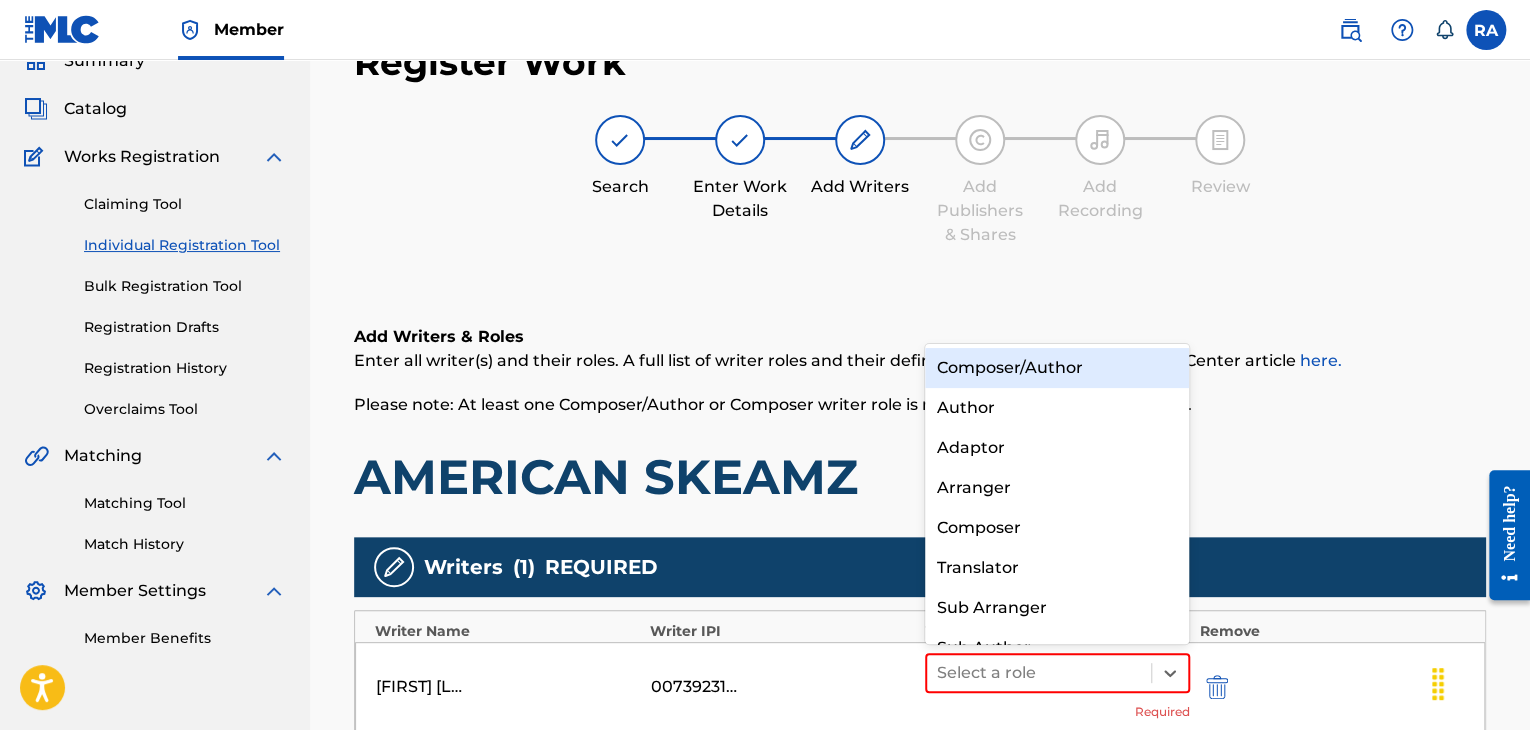click on "Composer/Author" at bounding box center [1057, 368] 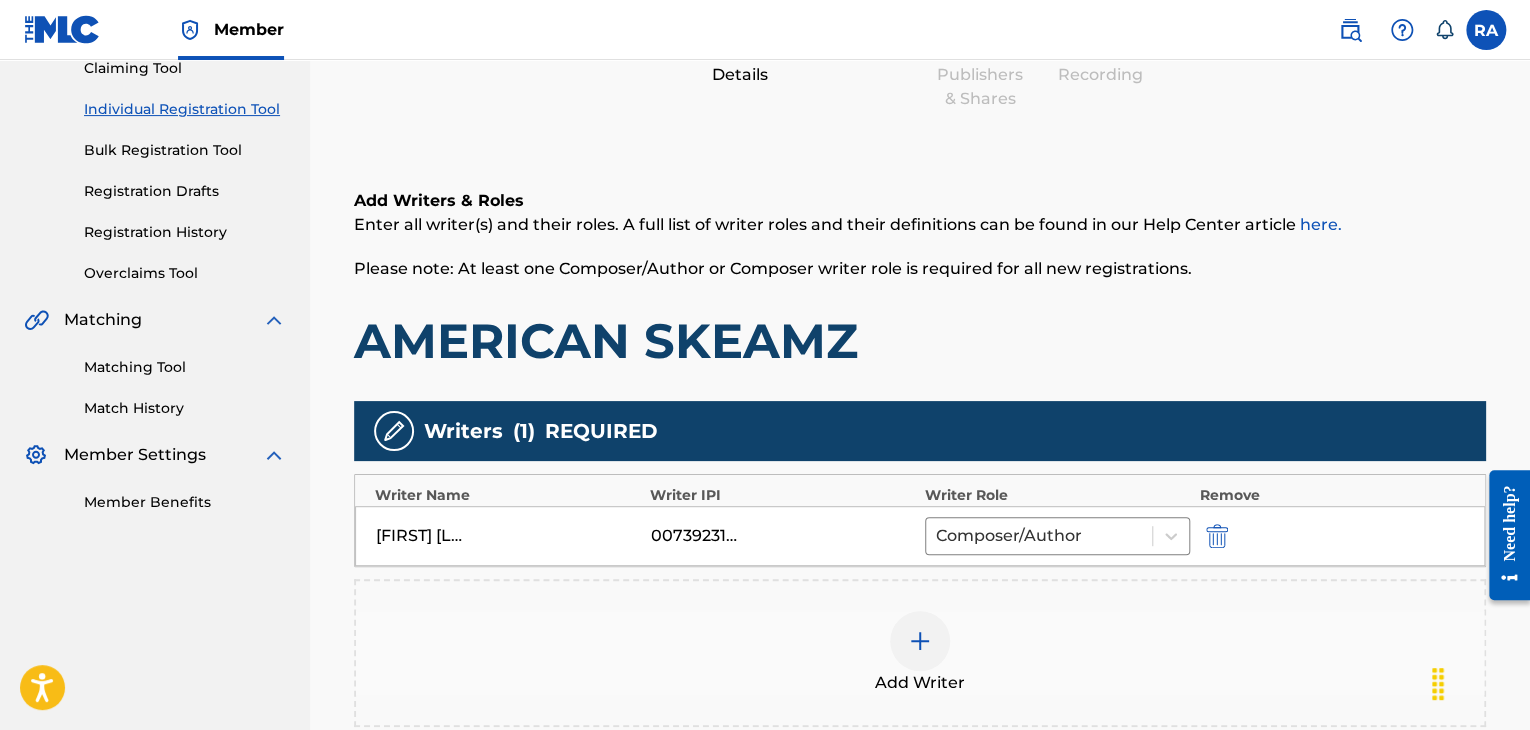 scroll, scrollTop: 490, scrollLeft: 0, axis: vertical 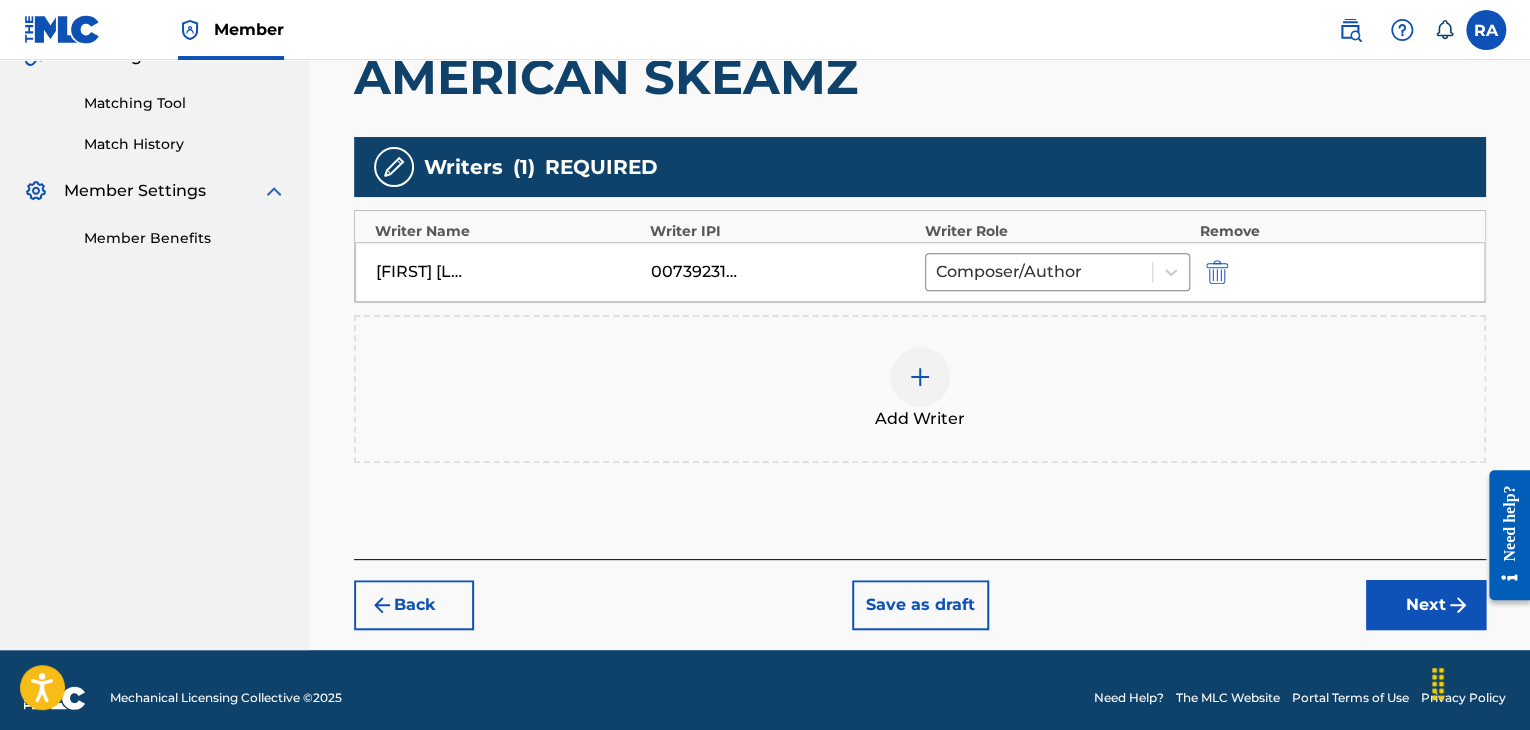 click on "Next" at bounding box center [1426, 605] 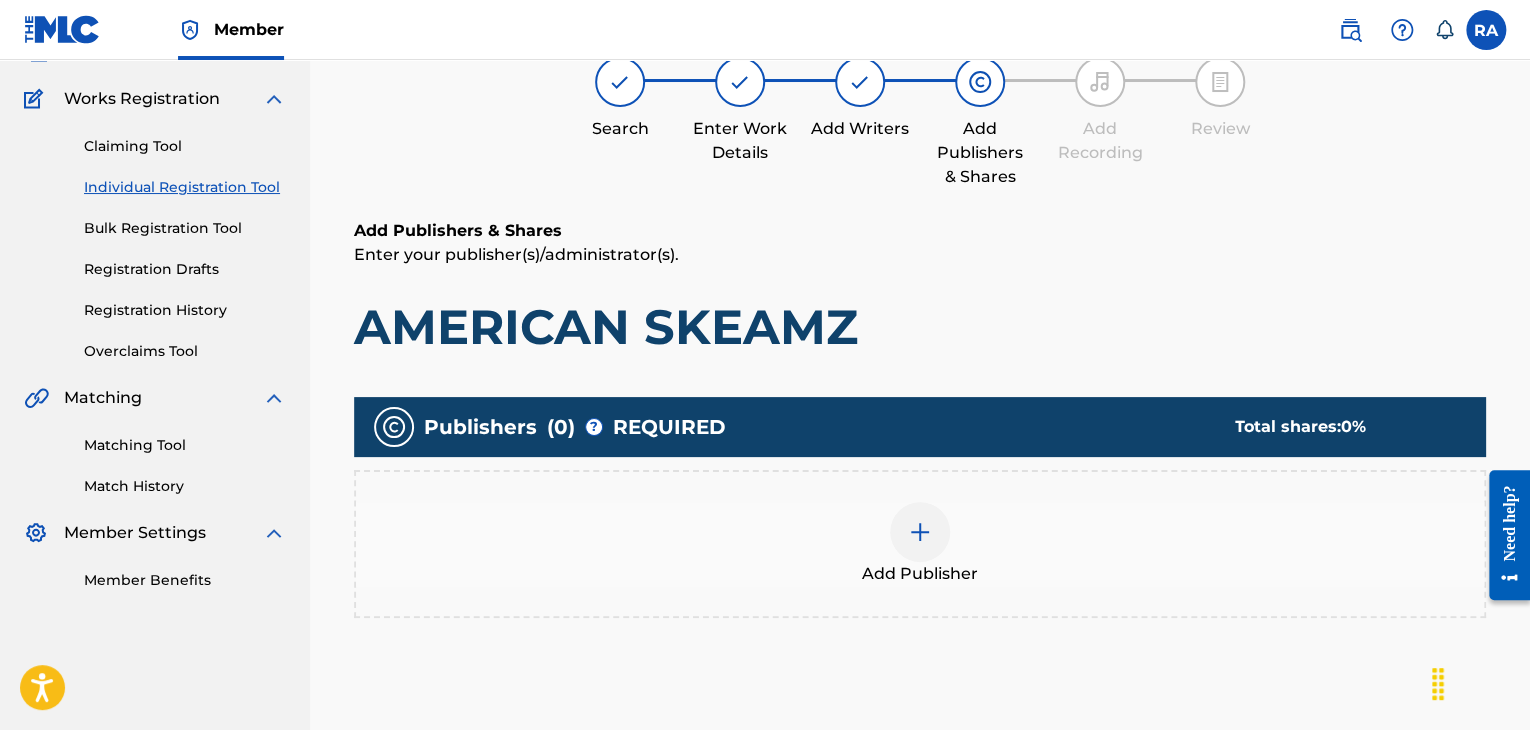 scroll, scrollTop: 90, scrollLeft: 0, axis: vertical 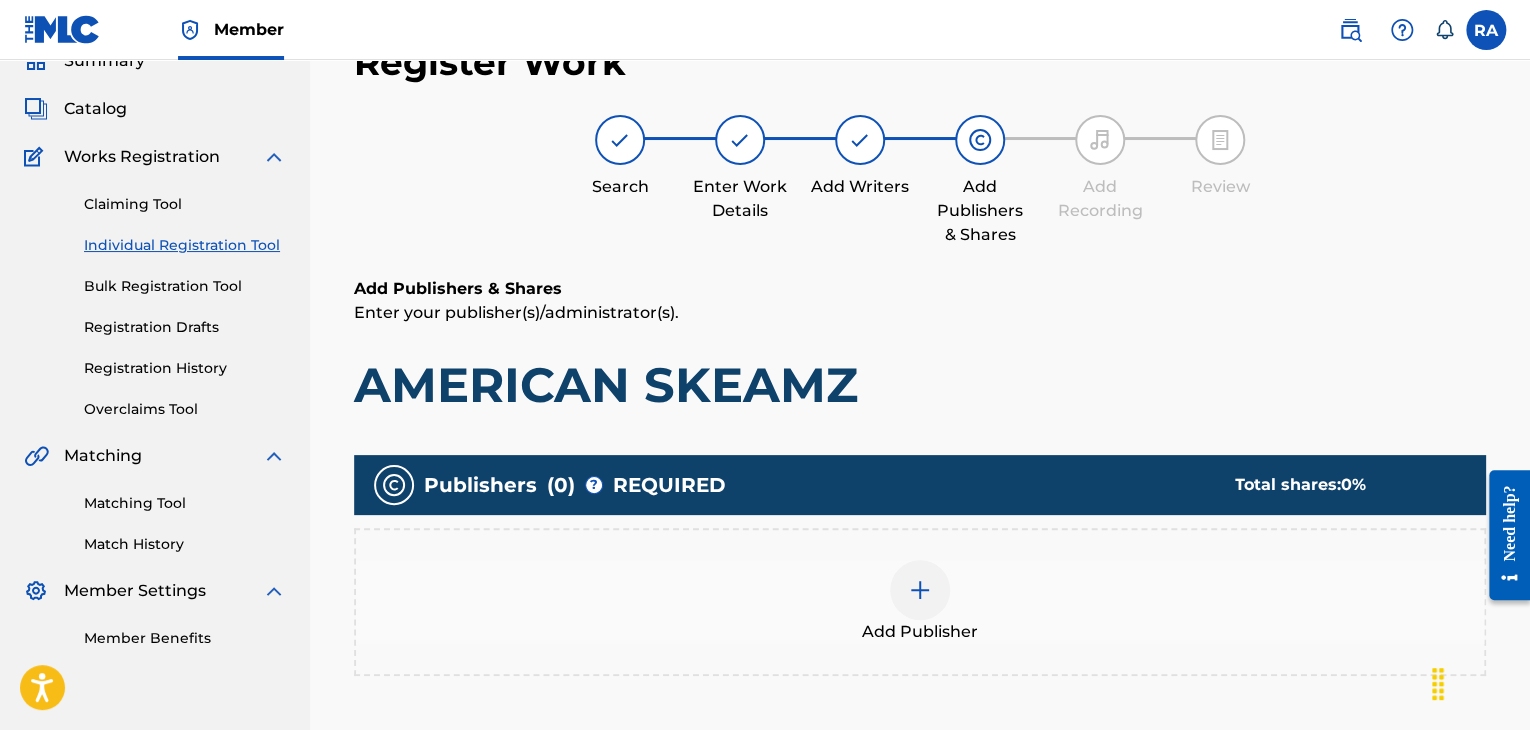 click on "Add Publisher" at bounding box center [920, 602] 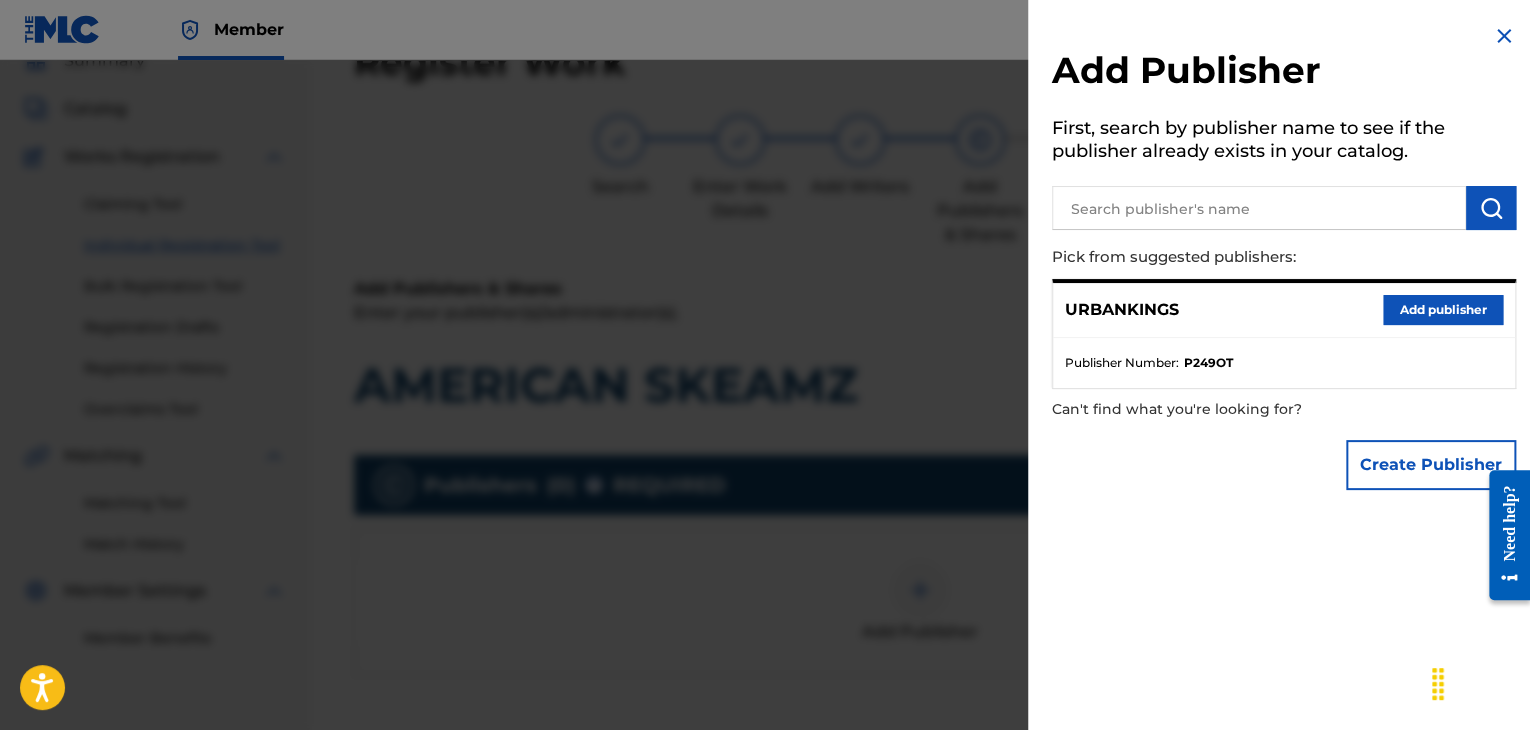 click on "Add publisher" at bounding box center (1443, 310) 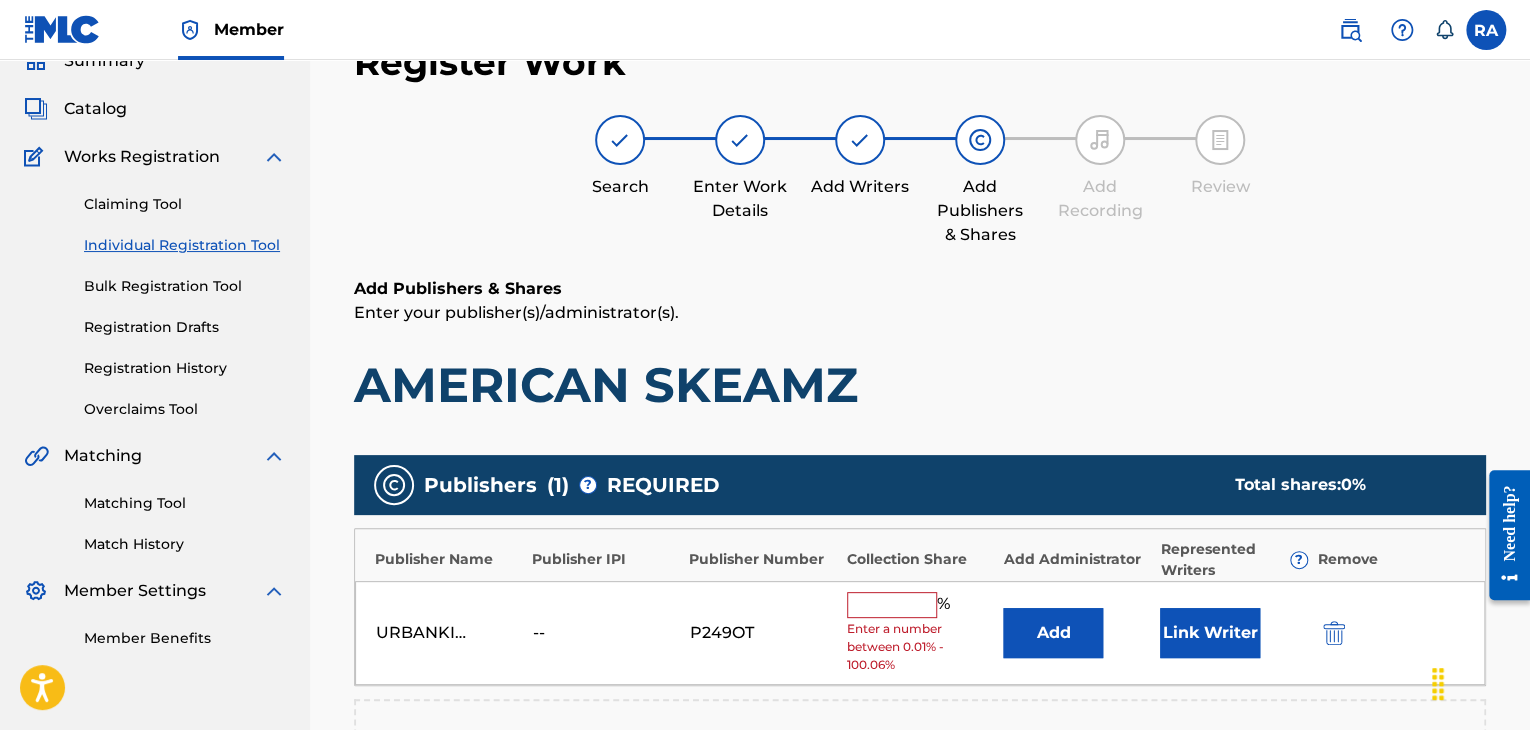 click at bounding box center (892, 605) 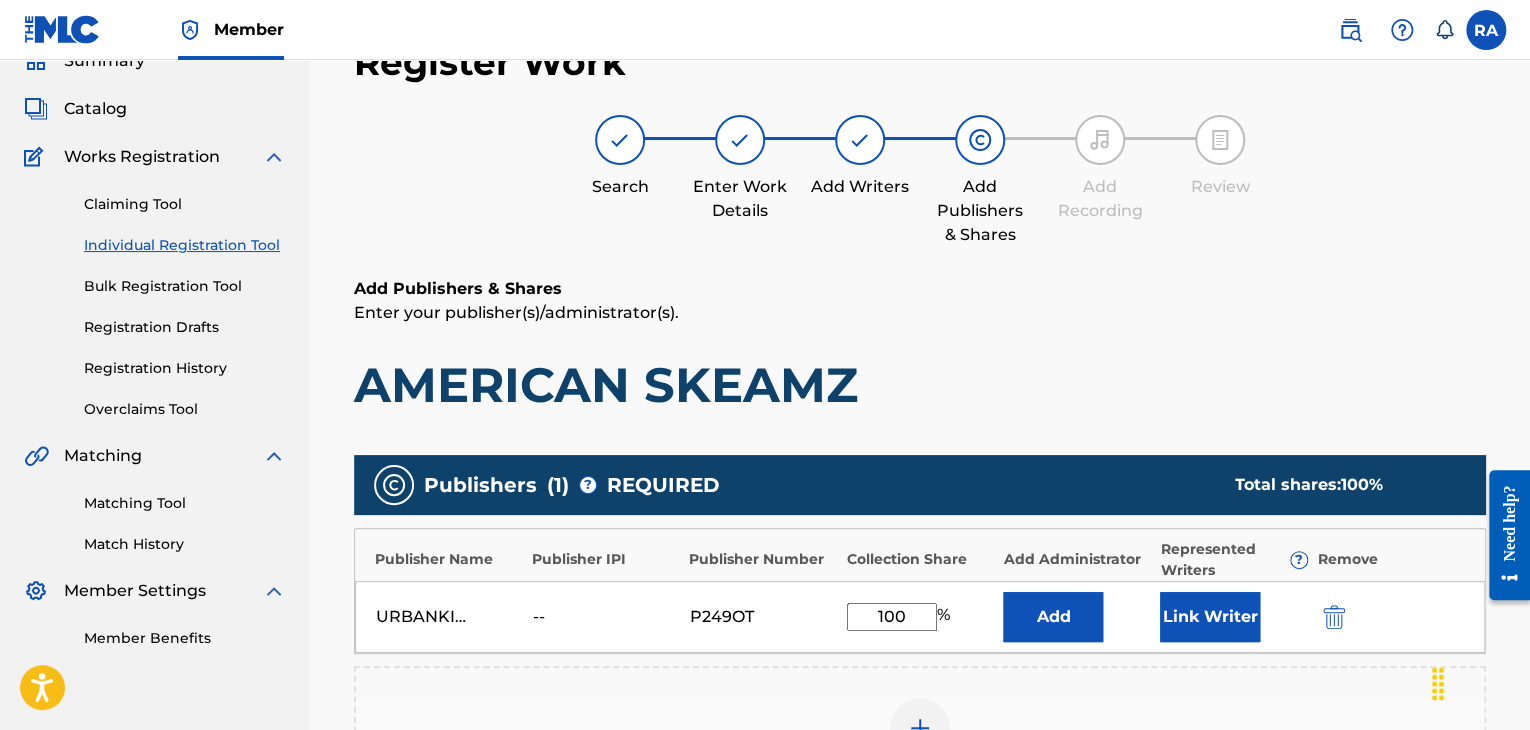 click on "Link Writer" at bounding box center (1210, 617) 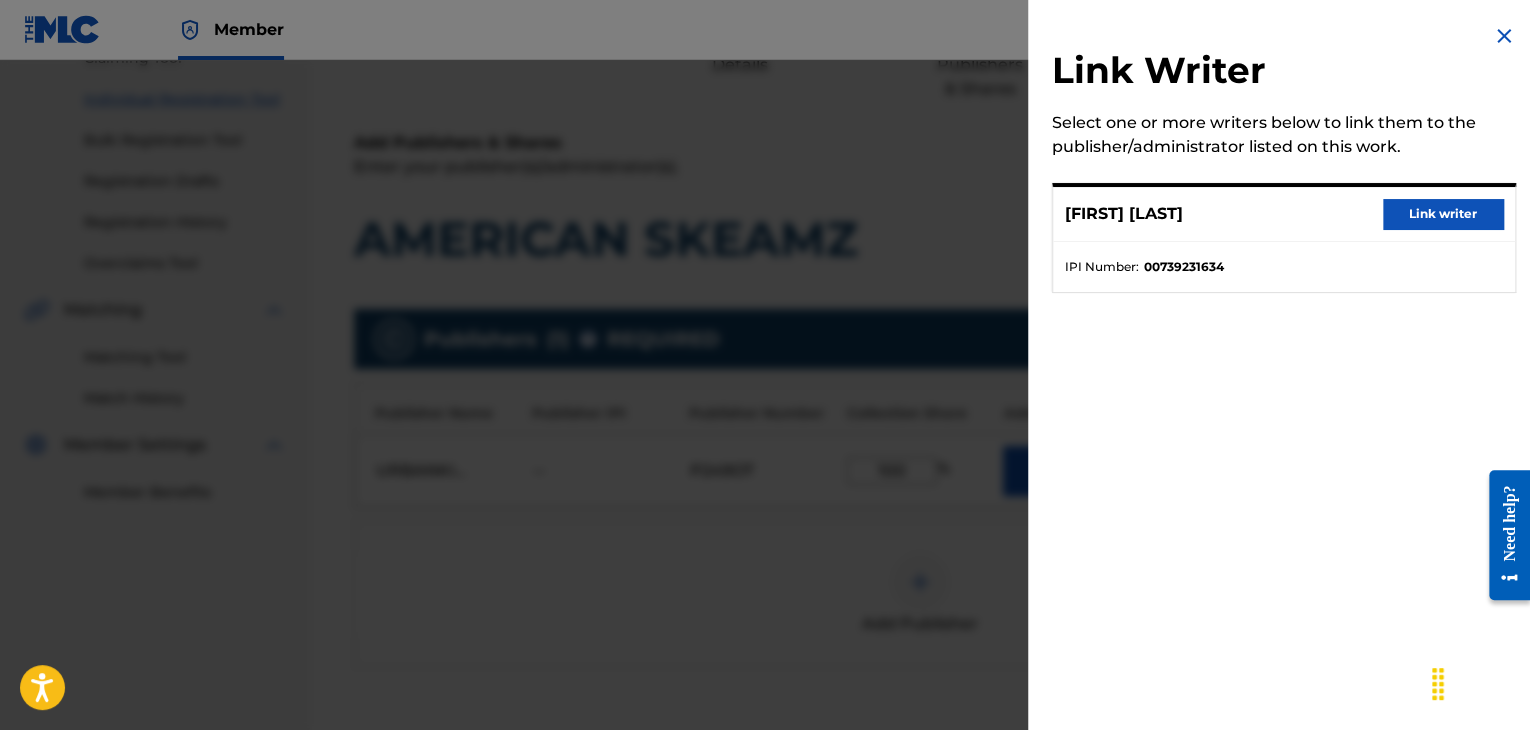 scroll, scrollTop: 490, scrollLeft: 0, axis: vertical 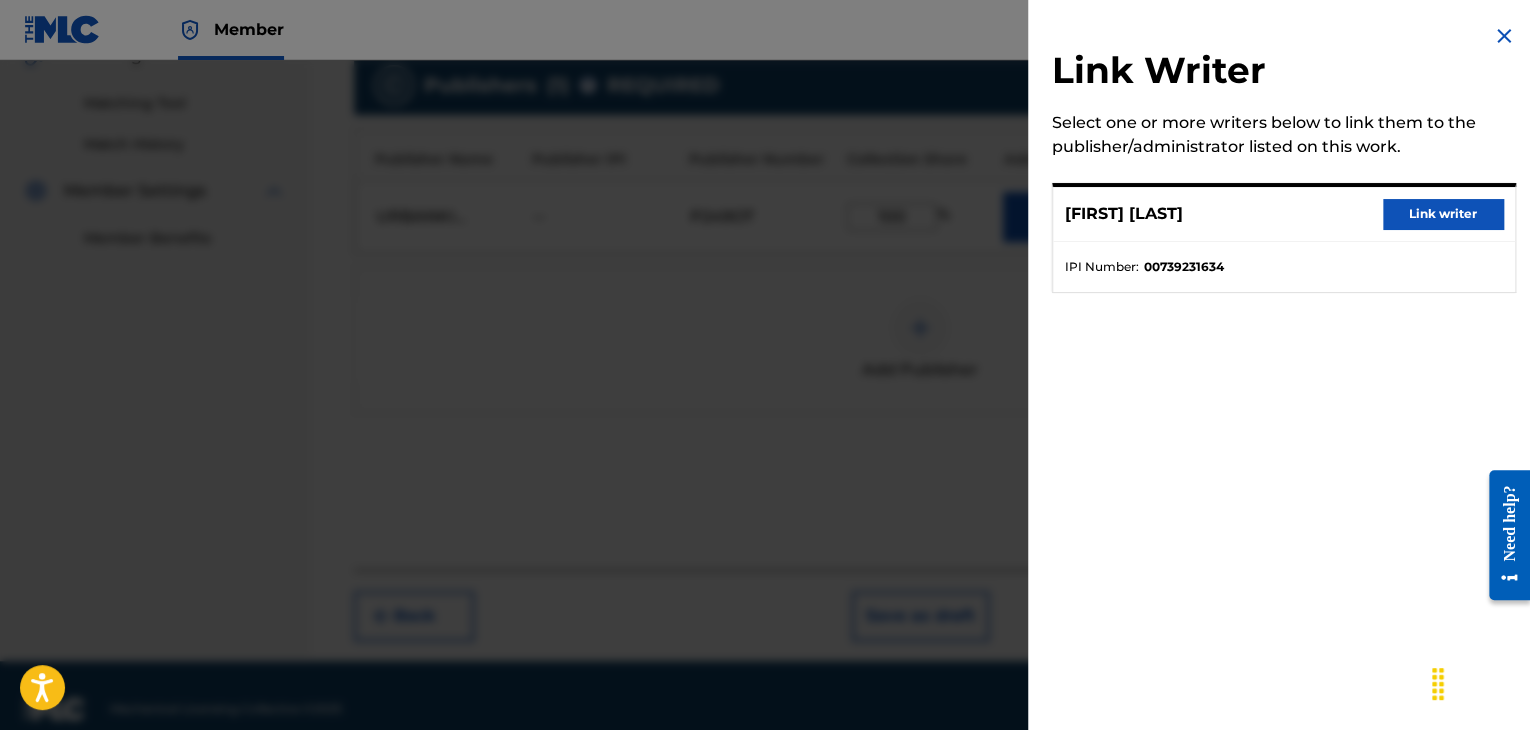 click on "Link writer" at bounding box center [1443, 214] 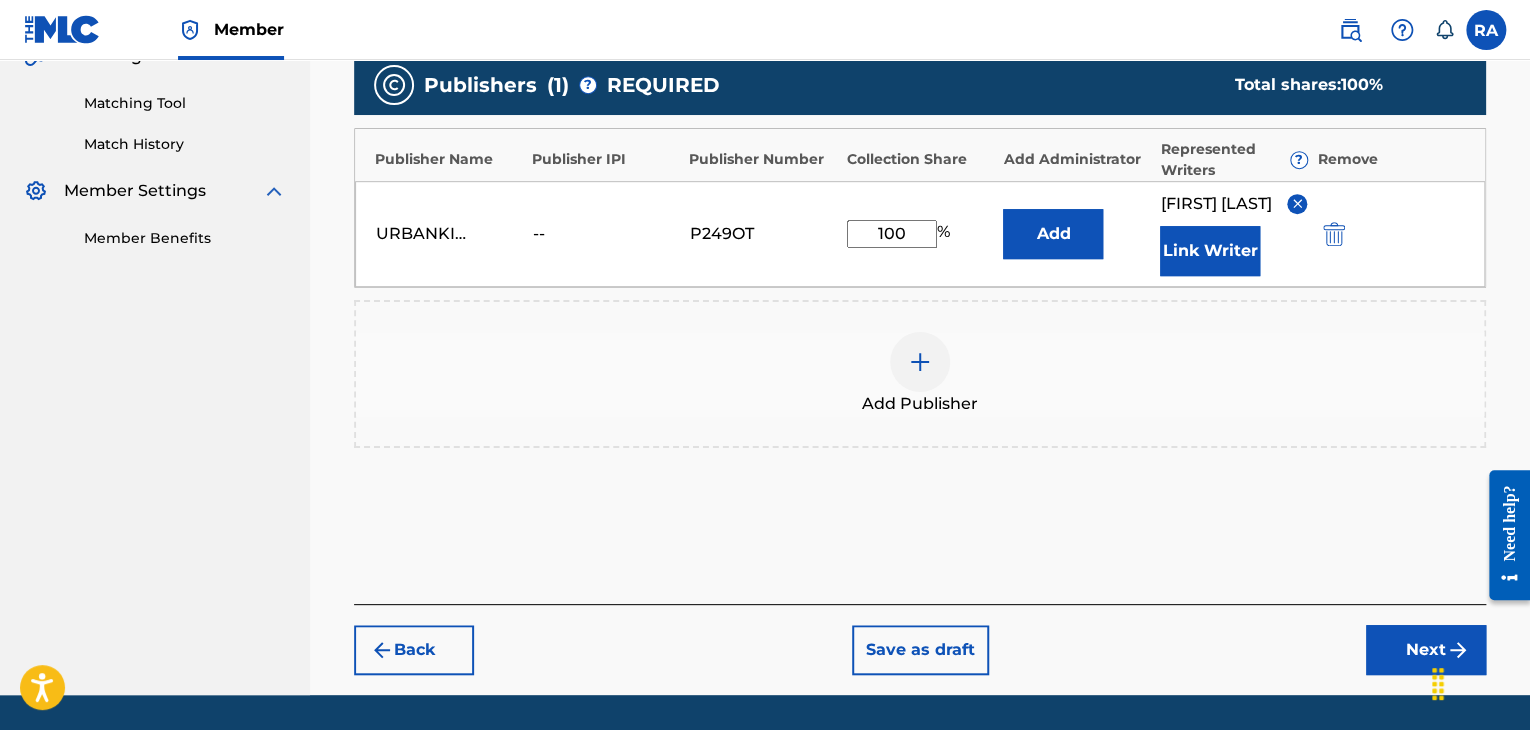 click on "Next" at bounding box center [1426, 650] 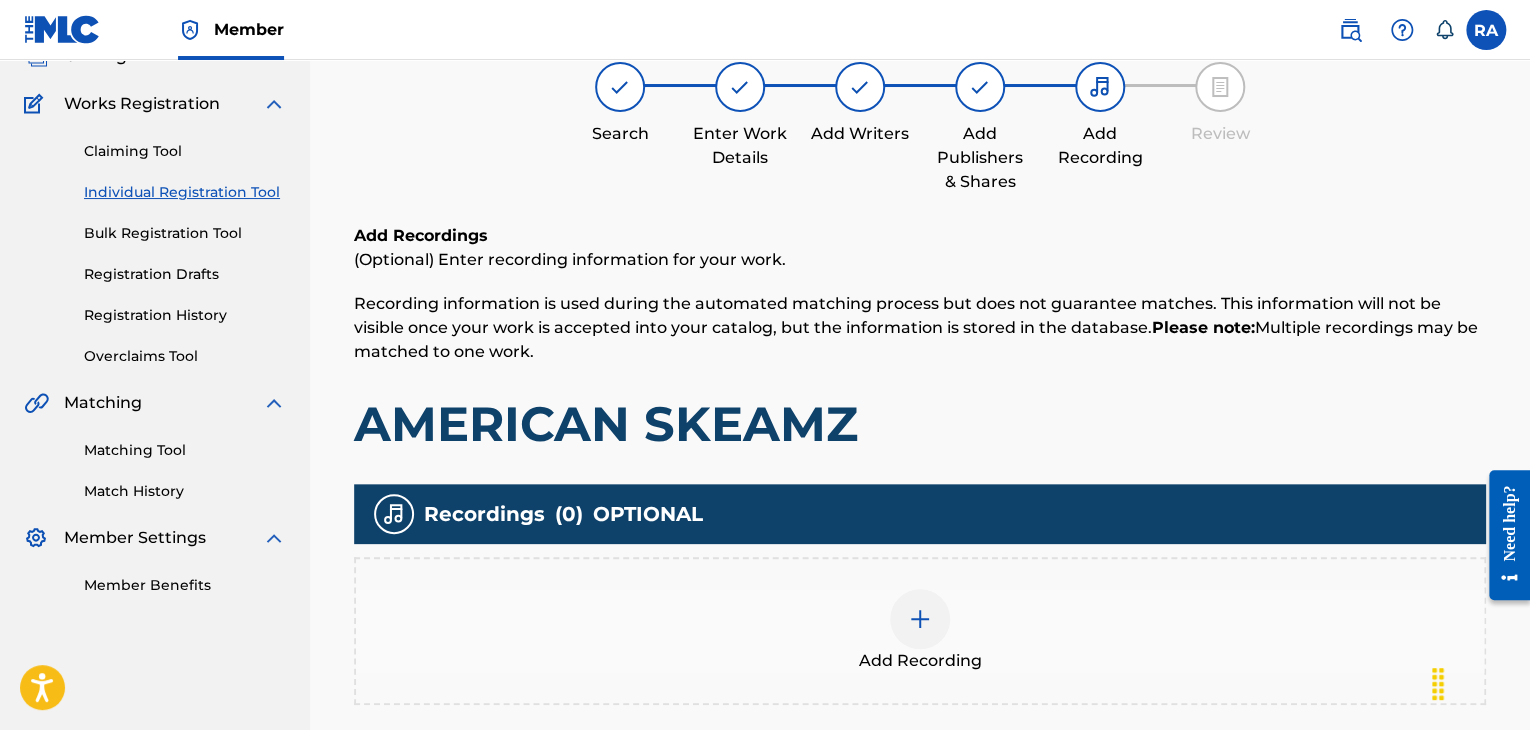 scroll, scrollTop: 90, scrollLeft: 0, axis: vertical 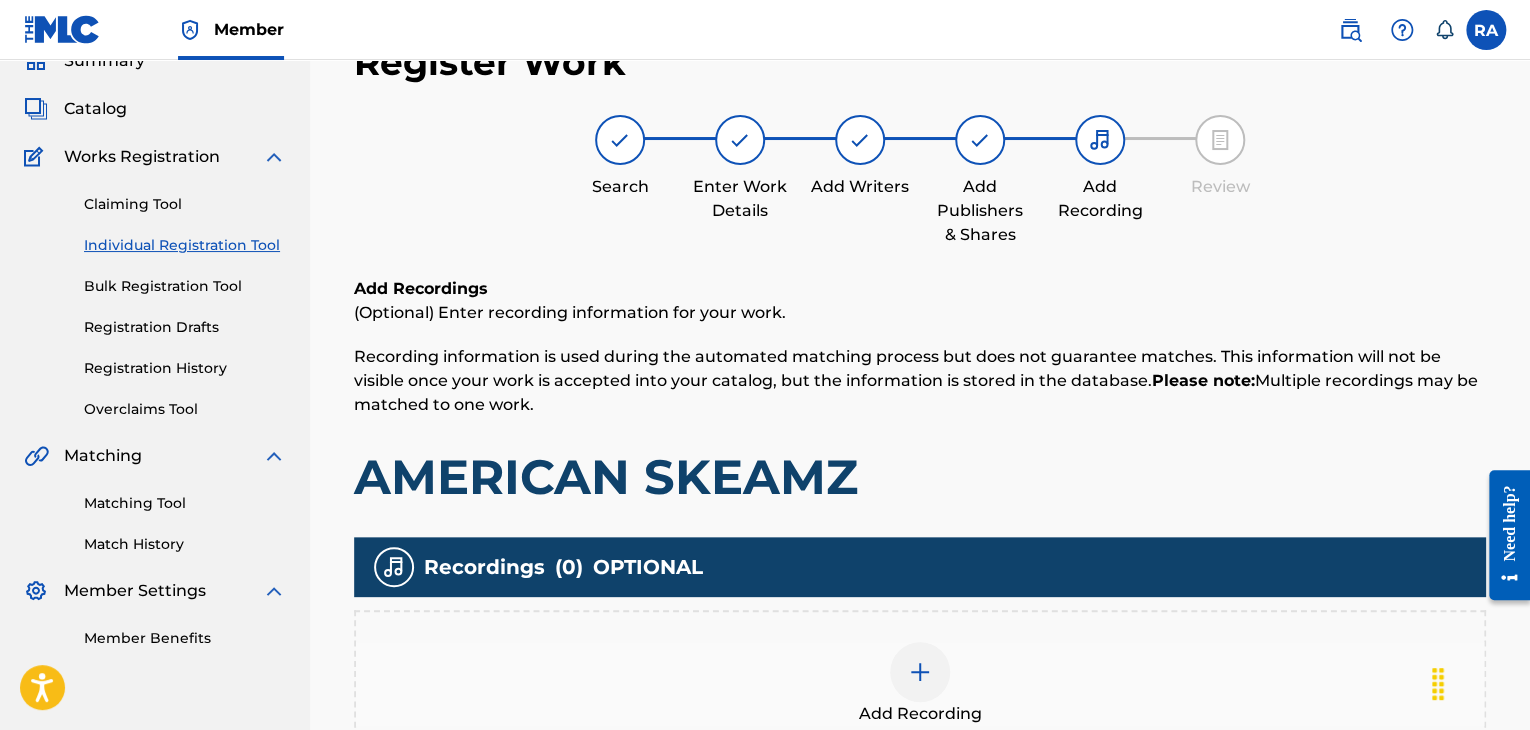 click at bounding box center (920, 672) 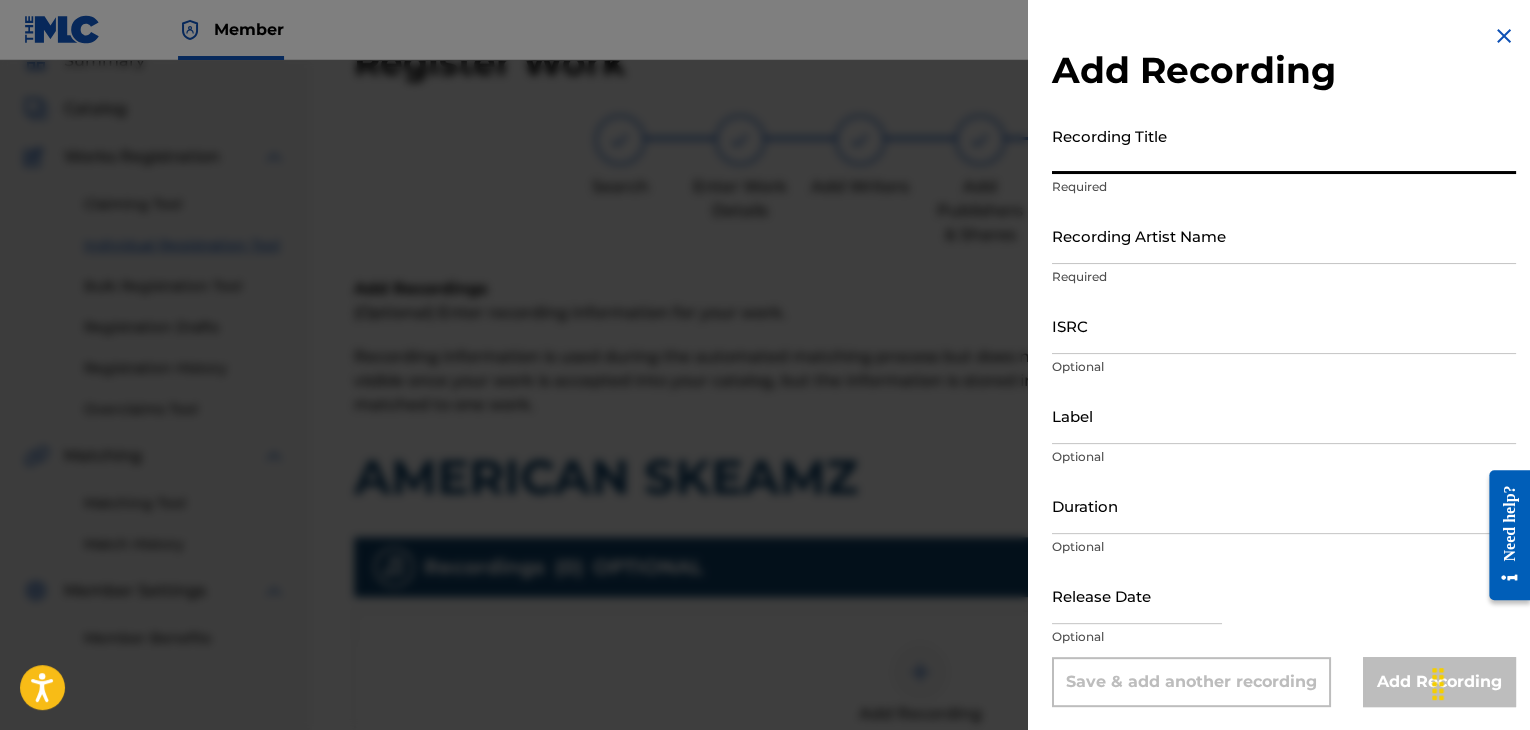 click on "Recording Title" at bounding box center (1284, 145) 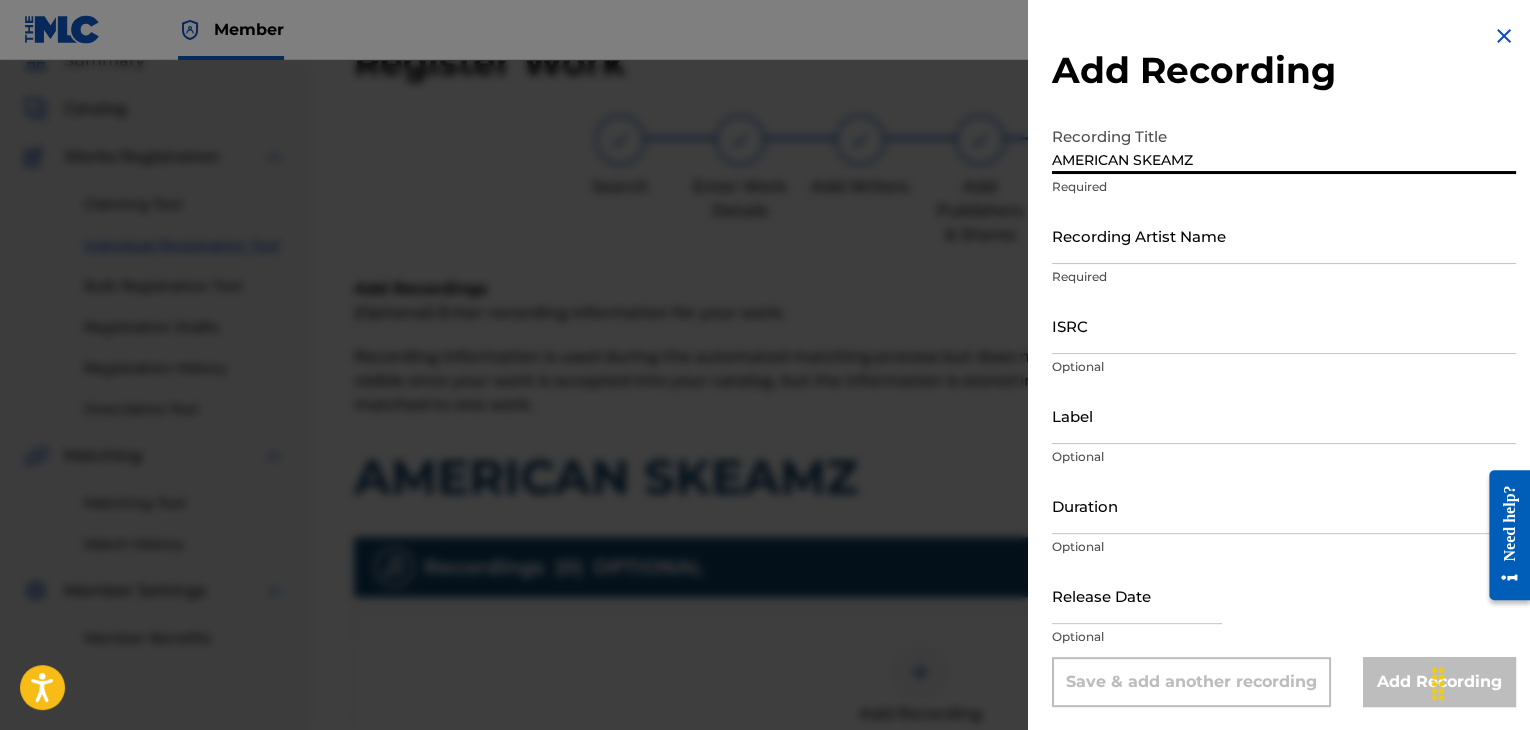 type on "AMERICAN SKEAMZ" 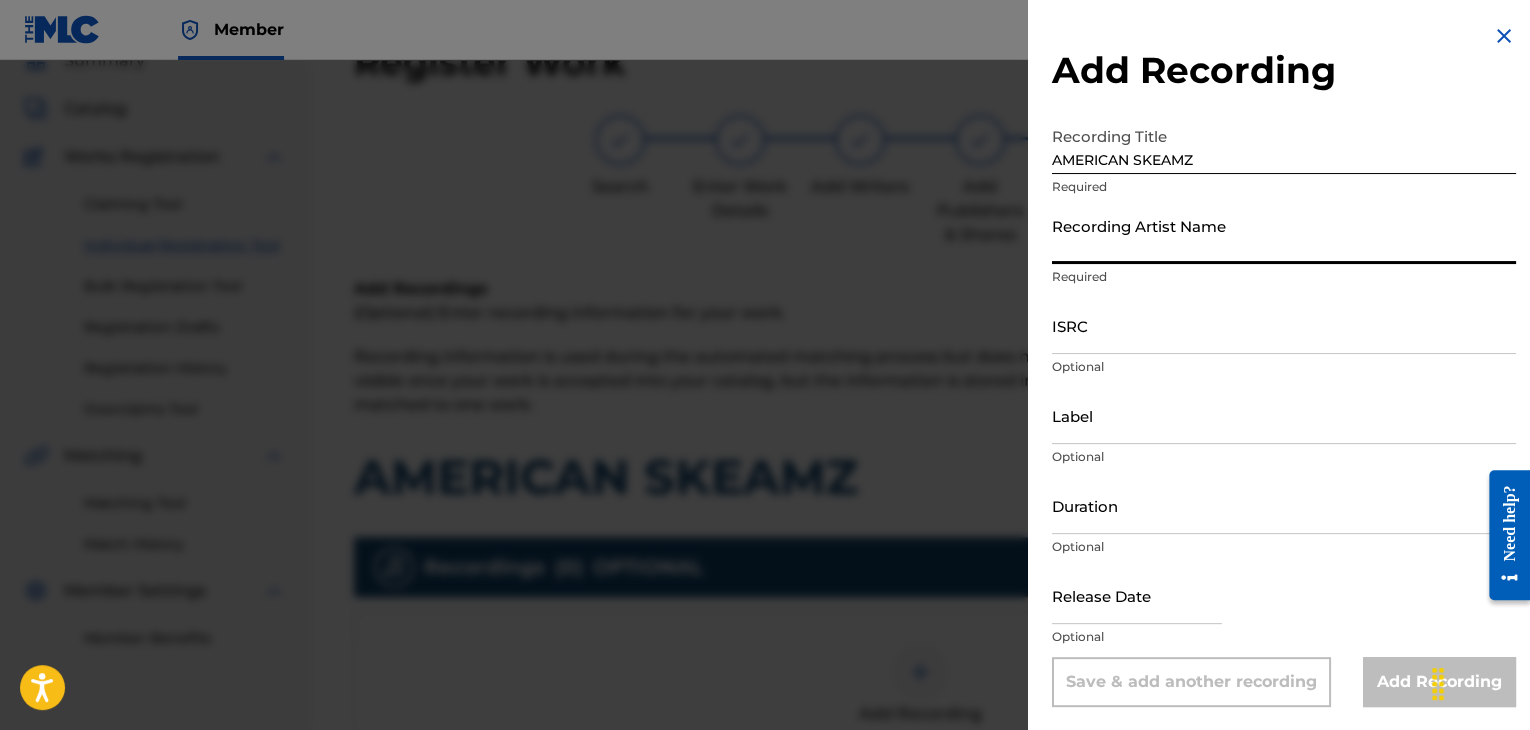 type on "STOMPER" 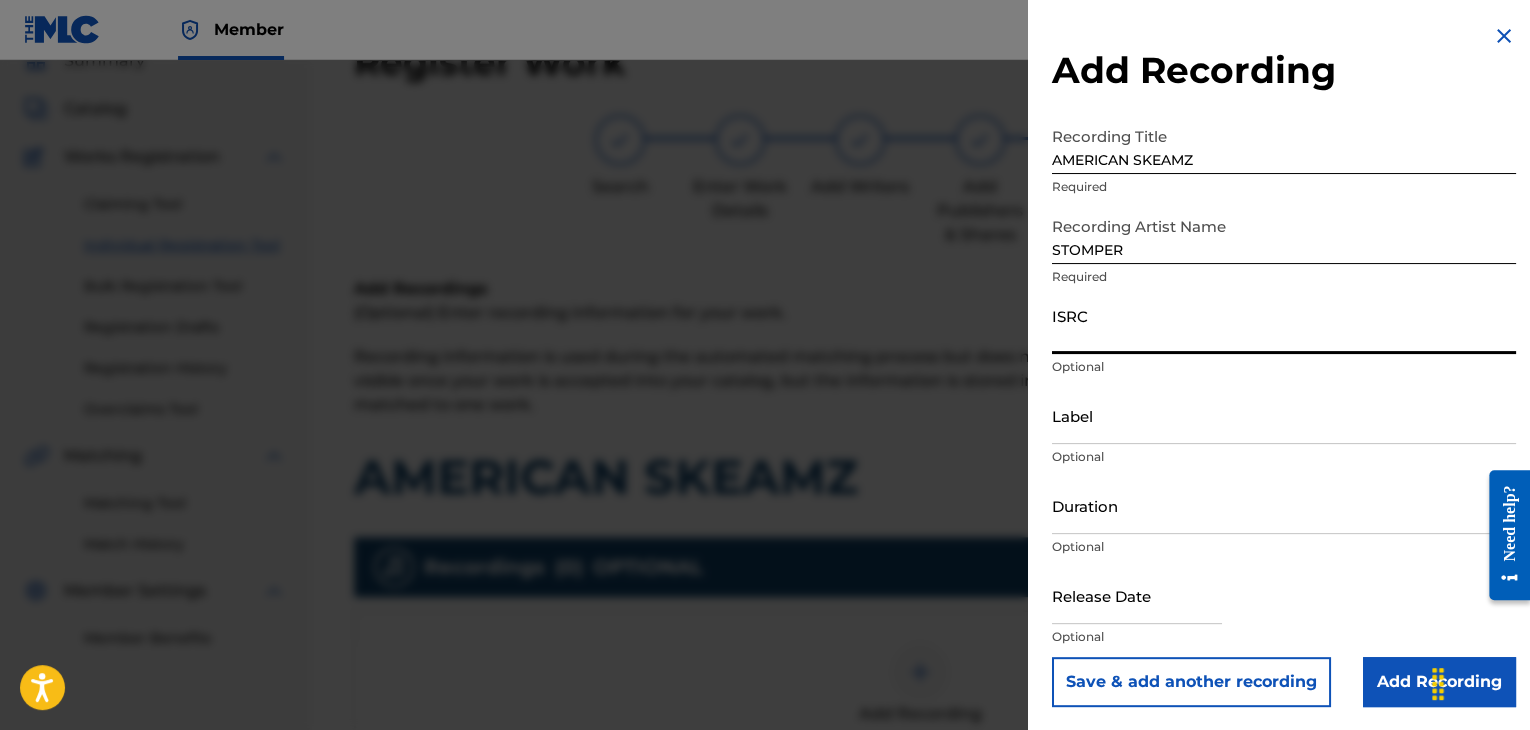 paste on "USPRZ1200037" 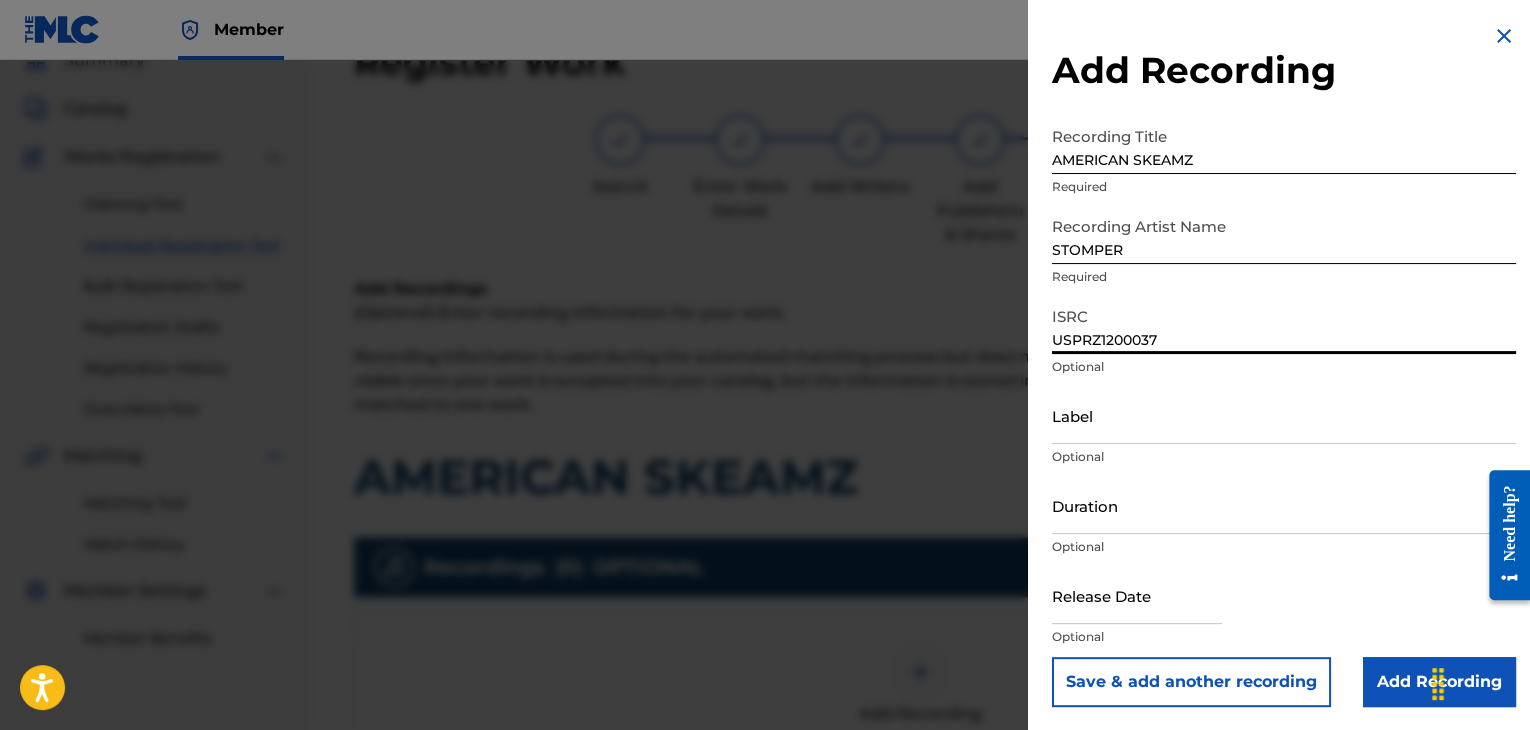 type on "USPRZ1200037" 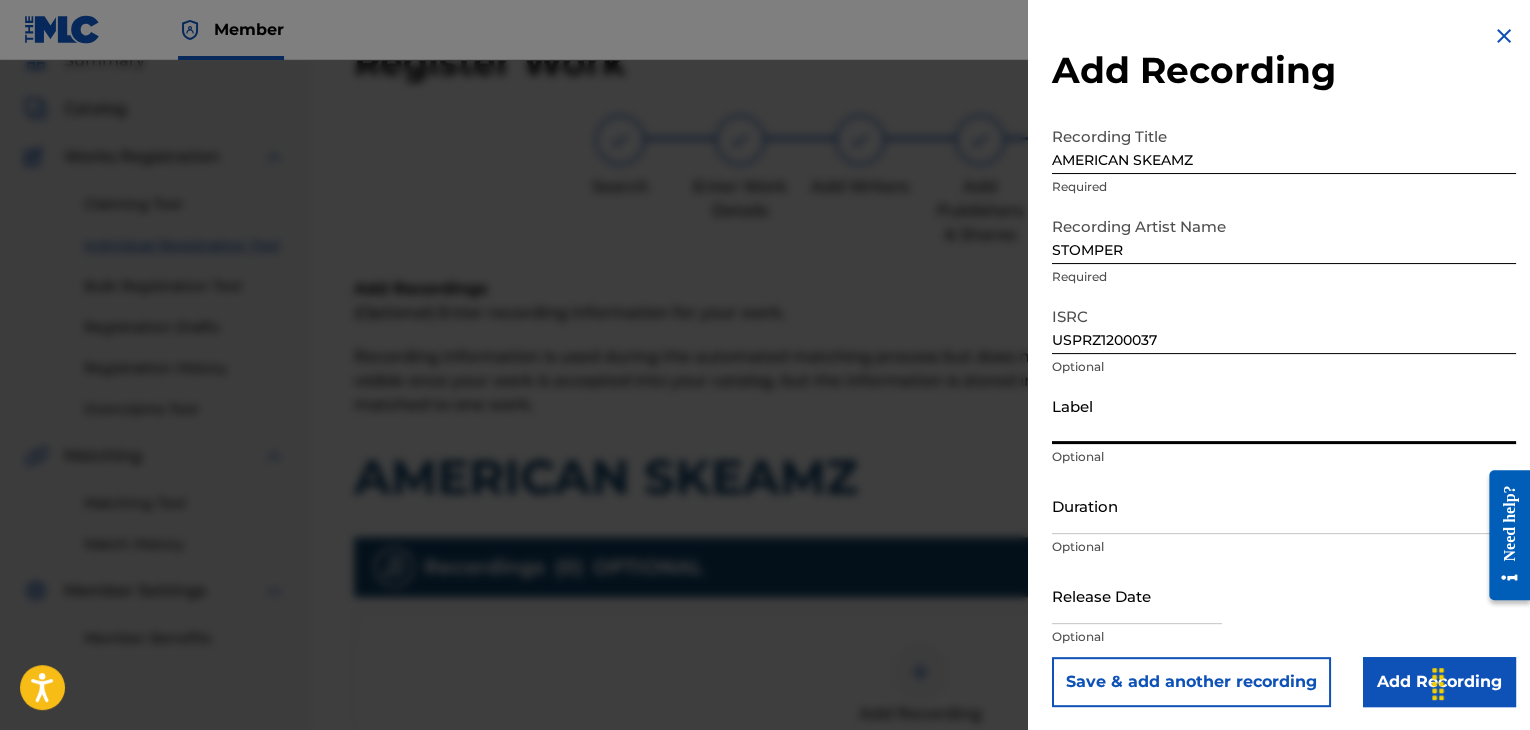 click on "Label" at bounding box center [1284, 415] 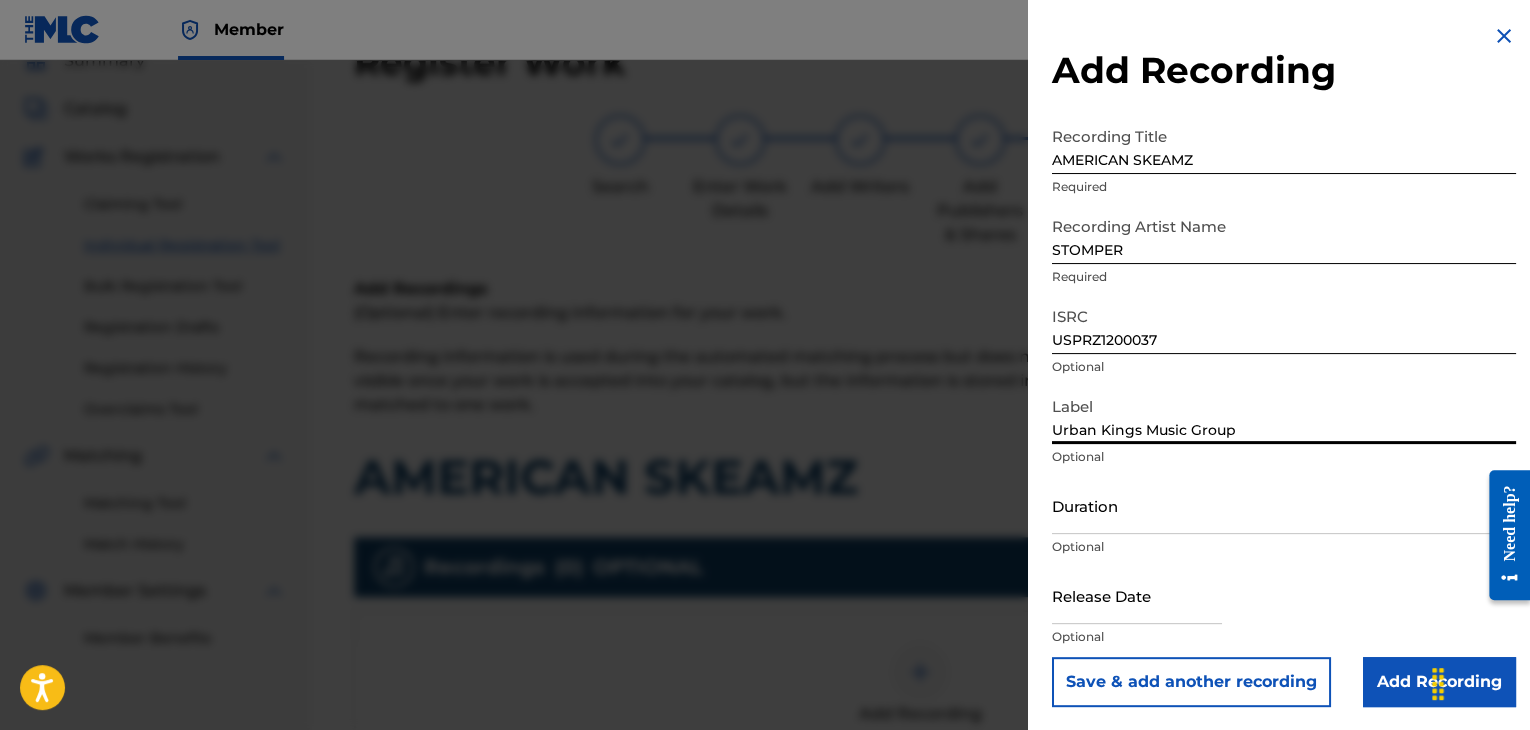click on "Duration" at bounding box center [1284, 505] 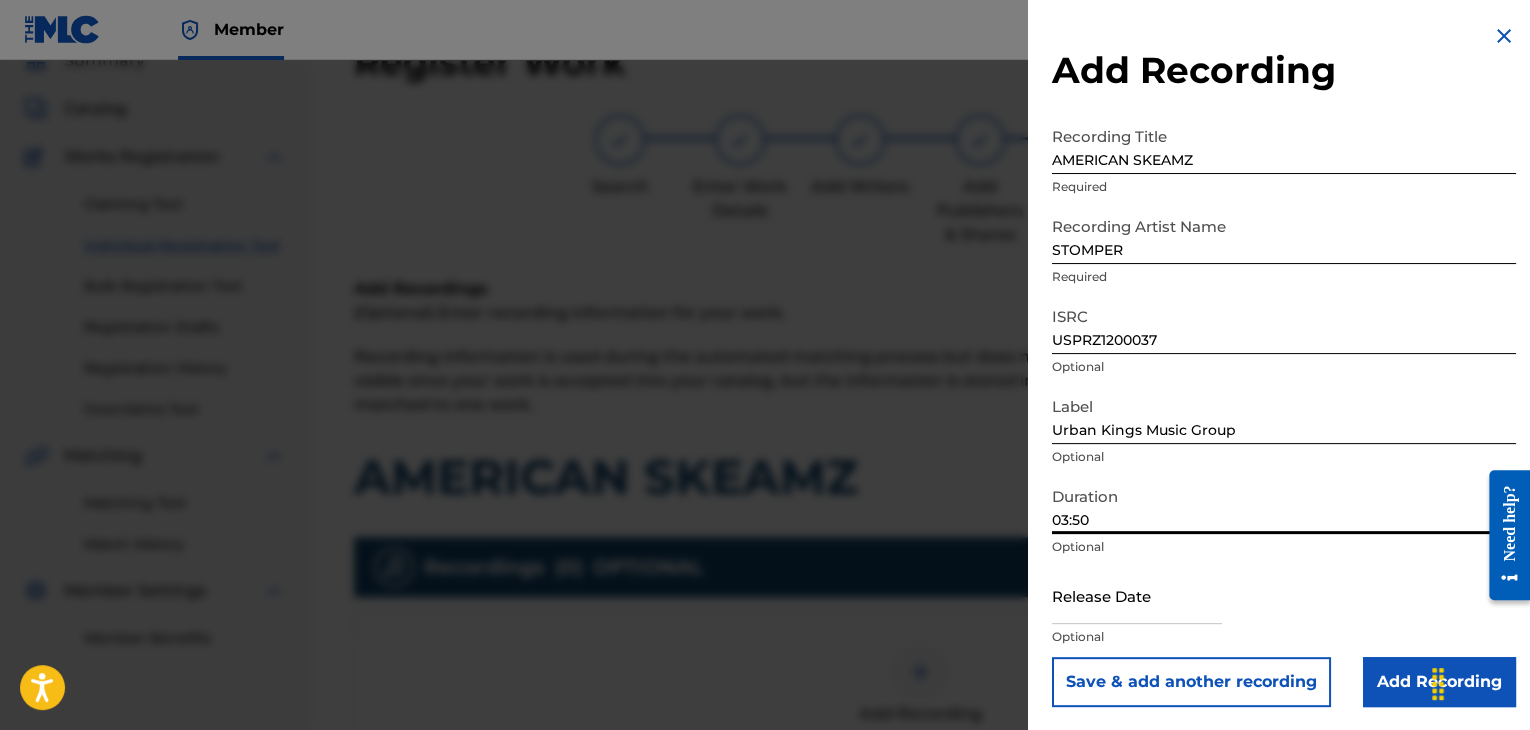 type on "03:50" 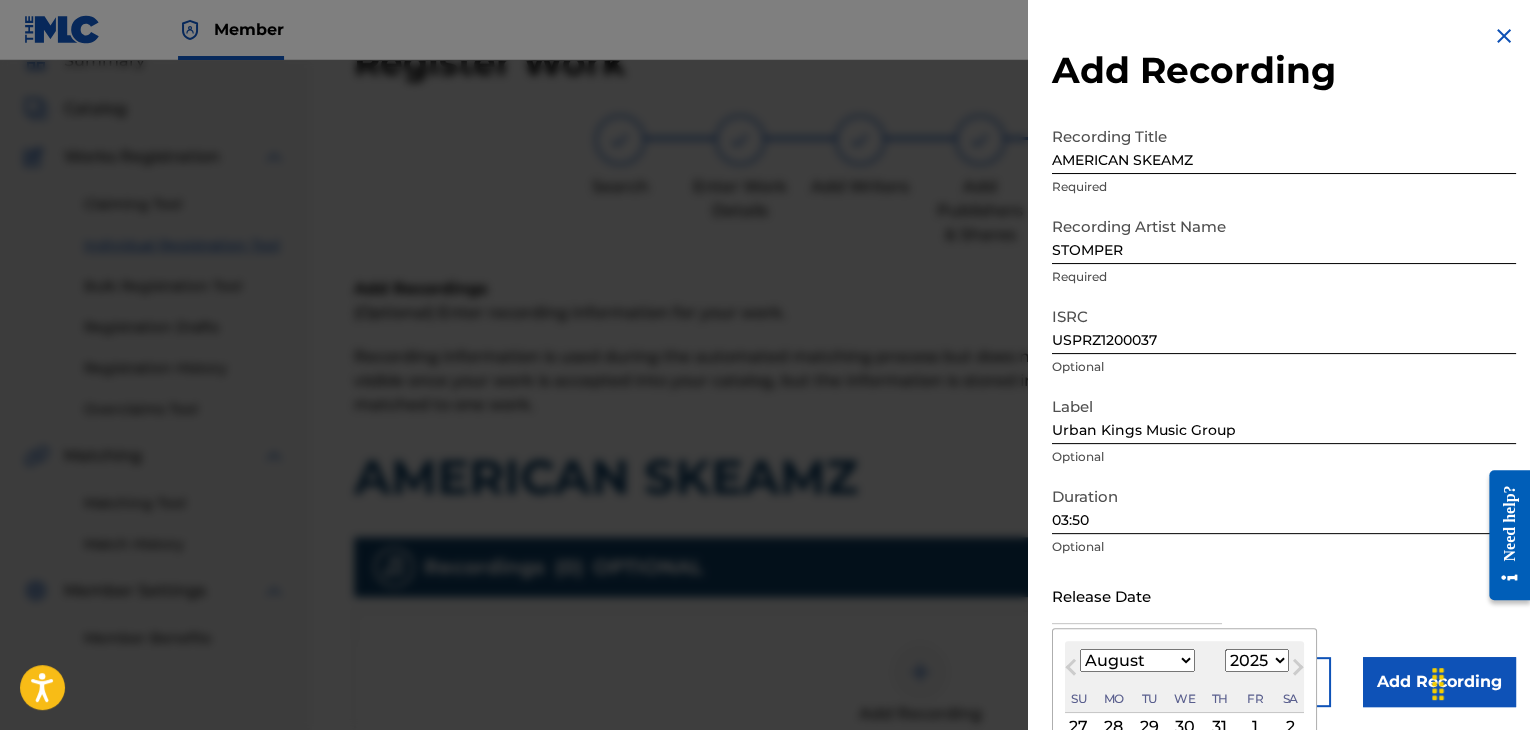 click on "January February March April May June July August September October November December" at bounding box center (1137, 660) 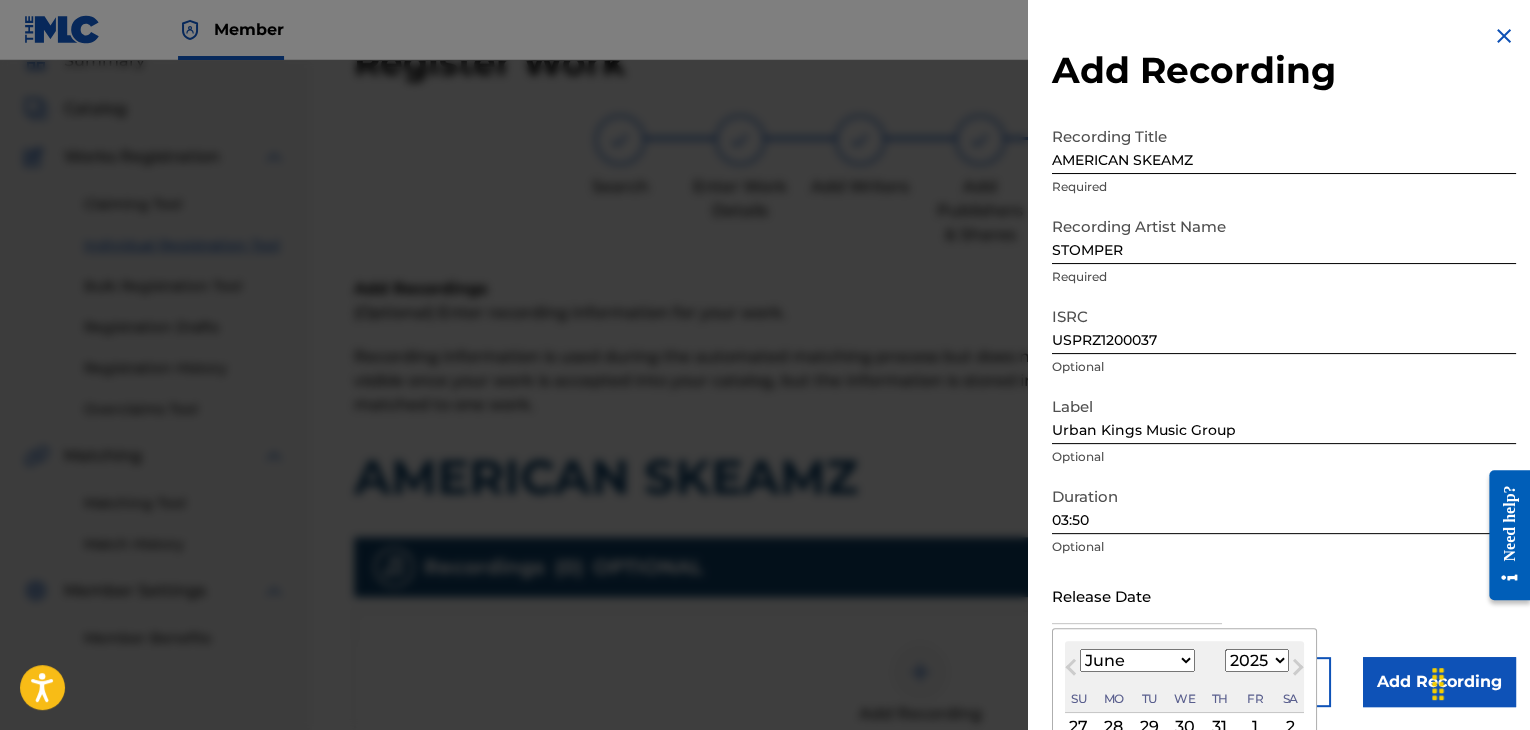 click on "January February March April May June July August September October November December" at bounding box center [1137, 660] 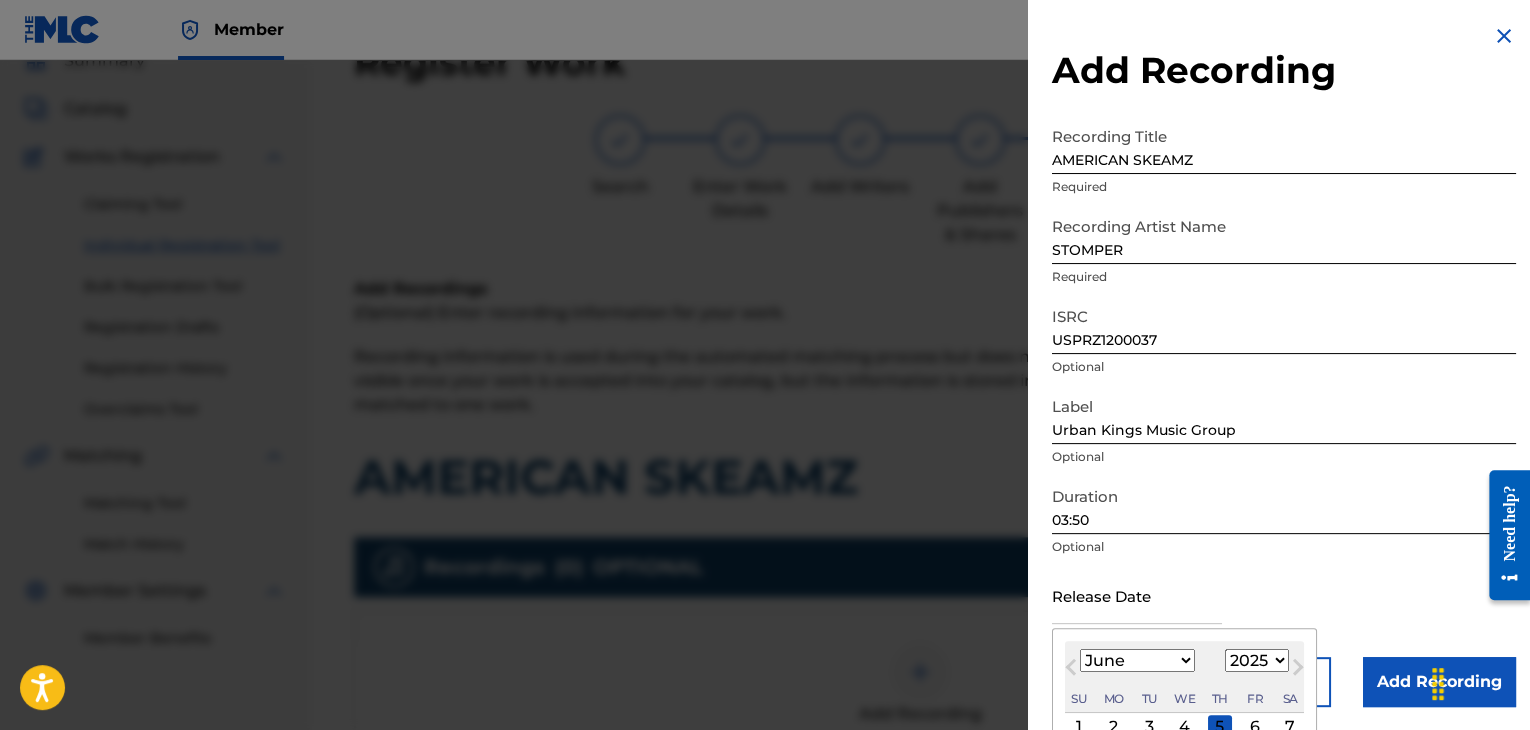 click on "1899 1900 1901 1902 1903 1904 1905 1906 1907 1908 1909 1910 1911 1912 1913 1914 1915 1916 1917 1918 1919 1920 1921 1922 1923 1924 1925 1926 1927 1928 1929 1930 1931 1932 1933 1934 1935 1936 1937 1938 1939 1940 1941 1942 1943 1944 1945 1946 1947 1948 1949 1950 1951 1952 1953 1954 1955 1956 1957 1958 1959 1960 1961 1962 1963 1964 1965 1966 1967 1968 1969 1970 1971 1972 1973 1974 1975 1976 1977 1978 1979 1980 1981 1982 1983 1984 1985 1986 1987 1988 1989 1990 1991 1992 1993 1994 1995 1996 1997 1998 1999 2000 2001 2002 2003 2004 2005 2006 2007 2008 2009 2010 2011 2012 2013 2014 2015 2016 2017 2018 2019 2020 2021 2022 2023 2024 2025 2026 2027 2028 2029 2030 2031 2032 2033 2034 2035 2036 2037 2038 2039 2040 2041 2042 2043 2044 2045 2046 2047 2048 2049 2050 2051 2052 2053 2054 2055 2056 2057 2058 2059 2060 2061 2062 2063 2064 2065 2066 2067 2068 2069 2070 2071 2072 2073 2074 2075 2076 2077 2078 2079 2080 2081 2082 2083 2084 2085 2086 2087 2088 2089 2090 2091 2092 2093 2094 2095 2096 2097 2098 2099 2100" at bounding box center (1257, 660) 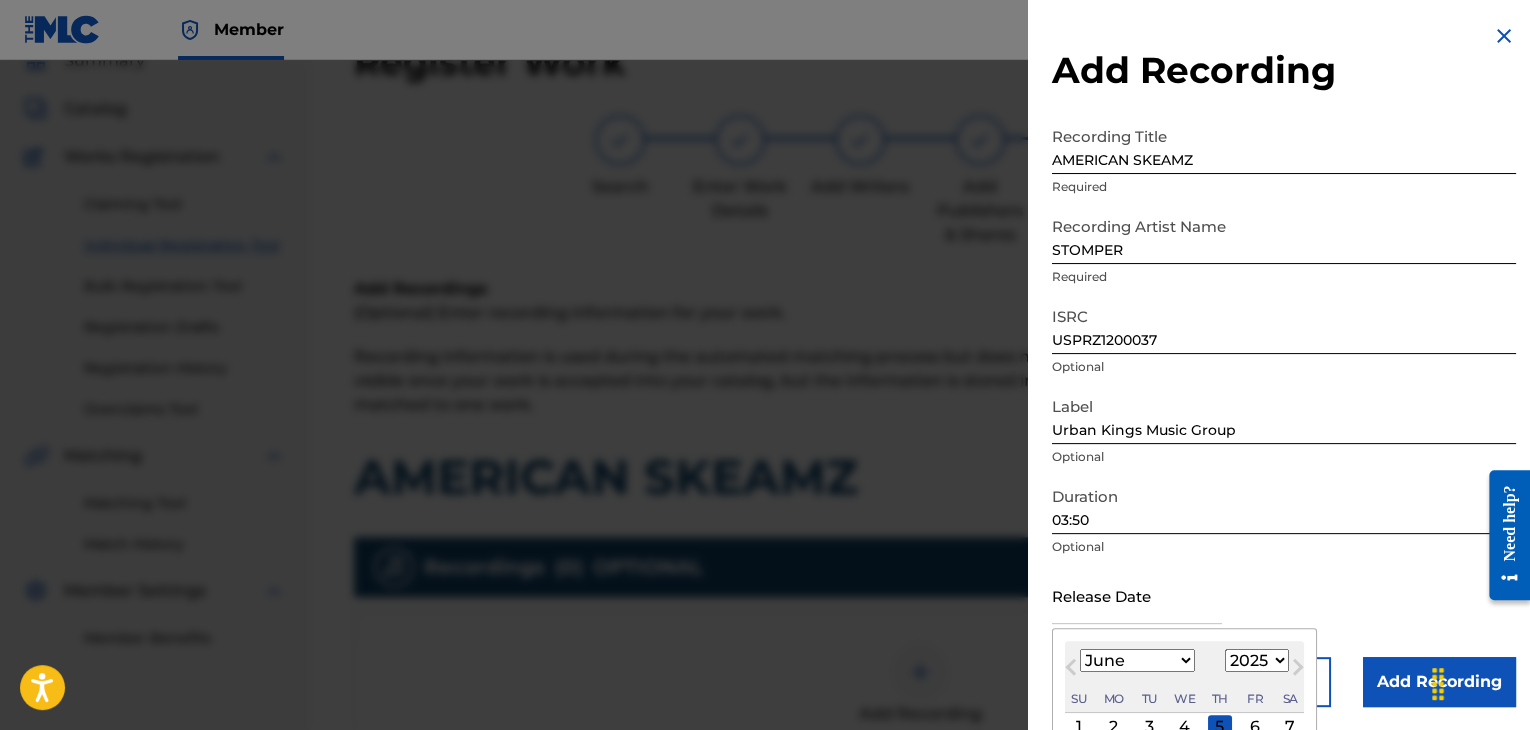 select on "2012" 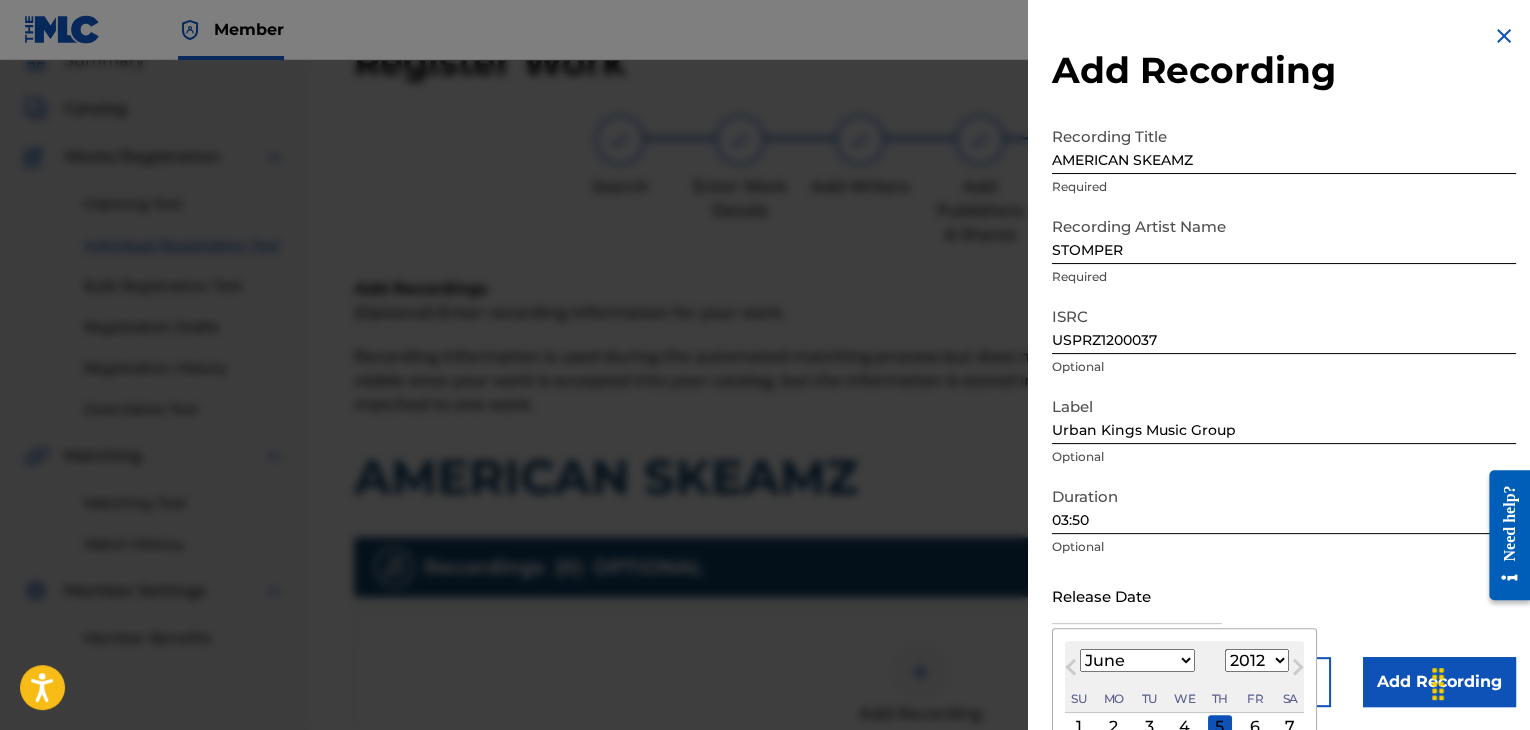 click on "1899 1900 1901 1902 1903 1904 1905 1906 1907 1908 1909 1910 1911 1912 1913 1914 1915 1916 1917 1918 1919 1920 1921 1922 1923 1924 1925 1926 1927 1928 1929 1930 1931 1932 1933 1934 1935 1936 1937 1938 1939 1940 1941 1942 1943 1944 1945 1946 1947 1948 1949 1950 1951 1952 1953 1954 1955 1956 1957 1958 1959 1960 1961 1962 1963 1964 1965 1966 1967 1968 1969 1970 1971 1972 1973 1974 1975 1976 1977 1978 1979 1980 1981 1982 1983 1984 1985 1986 1987 1988 1989 1990 1991 1992 1993 1994 1995 1996 1997 1998 1999 2000 2001 2002 2003 2004 2005 2006 2007 2008 2009 2010 2011 2012 2013 2014 2015 2016 2017 2018 2019 2020 2021 2022 2023 2024 2025 2026 2027 2028 2029 2030 2031 2032 2033 2034 2035 2036 2037 2038 2039 2040 2041 2042 2043 2044 2045 2046 2047 2048 2049 2050 2051 2052 2053 2054 2055 2056 2057 2058 2059 2060 2061 2062 2063 2064 2065 2066 2067 2068 2069 2070 2071 2072 2073 2074 2075 2076 2077 2078 2079 2080 2081 2082 2083 2084 2085 2086 2087 2088 2089 2090 2091 2092 2093 2094 2095 2096 2097 2098 2099 2100" at bounding box center (1257, 660) 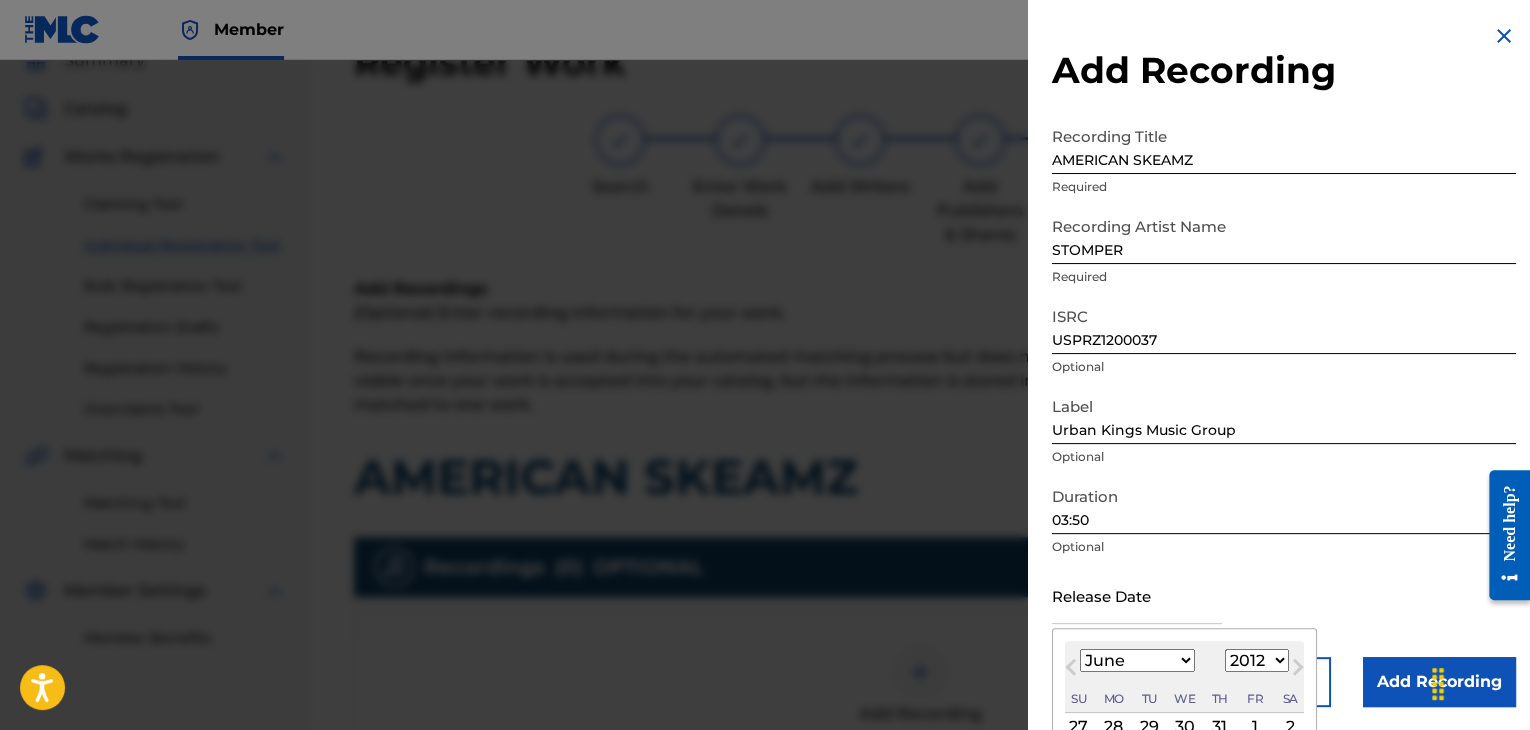 scroll, scrollTop: 160, scrollLeft: 0, axis: vertical 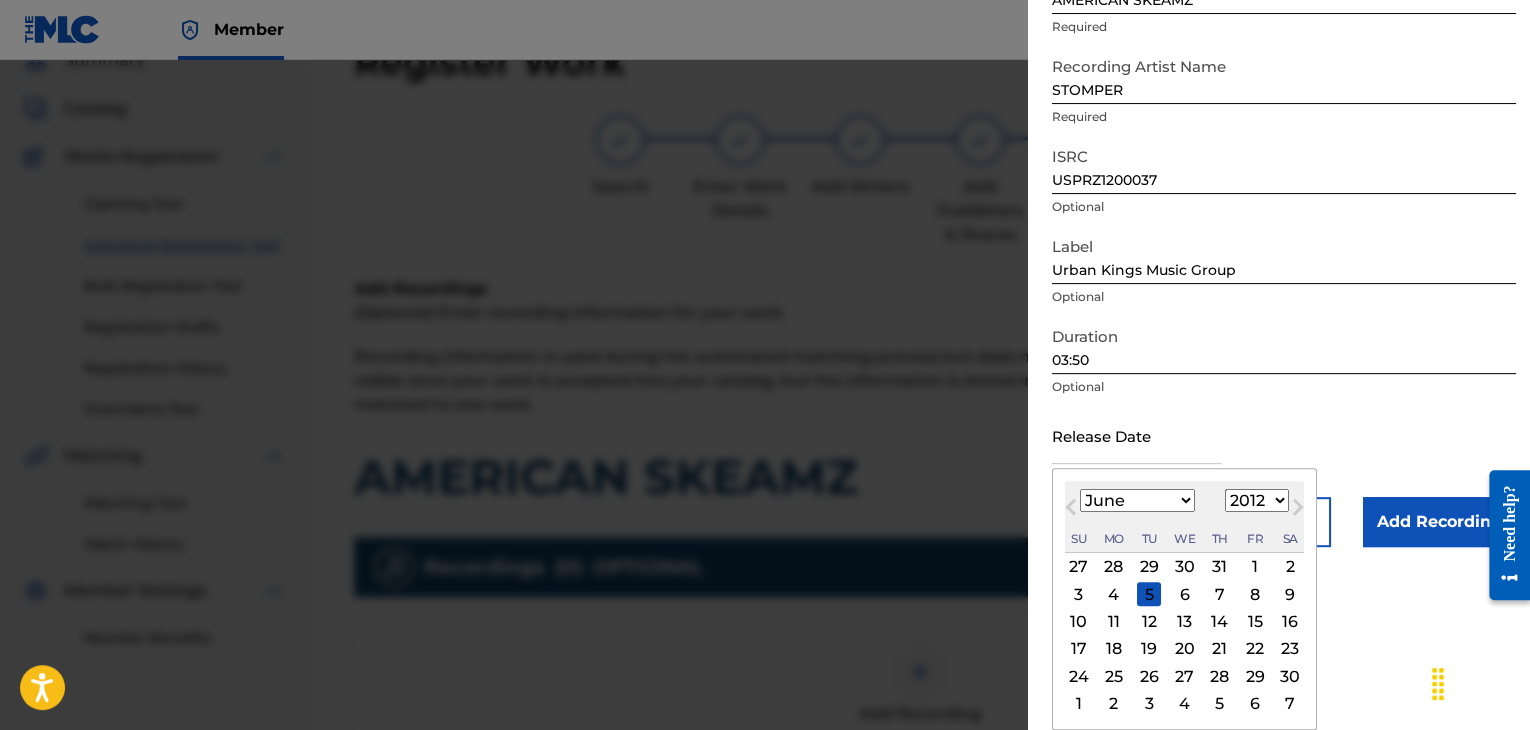 click on "19" at bounding box center (1149, 649) 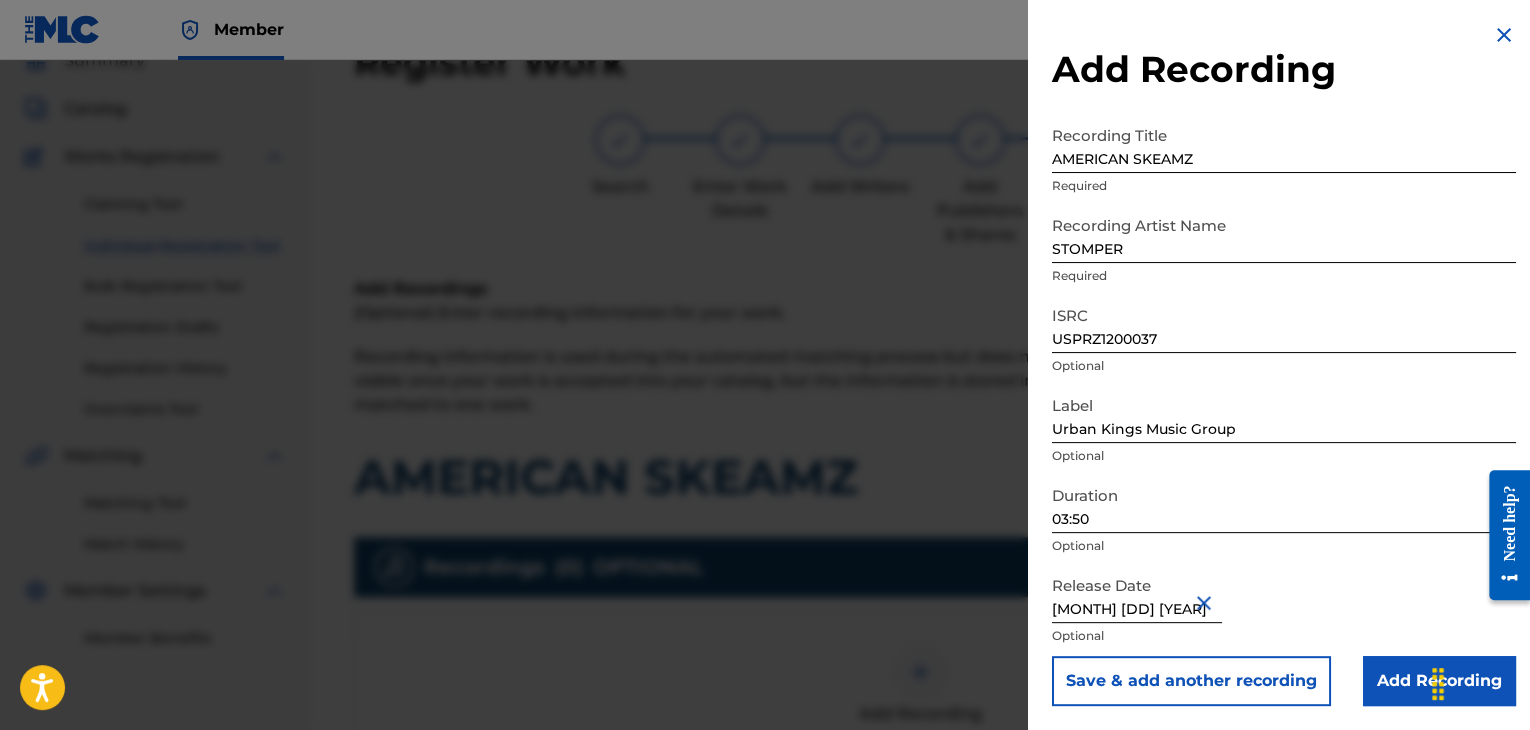 scroll, scrollTop: 1, scrollLeft: 0, axis: vertical 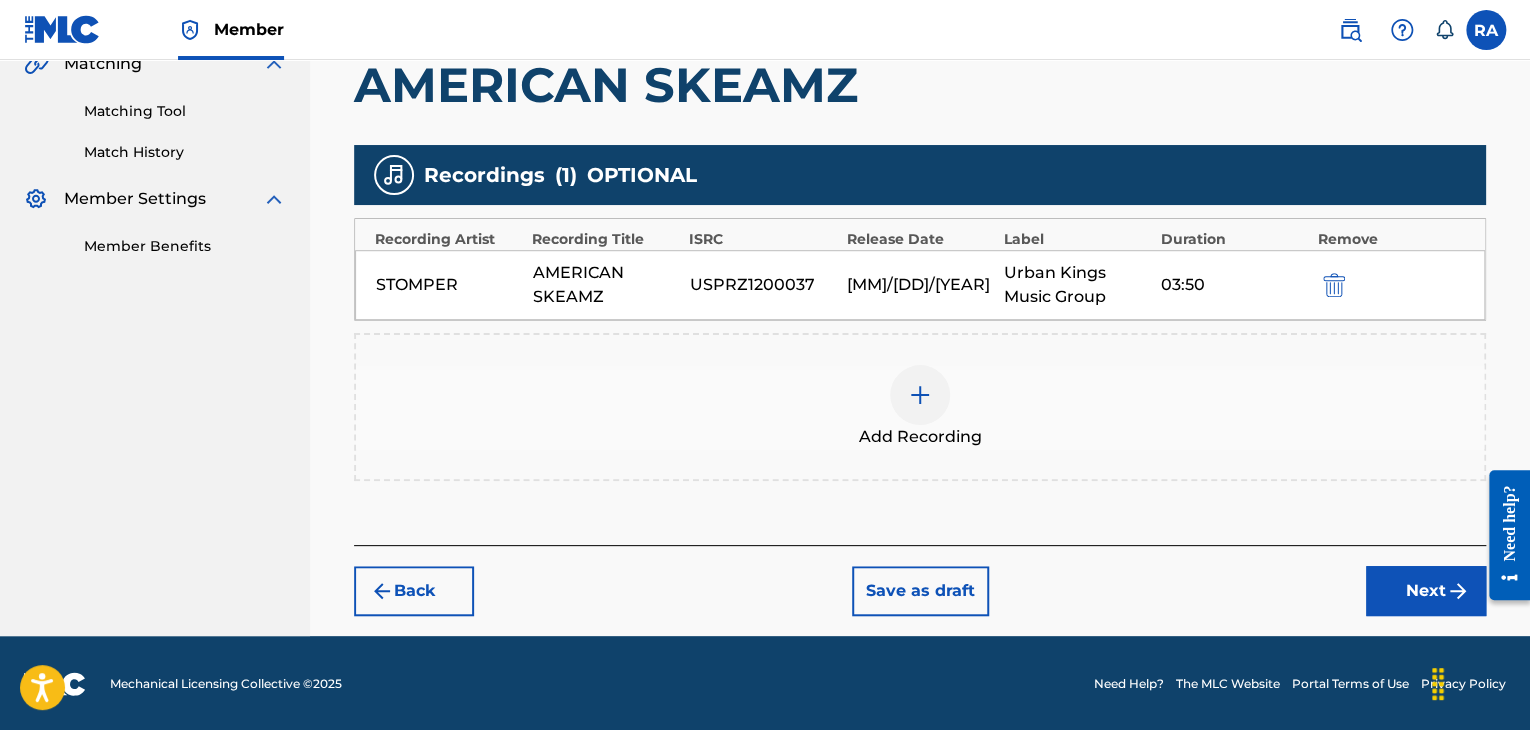 click on "Next" at bounding box center [1426, 591] 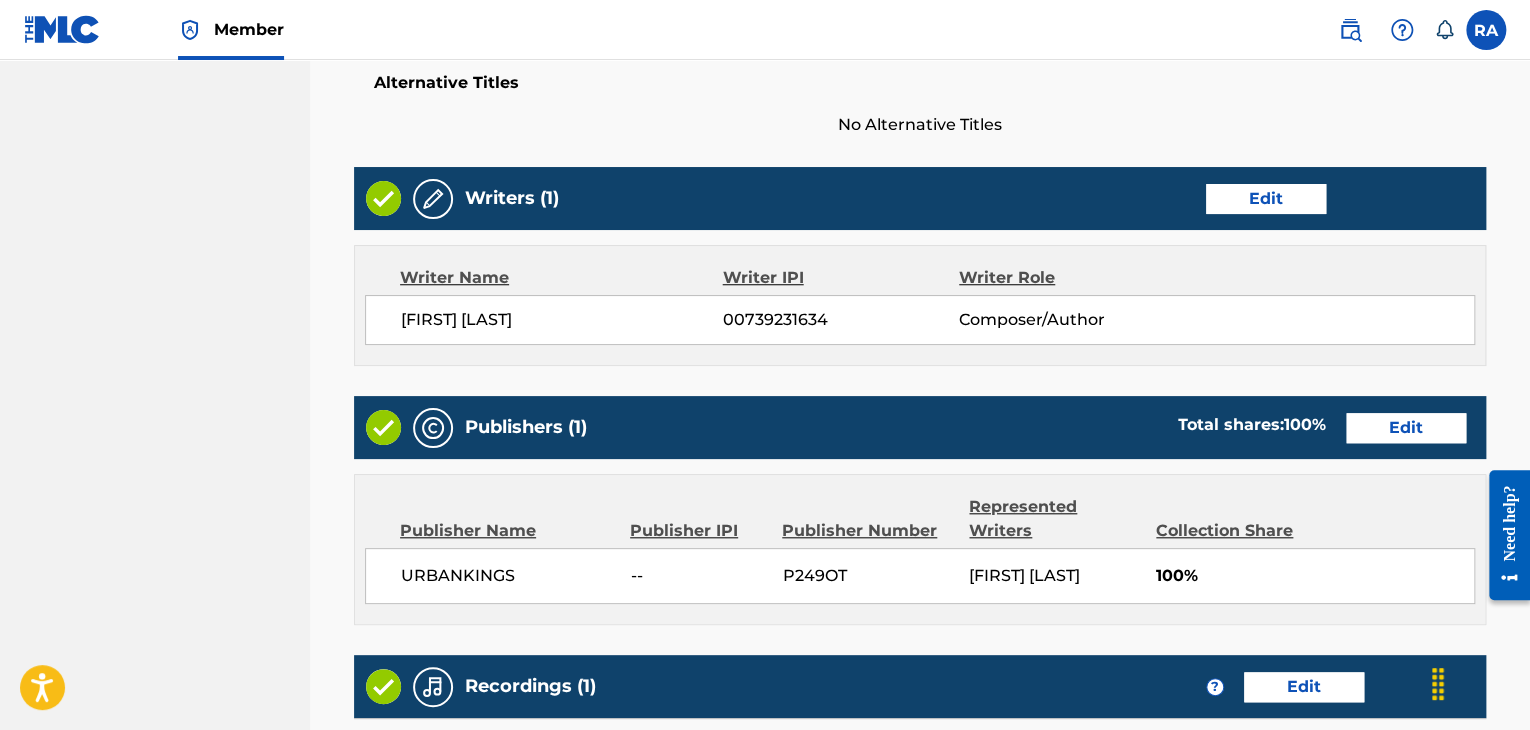 scroll, scrollTop: 1023, scrollLeft: 0, axis: vertical 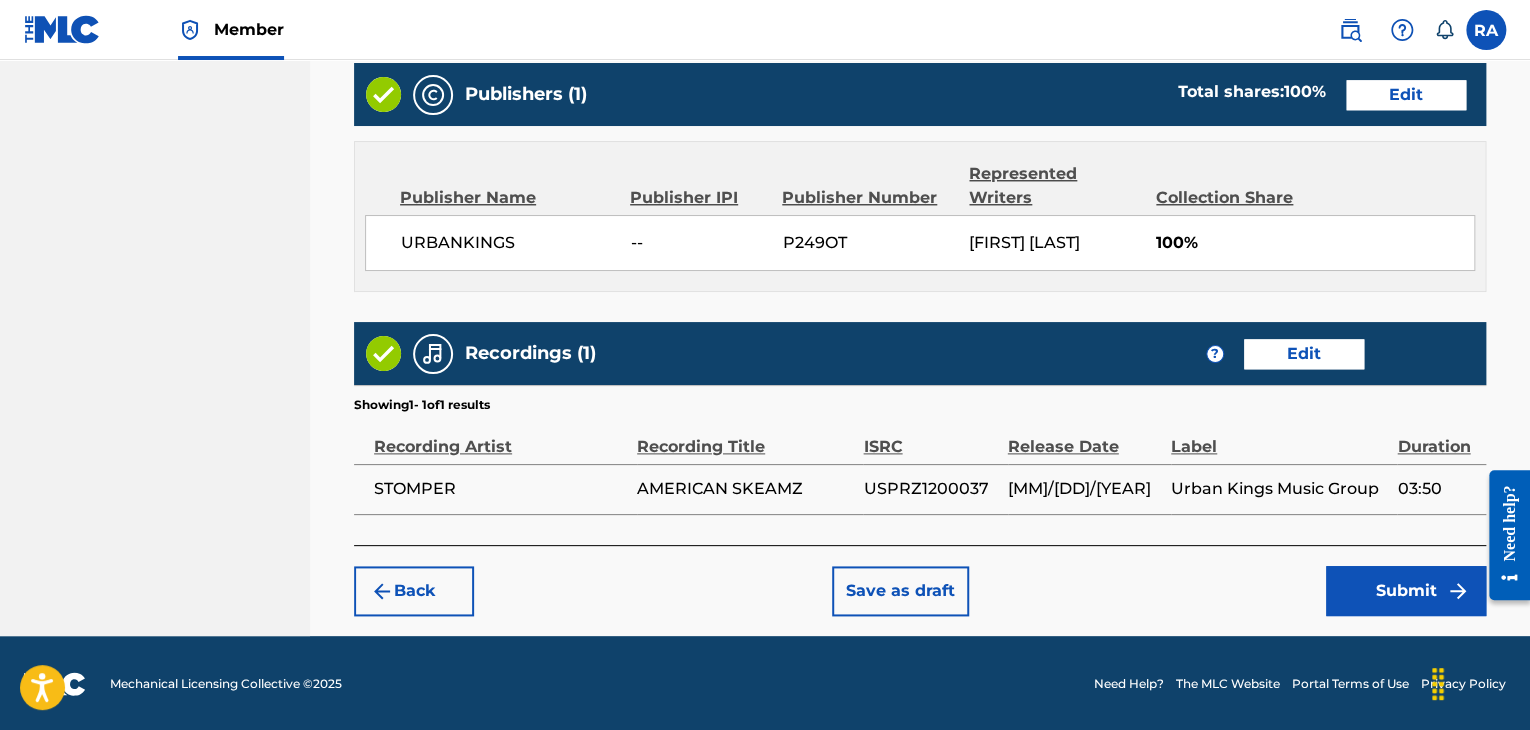 click on "Submit" at bounding box center [1406, 591] 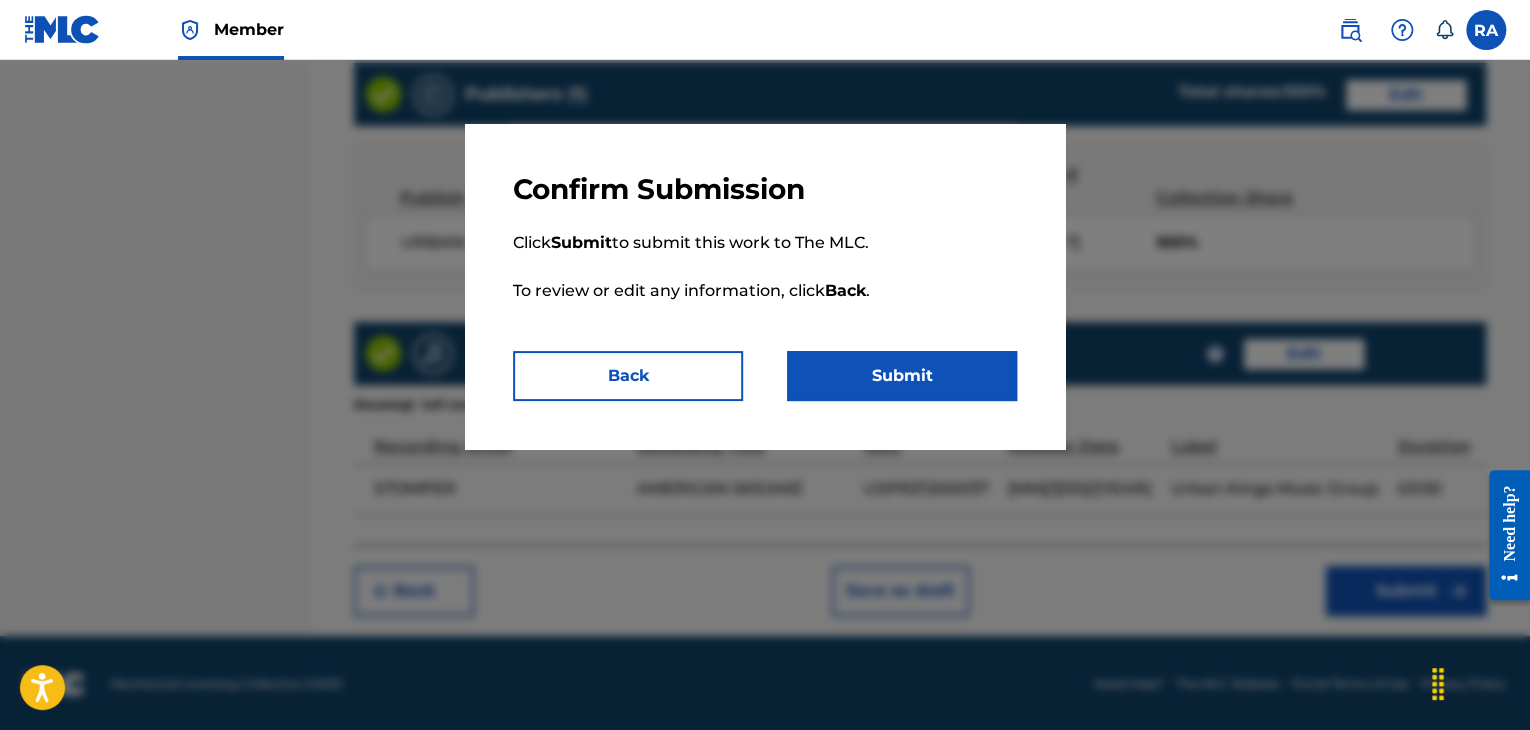 click on "Submit" at bounding box center (902, 376) 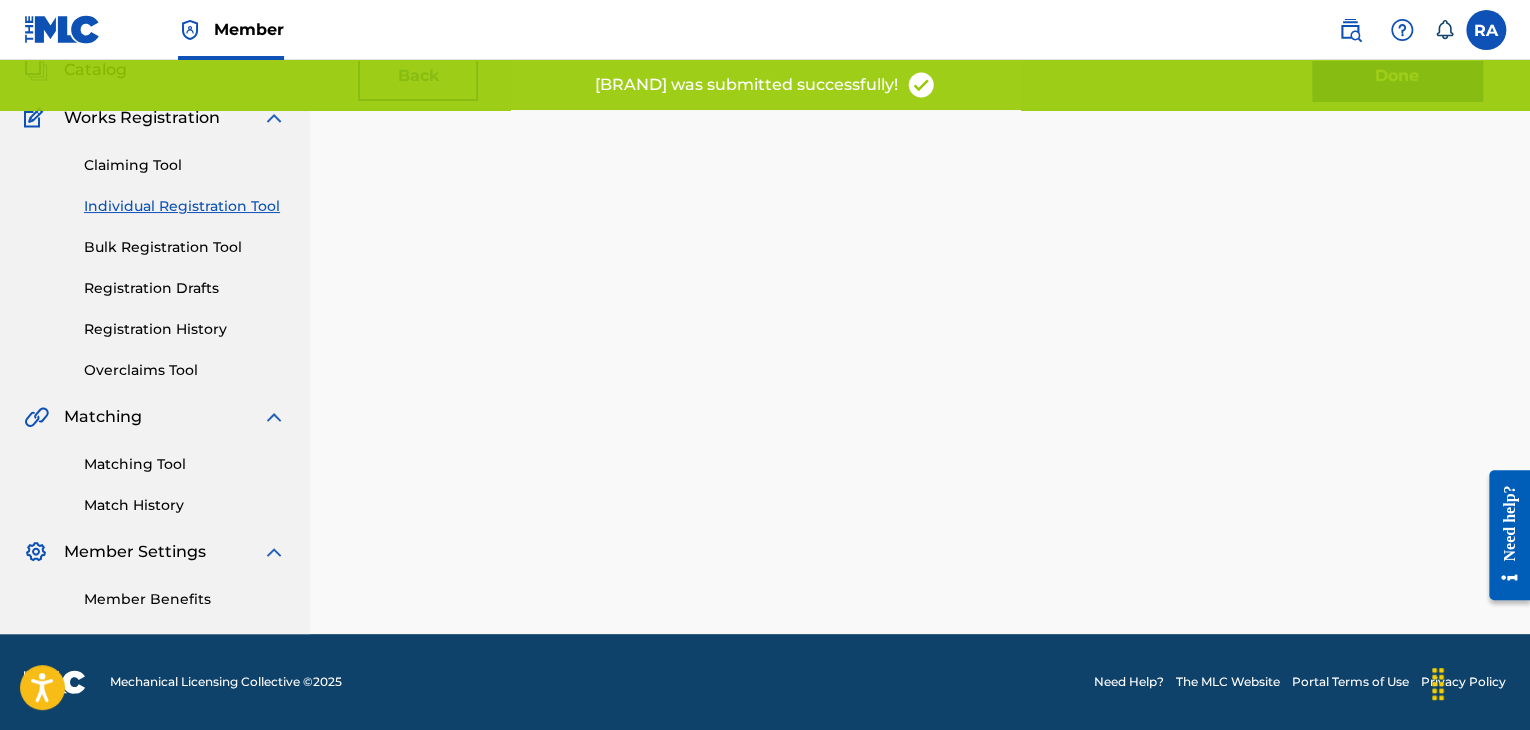 scroll, scrollTop: 0, scrollLeft: 0, axis: both 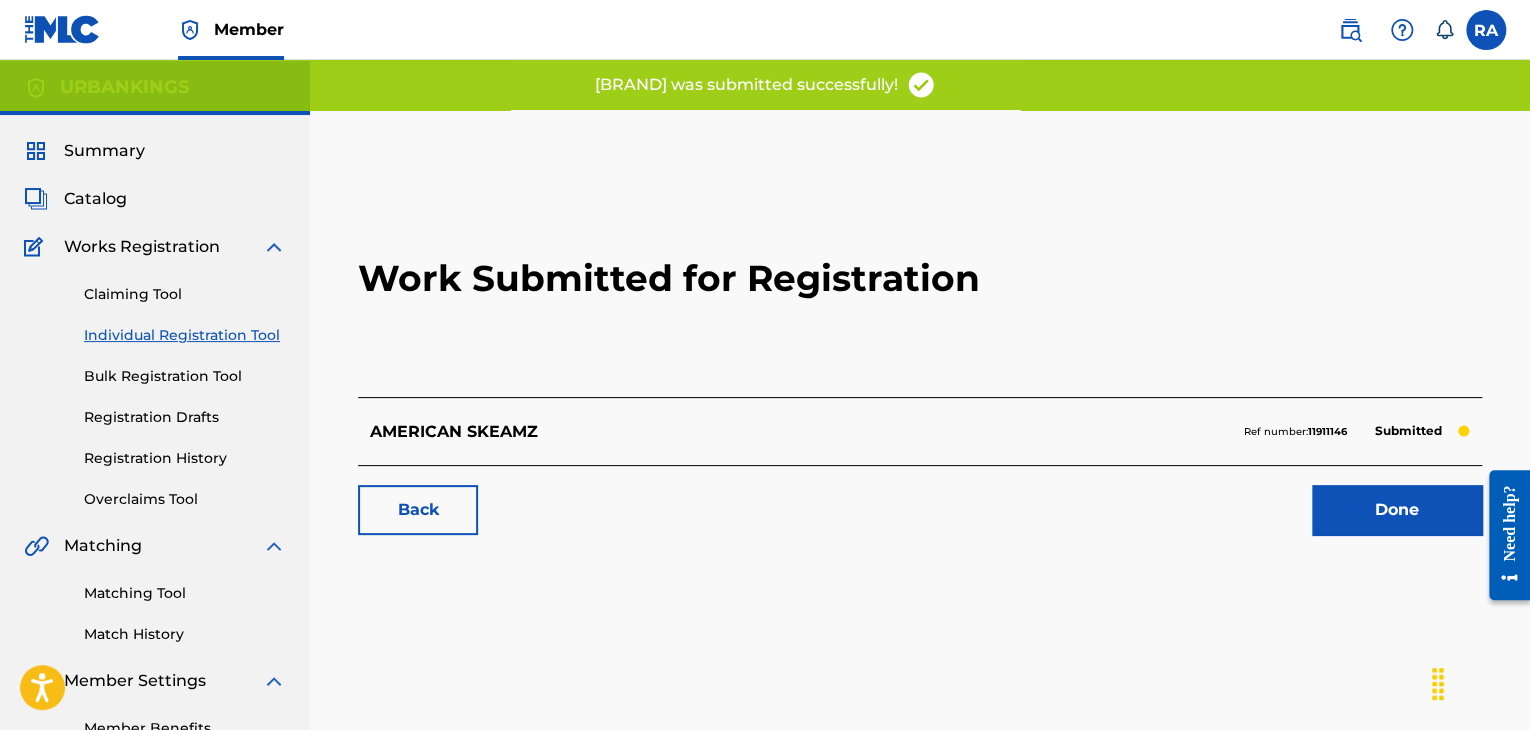 click on "Done" at bounding box center (1397, 510) 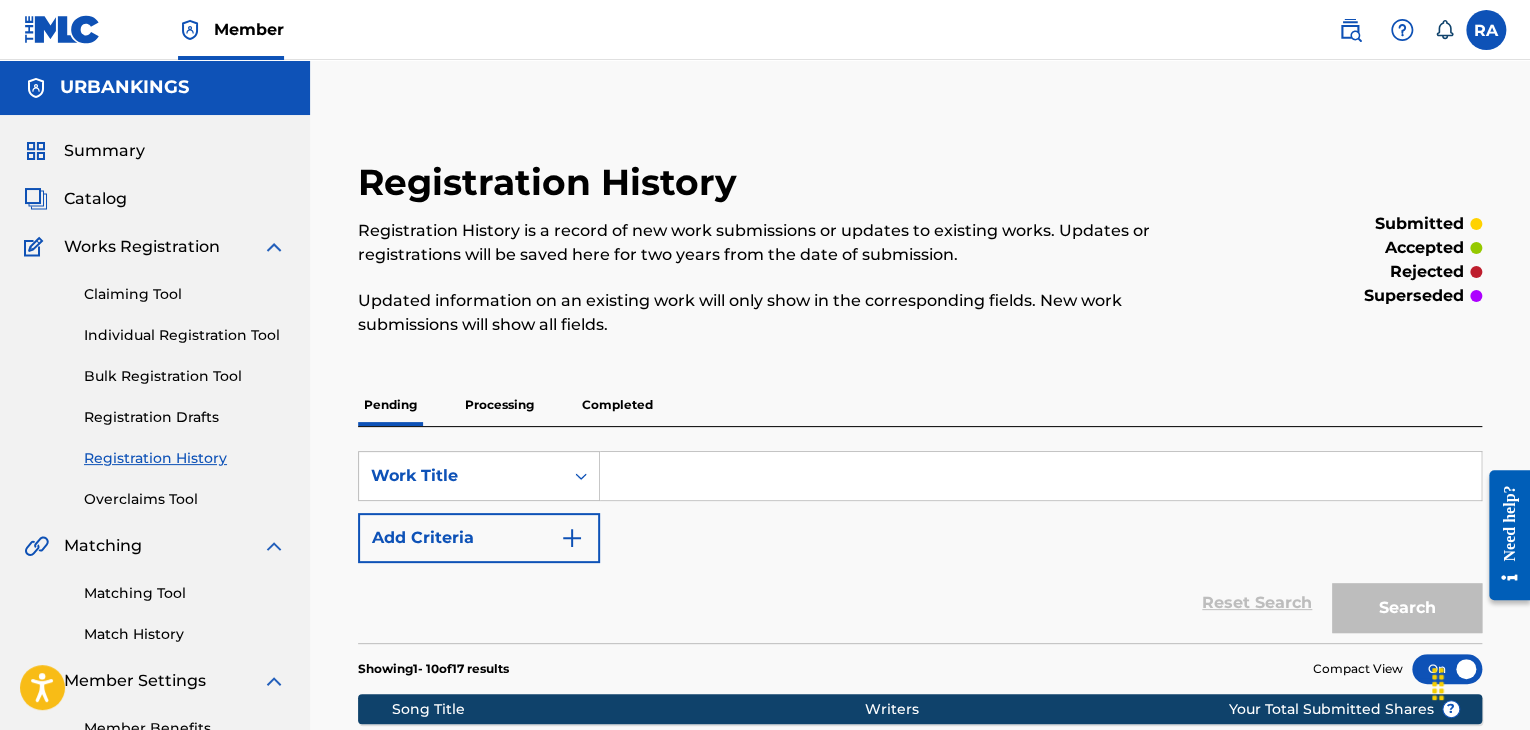 click on "Individual Registration Tool" at bounding box center [185, 335] 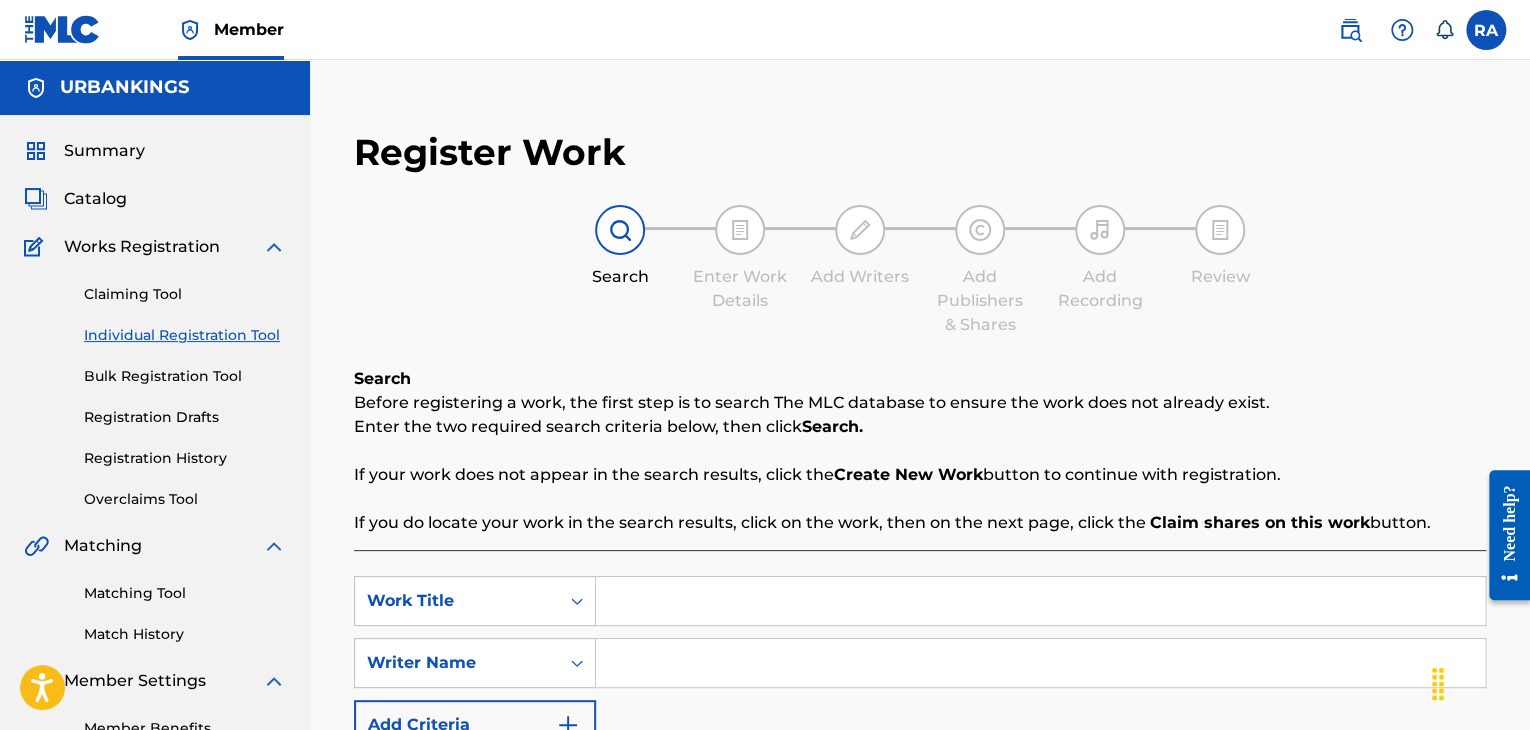 click at bounding box center [1040, 601] 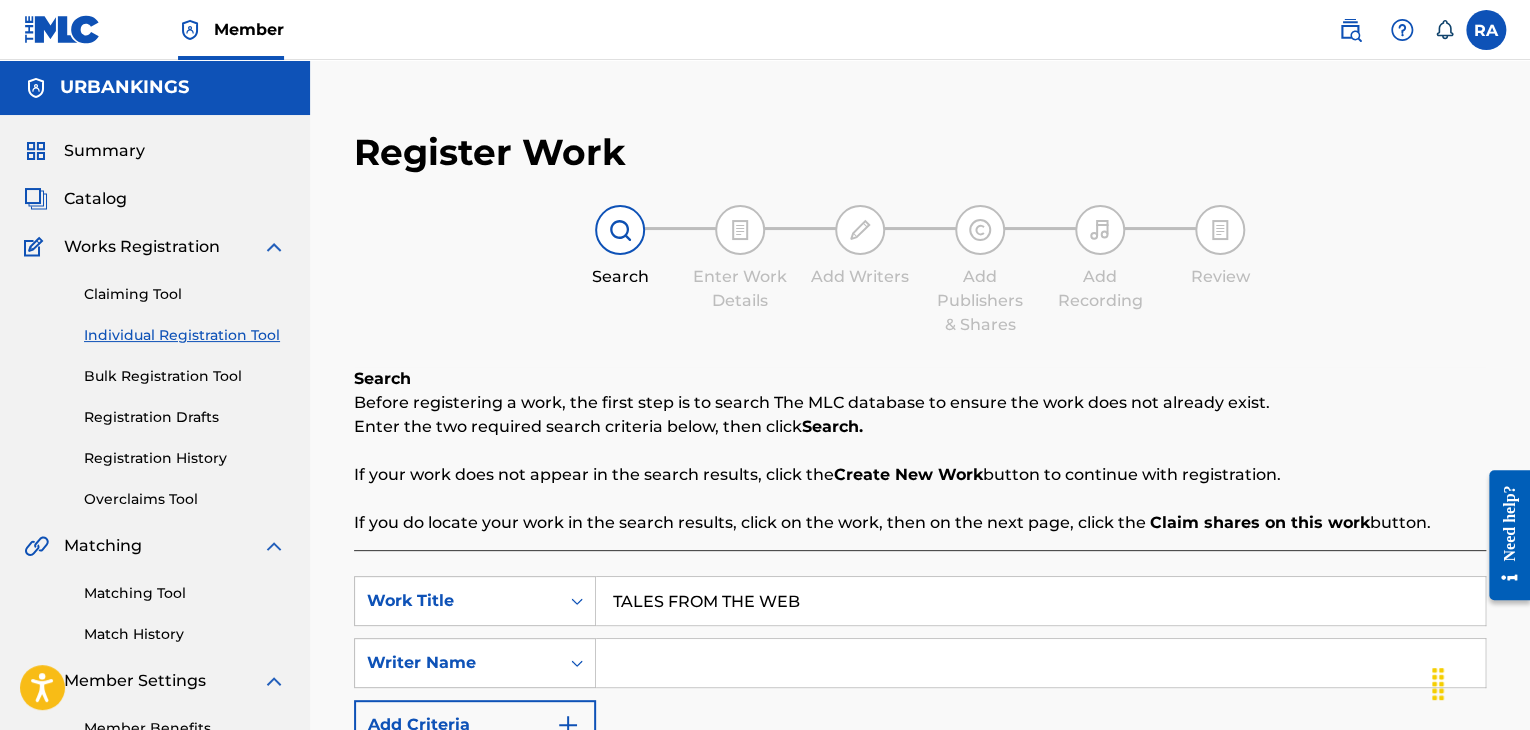 type on "TALES FROM THE WEB" 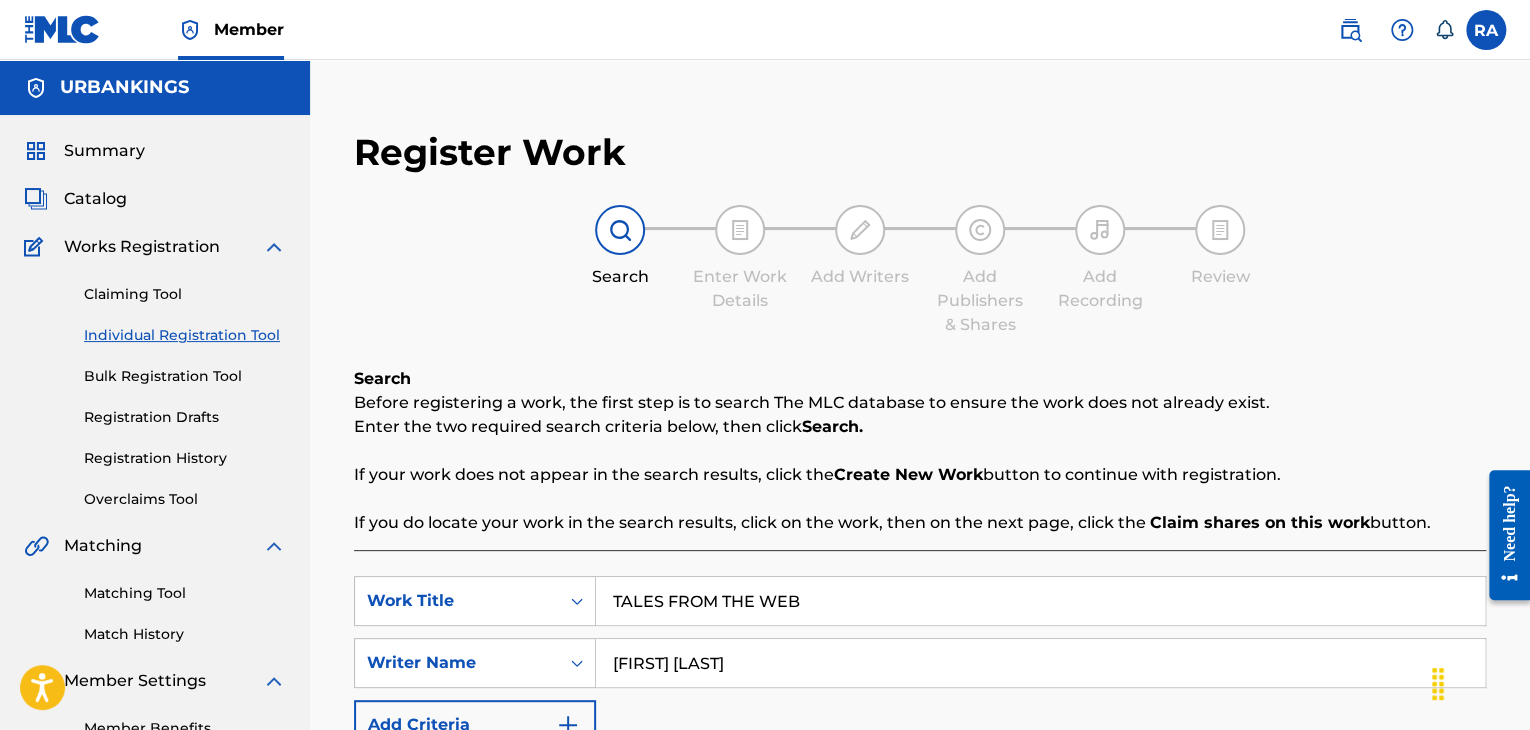 scroll, scrollTop: 284, scrollLeft: 0, axis: vertical 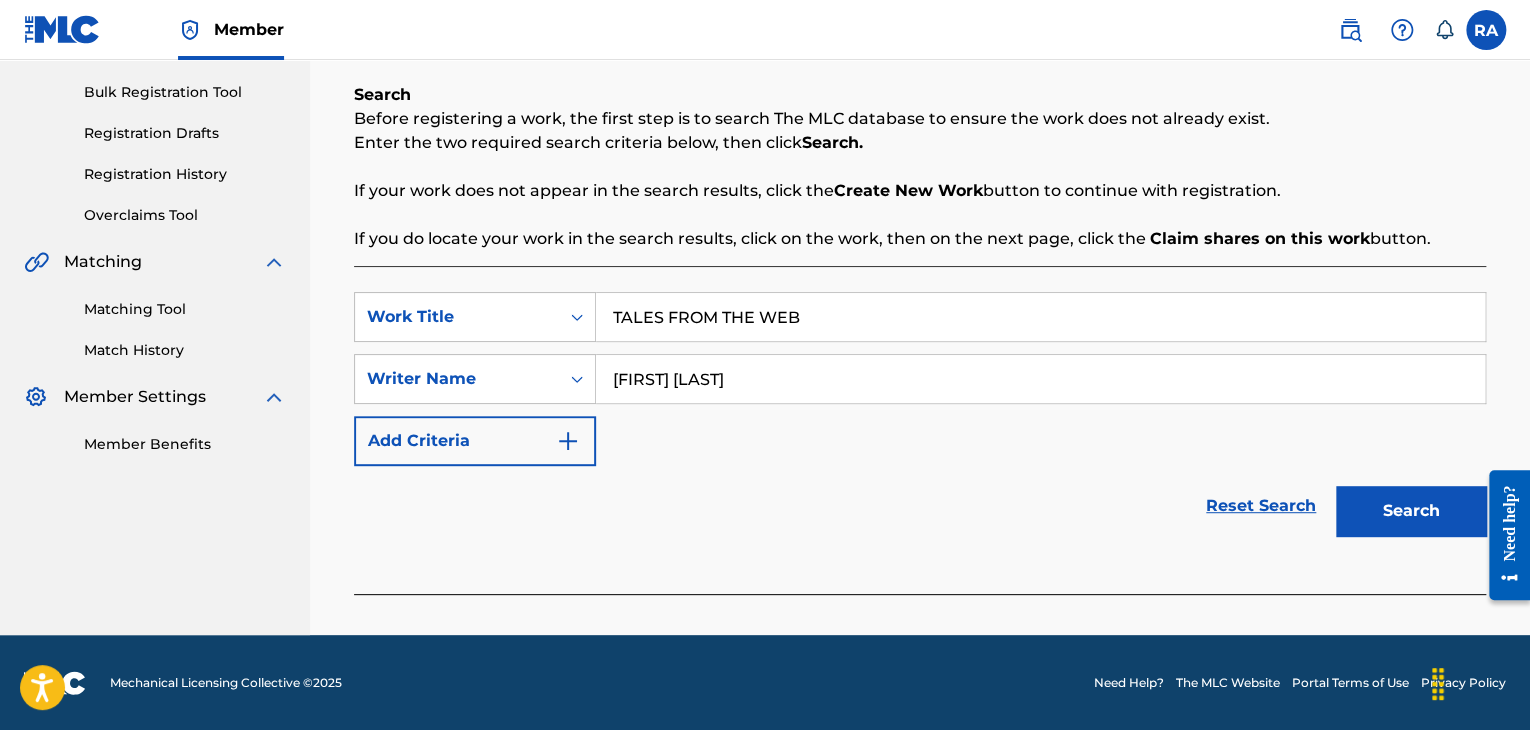 click on "Search" at bounding box center [1411, 511] 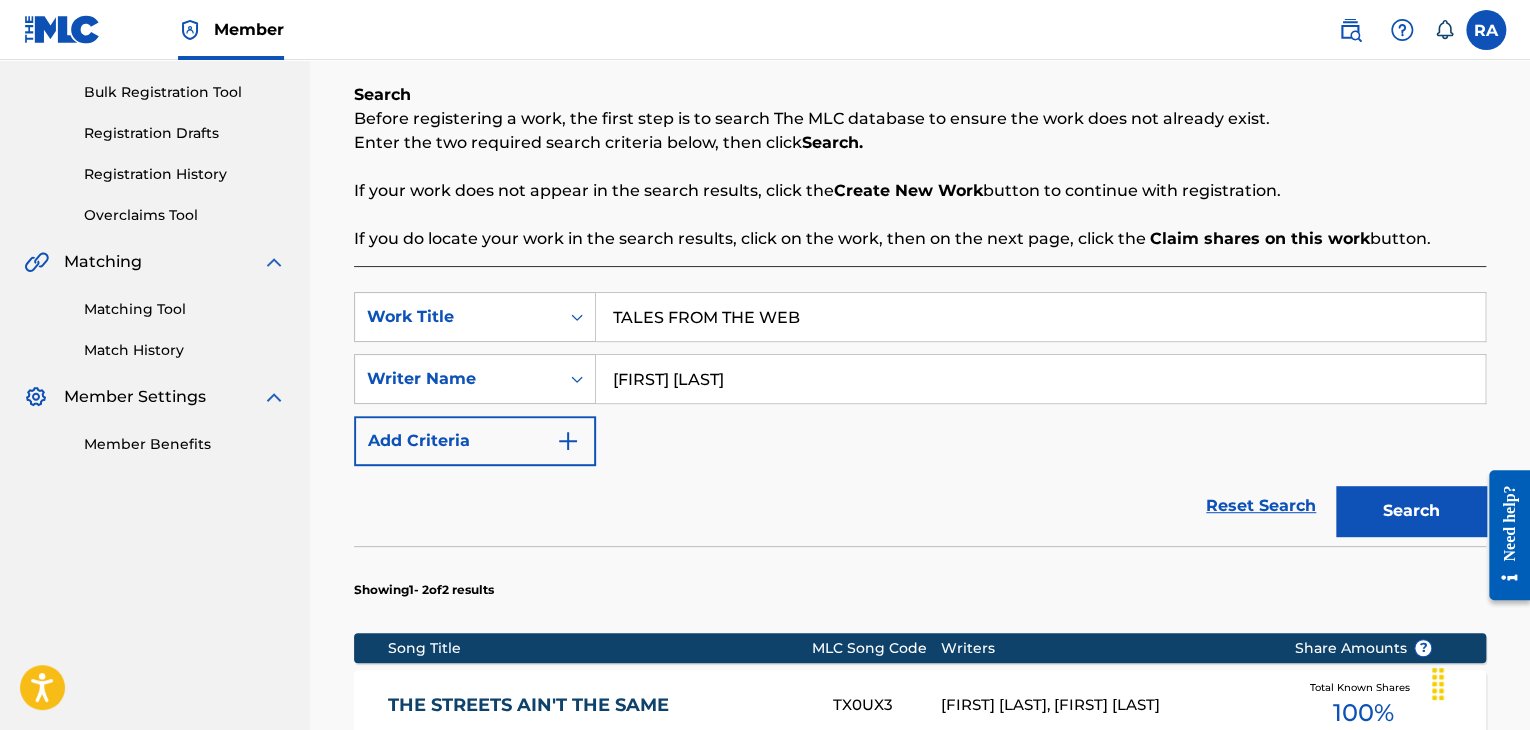 scroll, scrollTop: 512, scrollLeft: 0, axis: vertical 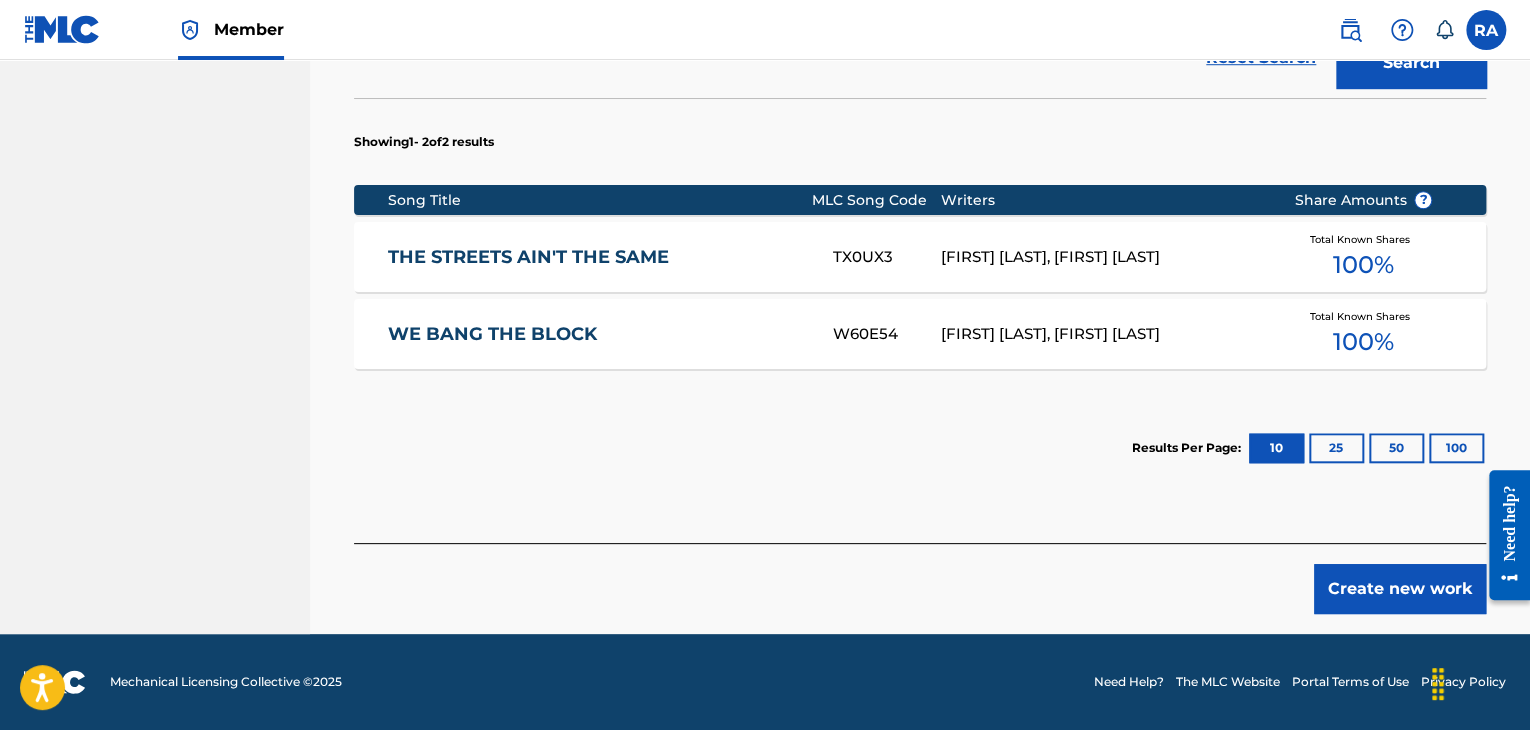click on "Create new work" at bounding box center [1400, 589] 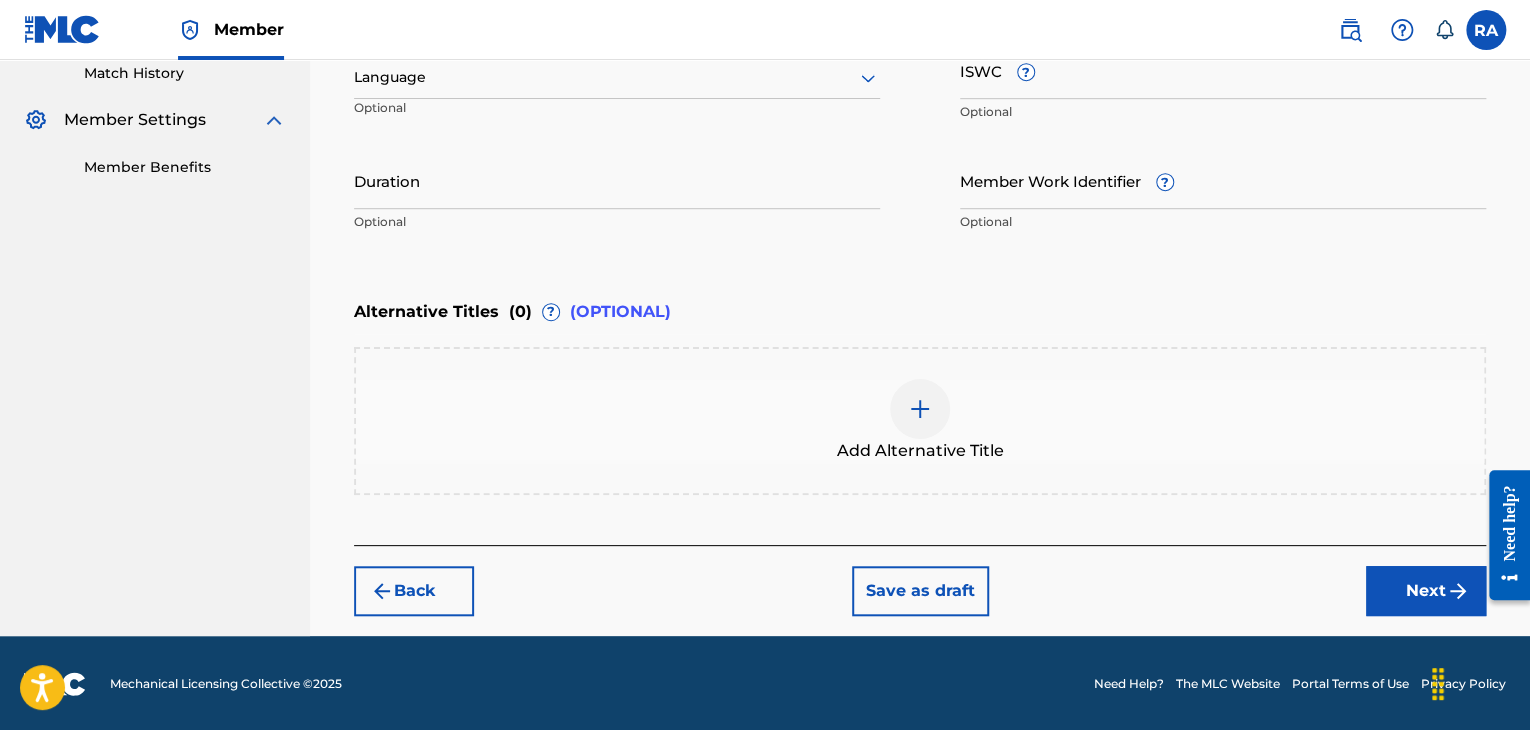 click on "Duration" at bounding box center [617, 180] 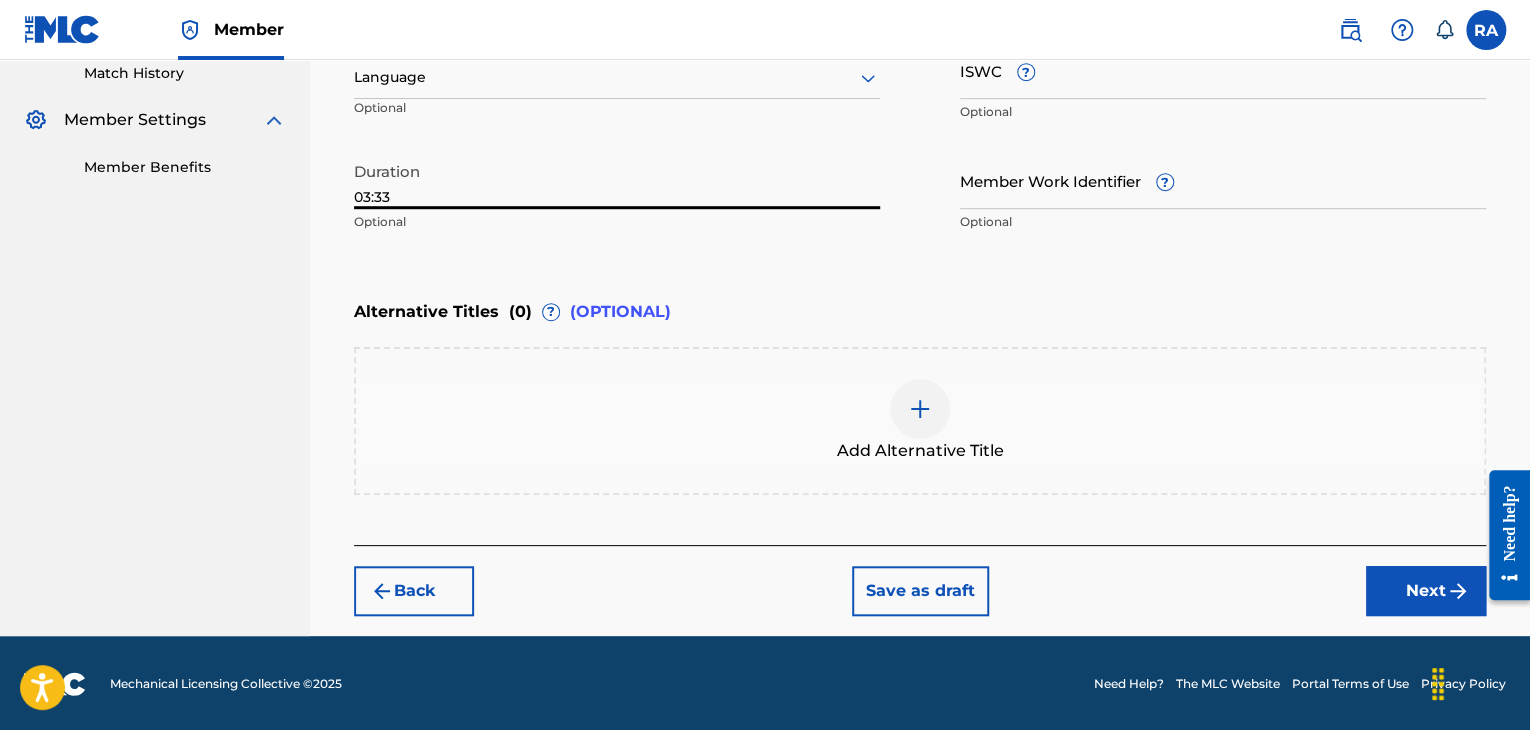 type on "03:33" 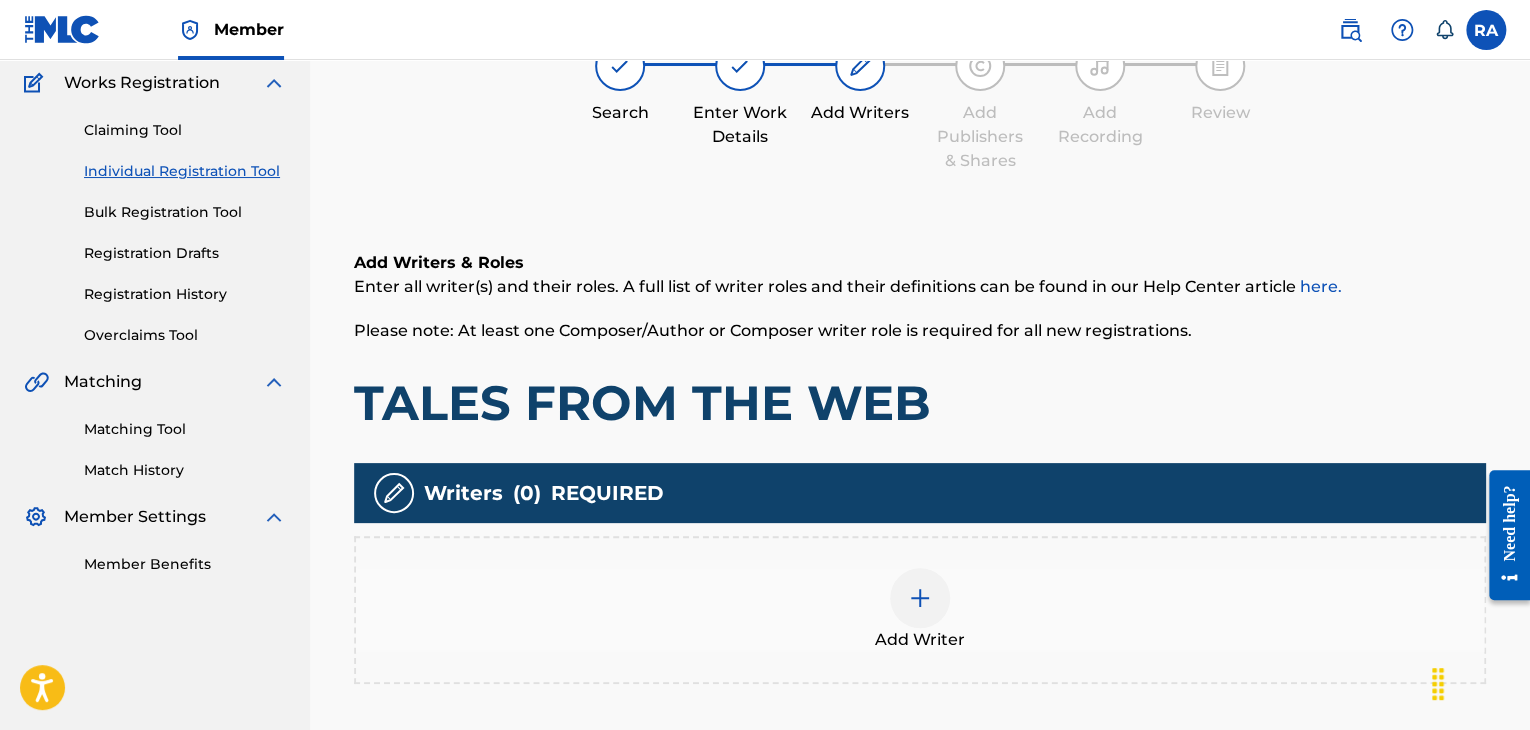 scroll, scrollTop: 90, scrollLeft: 0, axis: vertical 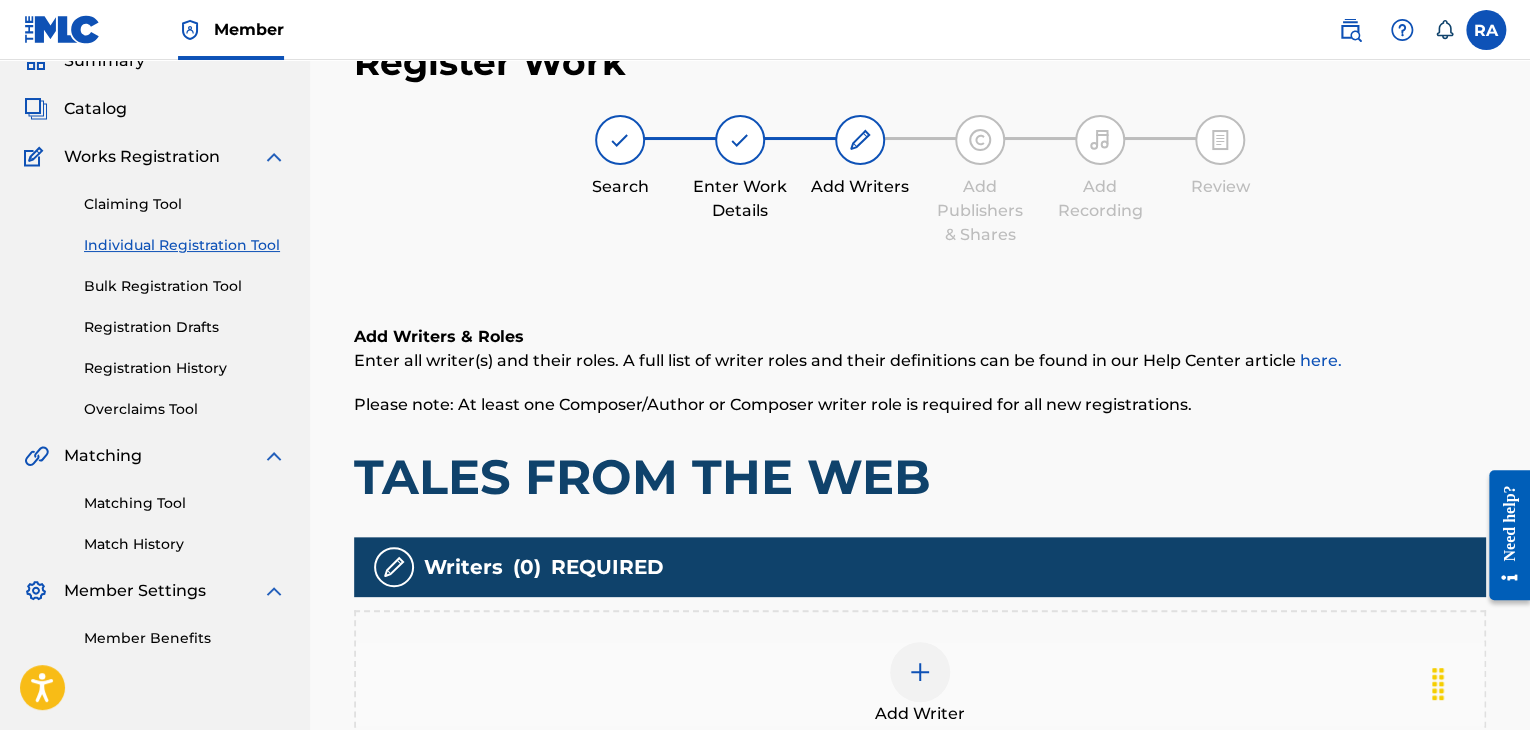 click at bounding box center (920, 672) 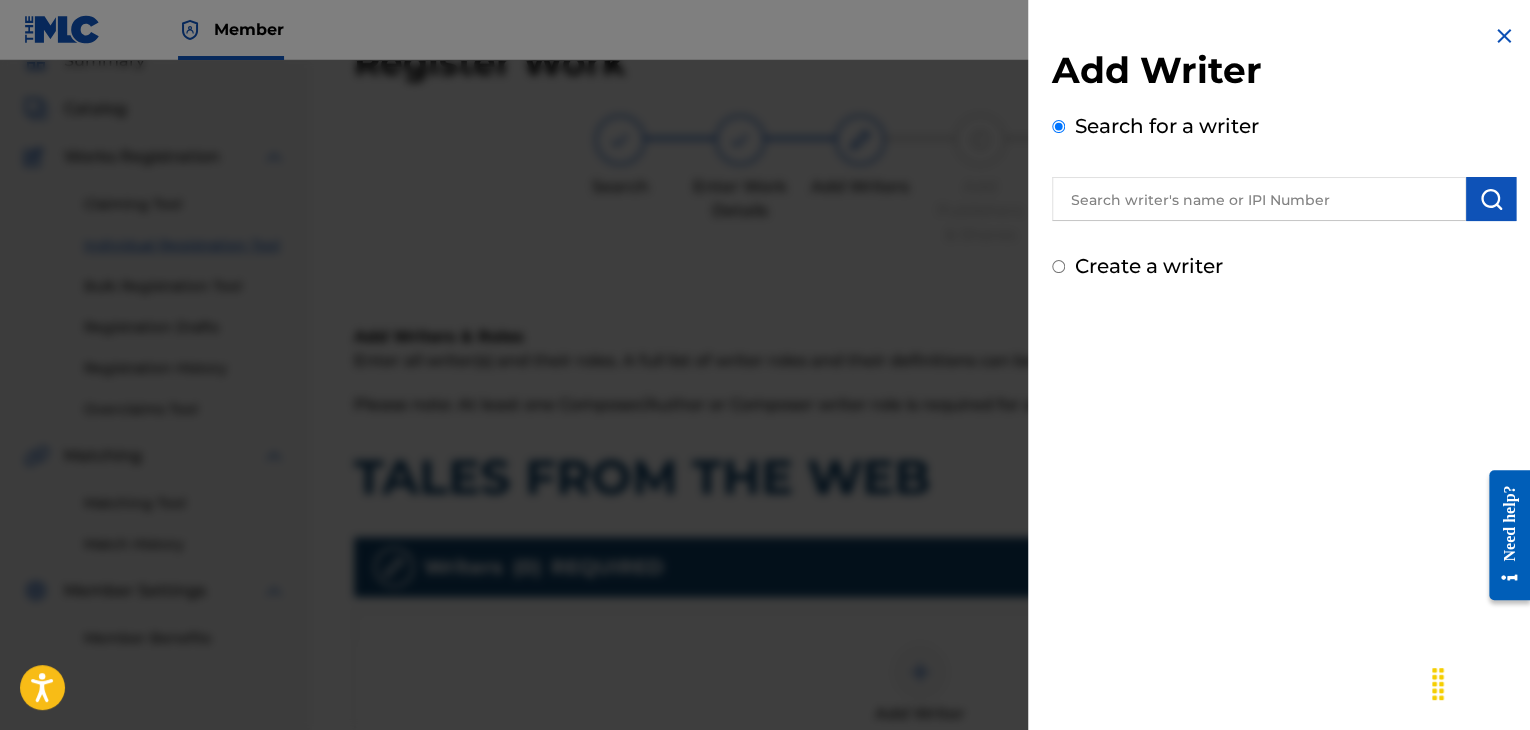 click at bounding box center [1259, 199] 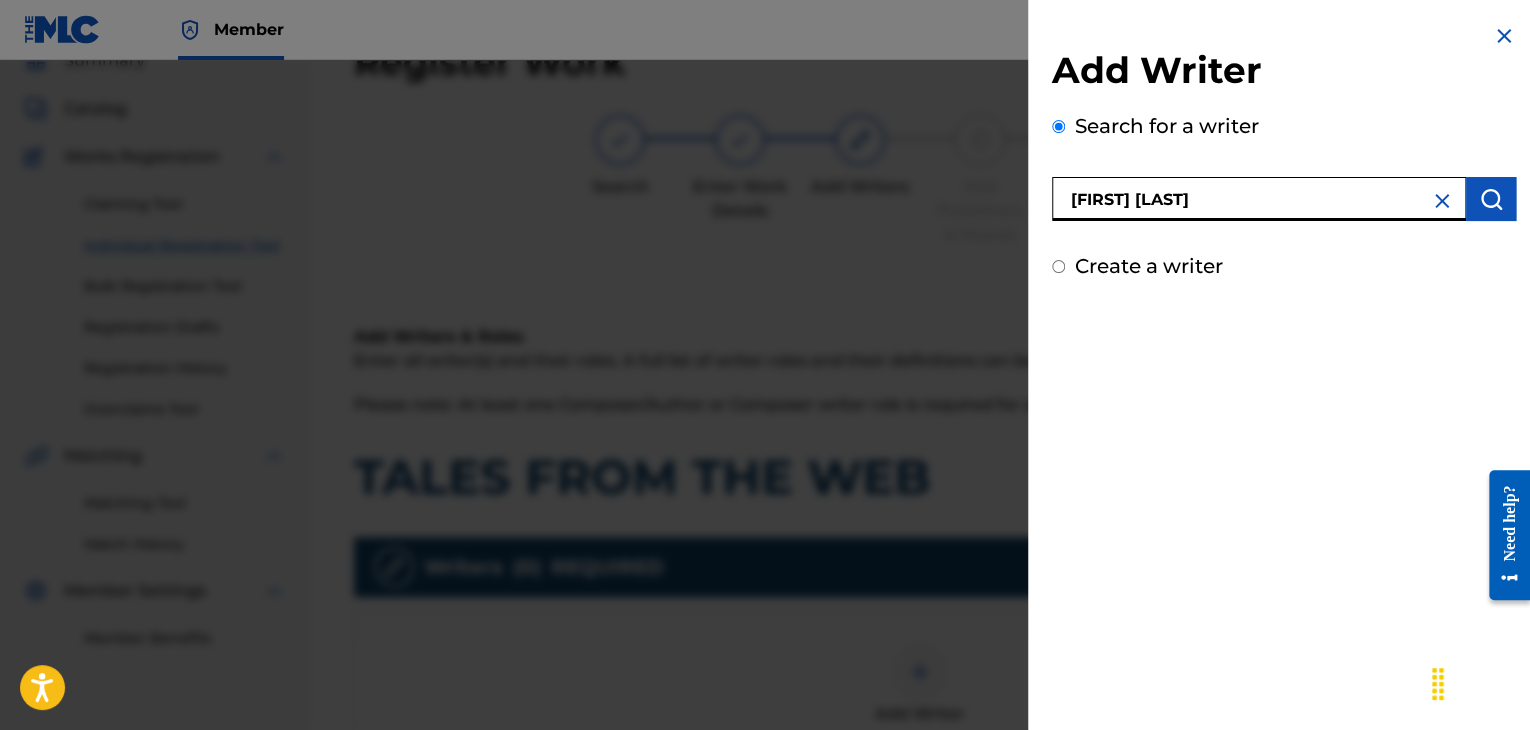 type on "[FIRST] [LAST]" 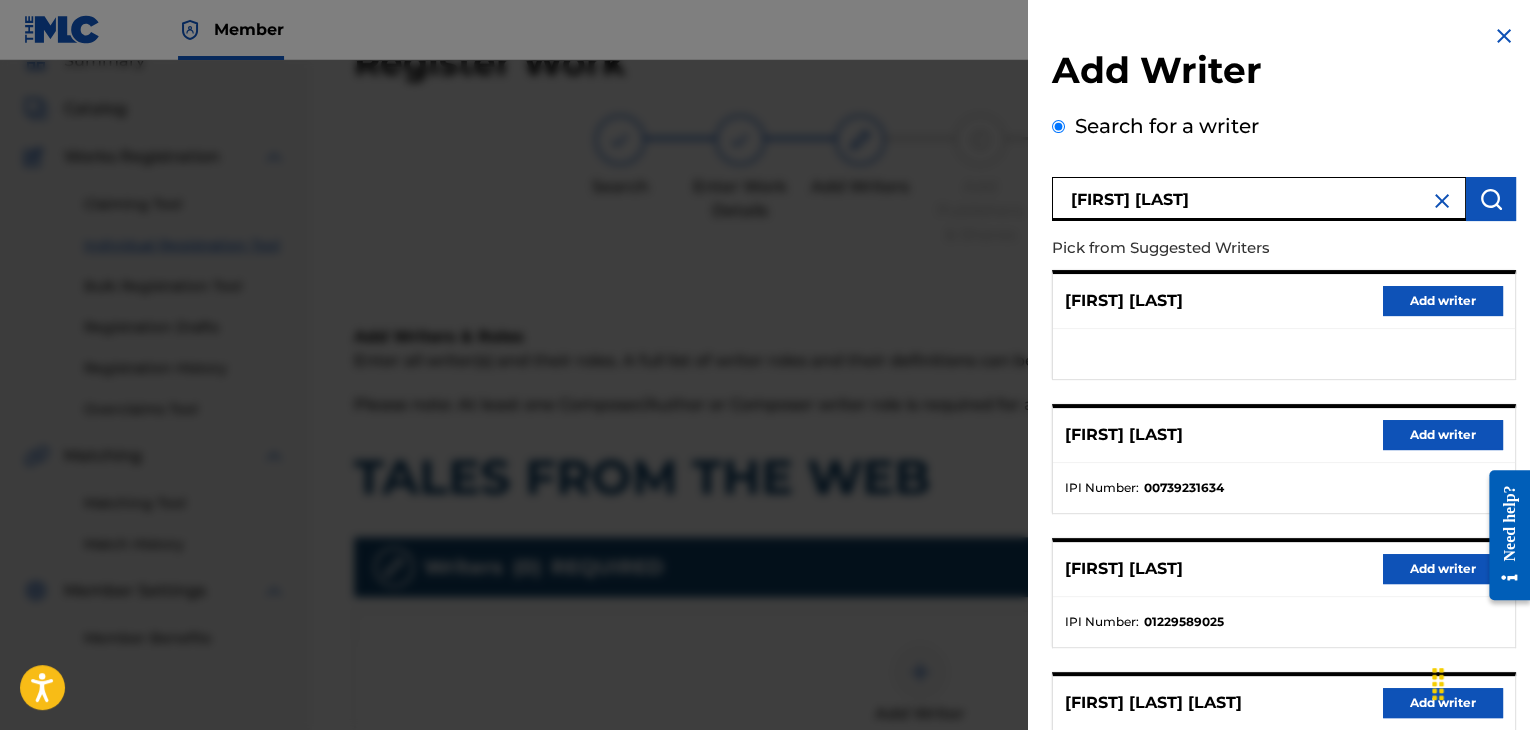 click on "Add writer" at bounding box center [1443, 435] 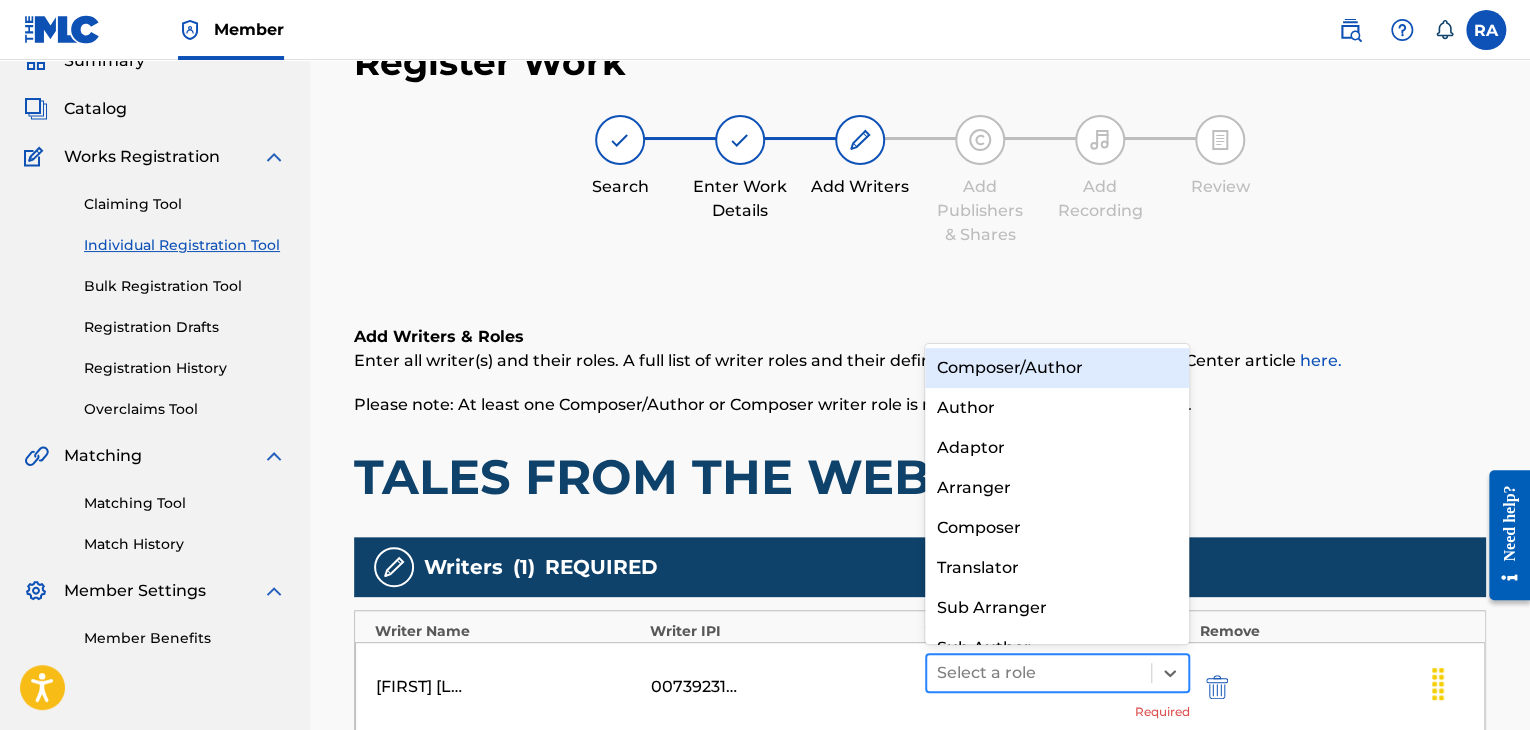 click at bounding box center [1039, 673] 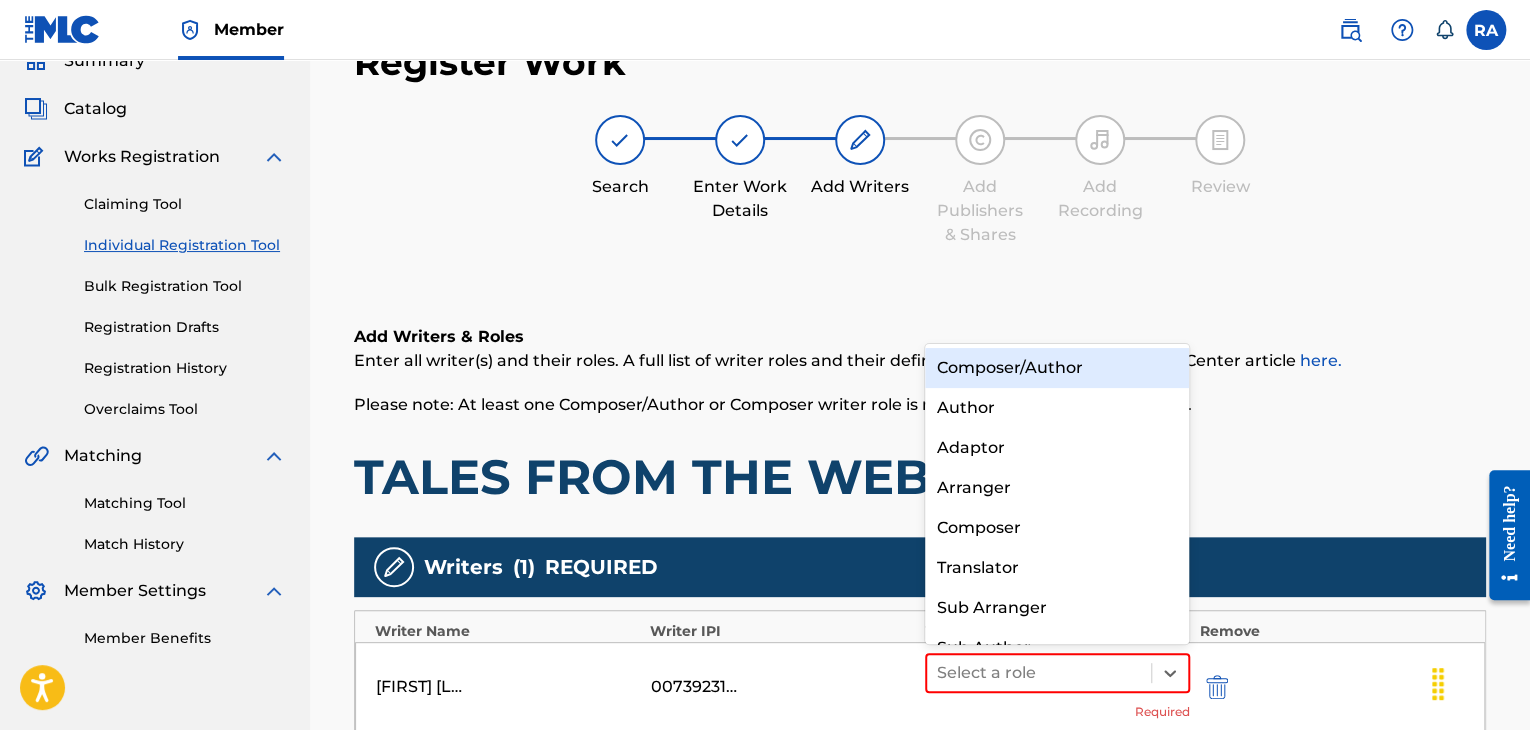 click on "Composer/Author" at bounding box center (1057, 368) 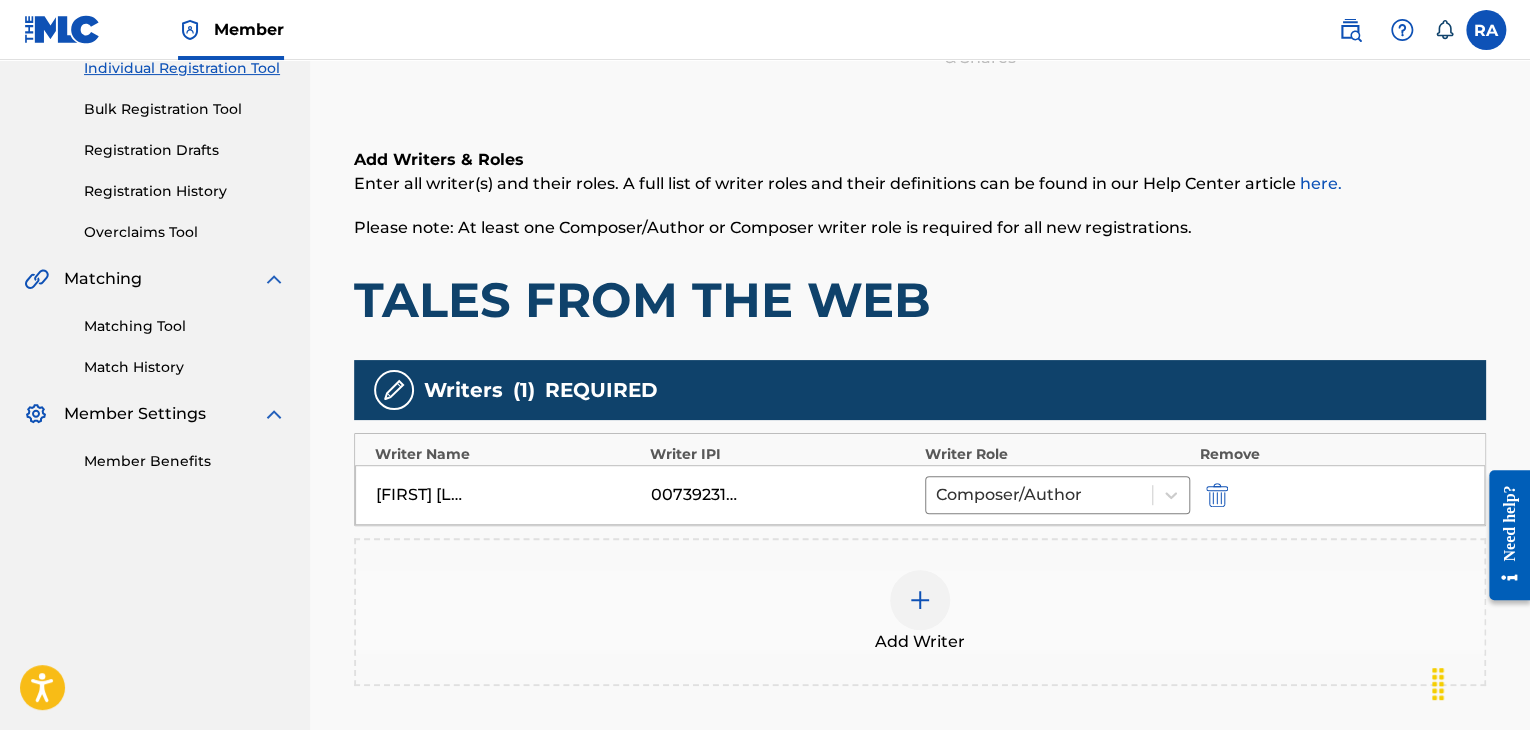 scroll, scrollTop: 390, scrollLeft: 0, axis: vertical 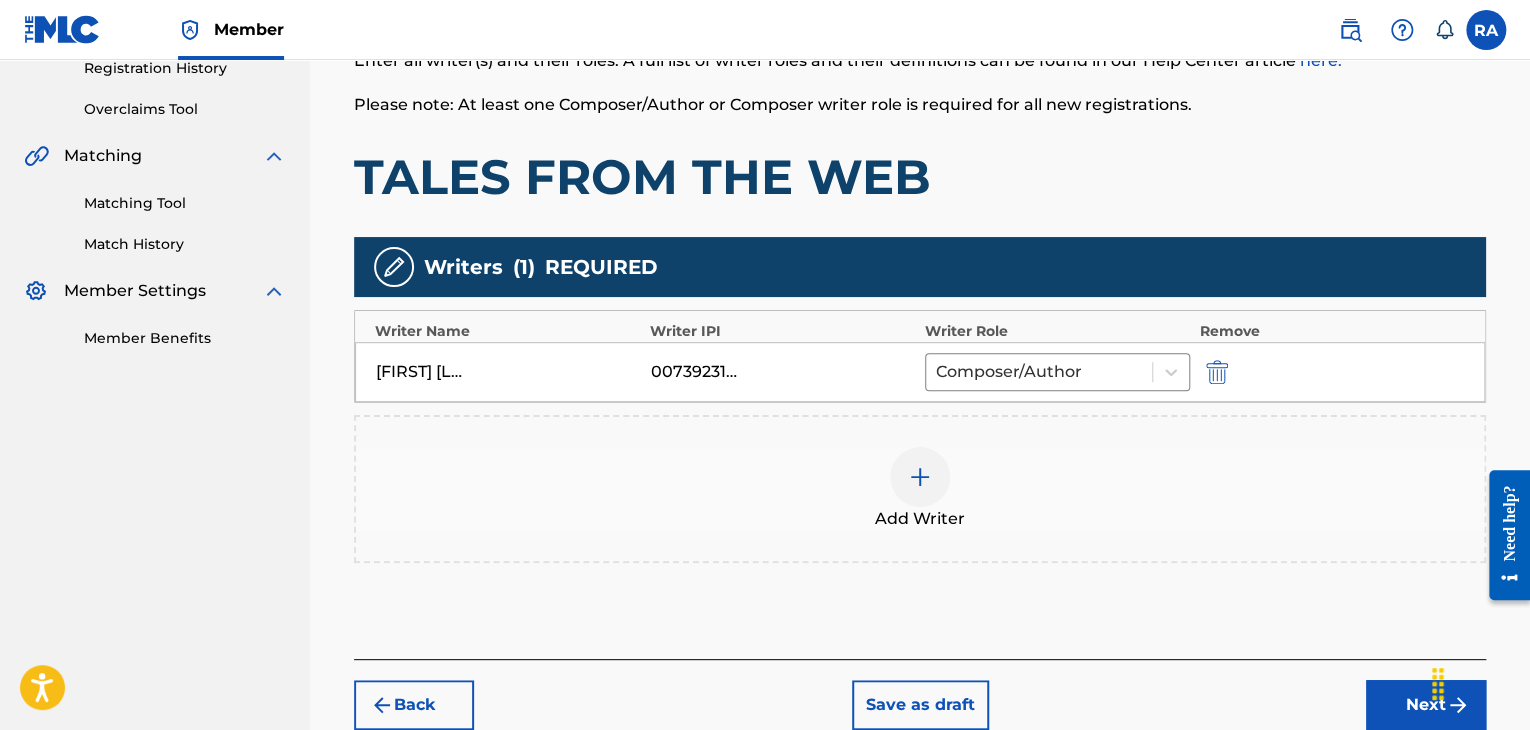 click at bounding box center (920, 477) 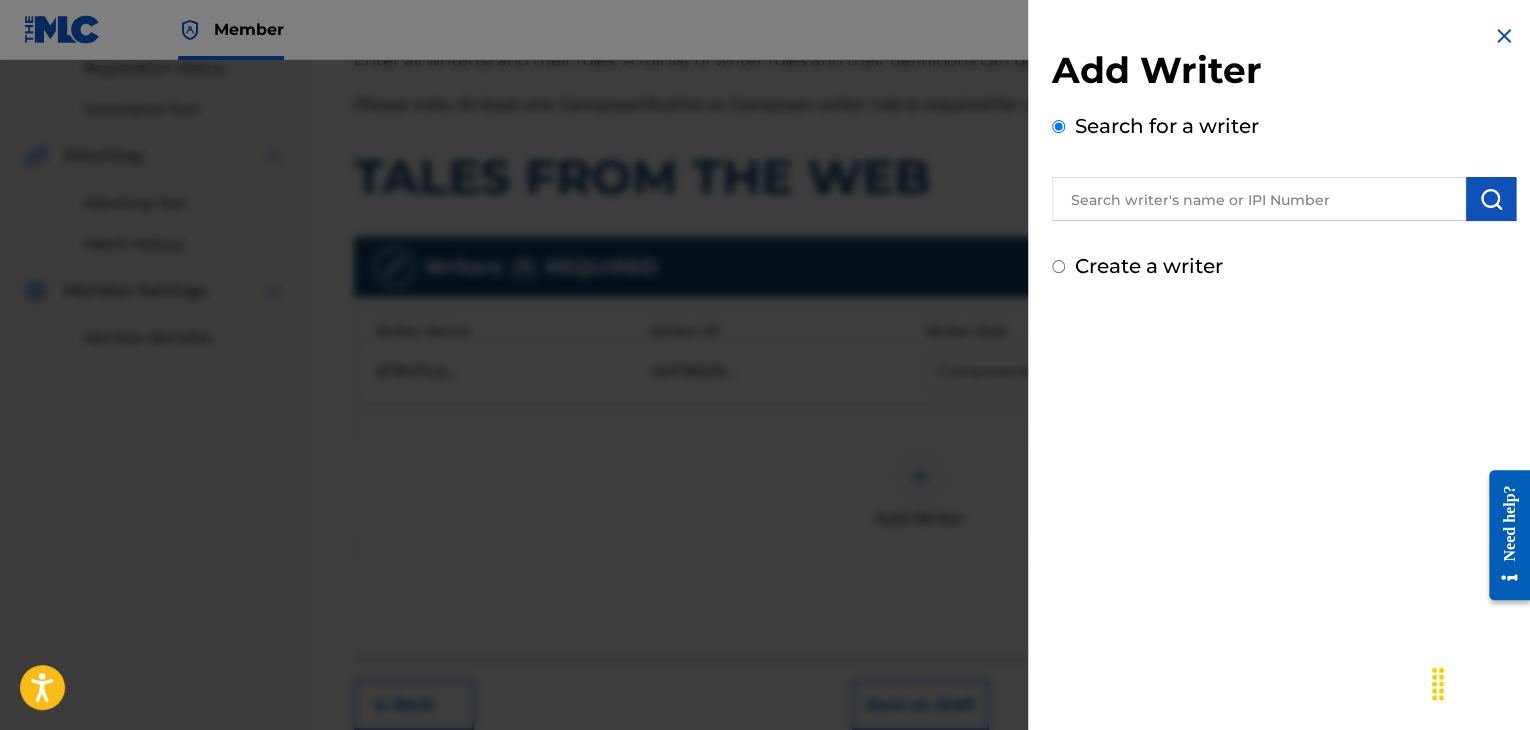 click at bounding box center (1259, 199) 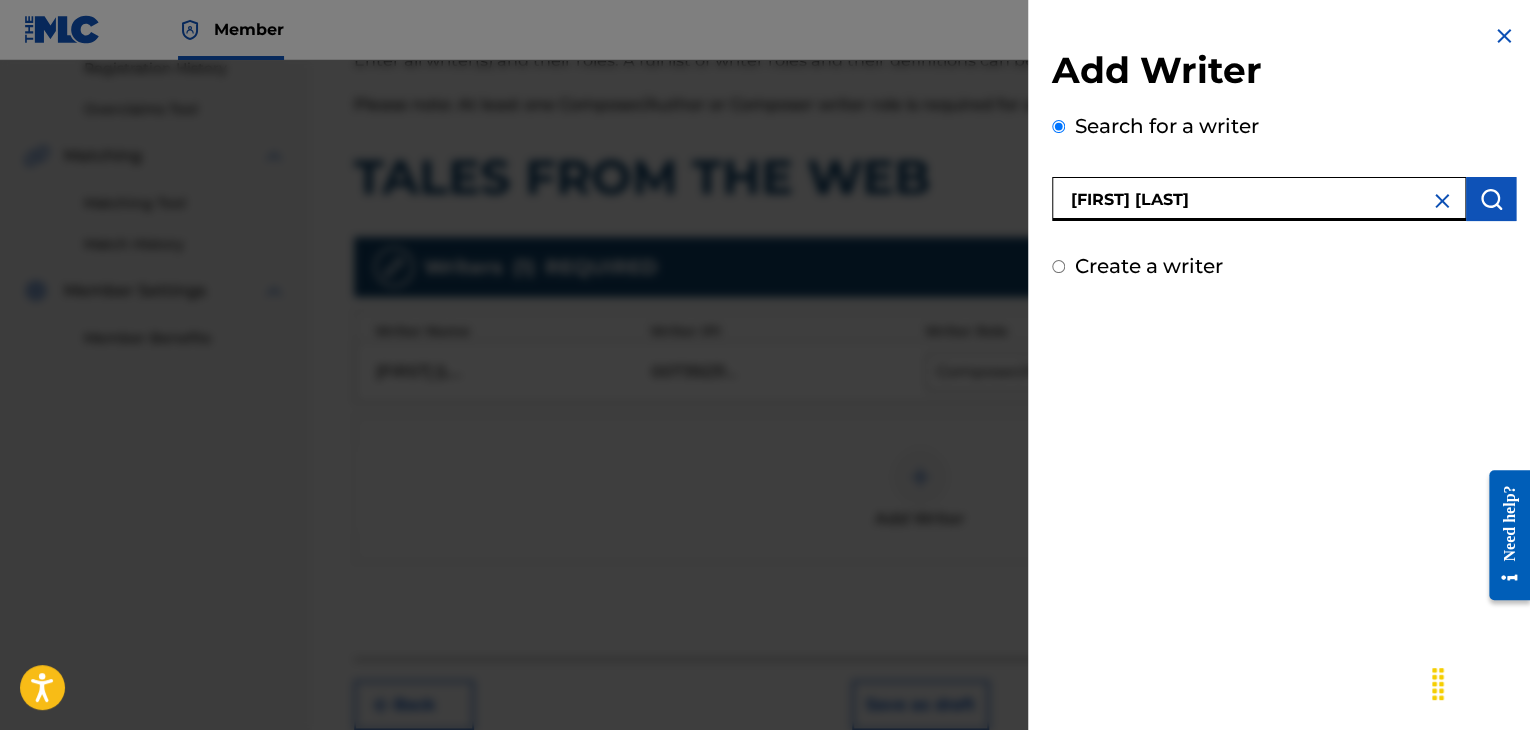 type on "[FIRST] [LAST]" 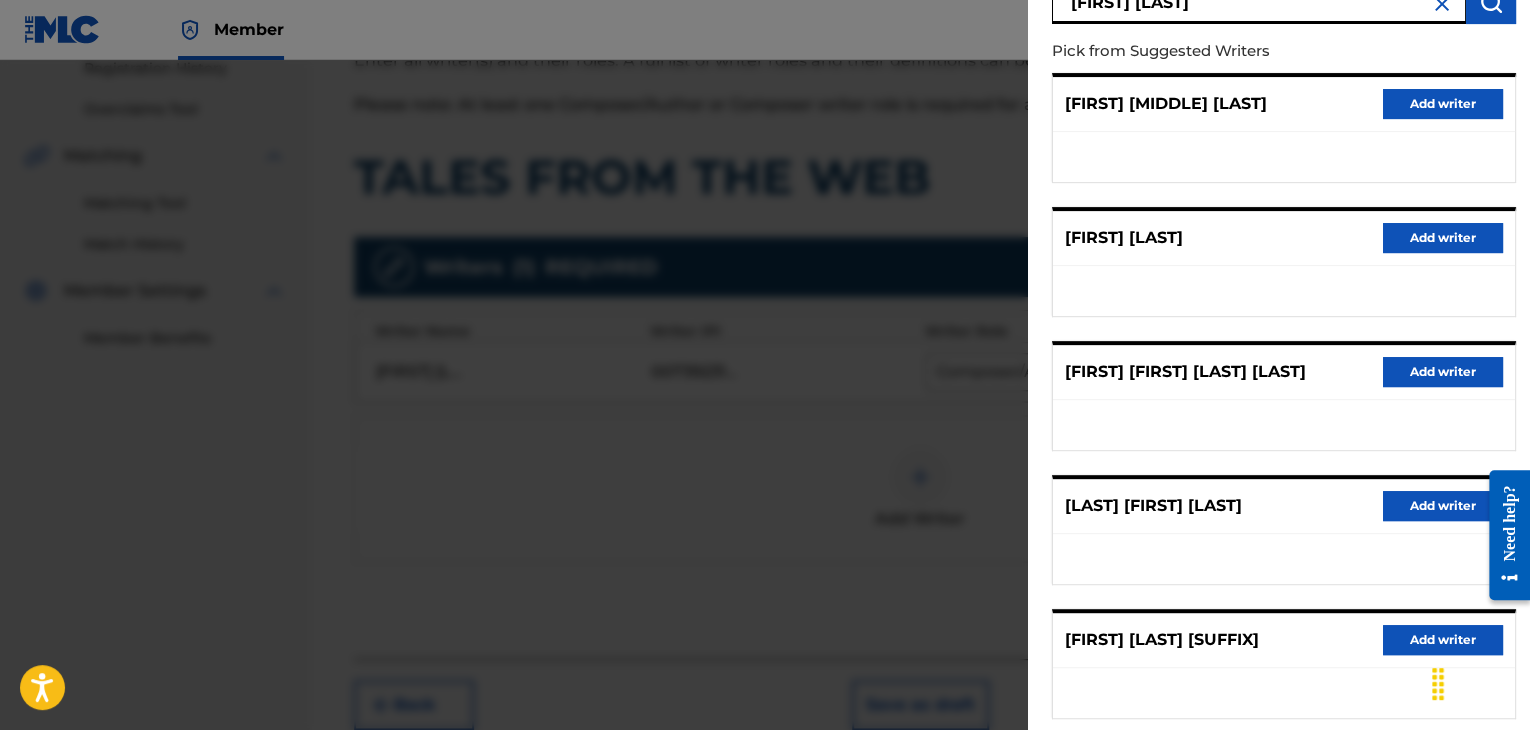 scroll, scrollTop: 10, scrollLeft: 0, axis: vertical 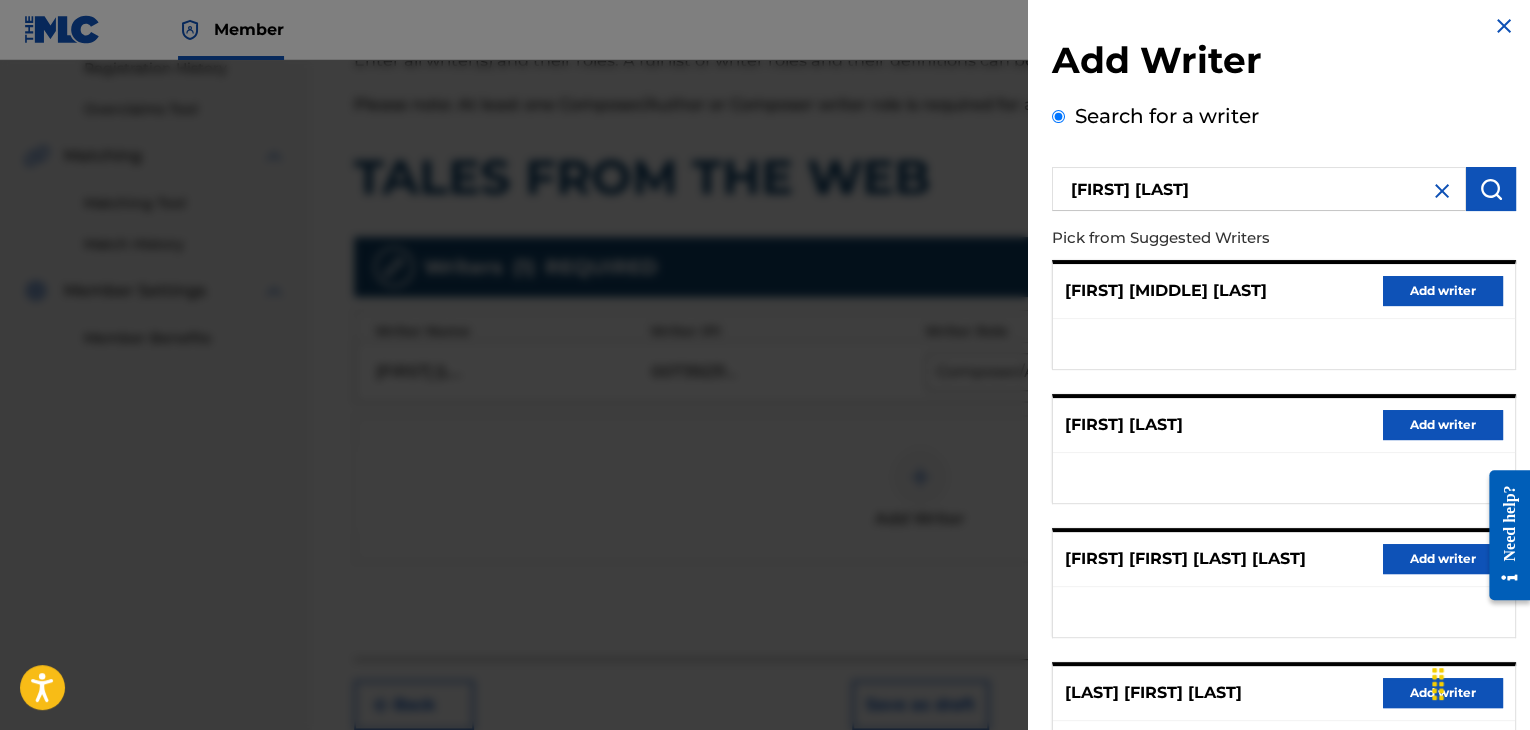 click on "Add writer" at bounding box center (1443, 425) 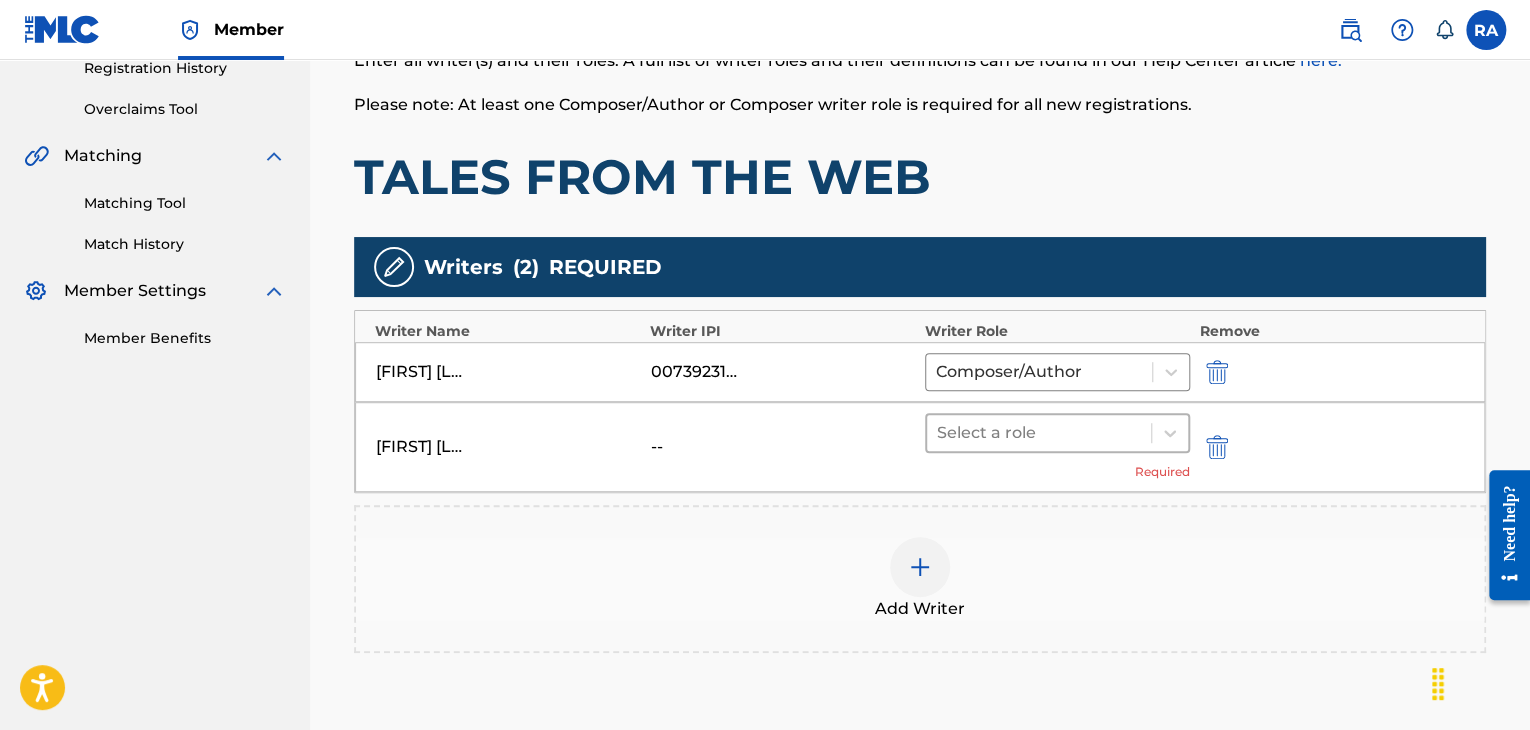 click at bounding box center (1039, 433) 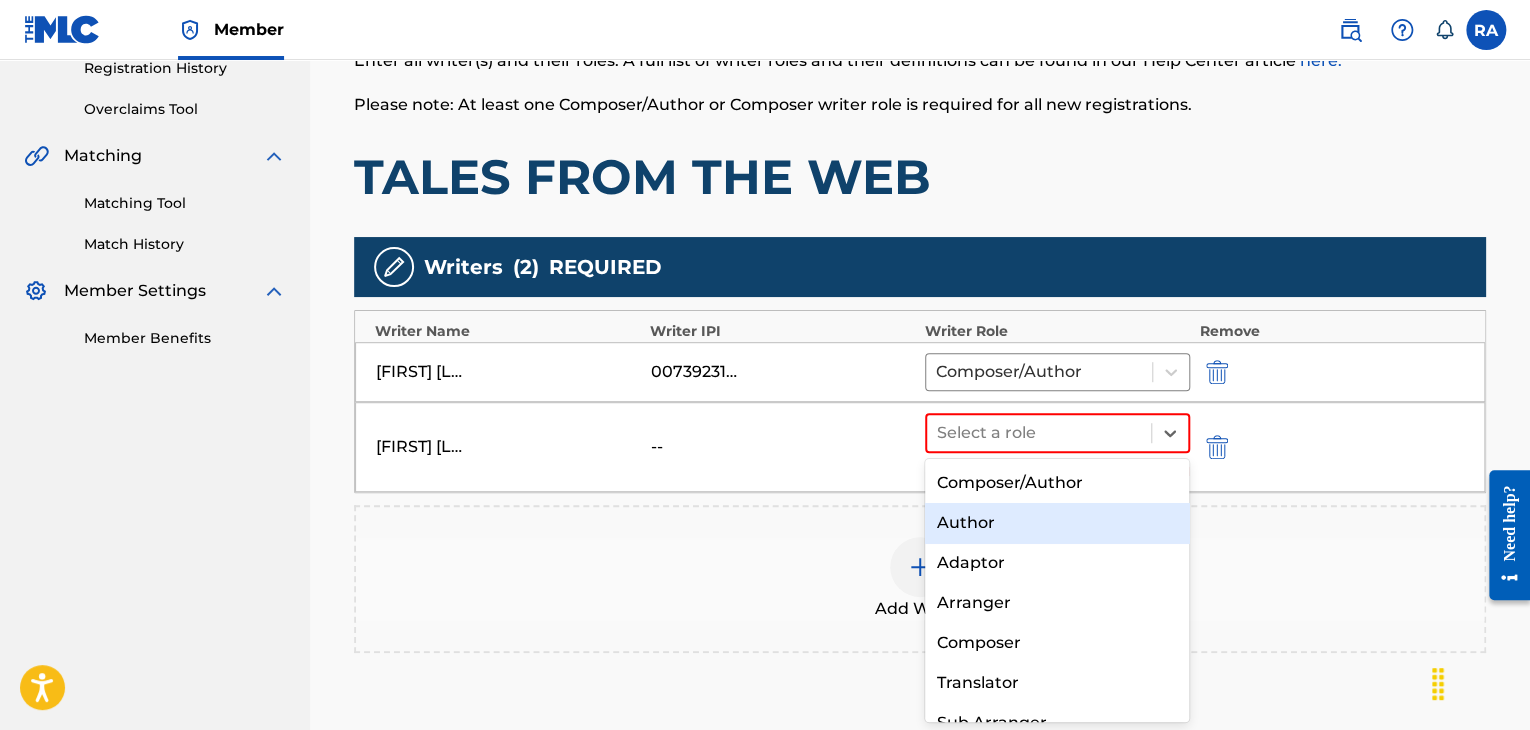 click on "Author" at bounding box center (1057, 523) 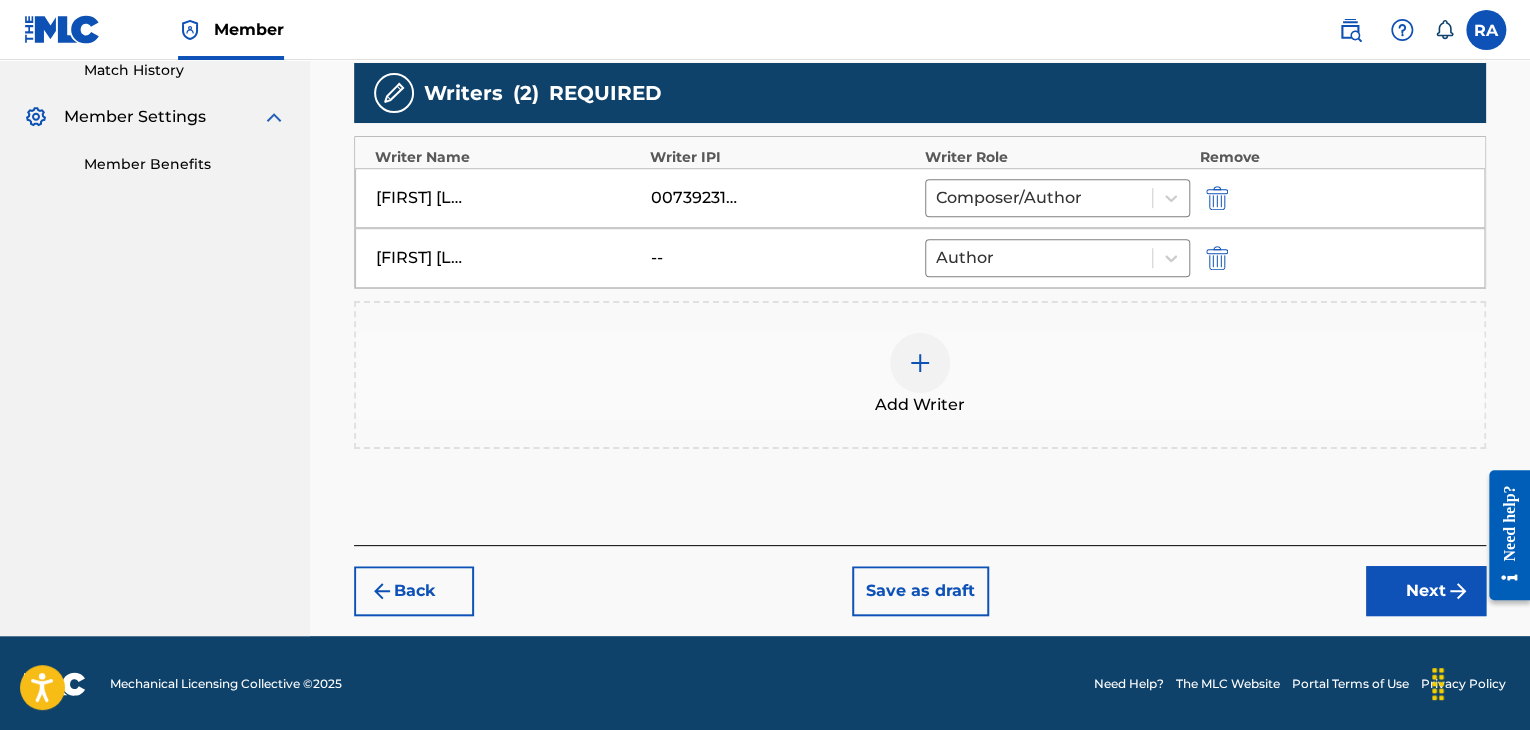 click on "Next" at bounding box center (1426, 591) 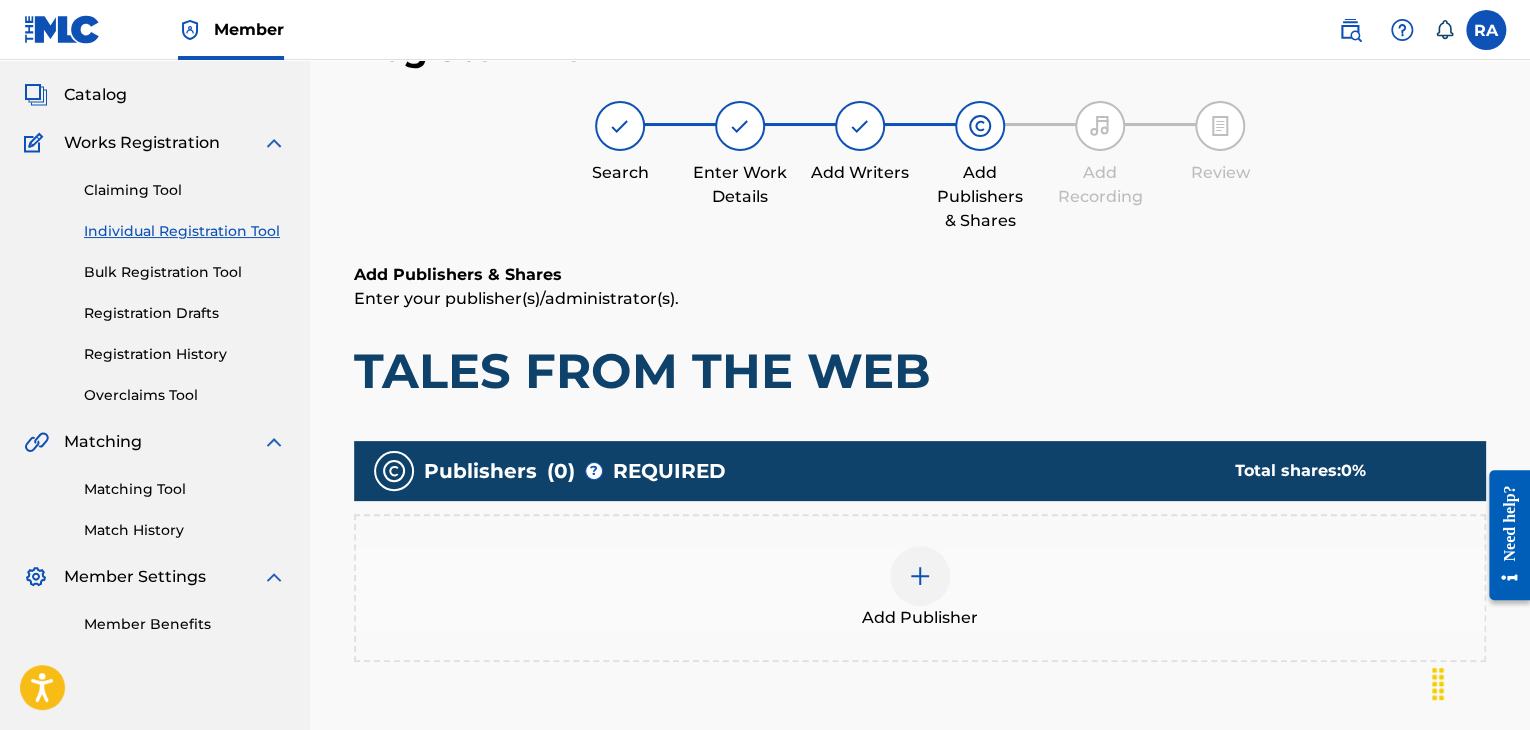 scroll, scrollTop: 90, scrollLeft: 0, axis: vertical 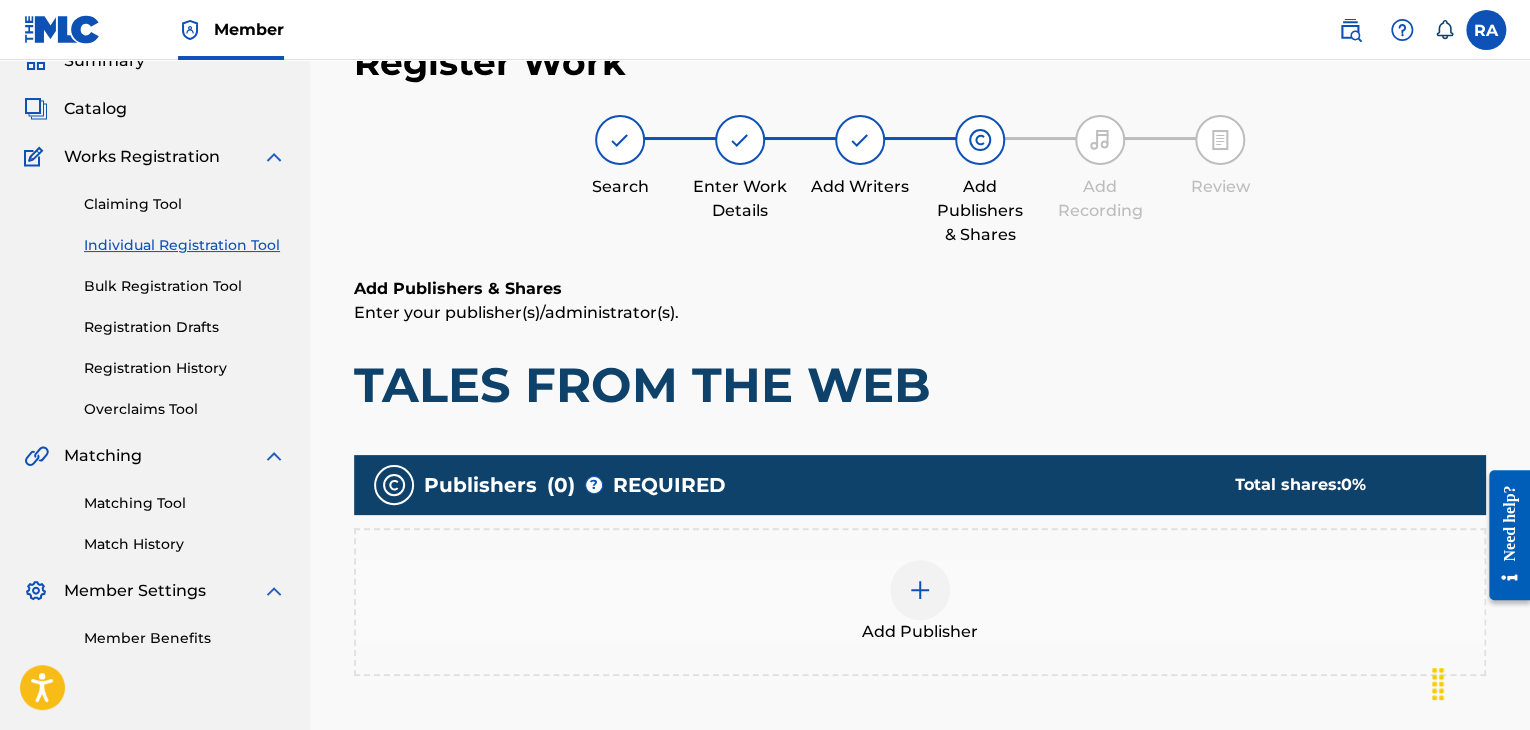 click at bounding box center [920, 590] 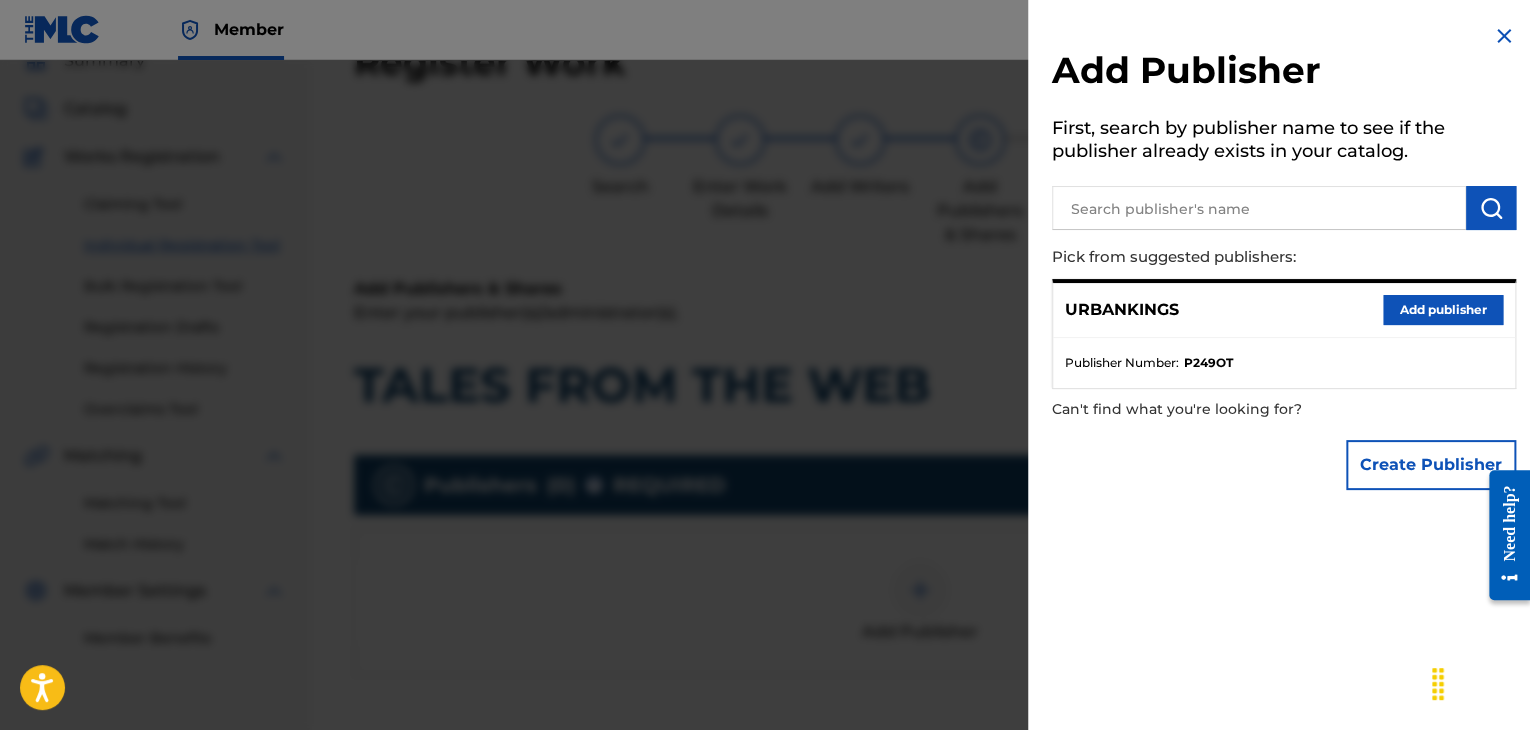 click on "Add publisher" at bounding box center (1443, 310) 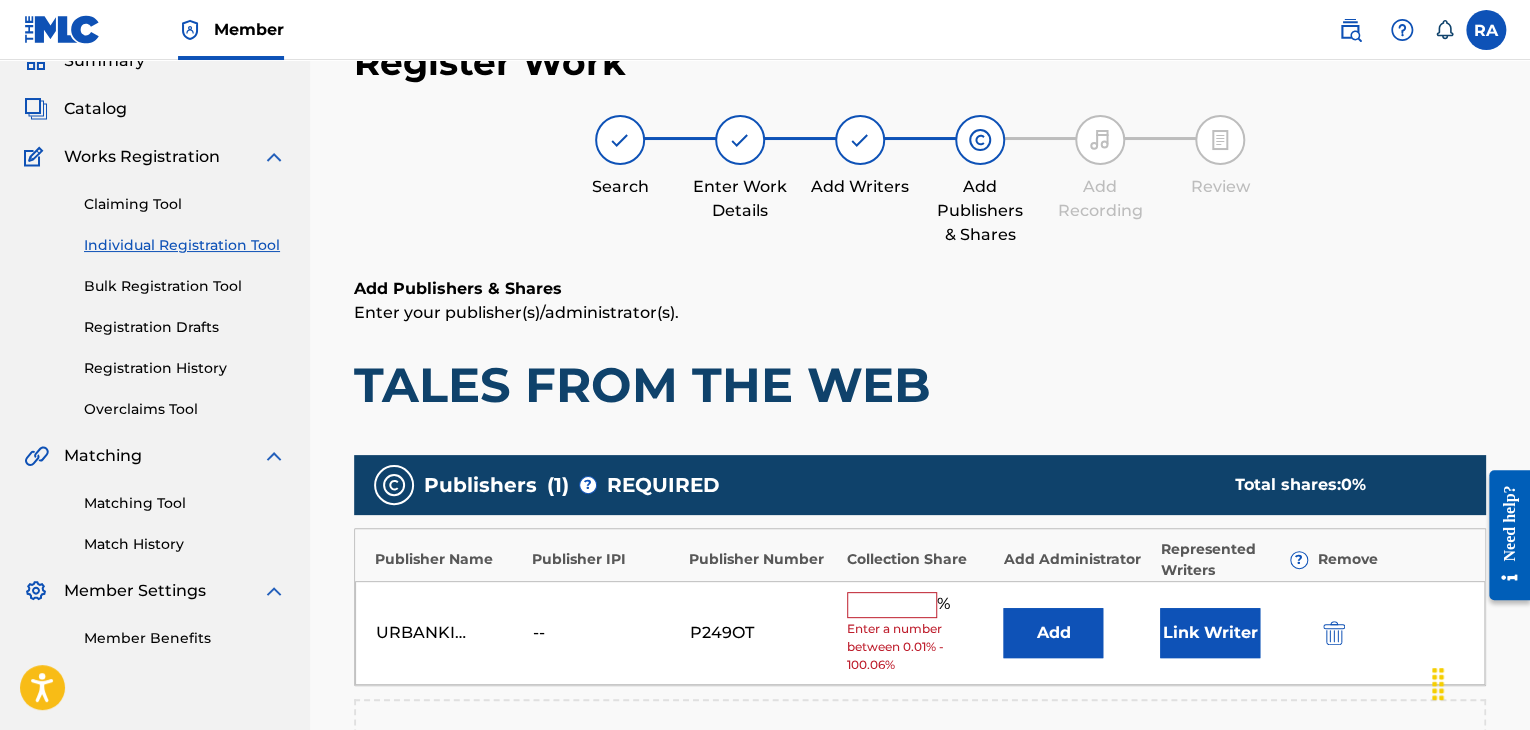 click at bounding box center (892, 605) 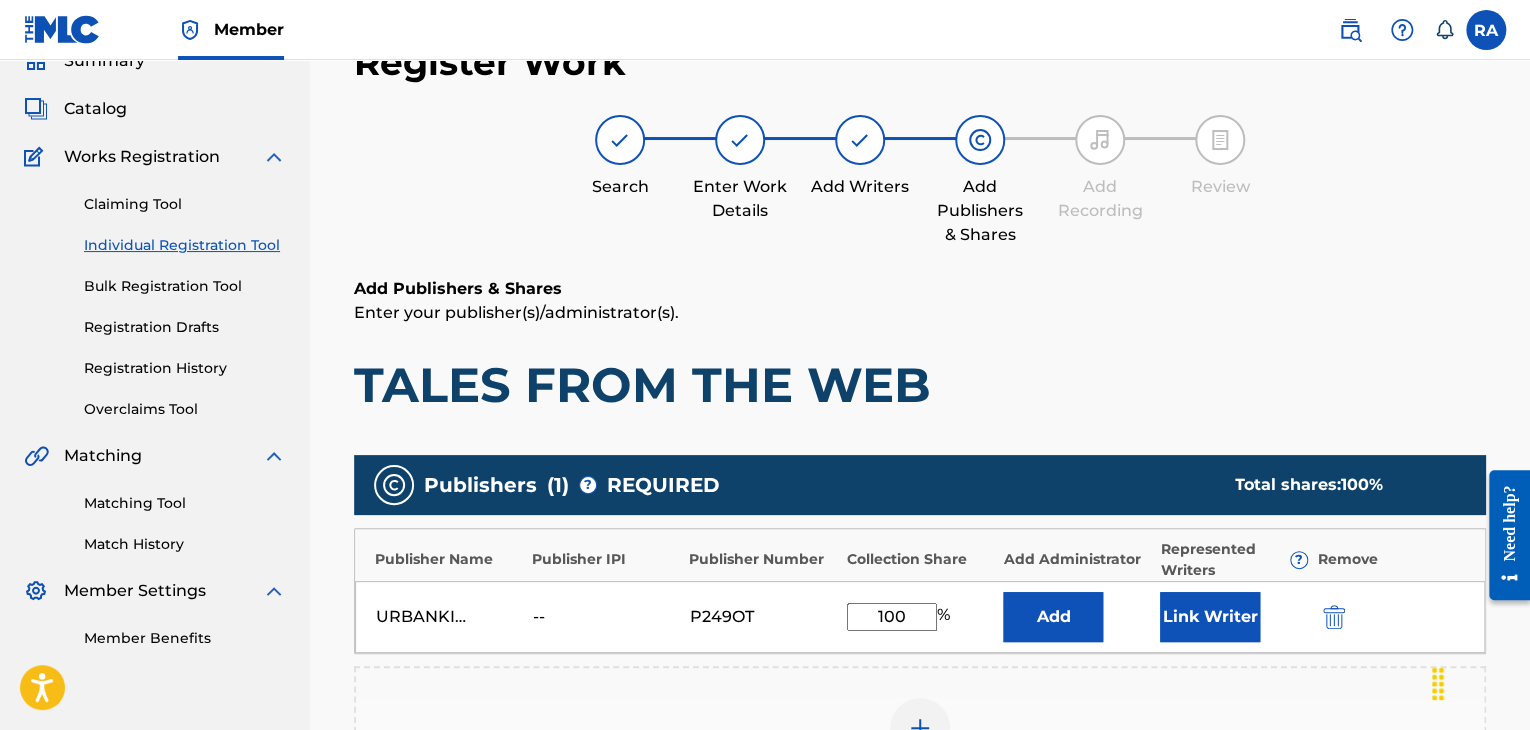 click on "Link Writer" at bounding box center (1210, 617) 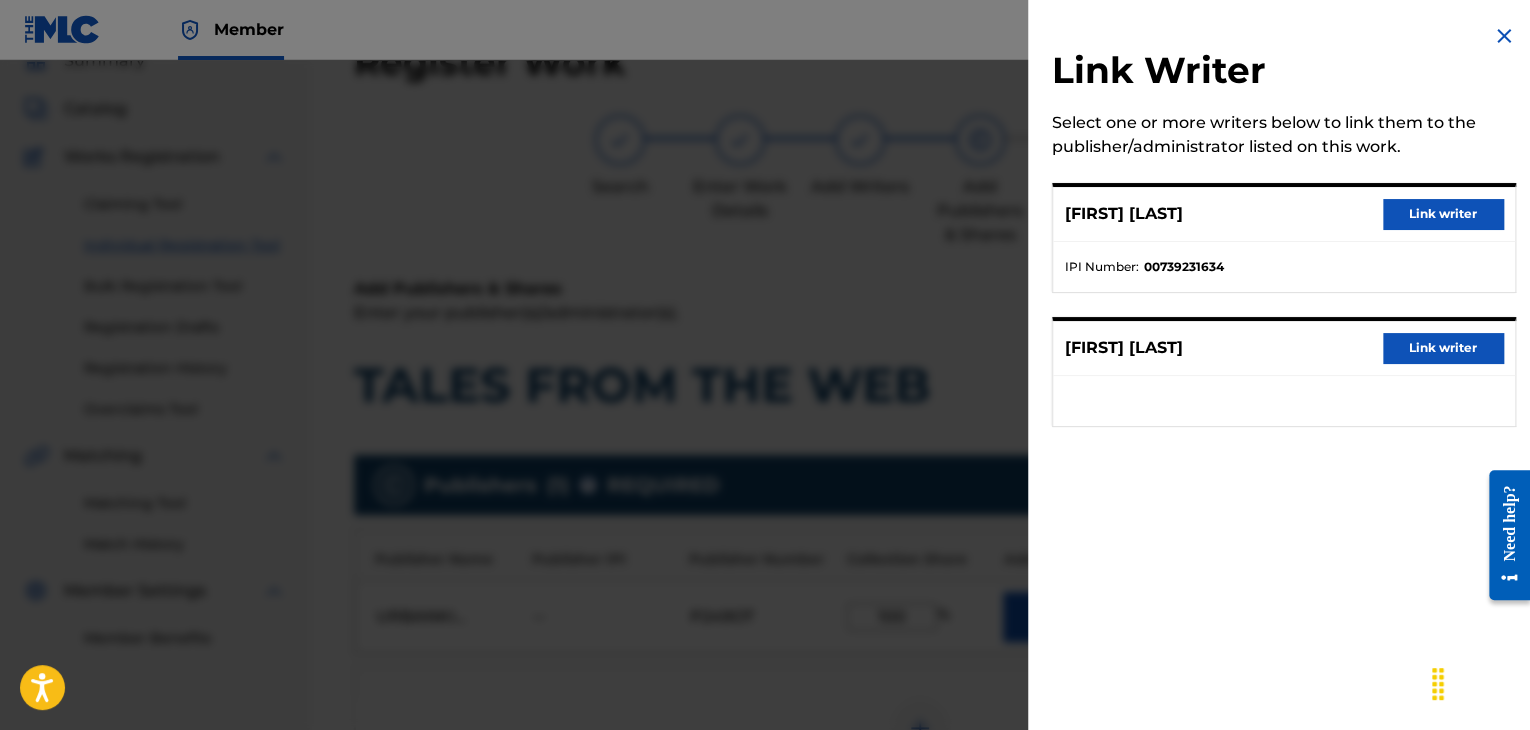 click on "Link writer" at bounding box center (1443, 214) 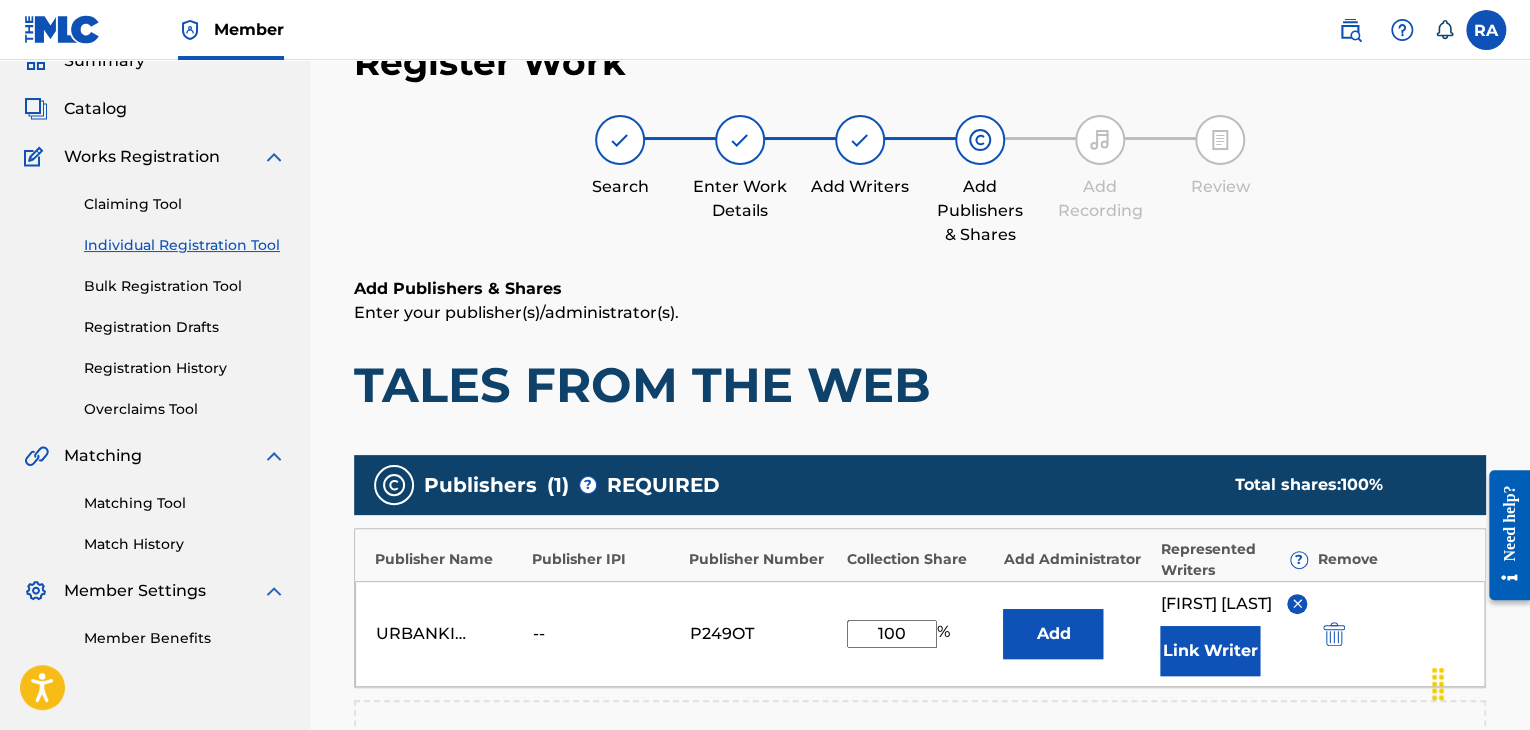 click on "Link Writer" at bounding box center [1210, 651] 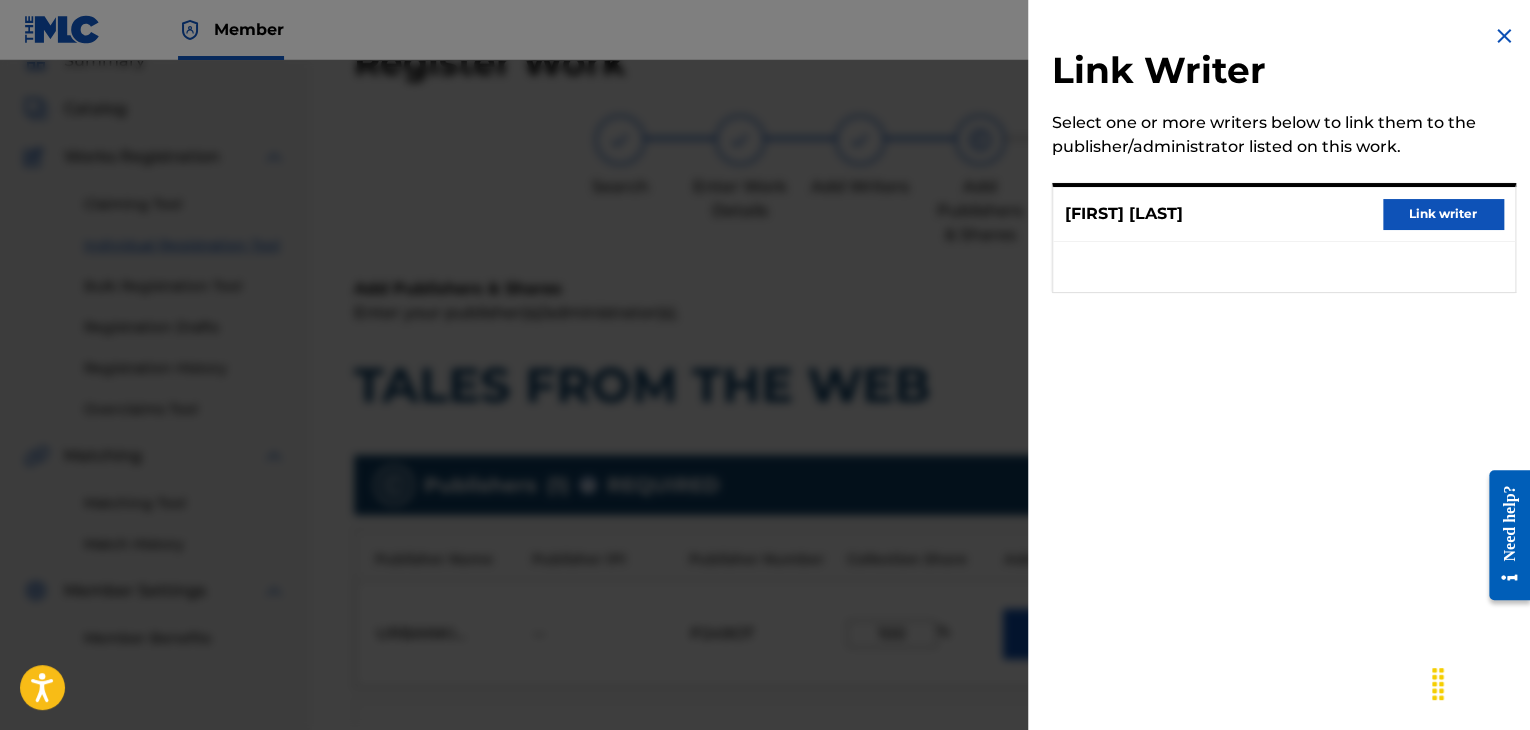 click on "Link writer" at bounding box center (1443, 214) 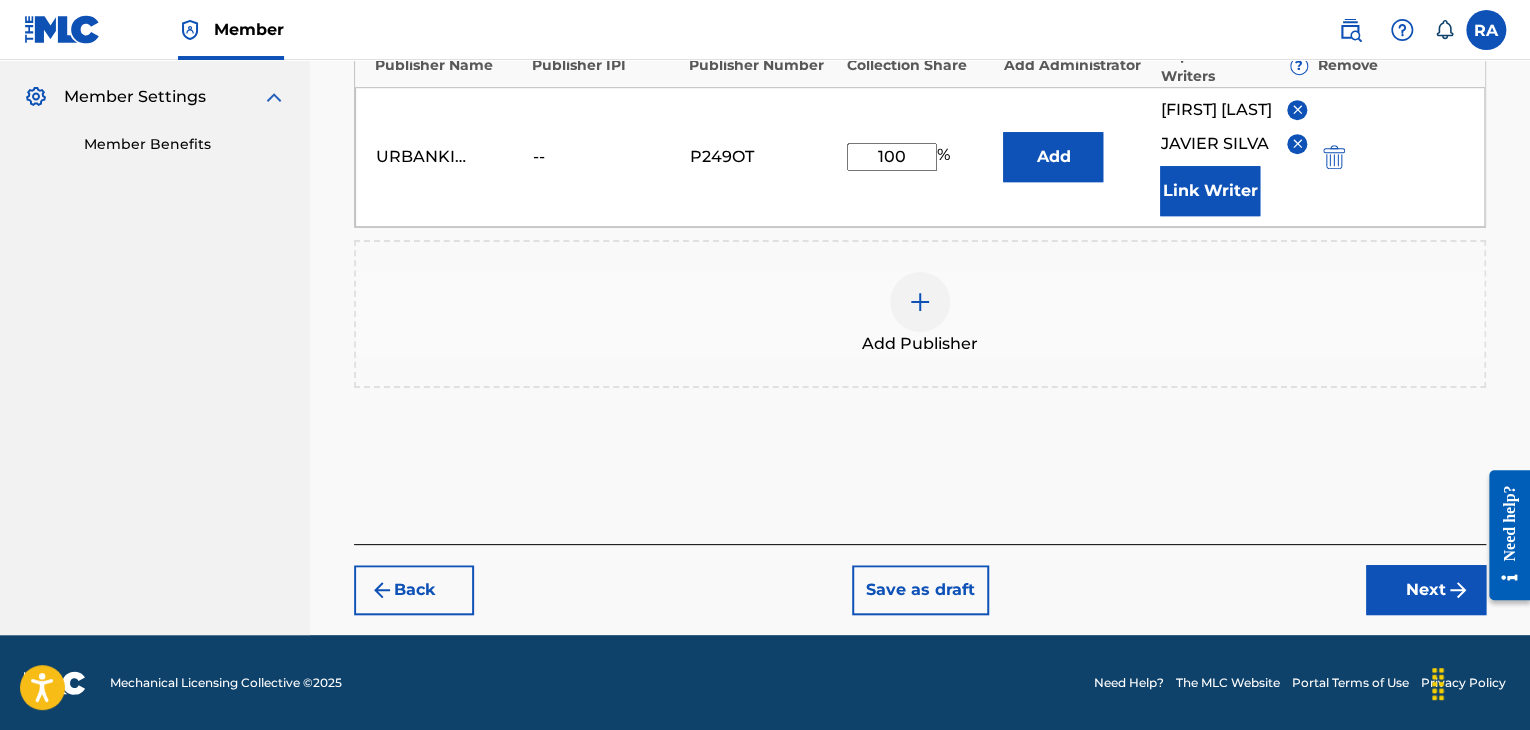 click on "Next" at bounding box center (1426, 590) 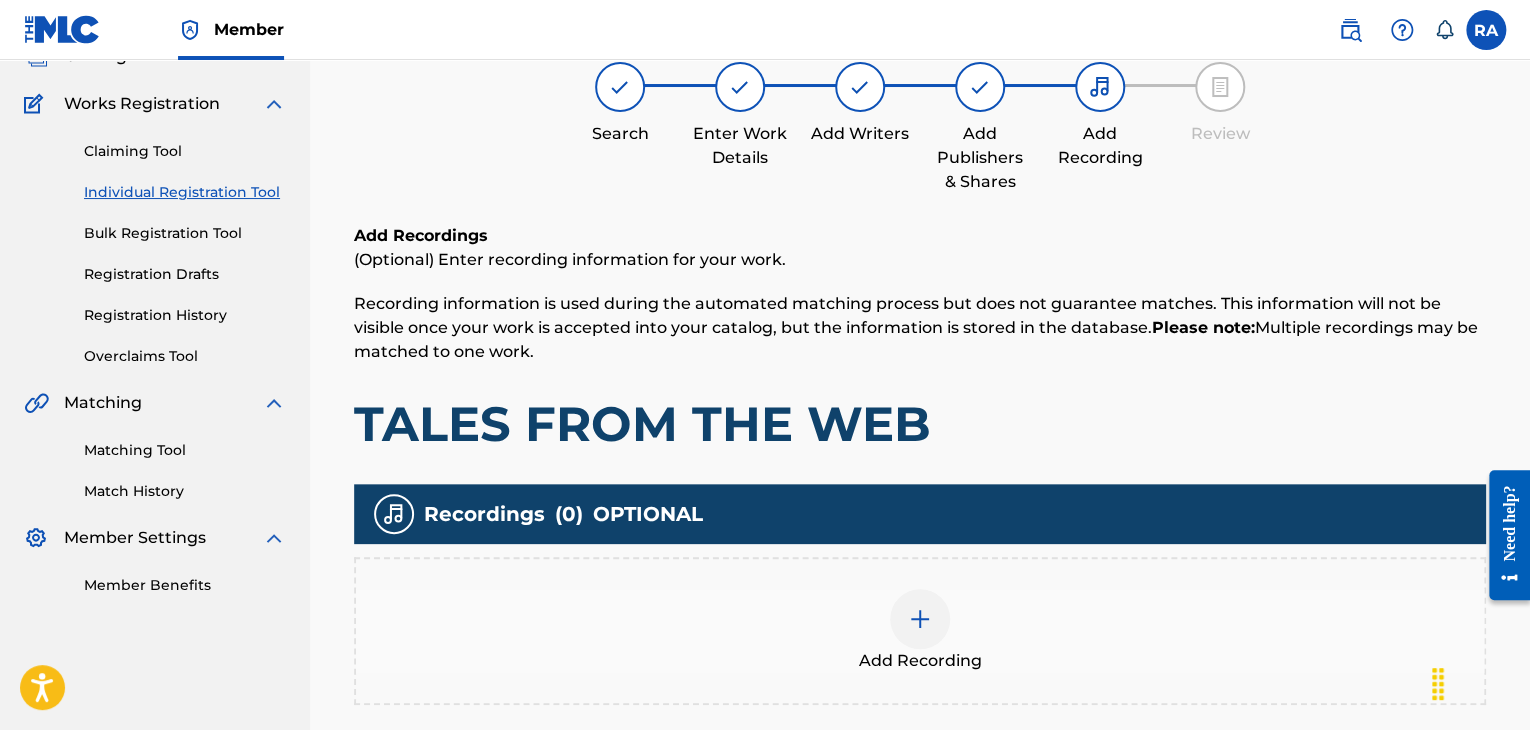 scroll, scrollTop: 90, scrollLeft: 0, axis: vertical 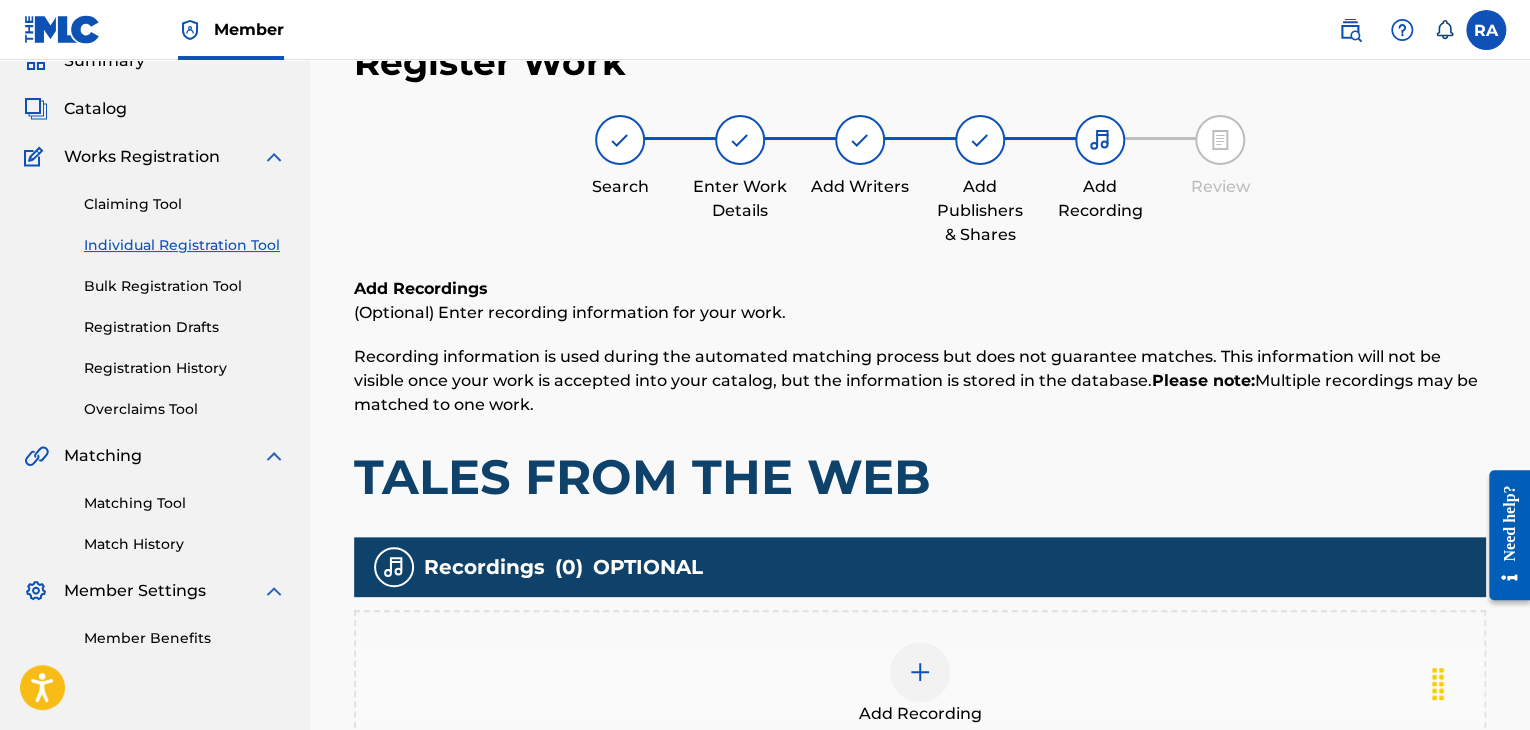 click at bounding box center [920, 672] 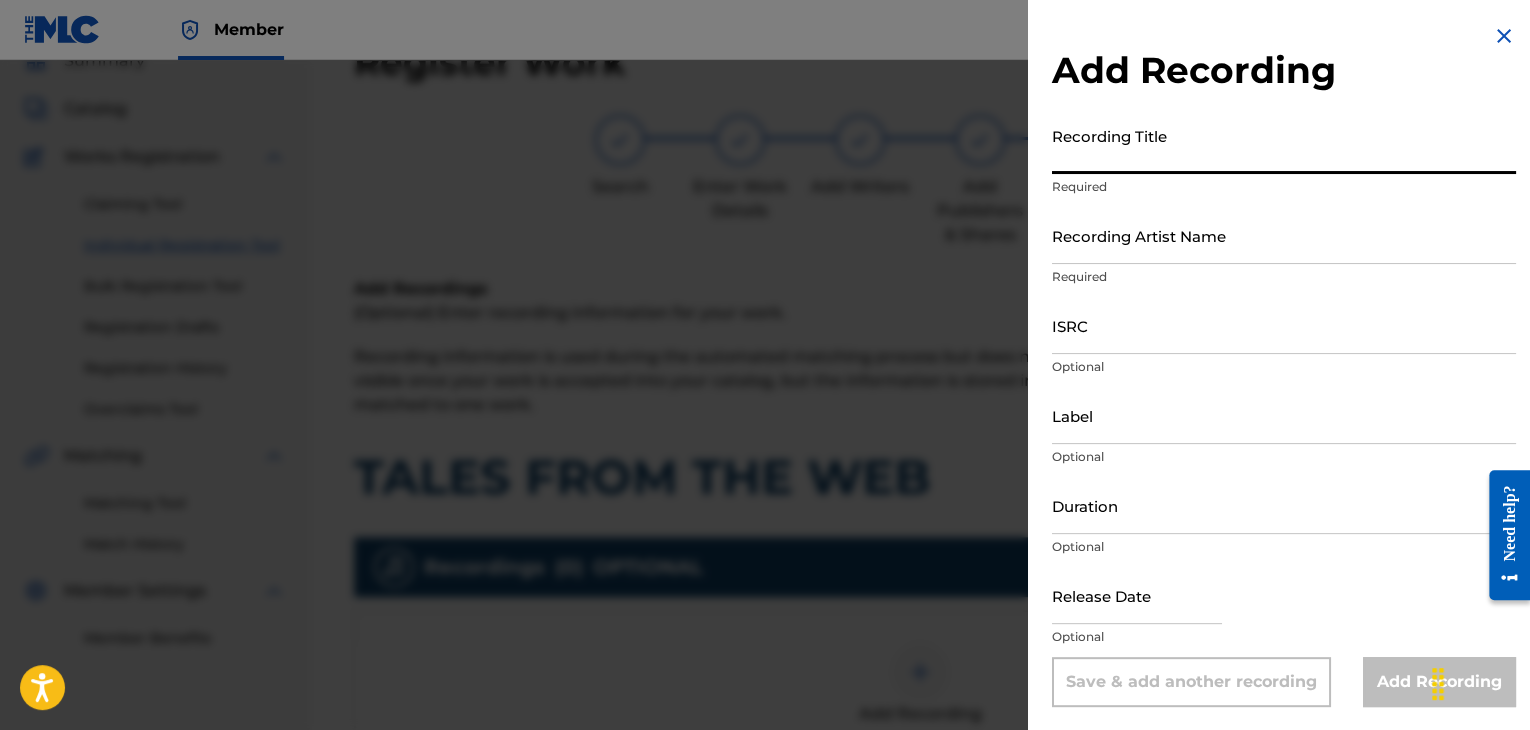 click on "Recording Title" at bounding box center (1284, 145) 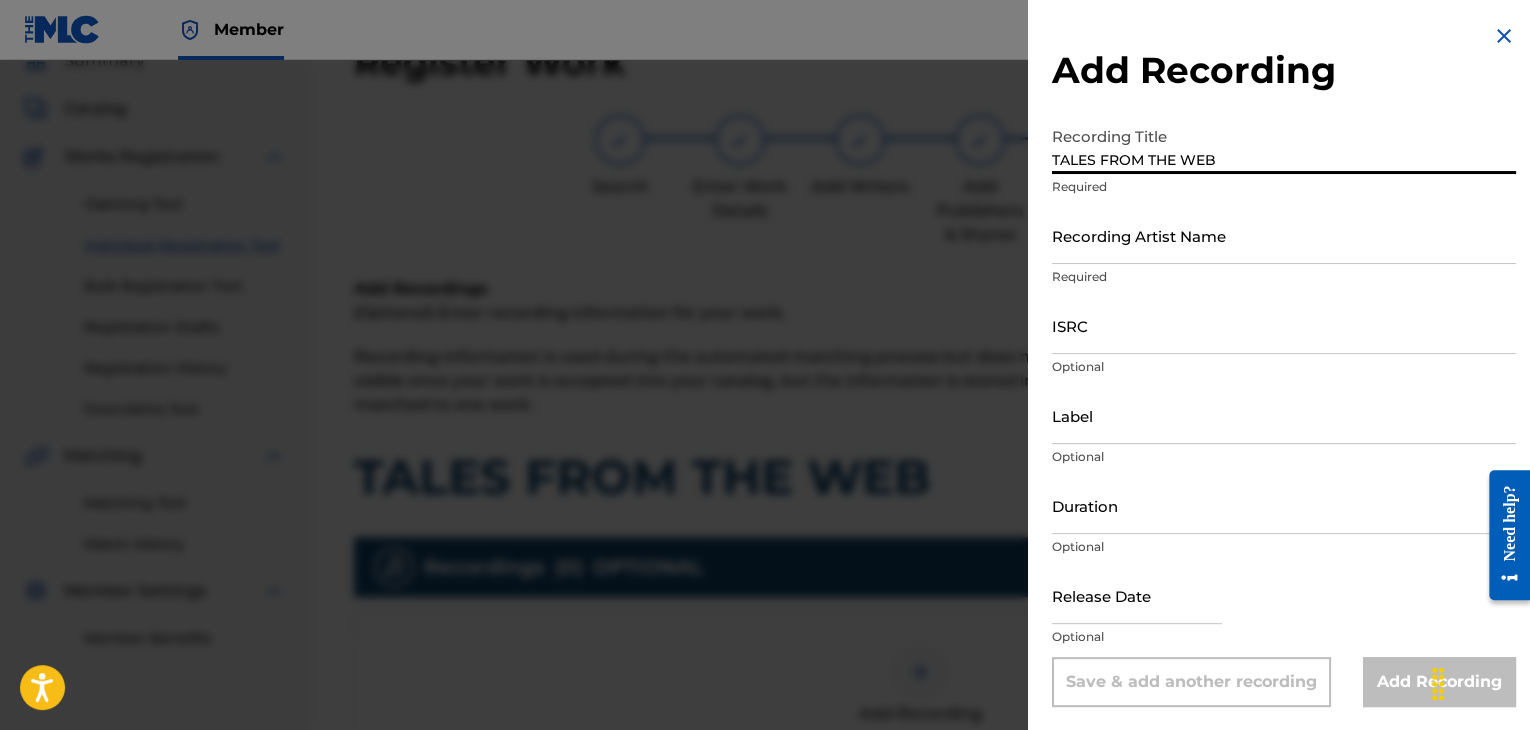 type on "TALES FROM THE WEB" 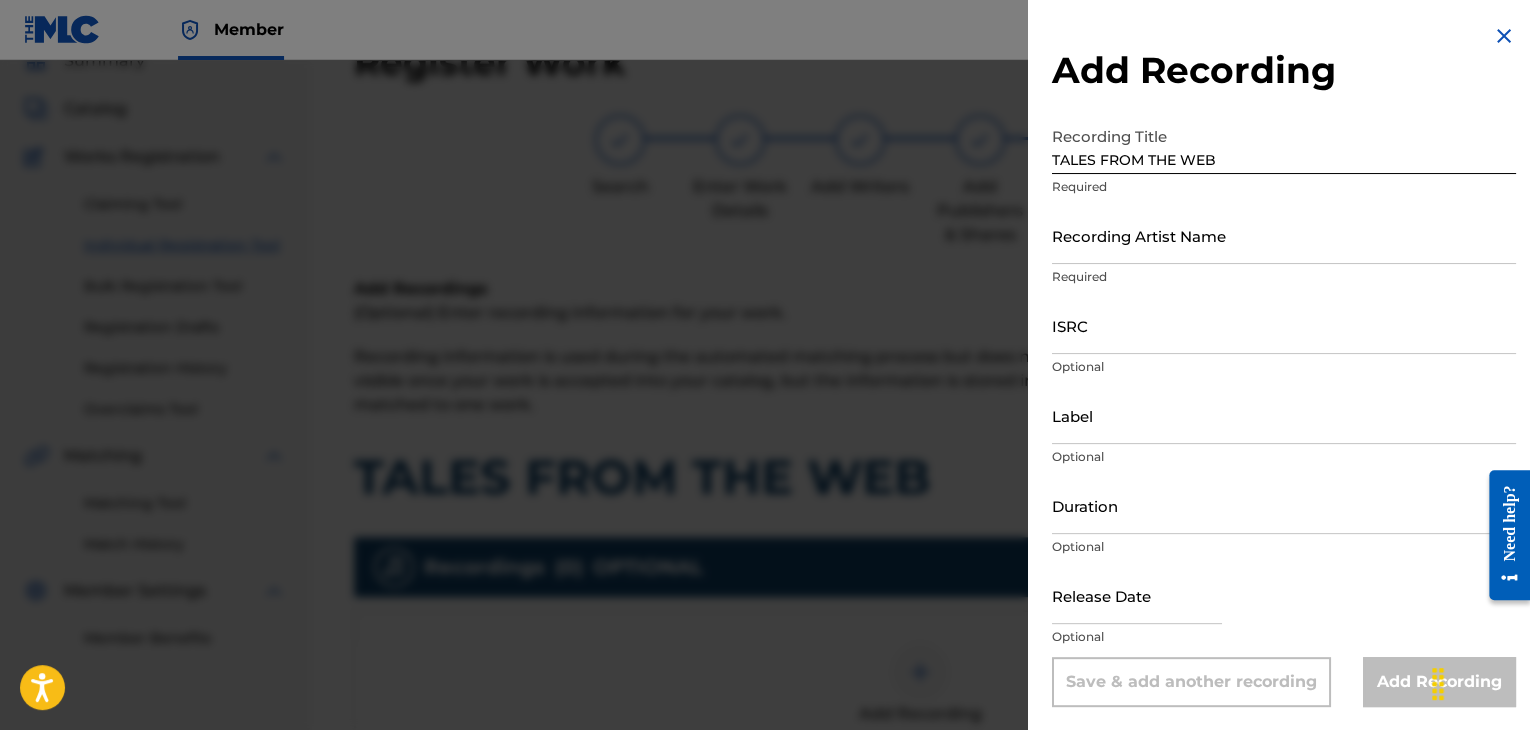 click on "Recording Artist Name Required" at bounding box center [1284, 252] 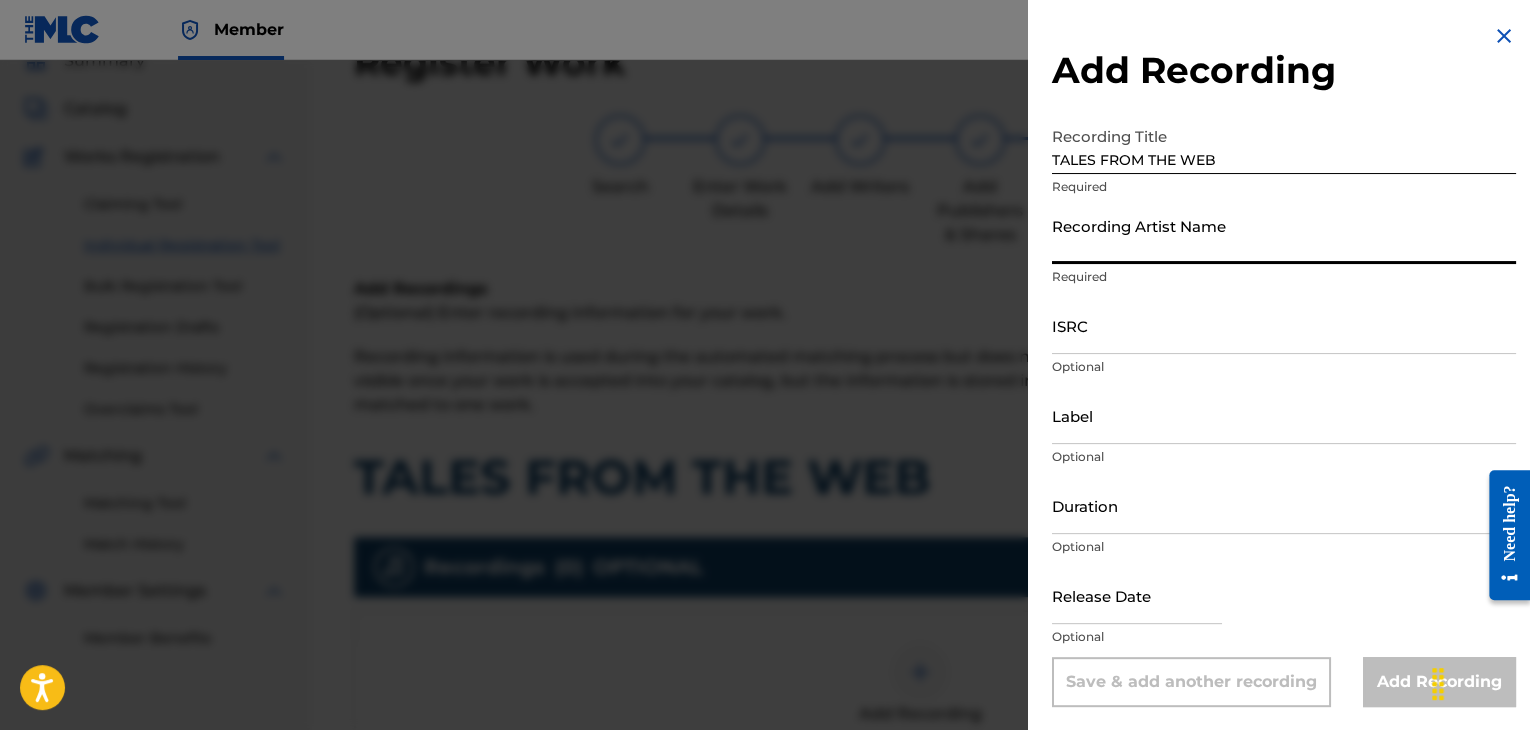 click on "Recording Artist Name" at bounding box center (1284, 235) 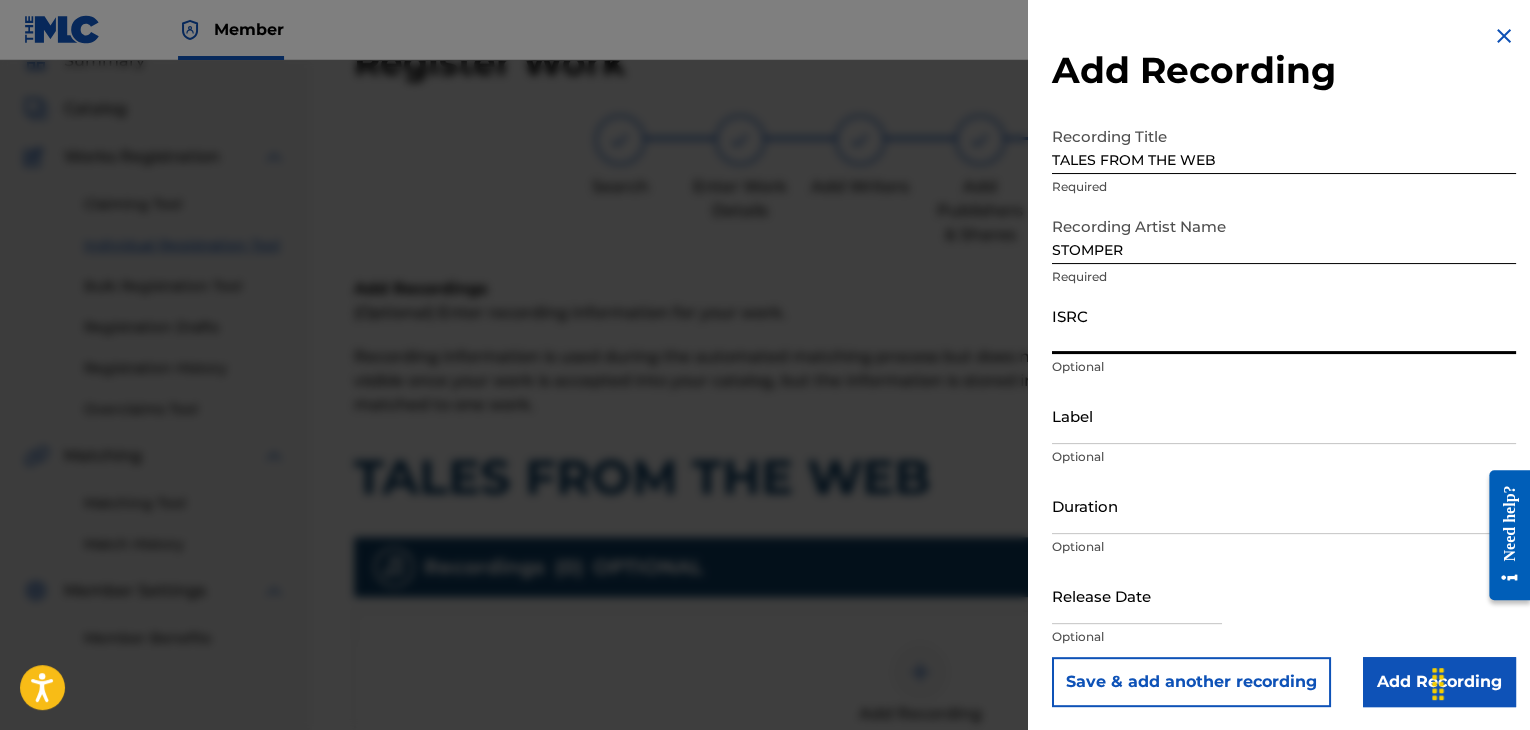 click on "ISRC" at bounding box center (1284, 325) 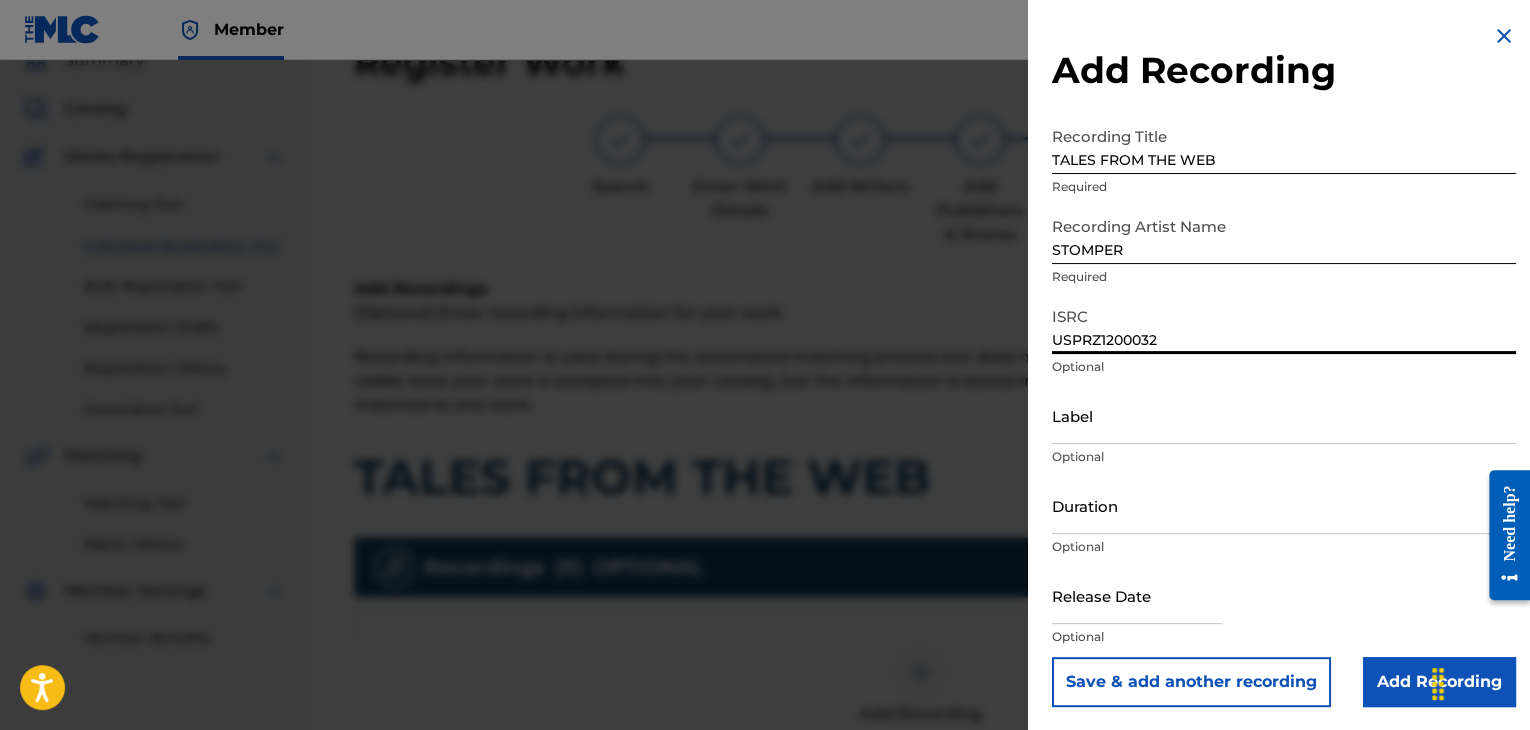 type on "USPRZ1200032" 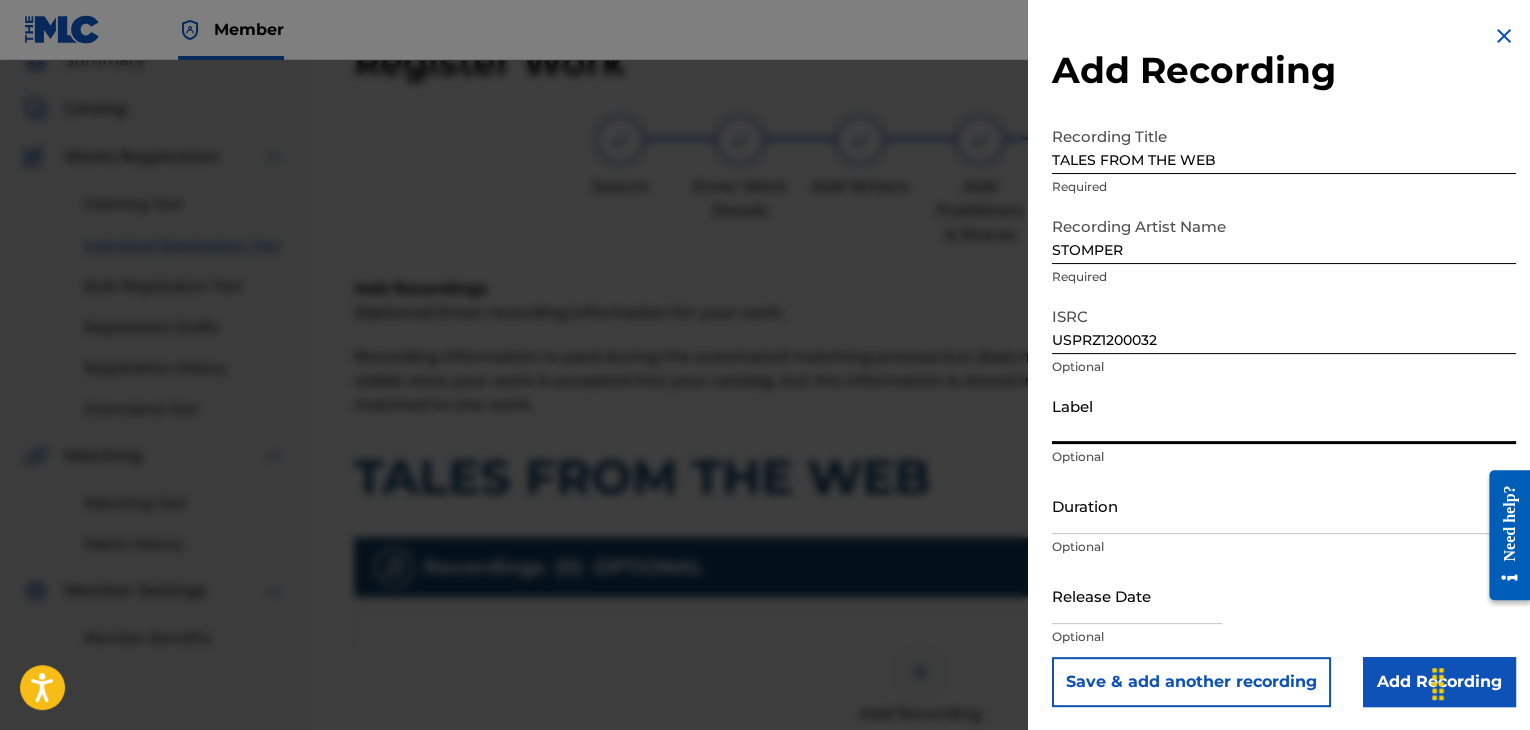 drag, startPoint x: 1084, startPoint y: 437, endPoint x: 1084, endPoint y: 425, distance: 12 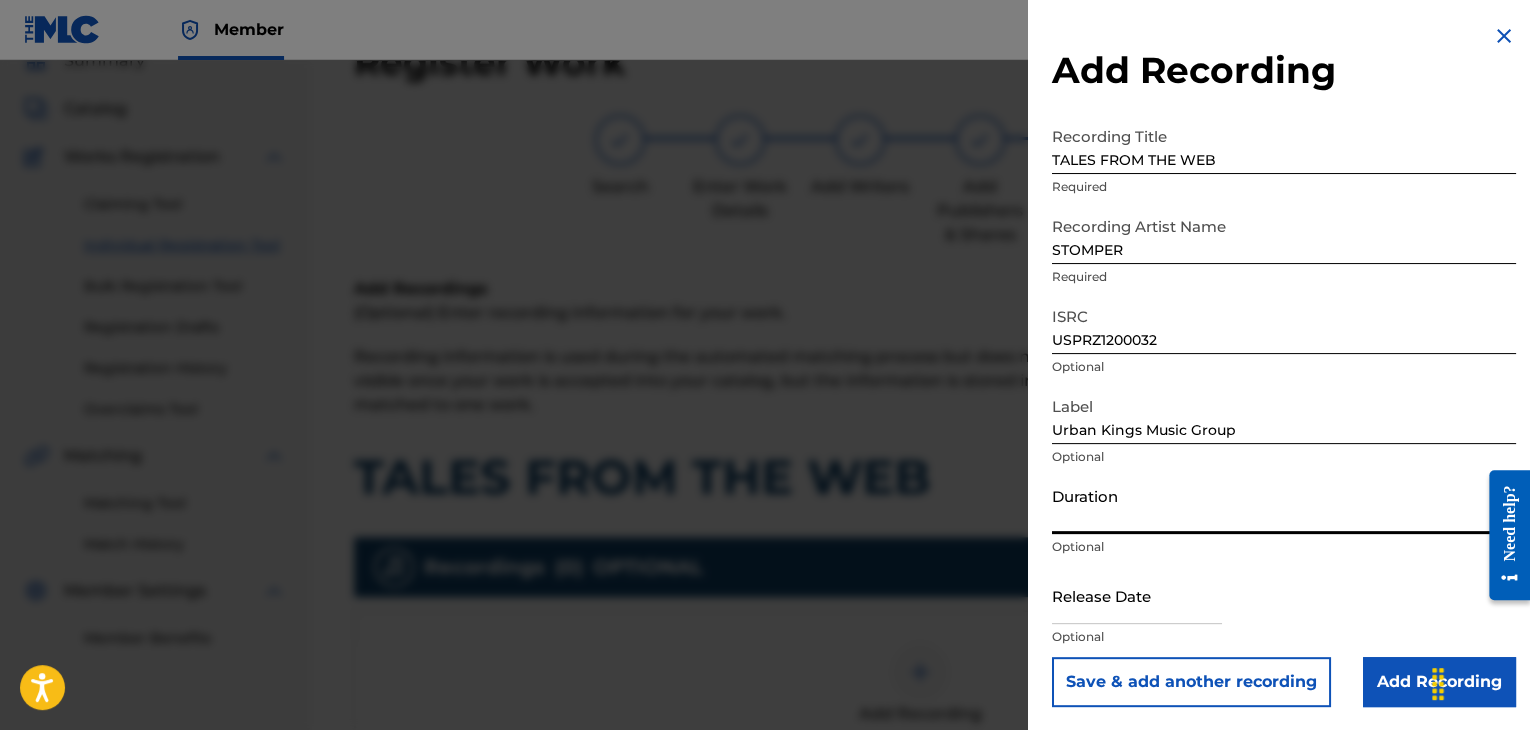 click on "Duration" at bounding box center (1284, 505) 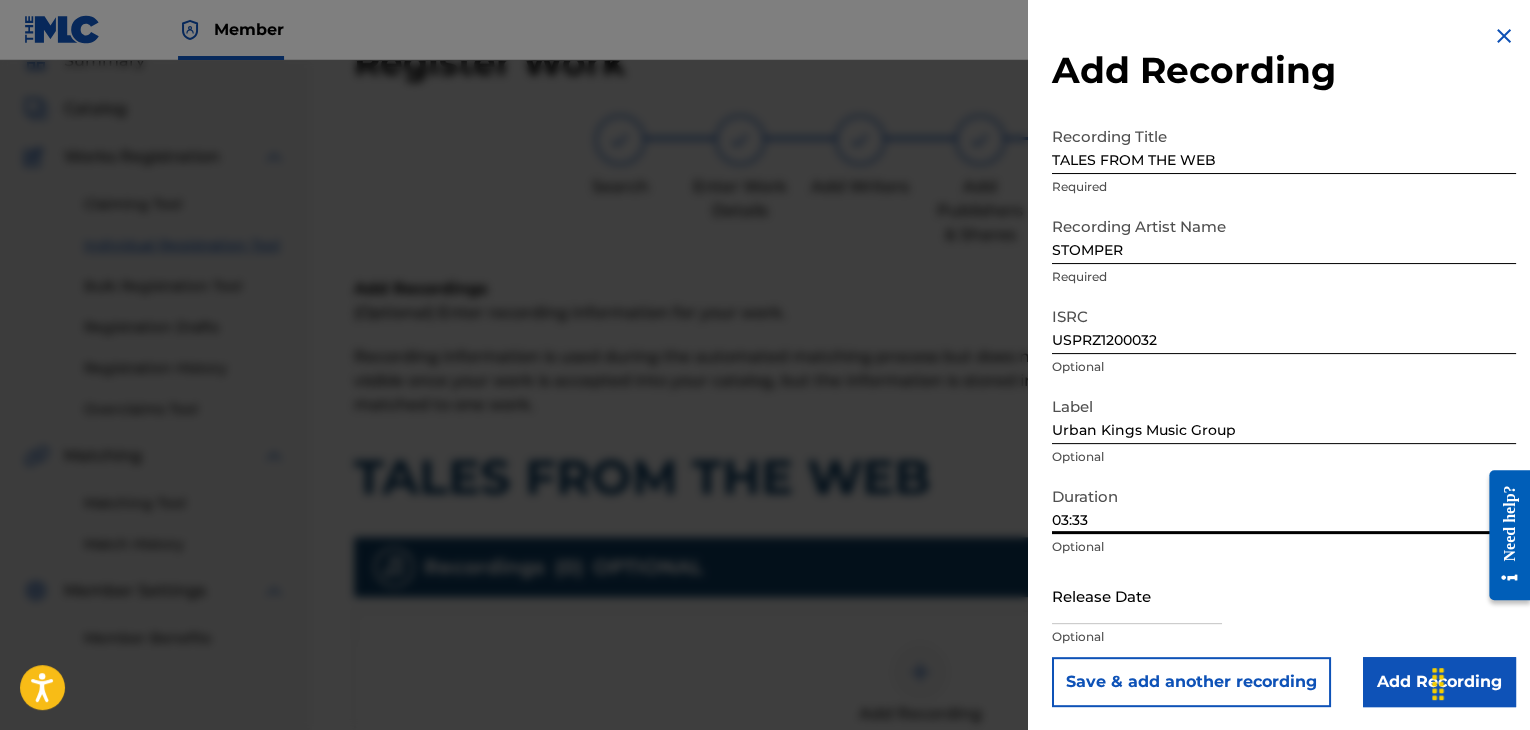 type on "03:33" 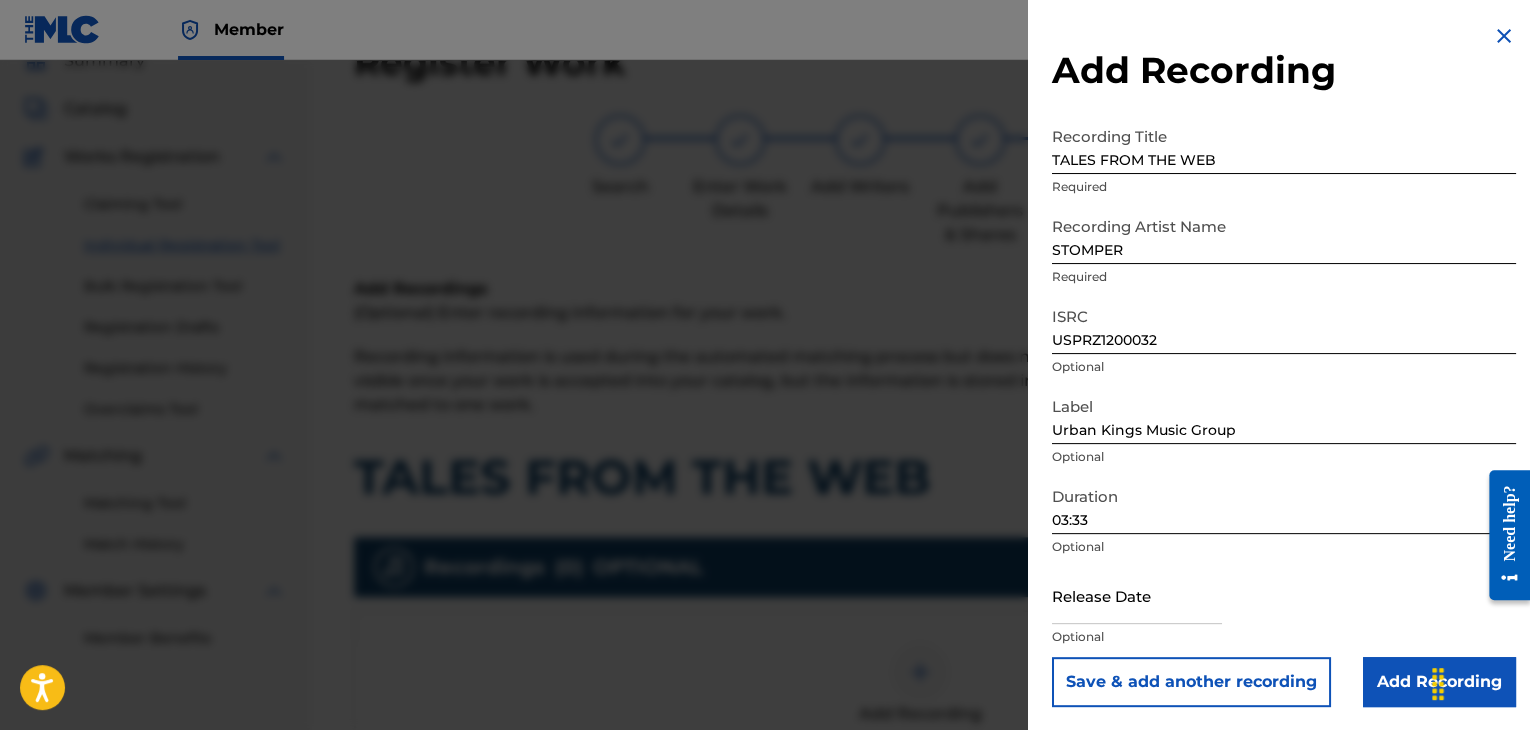 click at bounding box center [1137, 595] 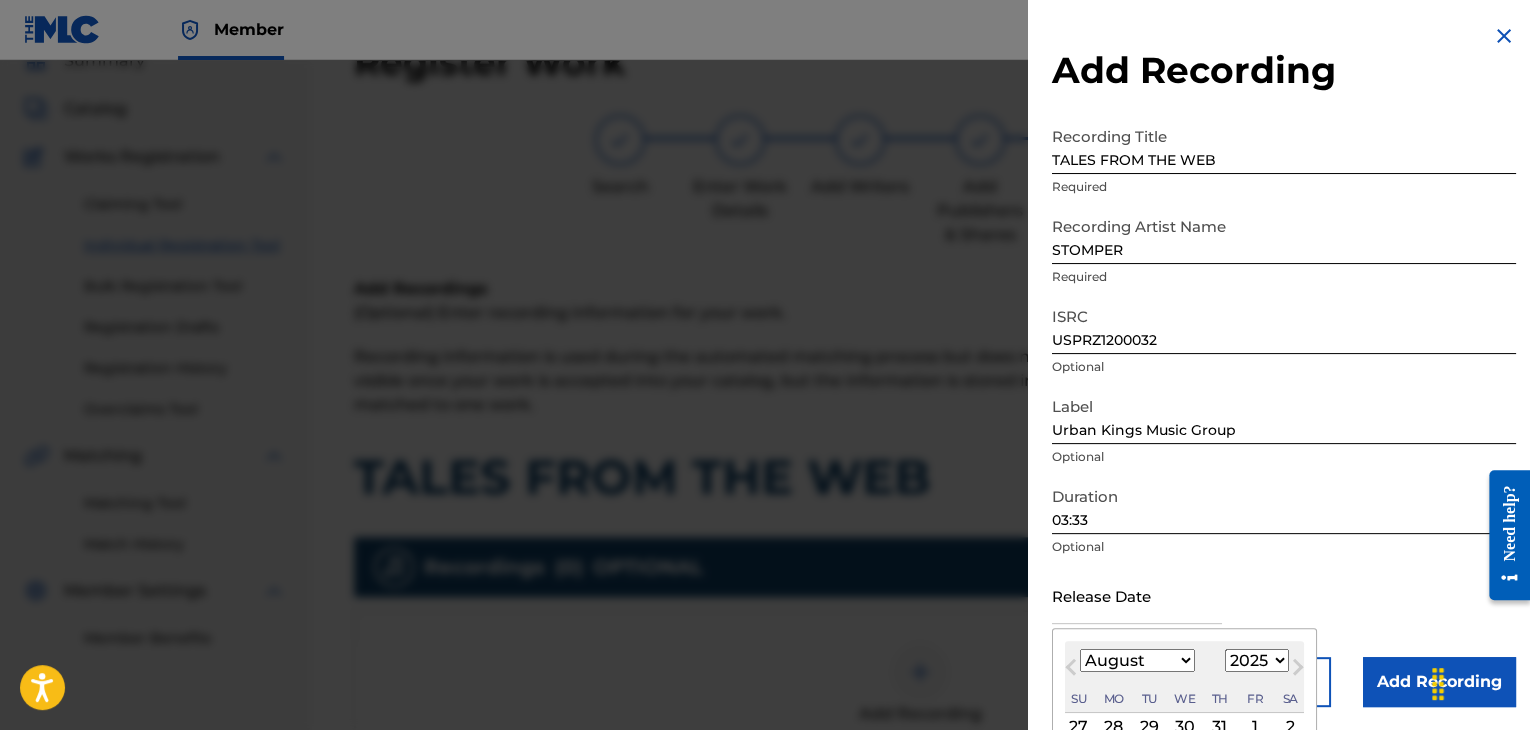 click on "January February March April May June July August September October November December" at bounding box center [1137, 660] 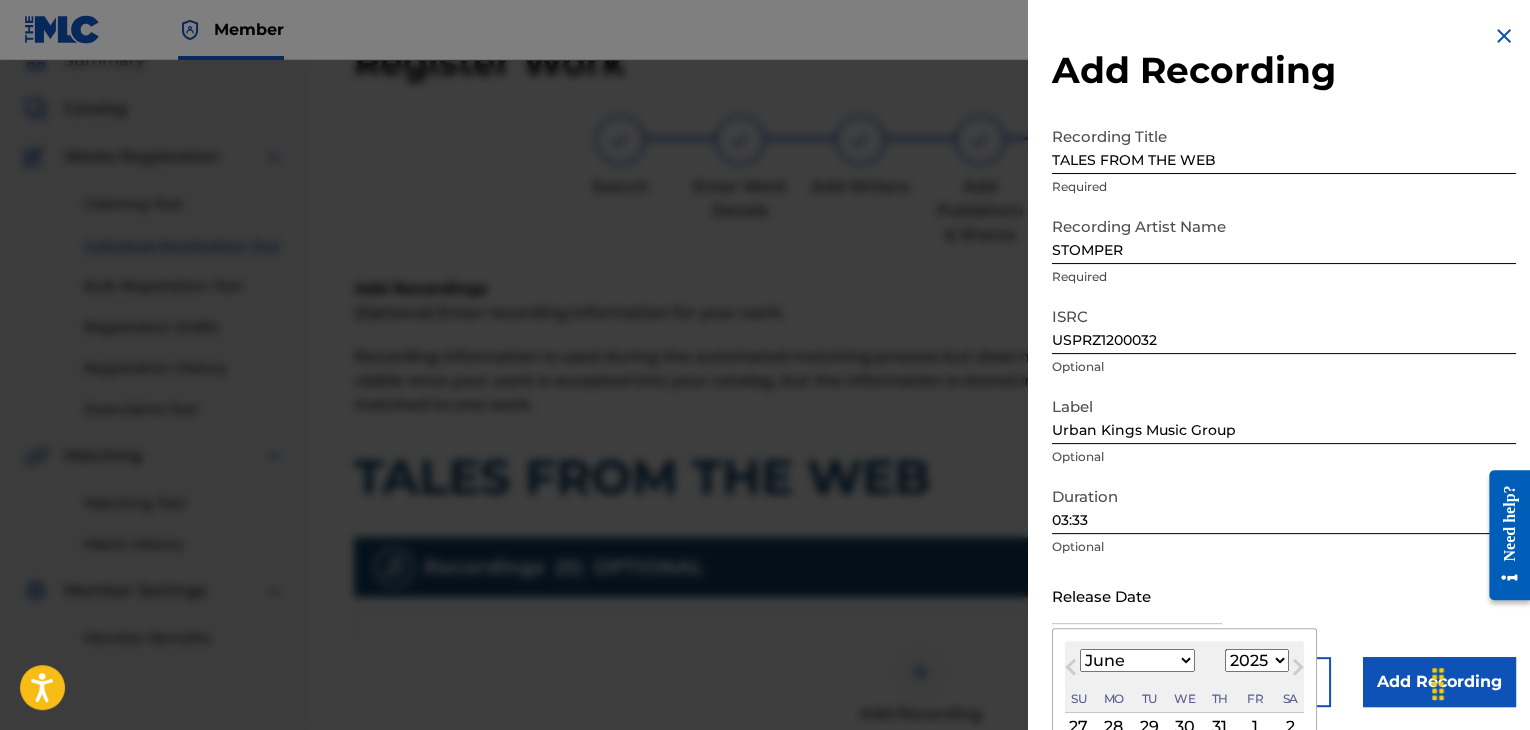 click on "January February March April May June July August September October November December" at bounding box center (1137, 660) 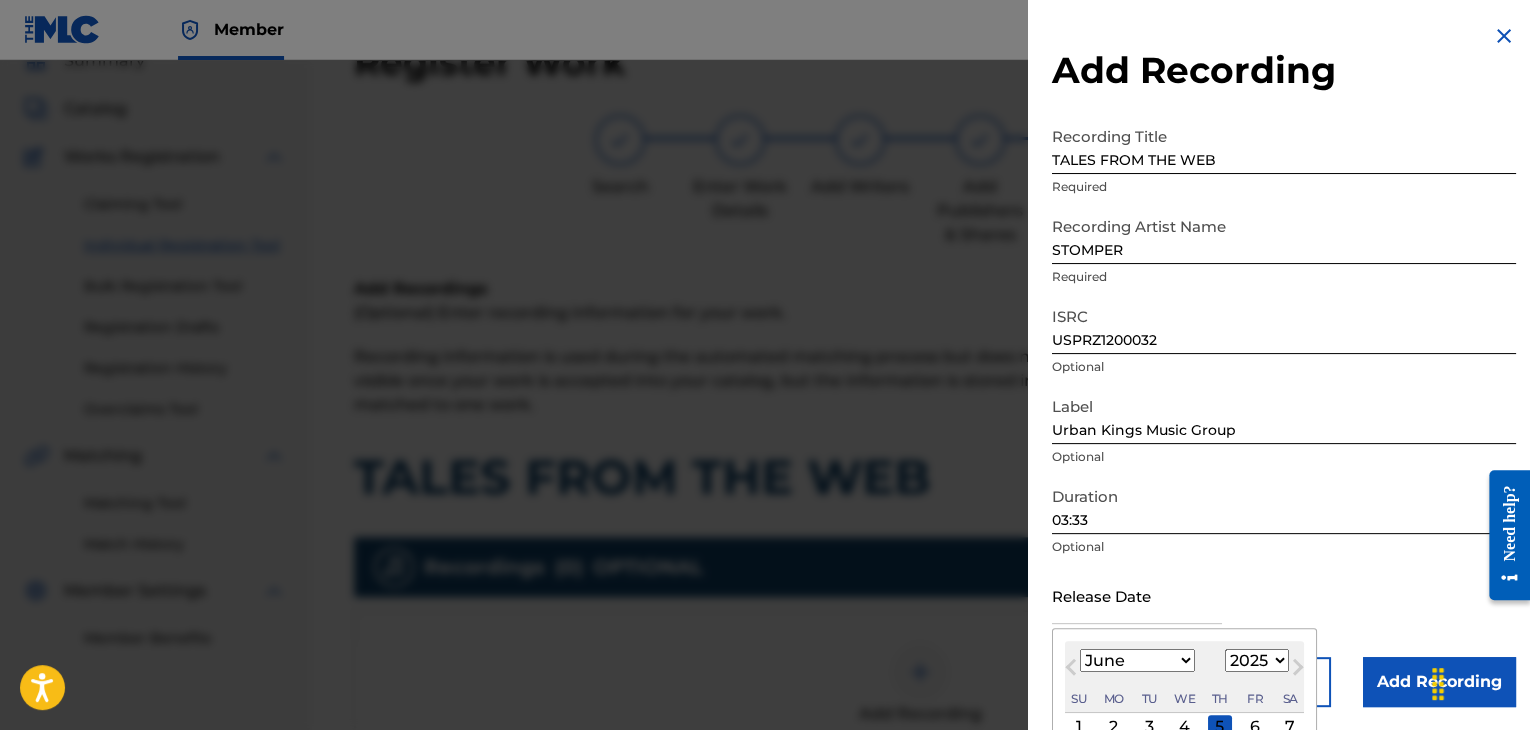 click on "1899 1900 1901 1902 1903 1904 1905 1906 1907 1908 1909 1910 1911 1912 1913 1914 1915 1916 1917 1918 1919 1920 1921 1922 1923 1924 1925 1926 1927 1928 1929 1930 1931 1932 1933 1934 1935 1936 1937 1938 1939 1940 1941 1942 1943 1944 1945 1946 1947 1948 1949 1950 1951 1952 1953 1954 1955 1956 1957 1958 1959 1960 1961 1962 1963 1964 1965 1966 1967 1968 1969 1970 1971 1972 1973 1974 1975 1976 1977 1978 1979 1980 1981 1982 1983 1984 1985 1986 1987 1988 1989 1990 1991 1992 1993 1994 1995 1996 1997 1998 1999 2000 2001 2002 2003 2004 2005 2006 2007 2008 2009 2010 2011 2012 2013 2014 2015 2016 2017 2018 2019 2020 2021 2022 2023 2024 2025 2026 2027 2028 2029 2030 2031 2032 2033 2034 2035 2036 2037 2038 2039 2040 2041 2042 2043 2044 2045 2046 2047 2048 2049 2050 2051 2052 2053 2054 2055 2056 2057 2058 2059 2060 2061 2062 2063 2064 2065 2066 2067 2068 2069 2070 2071 2072 2073 2074 2075 2076 2077 2078 2079 2080 2081 2082 2083 2084 2085 2086 2087 2088 2089 2090 2091 2092 2093 2094 2095 2096 2097 2098 2099 2100" at bounding box center [1257, 660] 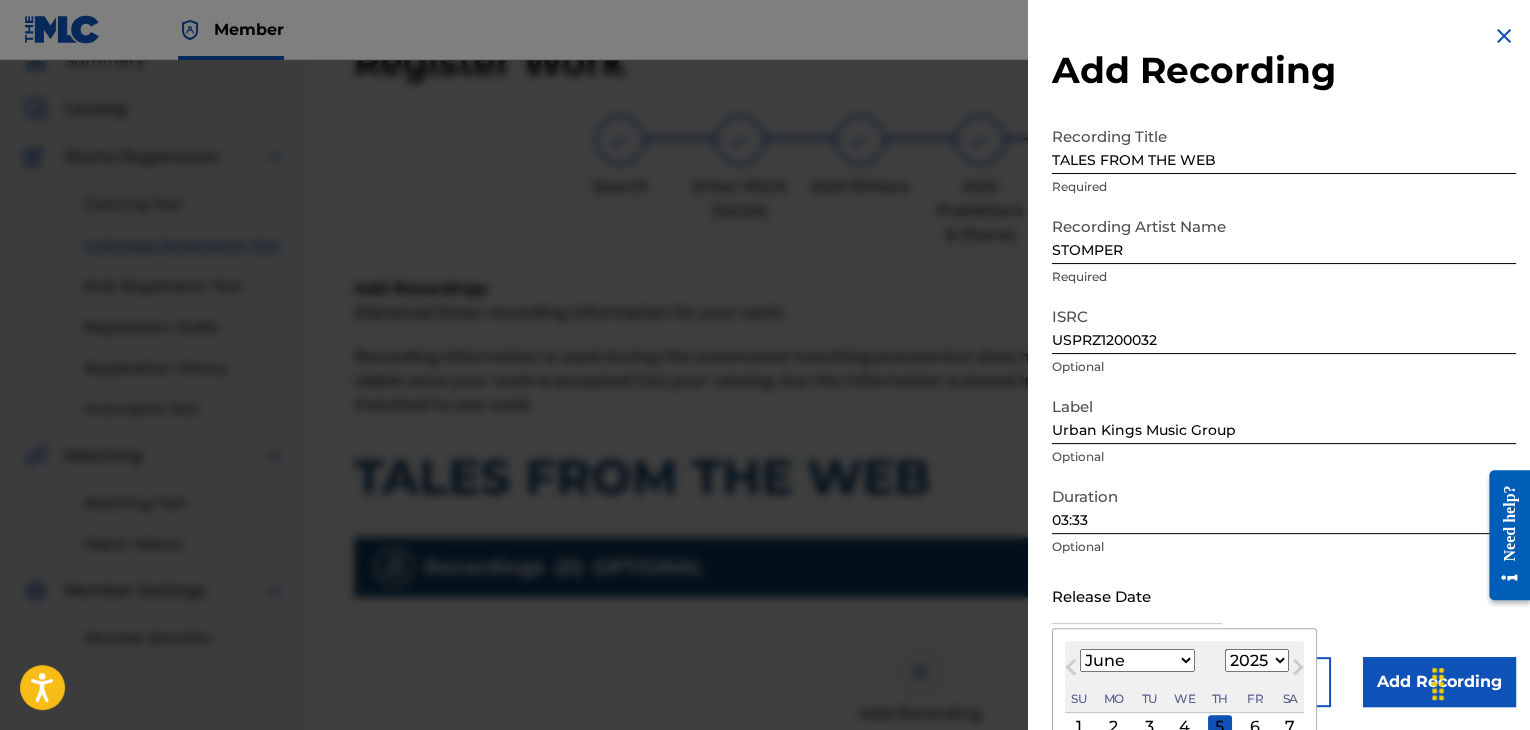 select on "2012" 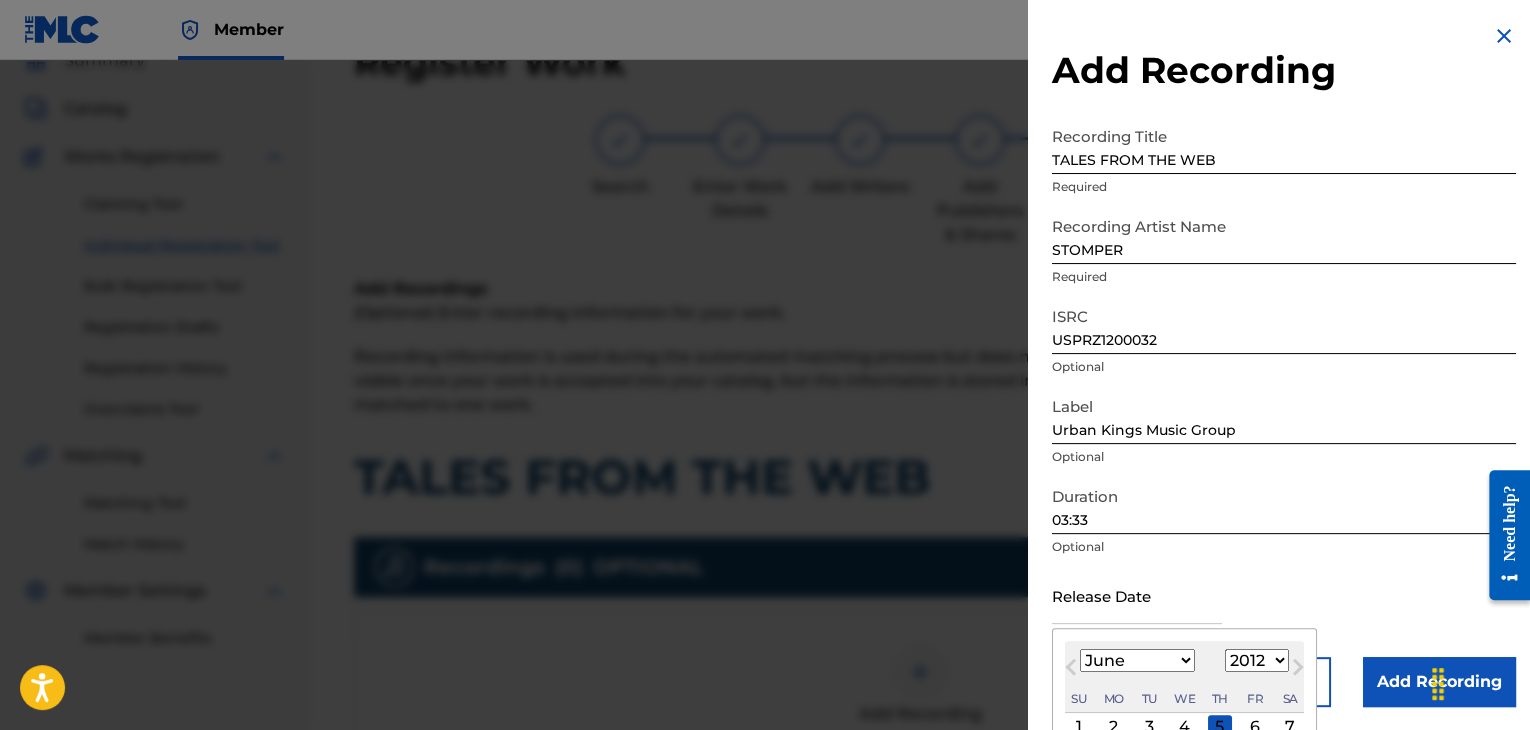 click on "1899 1900 1901 1902 1903 1904 1905 1906 1907 1908 1909 1910 1911 1912 1913 1914 1915 1916 1917 1918 1919 1920 1921 1922 1923 1924 1925 1926 1927 1928 1929 1930 1931 1932 1933 1934 1935 1936 1937 1938 1939 1940 1941 1942 1943 1944 1945 1946 1947 1948 1949 1950 1951 1952 1953 1954 1955 1956 1957 1958 1959 1960 1961 1962 1963 1964 1965 1966 1967 1968 1969 1970 1971 1972 1973 1974 1975 1976 1977 1978 1979 1980 1981 1982 1983 1984 1985 1986 1987 1988 1989 1990 1991 1992 1993 1994 1995 1996 1997 1998 1999 2000 2001 2002 2003 2004 2005 2006 2007 2008 2009 2010 2011 2012 2013 2014 2015 2016 2017 2018 2019 2020 2021 2022 2023 2024 2025 2026 2027 2028 2029 2030 2031 2032 2033 2034 2035 2036 2037 2038 2039 2040 2041 2042 2043 2044 2045 2046 2047 2048 2049 2050 2051 2052 2053 2054 2055 2056 2057 2058 2059 2060 2061 2062 2063 2064 2065 2066 2067 2068 2069 2070 2071 2072 2073 2074 2075 2076 2077 2078 2079 2080 2081 2082 2083 2084 2085 2086 2087 2088 2089 2090 2091 2092 2093 2094 2095 2096 2097 2098 2099 2100" at bounding box center [1257, 660] 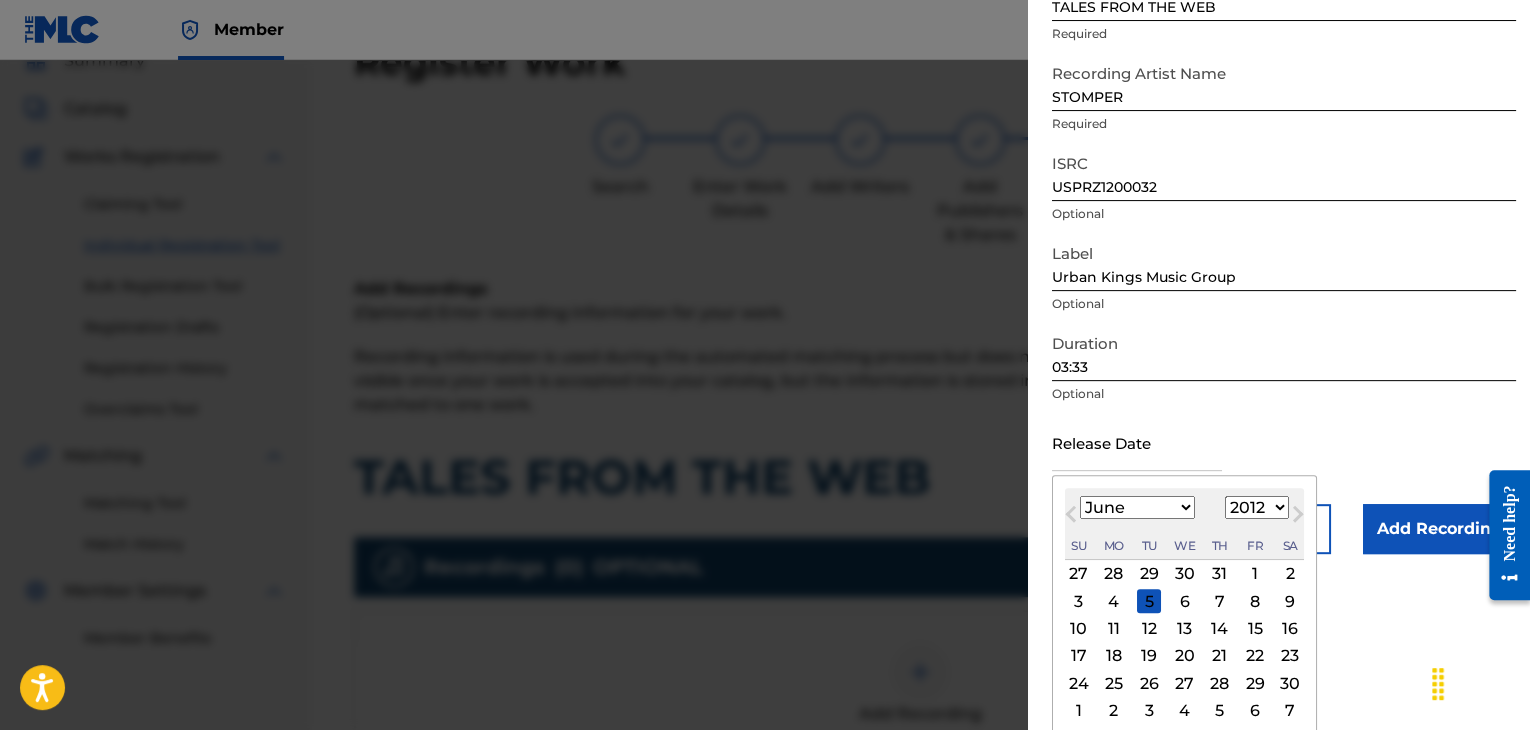 scroll, scrollTop: 160, scrollLeft: 0, axis: vertical 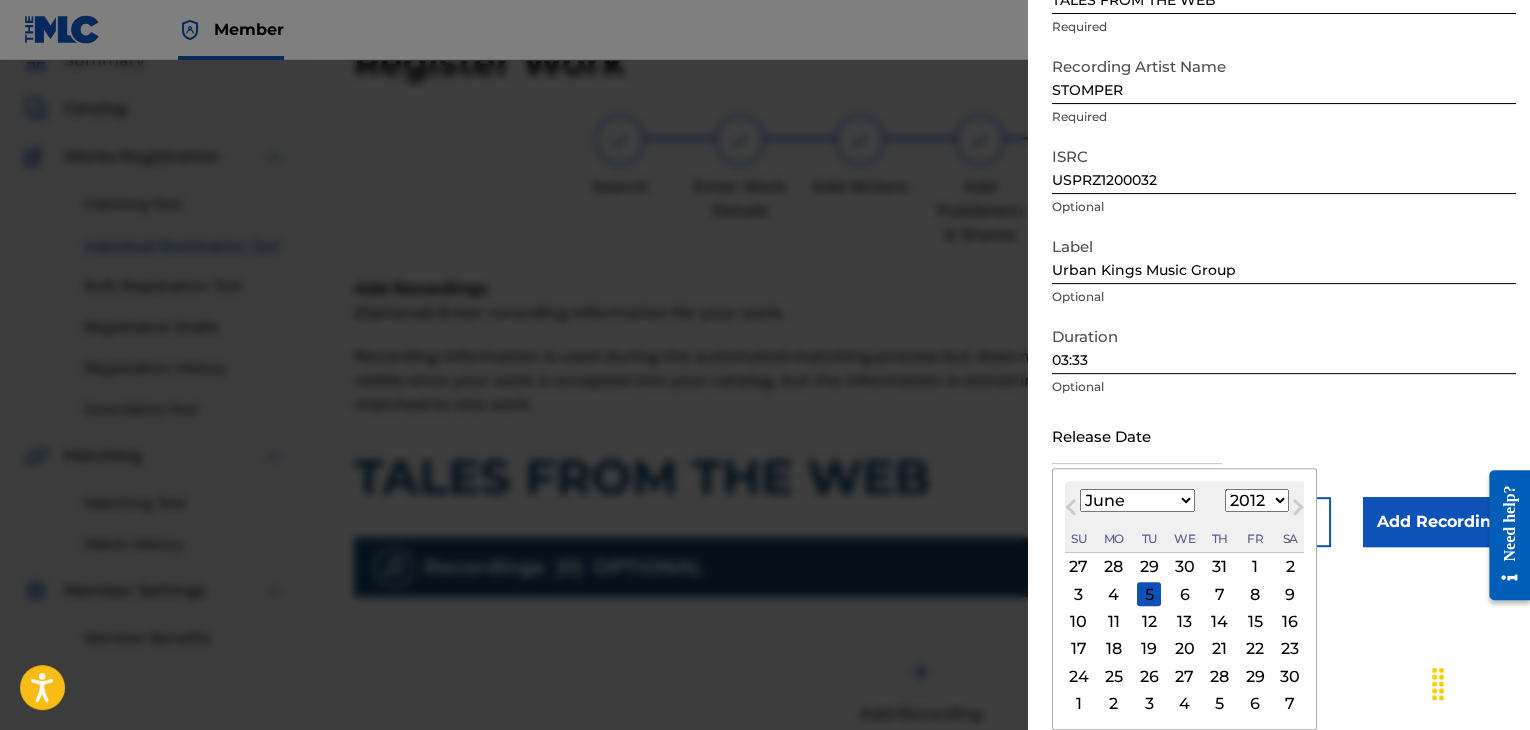 click on "19" at bounding box center (1149, 649) 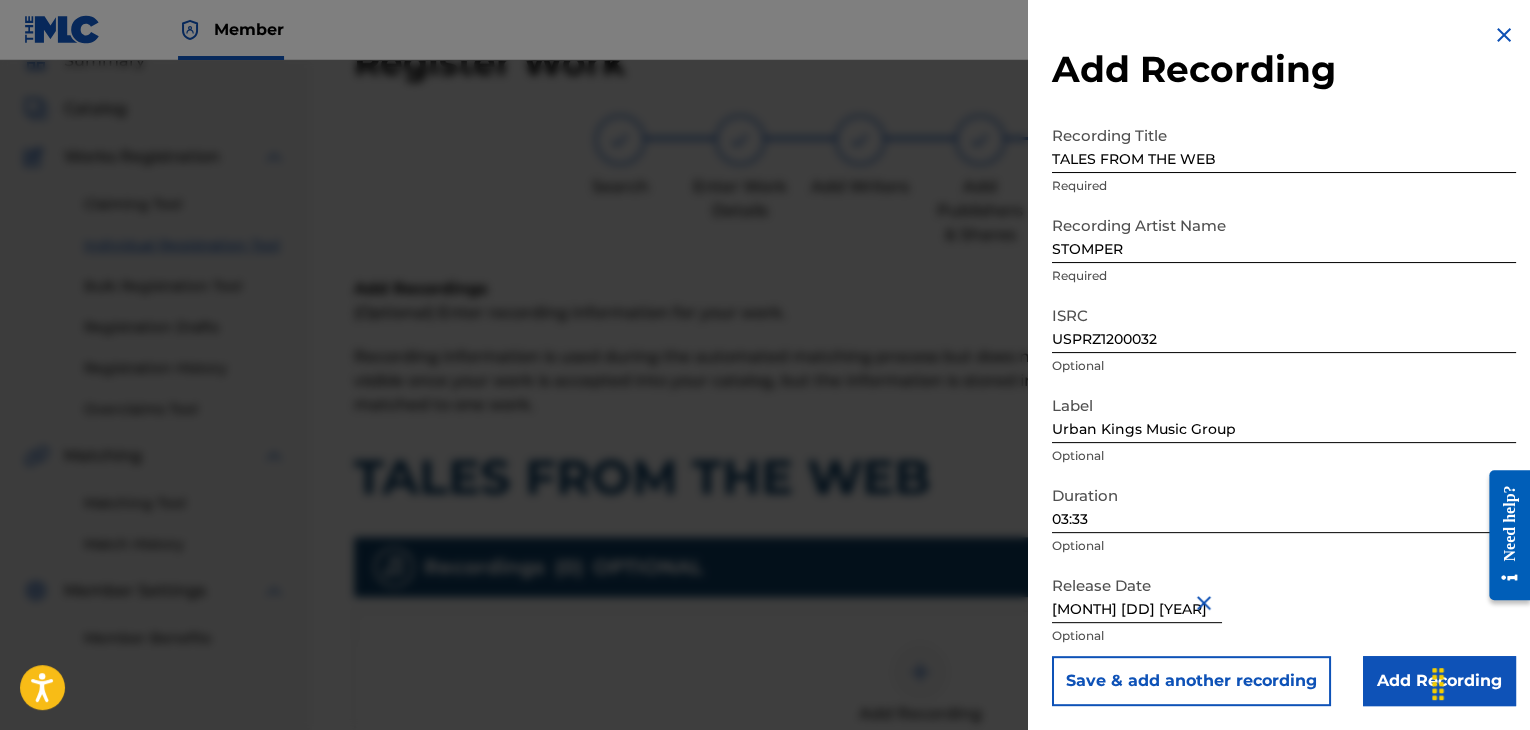 scroll, scrollTop: 1, scrollLeft: 0, axis: vertical 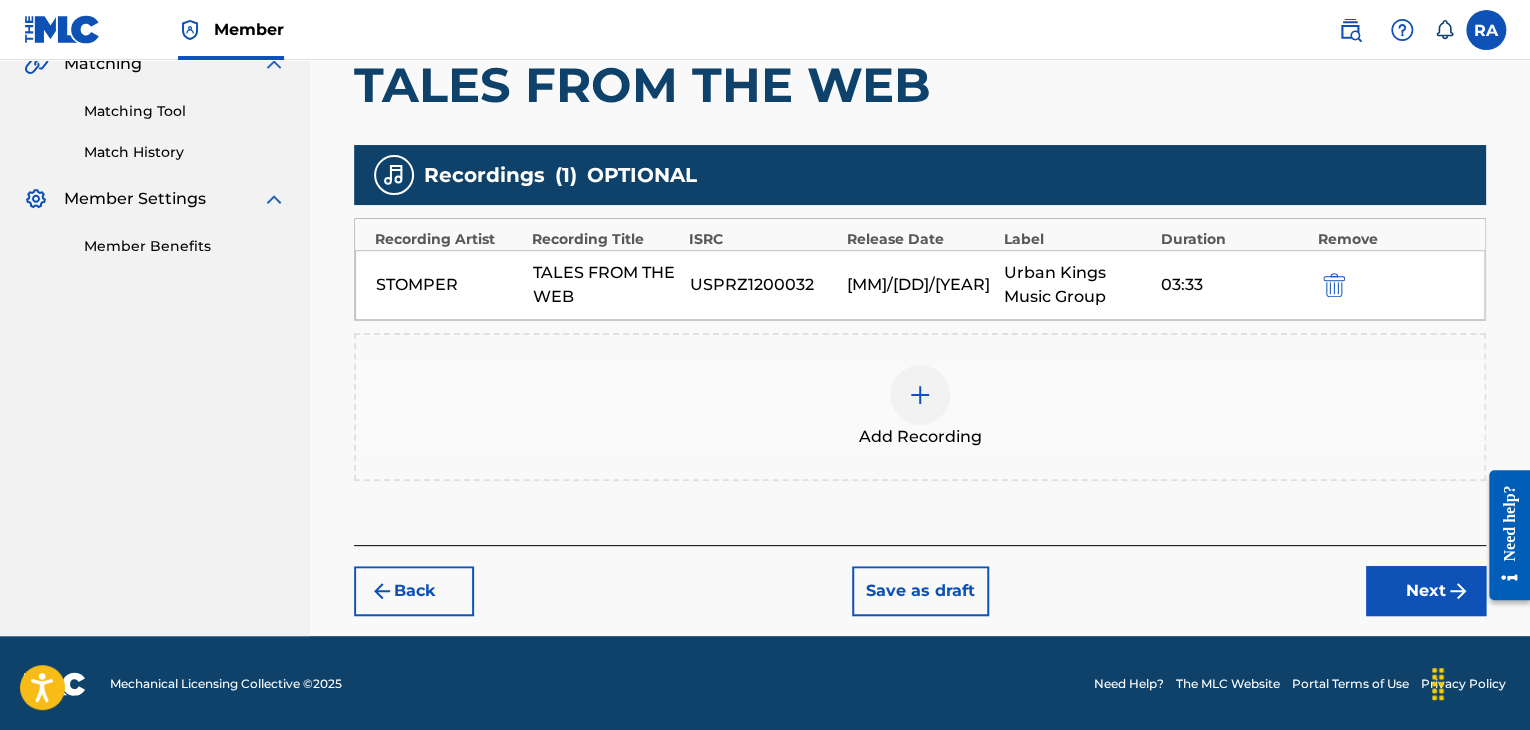 click on "Next" at bounding box center (1426, 591) 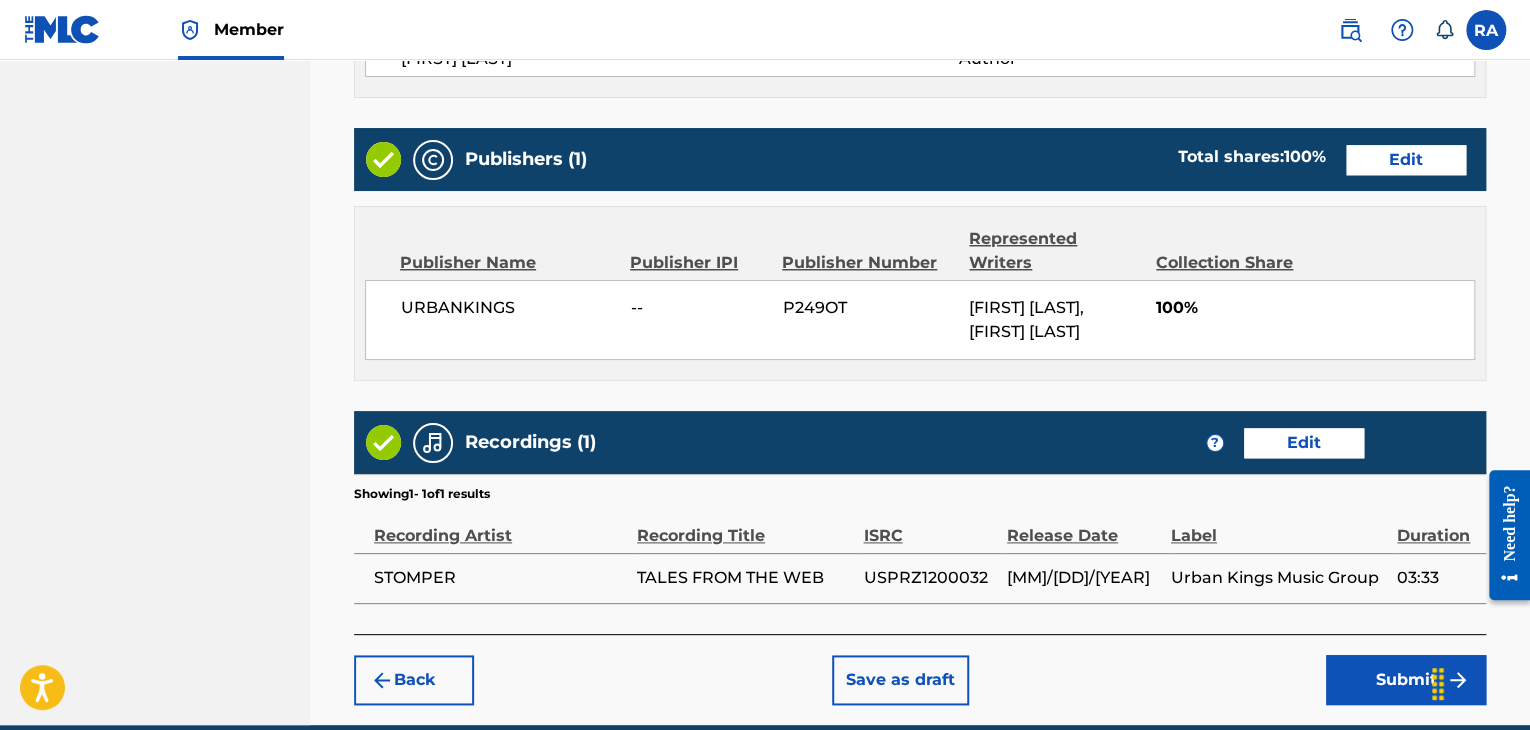 scroll, scrollTop: 1061, scrollLeft: 0, axis: vertical 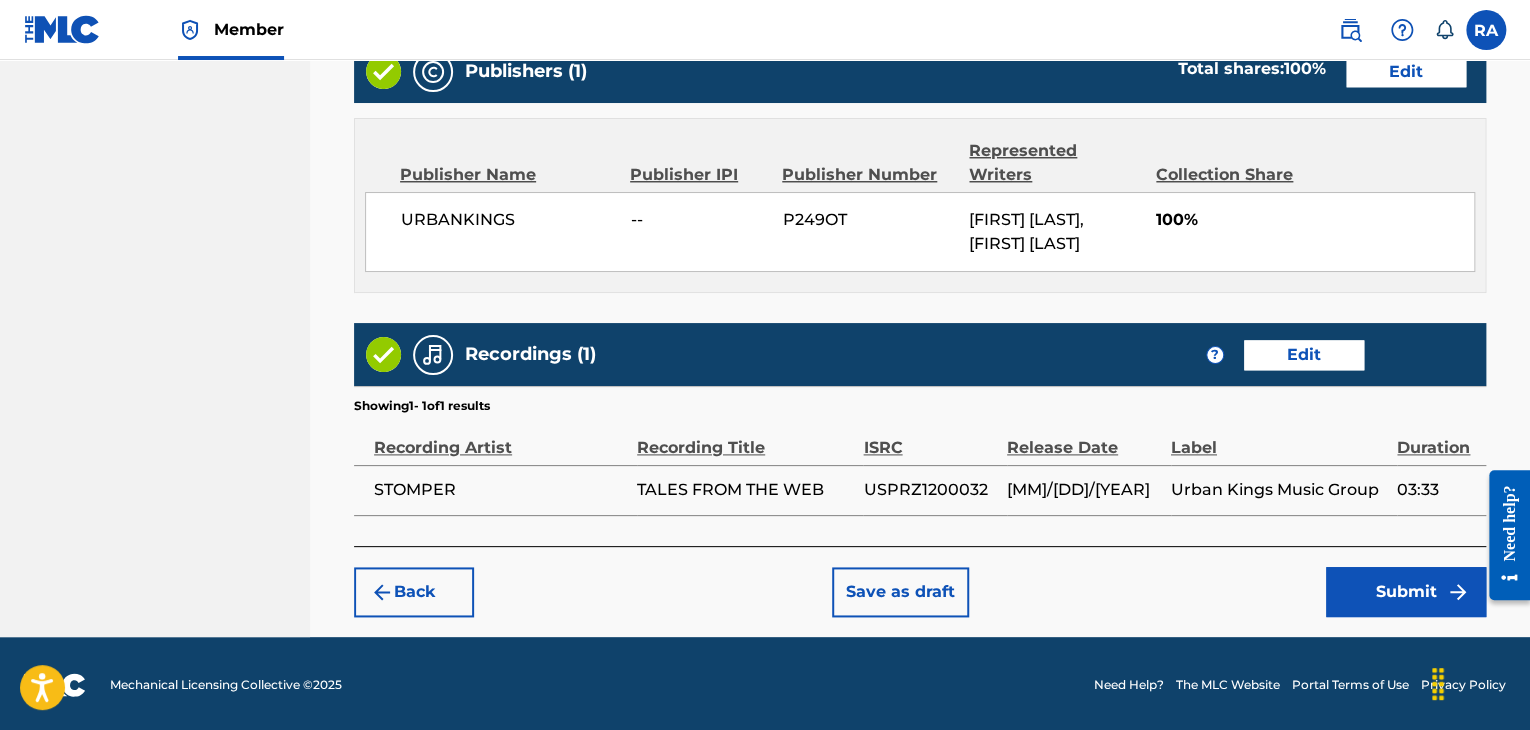 click on "Submit" at bounding box center (1406, 592) 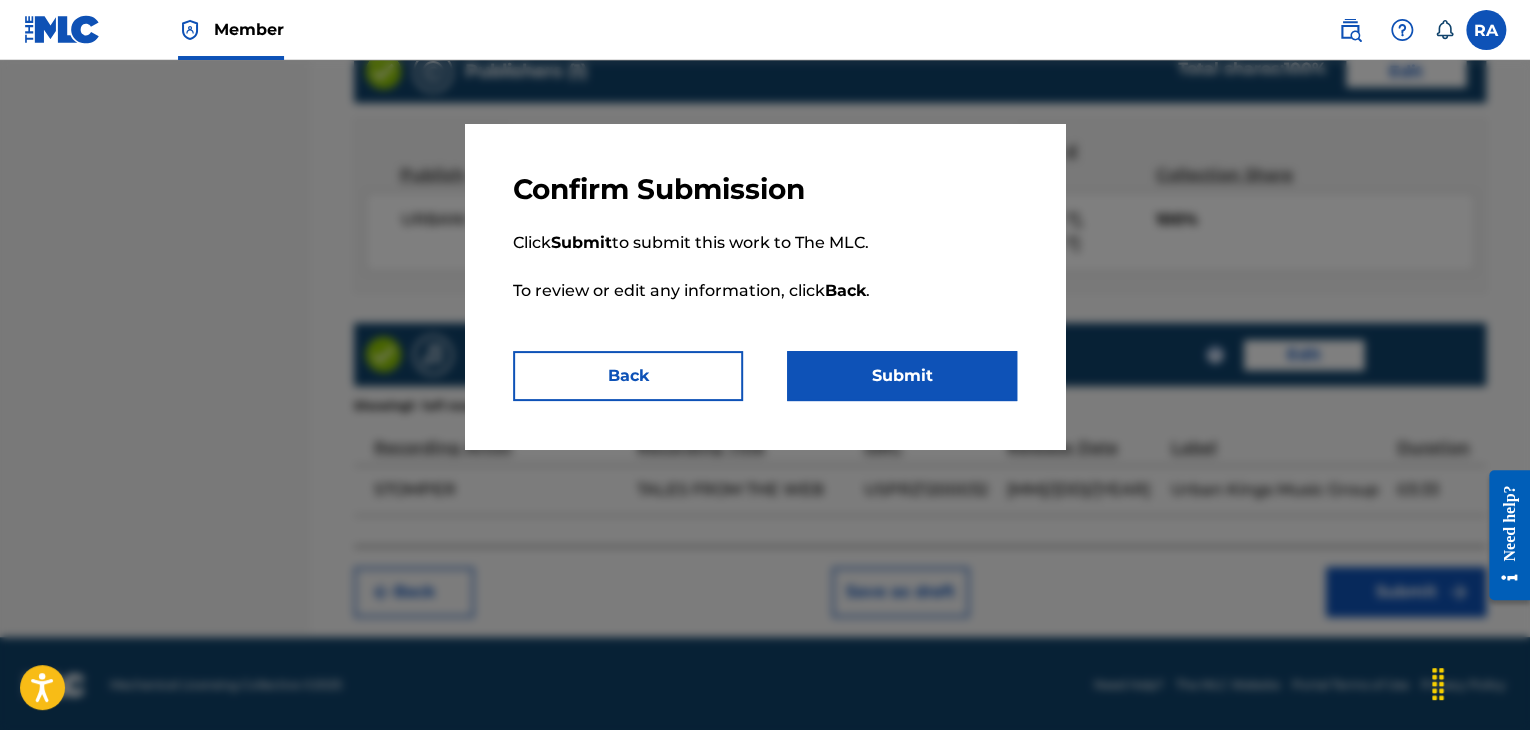 click on "Submit" at bounding box center (902, 376) 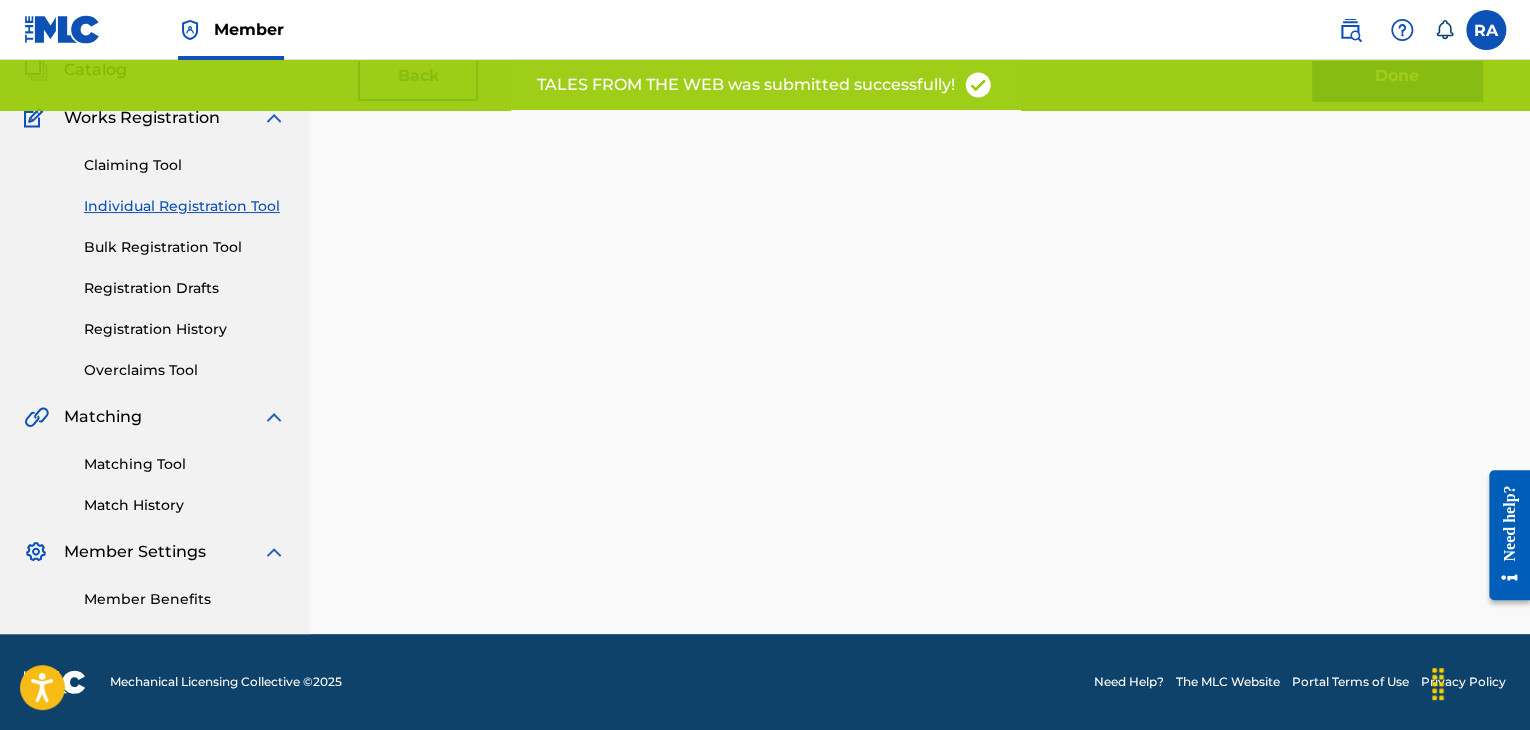 scroll, scrollTop: 0, scrollLeft: 0, axis: both 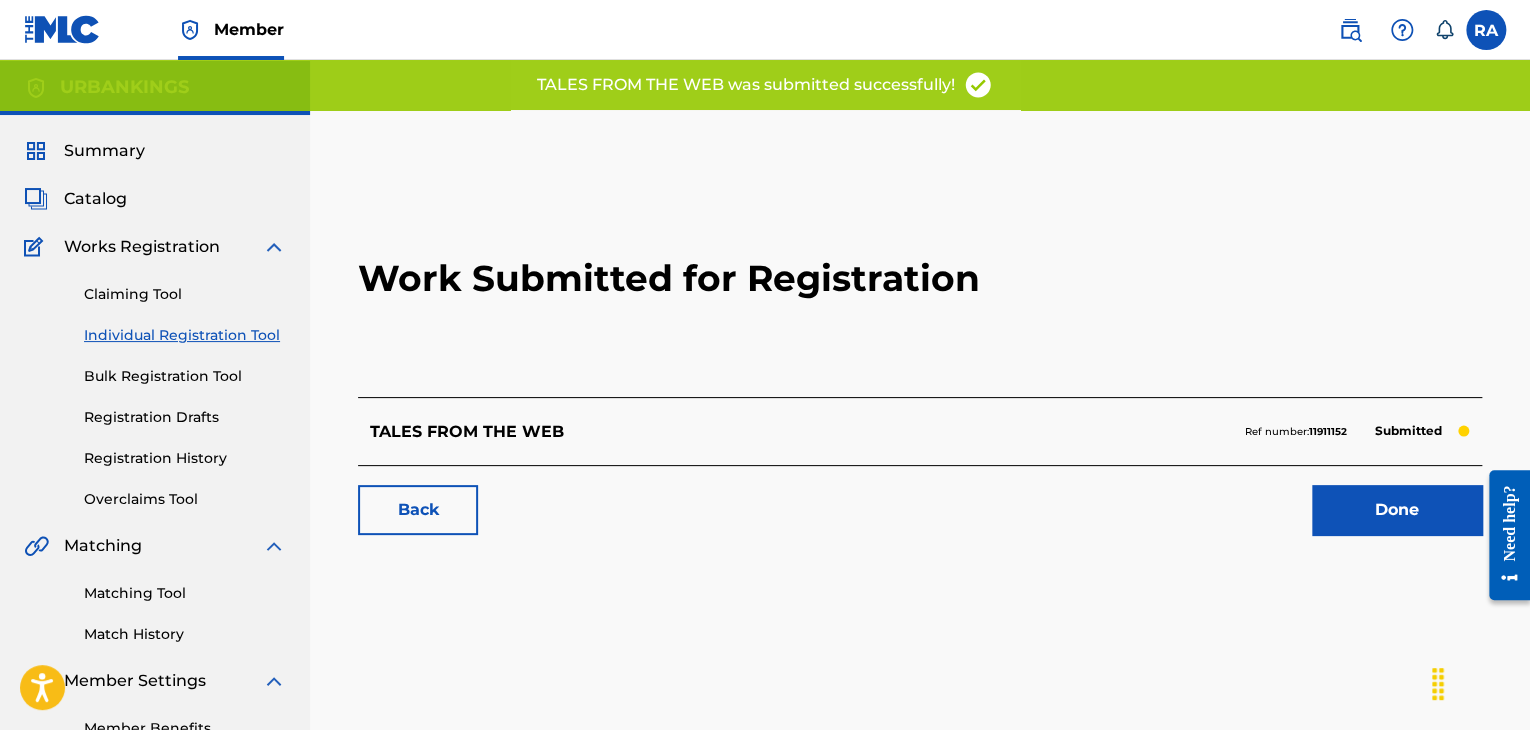 click on "Done" at bounding box center (1397, 510) 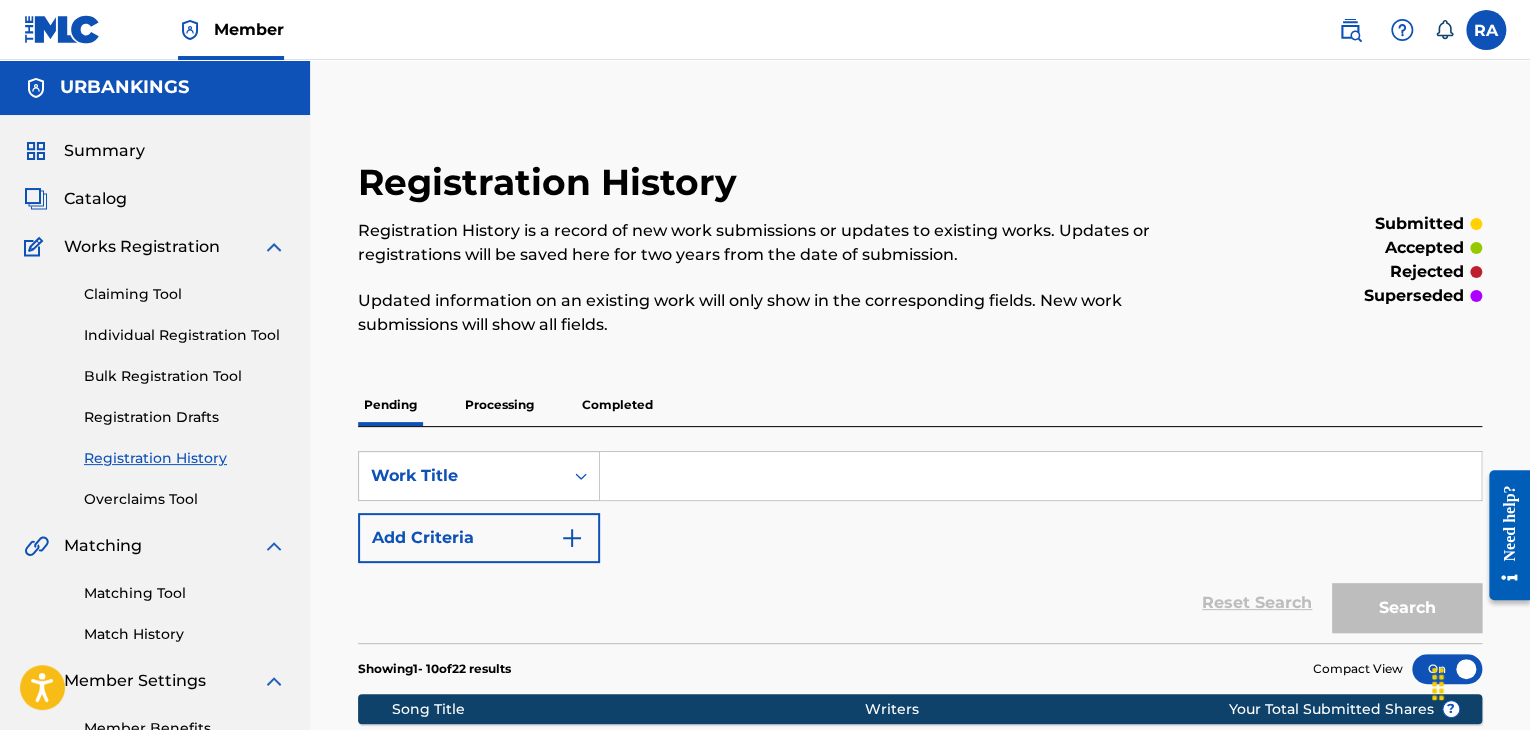click on "Individual Registration Tool" at bounding box center [185, 335] 